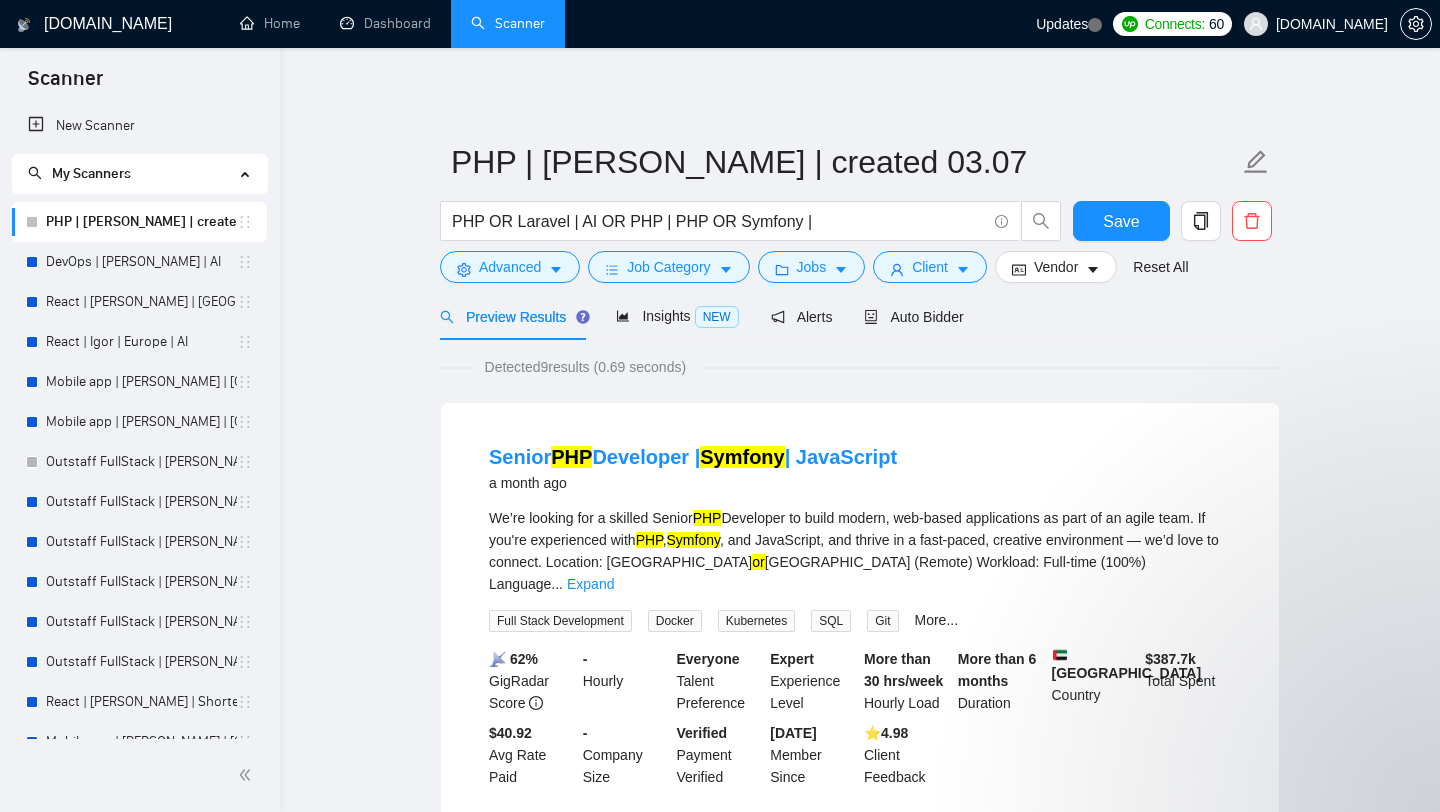scroll, scrollTop: 0, scrollLeft: 0, axis: both 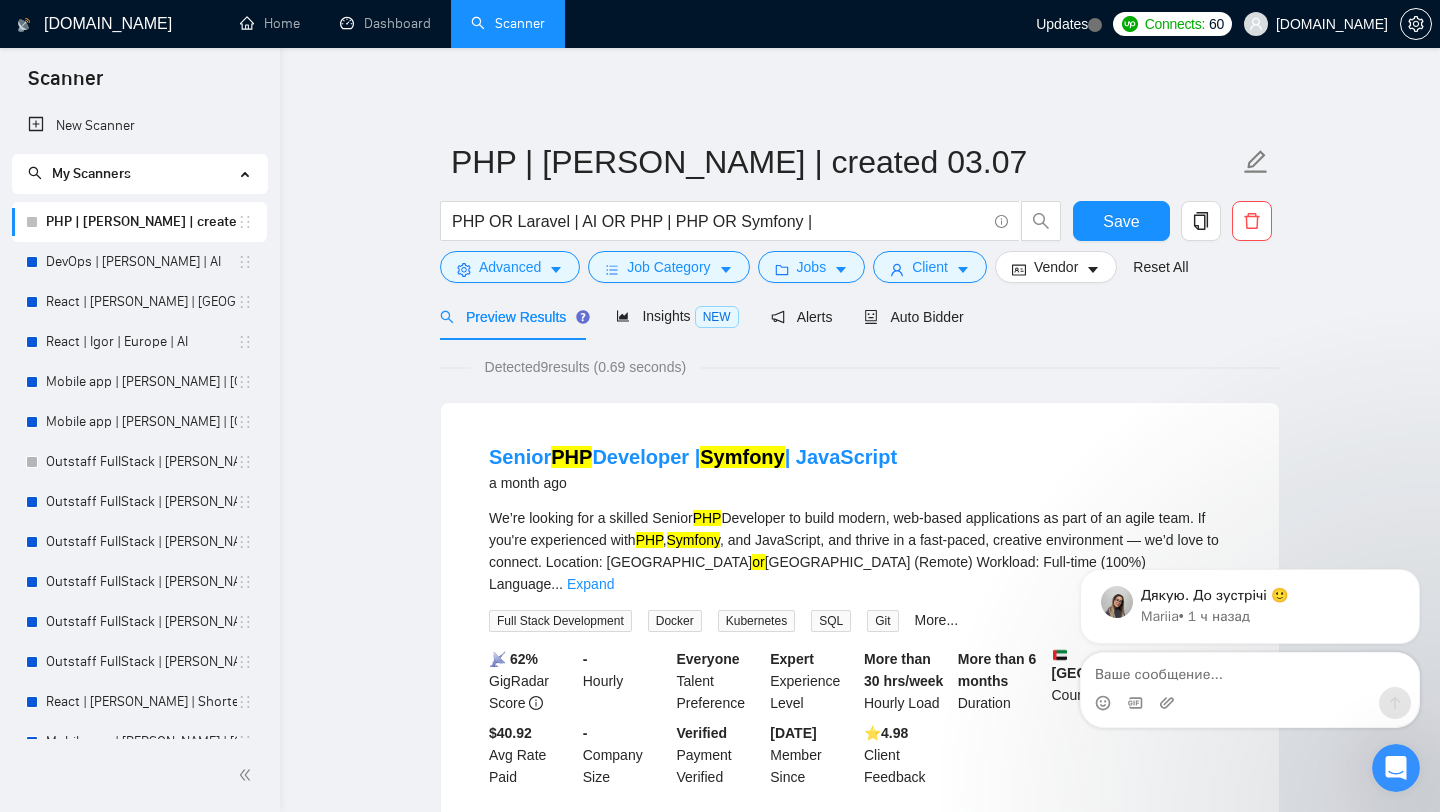 click at bounding box center [1396, 768] 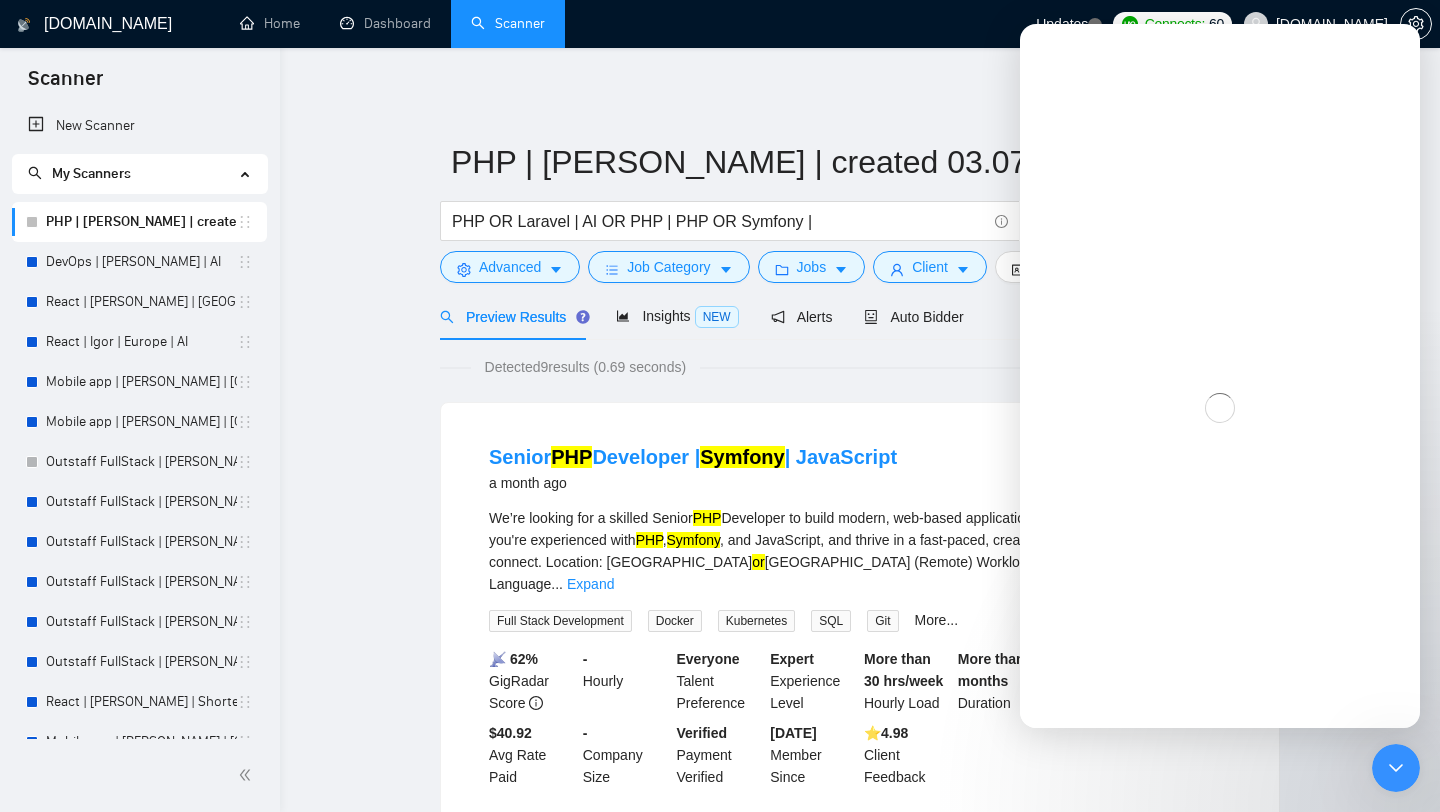 click 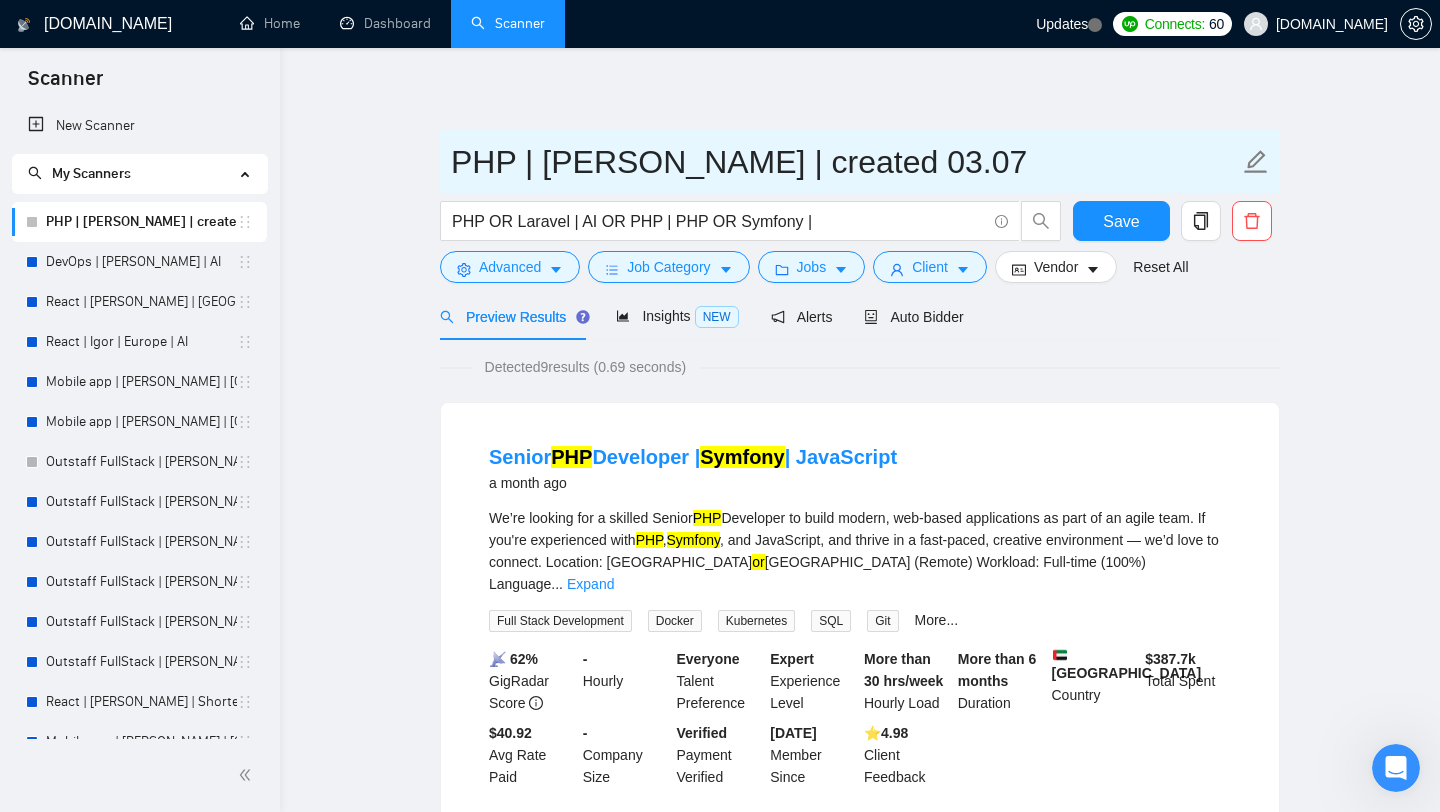 scroll, scrollTop: 3856, scrollLeft: 0, axis: vertical 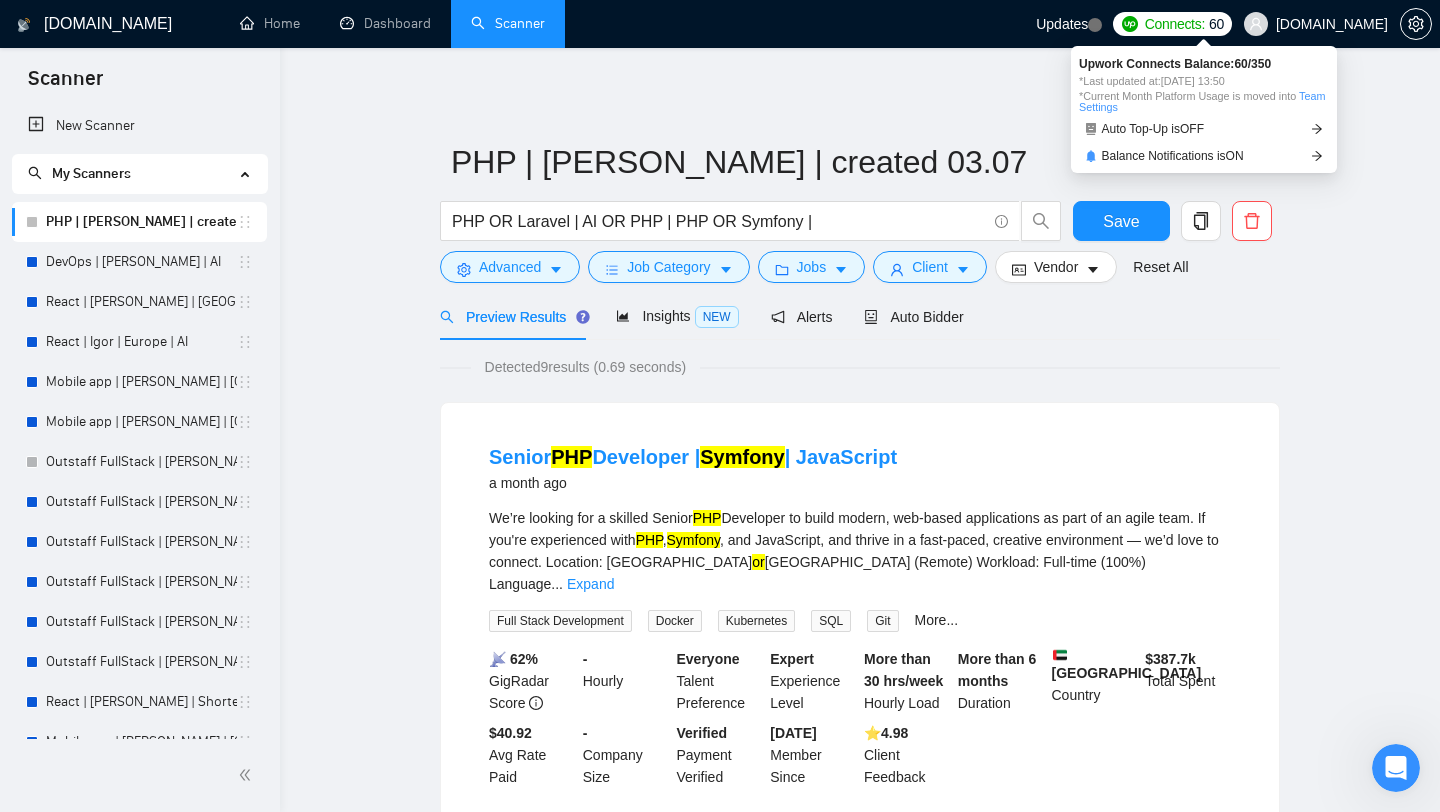 click on "Connects:" at bounding box center [1175, 24] 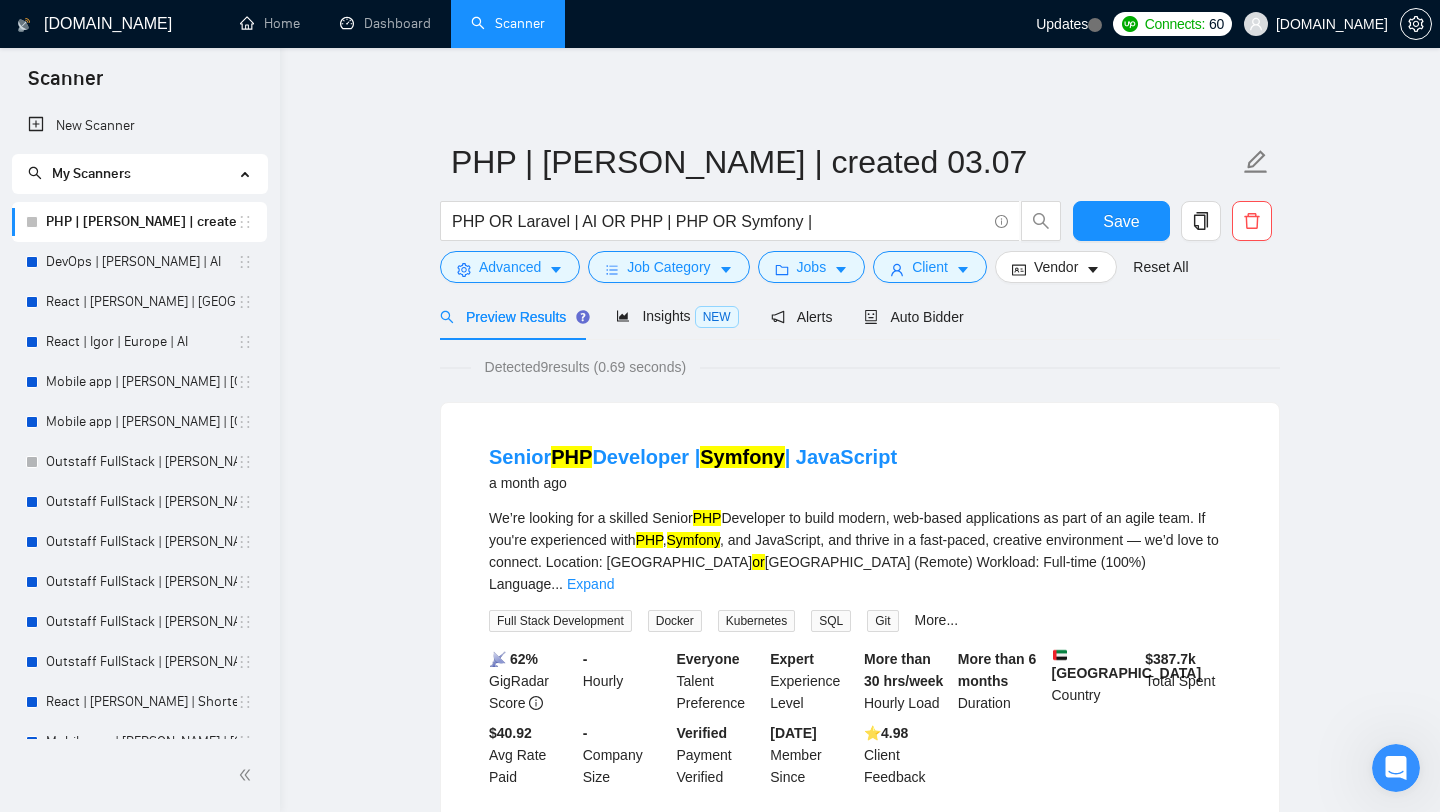 click on "PHP | Nick | created 03.07 PHP OR Laravel | AI OR PHP | PHP OR Symfony | Save Advanced   Job Category   Jobs   Client   Vendor   Reset All Preview Results Insights NEW Alerts Auto Bidder Detected   9  results   (0.69 seconds) Senior  PHP  Developer |  Symfony  | JavaScript a month ago We’re looking for a skilled Senior  PHP  Developer to build modern, web-based applications as part of an agile team. If you're experienced with  PHP ,  Symfony , and JavaScript, and thrive in a fast-paced, creative environment — we’d love to connect.
Location: Bangladesh  or  Southeast Asia (Remote)
Workload: Full-time (100%)
Language ... Expand Full Stack Development Docker Kubernetes SQL Git More... 📡   62% GigRadar Score   - Hourly Everyone Talent Preference Expert Experience Level More than 30 hrs/week Hourly Load More than 6 months Duration   United Arab Emirates Country $ 387.7k Total Spent $40.92 Avg Rate Paid - Company Size Verified Payment Verified Jul, 2015 Member Since ⭐️  4.98 Client Feedback ... Expand" at bounding box center [860, 2230] 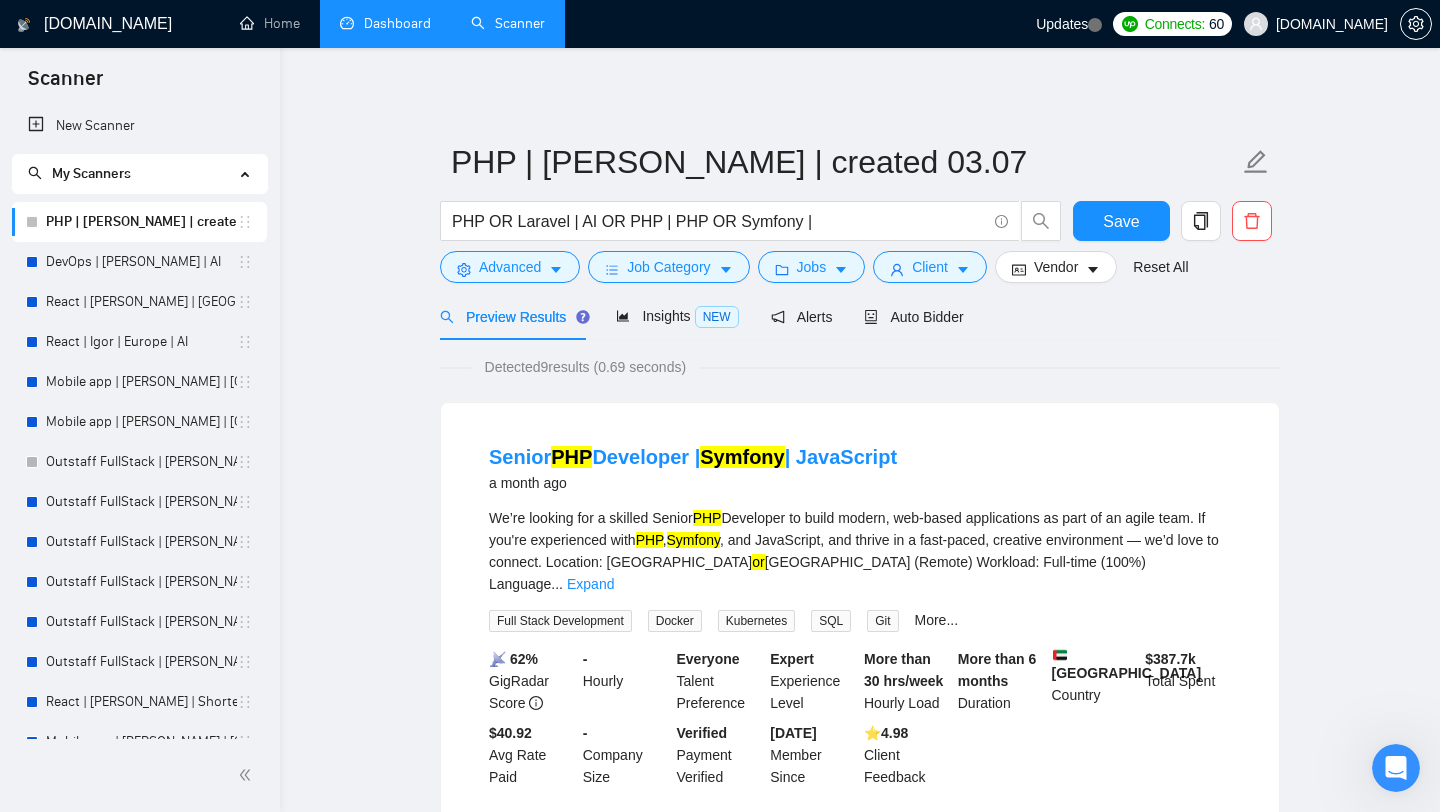 click on "Dashboard" at bounding box center [385, 23] 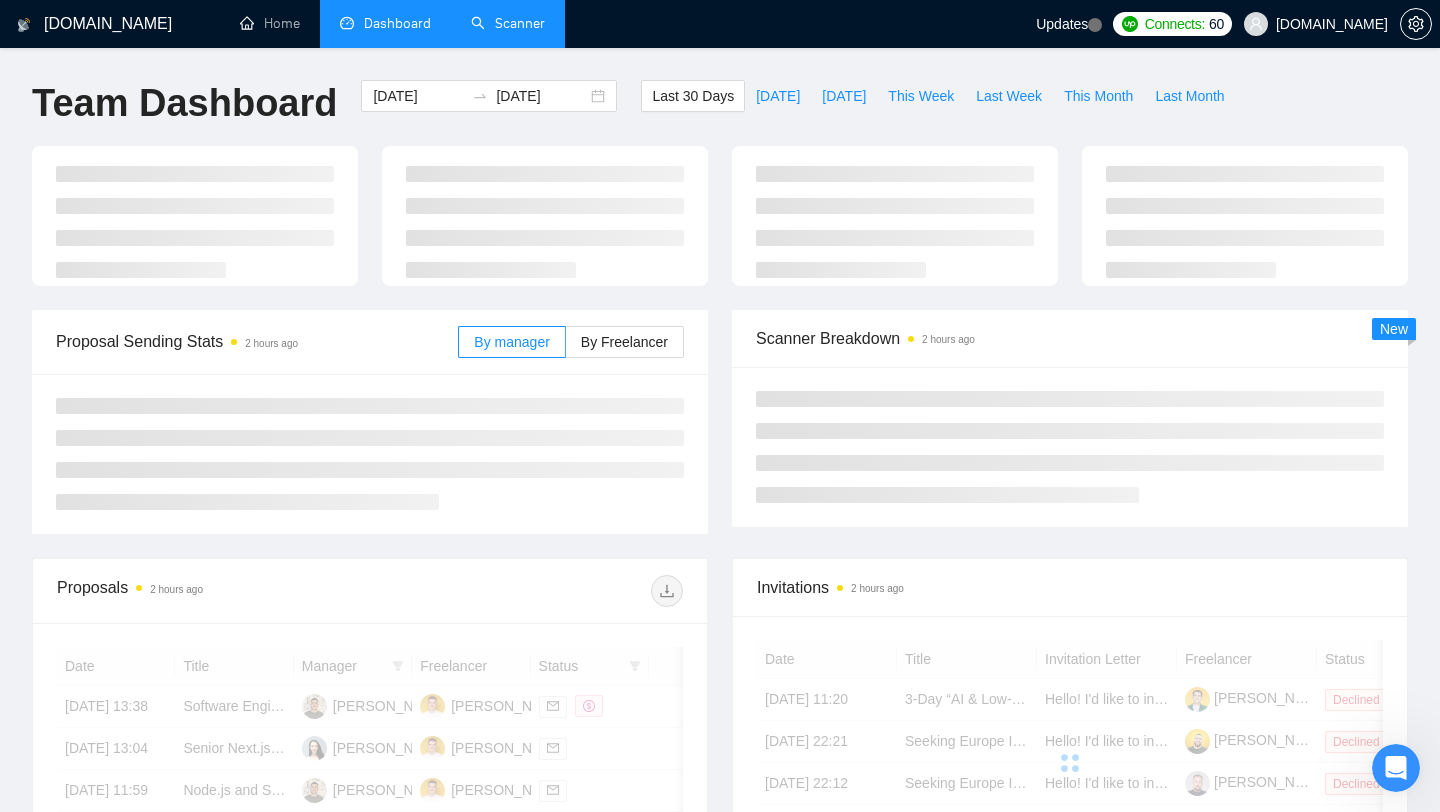 click on "Scanner" at bounding box center (508, 23) 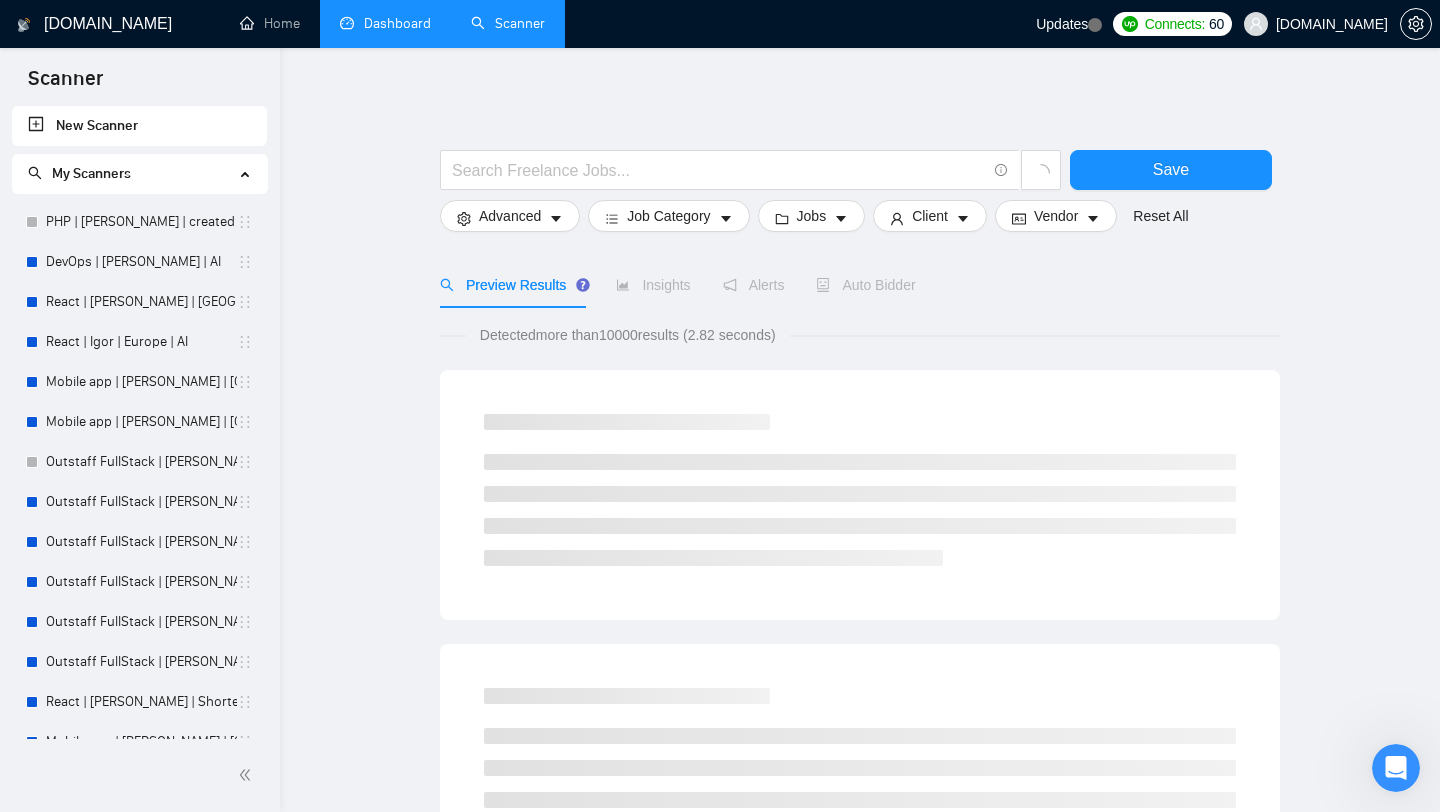 click on "My Scanners" at bounding box center [140, 174] 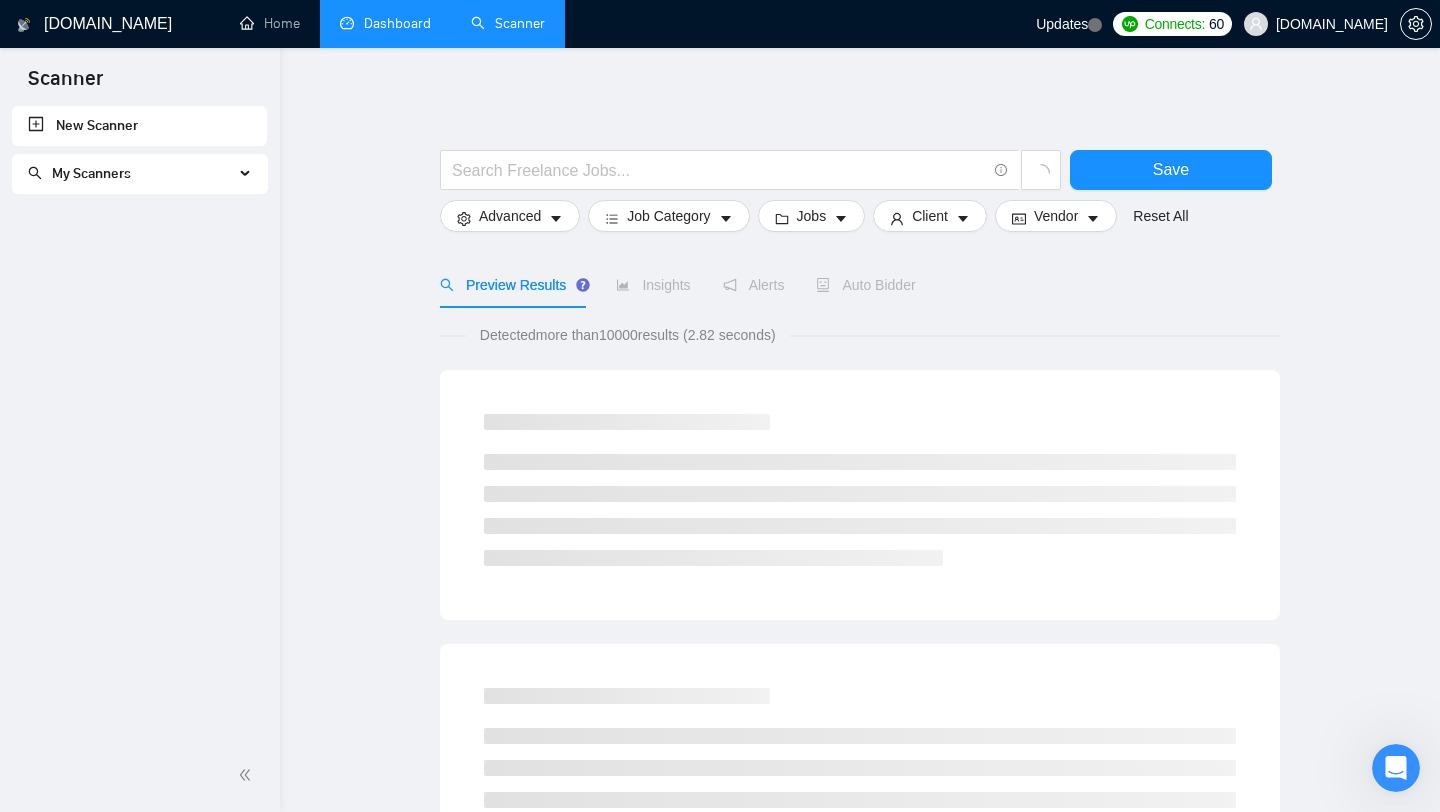 click on "My Scanners" at bounding box center (140, 174) 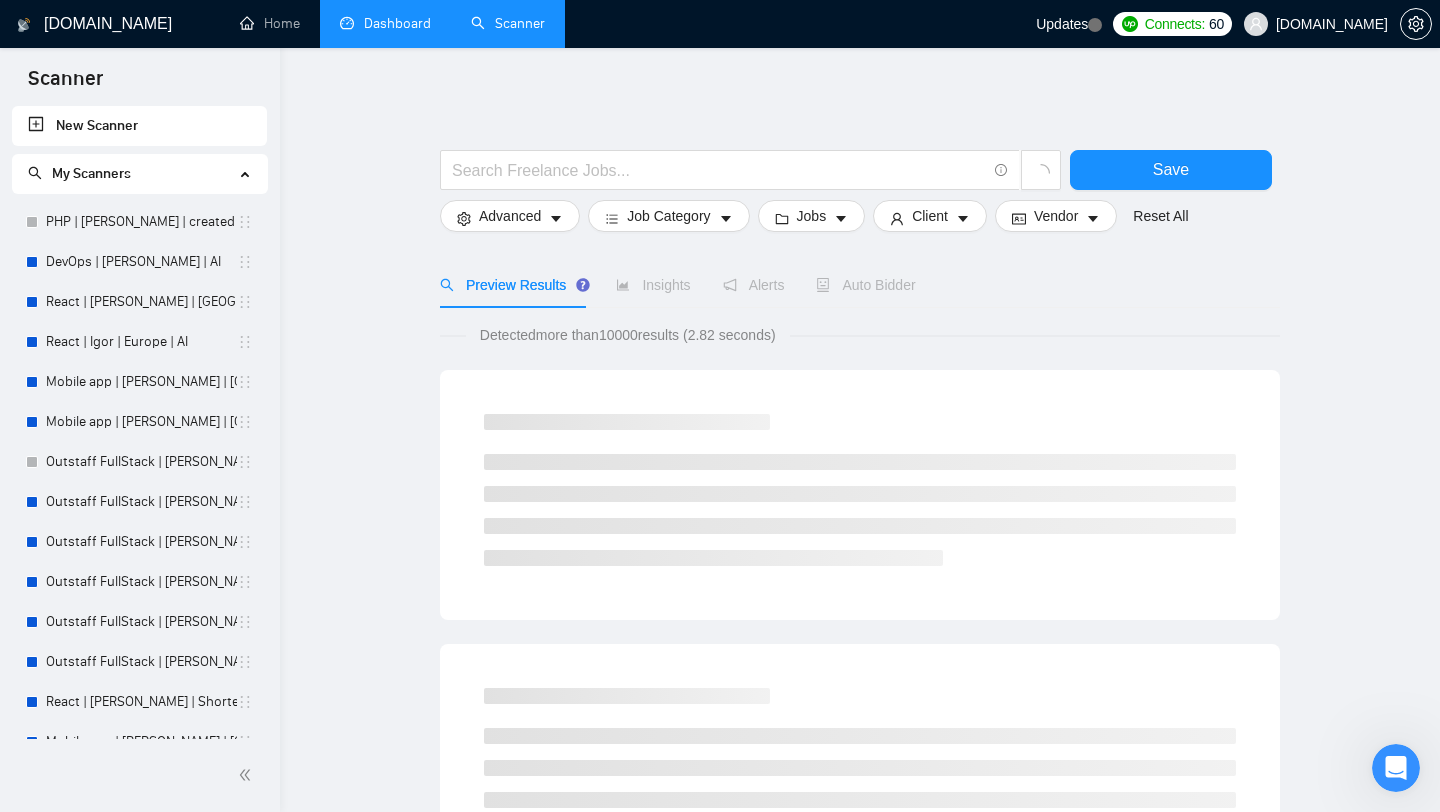 click on "My Scanners" at bounding box center (140, 174) 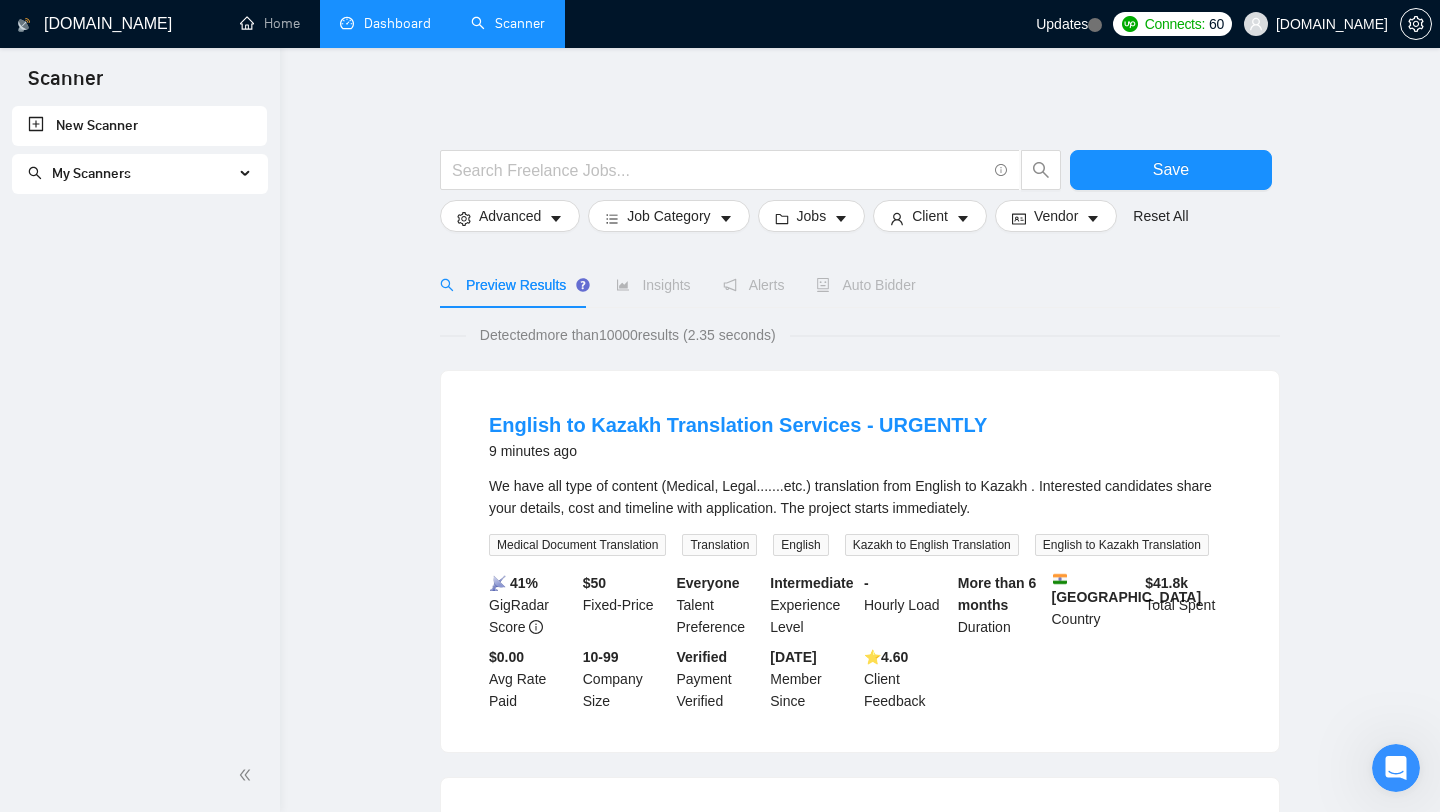 click at bounding box center (248, 775) 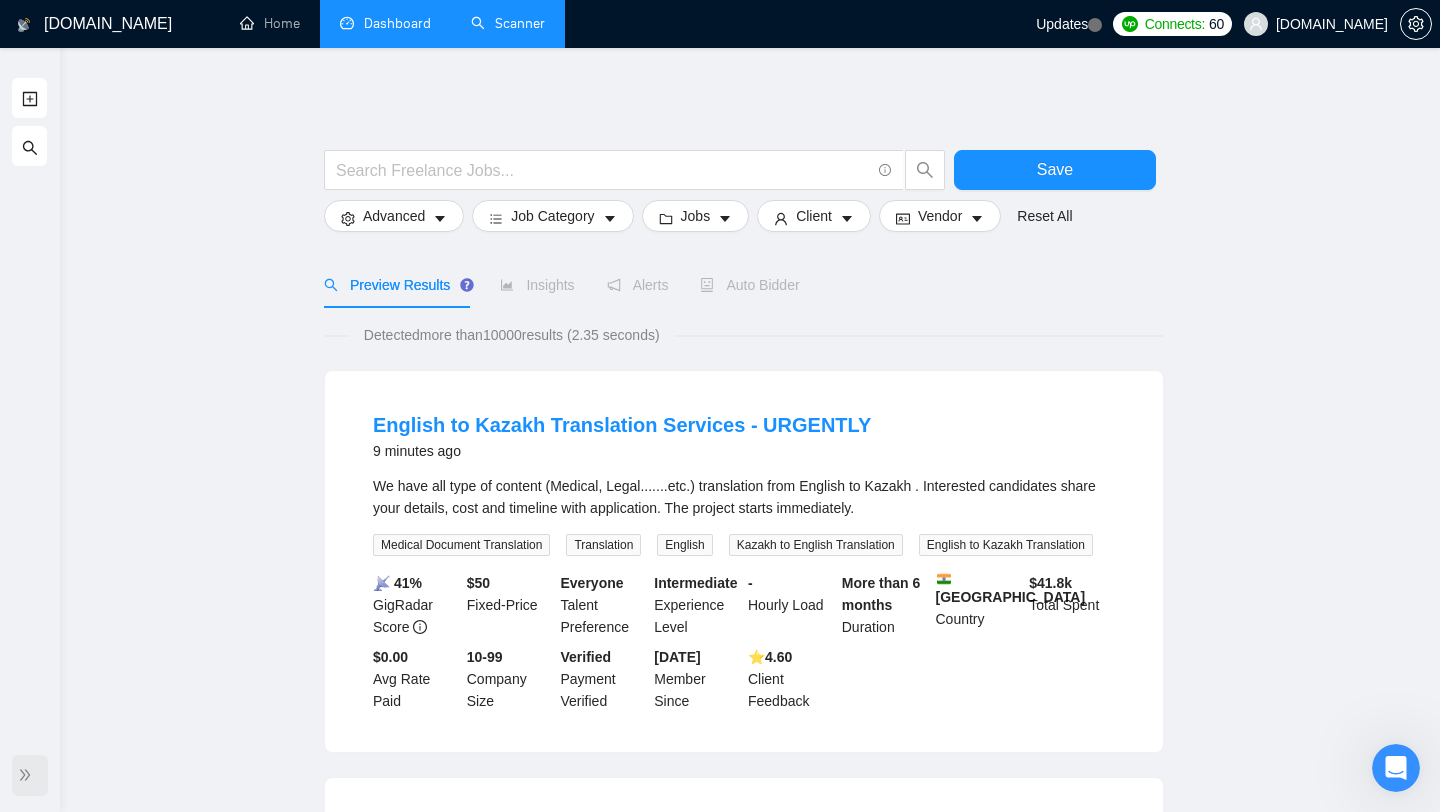 click 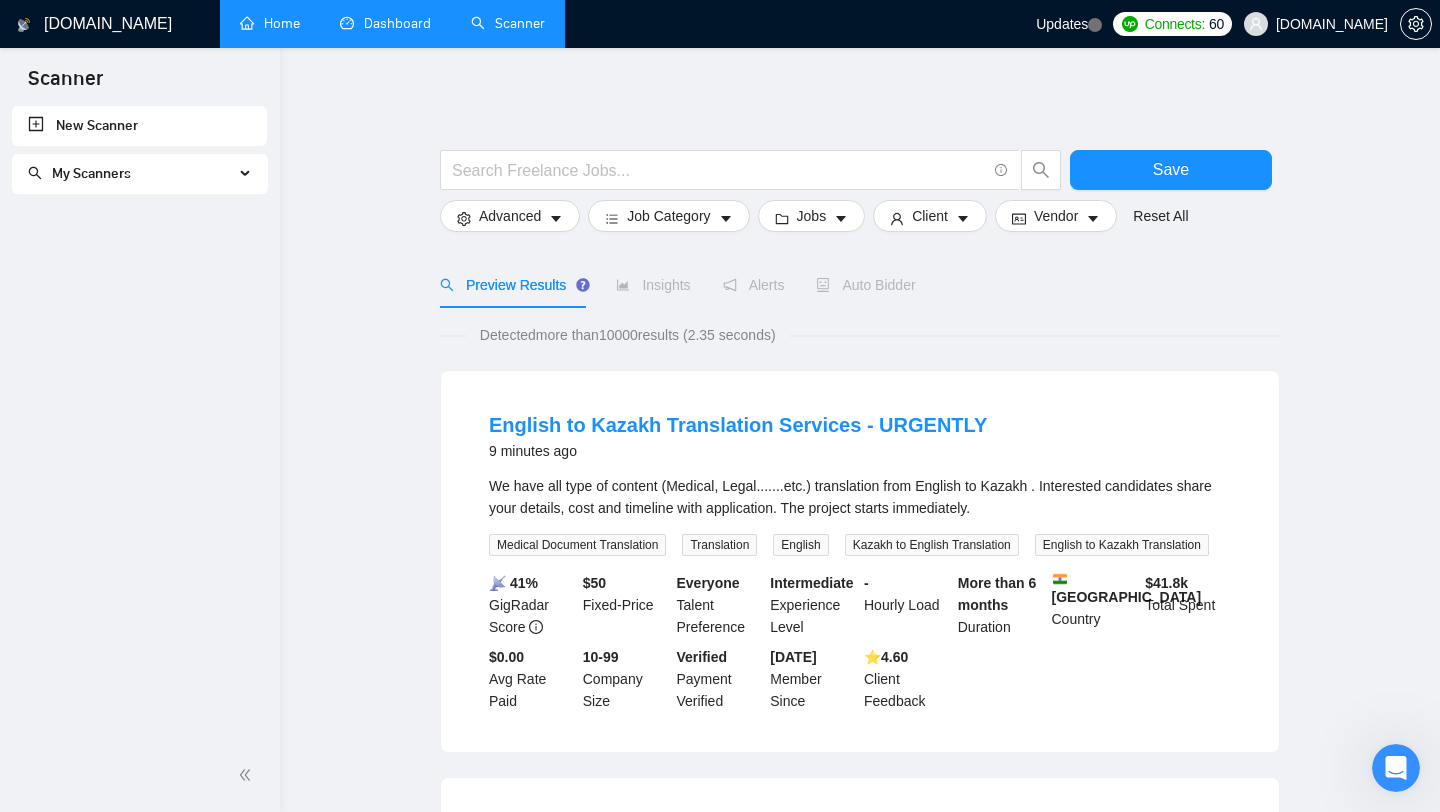 click on "Home" at bounding box center (270, 23) 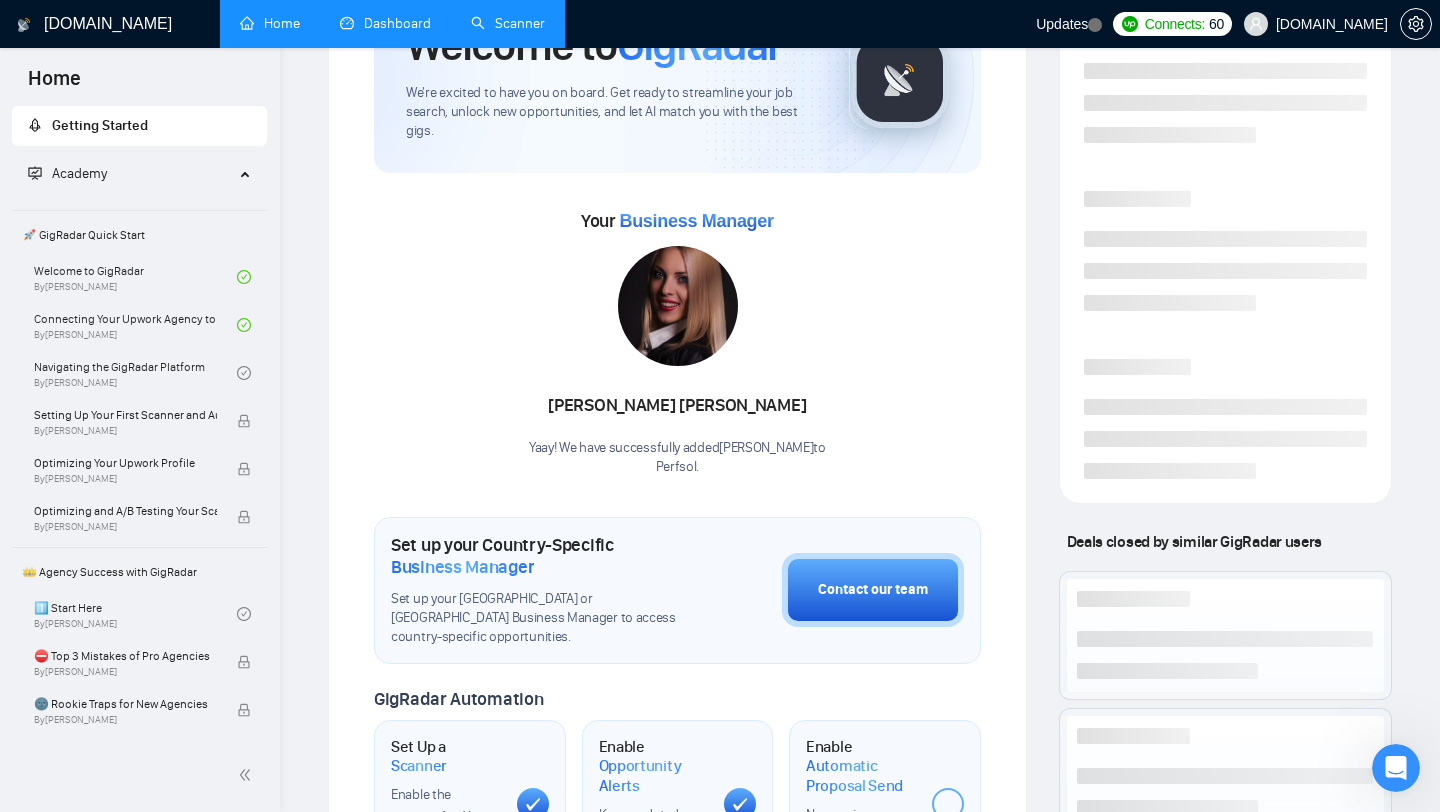 scroll, scrollTop: 169, scrollLeft: 0, axis: vertical 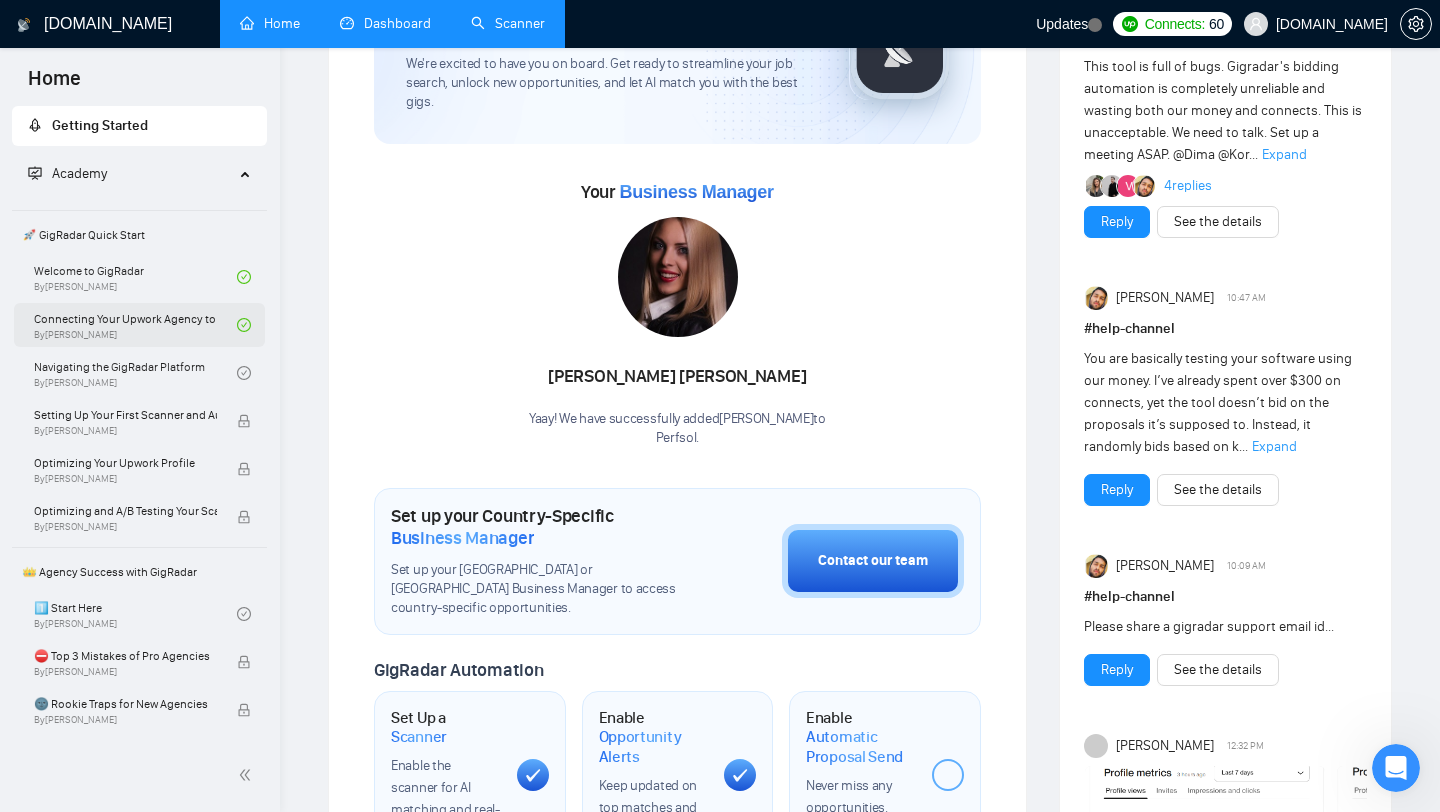click on "Connecting Your Upwork Agency to GigRadar By  Vlad Timinsky" at bounding box center (135, 325) 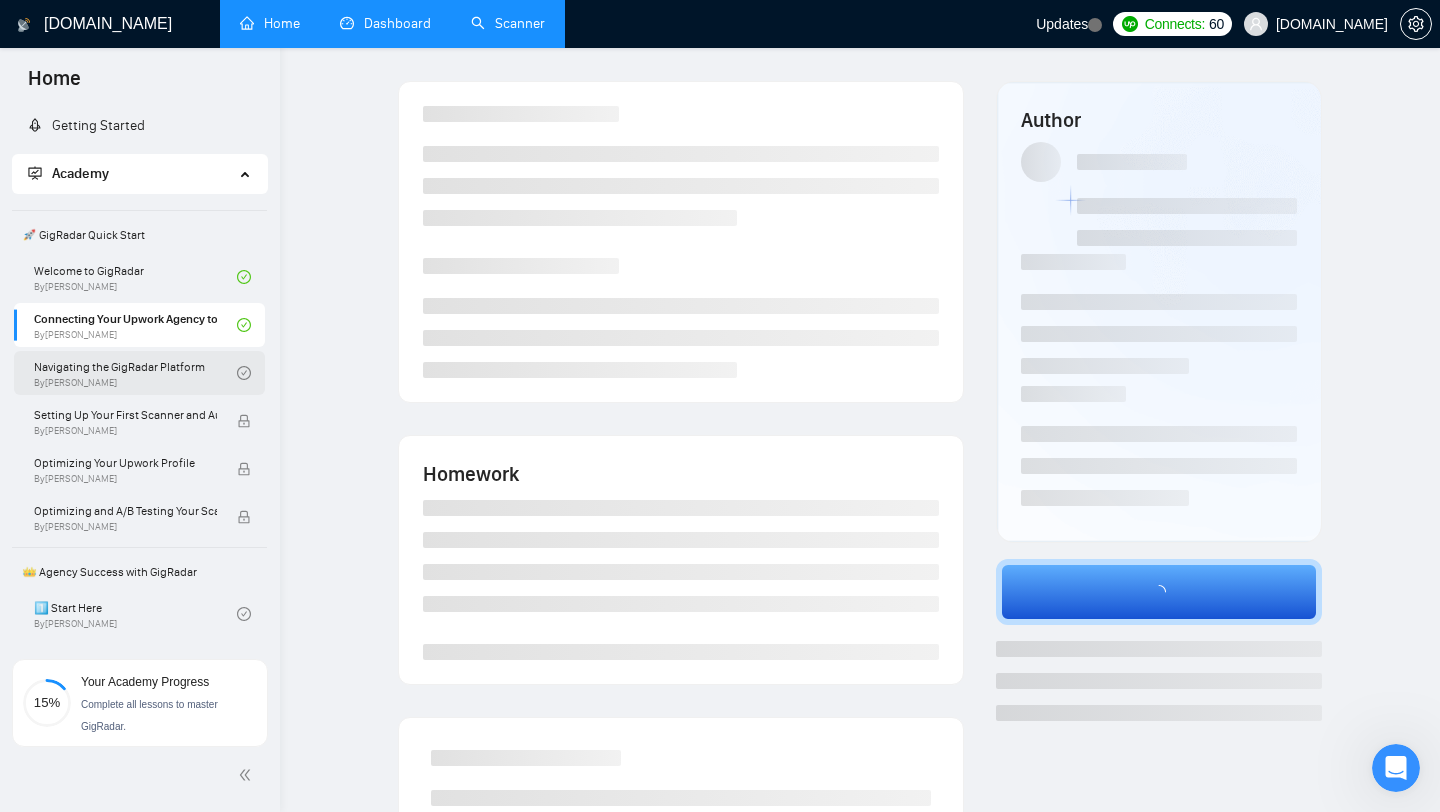 click on "Navigating the GigRadar Platform By  Vlad Timinsky" at bounding box center [135, 373] 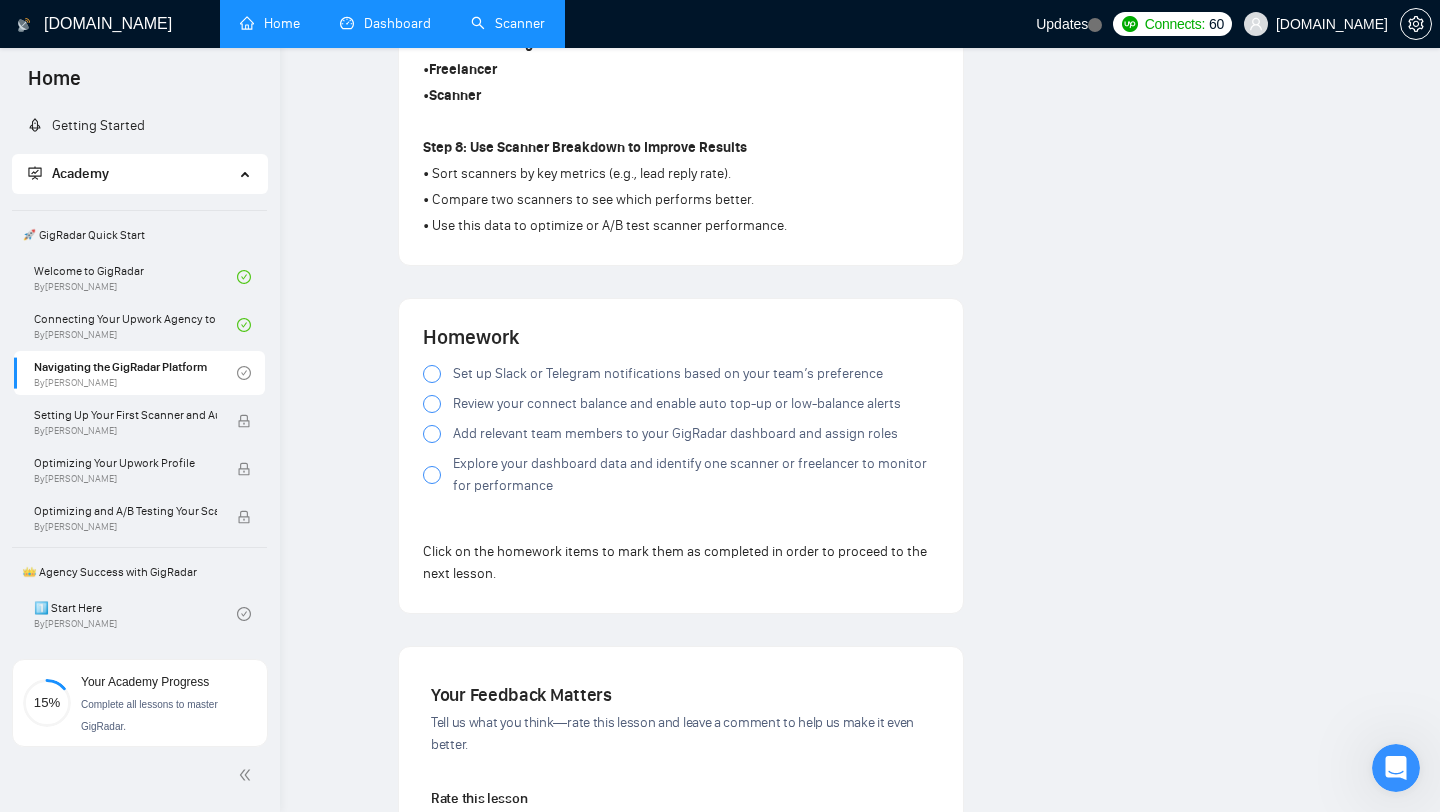 scroll, scrollTop: 1593, scrollLeft: 0, axis: vertical 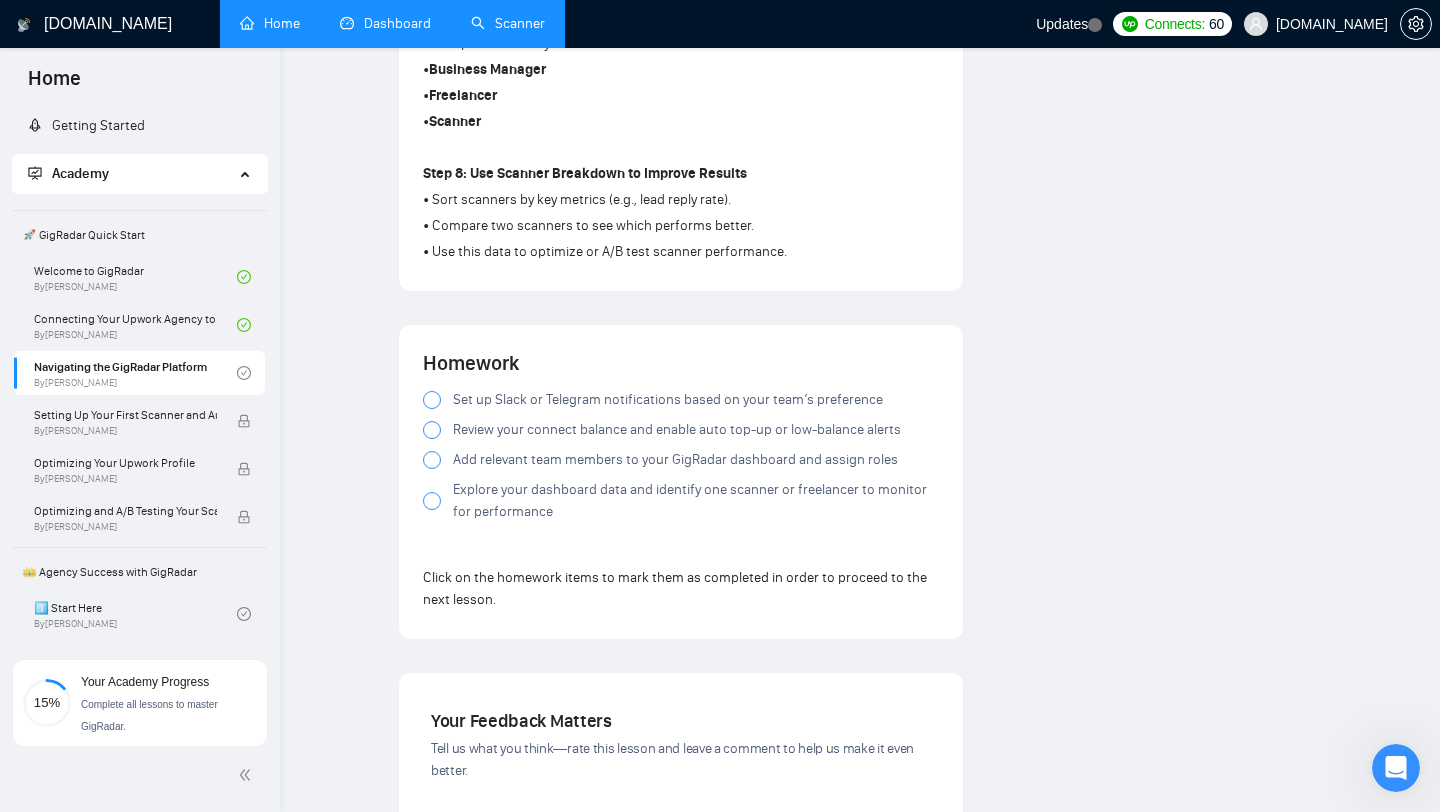 click on "Review your connect balance and enable auto top-up or low-balance alerts" at bounding box center [677, 430] 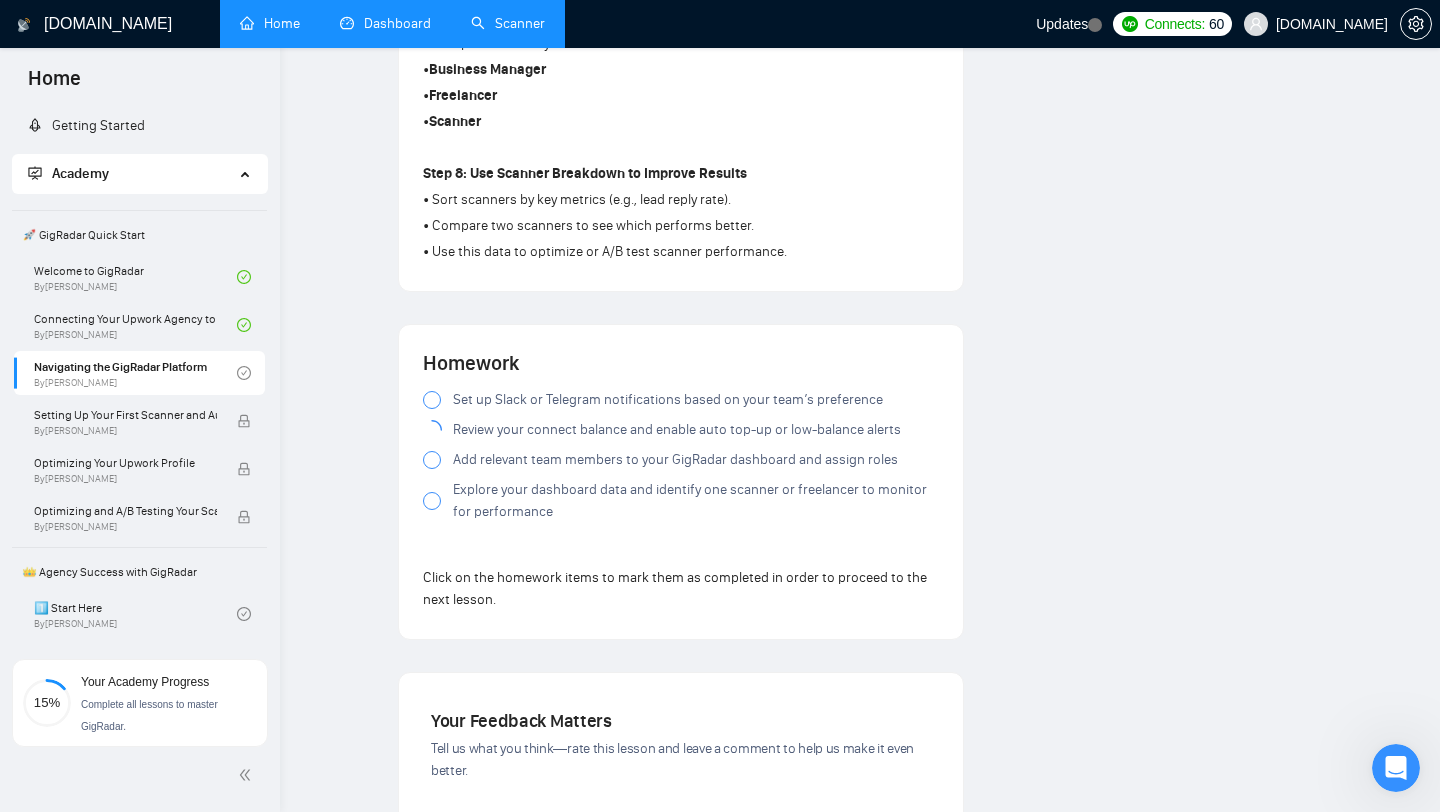 click on "Add relevant team members to your GigRadar dashboard and assign roles" at bounding box center (675, 460) 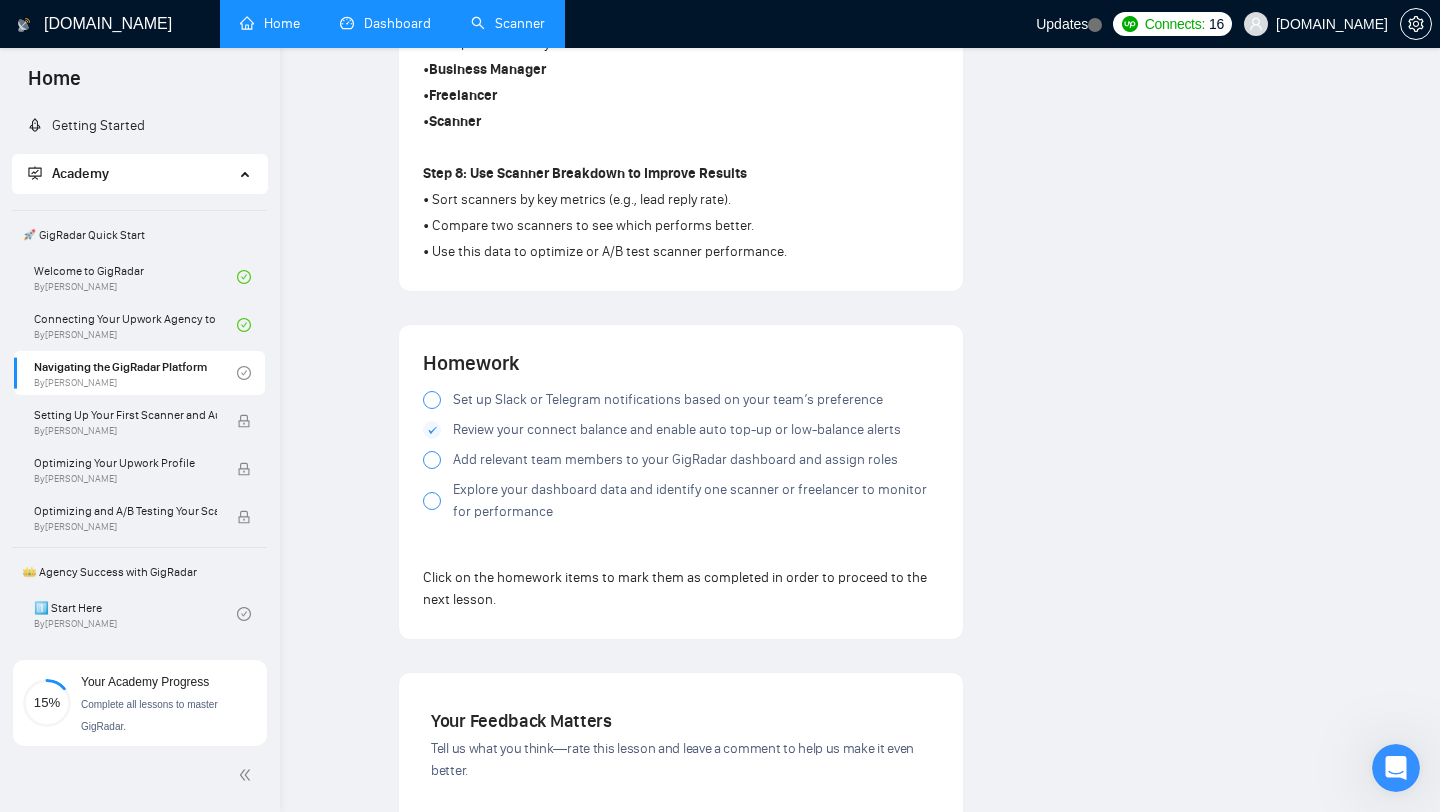 click at bounding box center [432, 460] 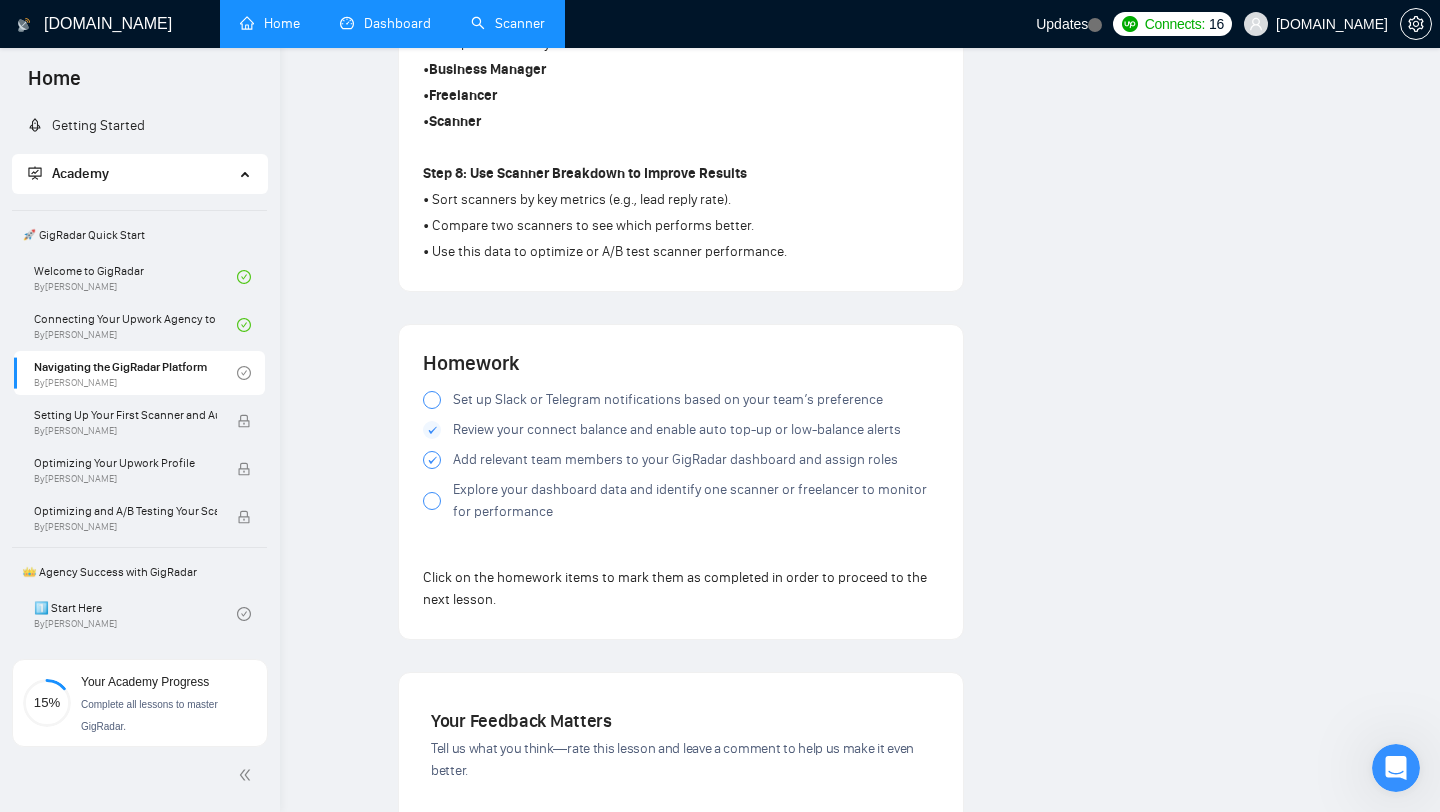 click at bounding box center [432, 501] 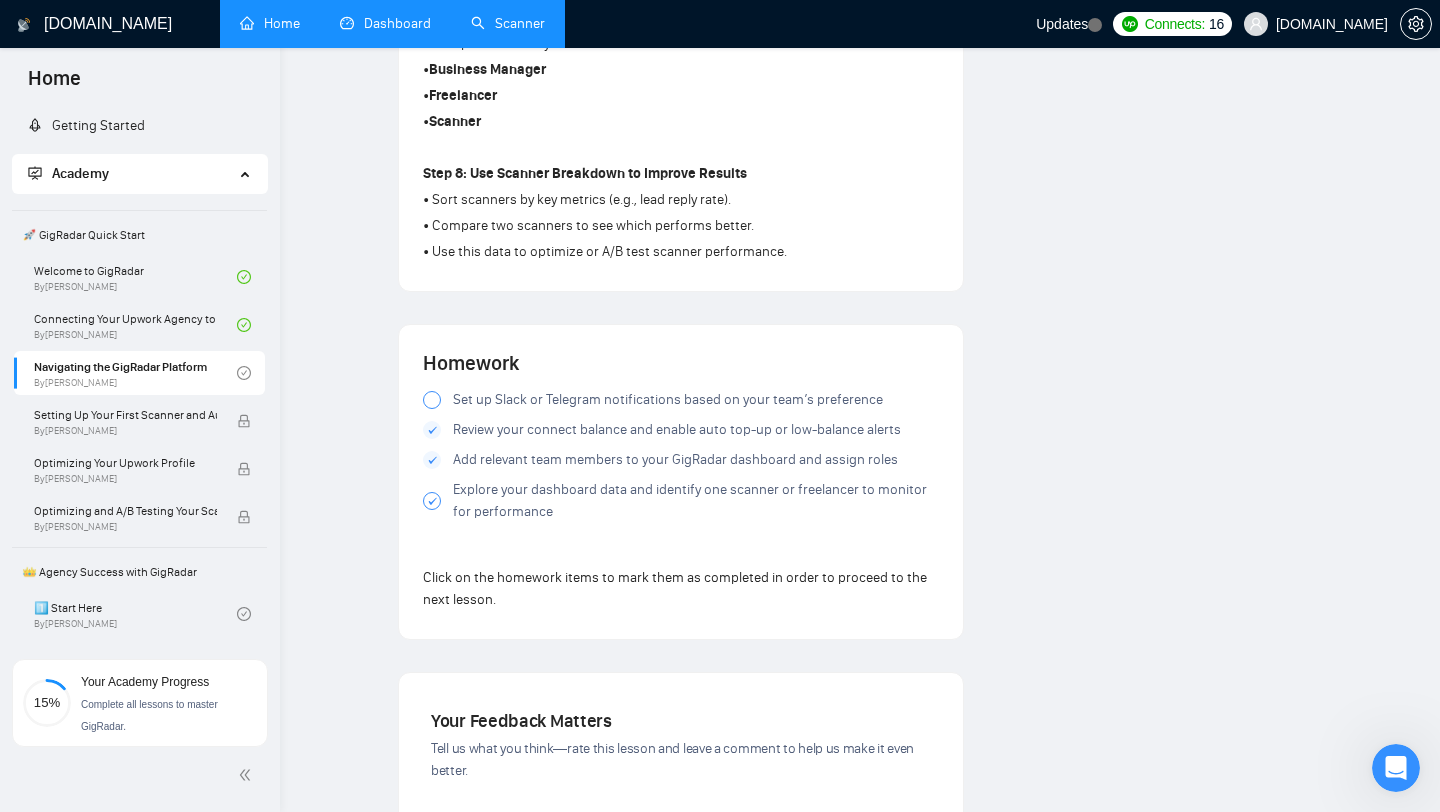 click at bounding box center (432, 400) 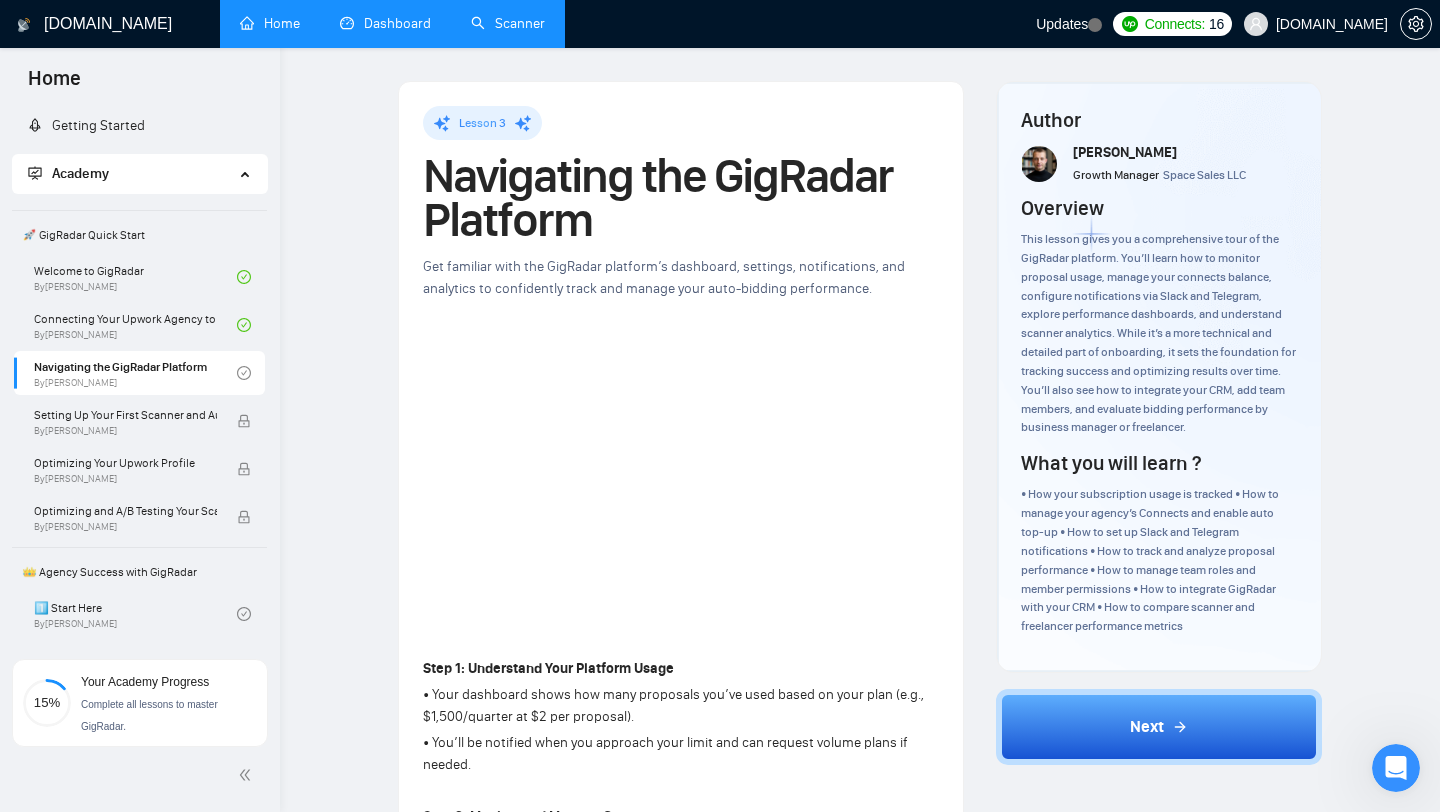 scroll, scrollTop: 338, scrollLeft: 0, axis: vertical 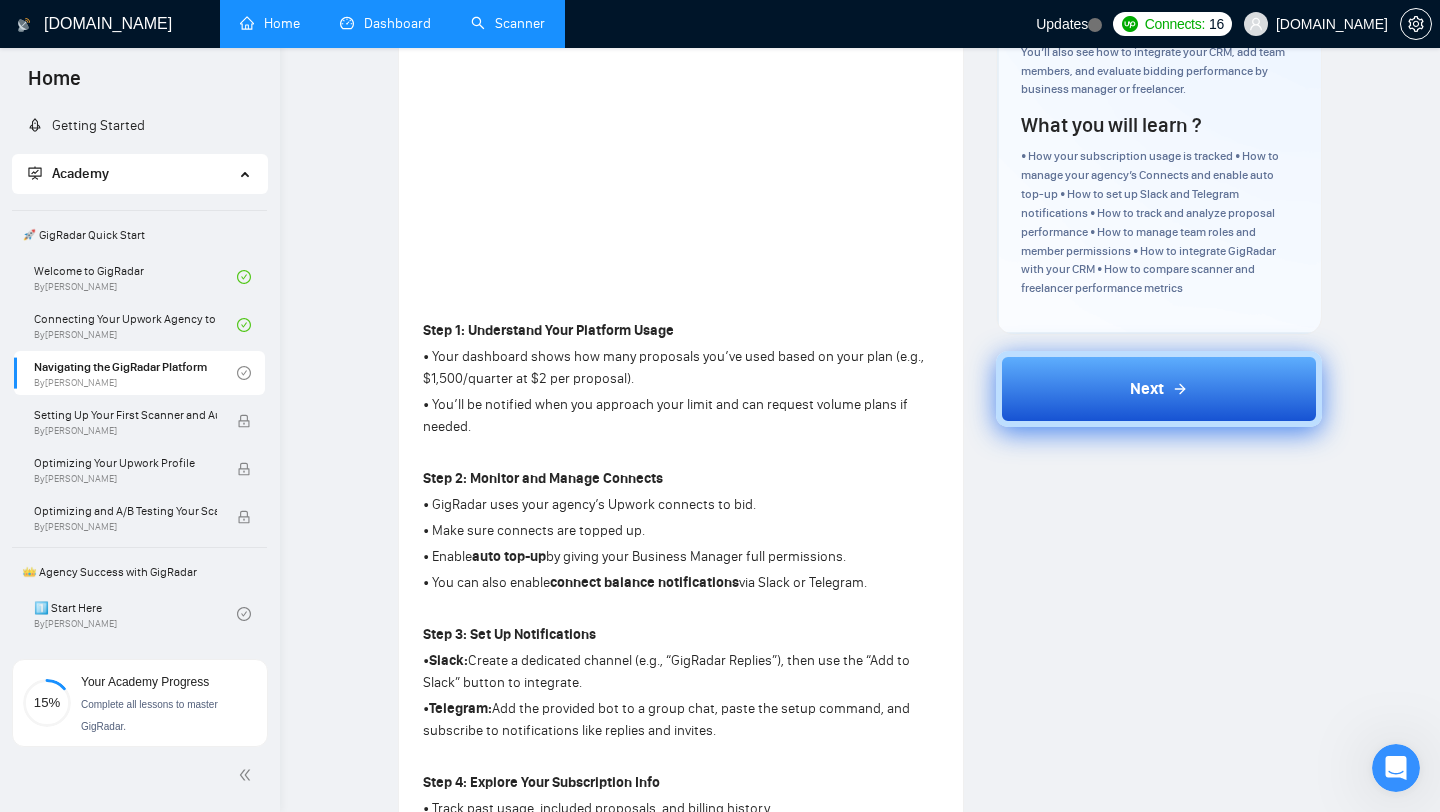 click on "Next" at bounding box center (1147, 389) 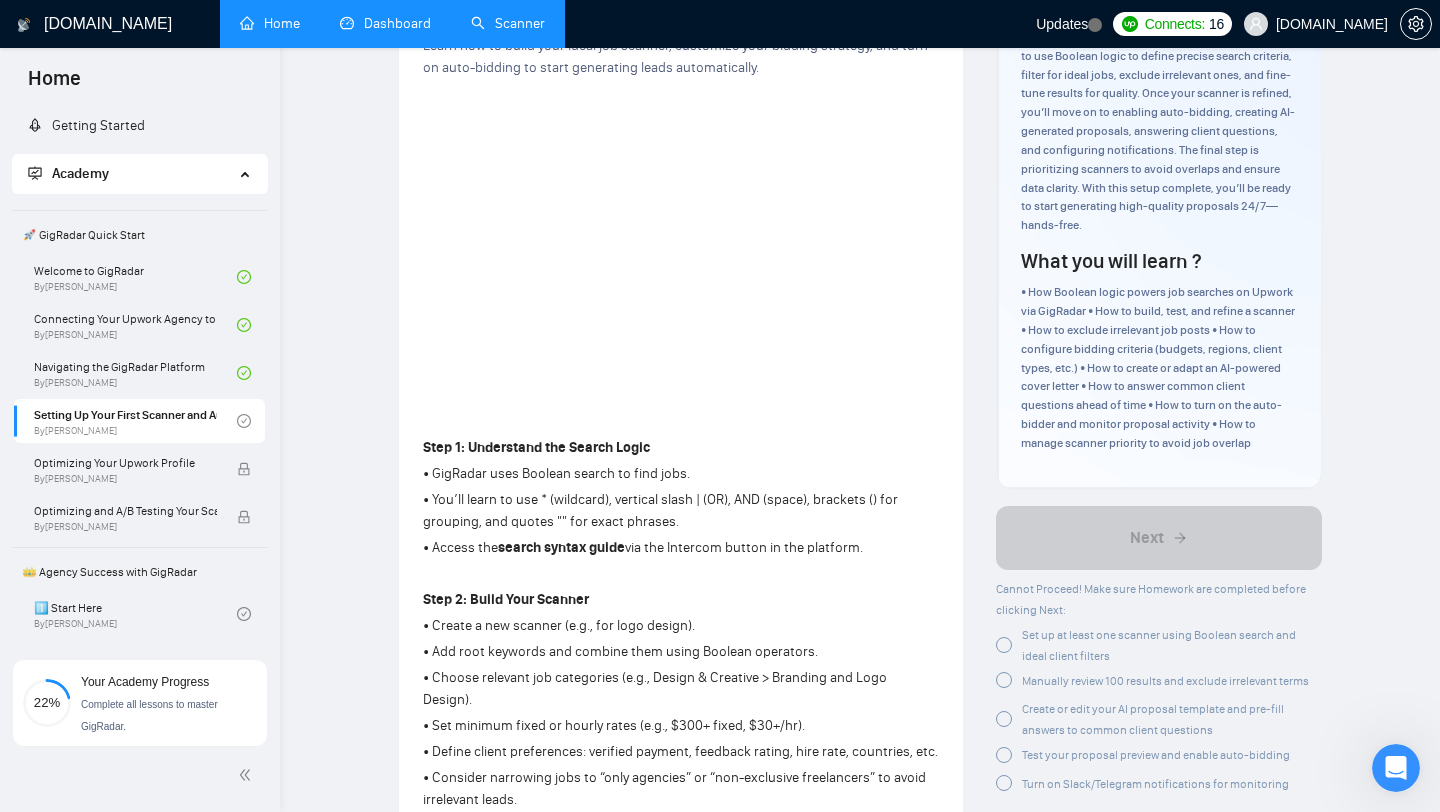 scroll, scrollTop: 219, scrollLeft: 0, axis: vertical 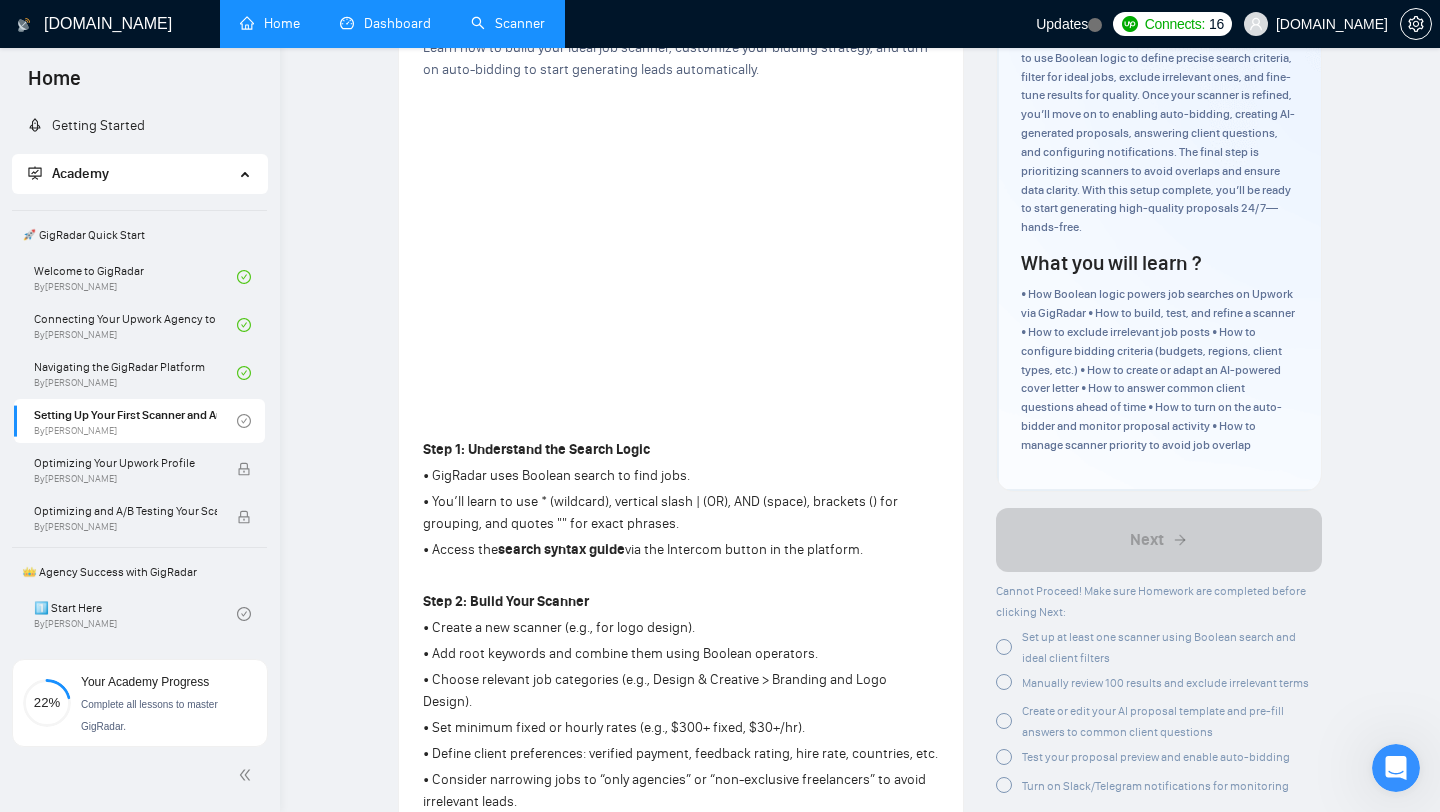 click on "Dashboard" at bounding box center (385, 23) 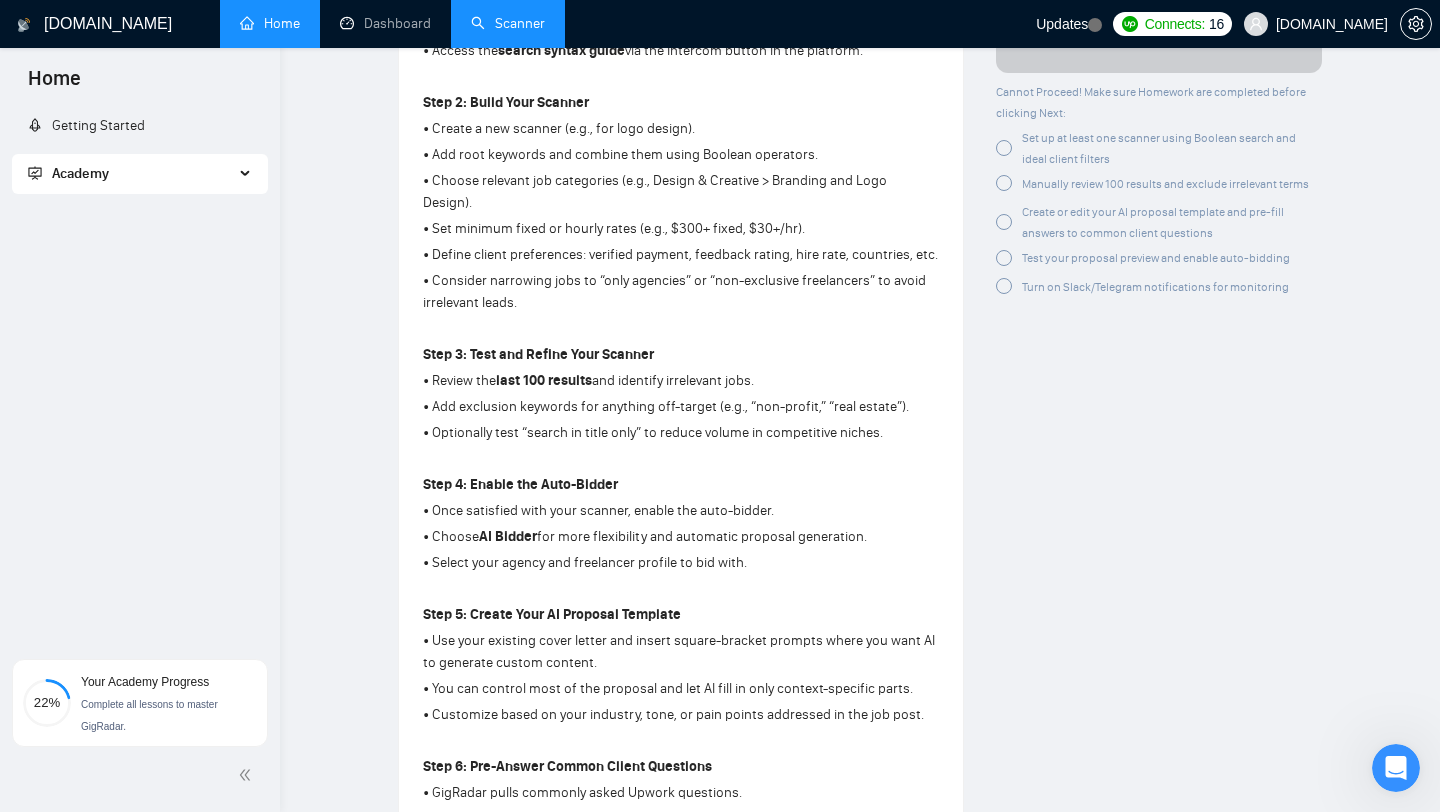 scroll, scrollTop: 0, scrollLeft: 0, axis: both 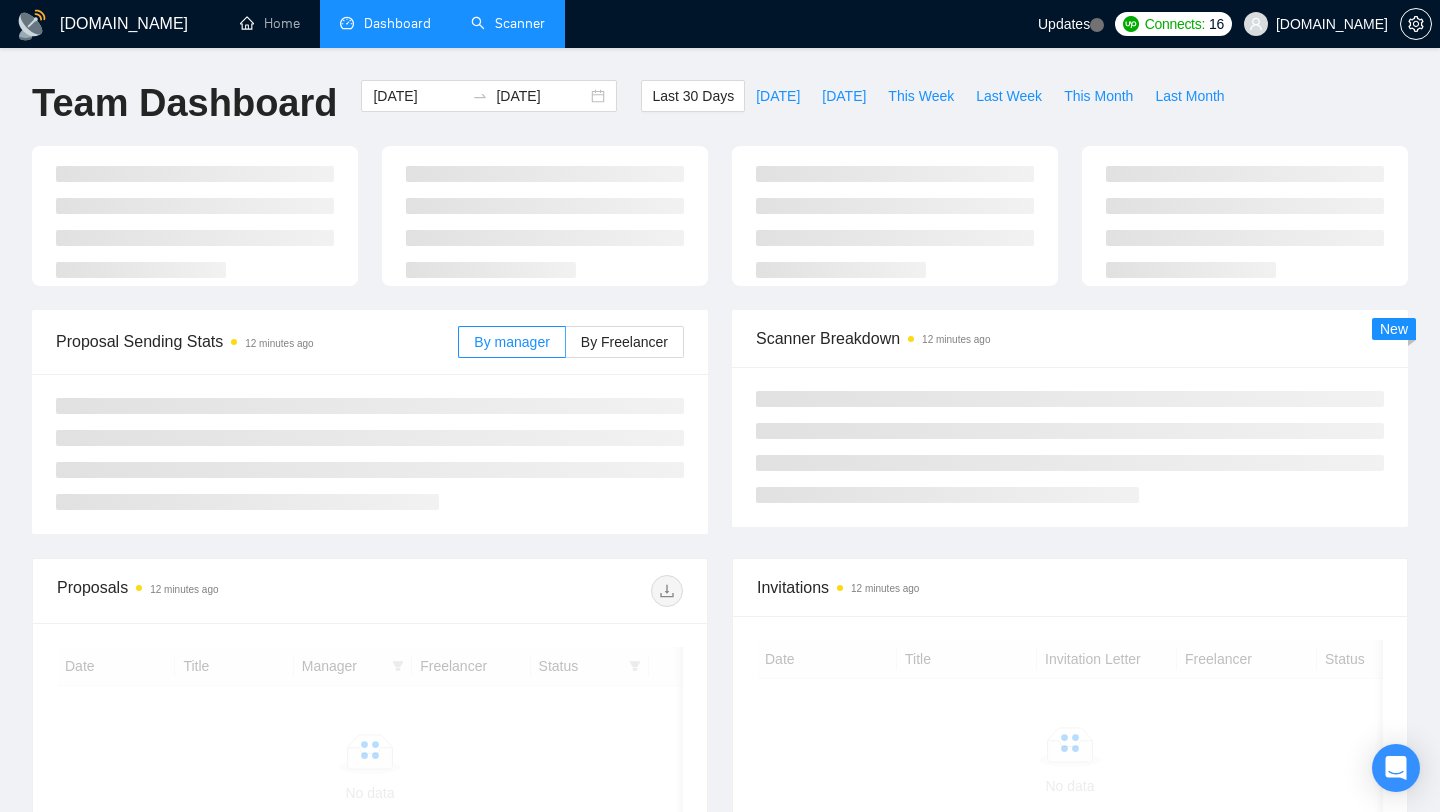 click on "Scanner" at bounding box center [508, 23] 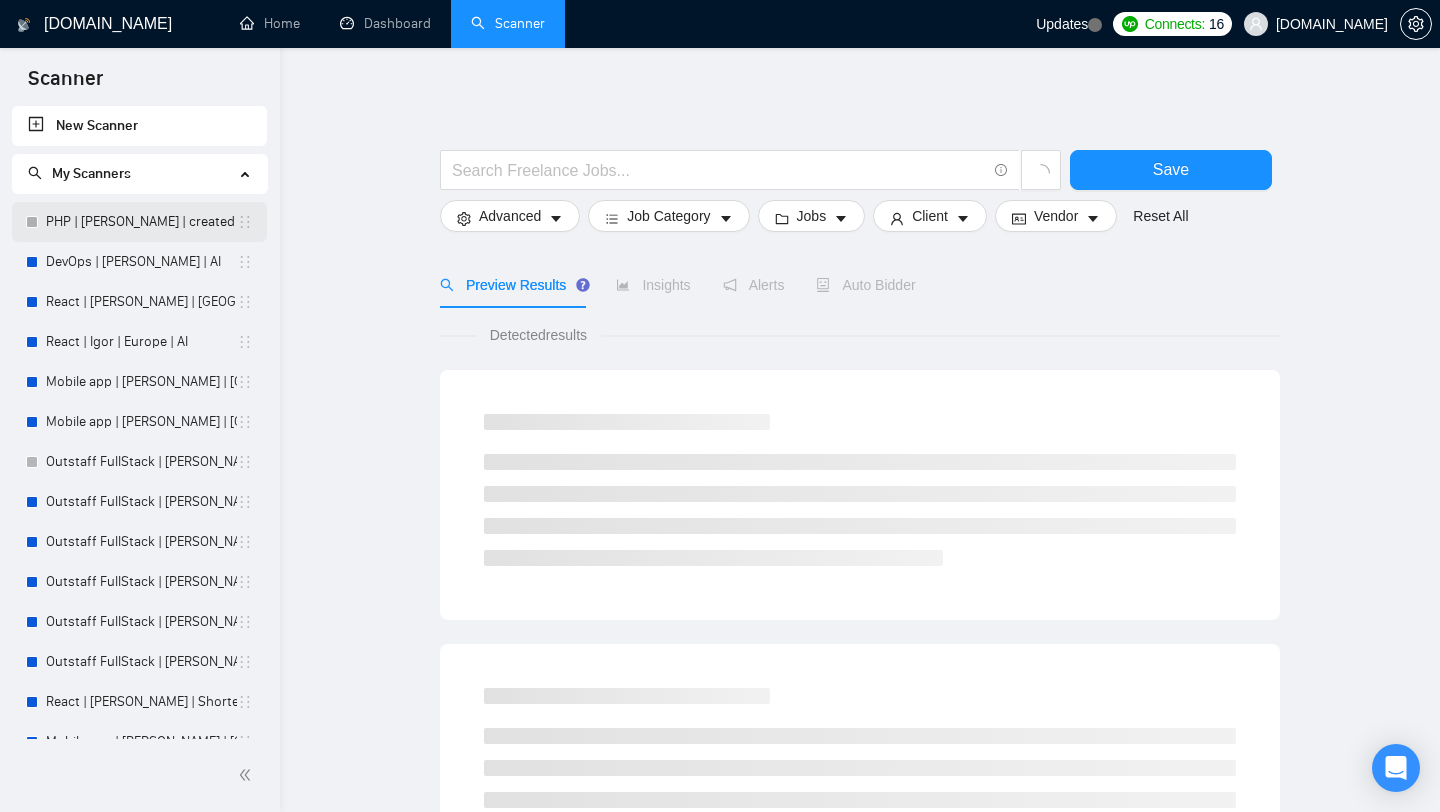 click on "PHP | [PERSON_NAME] | created 03.07" at bounding box center [141, 222] 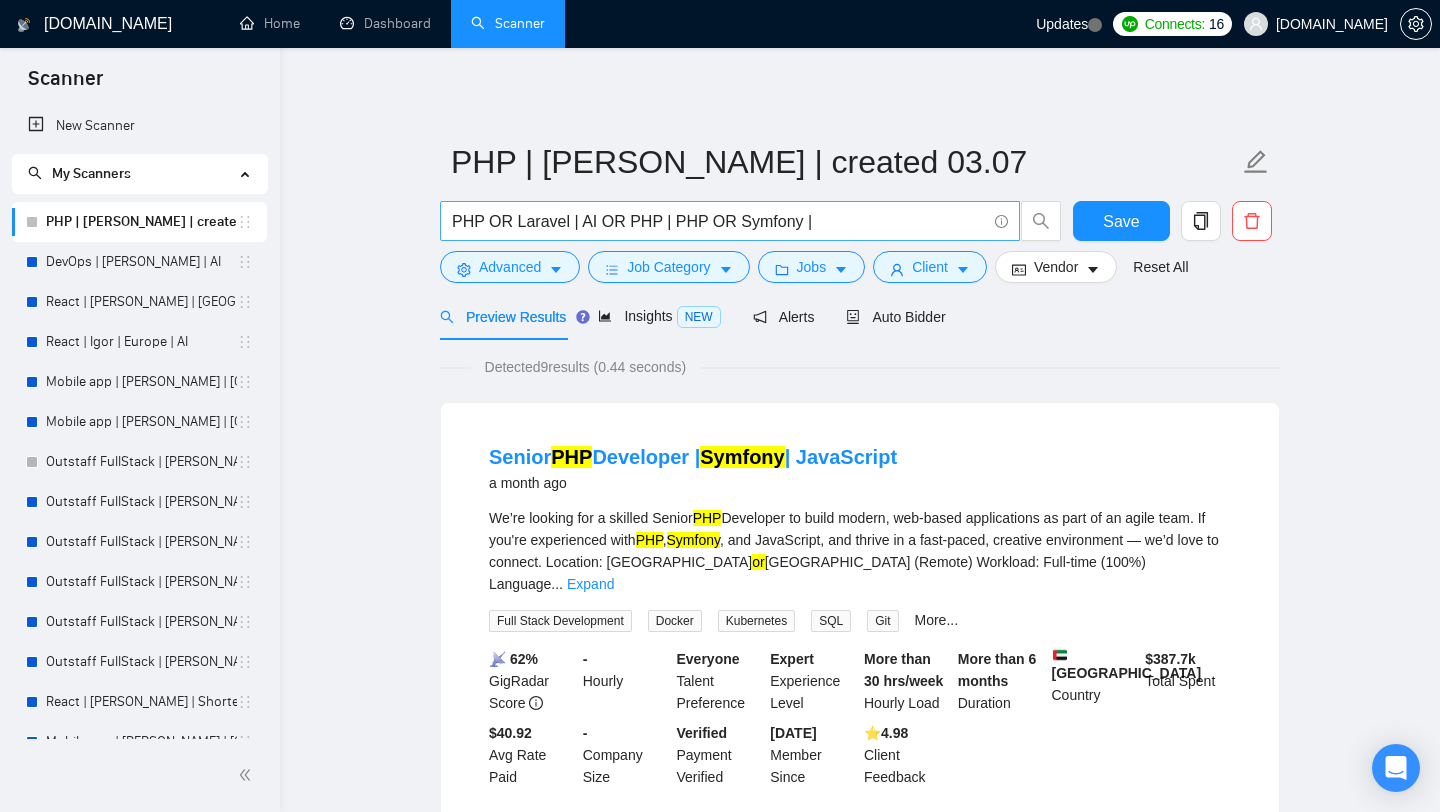 click on "PHP OR Laravel | AI OR PHP | PHP OR Symfony |" at bounding box center [719, 221] 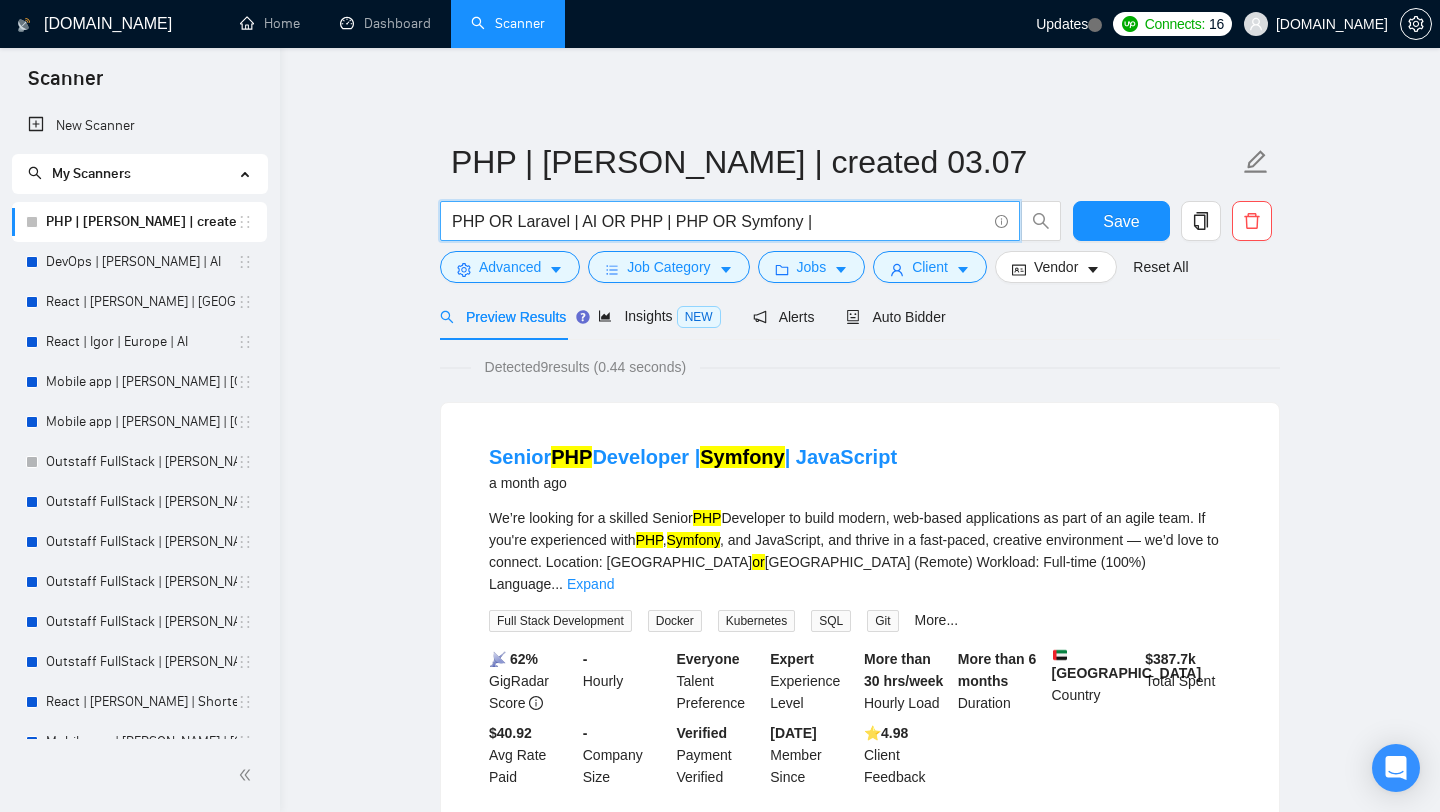 click on "PHP OR Laravel | AI OR PHP | PHP OR Symfony |" at bounding box center [719, 221] 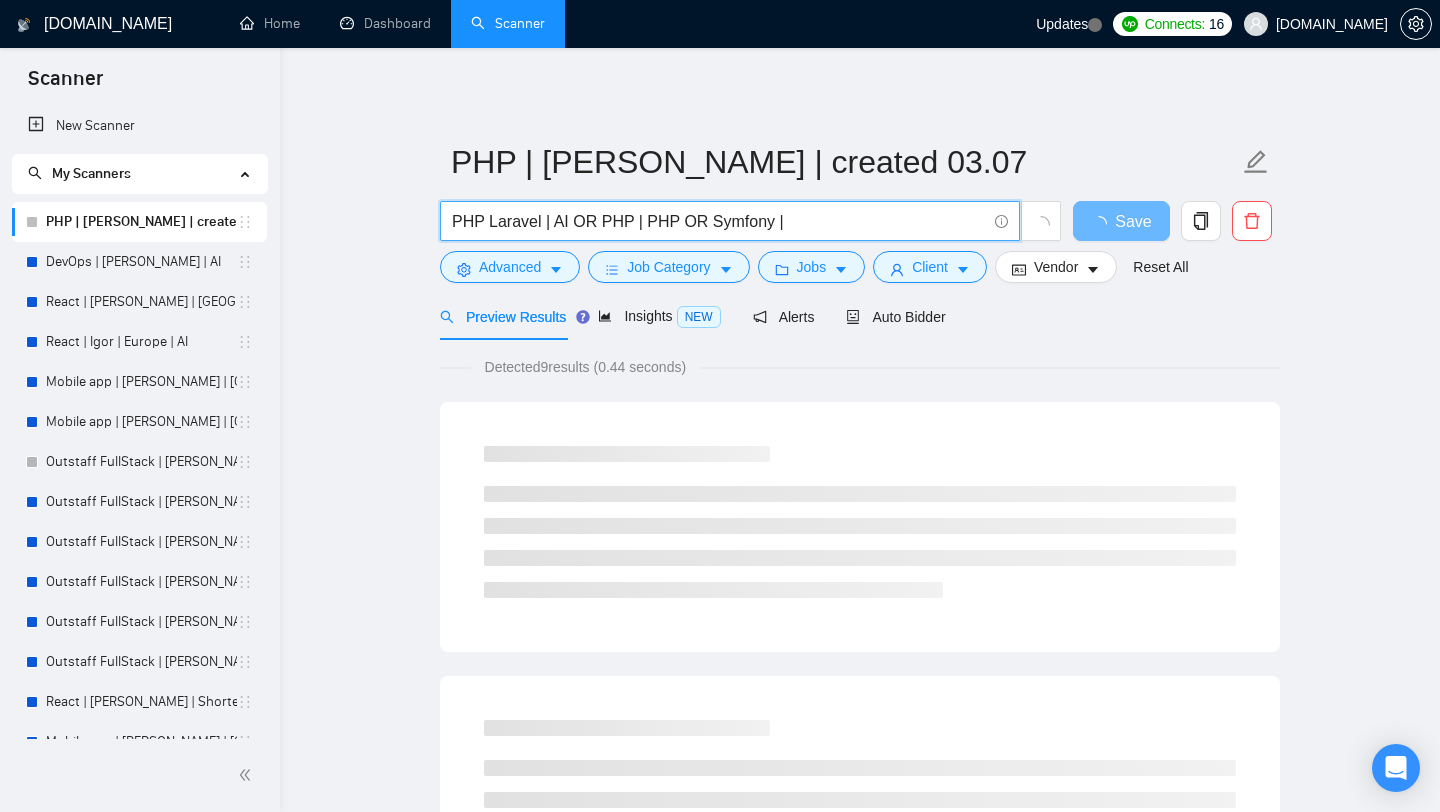 click on "PHP Laravel | AI OR PHP | PHP OR Symfony |" at bounding box center [719, 221] 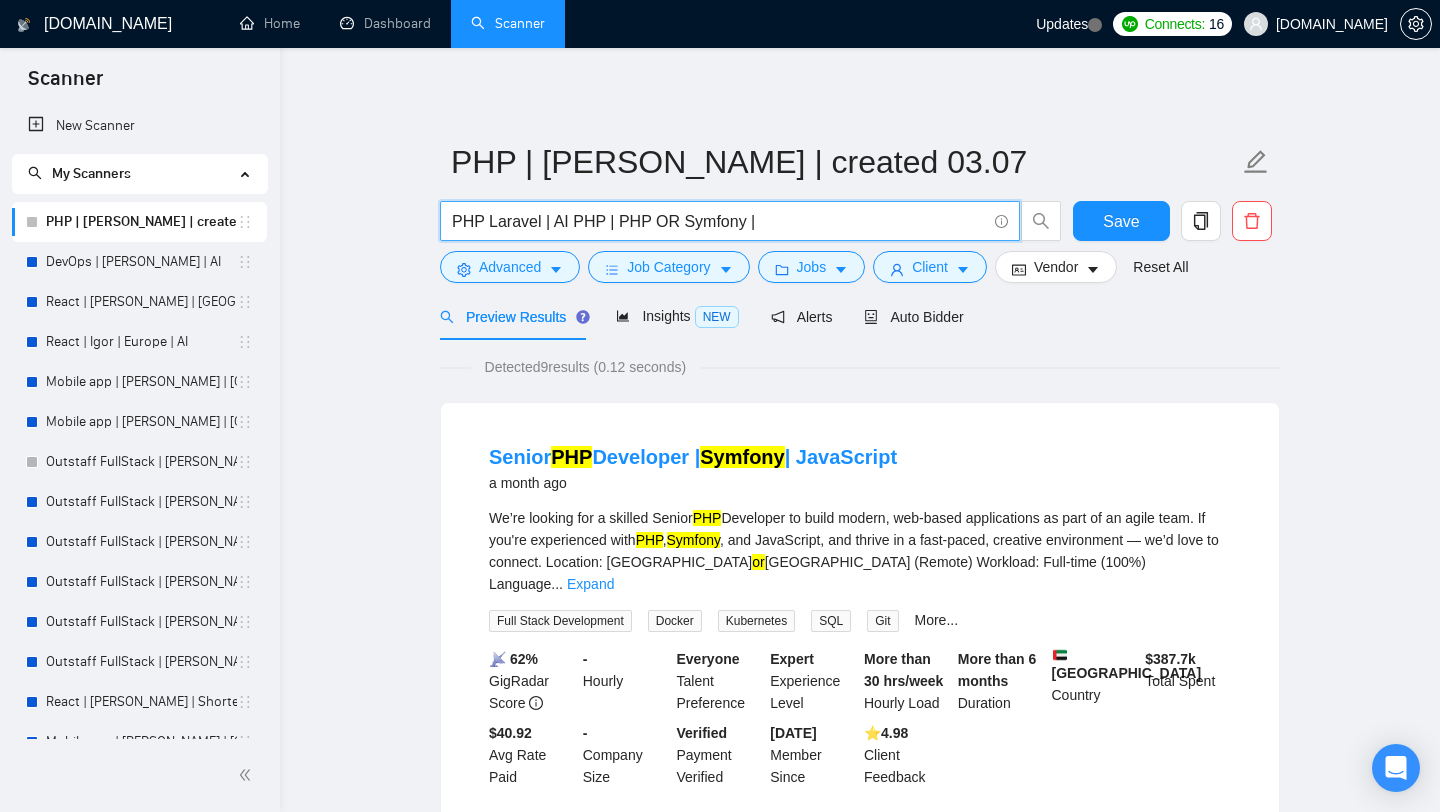 click on "PHP Laravel | AI PHP | PHP OR Symfony |" at bounding box center (719, 221) 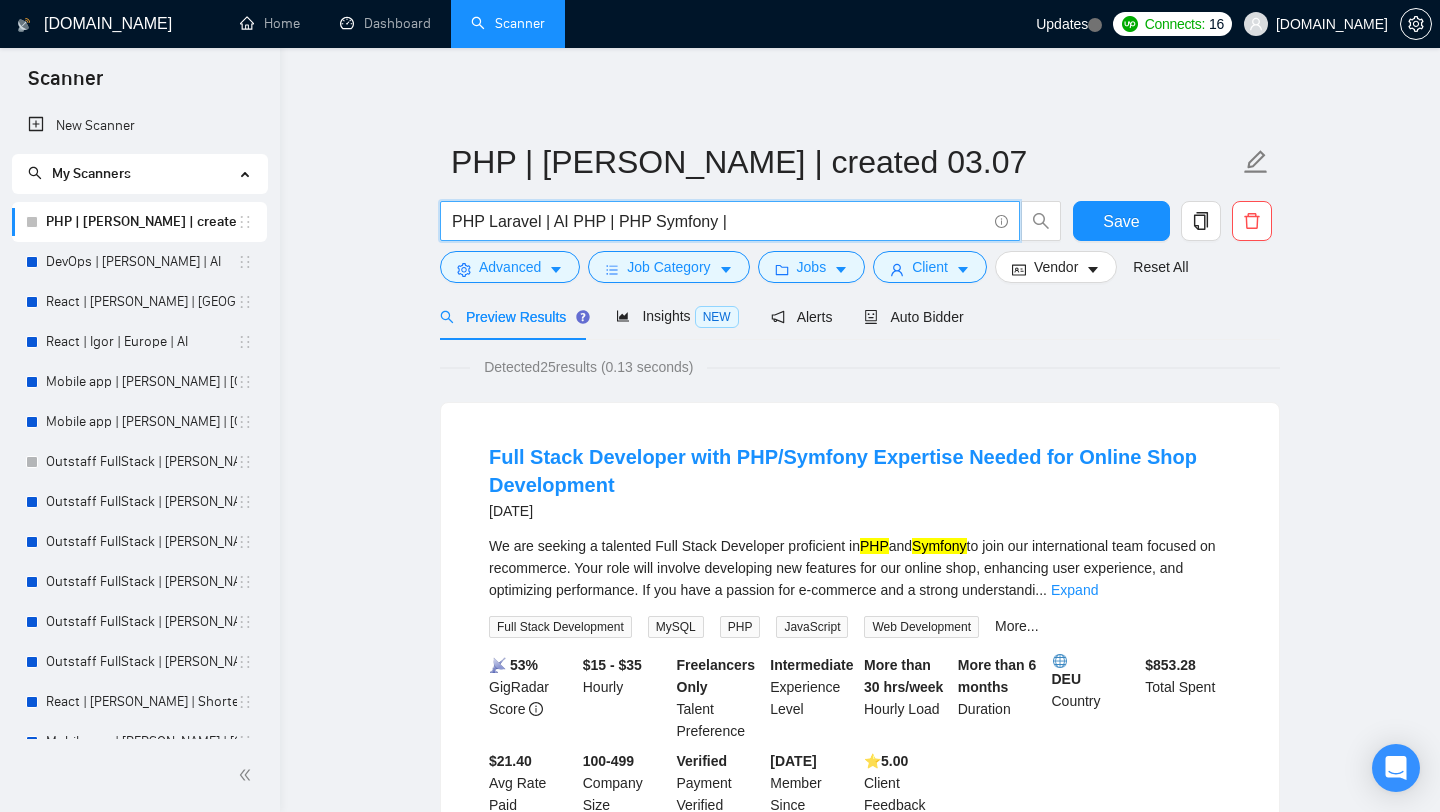 click on "PHP Laravel | AI PHP | PHP Symfony |" at bounding box center [719, 221] 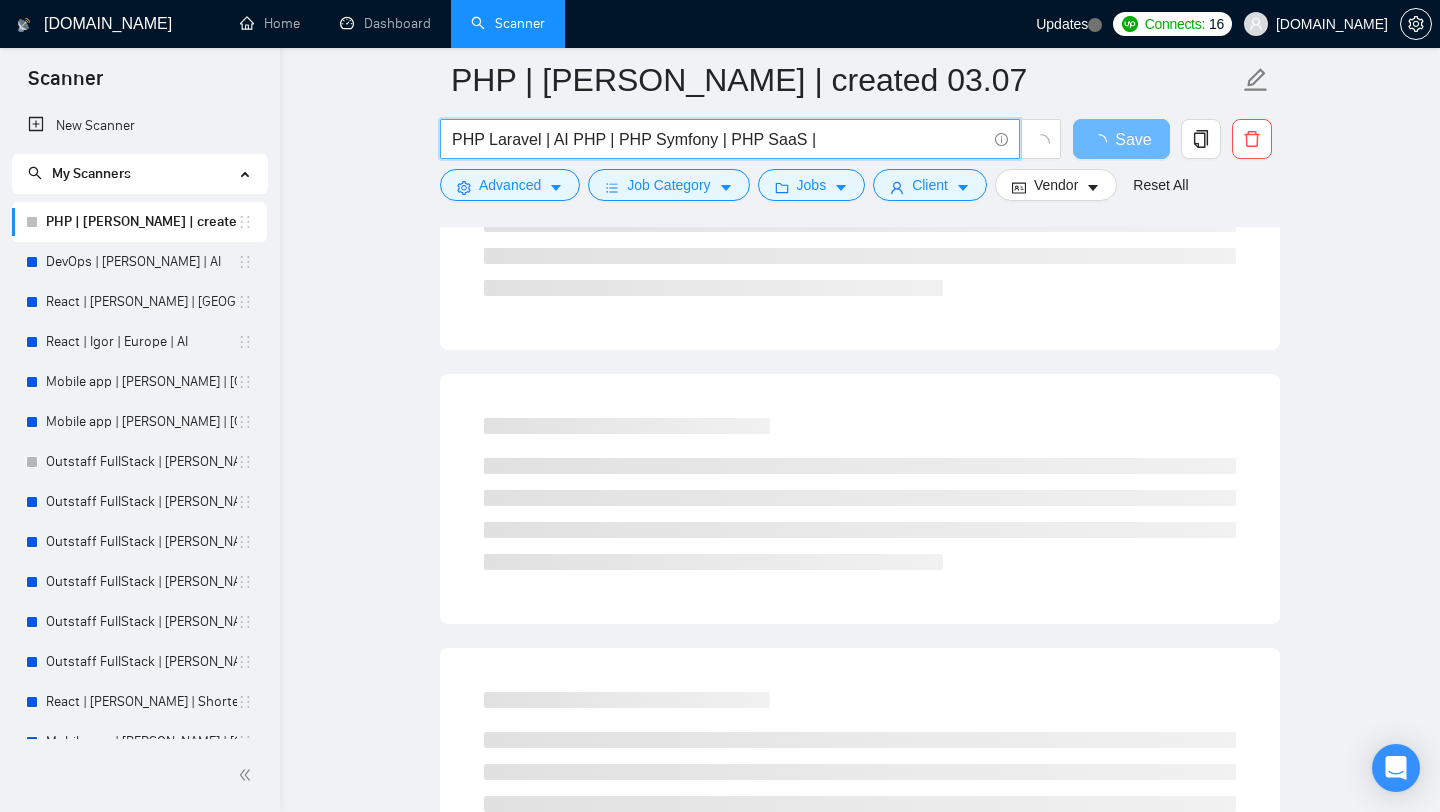 scroll, scrollTop: 0, scrollLeft: 0, axis: both 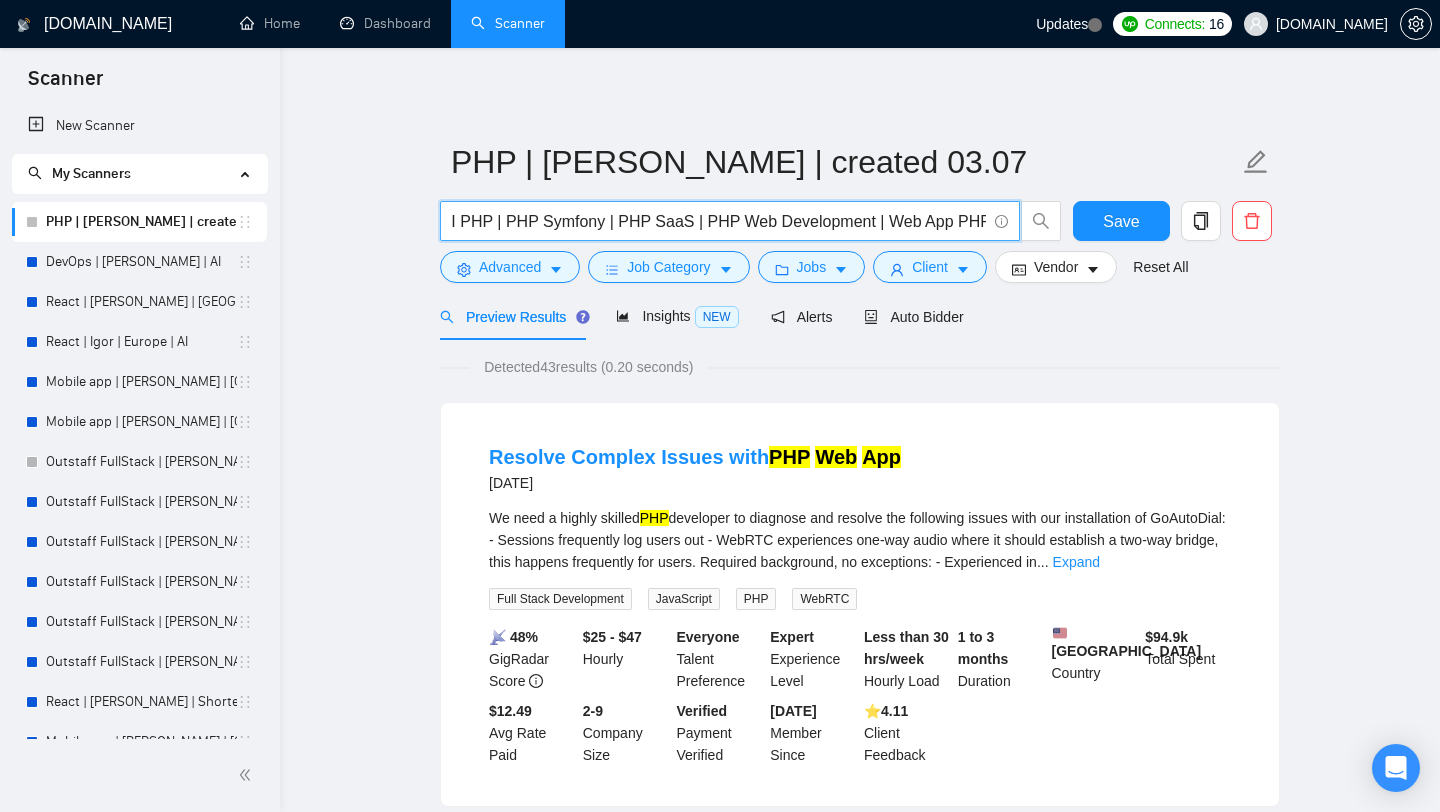 click on "PHP Laravel | AI PHP | PHP Symfony | PHP SaaS | PHP Web Development | Web App PHP |" at bounding box center (719, 221) 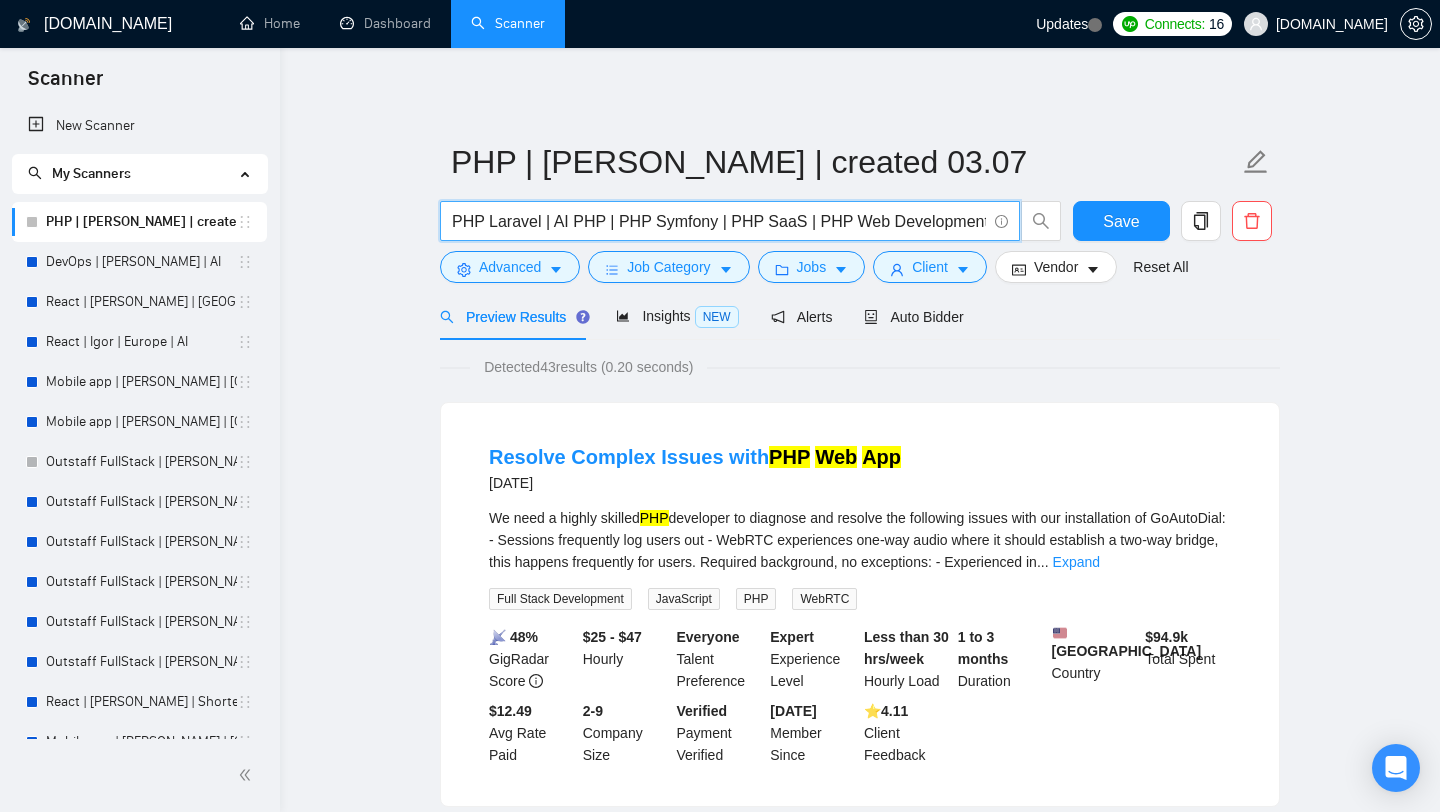 click on "PHP Laravel | AI PHP | PHP Symfony | PHP SaaS | PHP Web Development | Web App PHP |" at bounding box center [719, 221] 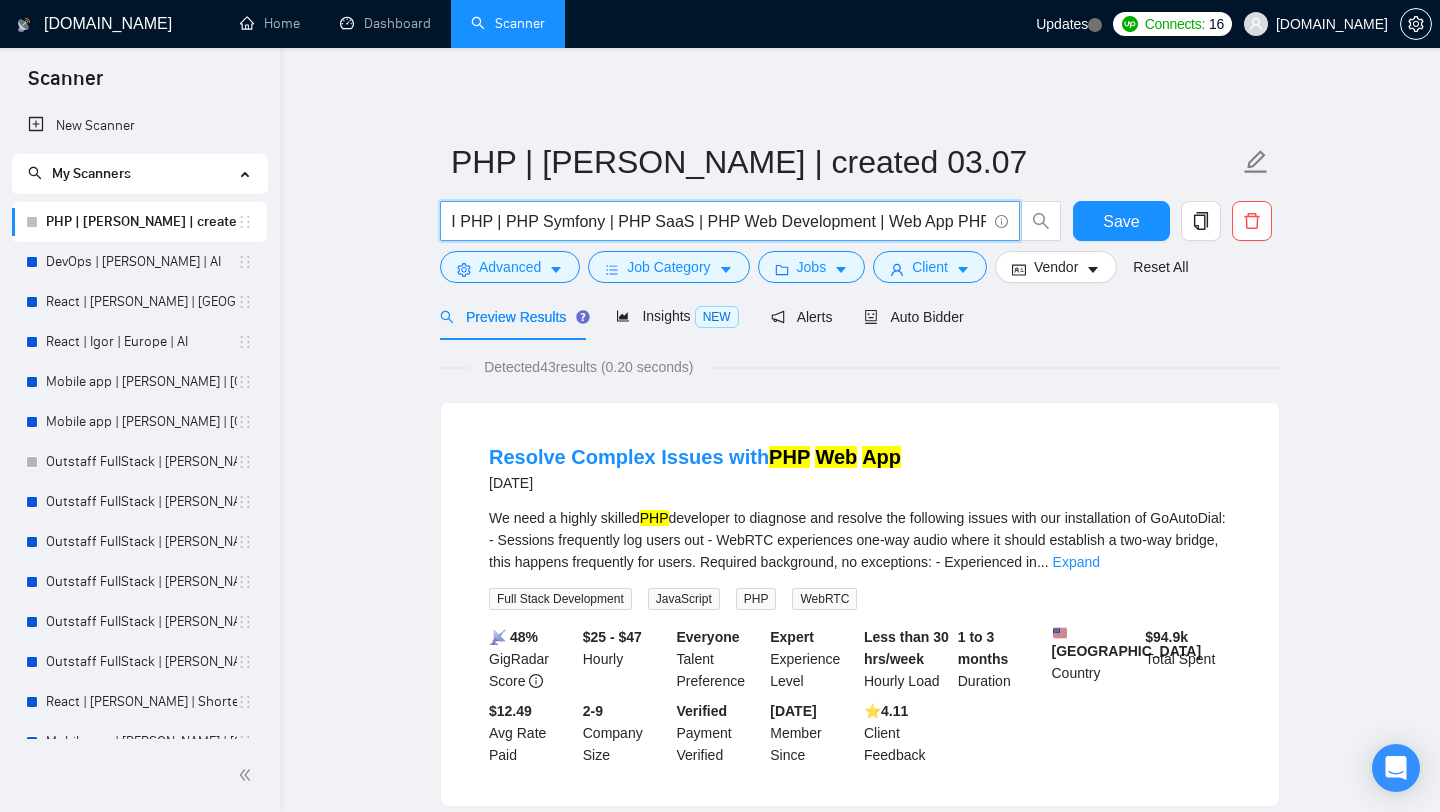 click on "PHP Laravel | AI PHP | PHP Symfony | PHP SaaS | PHP Web Development | Web App PHP |" at bounding box center (719, 221) 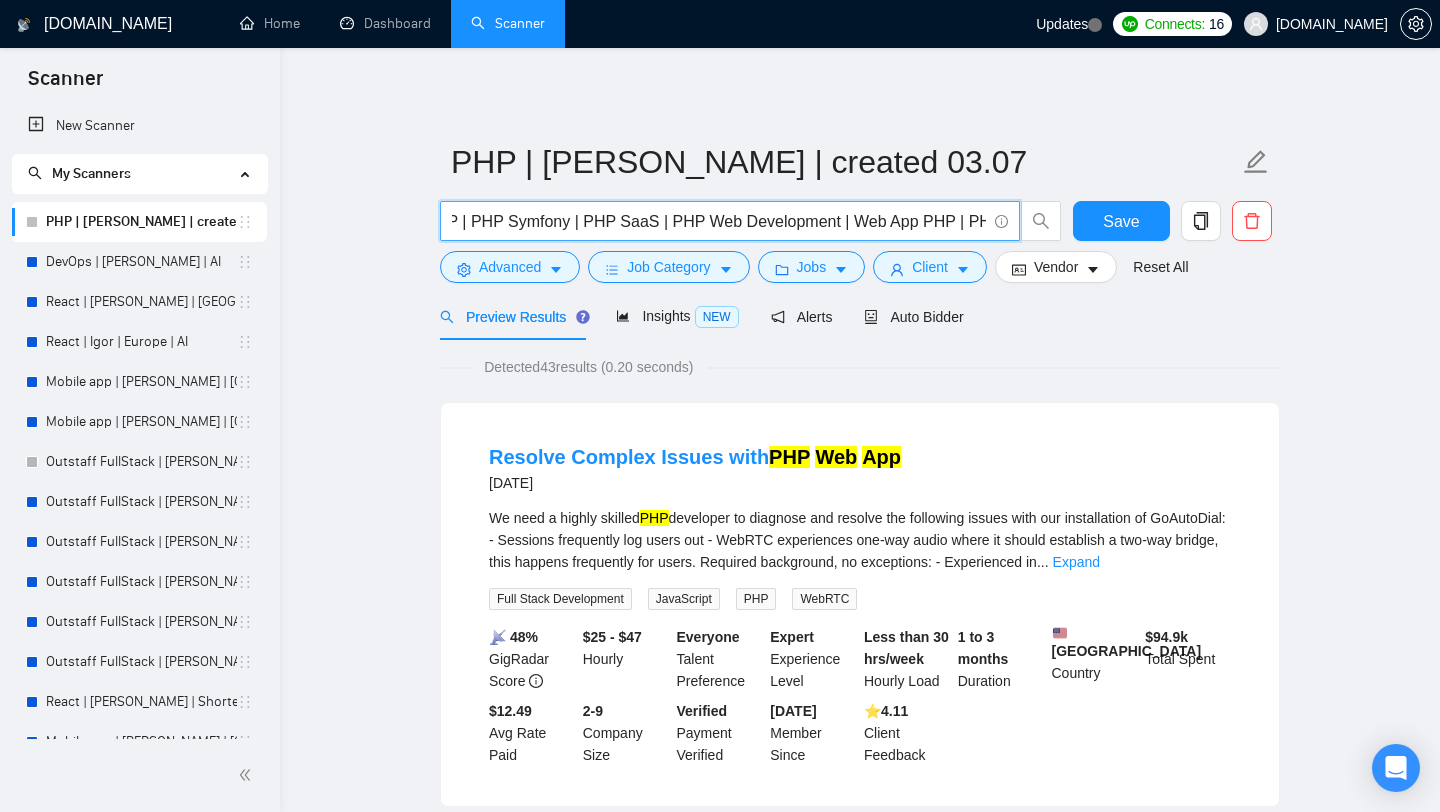 scroll, scrollTop: 0, scrollLeft: 153, axis: horizontal 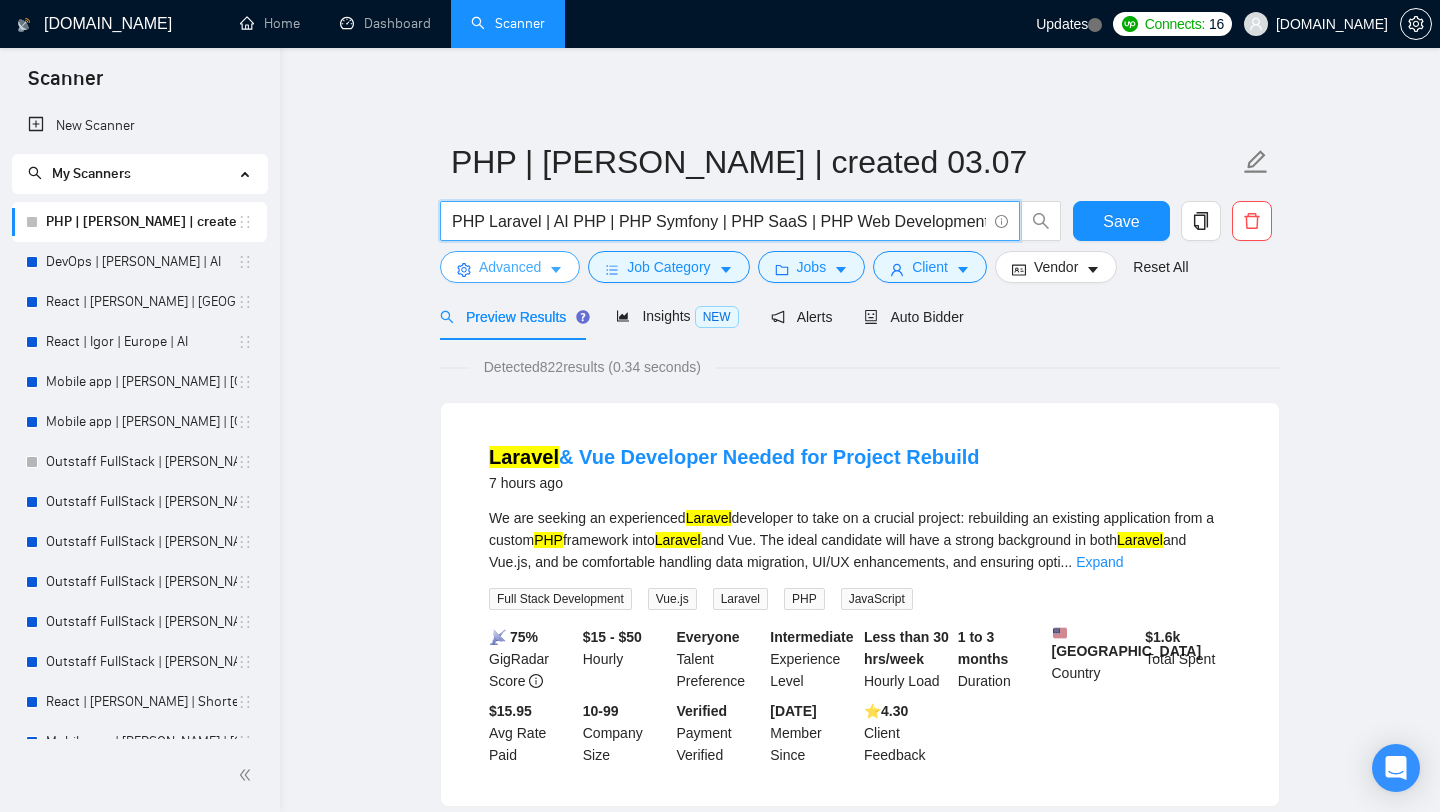 type on "PHP Laravel | AI PHP | PHP Symfony | PHP SaaS | PHP Web Development | Web App PHP | PHP |" 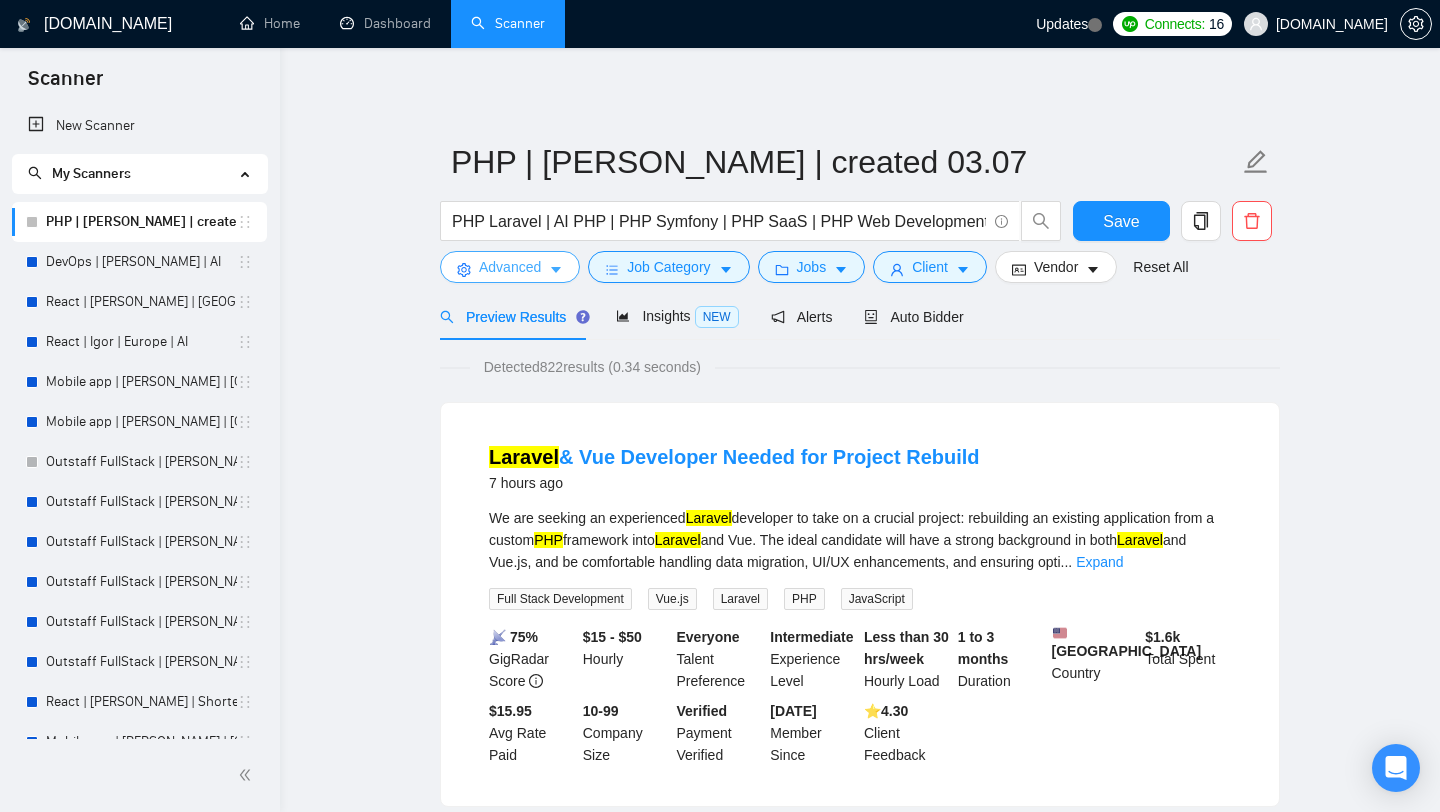 click on "Advanced" at bounding box center [510, 267] 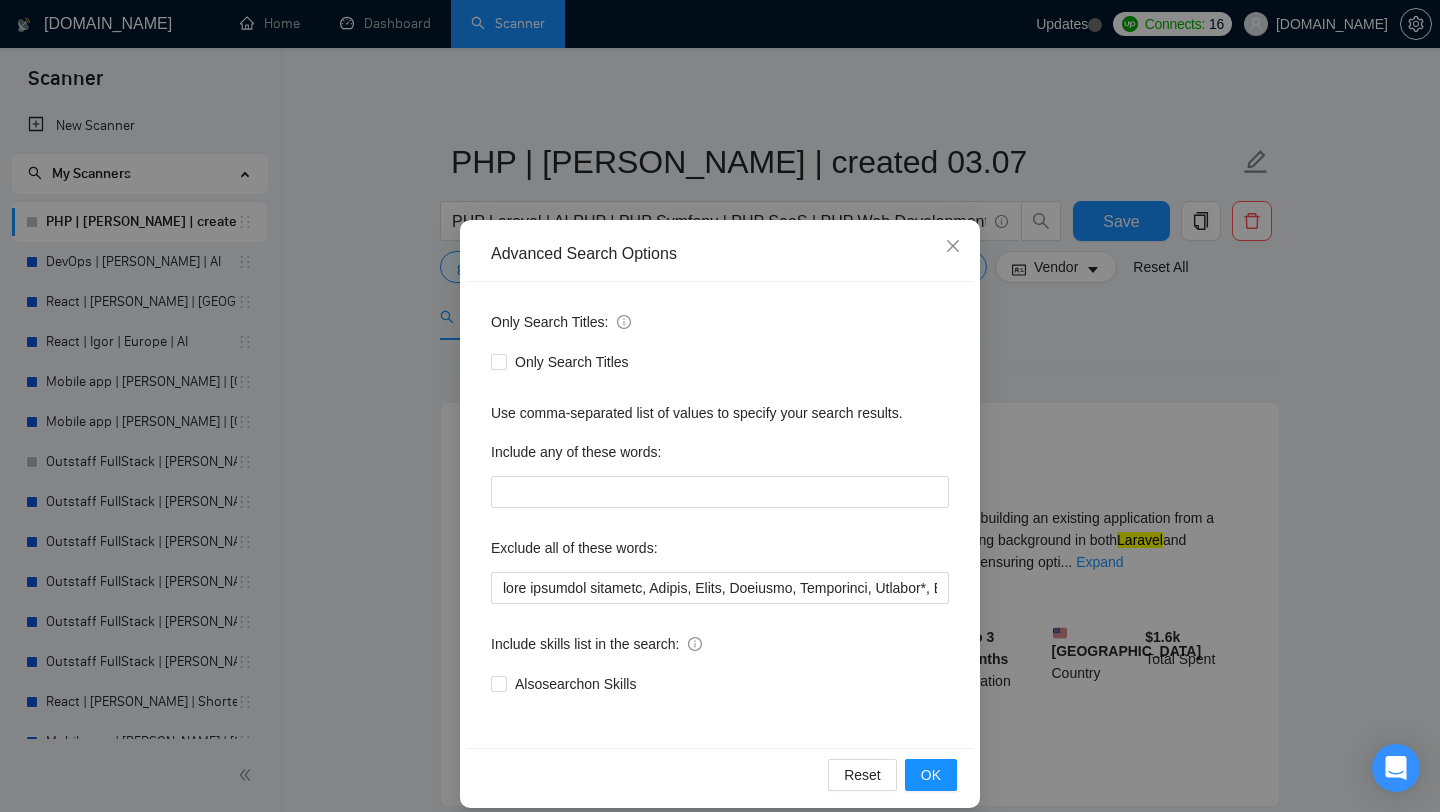 scroll, scrollTop: 20, scrollLeft: 0, axis: vertical 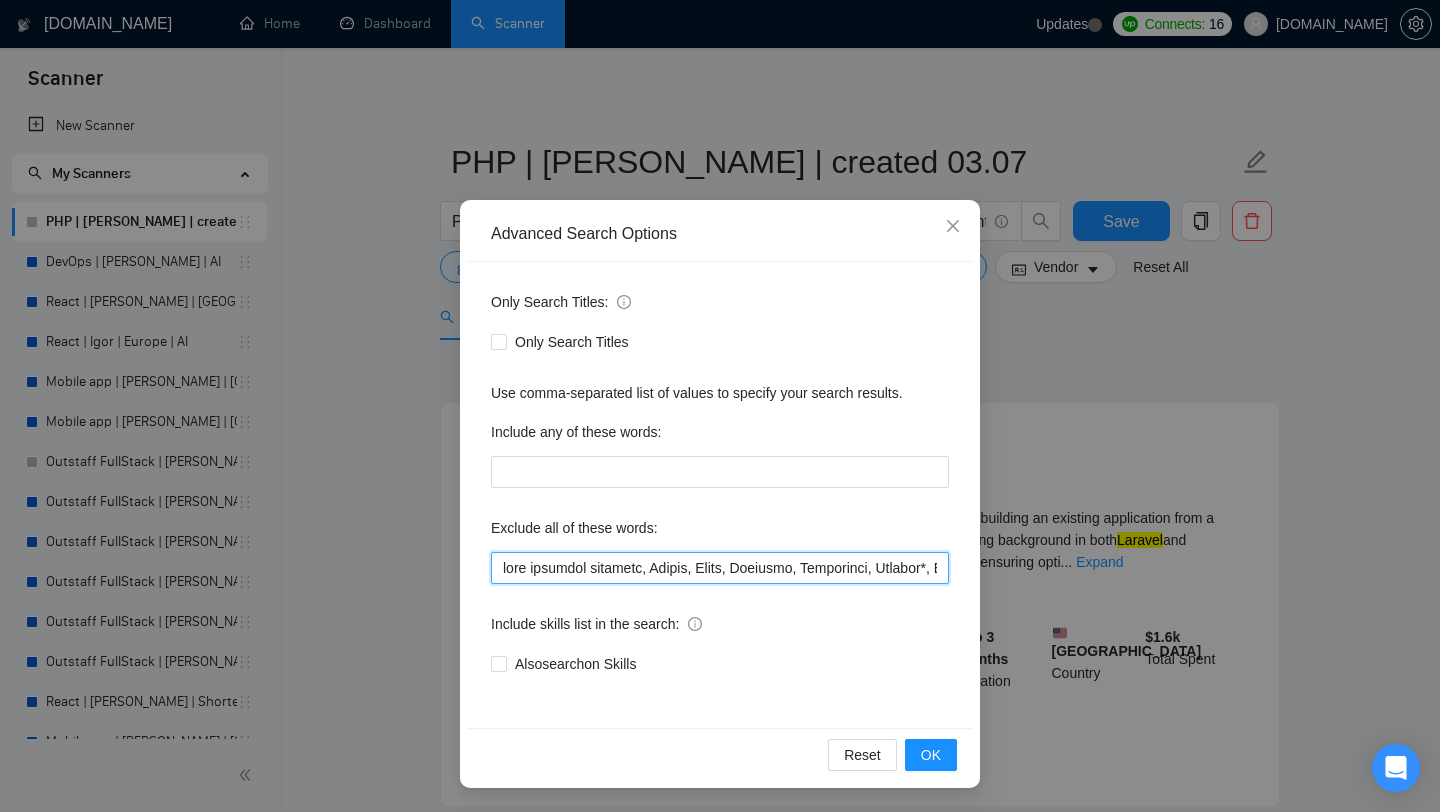 click at bounding box center [720, 568] 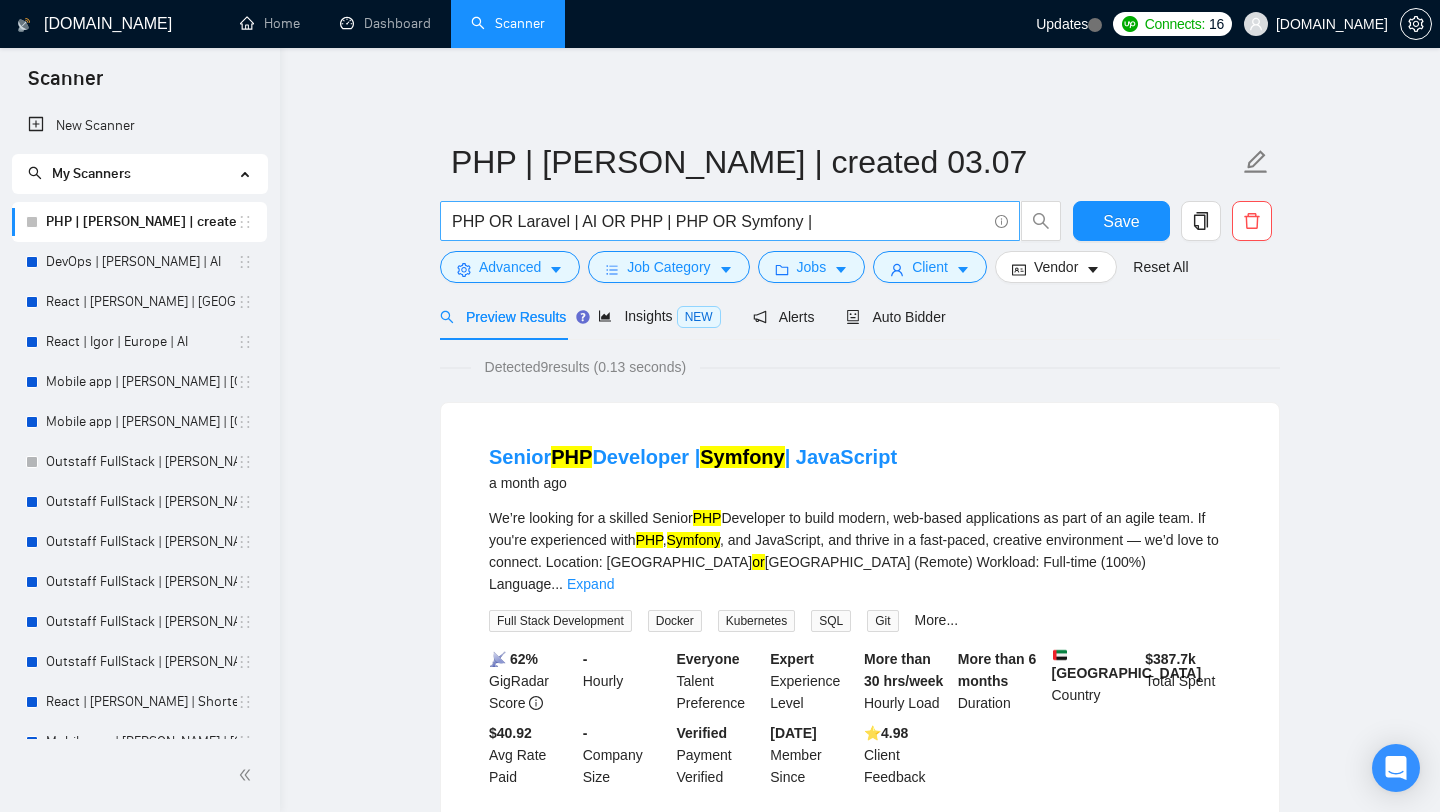 click on "PHP OR Laravel | AI OR PHP | PHP OR Symfony |" at bounding box center [719, 221] 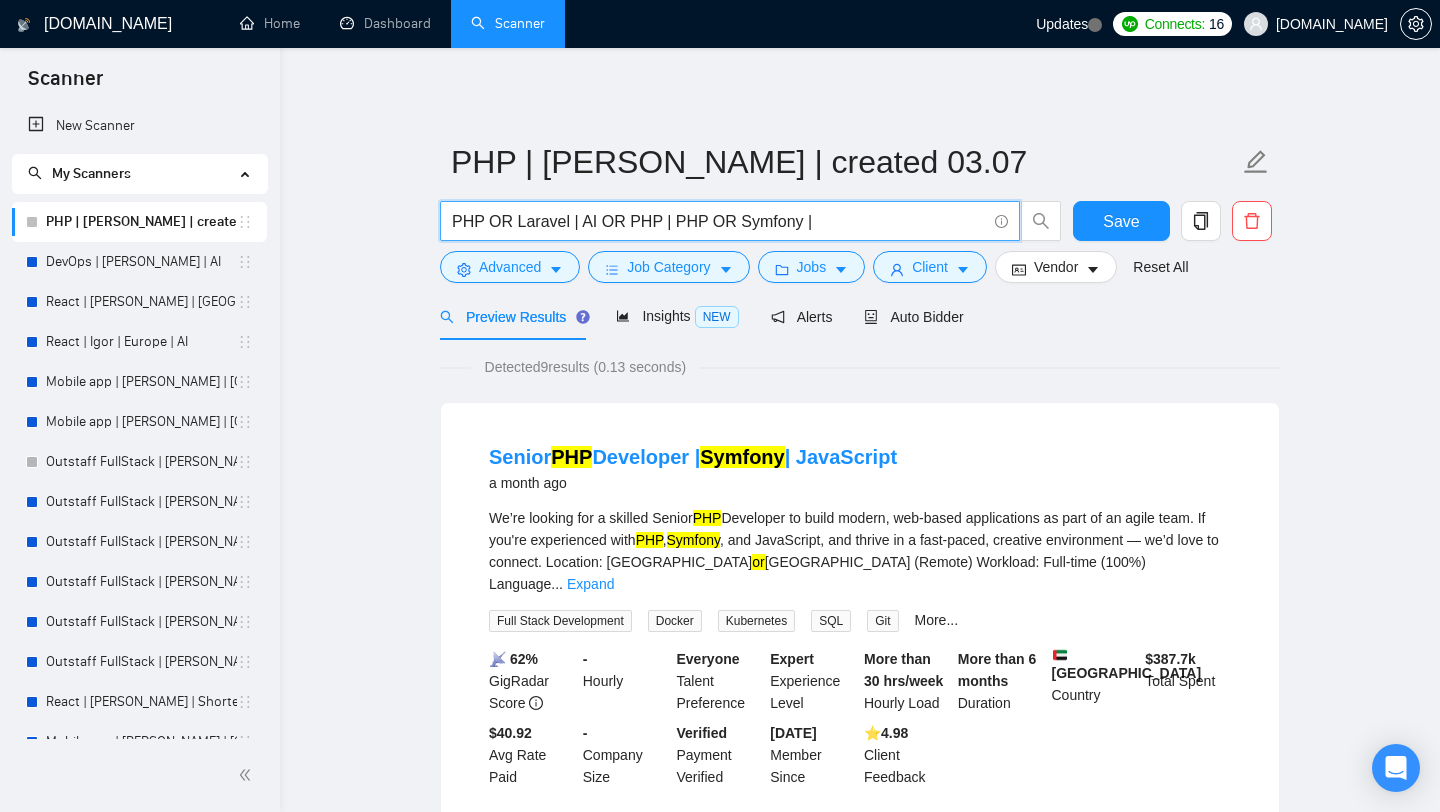 click on "PHP OR Laravel | AI OR PHP | PHP OR Symfony |" at bounding box center (719, 221) 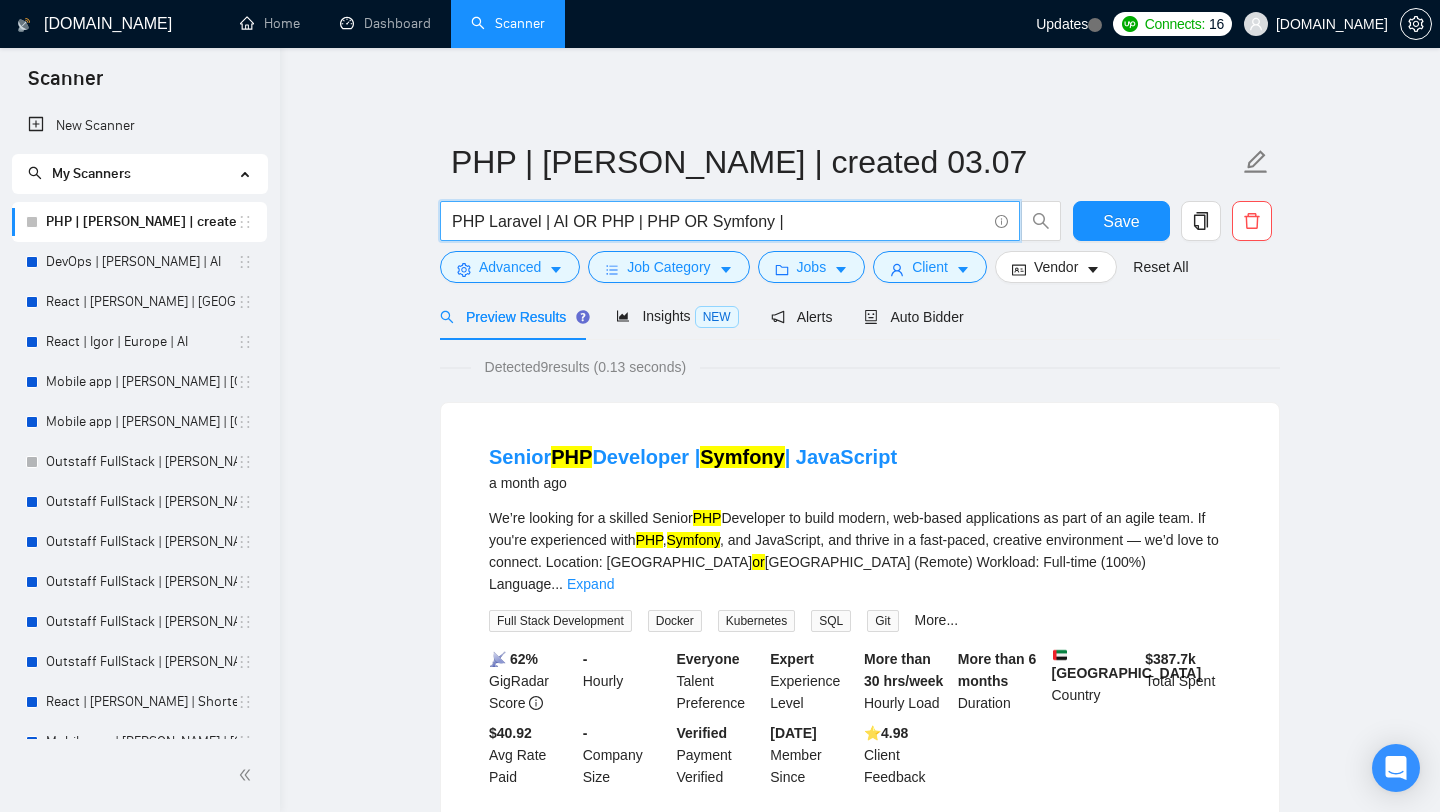 click on "PHP Laravel | AI OR PHP | PHP OR Symfony |" at bounding box center [719, 221] 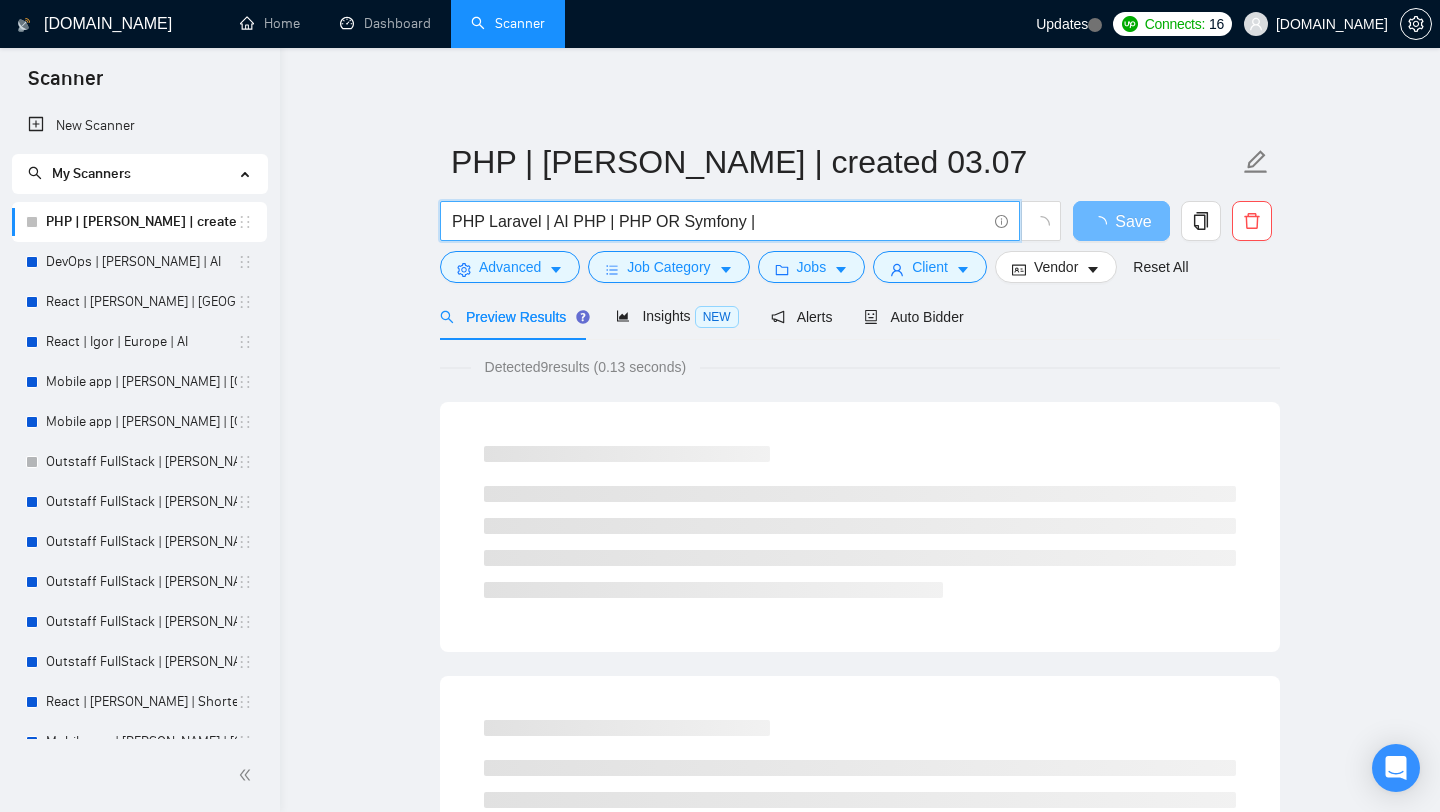 click on "PHP Laravel | AI PHP | PHP OR Symfony |" at bounding box center (719, 221) 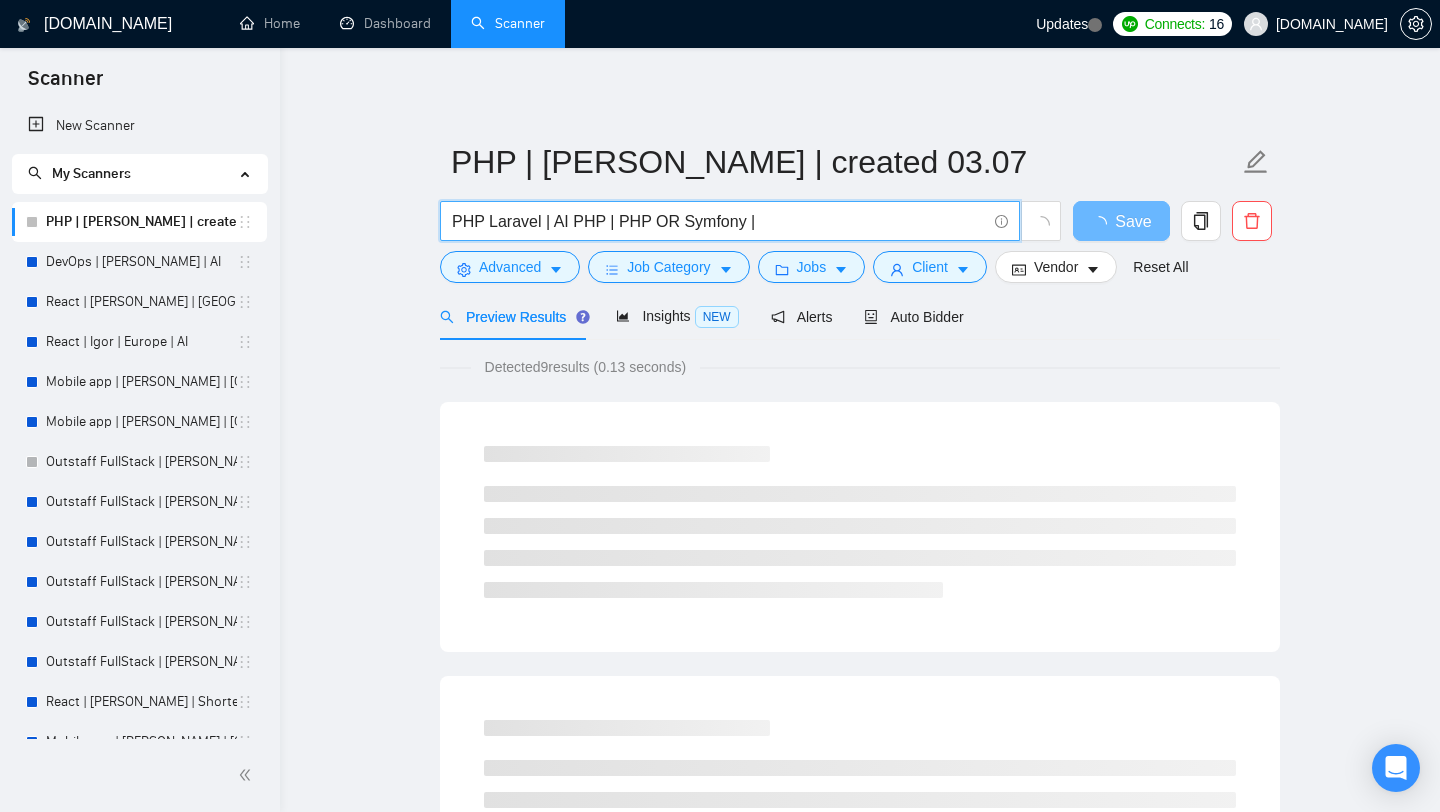 click on "PHP Laravel | AI PHP | PHP OR Symfony |" at bounding box center (719, 221) 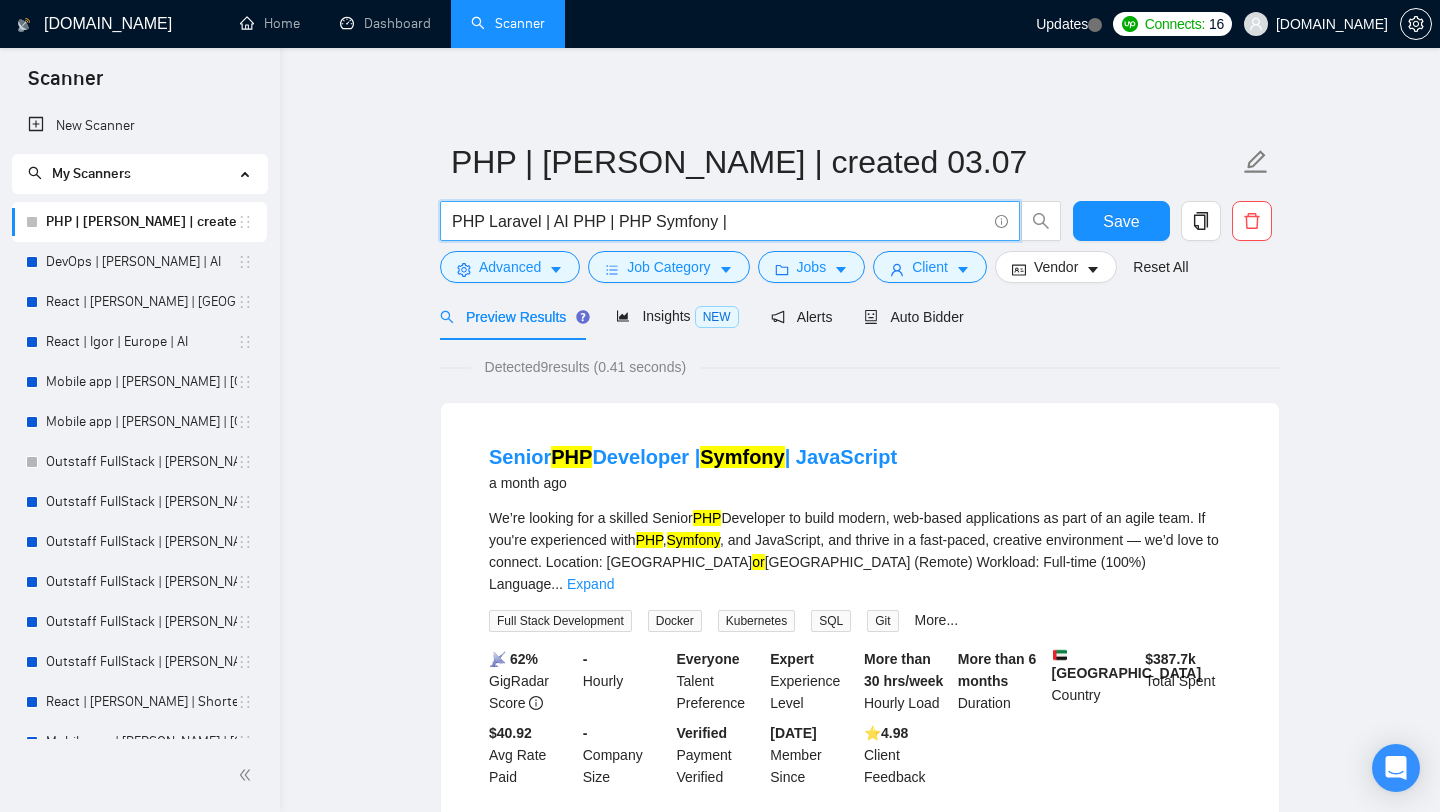 click on "PHP Laravel | AI PHP | PHP Symfony |" at bounding box center (719, 221) 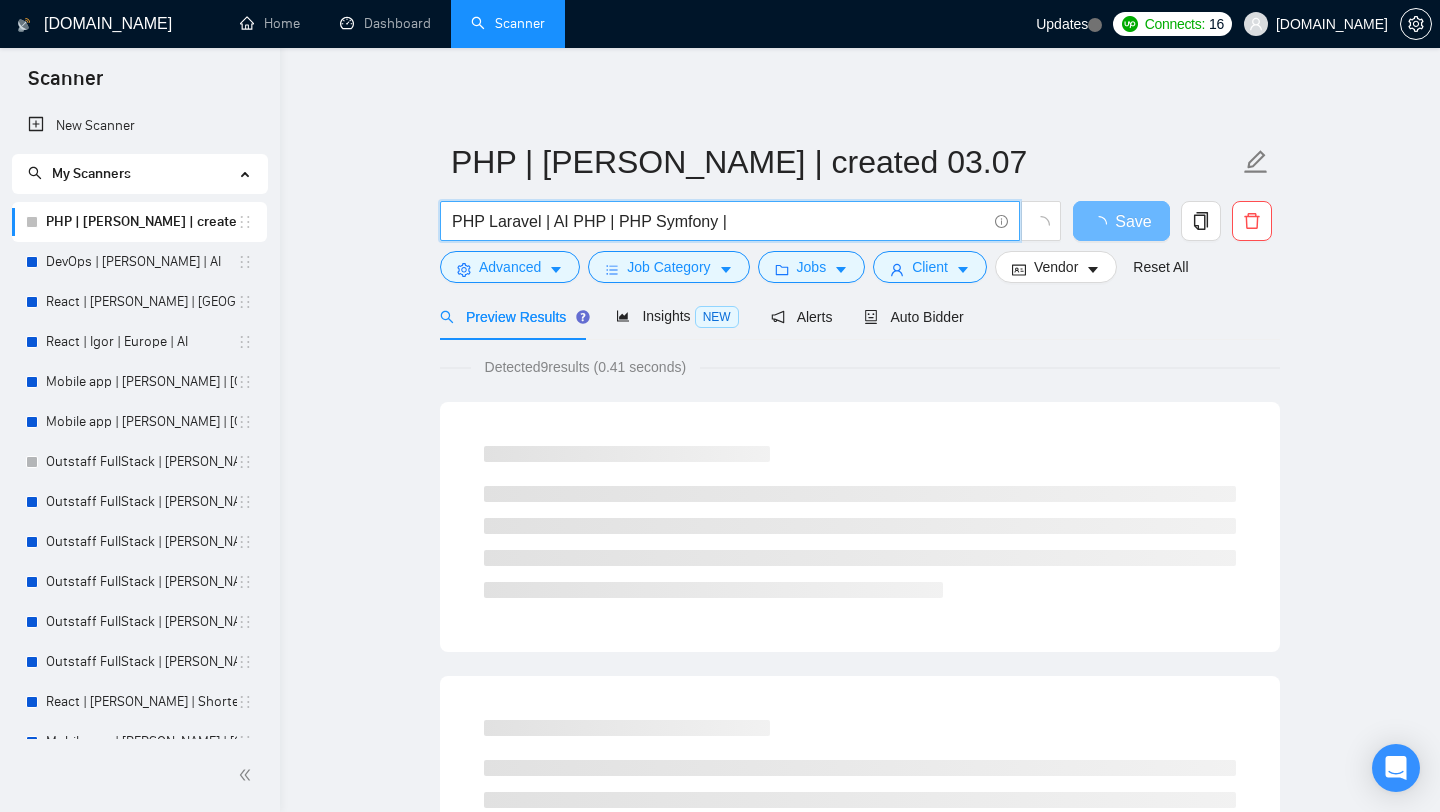 type on "PHP Laravel | AI PHP | PHP Symfony | PHP SaaS | PHP Web Development | Web App PHP | PHP |" 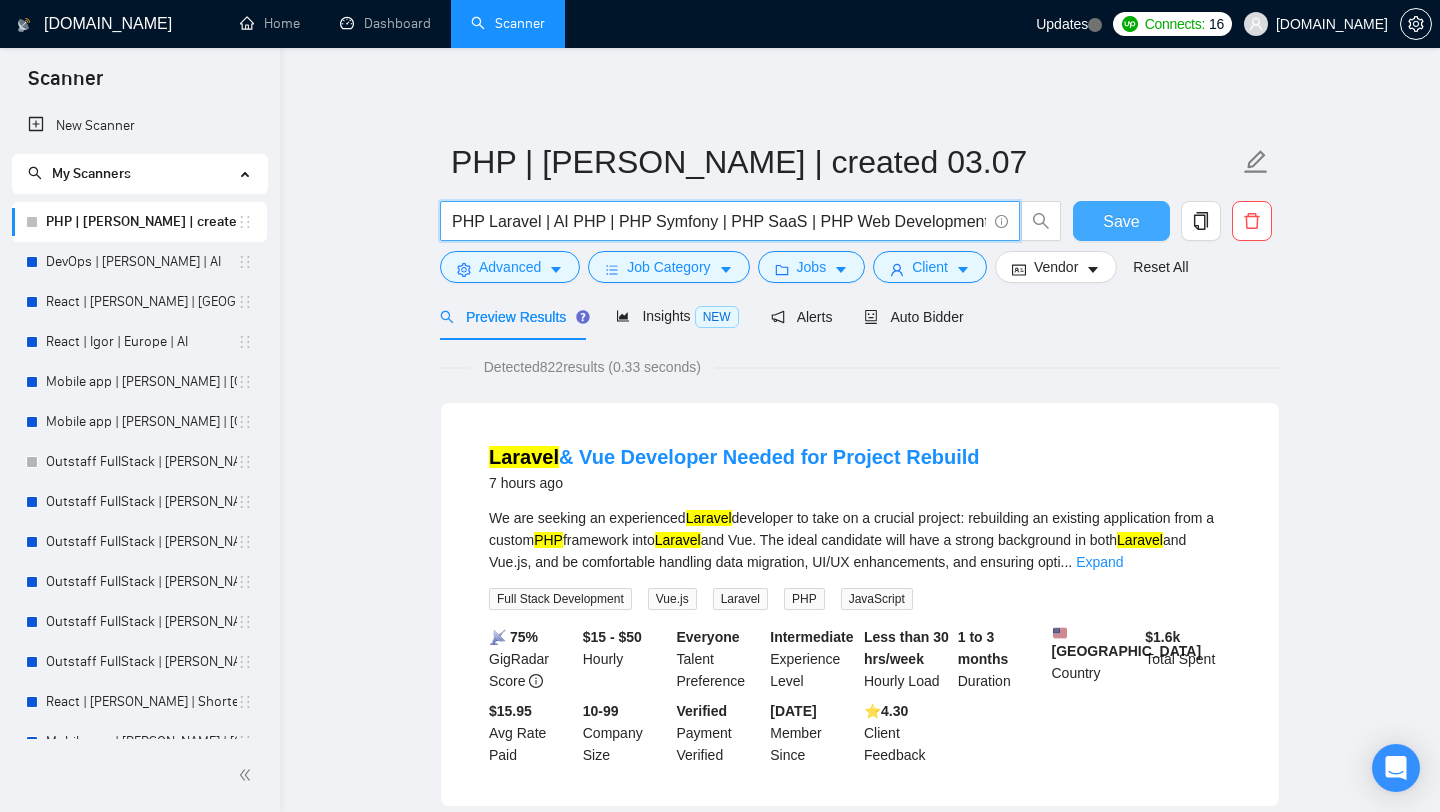 click on "Save" at bounding box center [1121, 221] 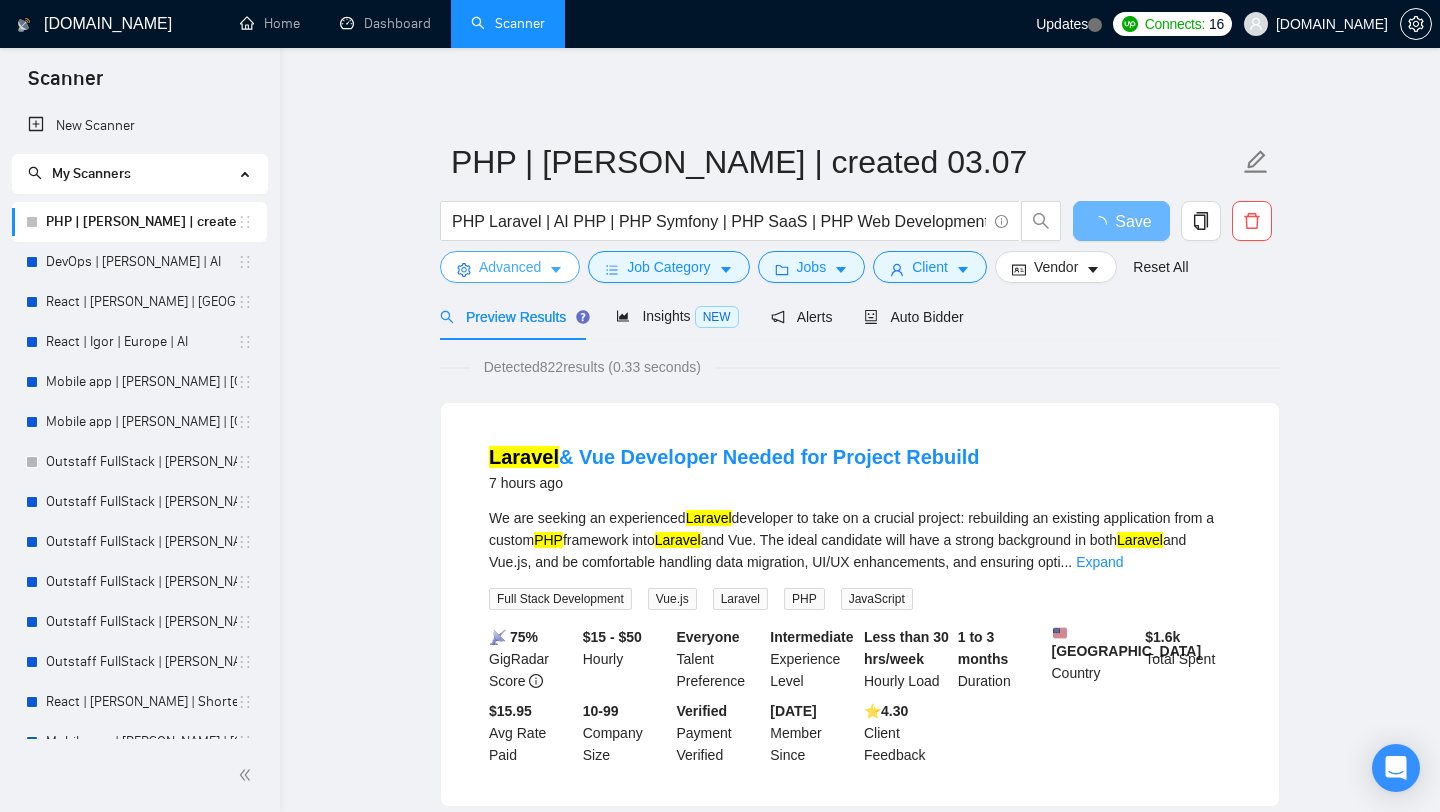 click on "Advanced" at bounding box center (510, 267) 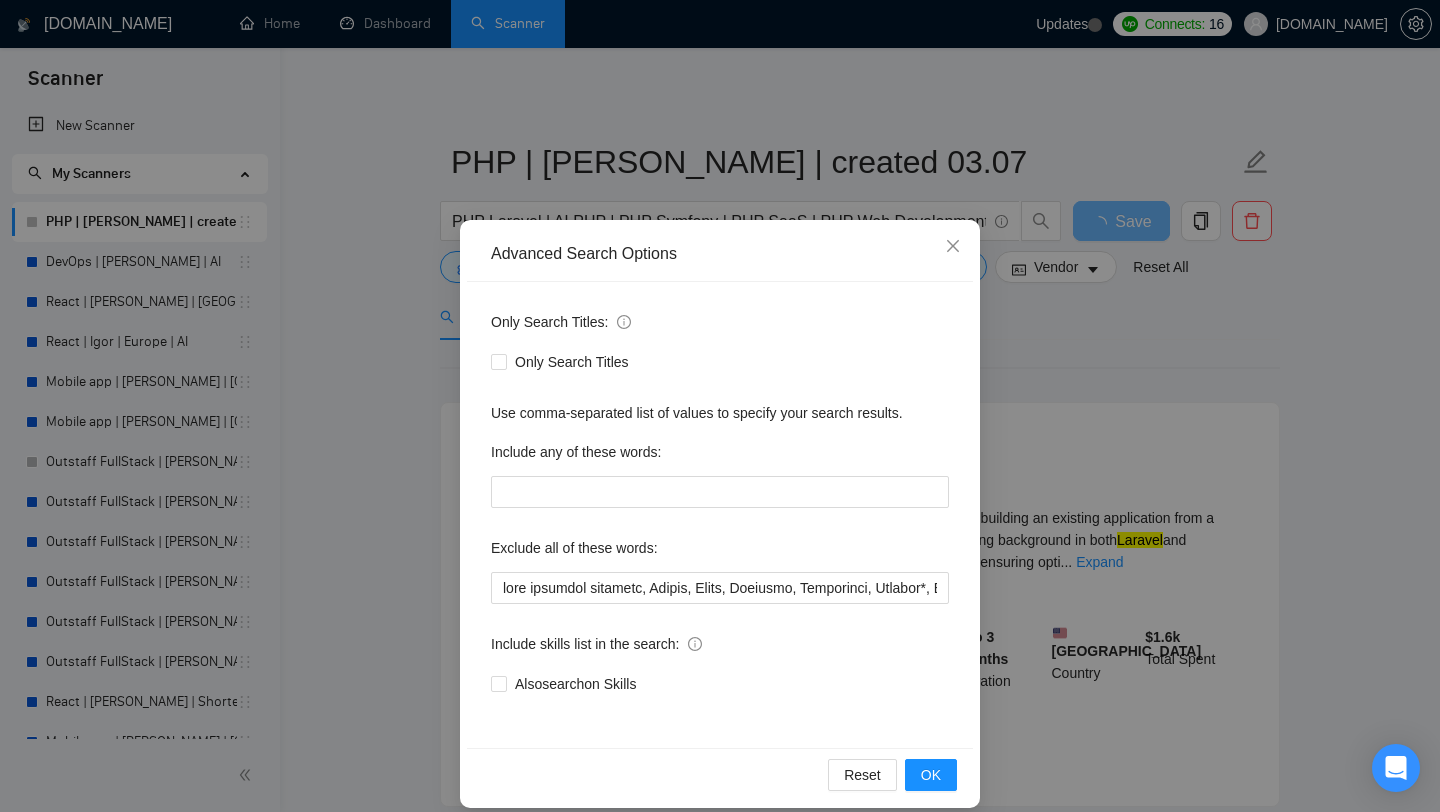 scroll, scrollTop: 20, scrollLeft: 0, axis: vertical 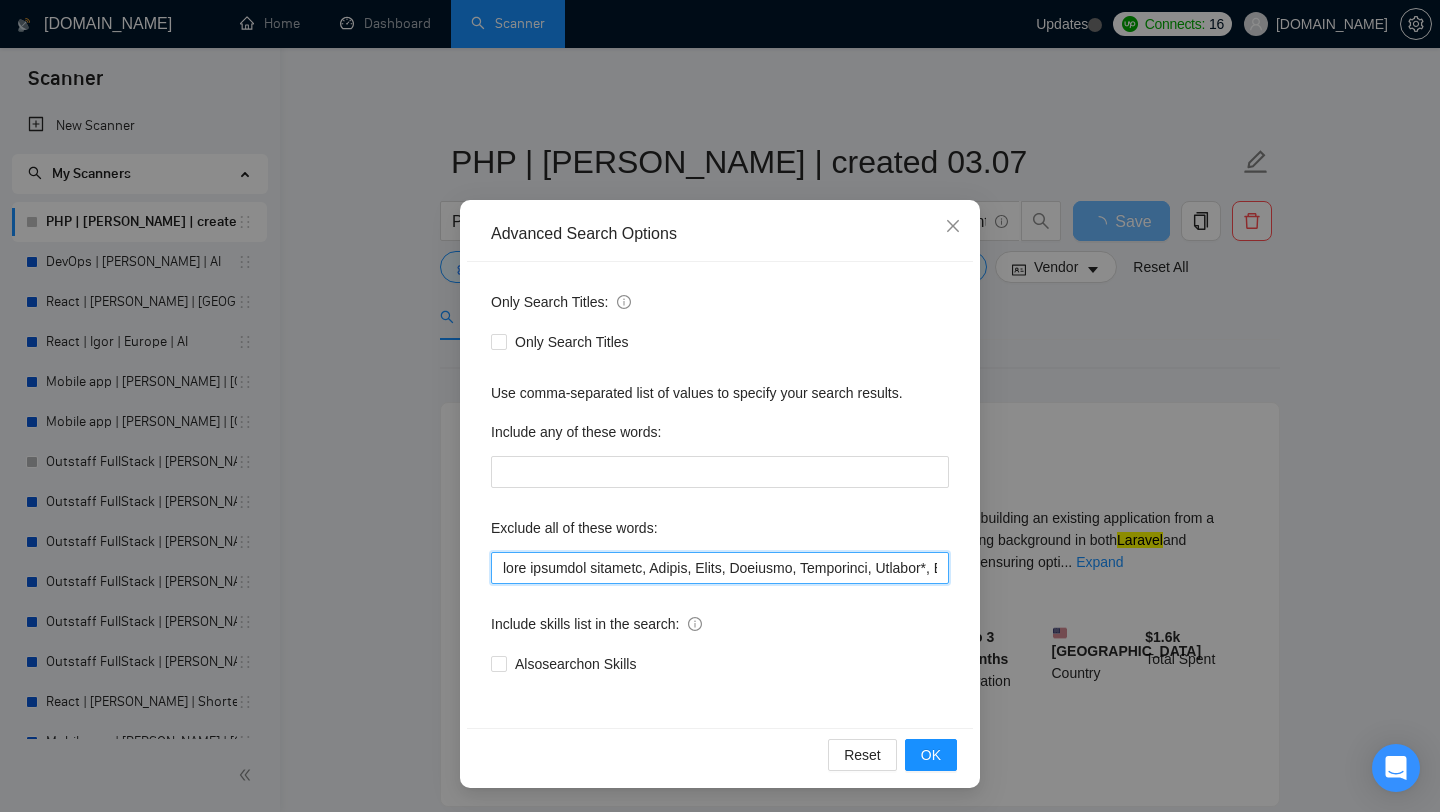 click at bounding box center (720, 568) 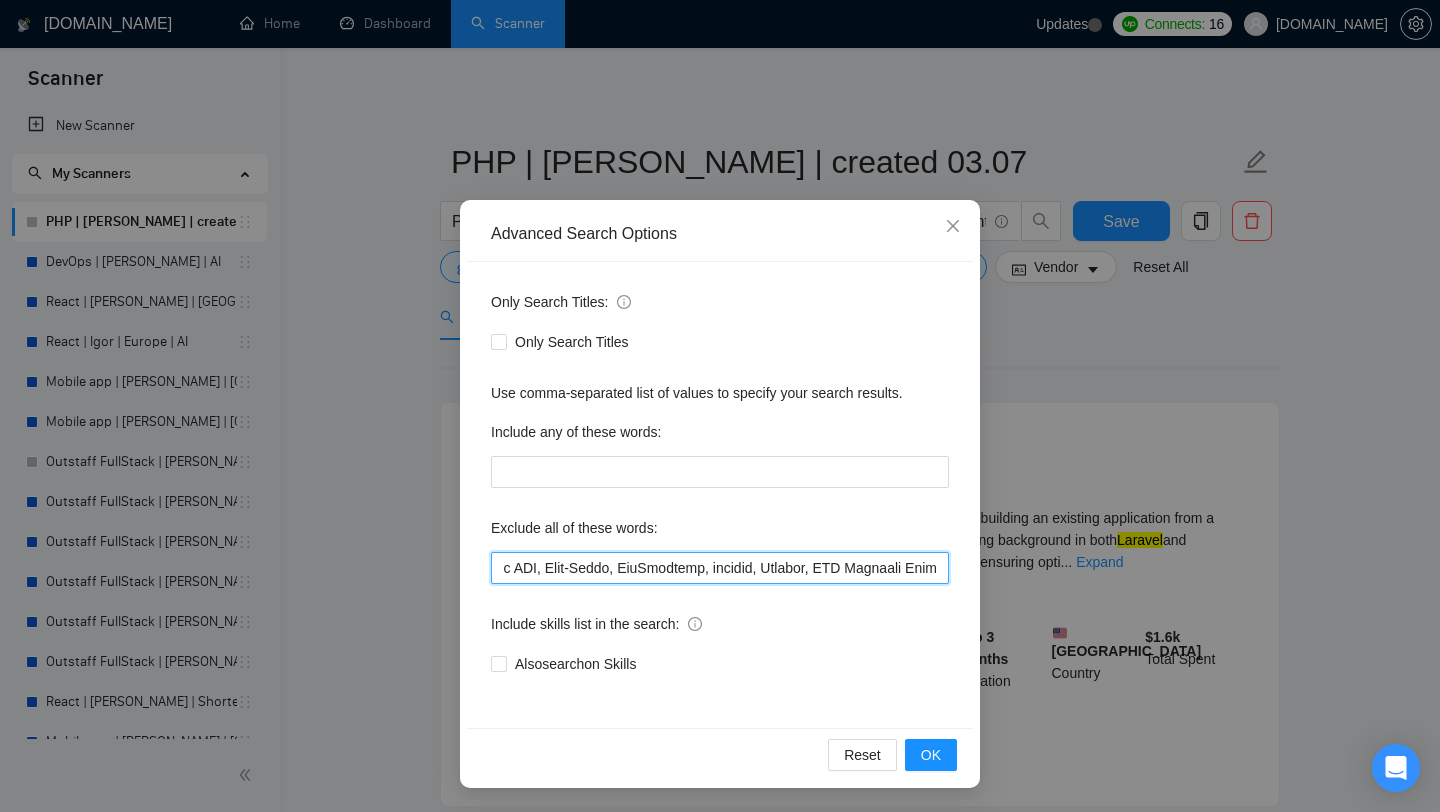 scroll, scrollTop: 0, scrollLeft: 7045, axis: horizontal 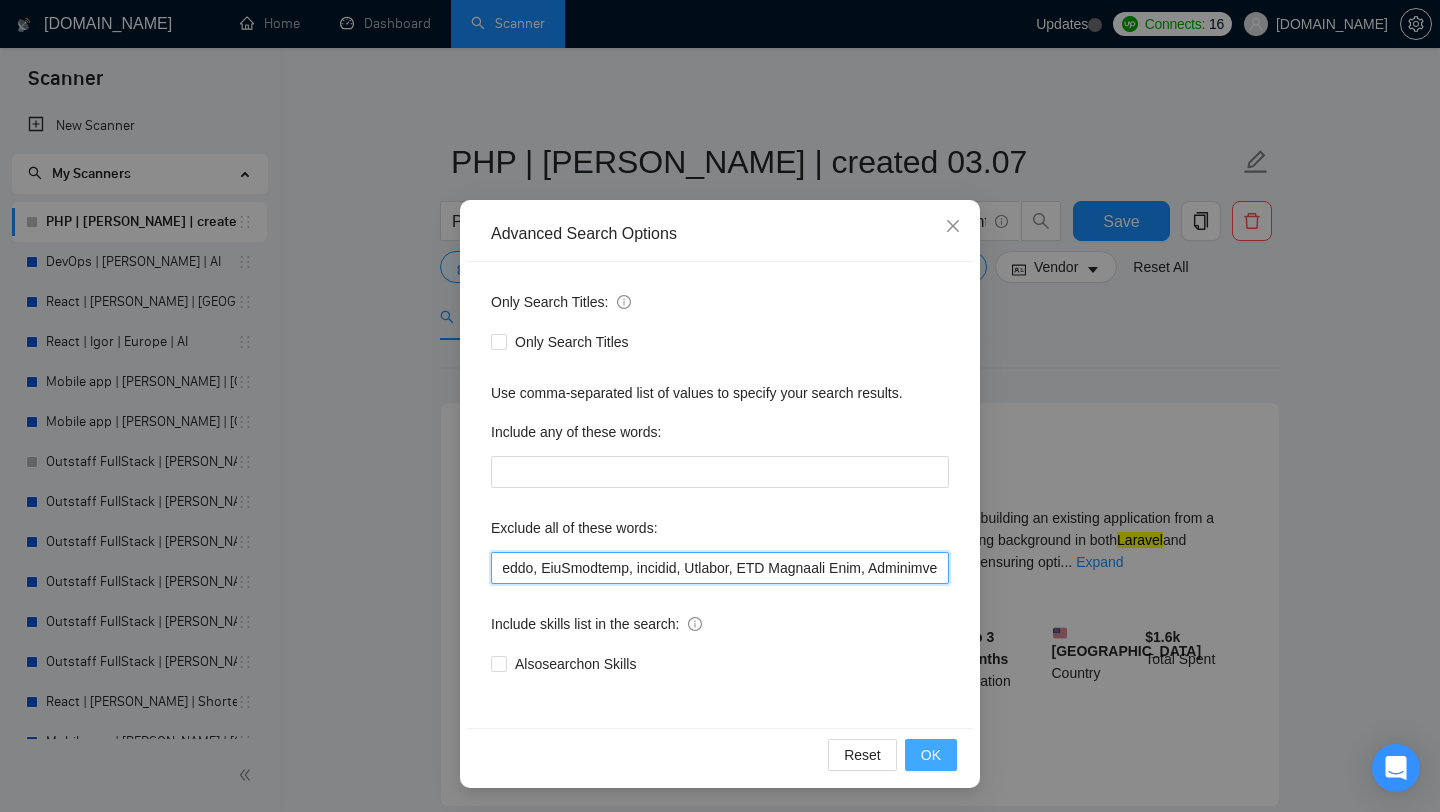 type on "live coaching sessions, Bubble, Tutor, Tutoring, Consultant, Consult*, Freelancers Only, Not looking to work with agencies, QA Engineer Needed, Go-To-Market engineer, GTM, mentor, DO not reach out if you're an agency., no agency, Coach, Game Developer, outbound operator, teach, teach*, Facebook Ads Specialist, Advanced Squarespace, wordpress, flutter, Webflow, web3, blockchain, Chrome Extension, drupal, content writing, article, blog writing, shopify, webflow, google ads, no agencies, do not apply if you are agency, russian, bubble, no teams, wix, crypto, Ionic, ServiceNow, [PERSON_NAME] Software CRM, SMS Chatbot, Gaming software, Cassino, Casino, WebGL, Xamarin, WordPress, Adalo Developer, Livekit, Golang, DO NOT APPLY IF YOU ARE AN AGENCY, GSM Emulator, Joomla, HTML Template Development, FlutterFlow, Zoho., BigCommerce, Samsung, WMS, Moodle, WinDev, Streaming Avatars, Spanish, Ruby, Ruby on Rails, mentoring, ERPNext, Java, Claris FileMaker, Infor Mongoose IDO, Odoo, Twitter Clone, HelpScout, Thingsboard Dashboard..." 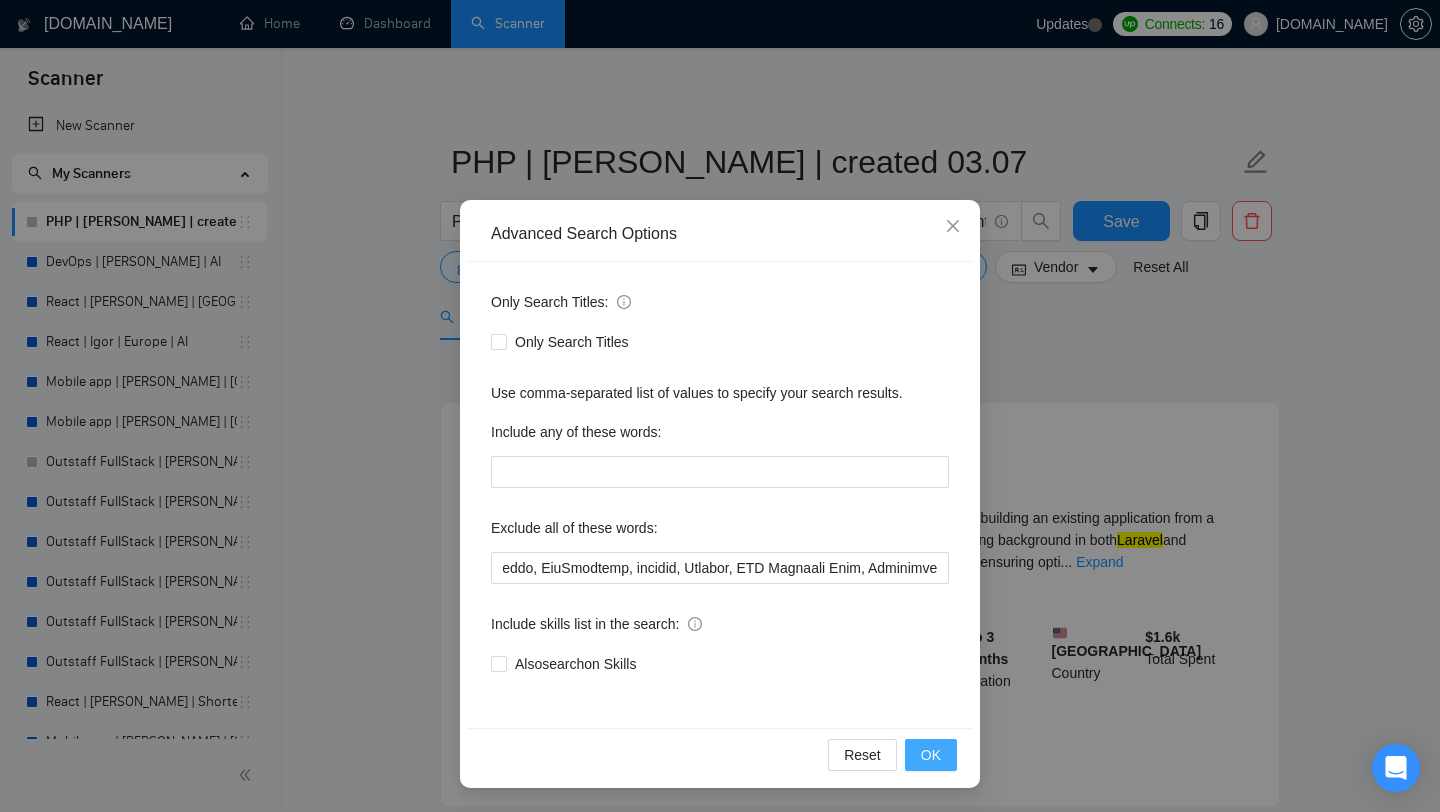 click on "OK" at bounding box center [931, 755] 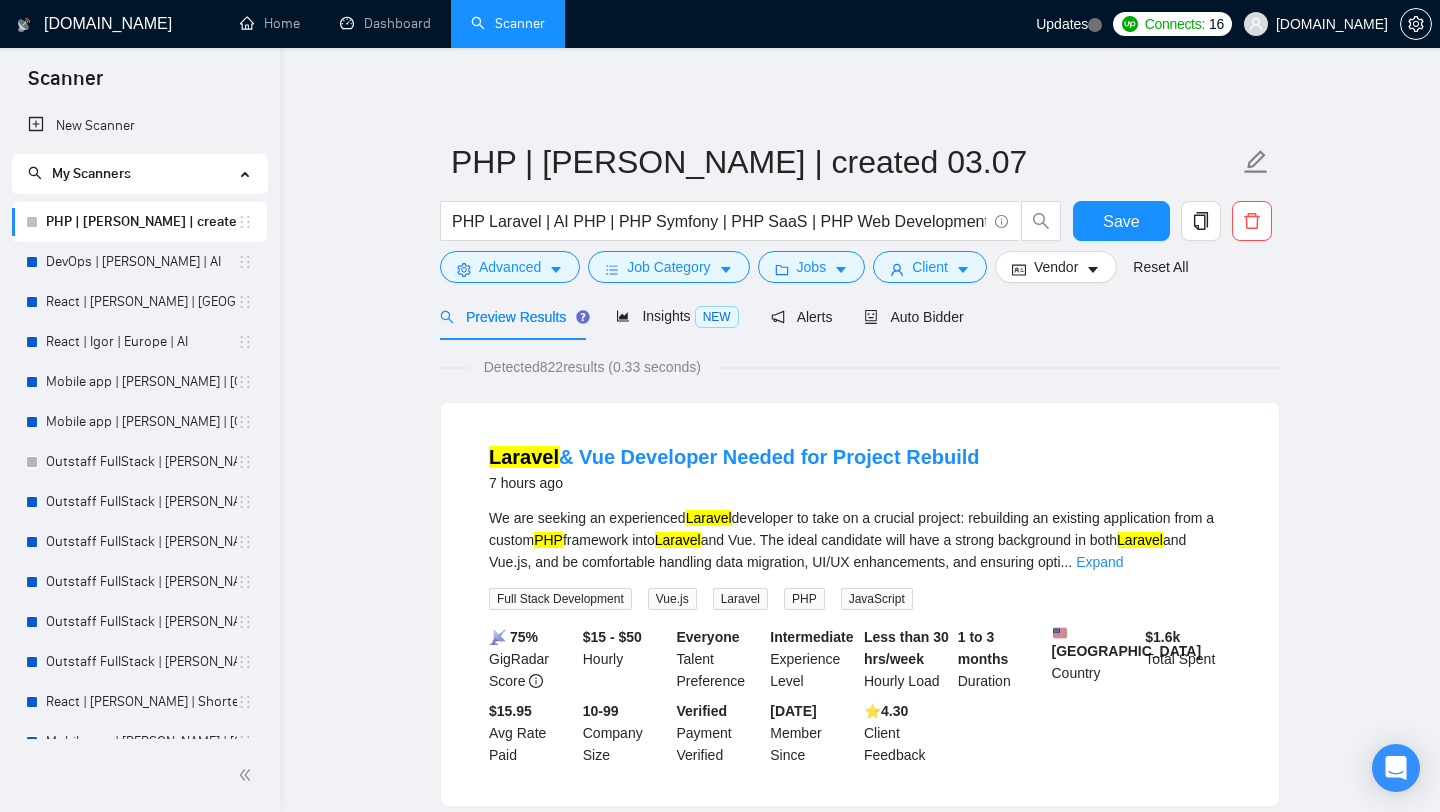 scroll, scrollTop: 0, scrollLeft: 0, axis: both 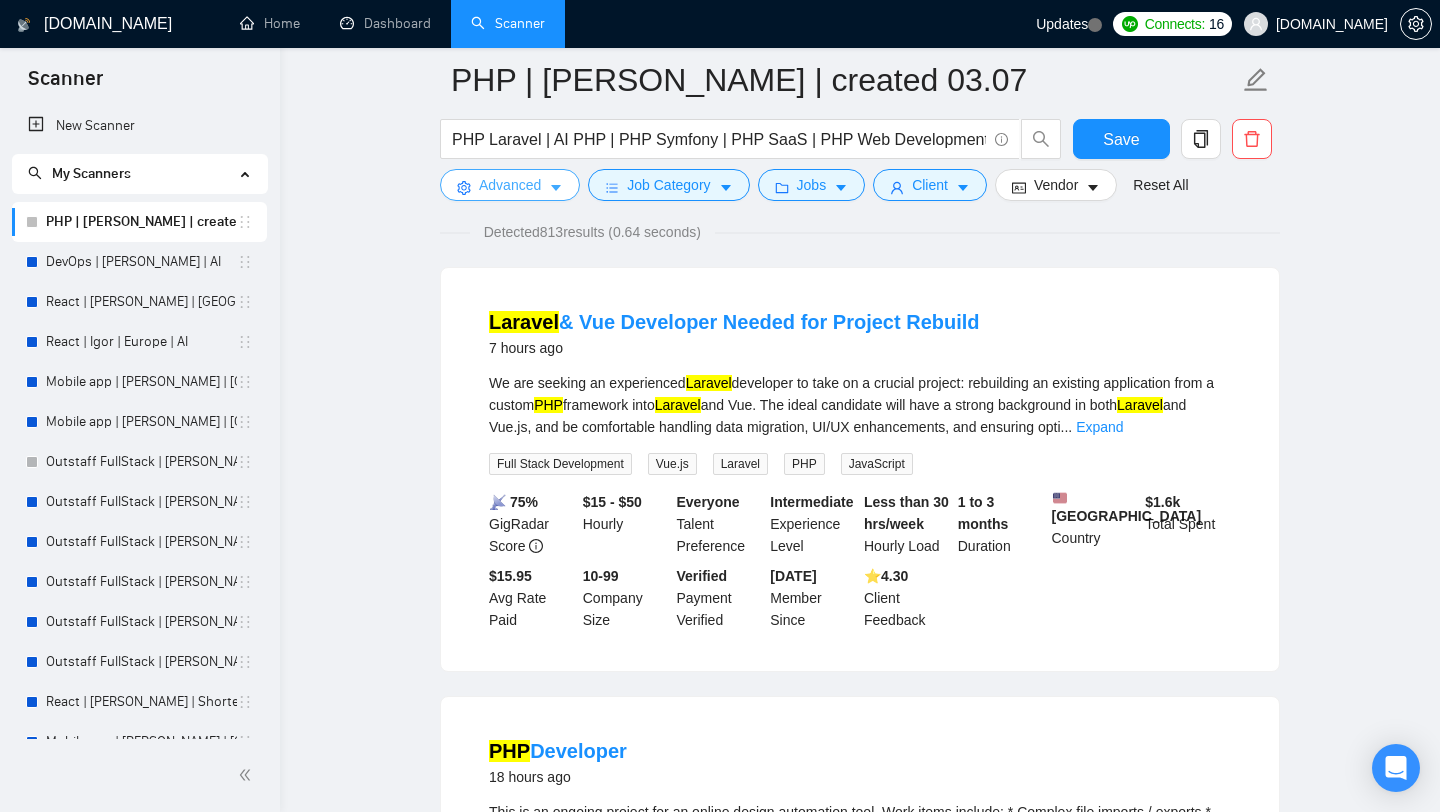 type 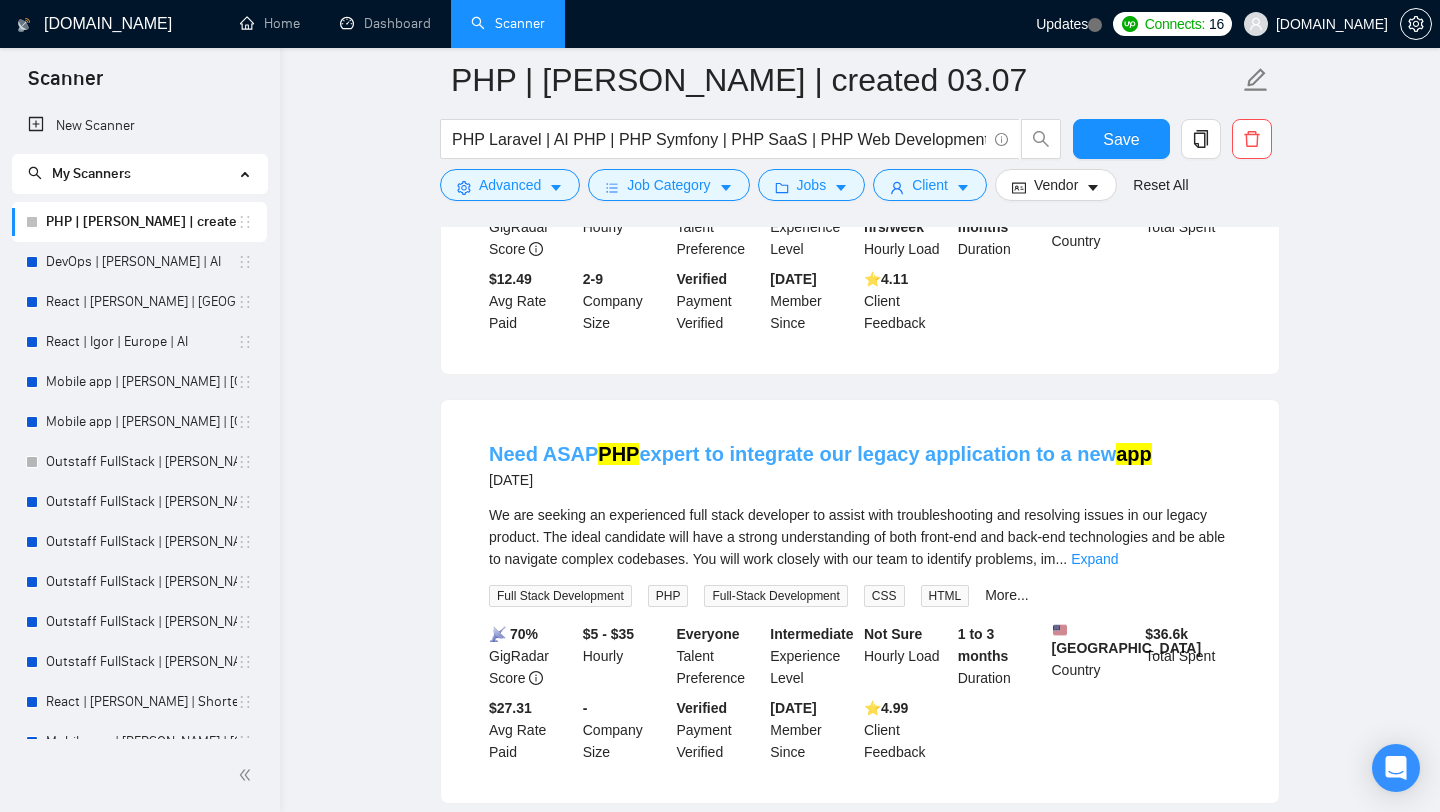 scroll, scrollTop: 2637, scrollLeft: 0, axis: vertical 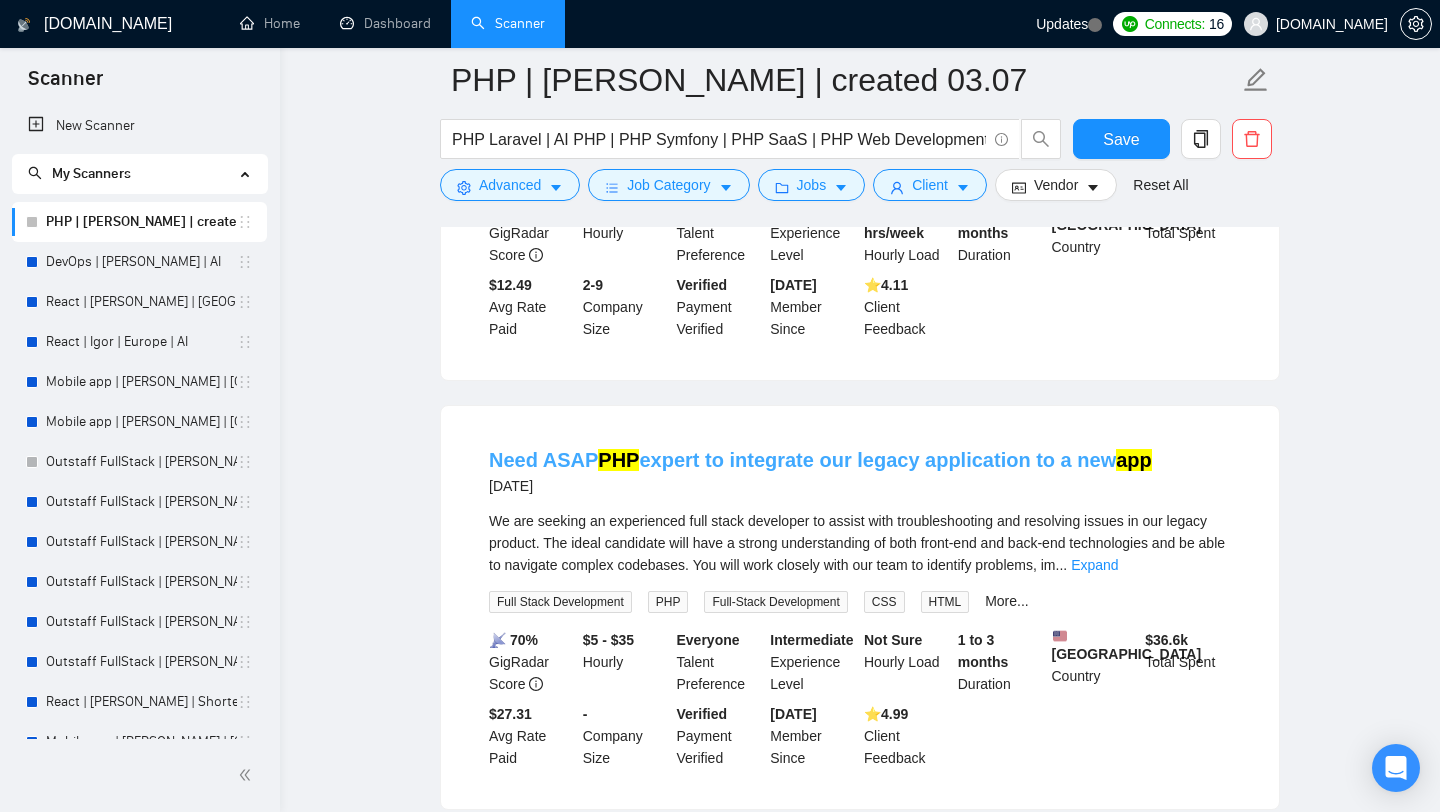 click on "Need ASAP  PHP  expert to integrate our legacy application to a new  app" at bounding box center (820, 460) 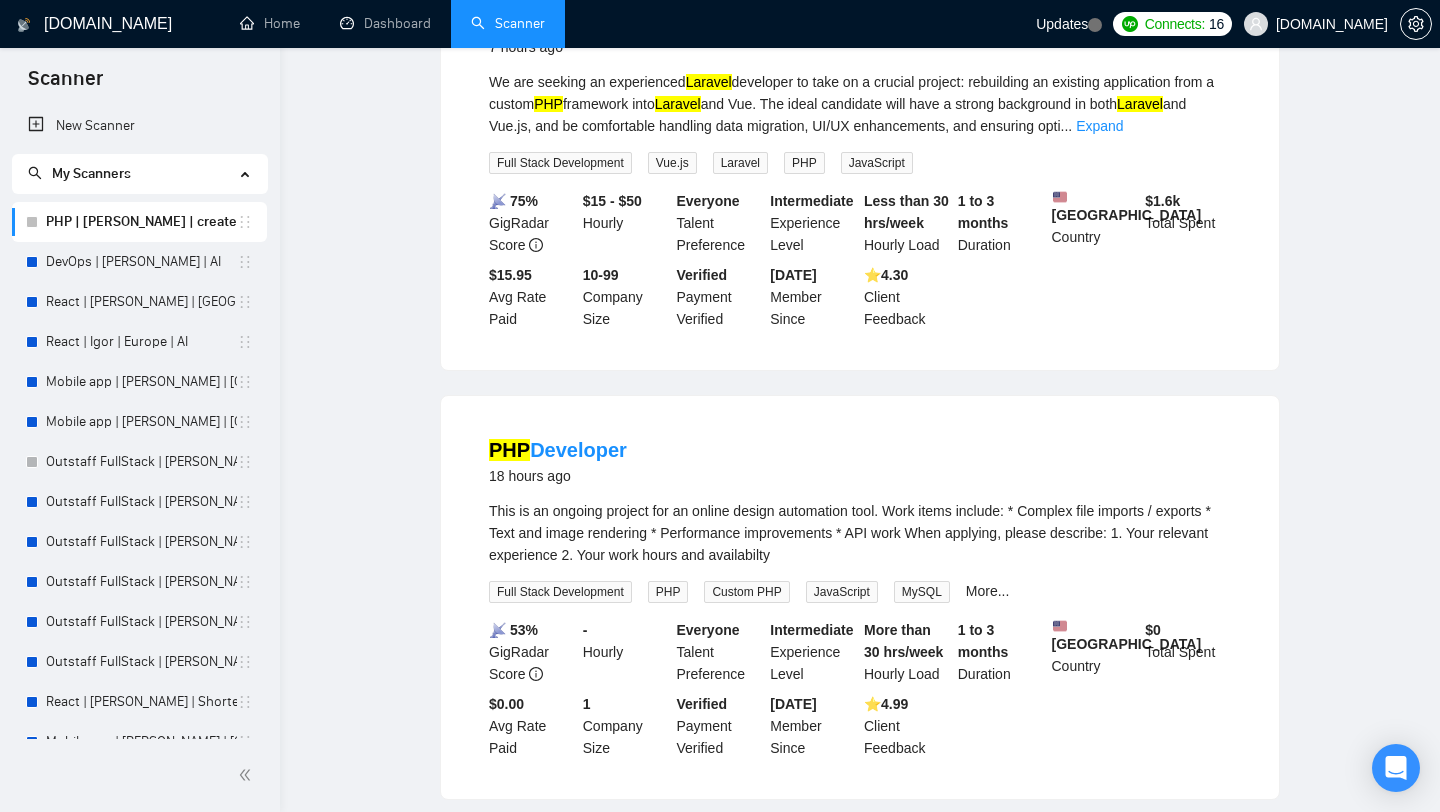 scroll, scrollTop: 0, scrollLeft: 0, axis: both 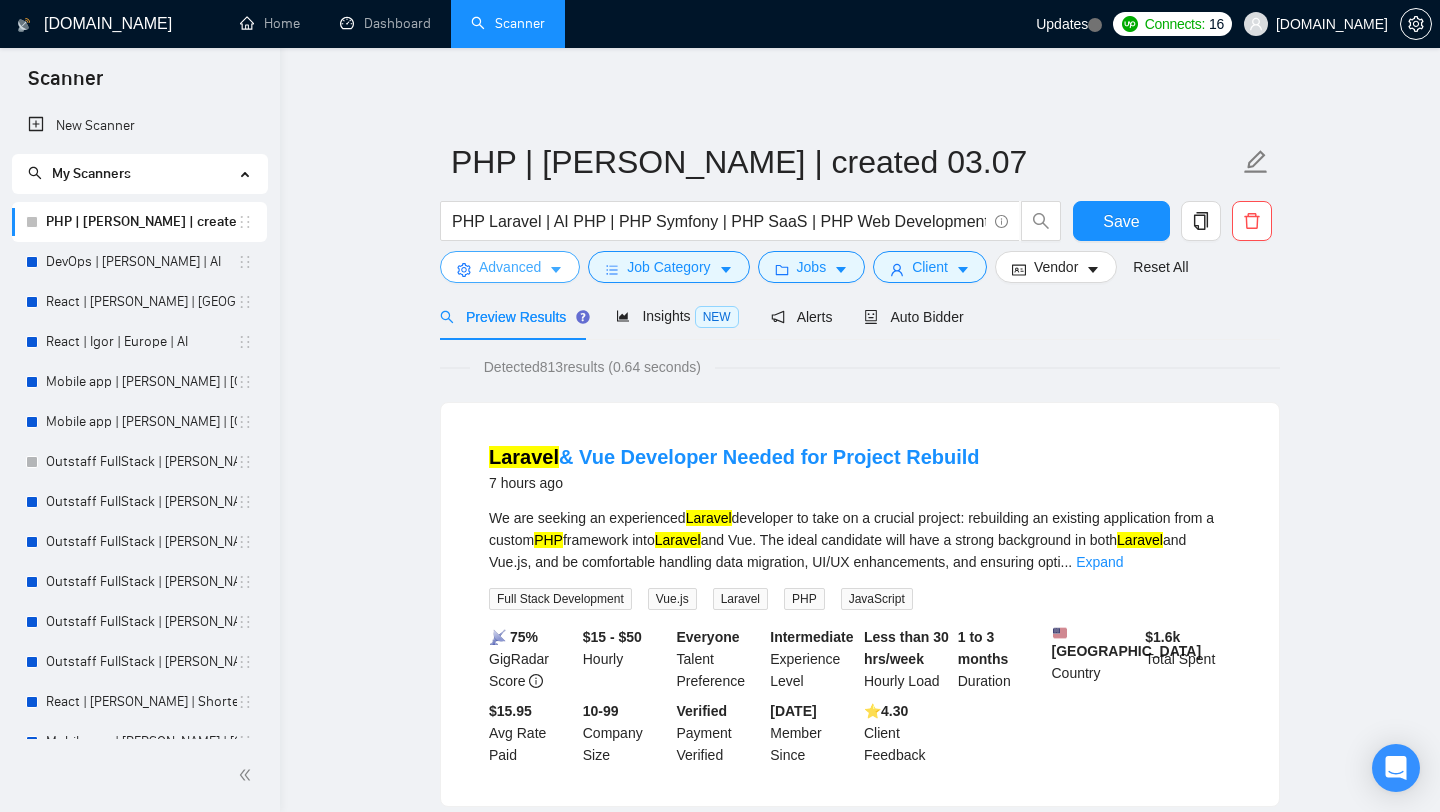 click on "Advanced" at bounding box center (510, 267) 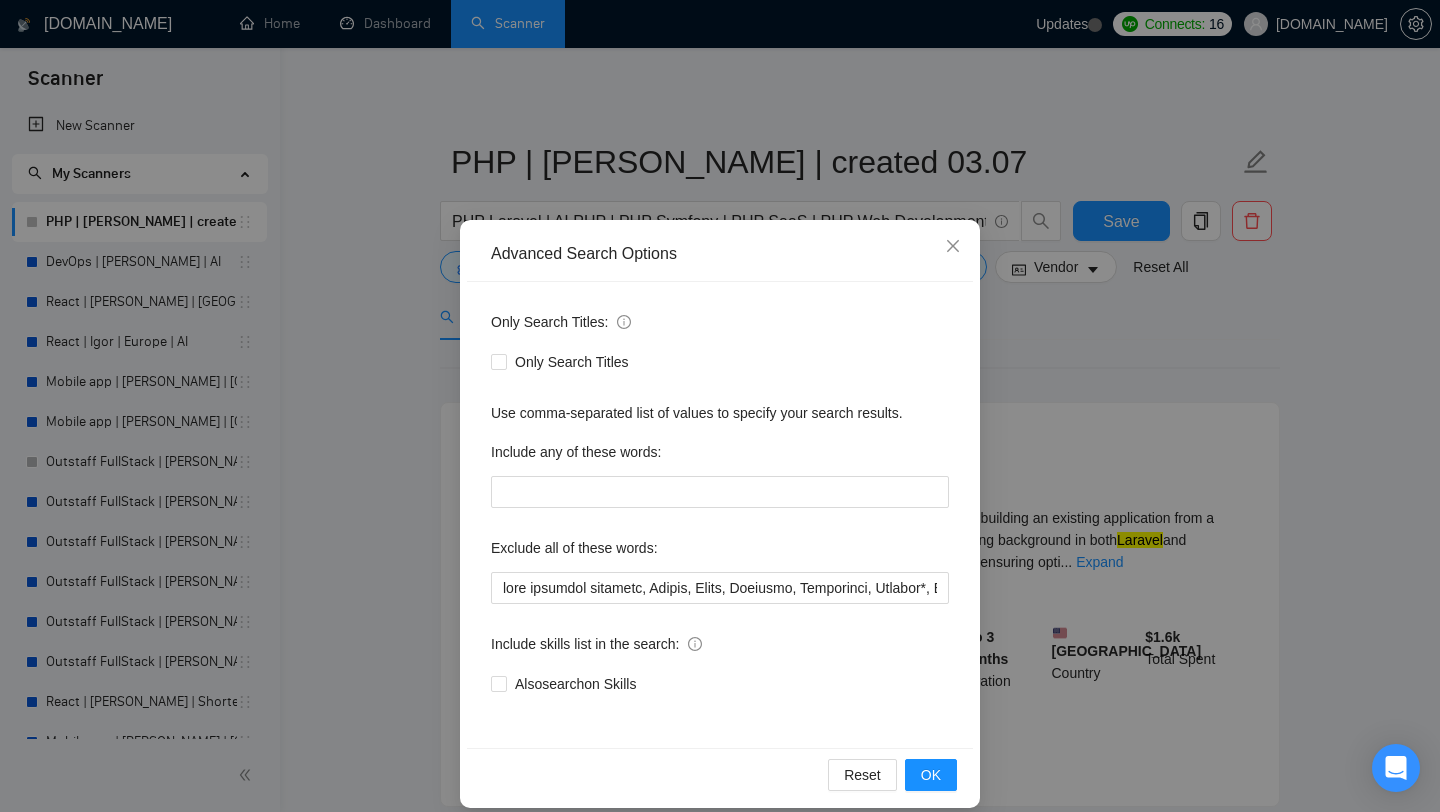 scroll, scrollTop: 20, scrollLeft: 0, axis: vertical 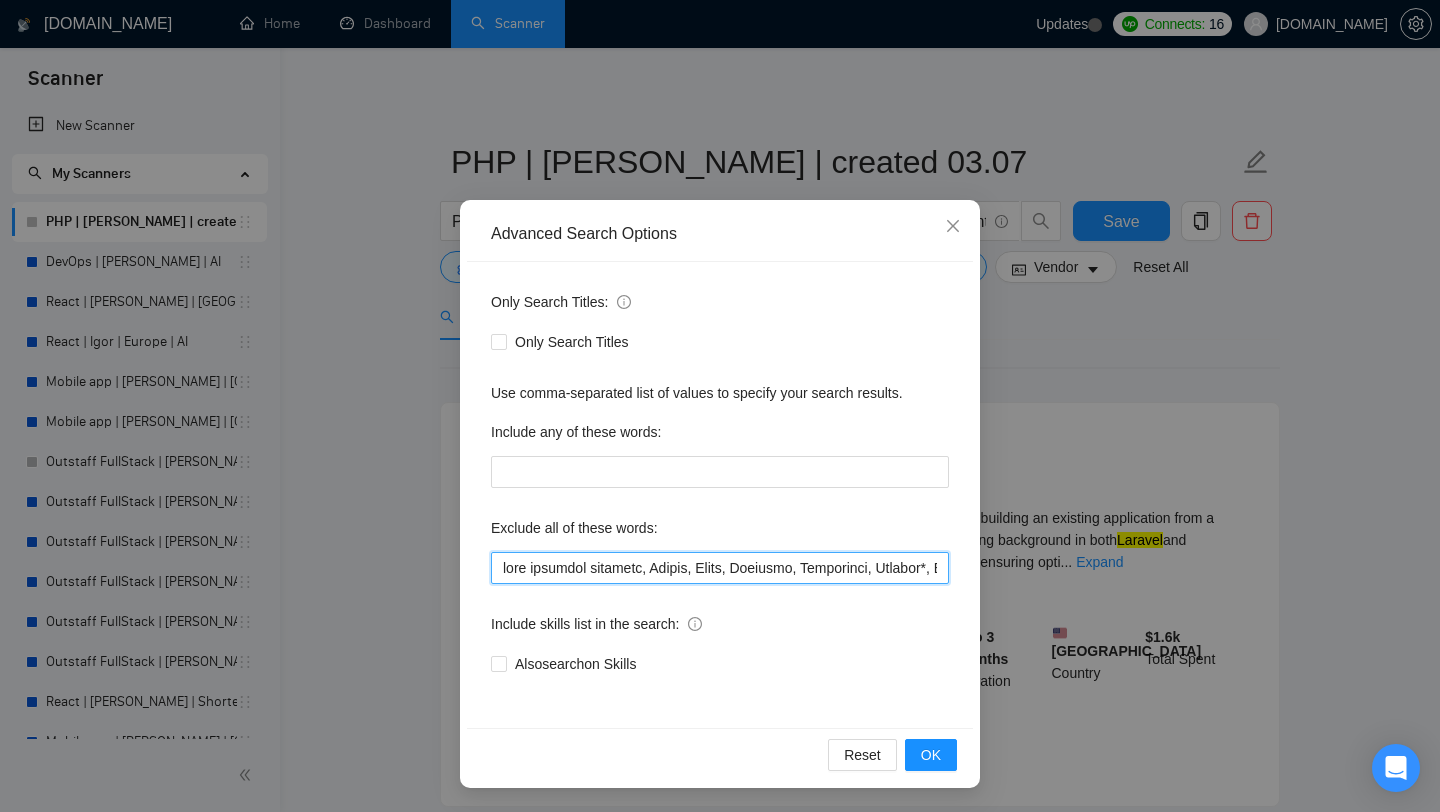 click at bounding box center [720, 568] 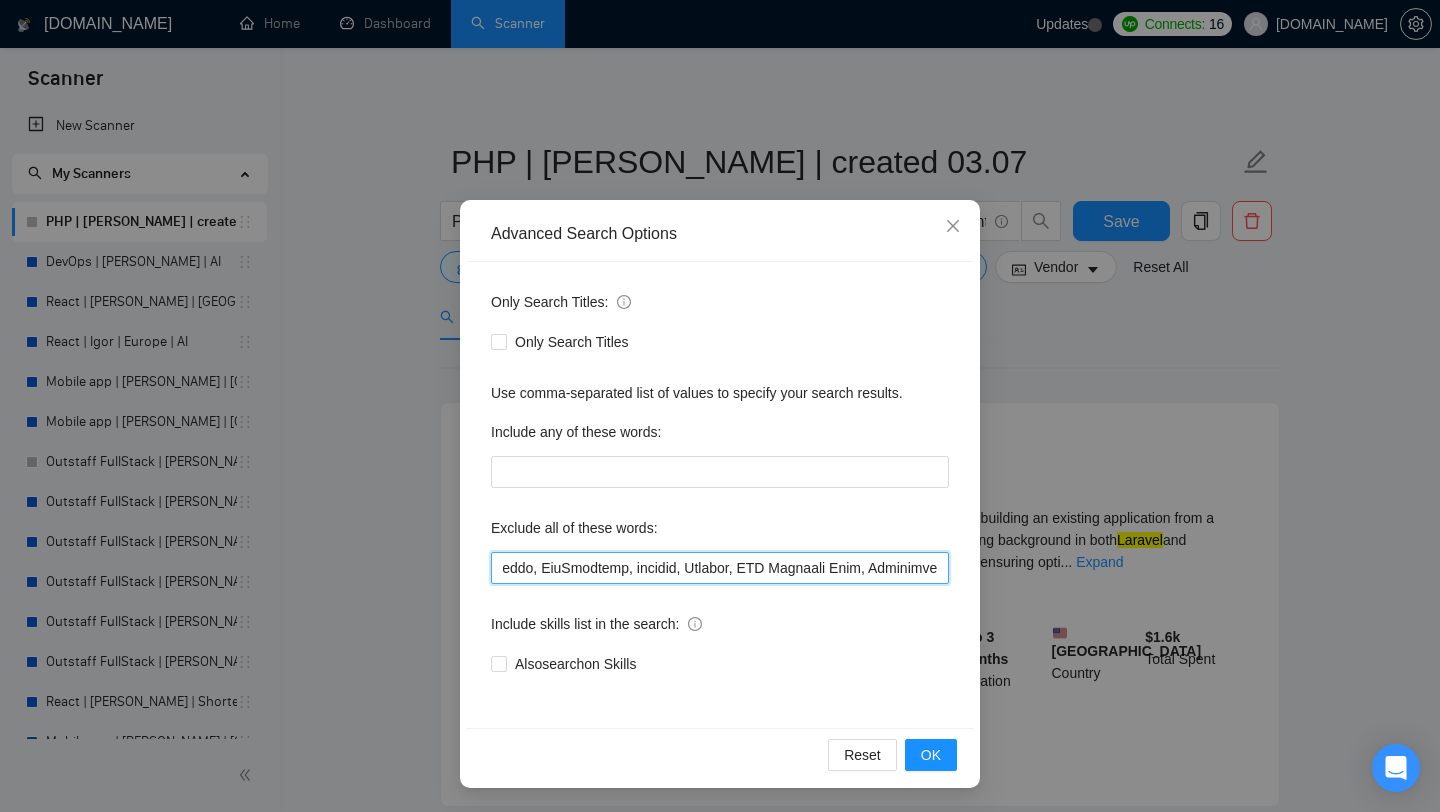 scroll, scrollTop: 0, scrollLeft: 7110, axis: horizontal 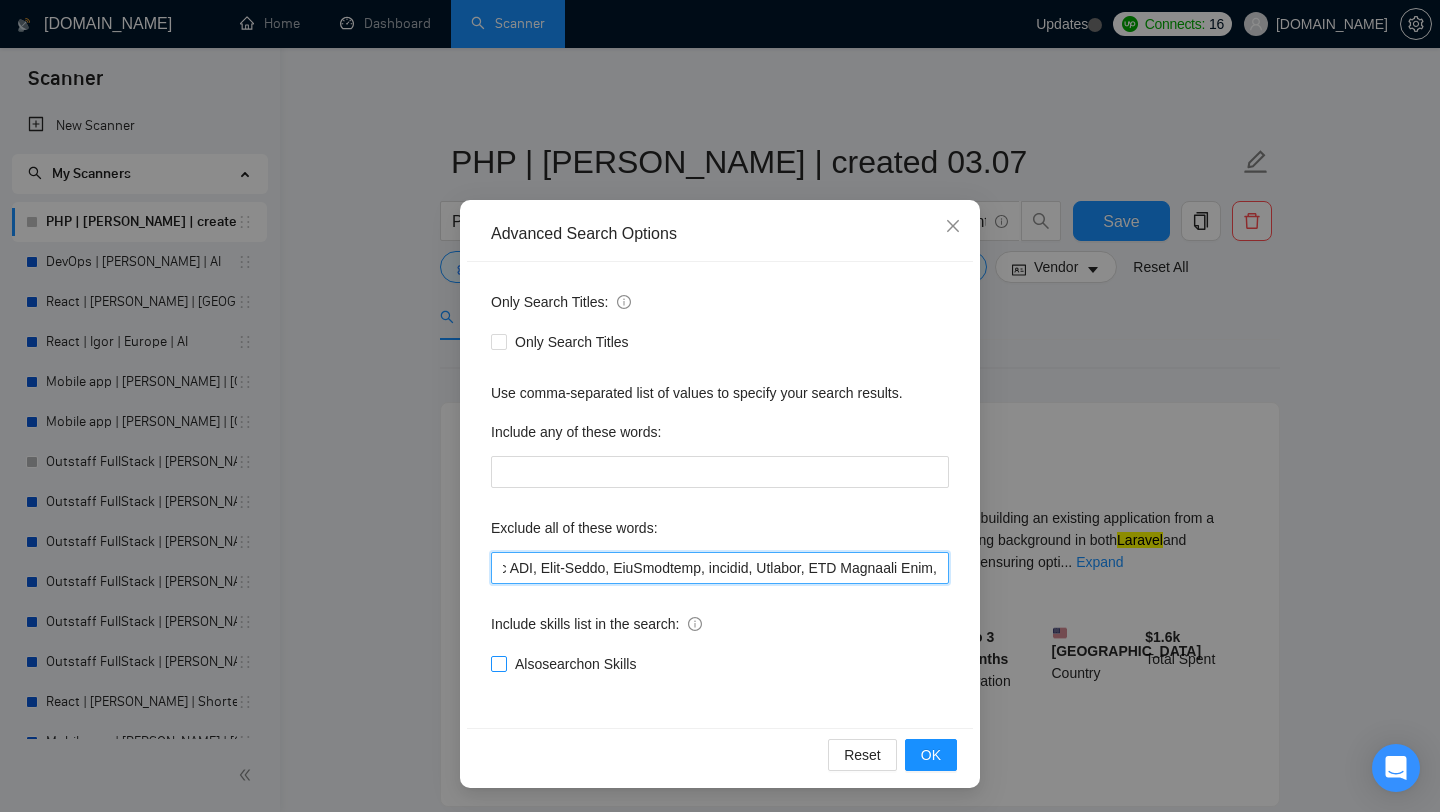 type on "live coaching sessions, Bubble, Tutor, Tutoring, Consultant, Consult*, Freelancers Only, Not looking to work with agencies, QA Engineer Needed, Go-To-Market engineer, GTM, mentor, DO not reach out if you're an agency., no agency, Coach, Game Developer, outbound operator, teach, teach*, Facebook Ads Specialist, Advanced Squarespace, wordpress, flutter, Webflow, web3, blockchain, Chrome Extension, drupal, content writing, article, blog writing, shopify, webflow, google ads, no agencies, do not apply if you are agency, russian, bubble, no teams, wix, crypto, Ionic, ServiceNow, [PERSON_NAME] Software CRM, SMS Chatbot, Gaming software, Cassino, Casino, WebGL, Xamarin, WordPress, Adalo Developer, Livekit, Golang, DO NOT APPLY IF YOU ARE AN AGENCY, GSM Emulator, Joomla, HTML Template Development, FlutterFlow, Zoho., BigCommerce, Samsung, WMS, Moodle, WinDev, Streaming Avatars, Spanish, Ruby, Ruby on Rails, mentoring, ERPNext, Java, Claris FileMaker, Infor Mongoose IDO, Odoo, Twitter Clone, HelpScout, Thingsboard Dashboard..." 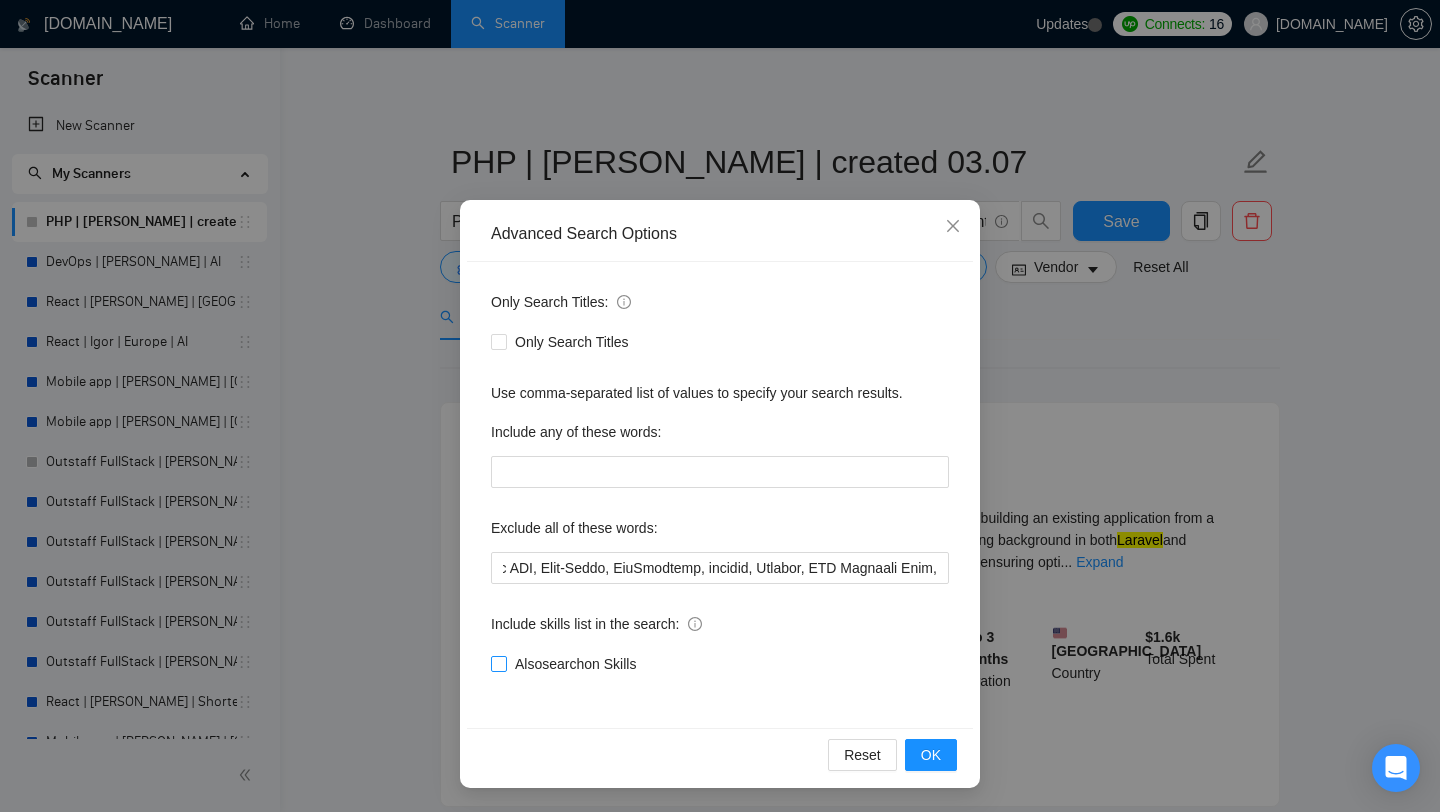 click on "Also  search  on Skills" at bounding box center [575, 664] 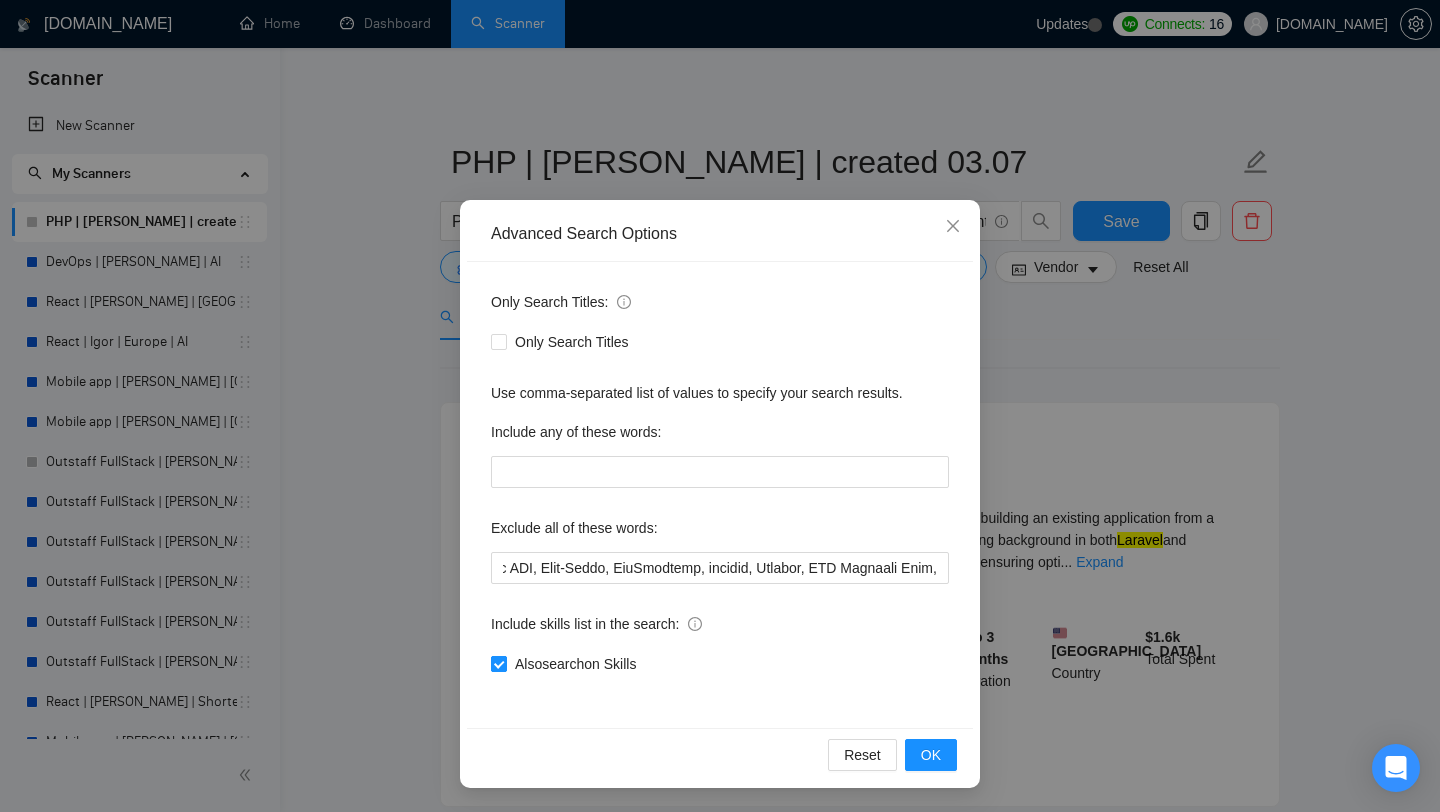 scroll, scrollTop: 0, scrollLeft: 0, axis: both 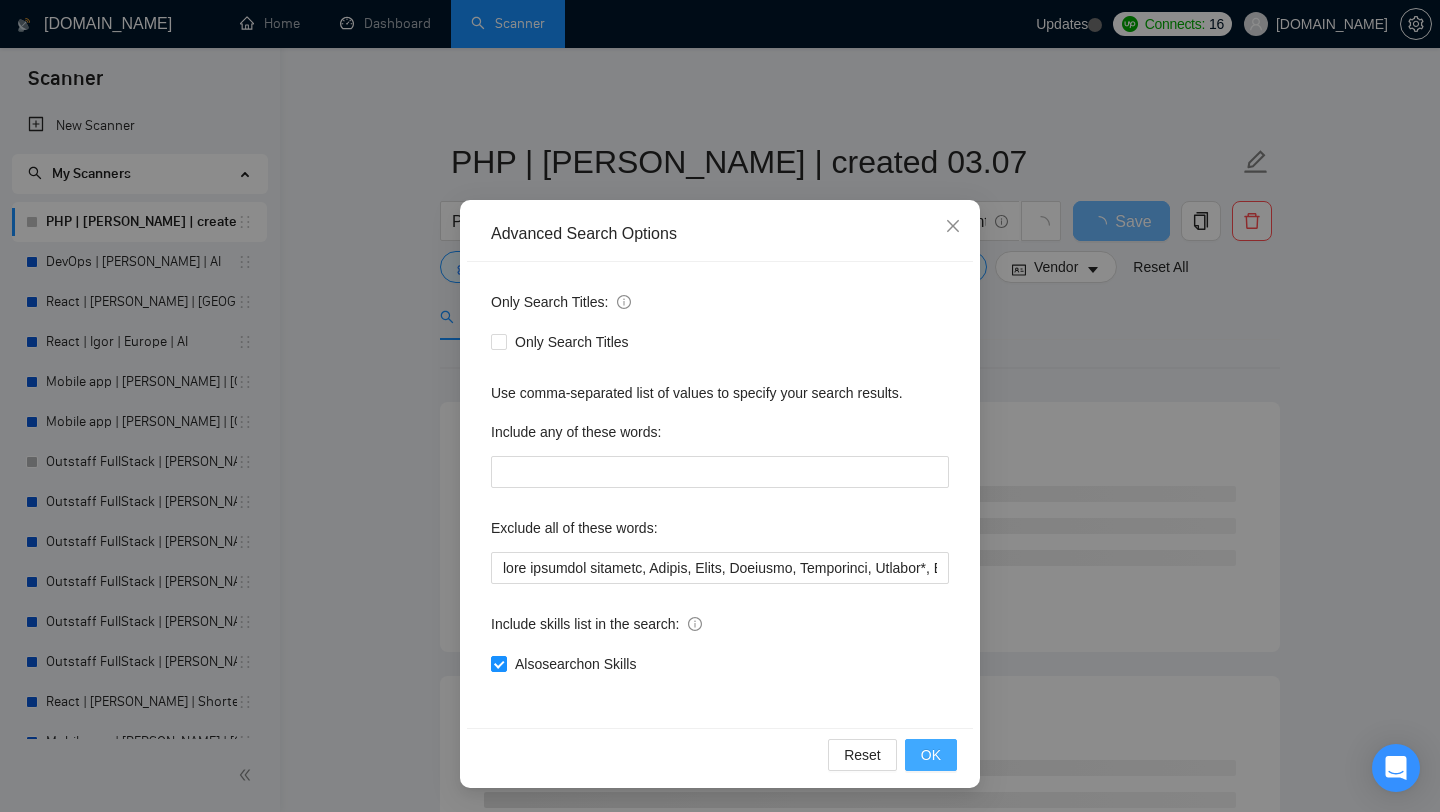 click on "OK" at bounding box center (931, 755) 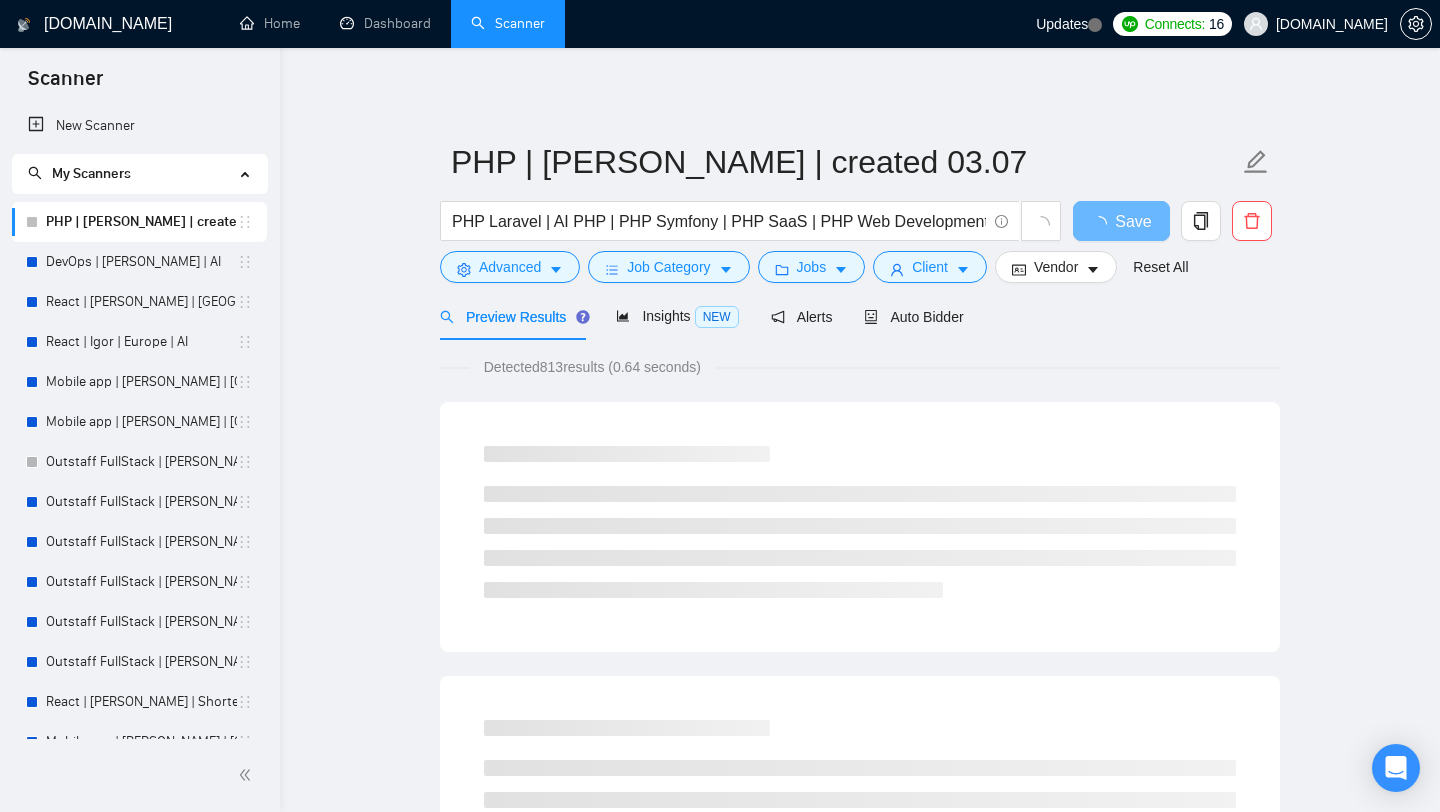 scroll, scrollTop: 0, scrollLeft: 0, axis: both 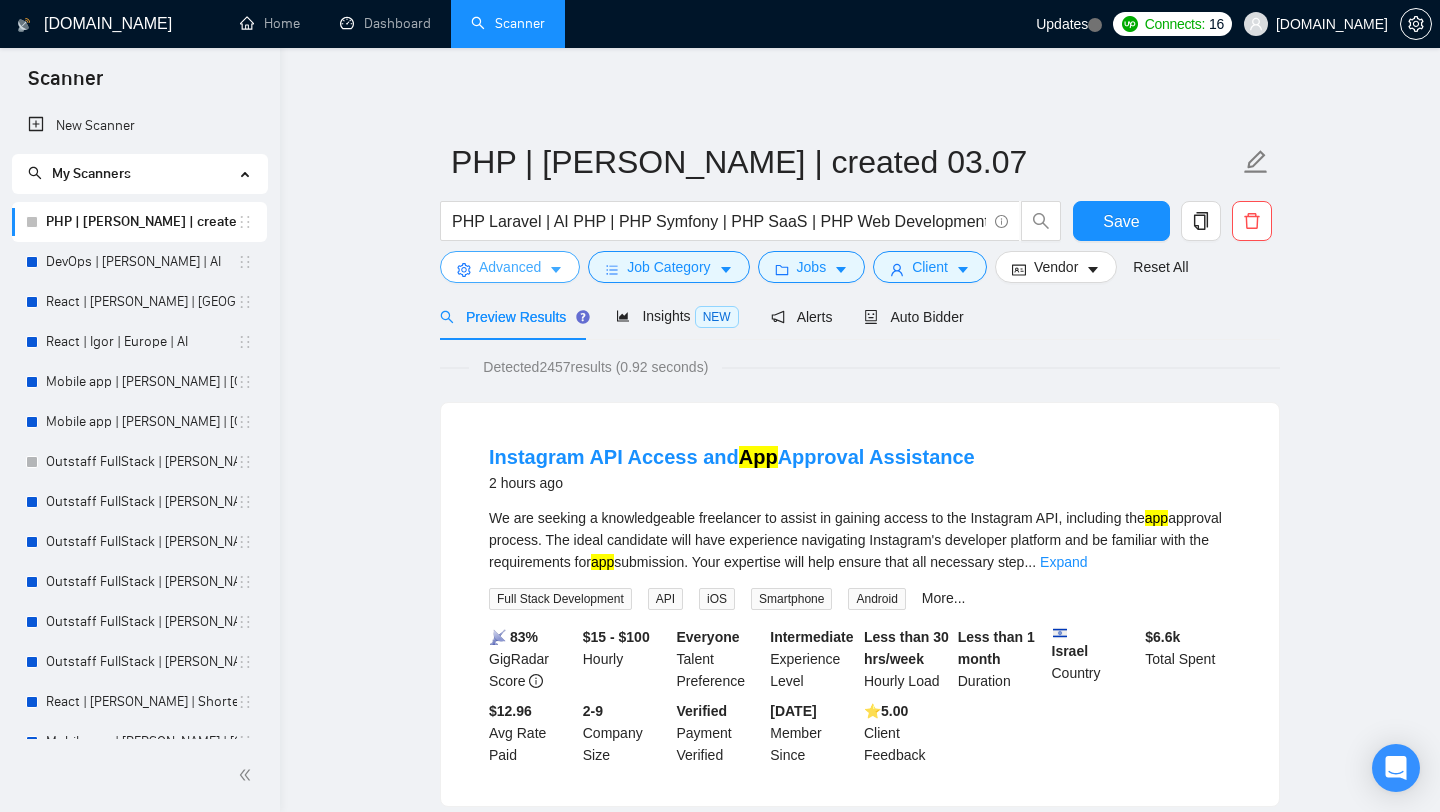 click on "Advanced" at bounding box center (510, 267) 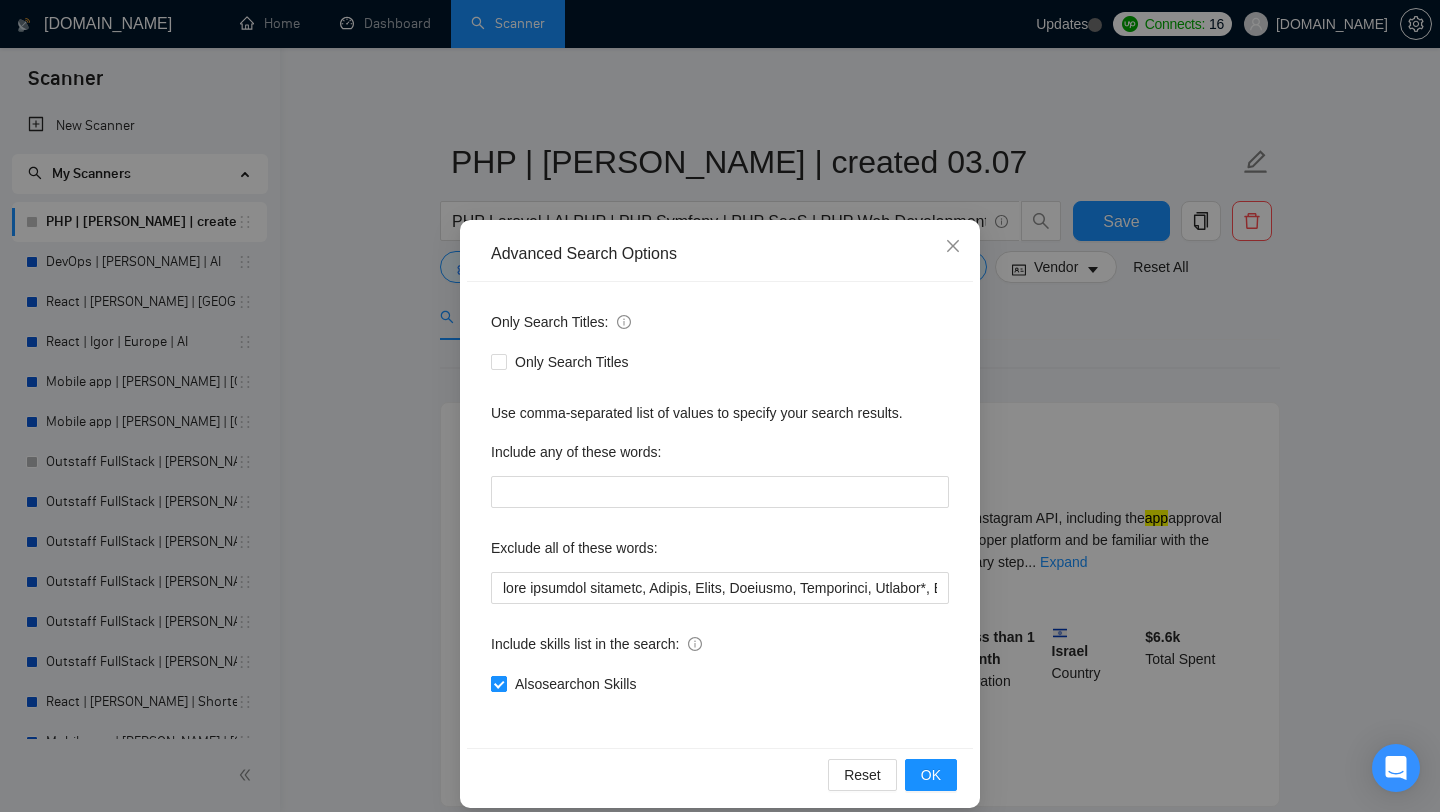 click on "Also  search  on Skills" at bounding box center [575, 684] 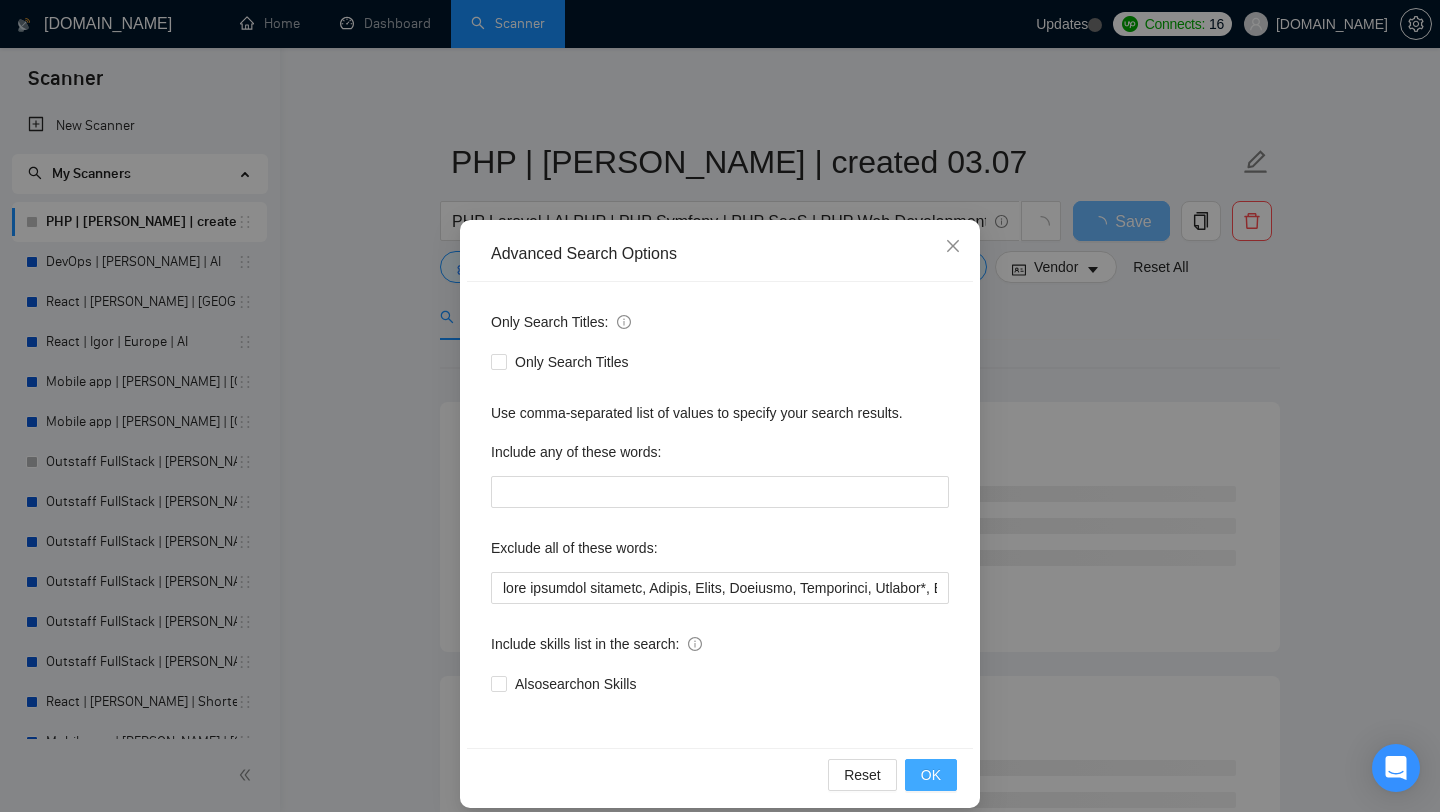 click on "OK" at bounding box center [931, 775] 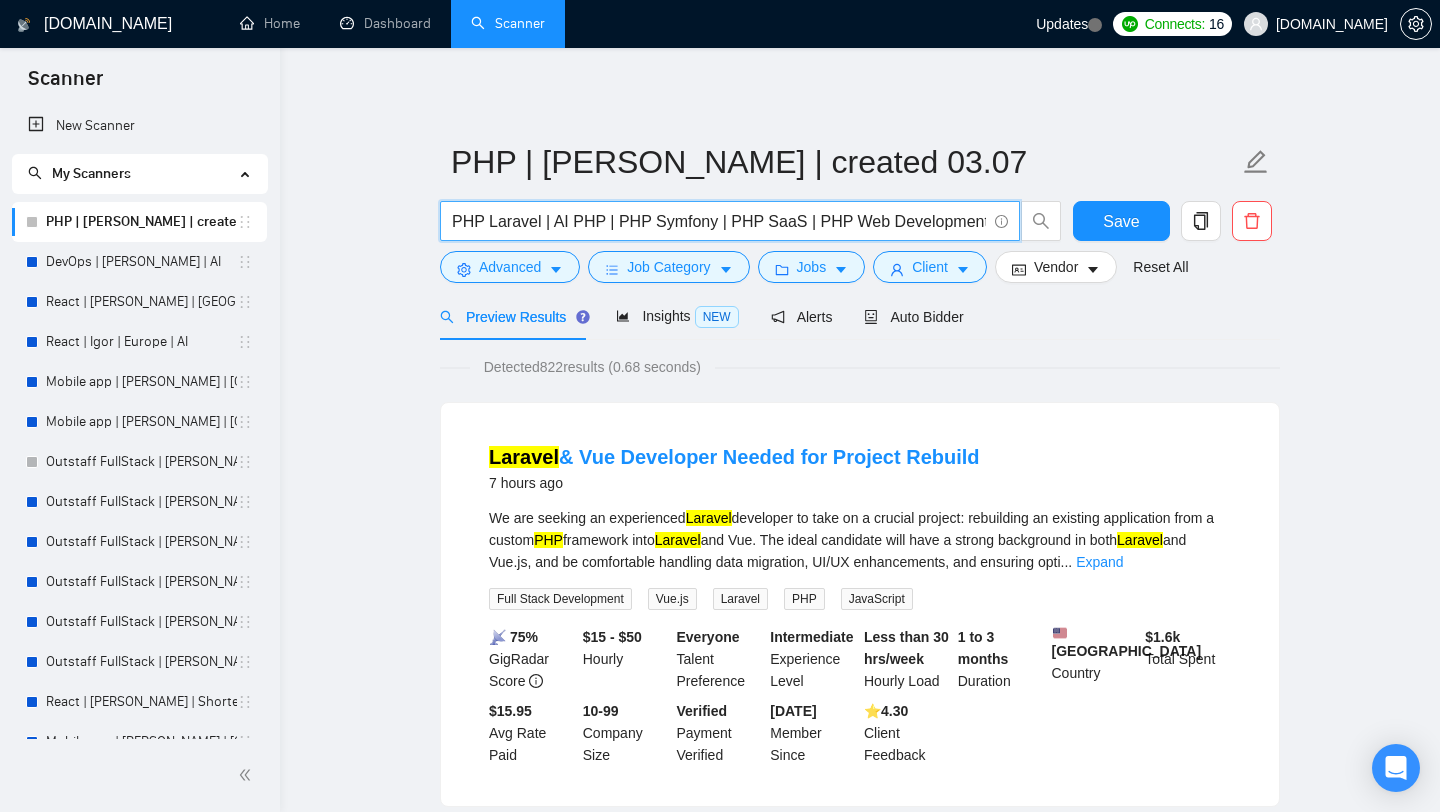 click on "PHP Laravel | AI PHP | PHP Symfony | PHP SaaS | PHP Web Development | Web App PHP | PHP |" at bounding box center [719, 221] 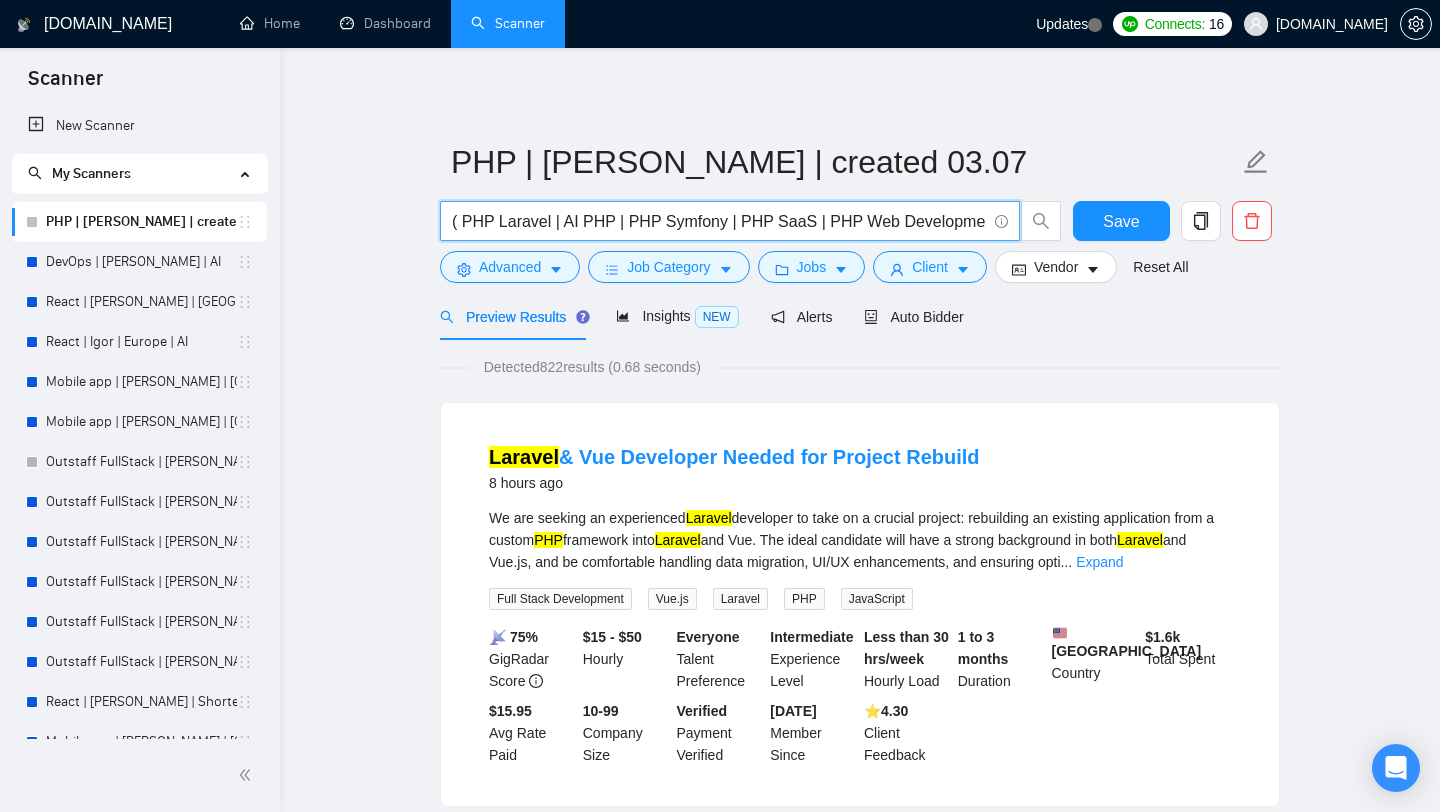 scroll, scrollTop: 0, scrollLeft: 167, axis: horizontal 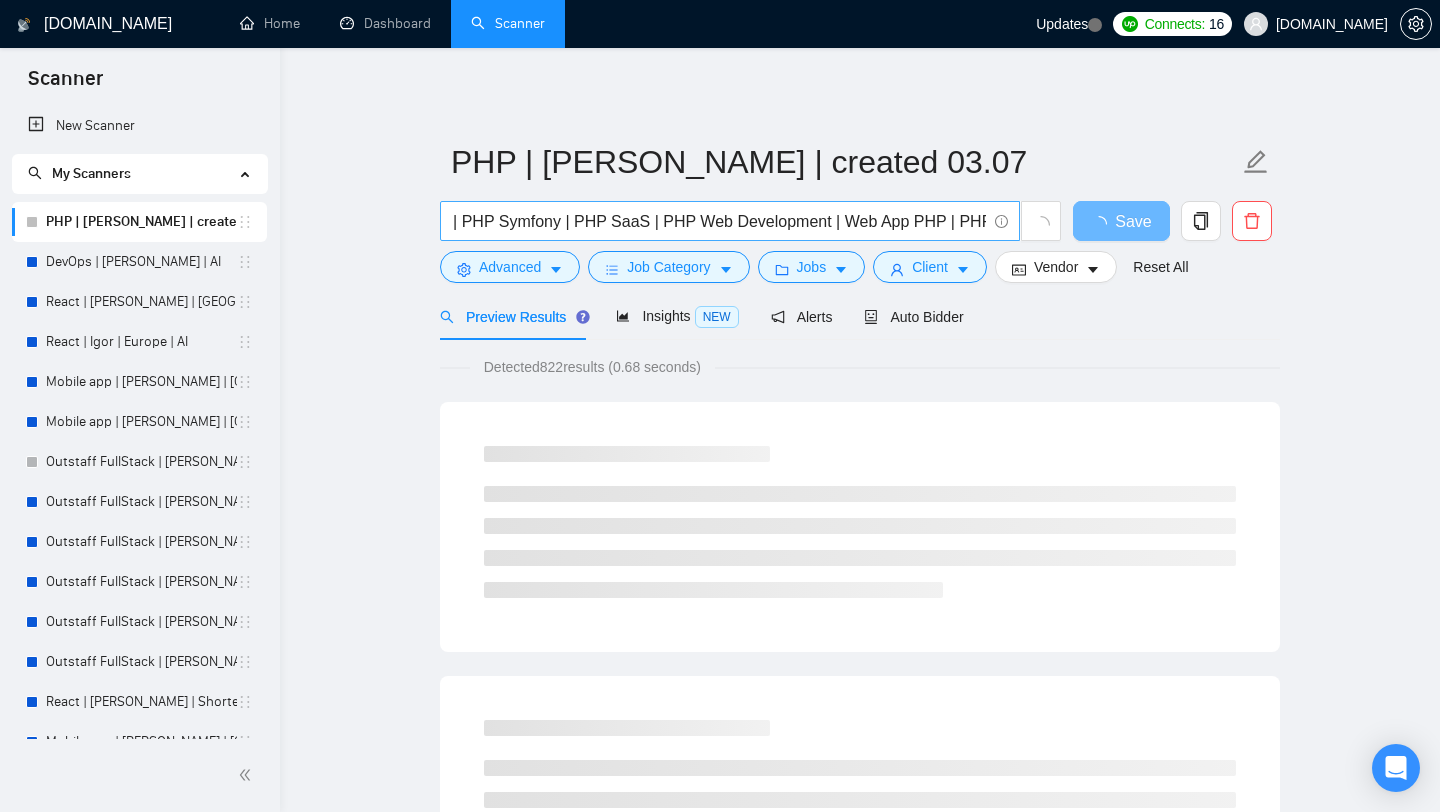 click on "( PHP Laravel | AI PHP | PHP Symfony | PHP SaaS | PHP Web Development | Web App PHP | PHP |" at bounding box center (730, 221) 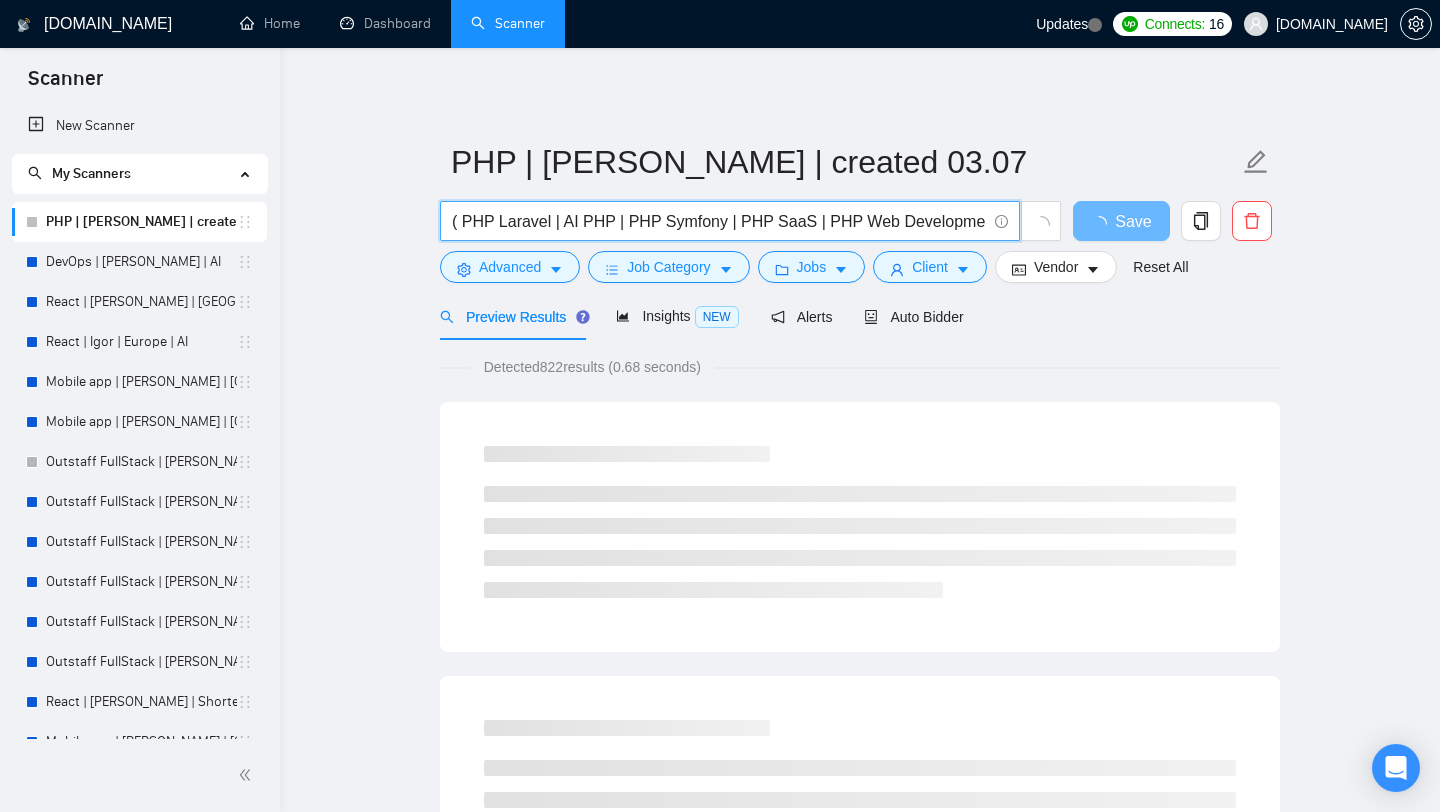 scroll, scrollTop: 0, scrollLeft: 167, axis: horizontal 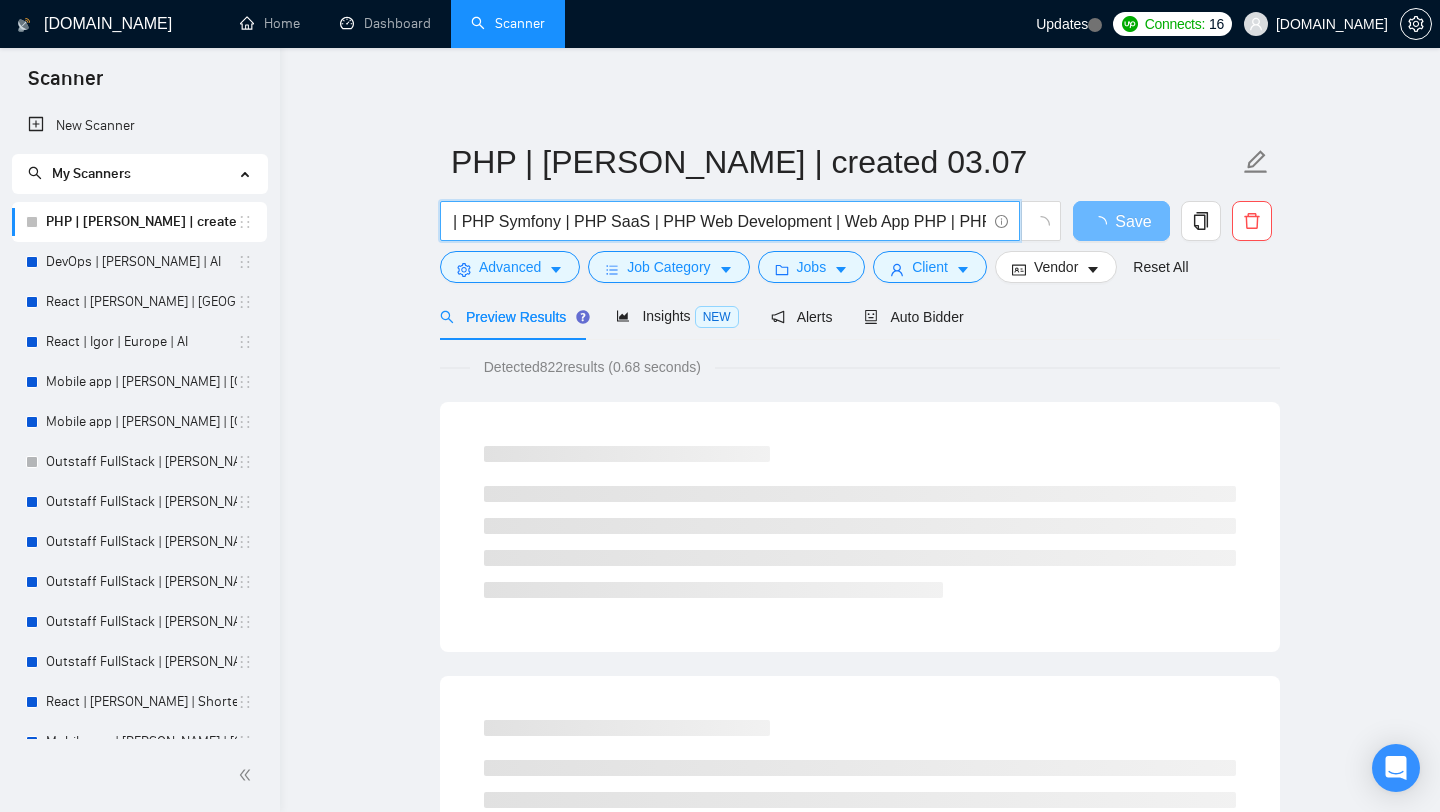 click on "( PHP Laravel | AI PHP | PHP Symfony | PHP SaaS | PHP Web Development | Web App PHP | PHP |" at bounding box center [730, 221] 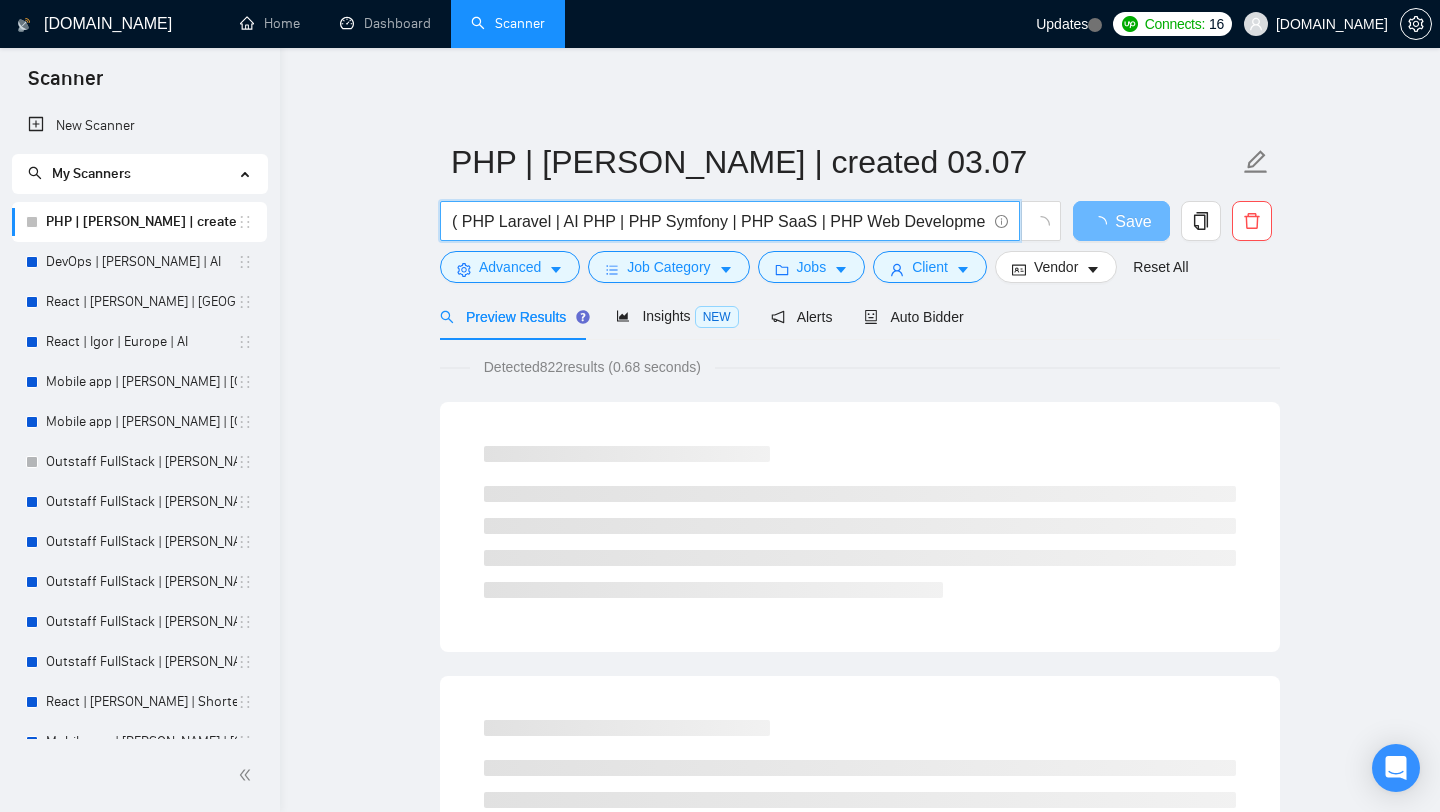 click on "( PHP Laravel | AI PHP | PHP Symfony | PHP SaaS | PHP Web Development | Web App PHP | PHP |" at bounding box center (719, 221) 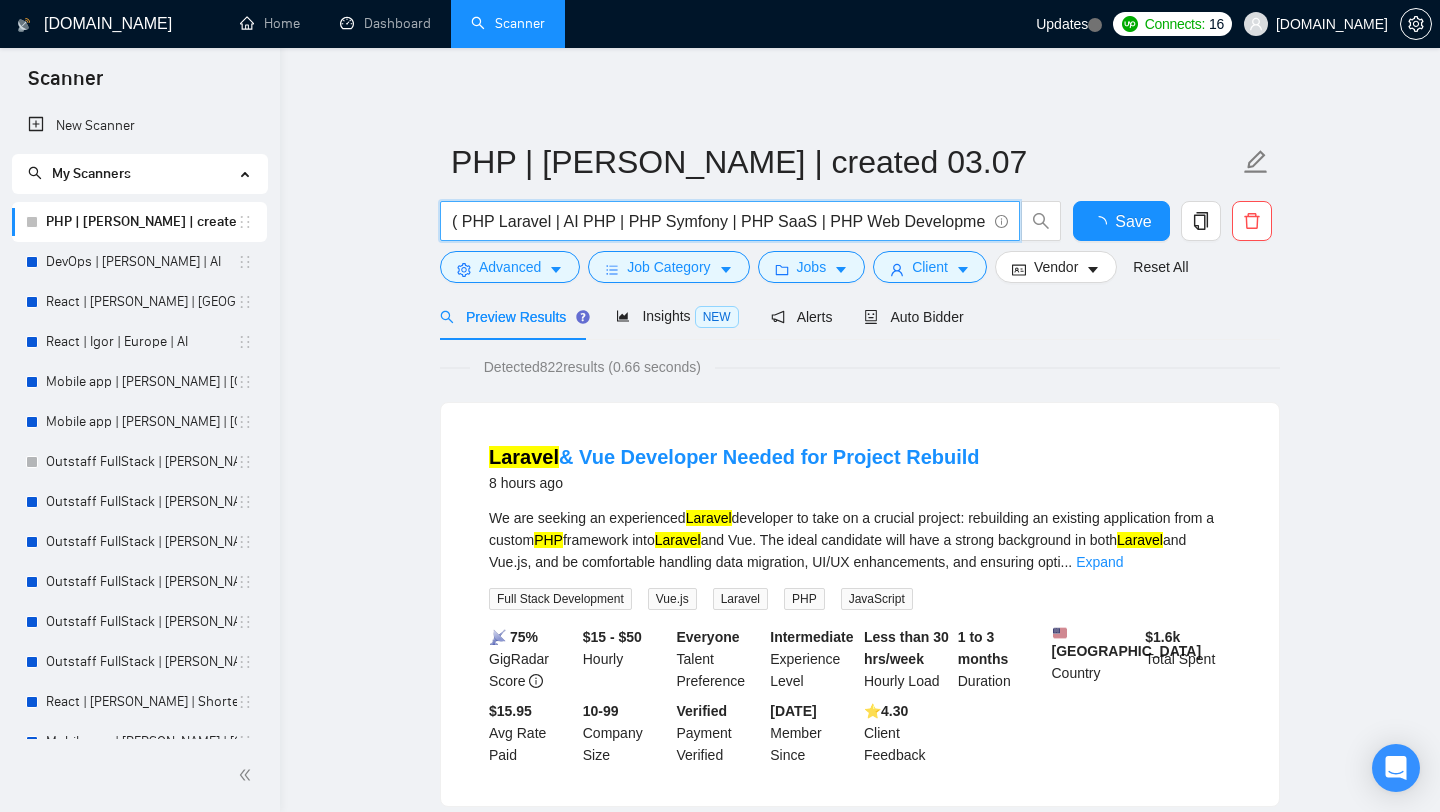 scroll, scrollTop: 0, scrollLeft: 167, axis: horizontal 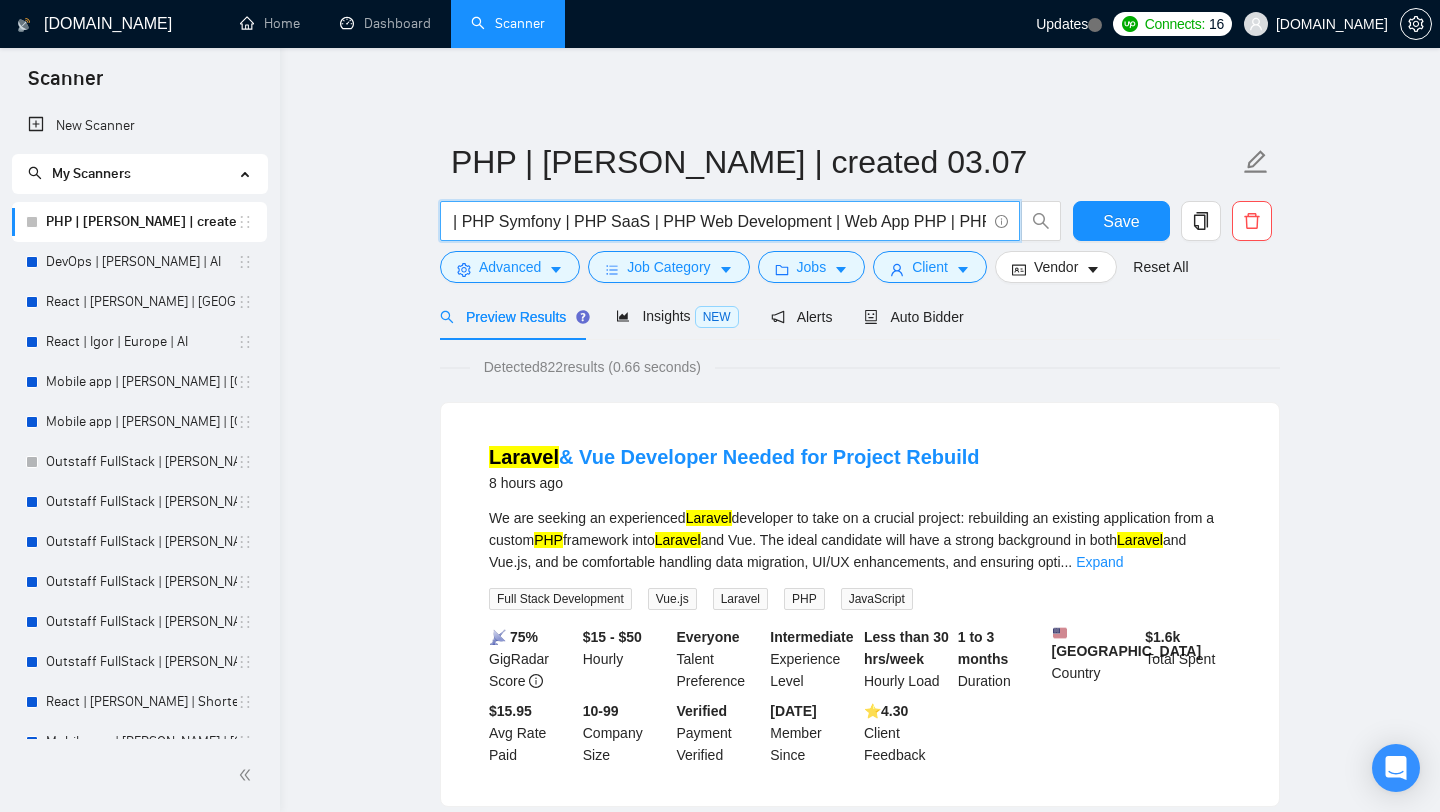 click on "( PHP Laravel | AI PHP | PHP Symfony | PHP SaaS | PHP Web Development | Web App PHP | PHP |" at bounding box center [719, 221] 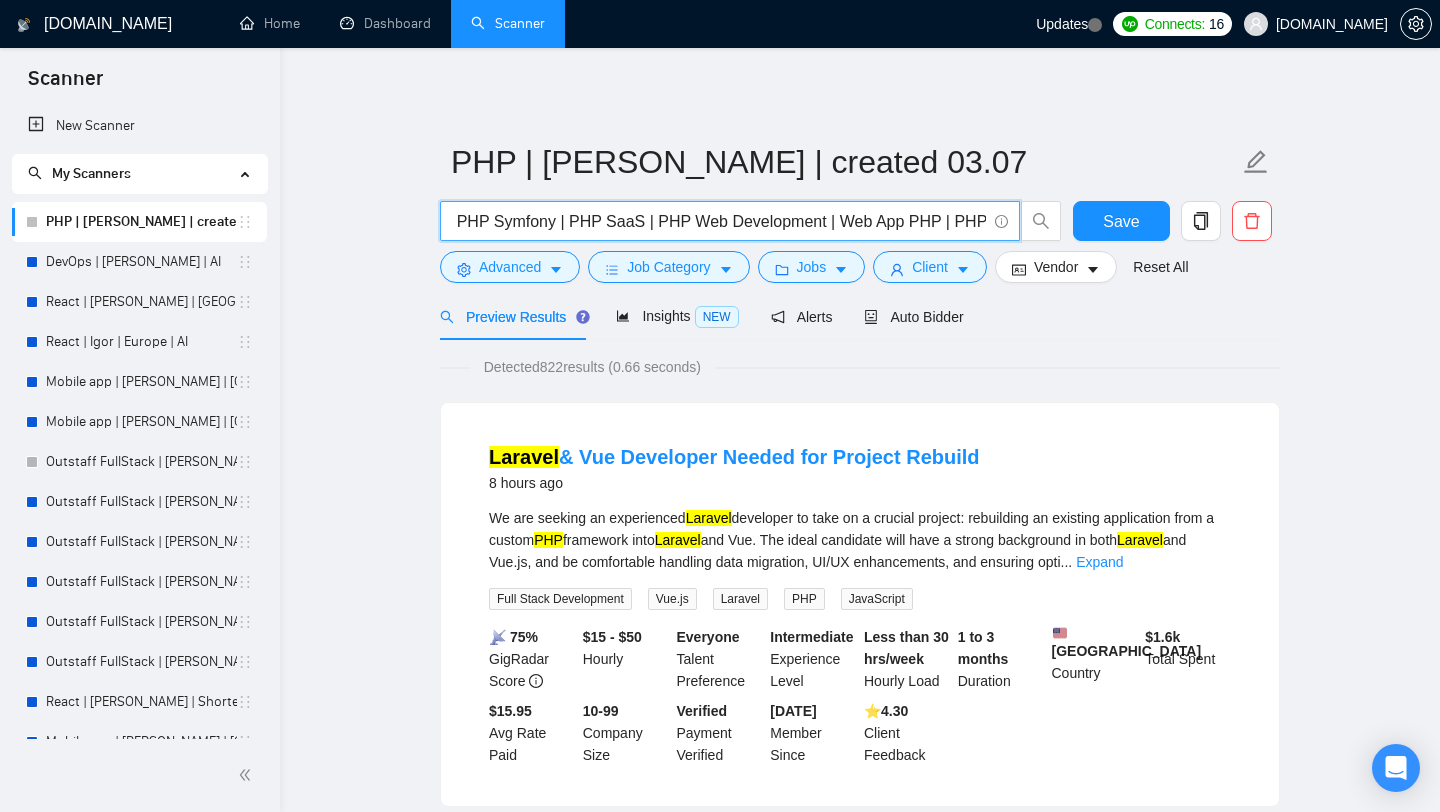 click on "( PHP Laravel | AI PHP | PHP Symfony | PHP SaaS | PHP Web Development | Web App PHP | PHP |)" at bounding box center [719, 221] 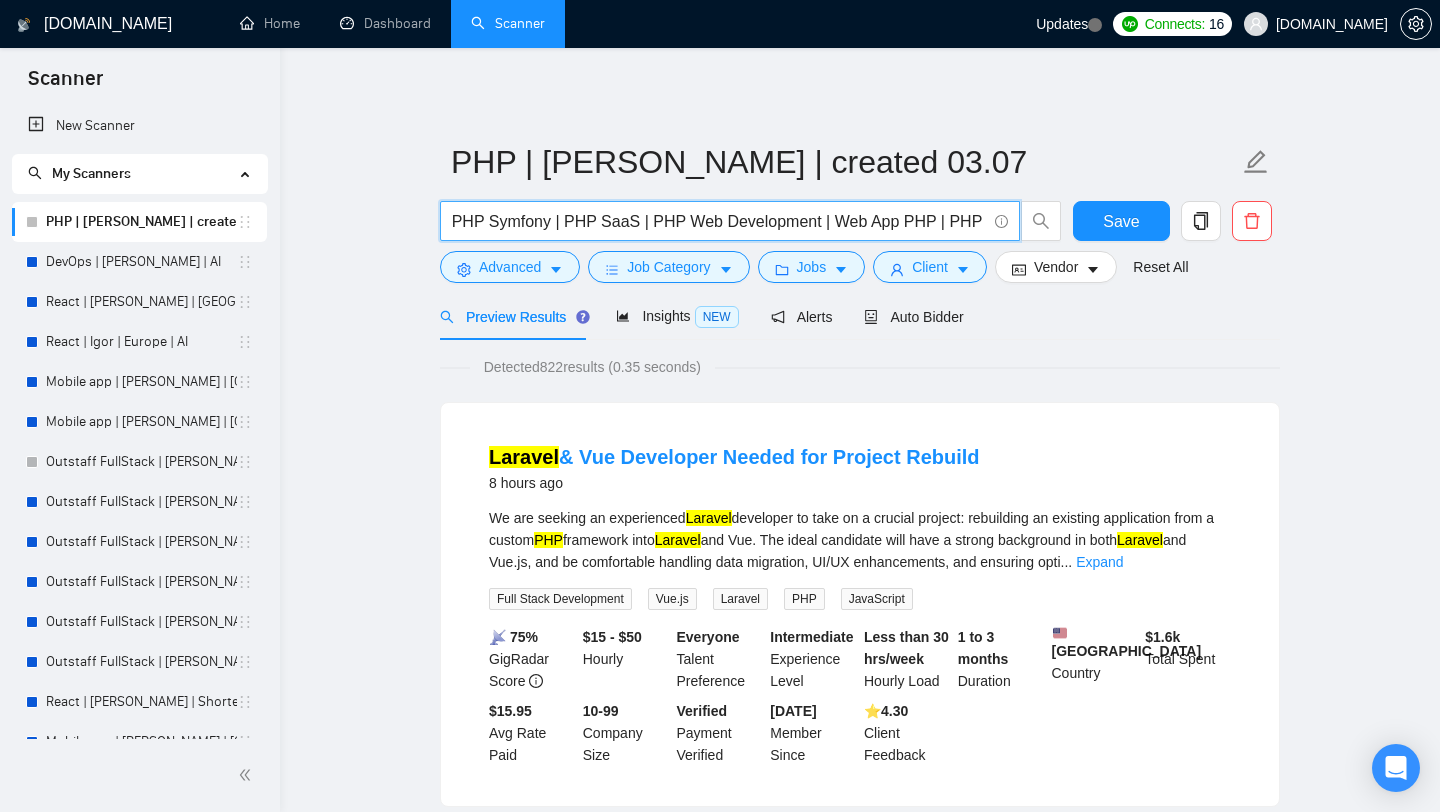 scroll, scrollTop: 0, scrollLeft: 0, axis: both 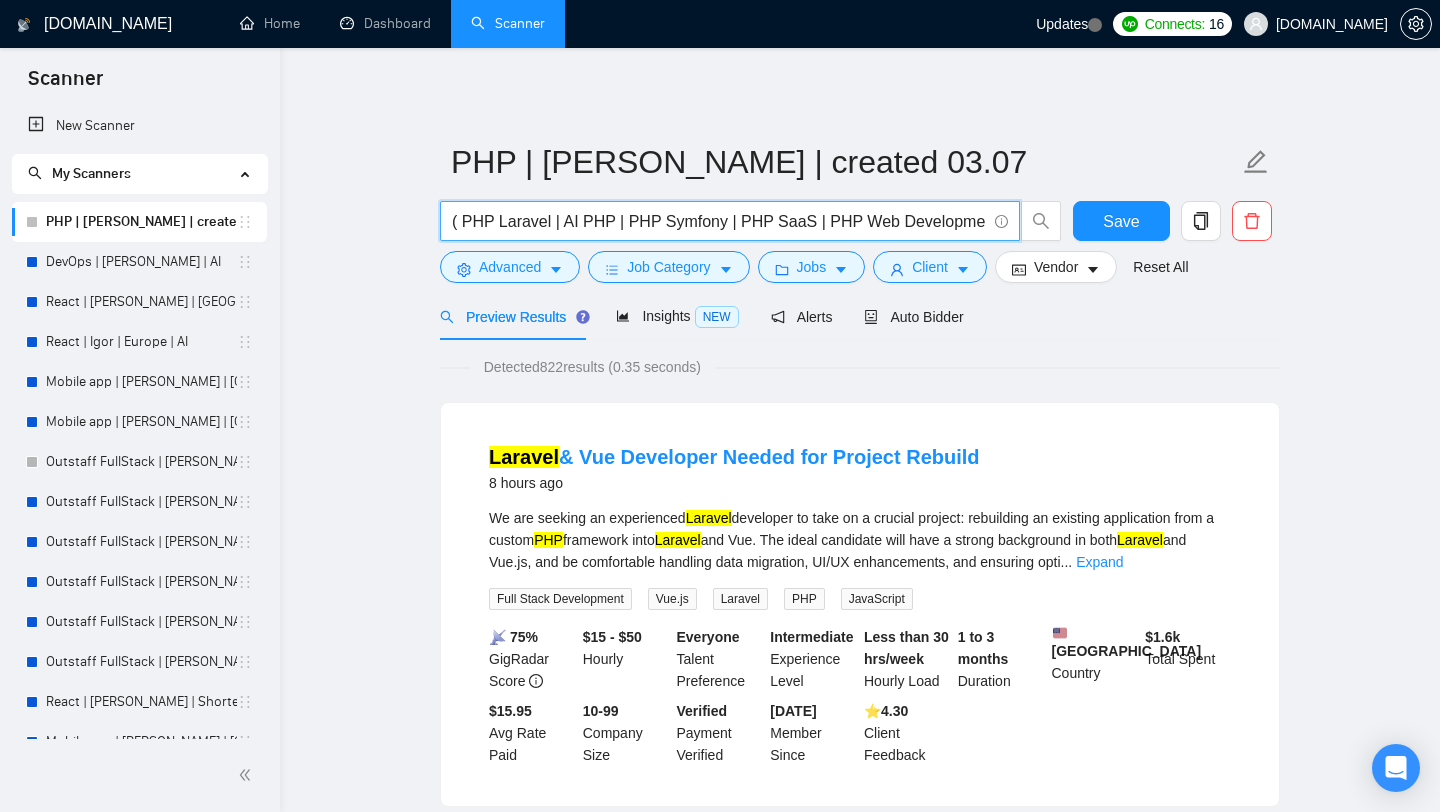 type on "( PHP Laravel | AI PHP | PHP Symfony | PHP SaaS | PHP Web Development | Web App PHP | PHP | )" 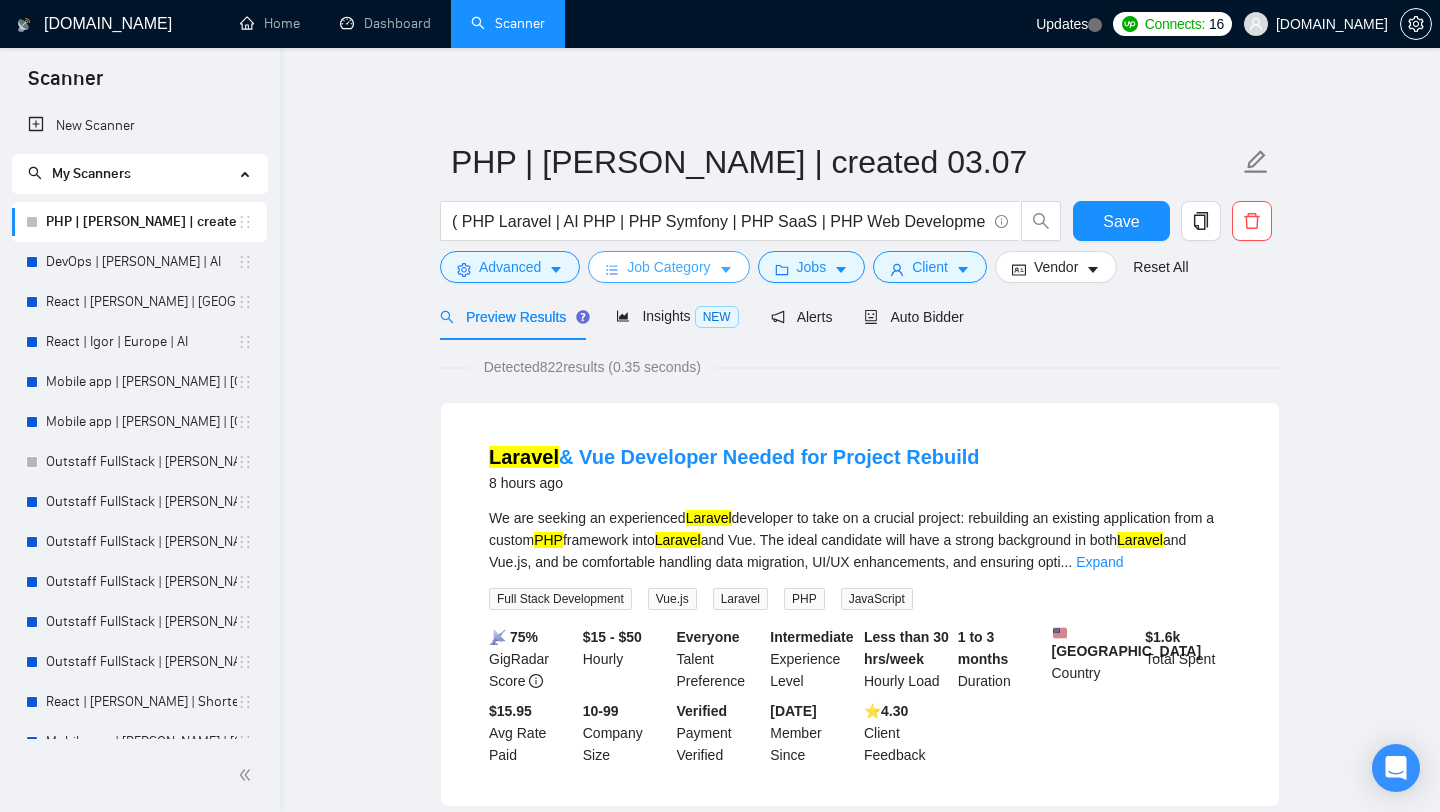 click on "Job Category" at bounding box center (668, 267) 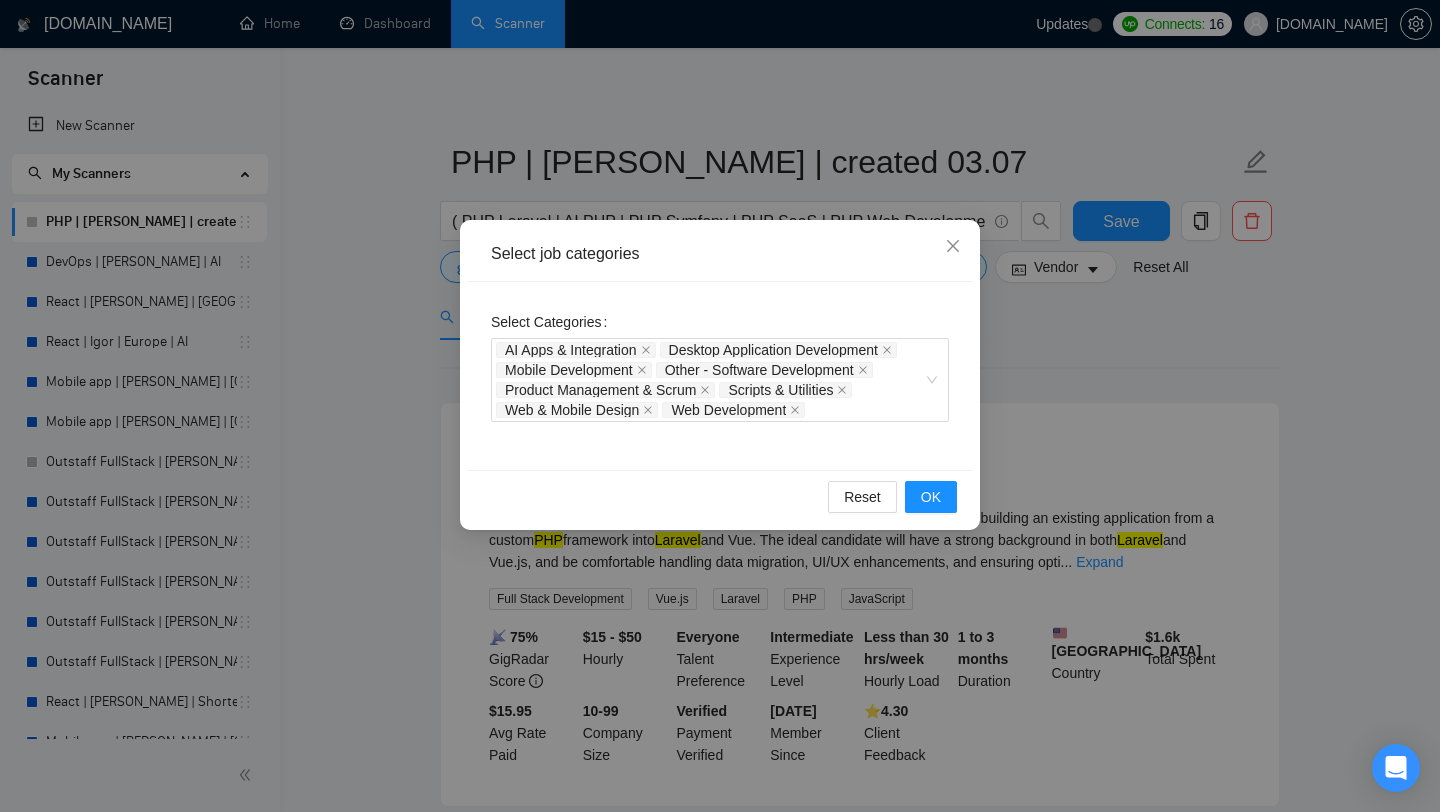 click on "Select job categories" at bounding box center (720, 254) 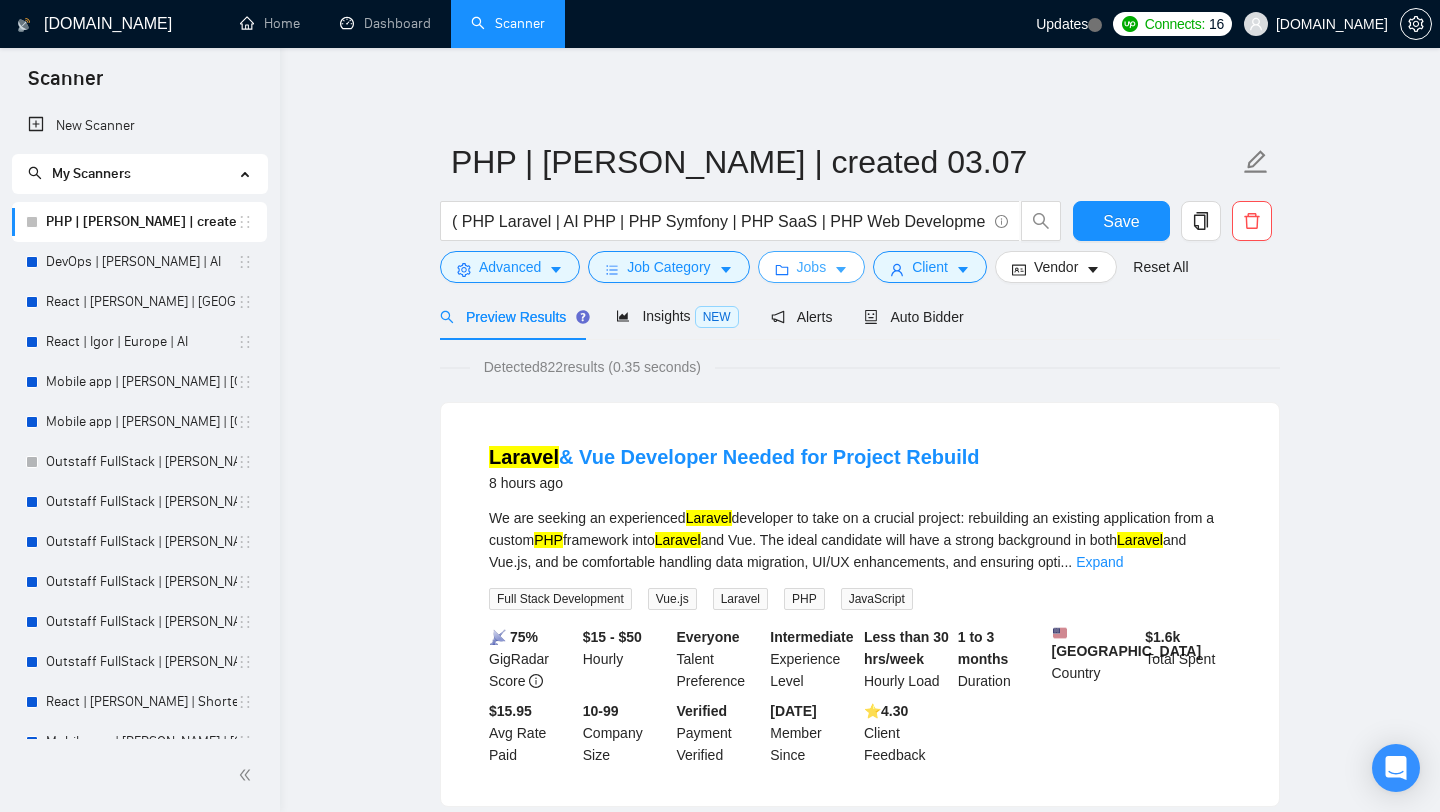 click at bounding box center (782, 269) 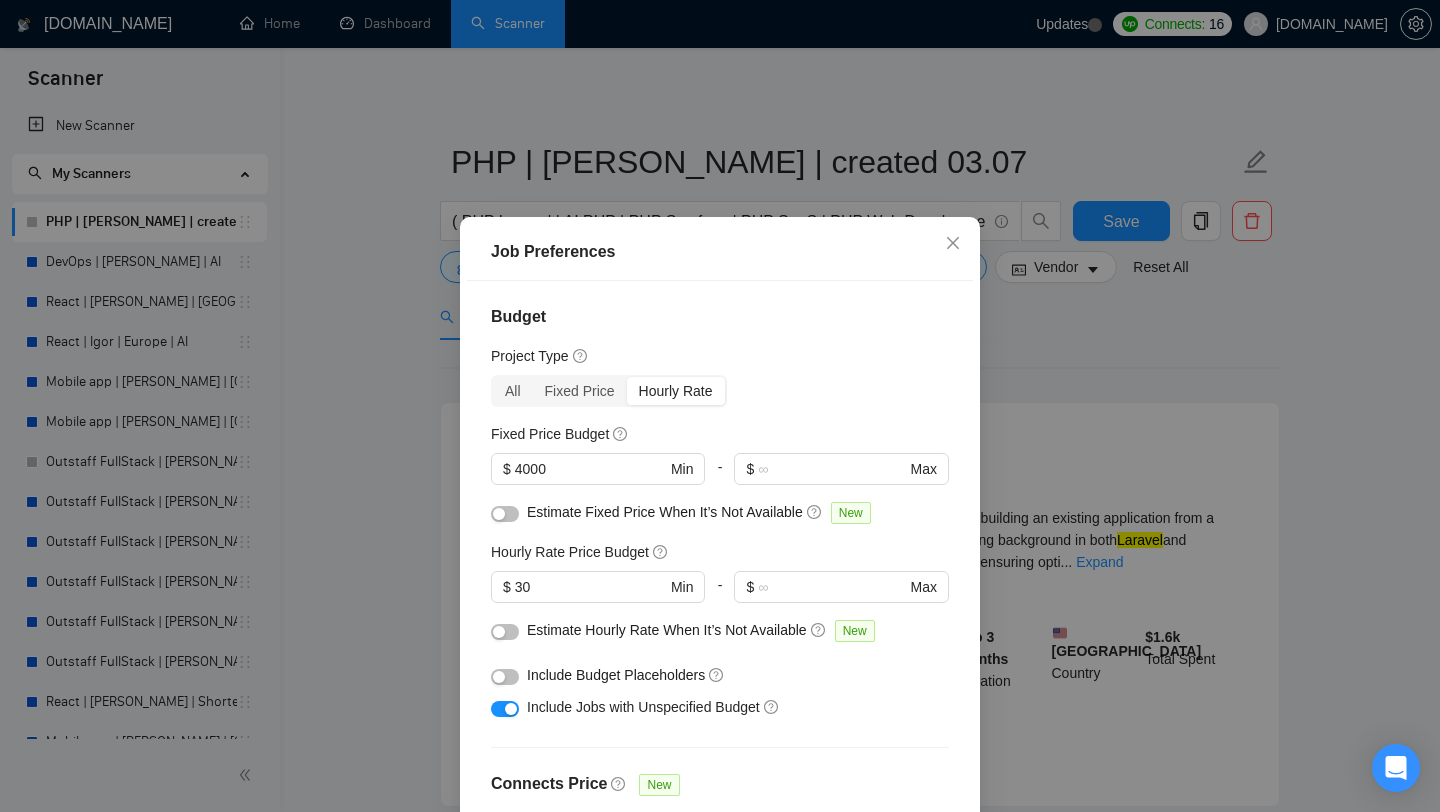click on "Job Preferences Budget Project Type All Fixed Price Hourly Rate   Fixed Price Budget $ 4000 Min - $ Max Estimate Fixed Price When It’s Not Available New   Hourly Rate Price Budget $ 30 Min - $ Max Estimate Hourly Rate When It’s Not Available New Include Budget Placeholders Include Jobs with Unspecified Budget   Connects Price New Min - Max Project Duration   Unspecified Less than 1 month 1 to 3 months 3 to 6 months More than 6 months Hourly Workload   Unspecified <30 hrs/week >30 hrs/week Hours TBD Unsure Job Posting Questions New Jobs that Don’t Have Questions Jobs with Default Questions Only Jobs that Contain Custom Questions   Description Preferences Description Size New   Any description size Reset OK" at bounding box center [720, 406] 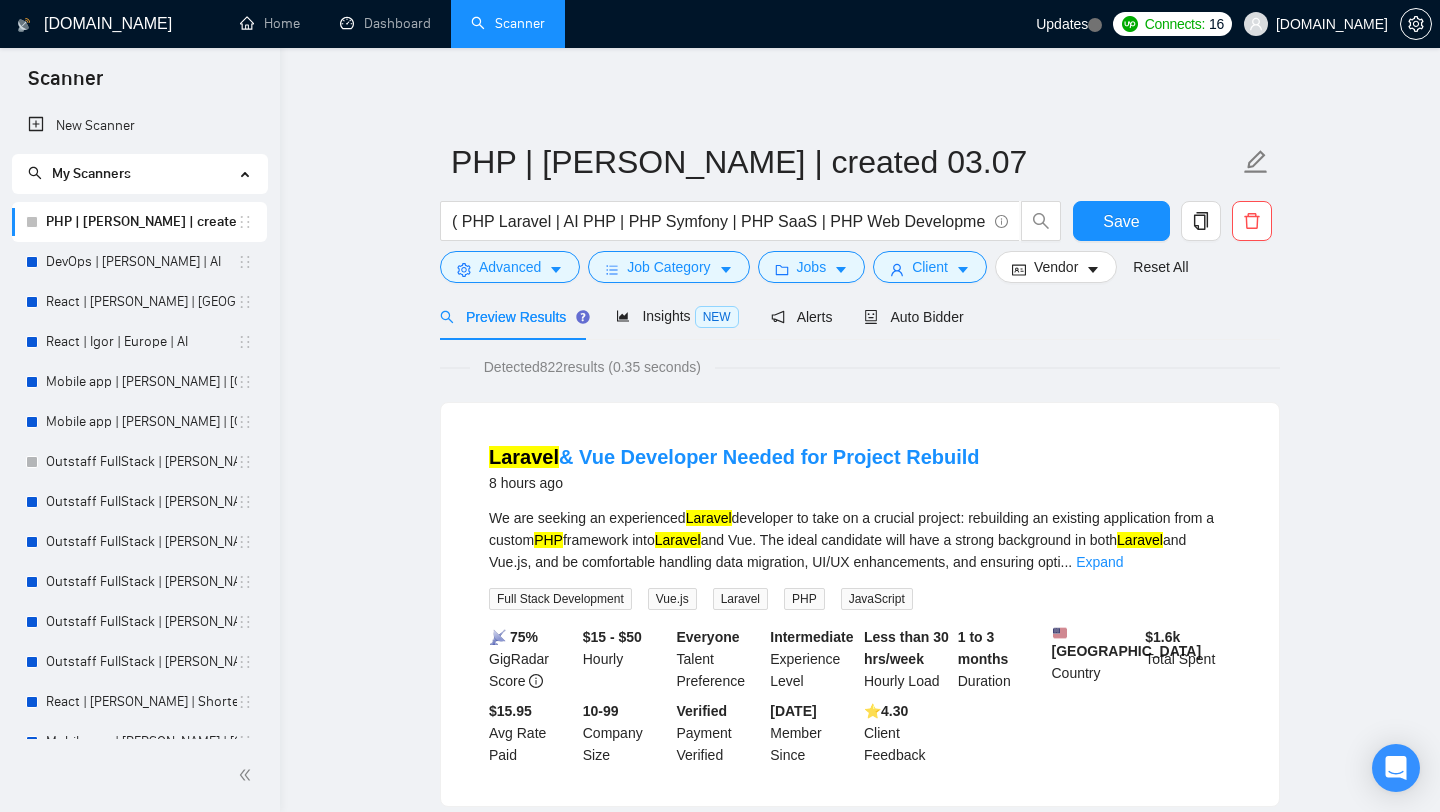 click on "PHP | Nick | created 03.07 ( PHP Laravel | AI PHP | PHP Symfony | PHP SaaS | PHP Web Development | Web App PHP | PHP | ) Save Advanced   Job Category   Jobs   Client   Vendor   Reset All Preview Results Insights NEW Alerts Auto Bidder Detected   822  results   (0.35 seconds) Laravel  & Vue Developer Needed for Project Rebuild 8 hours ago We are seeking an experienced  Laravel  developer to take on a crucial project: rebuilding an existing application from a custom  PHP  framework into  Laravel  and Vue. The ideal candidate will have a strong background in both  Laravel  and Vue.js, and be comfortable handling data migration, UI/UX enhancements, and ensuring opti ... Expand Full Stack Development Vue.js Laravel PHP JavaScript 📡   75% GigRadar Score   $15 - $50 Hourly Everyone Talent Preference Intermediate Experience Level Less than 30 hrs/week Hourly Load 1 to 3 months Duration   [GEOGRAPHIC_DATA] Country $ 1.6k Total Spent $15.95 Avg Rate Paid 10-99 Company Size Verified Payment Verified [DATE] ⭐️  PHP" at bounding box center (860, 2434) 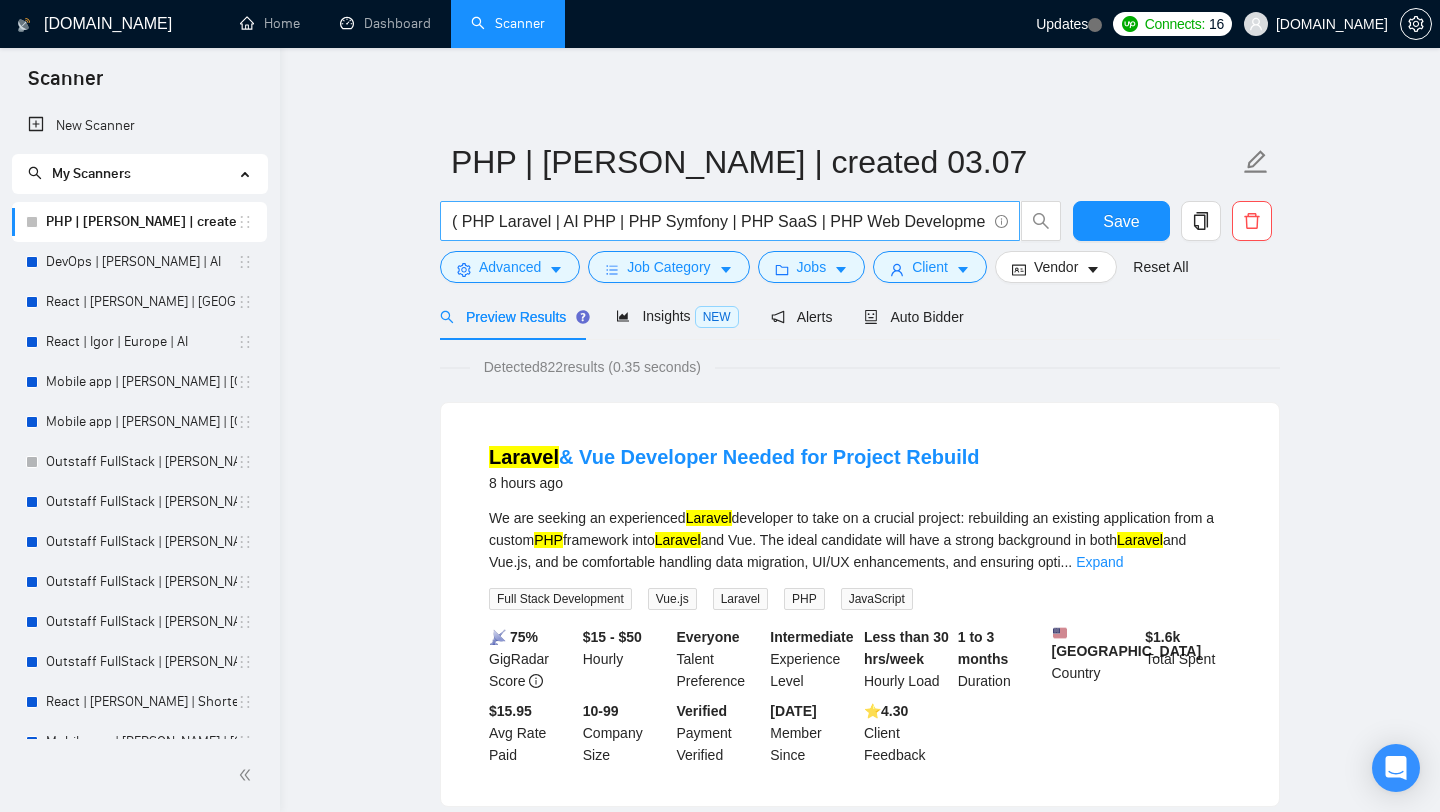 click on "( PHP Laravel | AI PHP | PHP Symfony | PHP SaaS | PHP Web Development | Web App PHP | PHP | )" at bounding box center (719, 221) 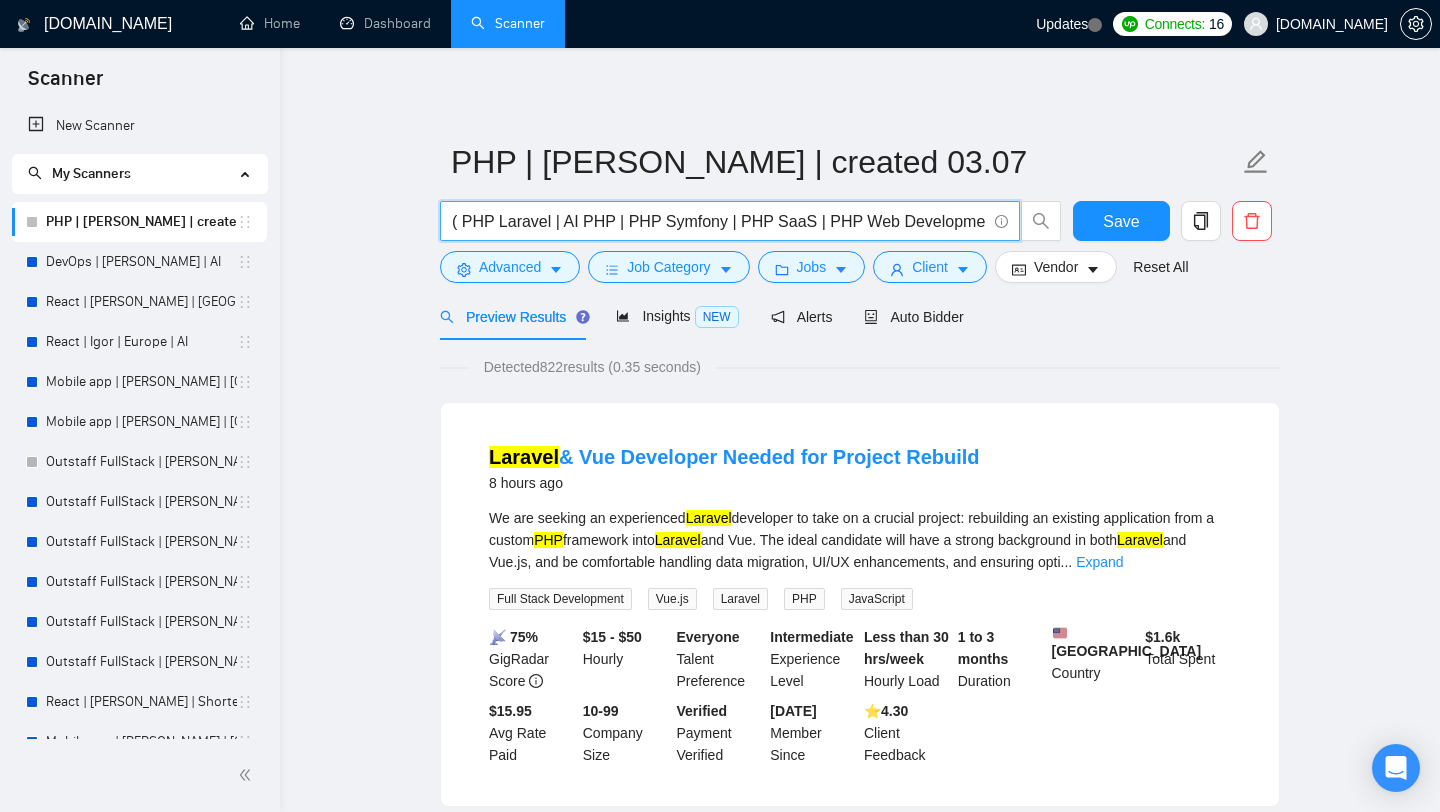 click on "( PHP Laravel | AI PHP | PHP Symfony | PHP SaaS | PHP Web Development | Web App PHP | PHP | )" at bounding box center [719, 221] 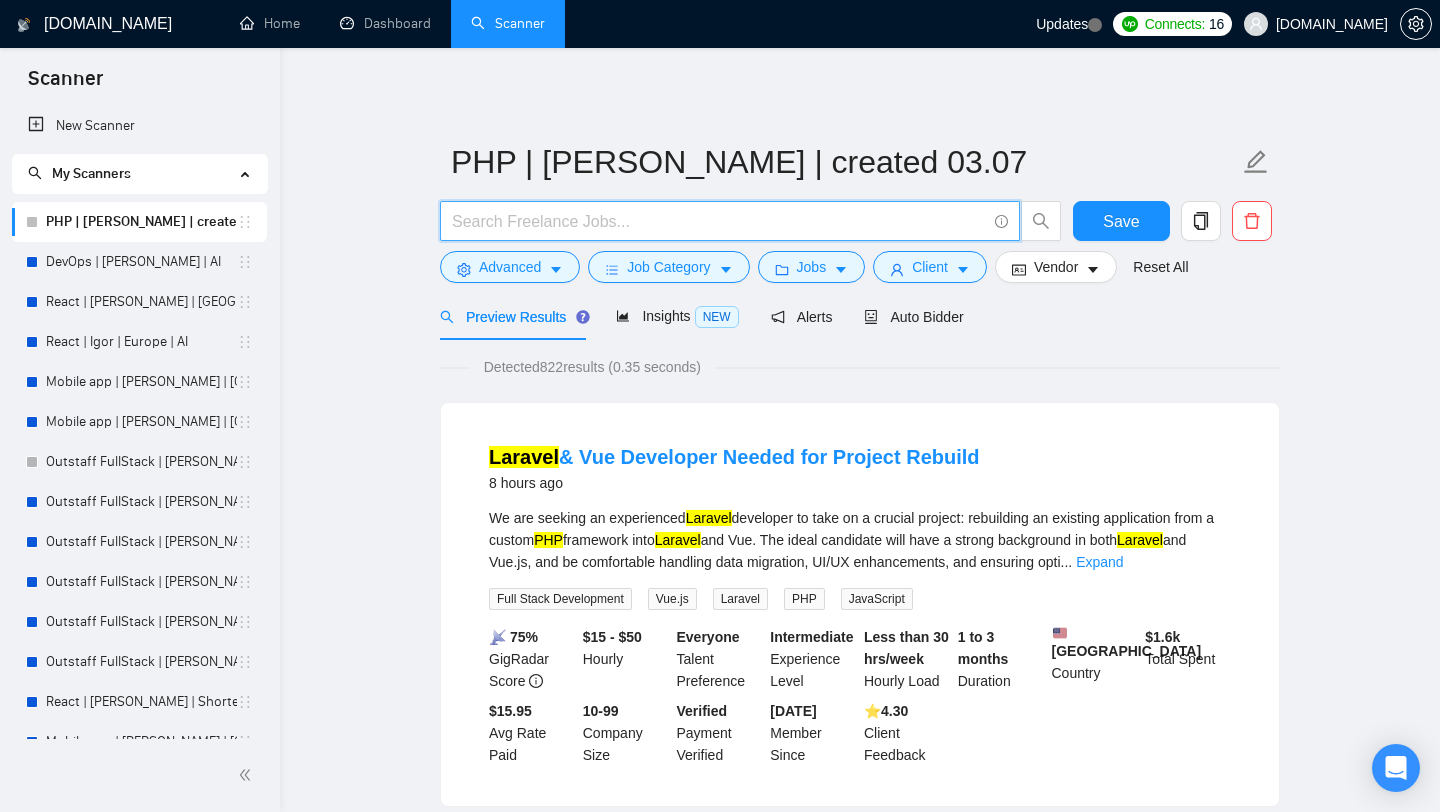 paste on "PHP Laravel | AI PHP | PHP Symfony | PHP SaaS | PHP Web Development | Web App PHP | PHP |" 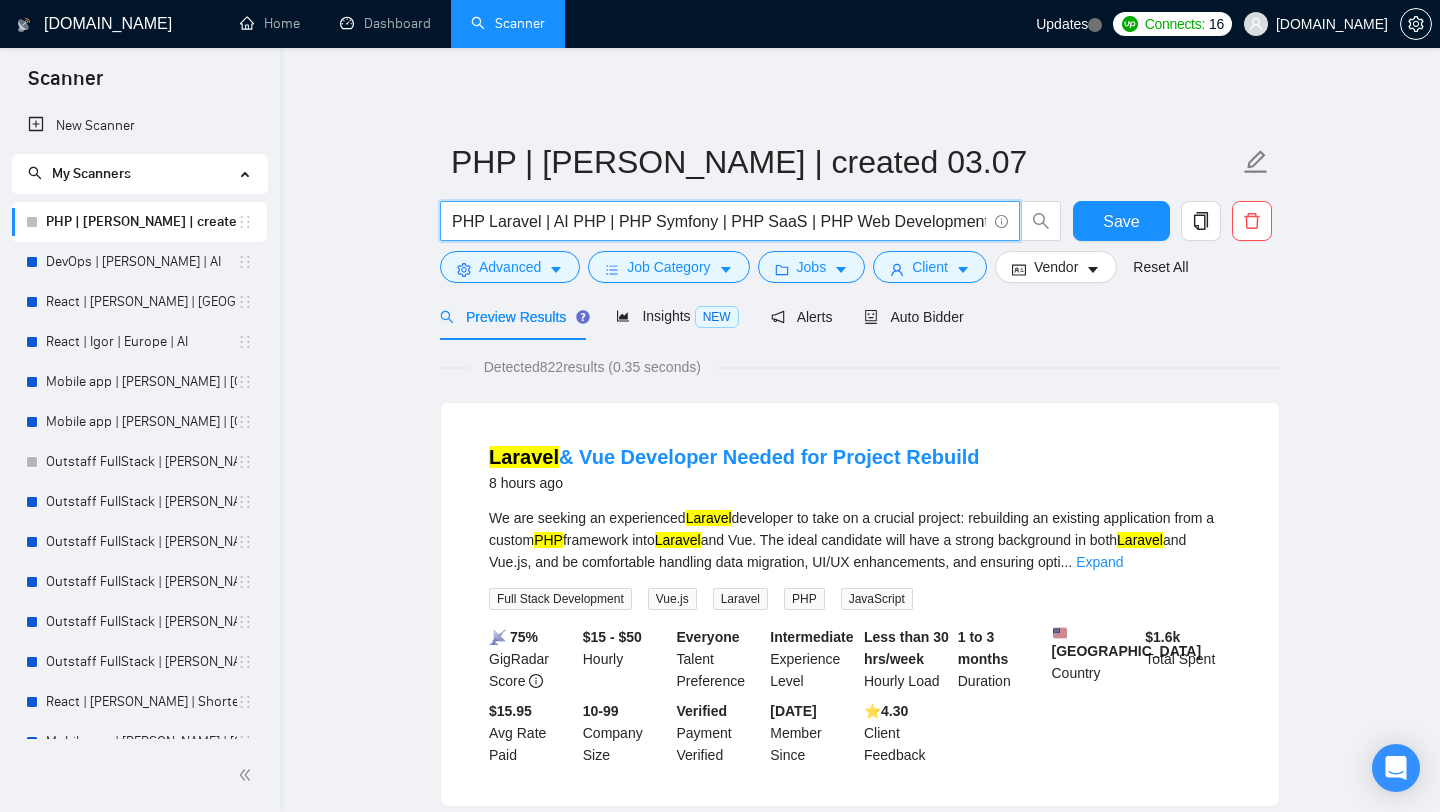 scroll, scrollTop: 0, scrollLeft: 161, axis: horizontal 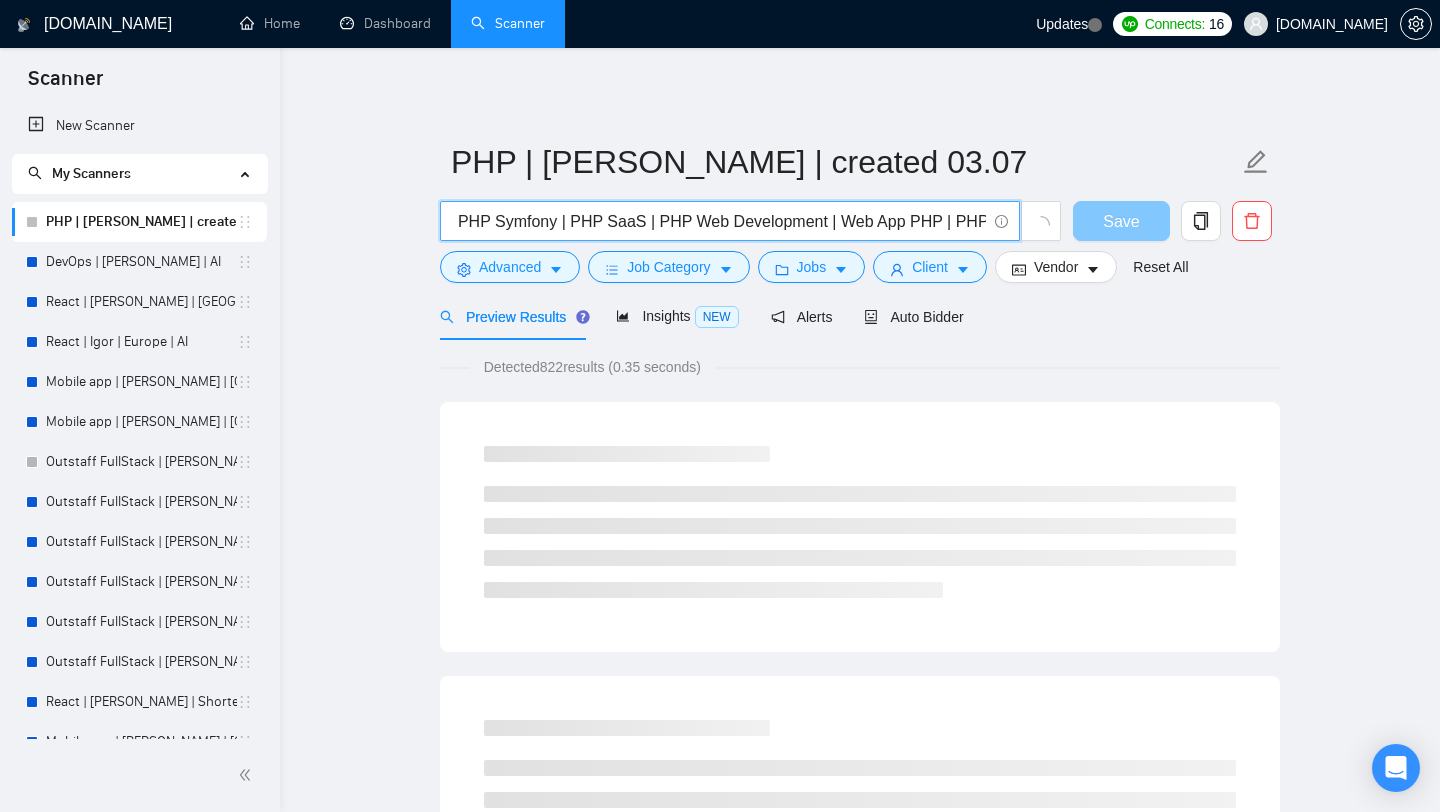 type on "PHP Laravel | AI PHP | PHP Symfony | PHP SaaS | PHP Web Development | Web App PHP | PHP |" 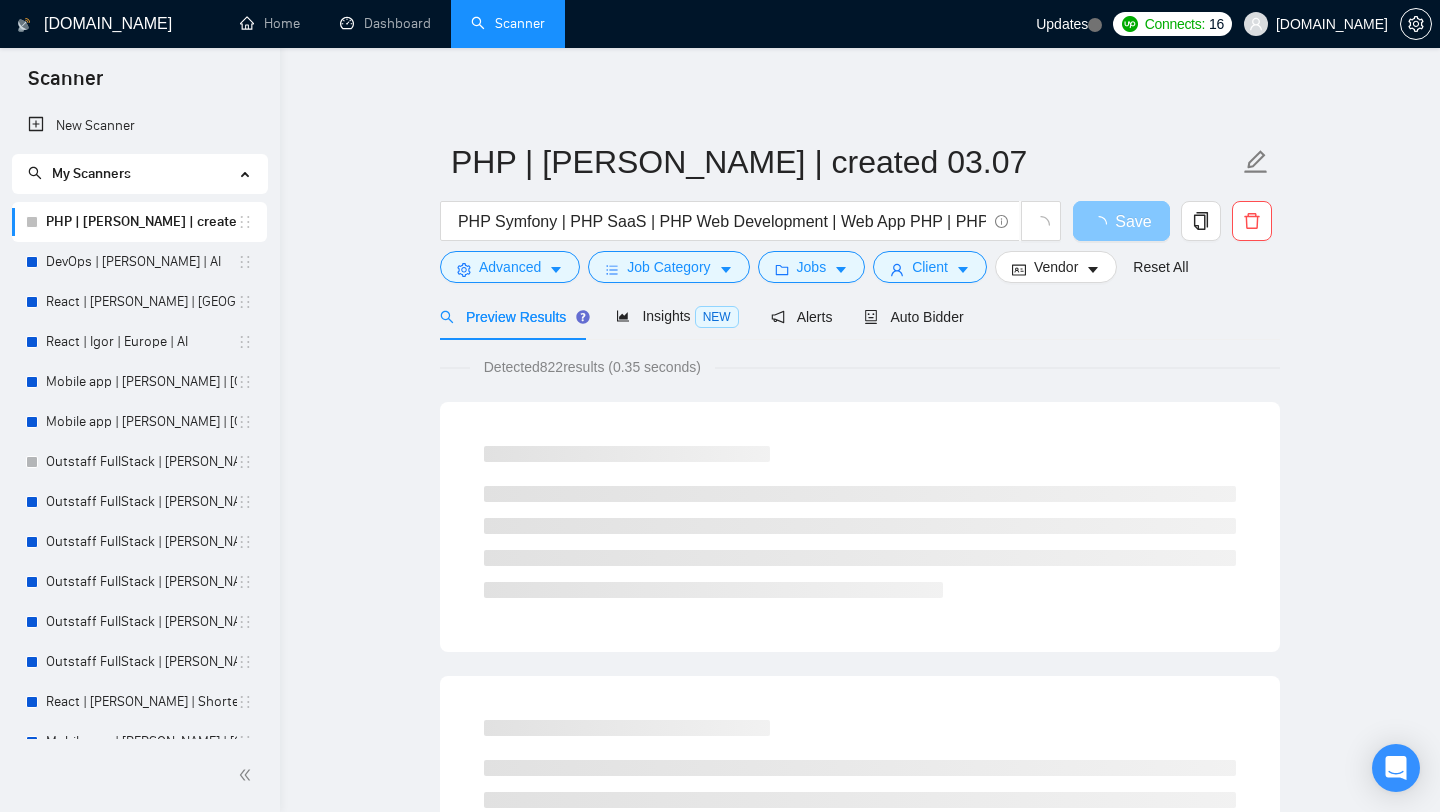 click on "Save" at bounding box center [1121, 221] 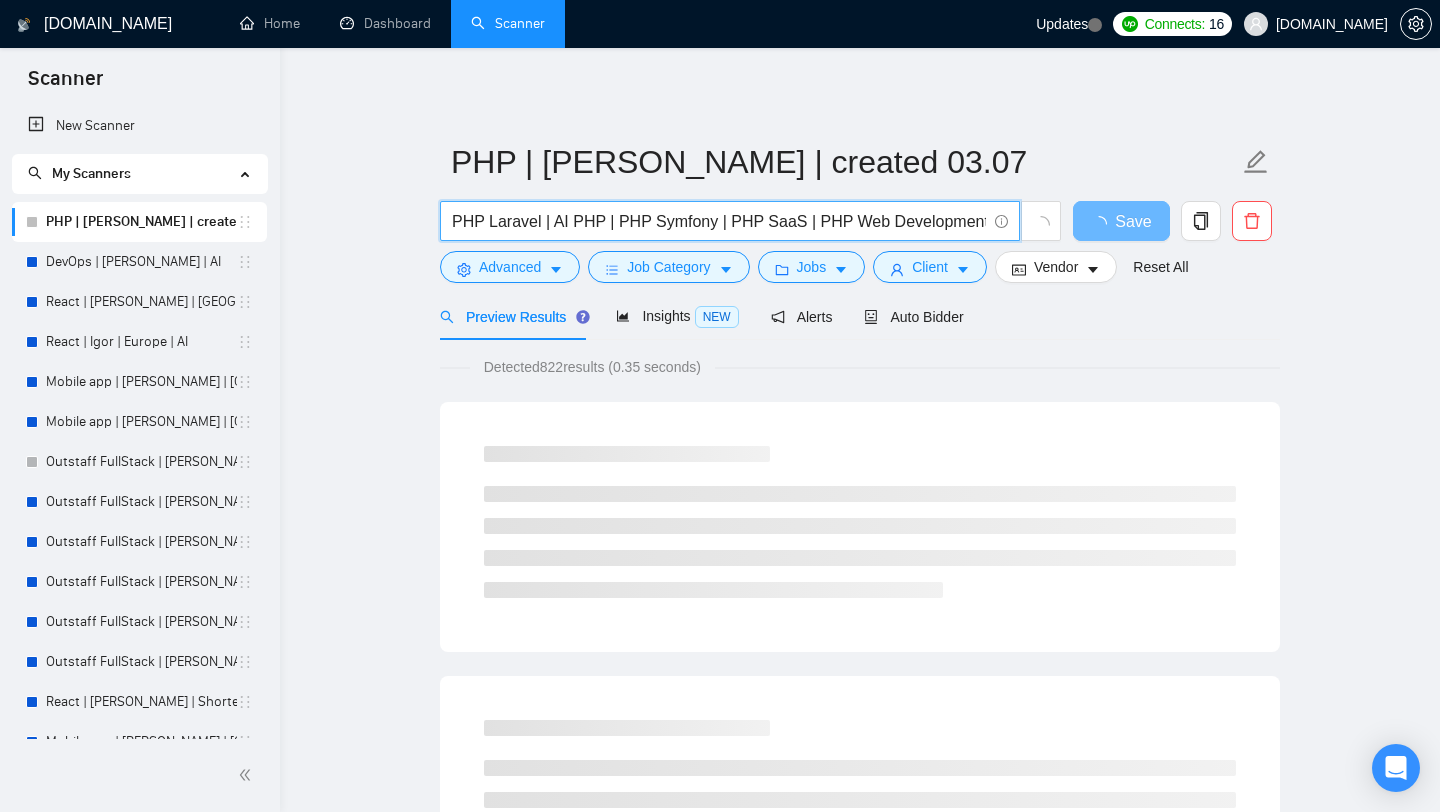 click on "PHP Laravel | AI PHP | PHP Symfony | PHP SaaS | PHP Web Development | Web App PHP | PHP |" at bounding box center [719, 221] 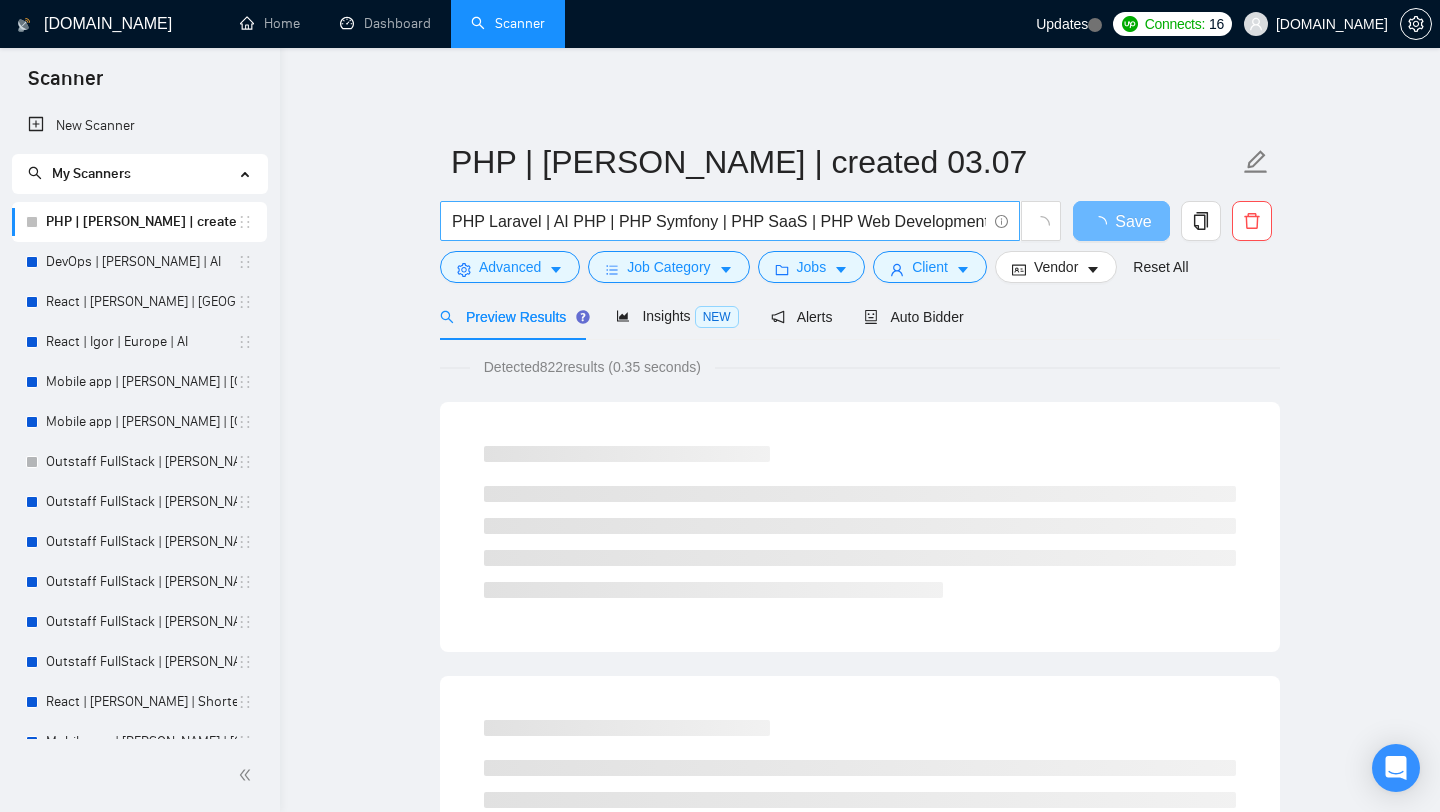 click on "PHP Laravel | AI PHP | PHP Symfony | PHP SaaS | PHP Web Development | Web App PHP | PHP |" at bounding box center (730, 221) 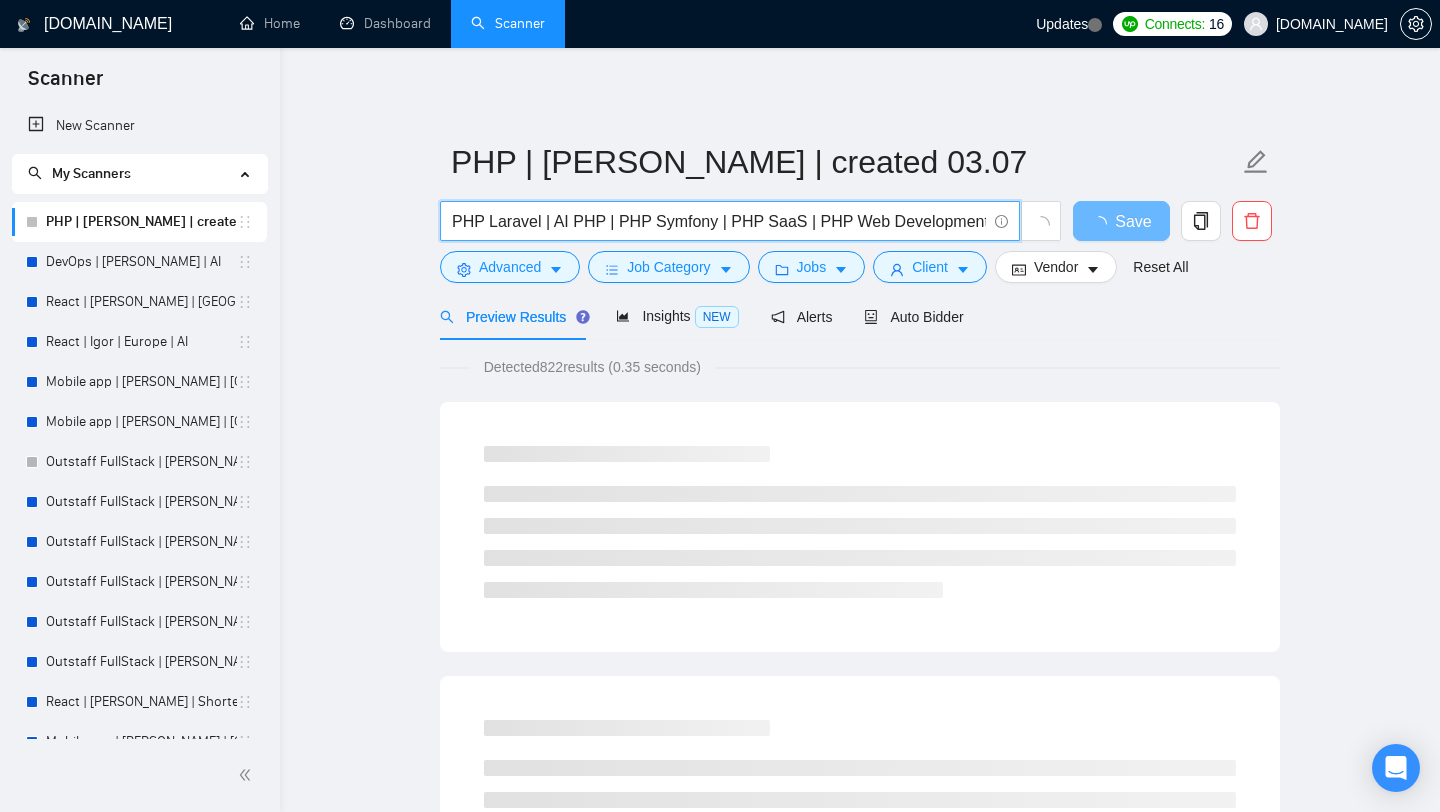 click on "PHP Laravel | AI PHP | PHP Symfony | PHP SaaS | PHP Web Development | Web App PHP | PHP |" at bounding box center [719, 221] 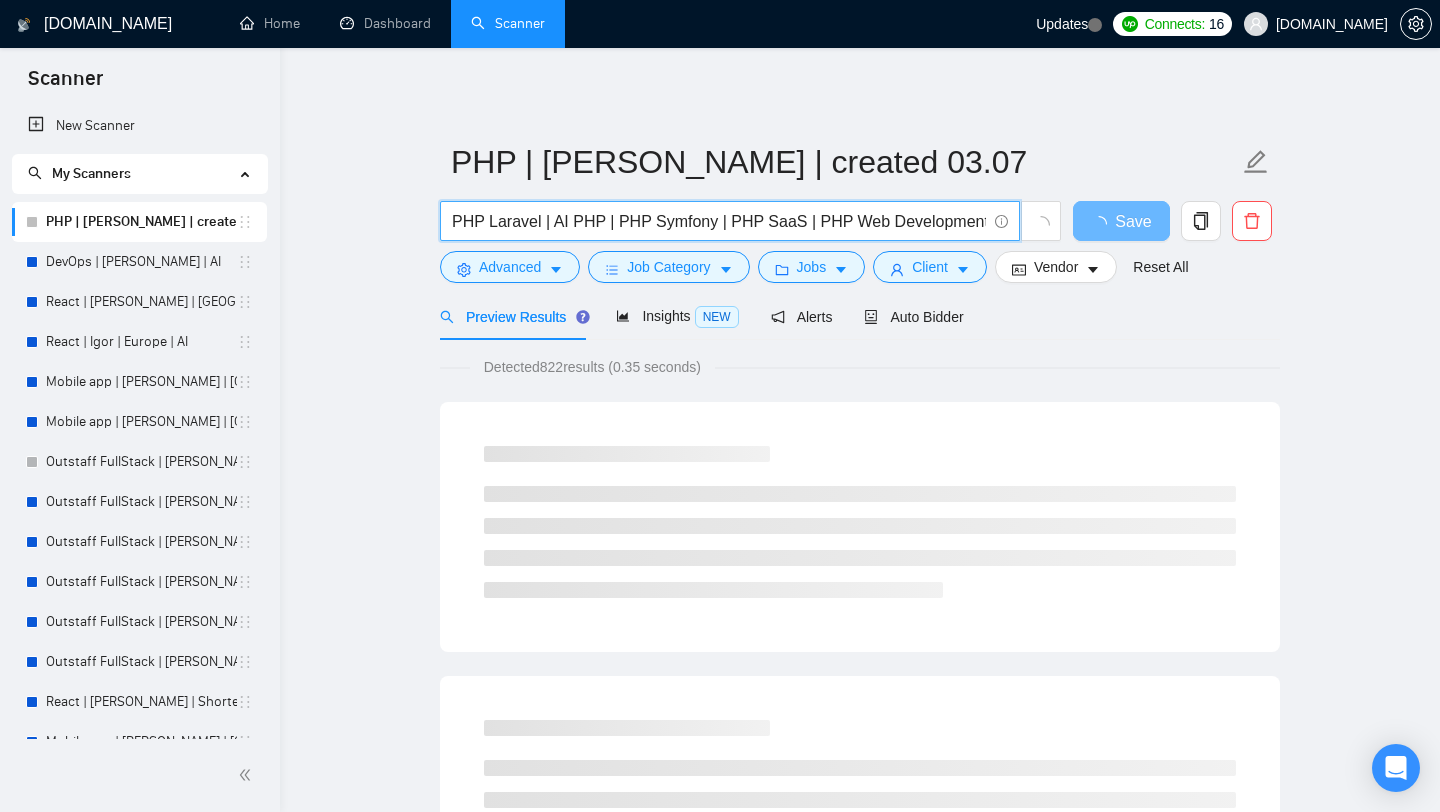 click on "PHP Laravel | AI PHP | PHP Symfony | PHP SaaS | PHP Web Development | Web App PHP | PHP |" at bounding box center (719, 221) 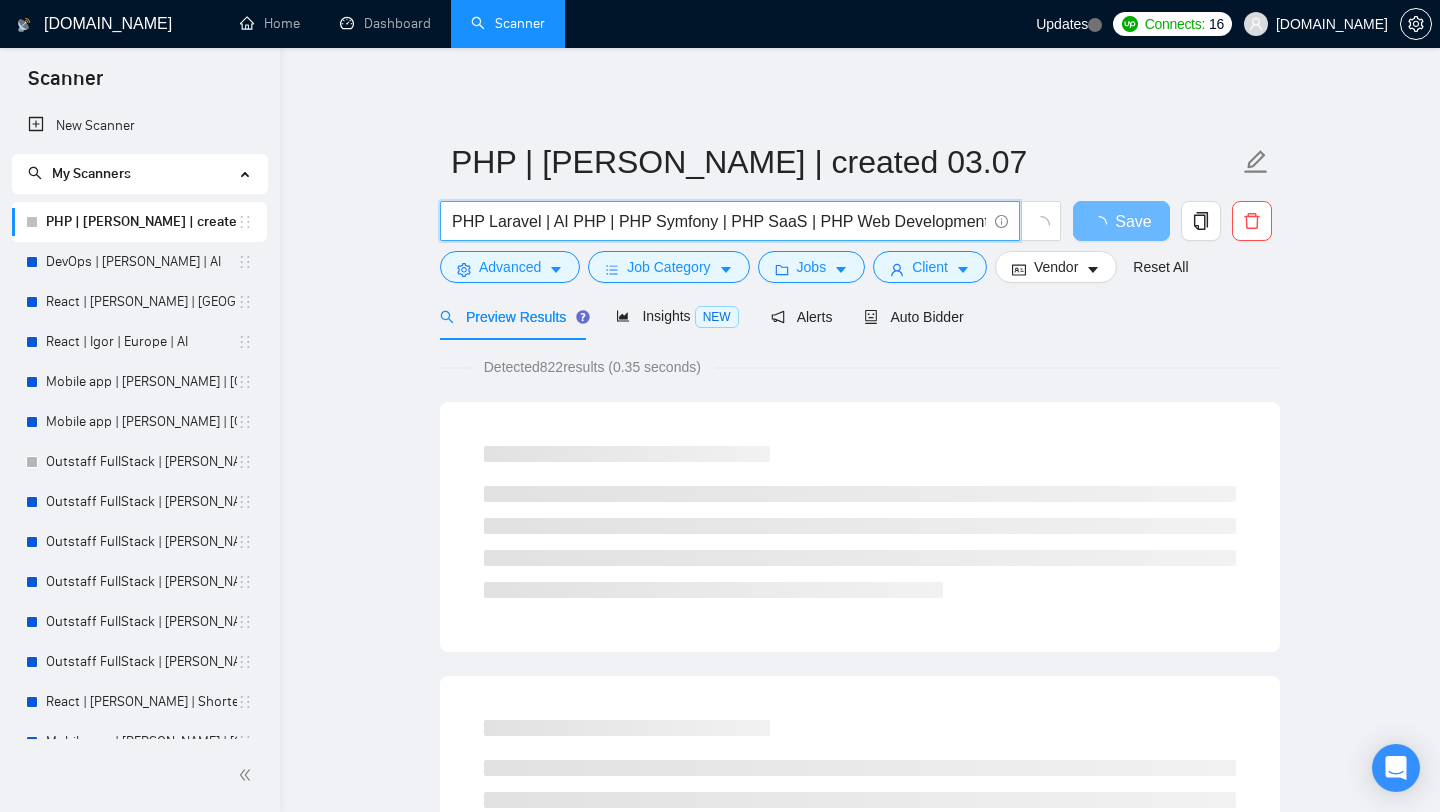 click on "PHP Laravel | AI PHP | PHP Symfony | PHP SaaS | PHP Web Development | Web App PHP | PHP |" at bounding box center (719, 221) 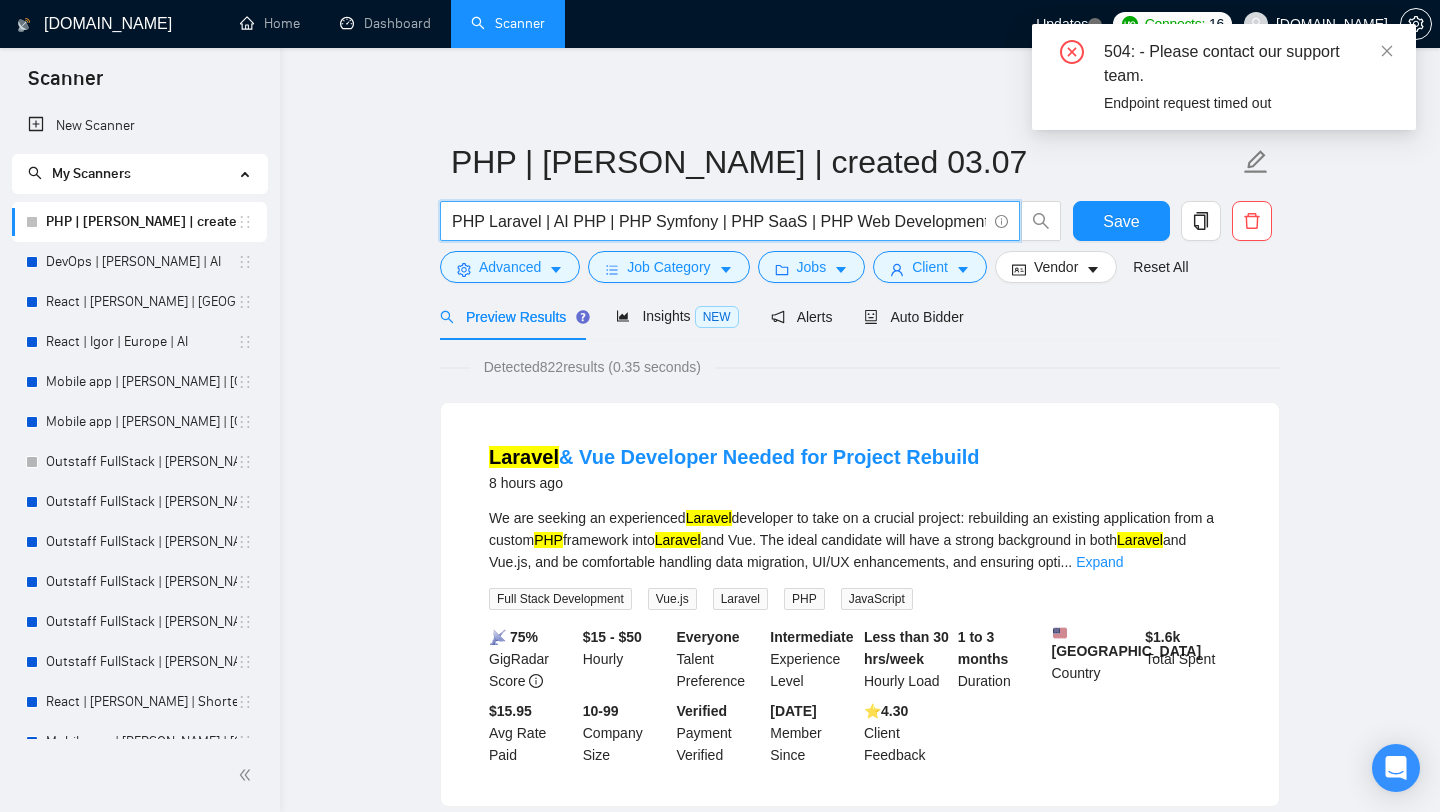 click on "PHP Laravel | AI PHP | PHP Symfony | PHP SaaS | PHP Web Development | Web App PHP | PHP |" at bounding box center (719, 221) 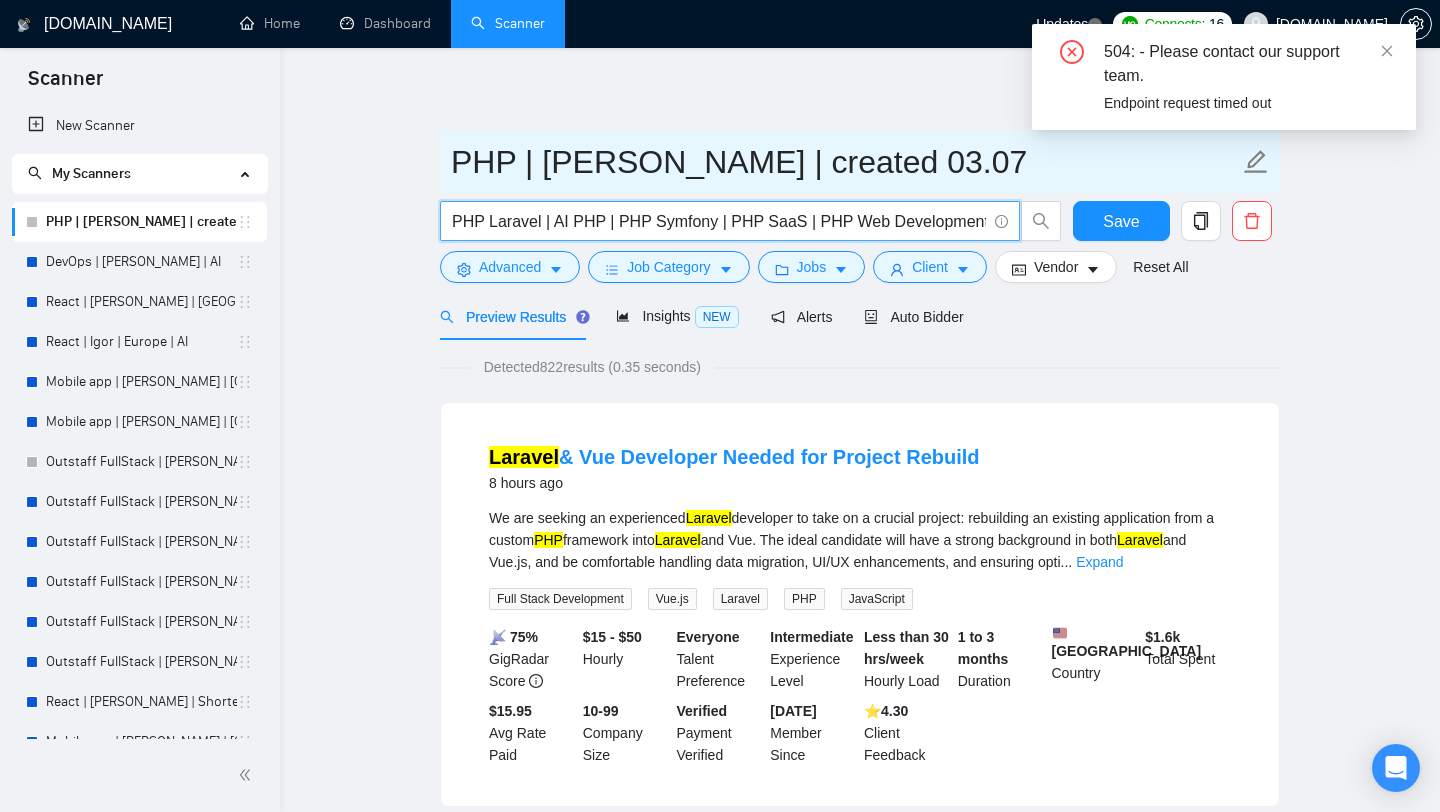 click on "PHP | [PERSON_NAME] | created 03.07" at bounding box center (845, 162) 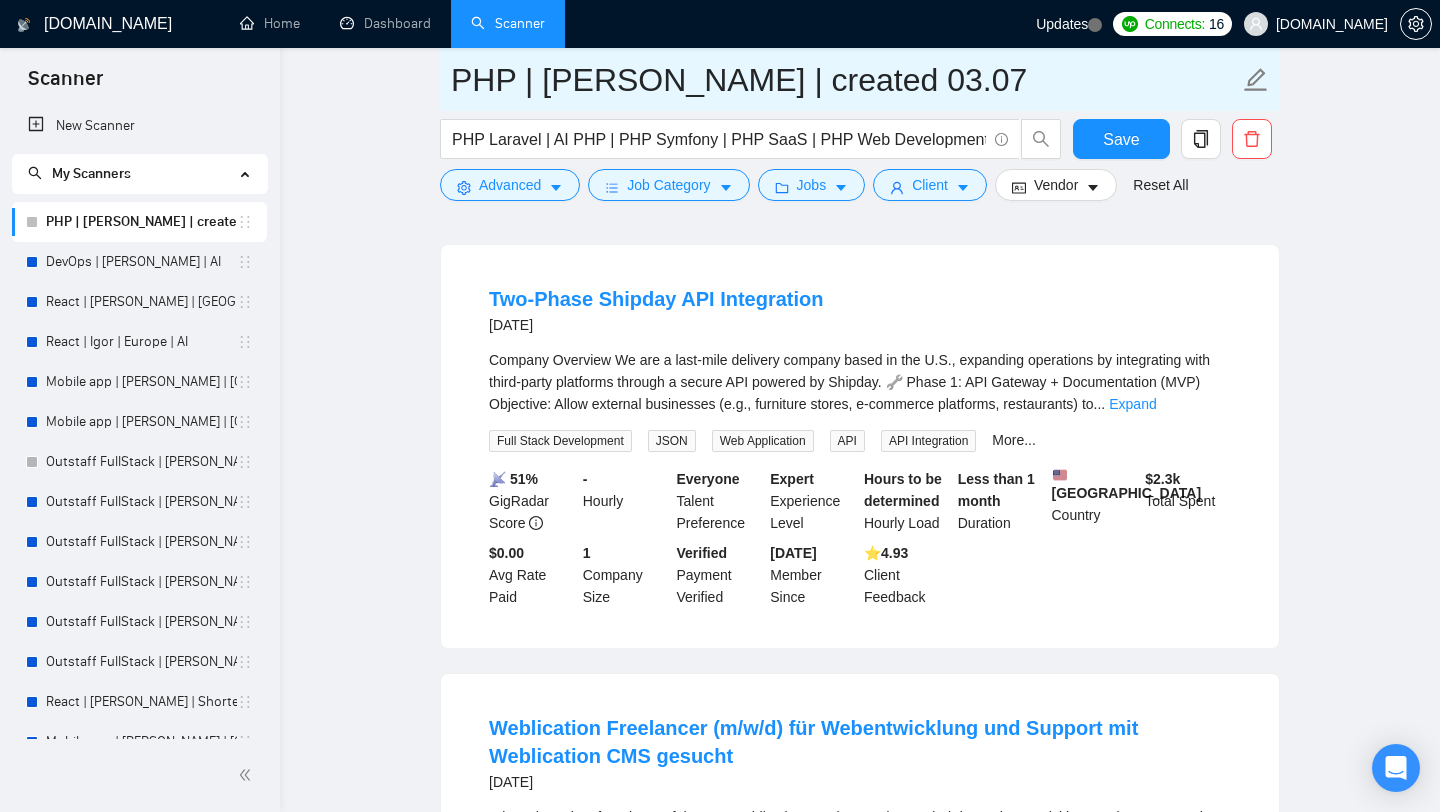 scroll, scrollTop: 1905, scrollLeft: 0, axis: vertical 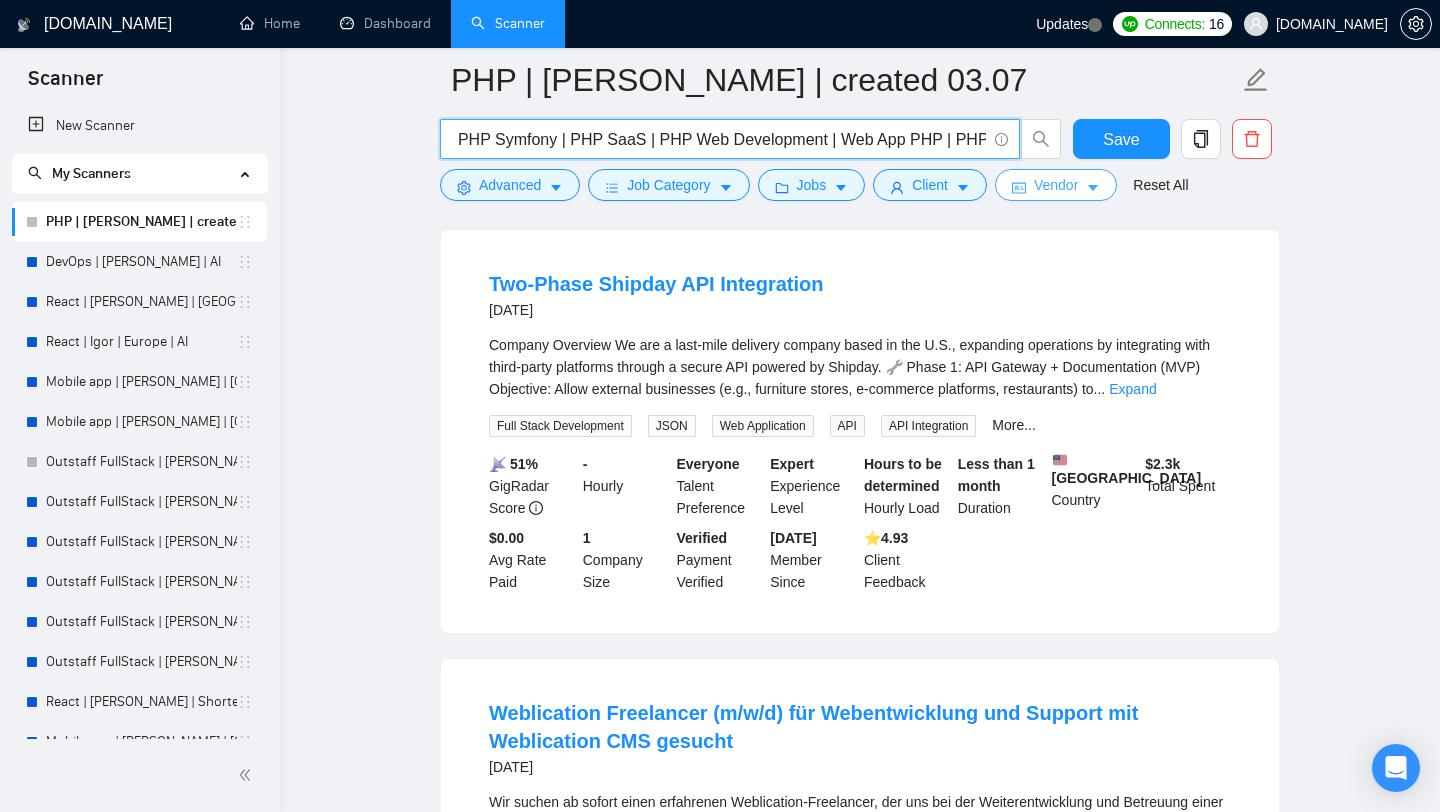 drag, startPoint x: 457, startPoint y: 143, endPoint x: 1061, endPoint y: 179, distance: 605.0719 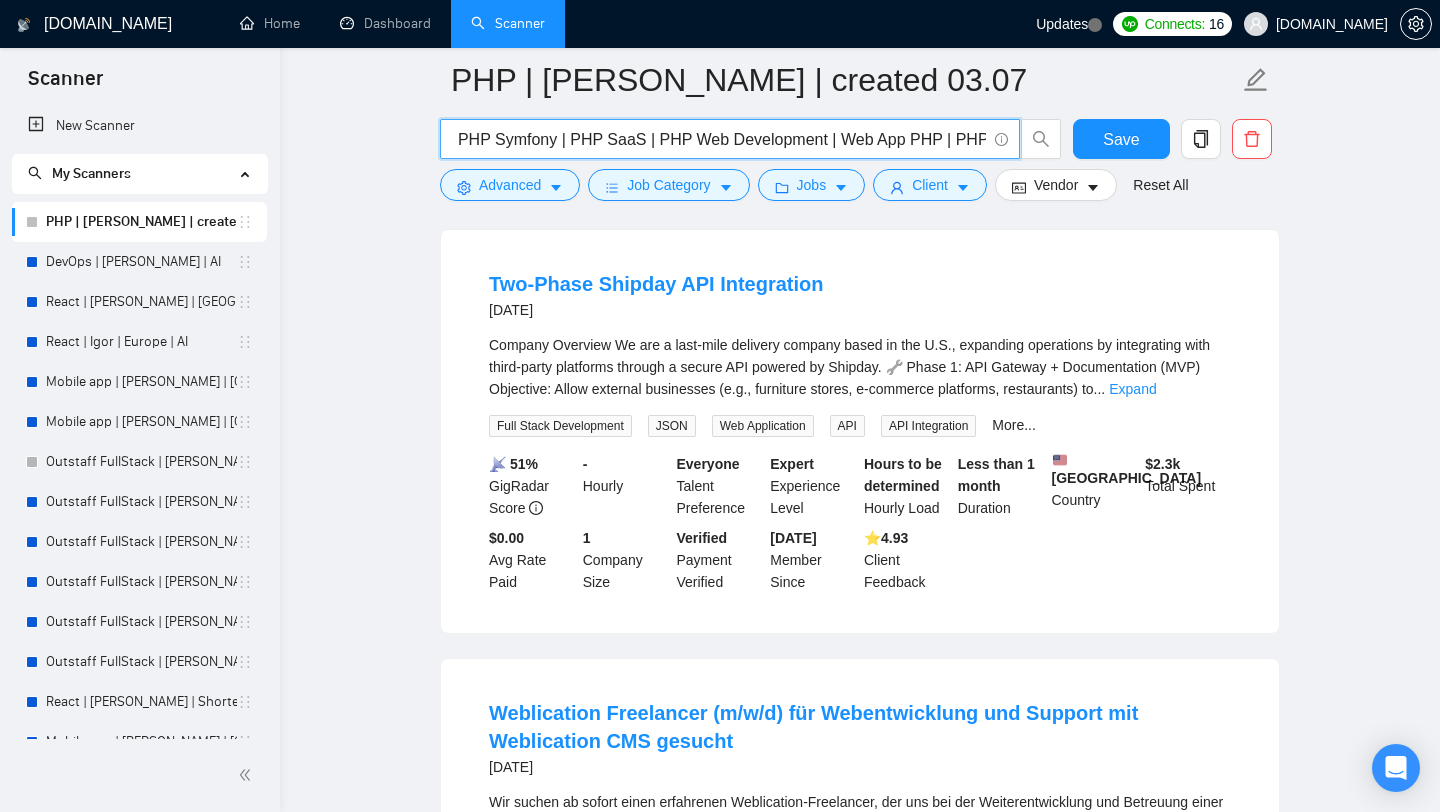 click on "PHP Laravel | AI PHP | PHP Symfony | PHP SaaS | PHP Web Development | Web App PHP | PHP |" at bounding box center (719, 139) 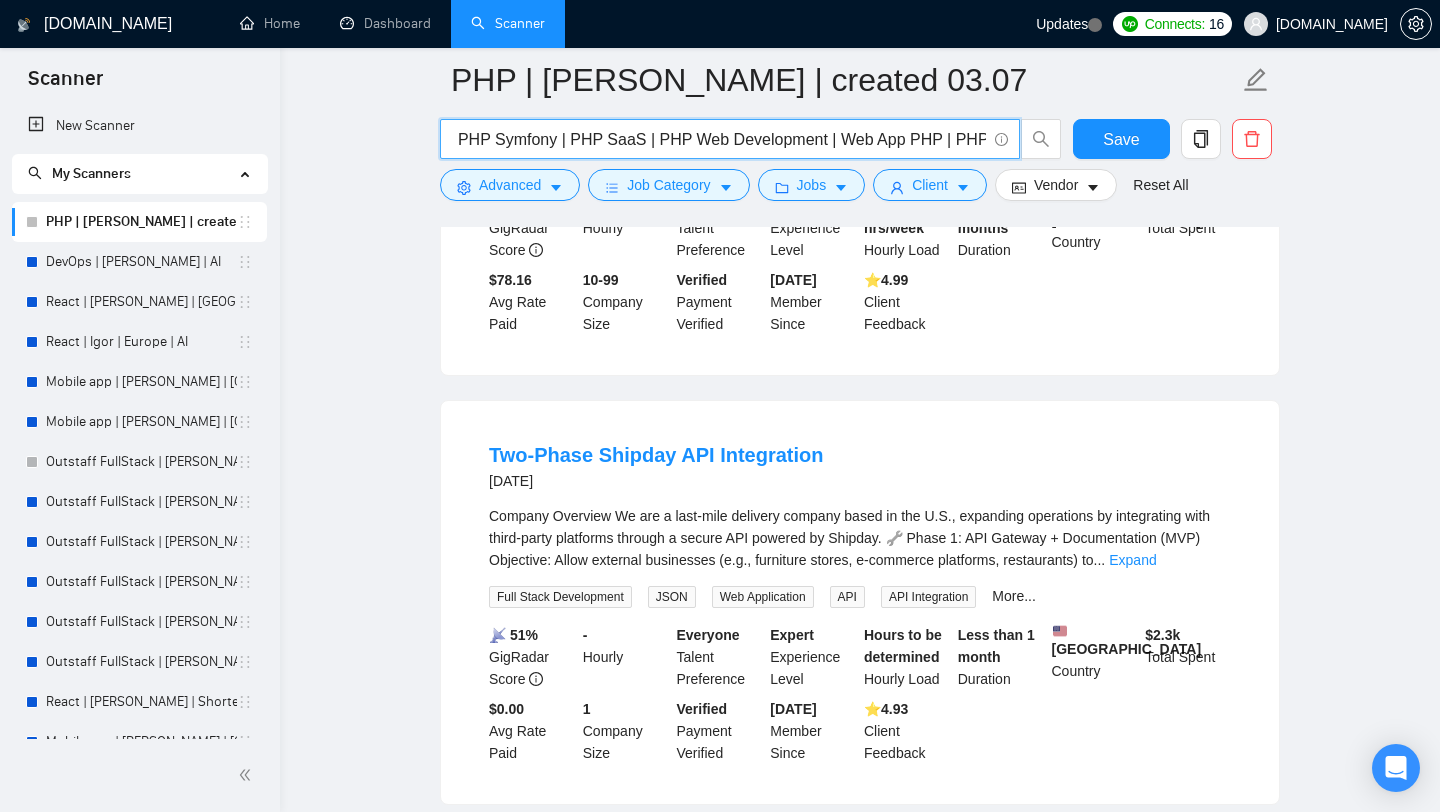 scroll, scrollTop: 1735, scrollLeft: 0, axis: vertical 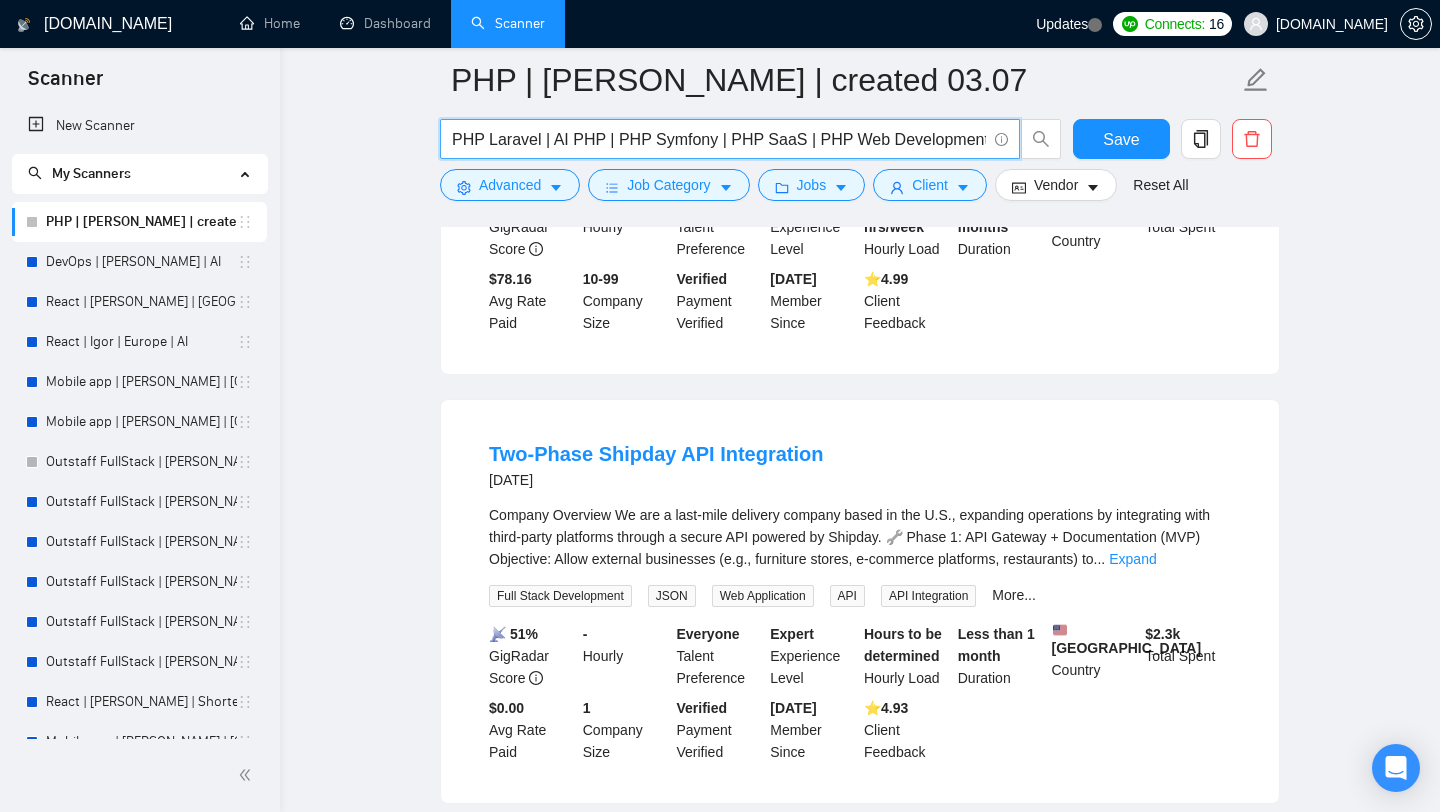 drag, startPoint x: 550, startPoint y: 137, endPoint x: 602, endPoint y: 136, distance: 52.009613 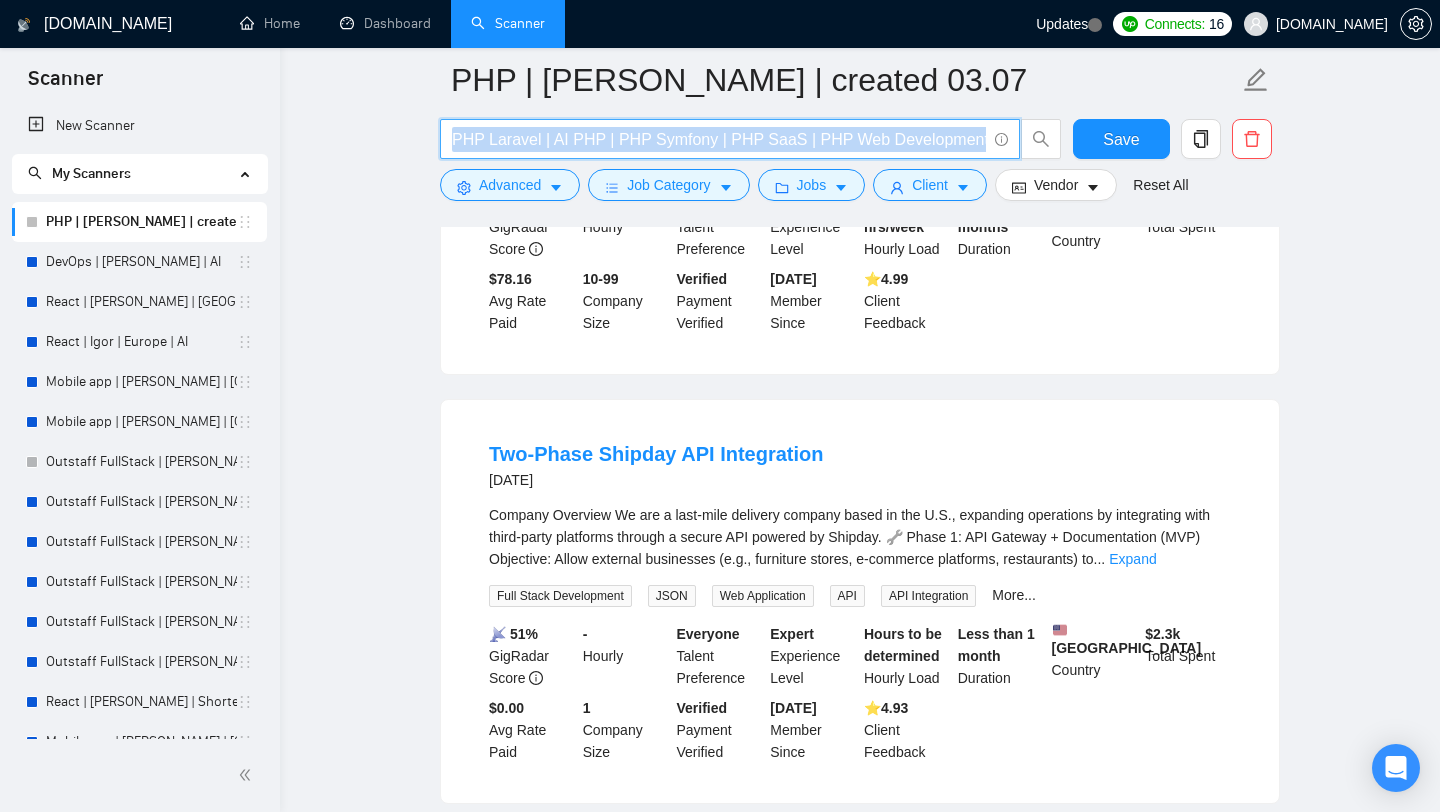 drag, startPoint x: 451, startPoint y: 138, endPoint x: 540, endPoint y: 209, distance: 113.85078 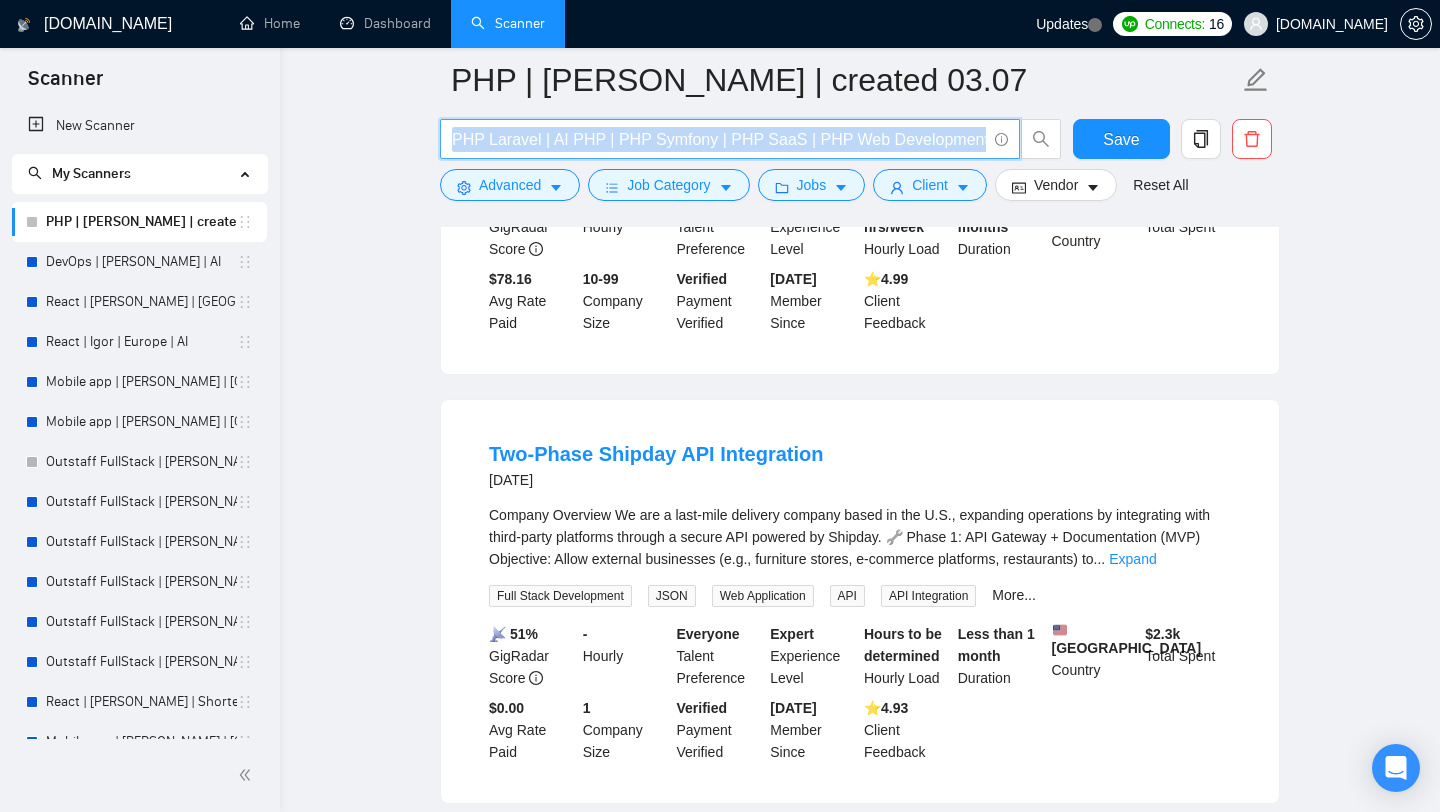 click on "PHP Laravel | AI PHP | PHP Symfony | PHP SaaS | PHP Web Development | Web App PHP | PHP |" at bounding box center (719, 139) 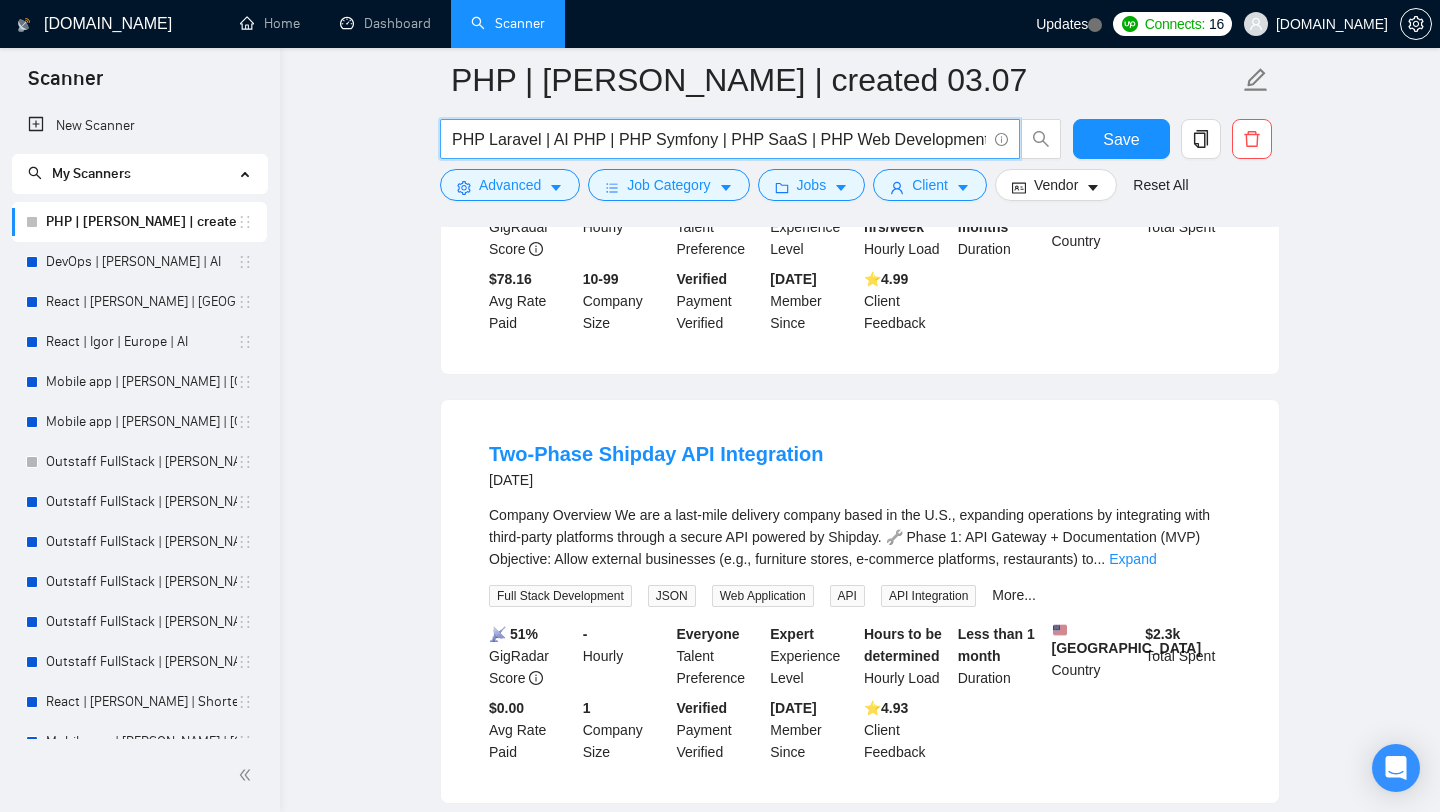 click on "PHP Laravel | AI PHP | PHP Symfony | PHP SaaS | PHP Web Development | Web App PHP | PHP |" at bounding box center [719, 139] 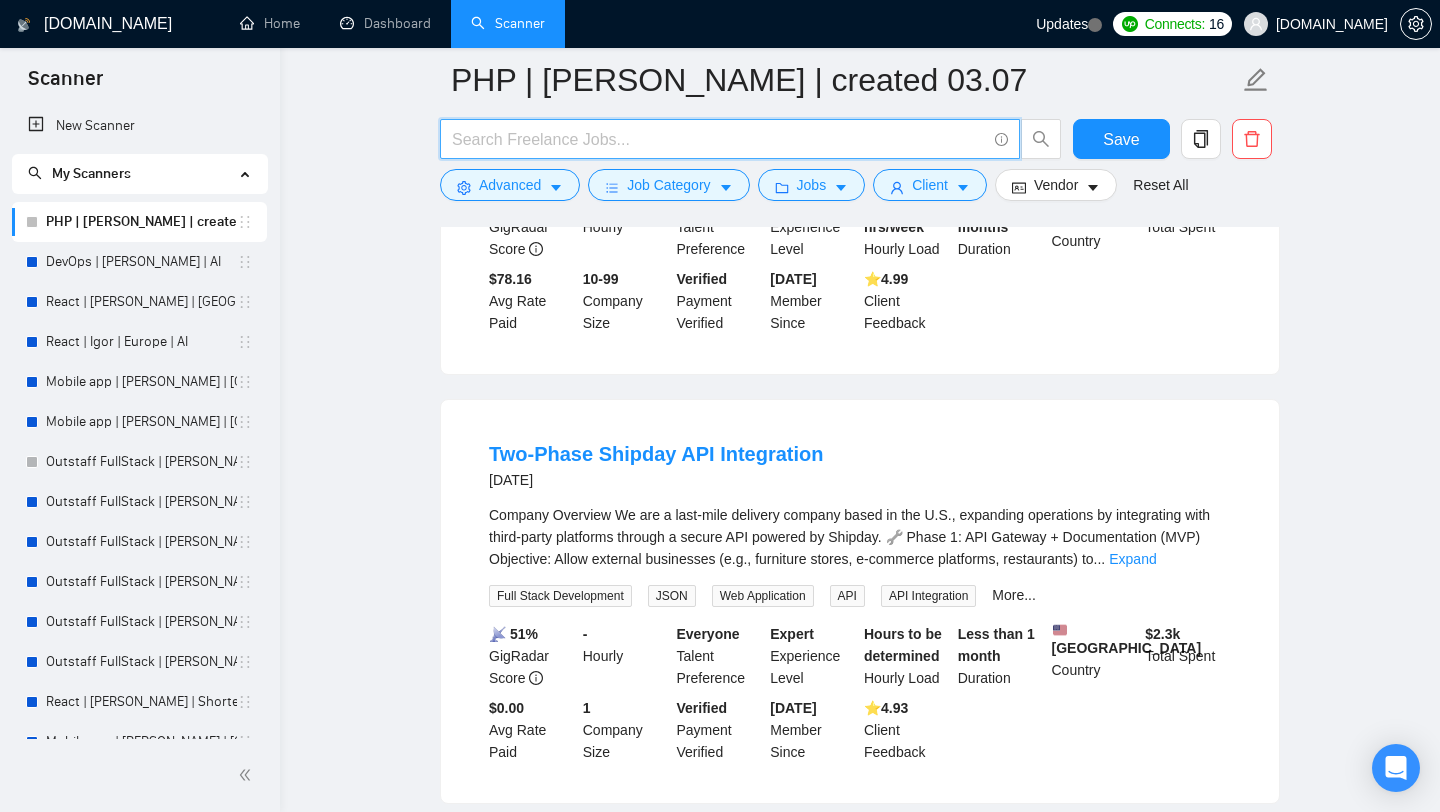 paste on "AI PHP" 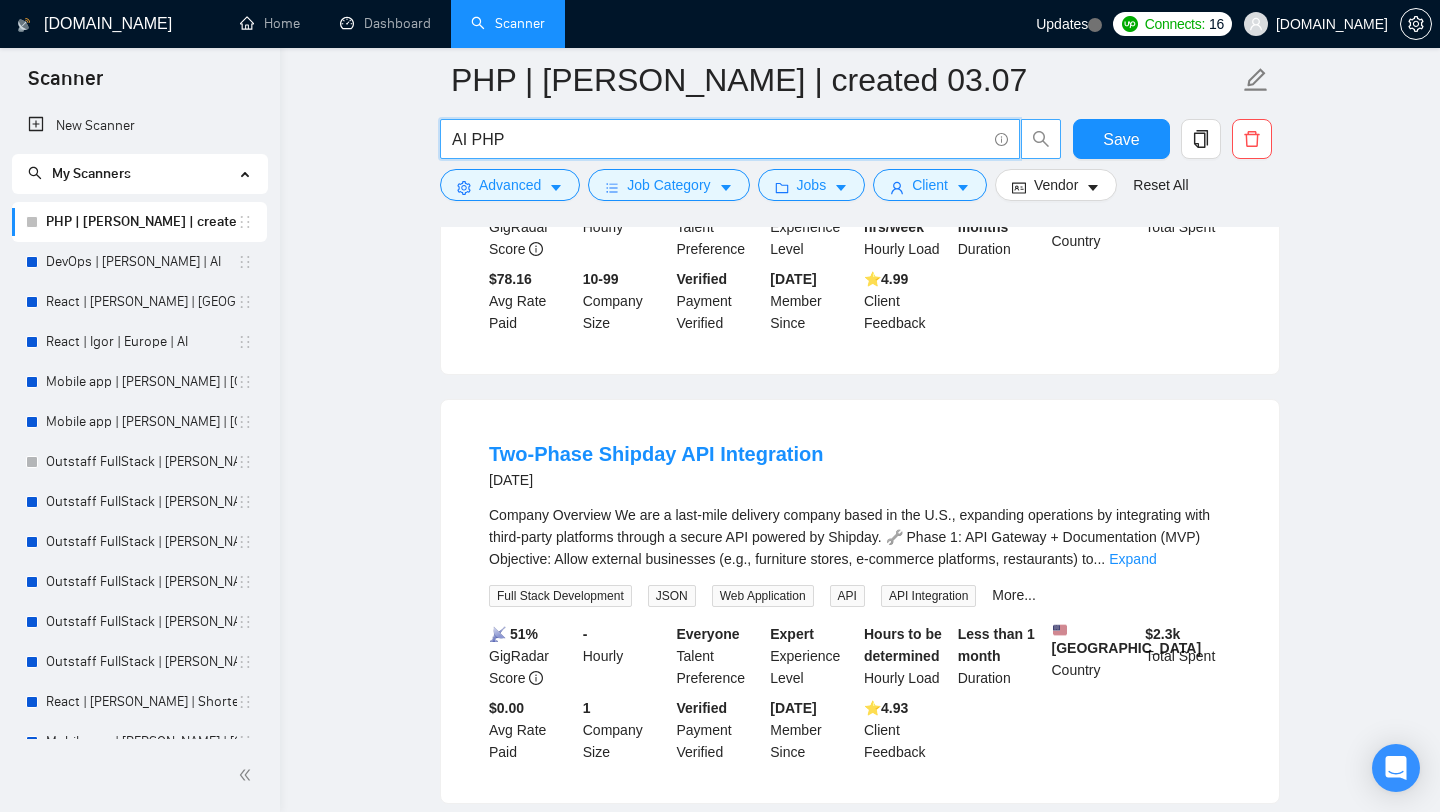 click 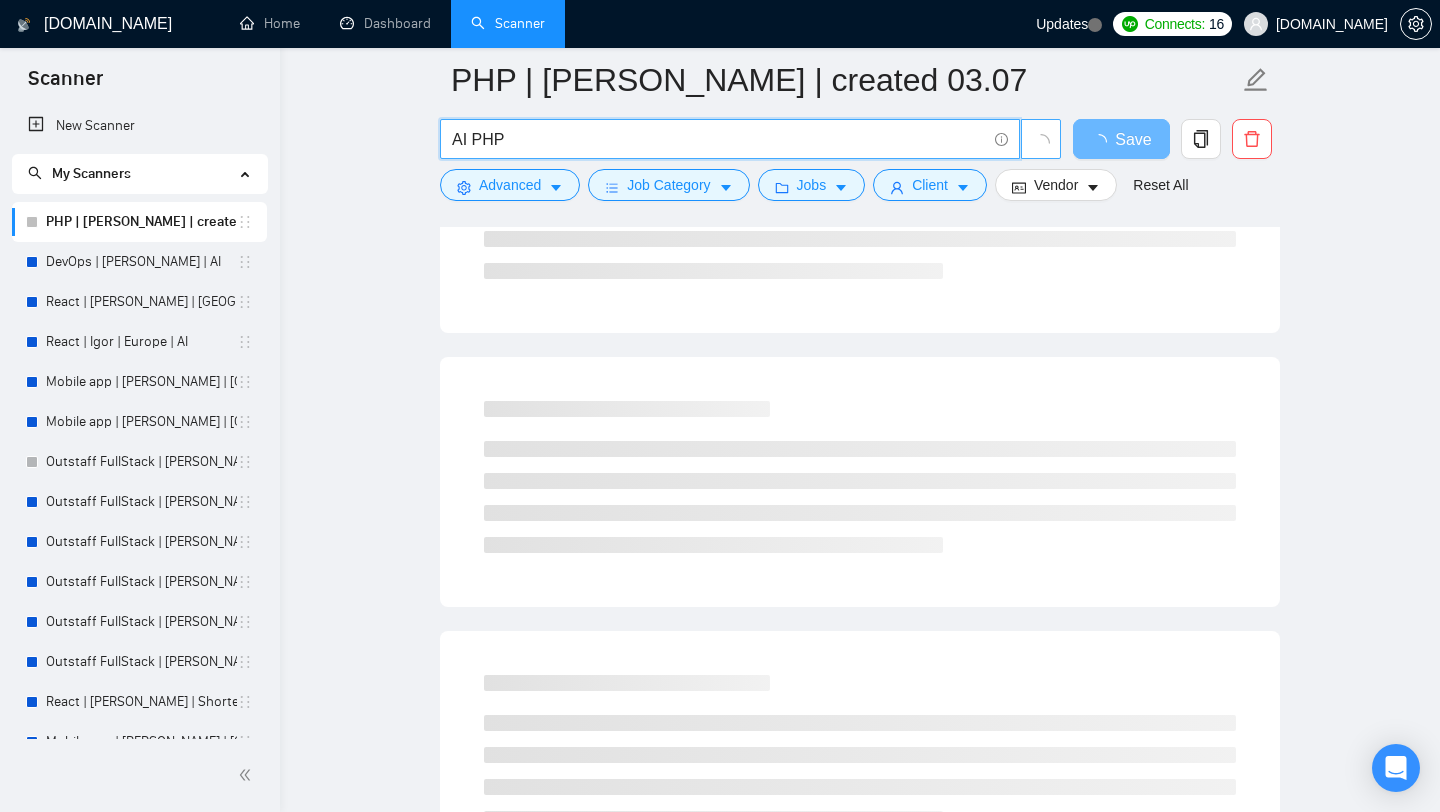 scroll, scrollTop: 0, scrollLeft: 0, axis: both 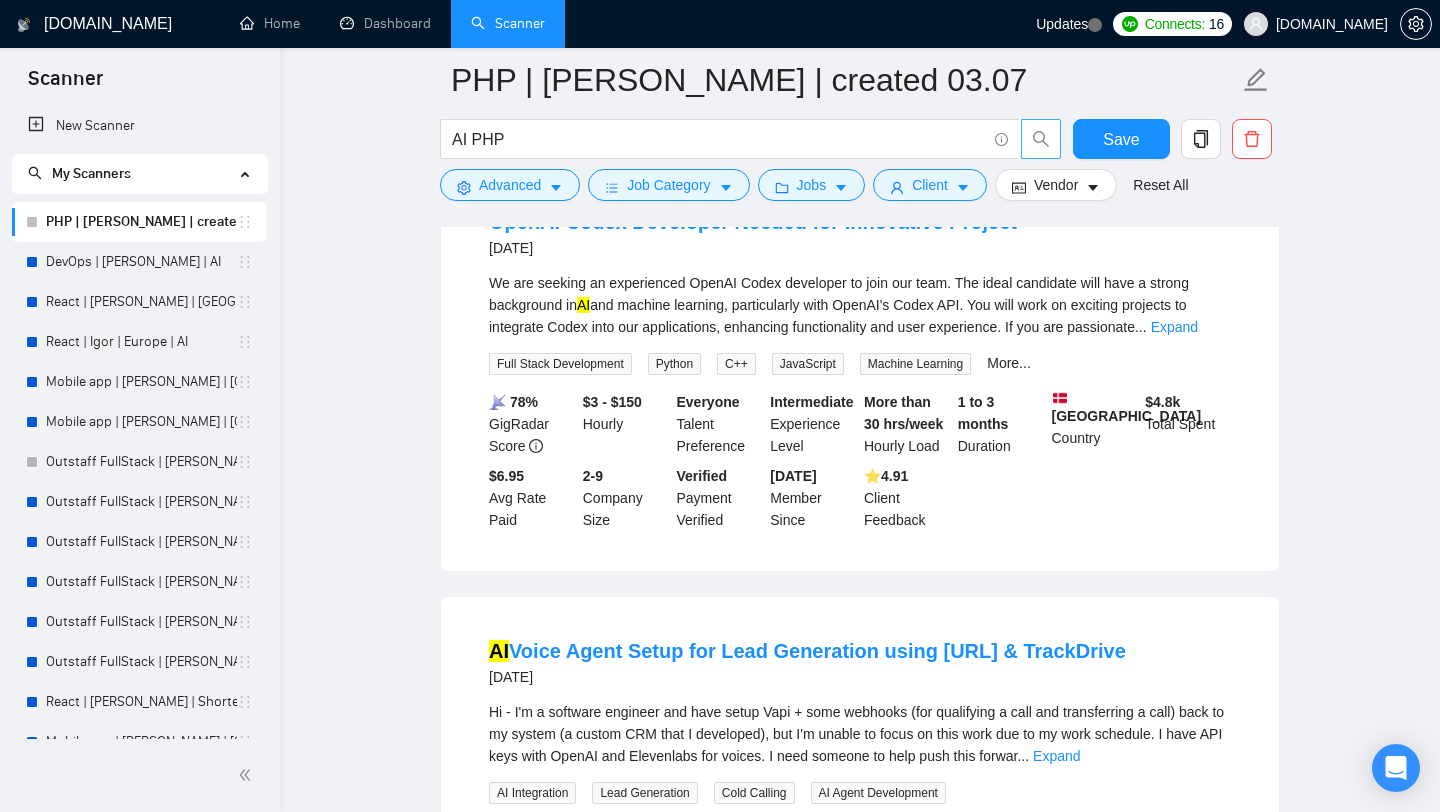 click on "We are seeking an experienced OpenAI Codex developer to join our team. The ideal candidate will have a strong background in  AI  and machine learning, particularly with OpenAI's Codex API. You will work on exciting projects to integrate Codex into our applications, enhancing functionality and user experience. If you are passionate  ... Expand" at bounding box center [860, 305] 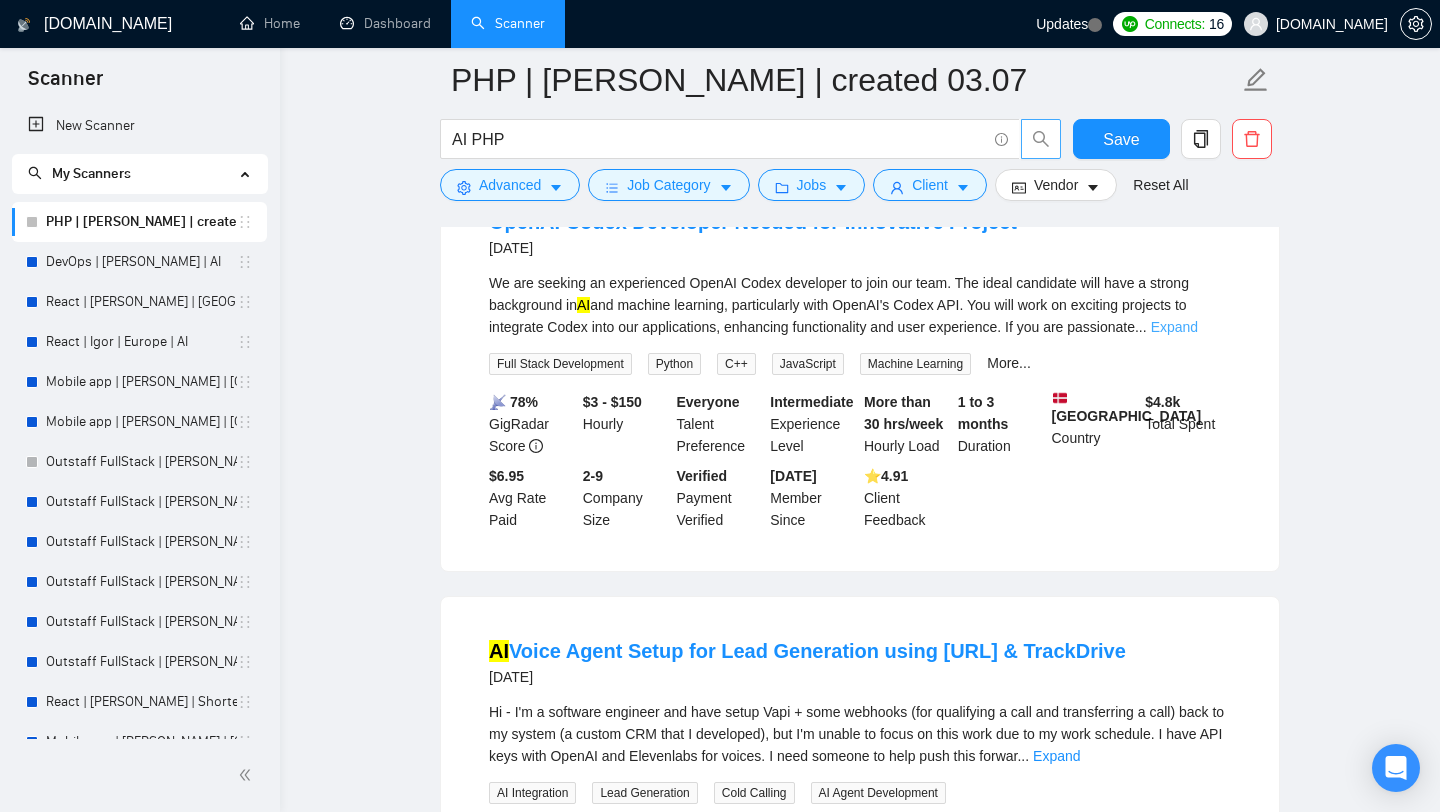 click on "Expand" at bounding box center (1174, 327) 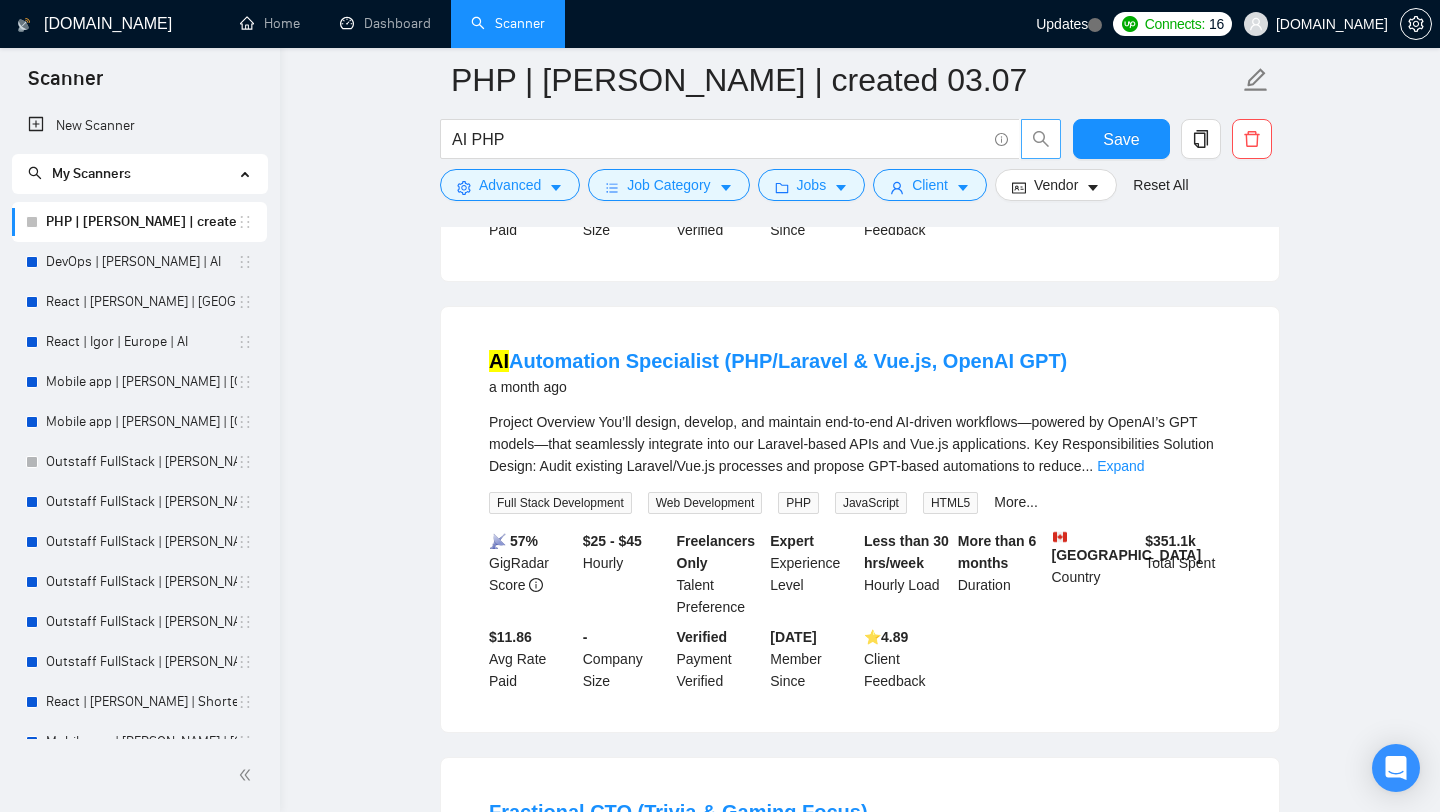 scroll, scrollTop: 2302, scrollLeft: 0, axis: vertical 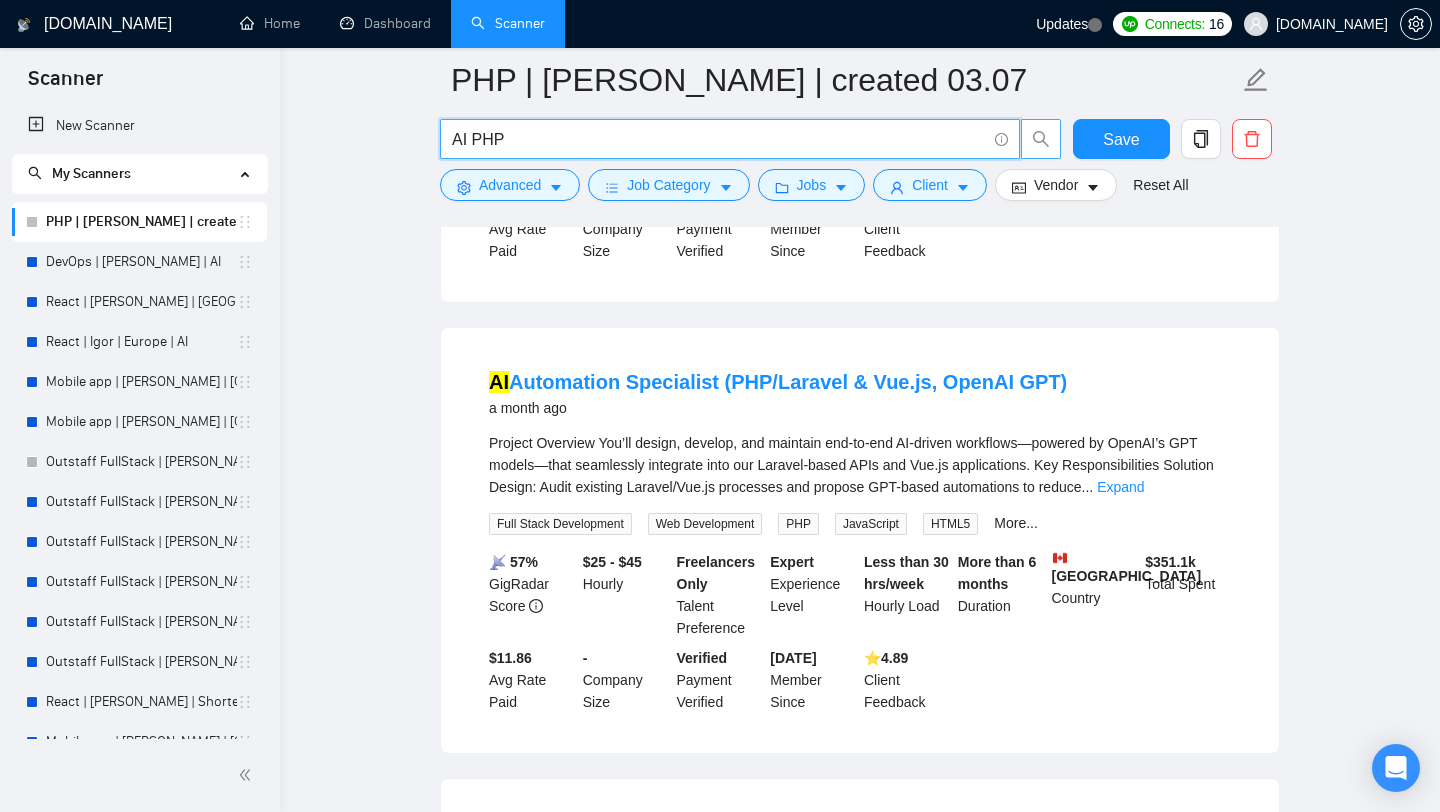 drag, startPoint x: 520, startPoint y: 145, endPoint x: 413, endPoint y: 136, distance: 107.37784 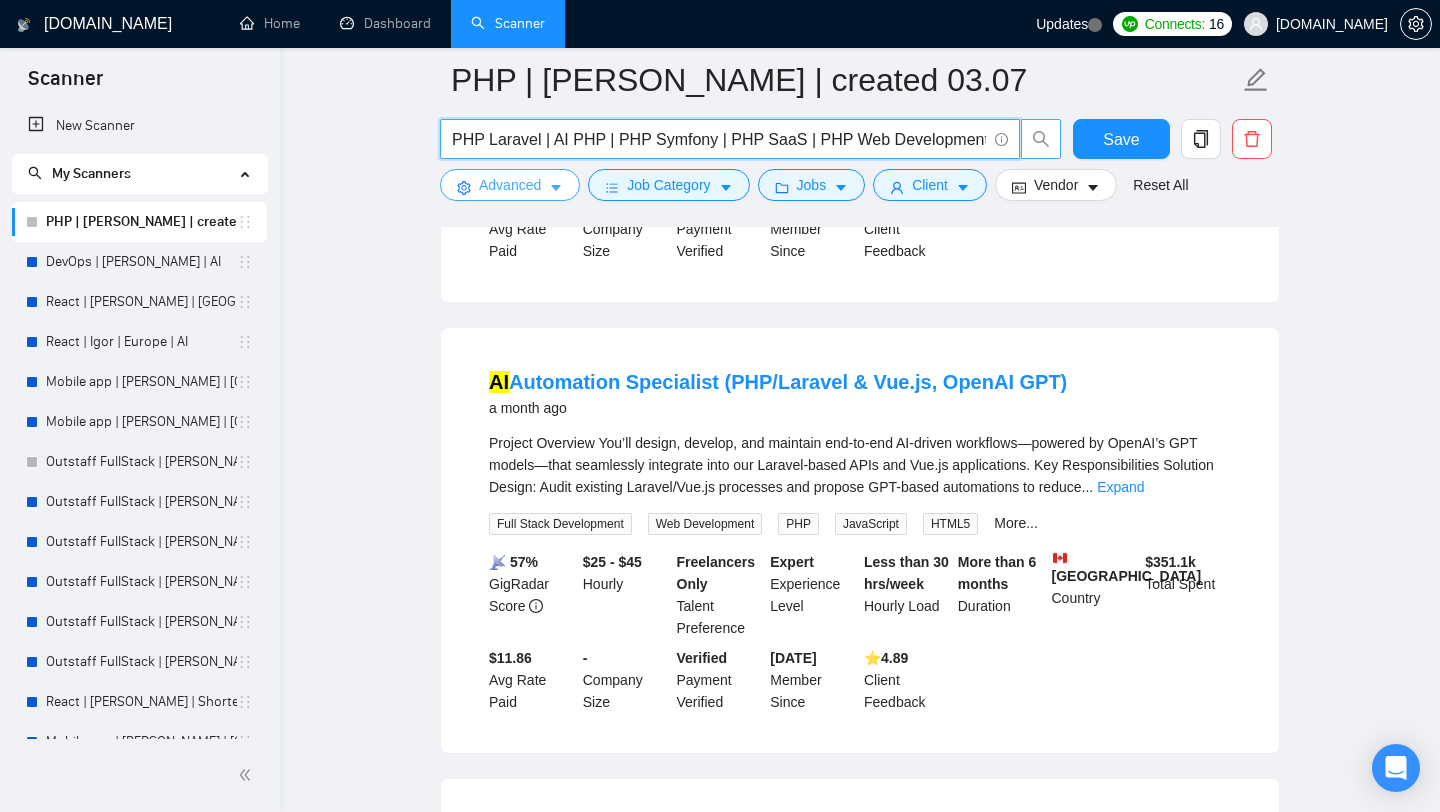 scroll, scrollTop: 0, scrollLeft: 161, axis: horizontal 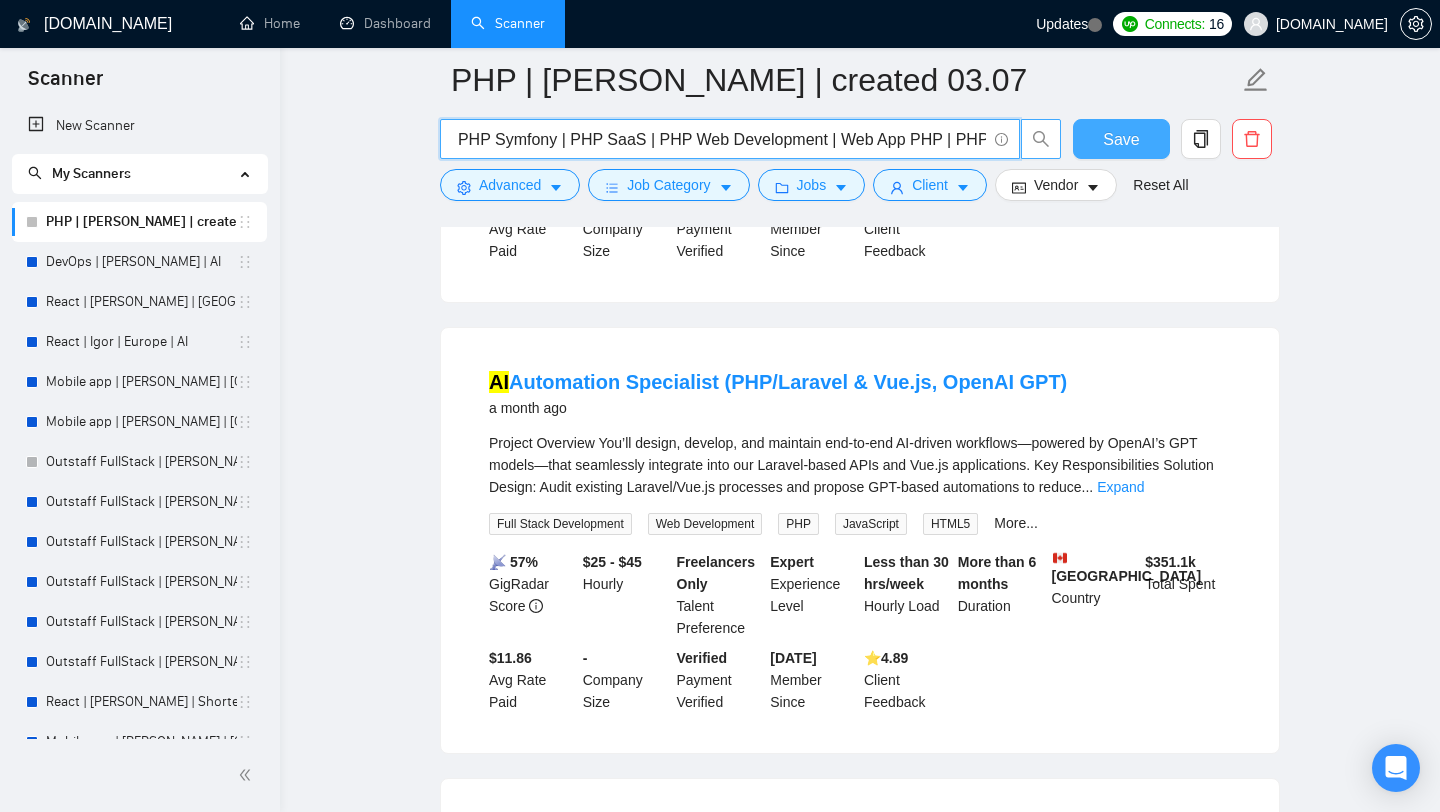 type on "PHP Laravel | AI PHP | PHP Symfony | PHP SaaS | PHP Web Development | Web App PHP | PHP |" 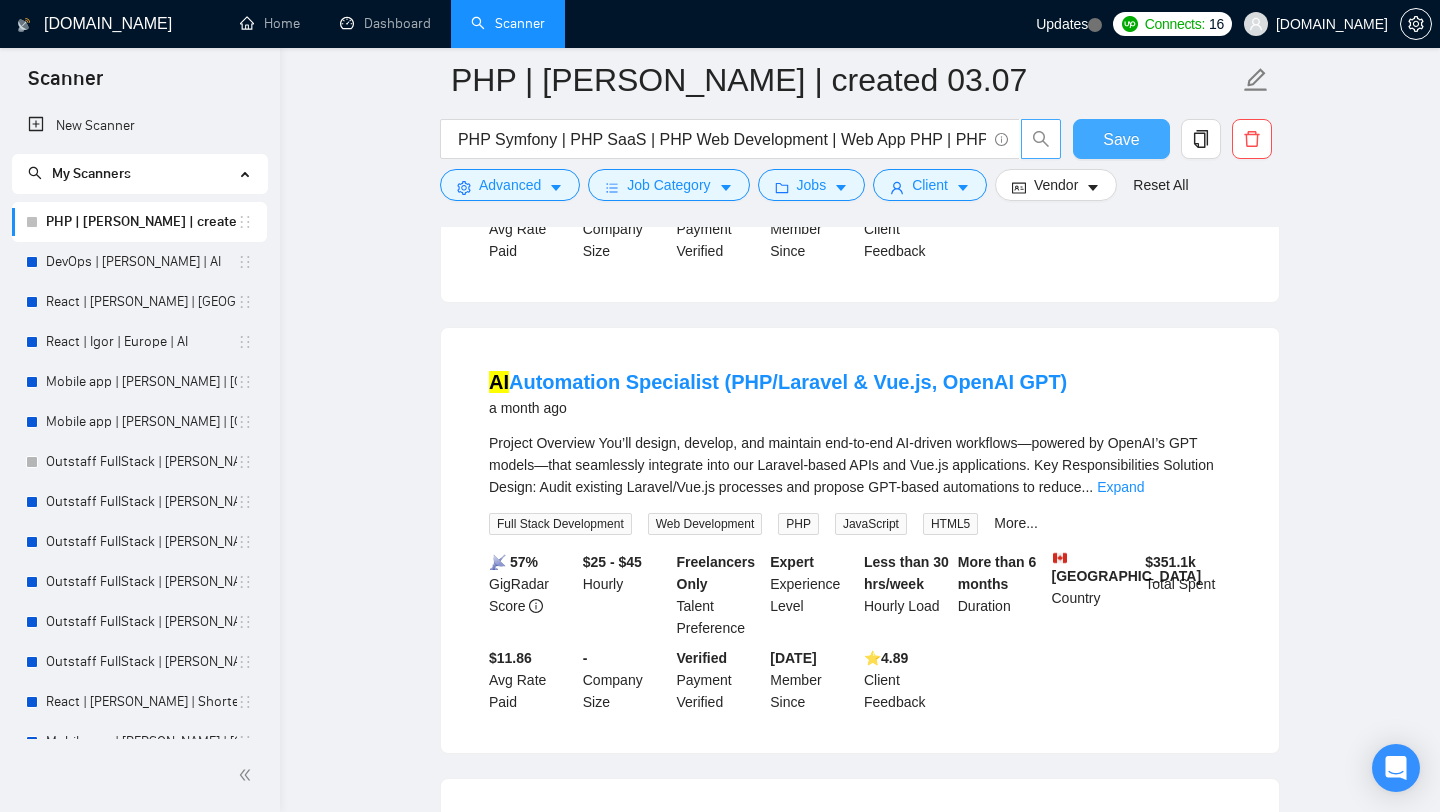 click on "Save" at bounding box center [1121, 139] 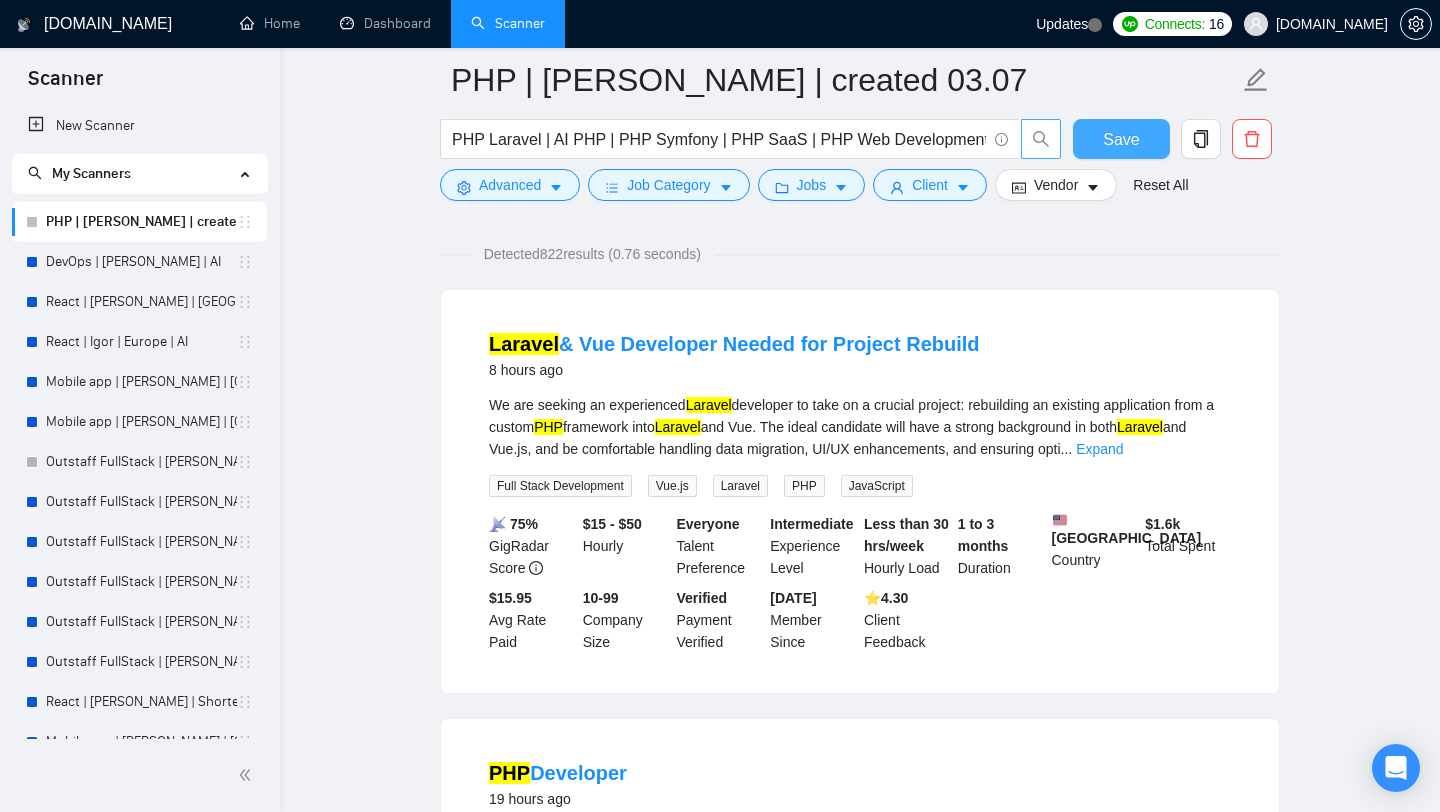 scroll, scrollTop: 122, scrollLeft: 0, axis: vertical 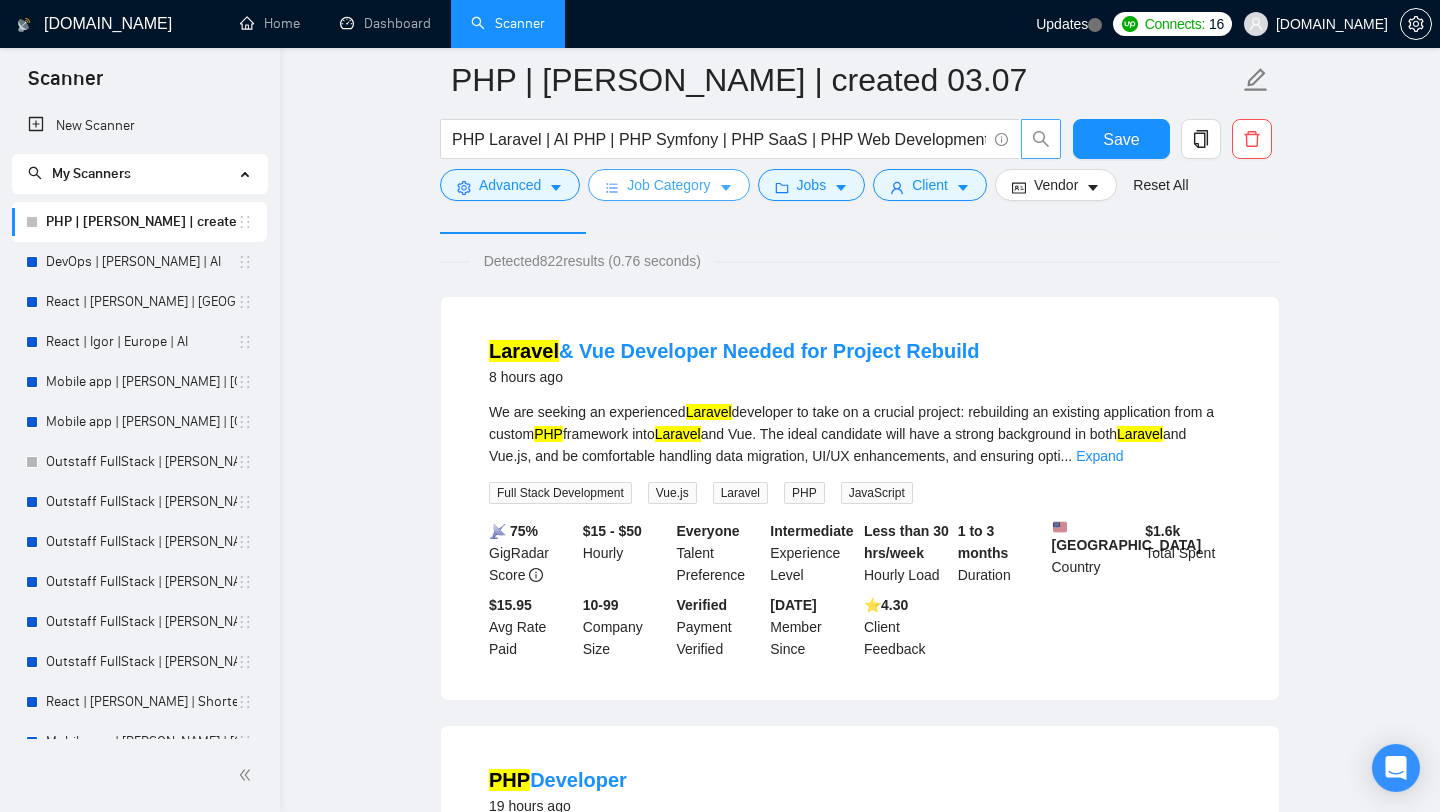 click on "Job Category" at bounding box center (668, 185) 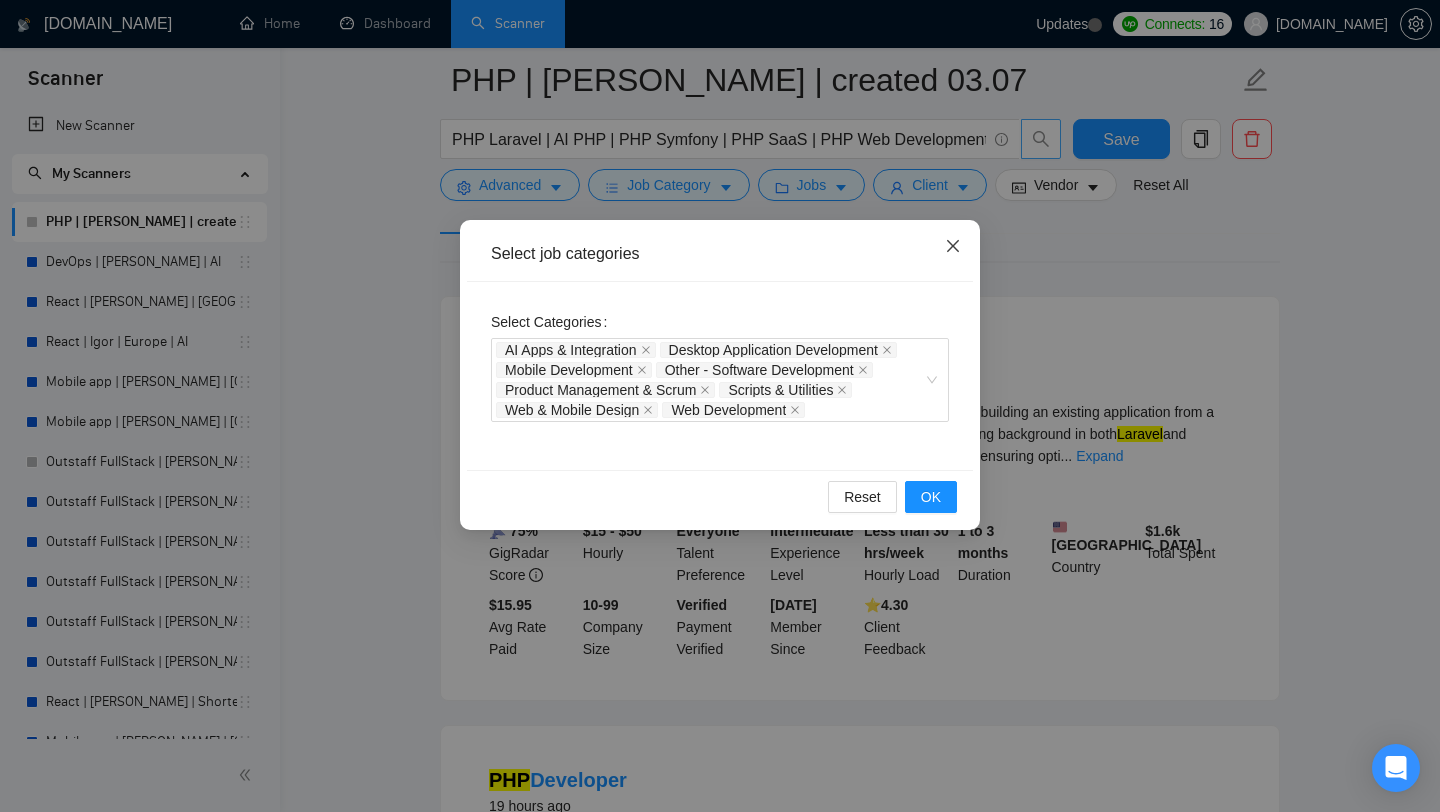 click 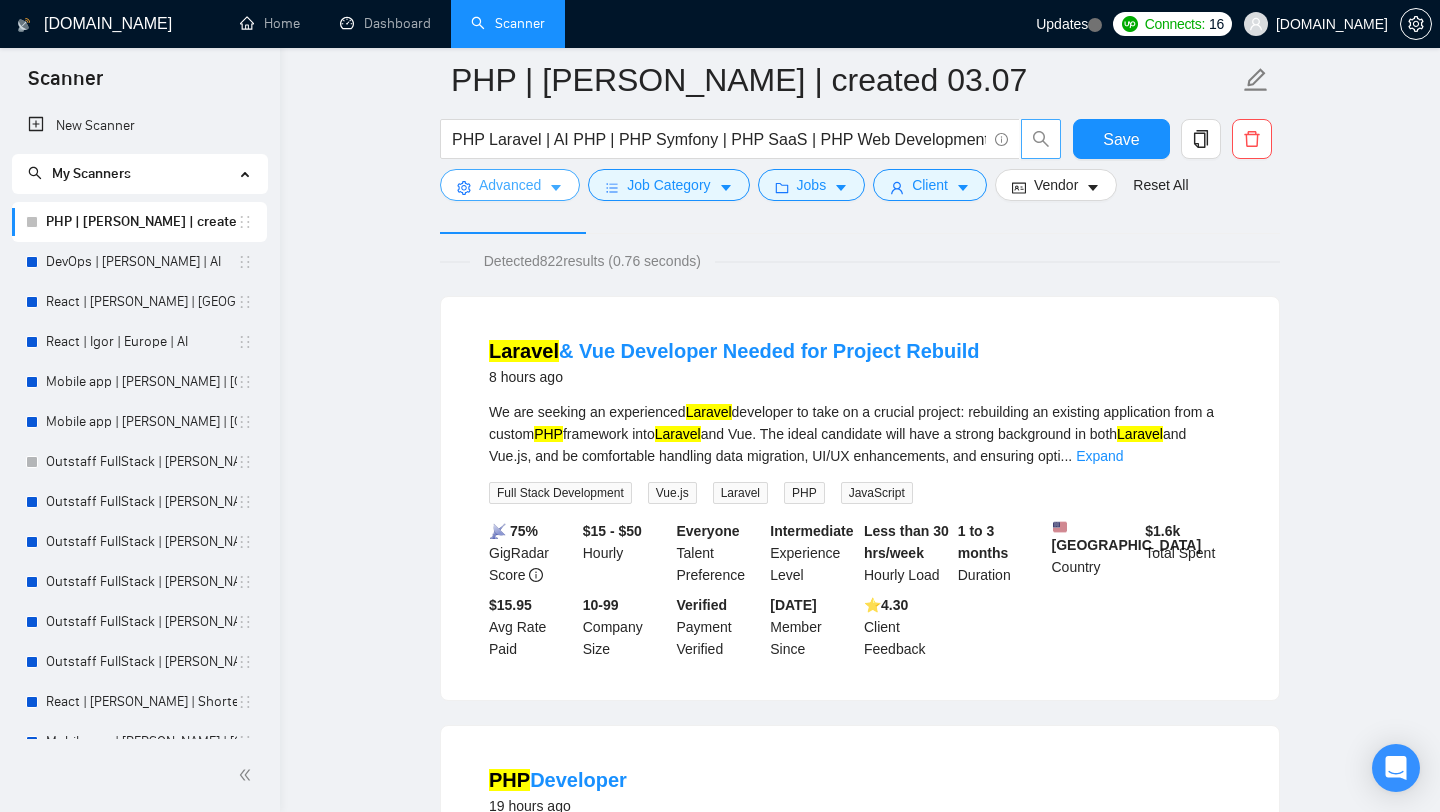 click on "Advanced" at bounding box center [510, 185] 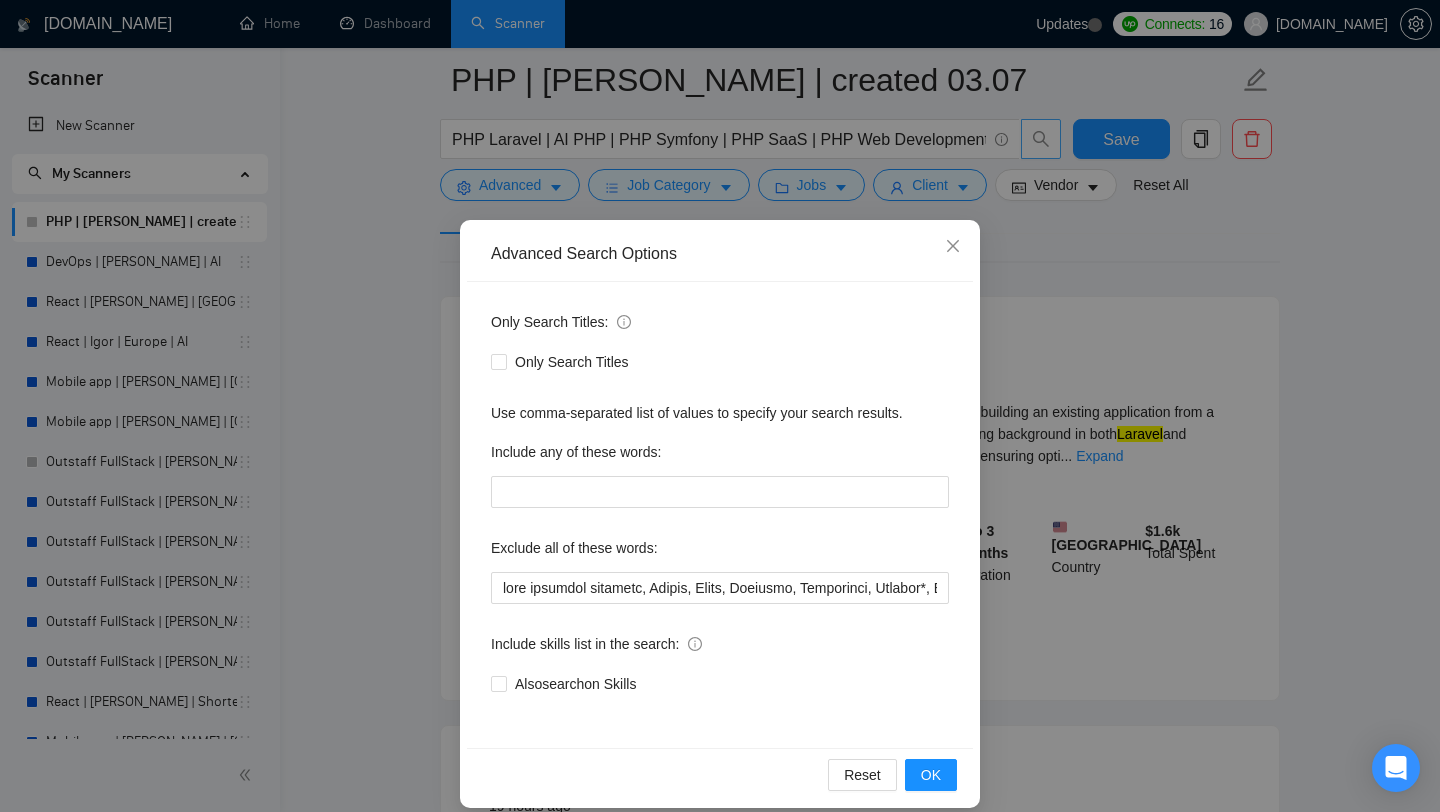 scroll, scrollTop: 20, scrollLeft: 0, axis: vertical 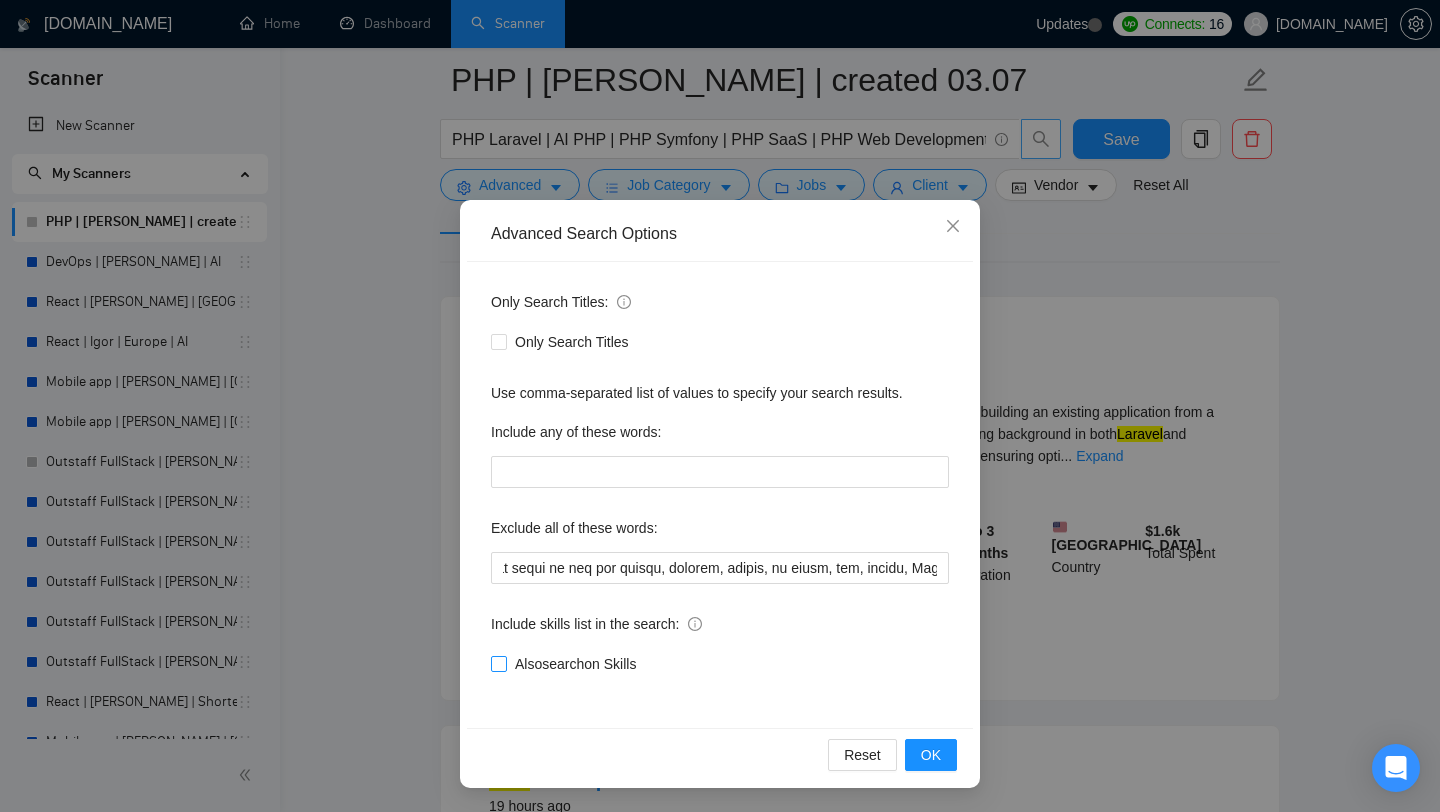 click on "Also  search  on Skills" at bounding box center [575, 664] 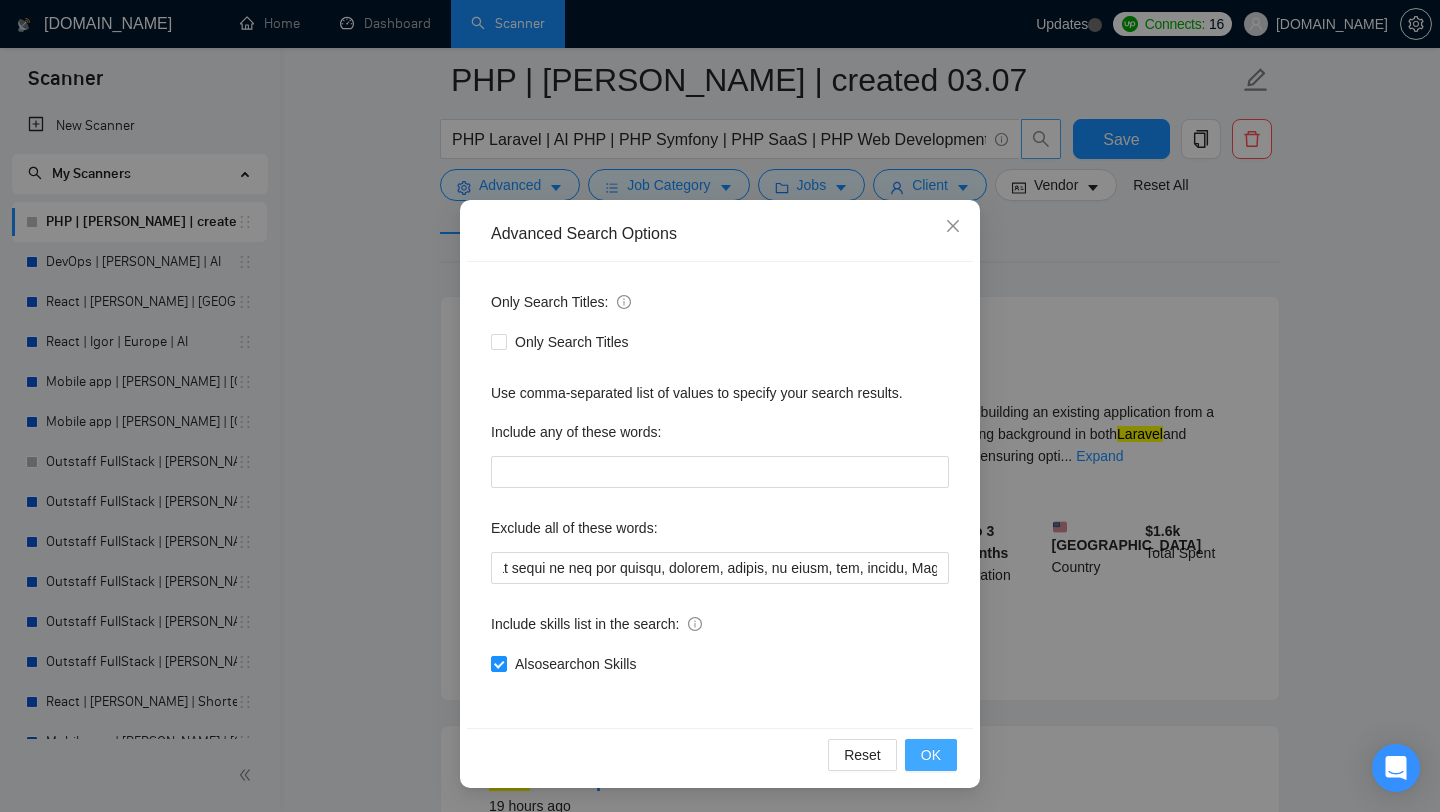 click on "OK" at bounding box center [931, 755] 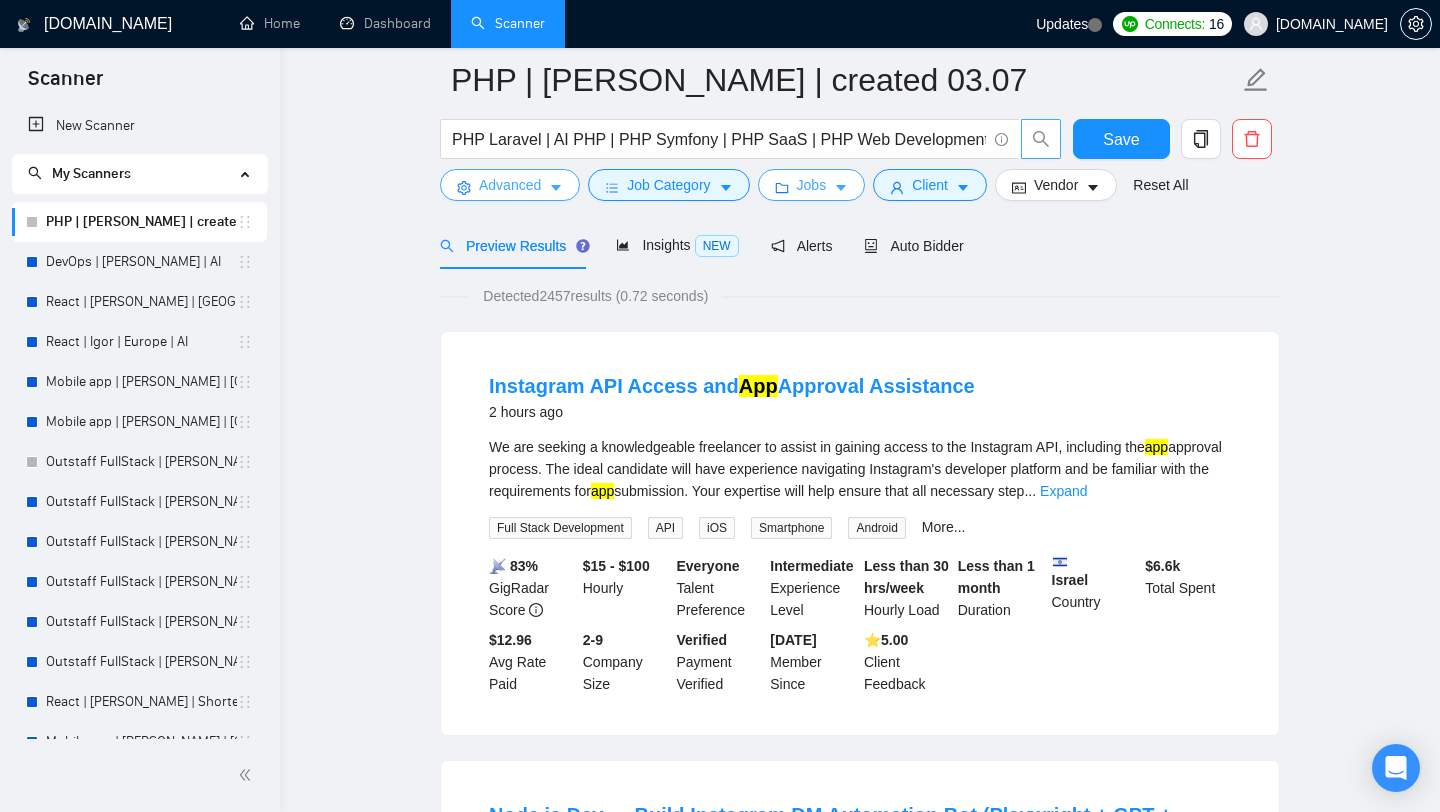 scroll, scrollTop: 69, scrollLeft: 0, axis: vertical 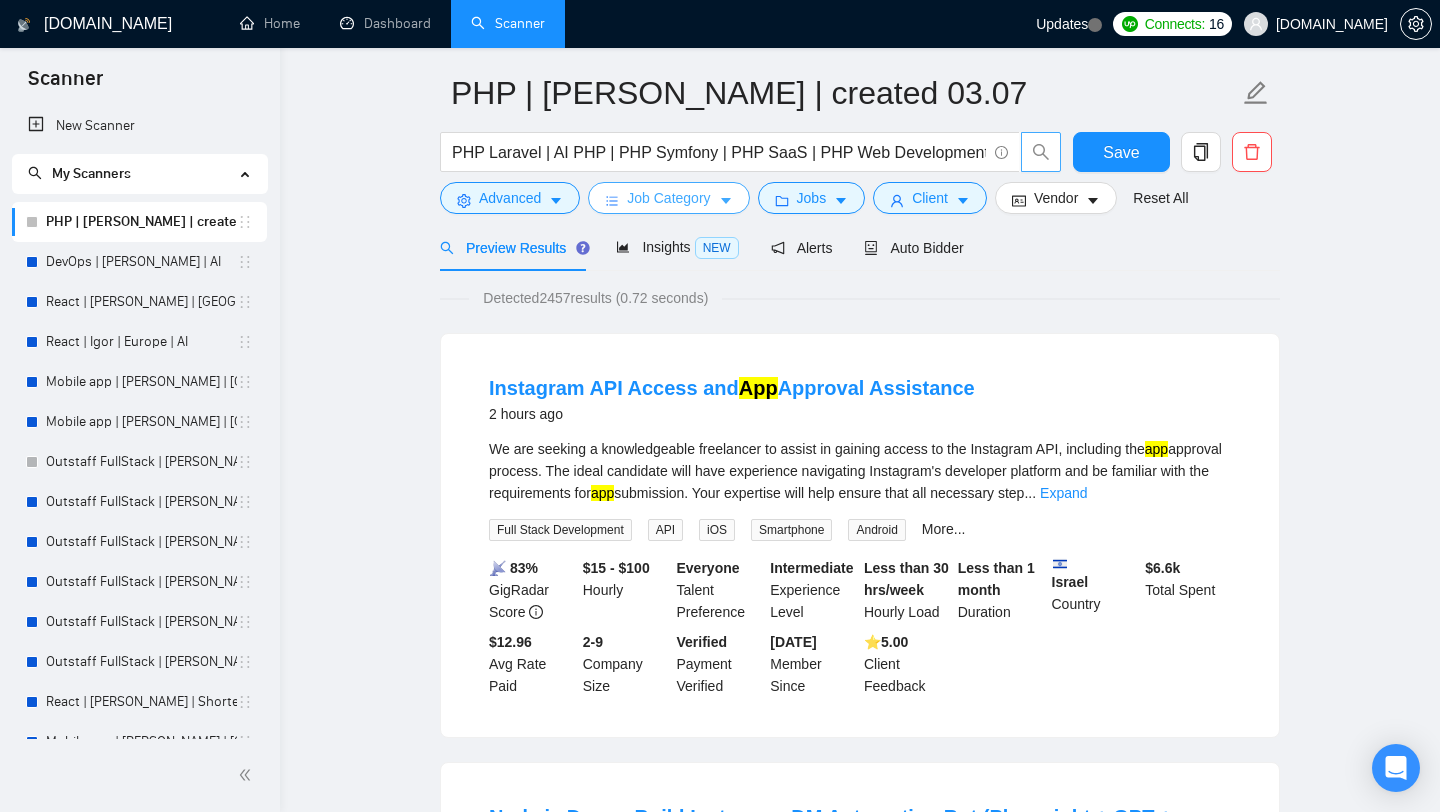click on "Job Category" at bounding box center (668, 198) 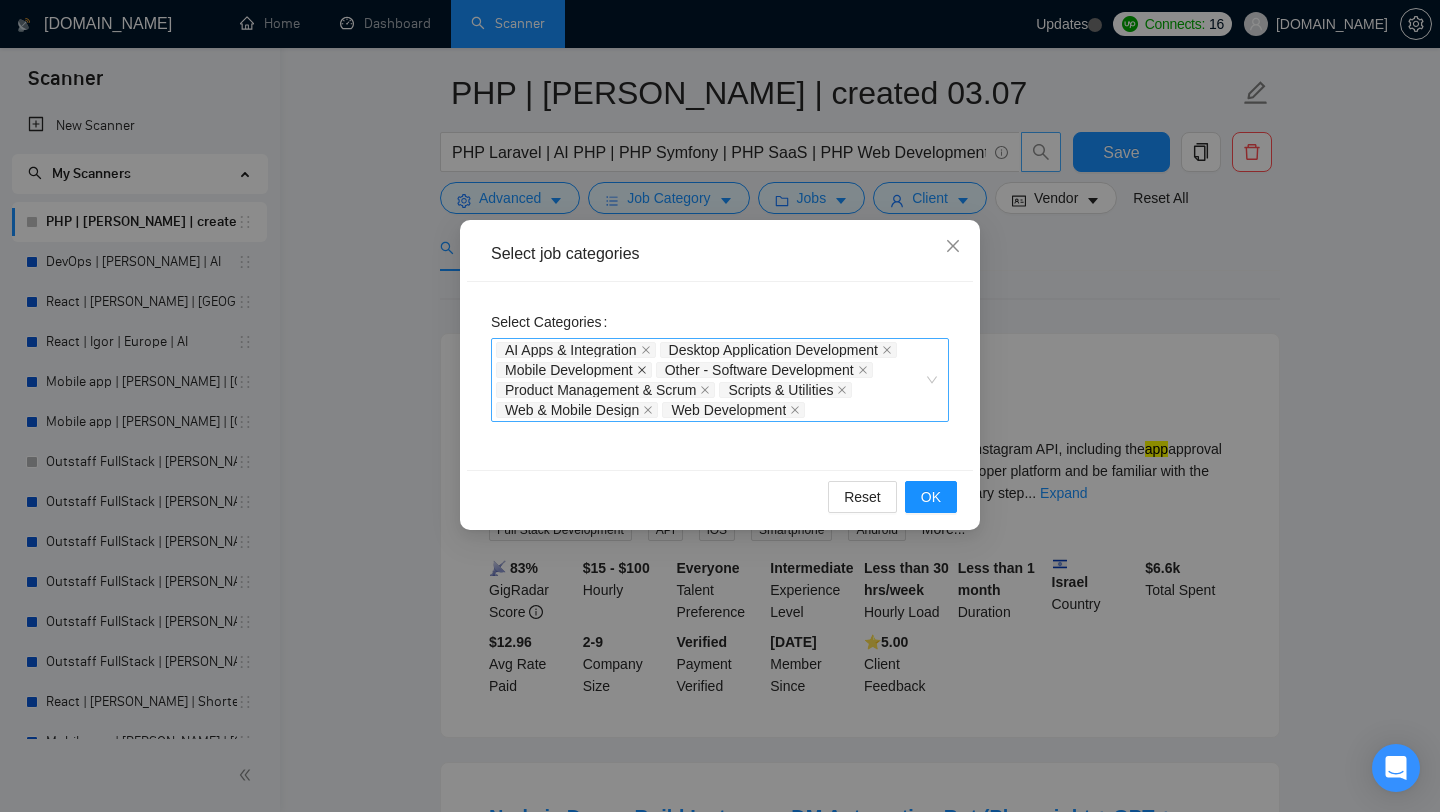 click 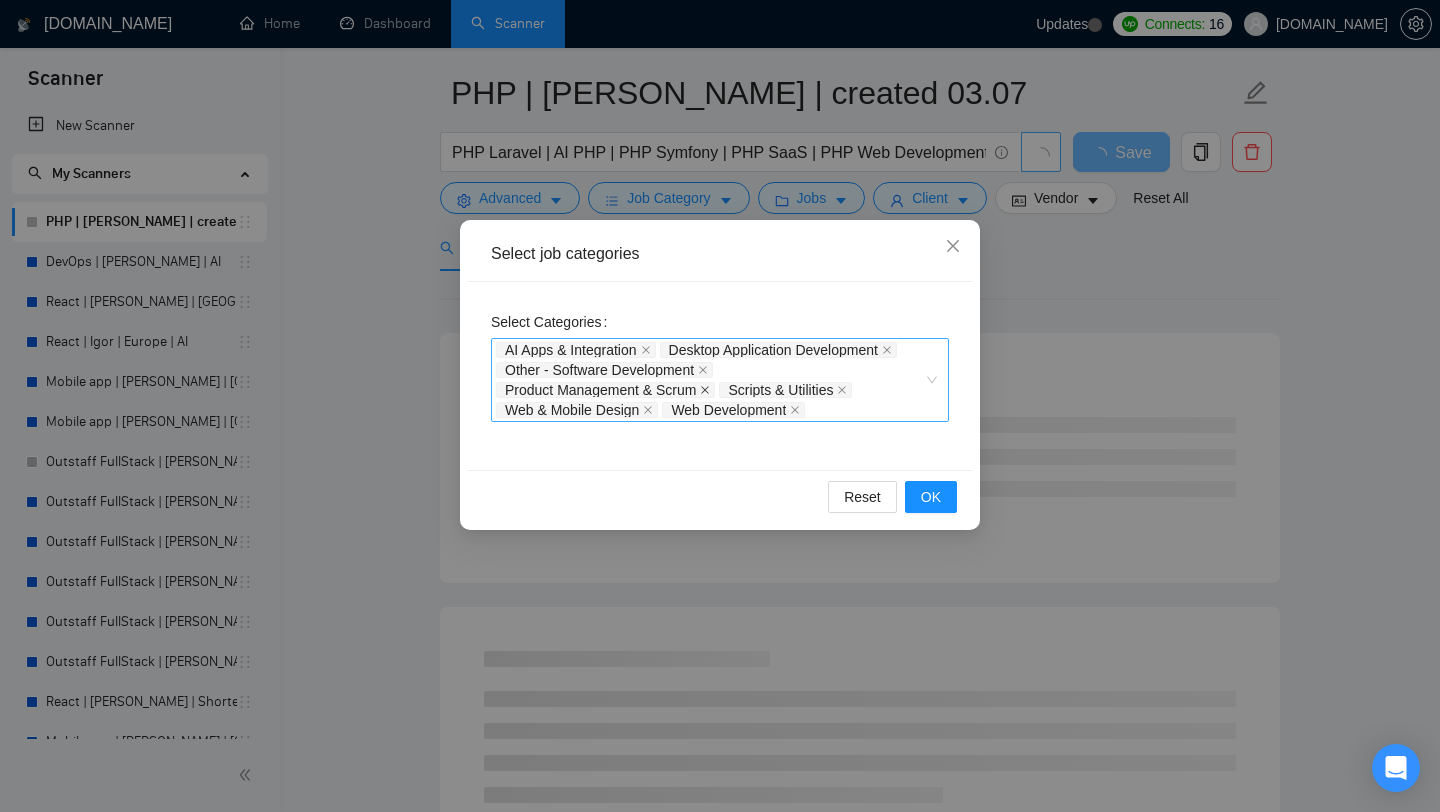 click 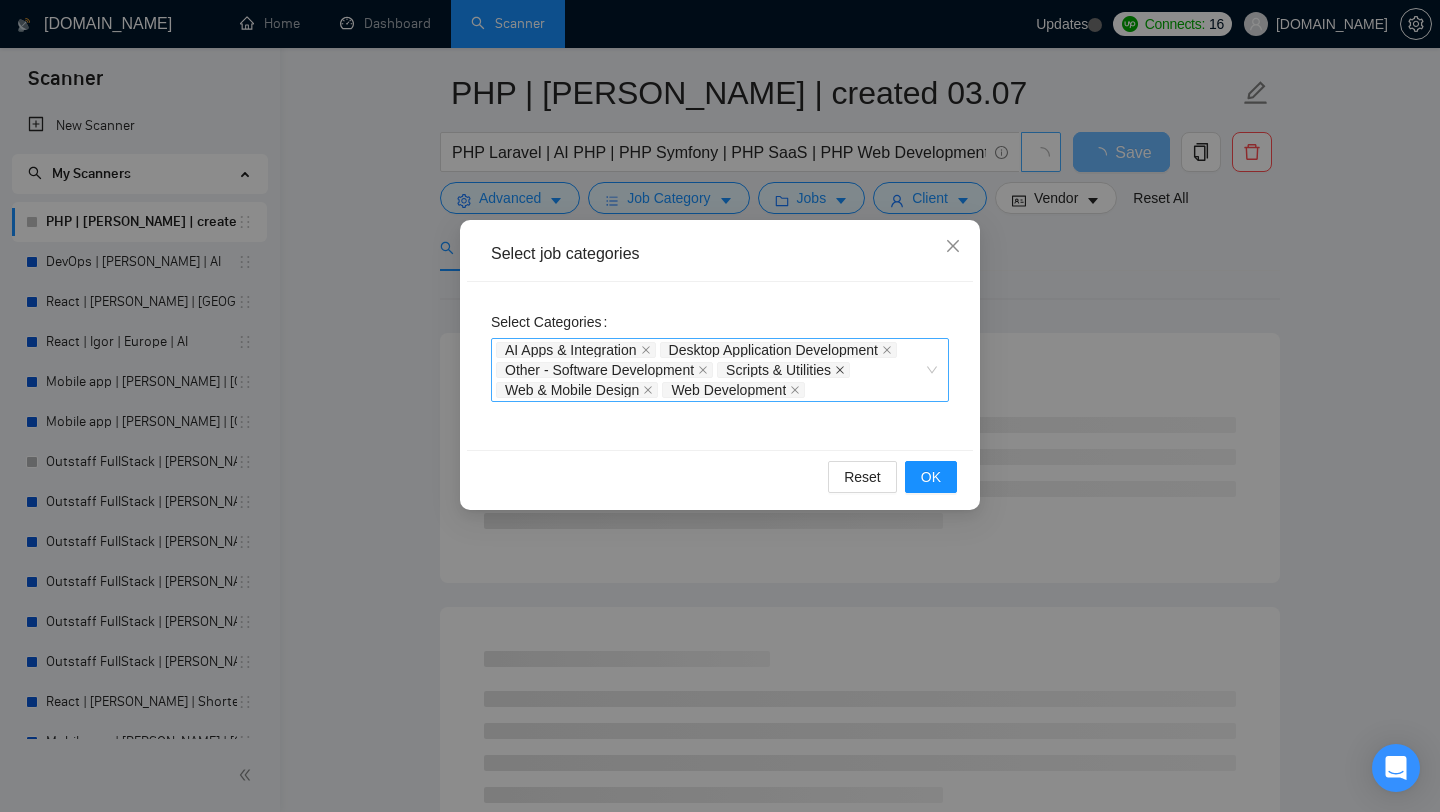 click 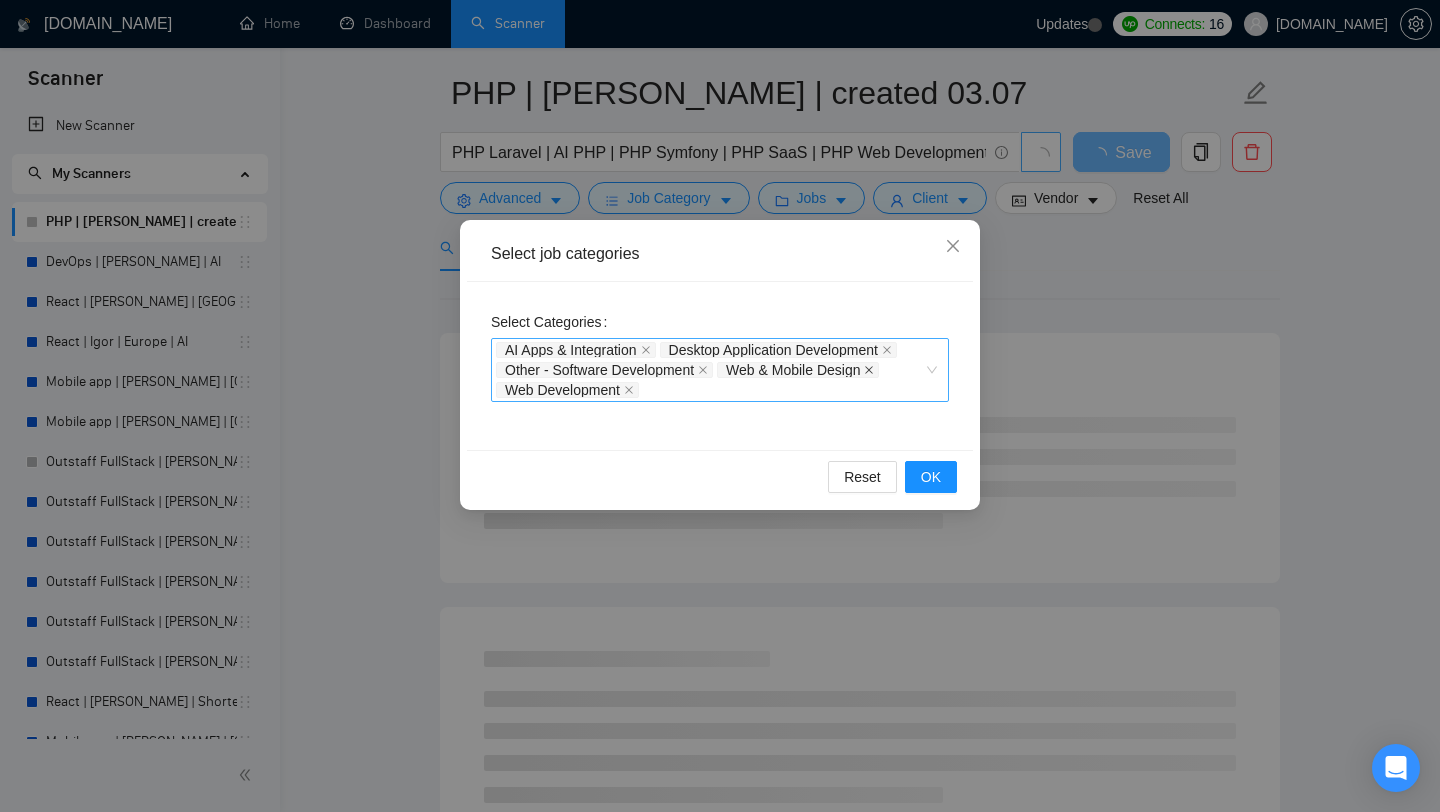 click 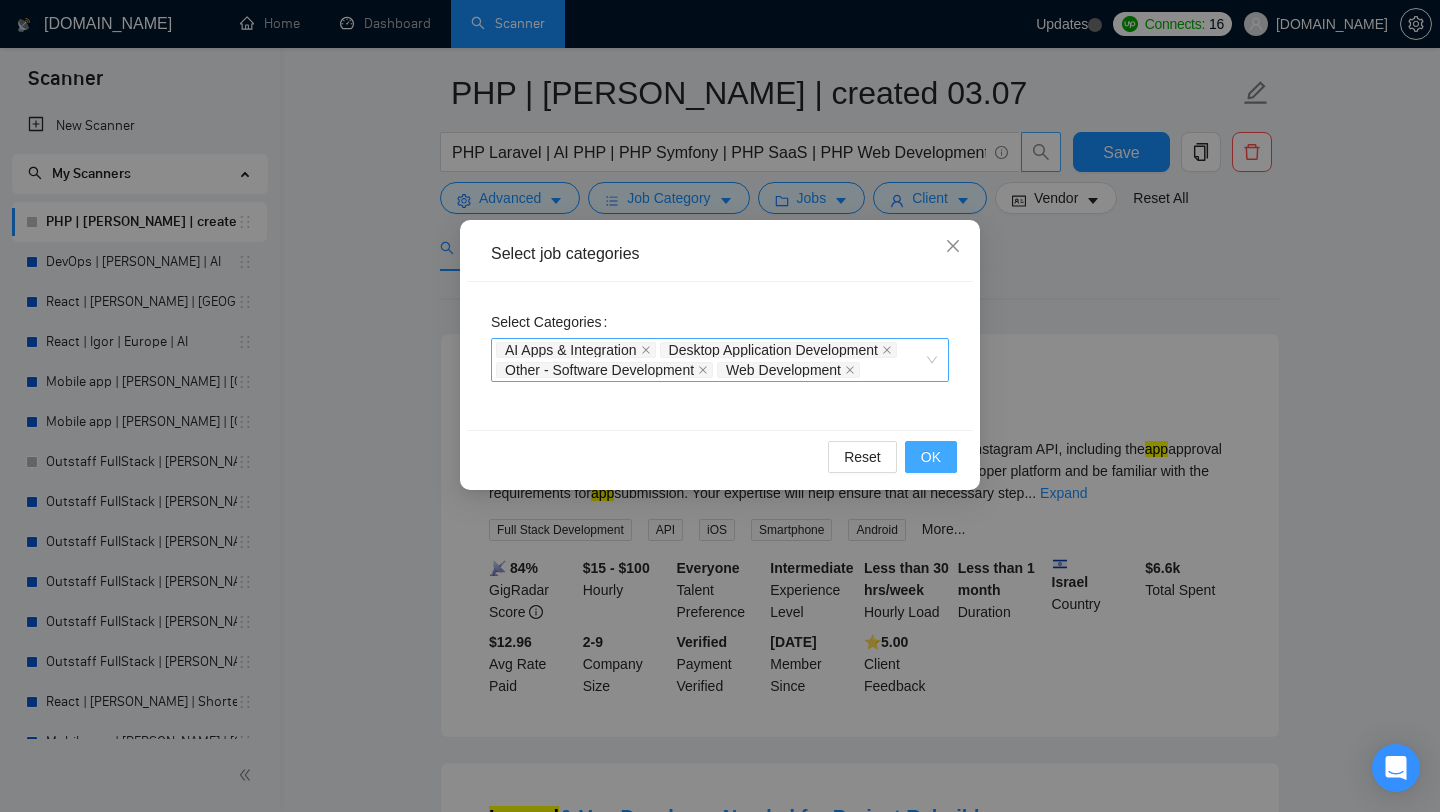 click on "OK" at bounding box center (931, 457) 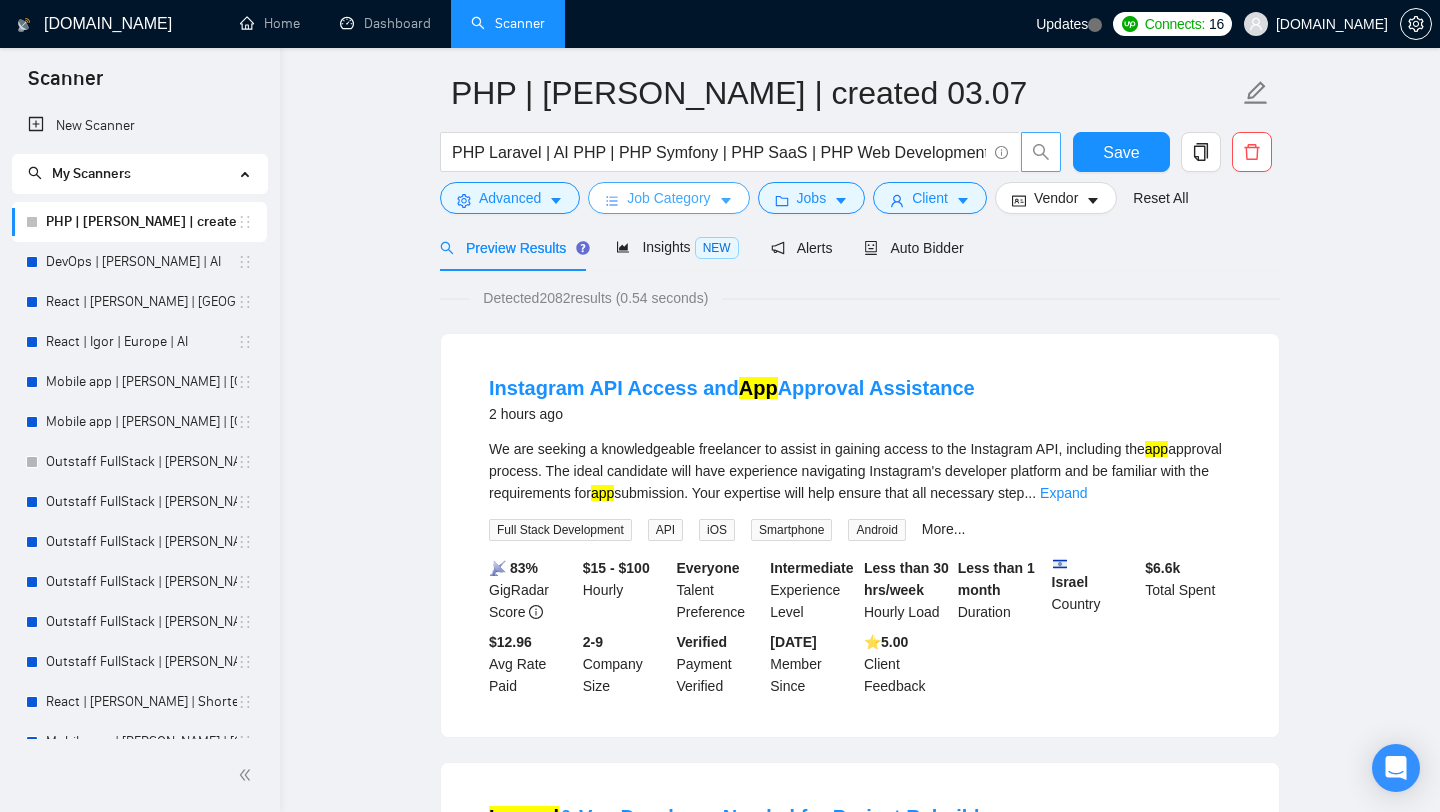 scroll, scrollTop: 75, scrollLeft: 0, axis: vertical 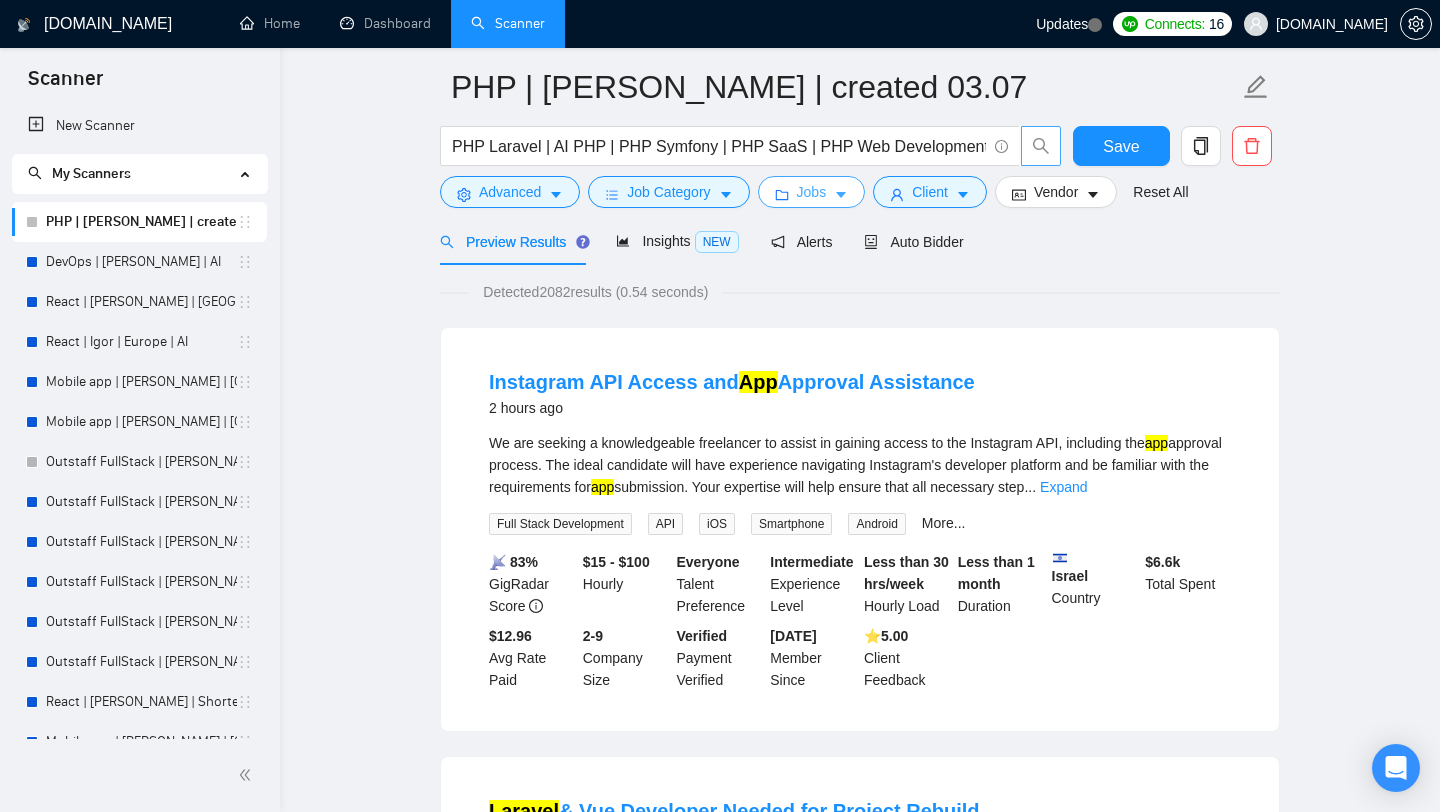 click on "Jobs" at bounding box center [812, 192] 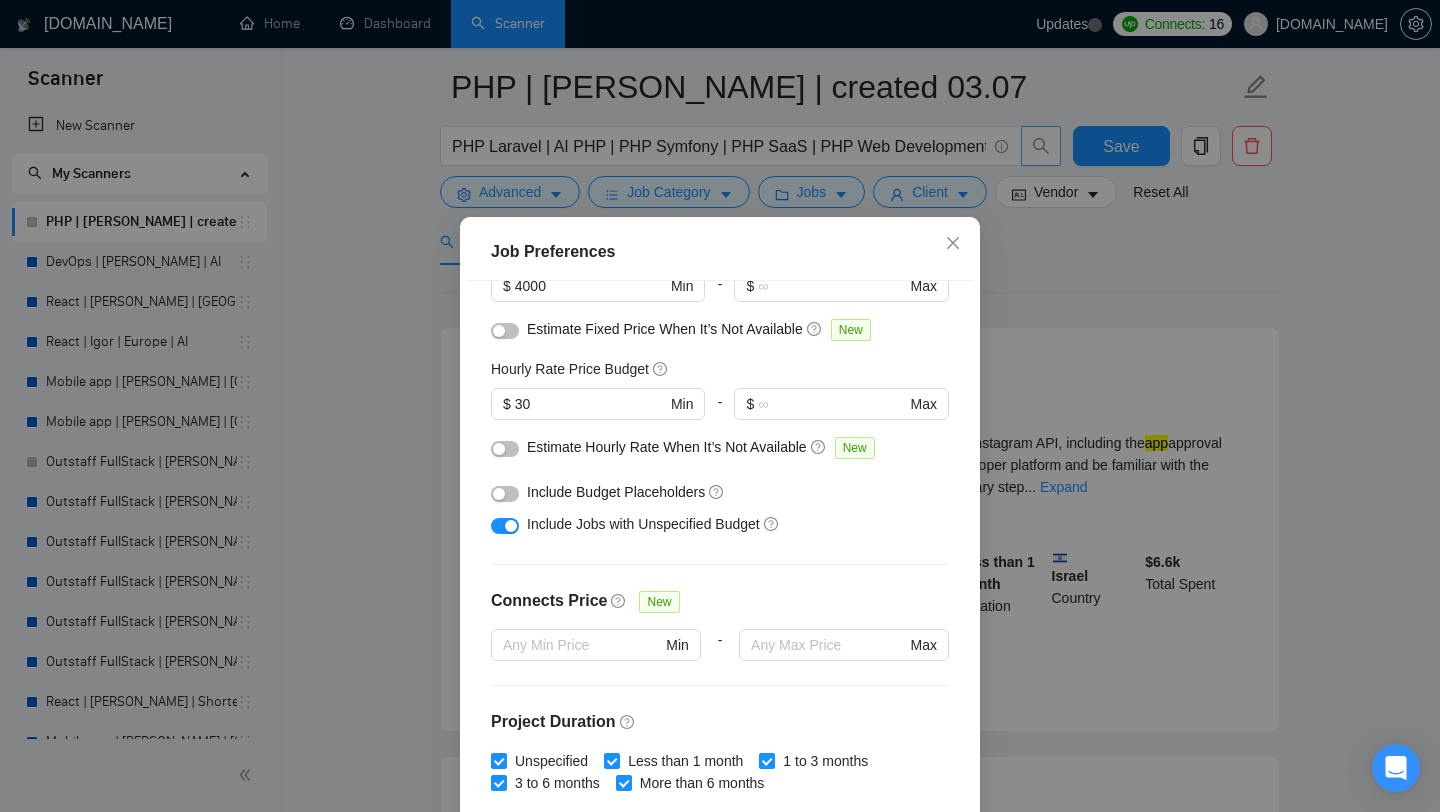 scroll, scrollTop: 203, scrollLeft: 0, axis: vertical 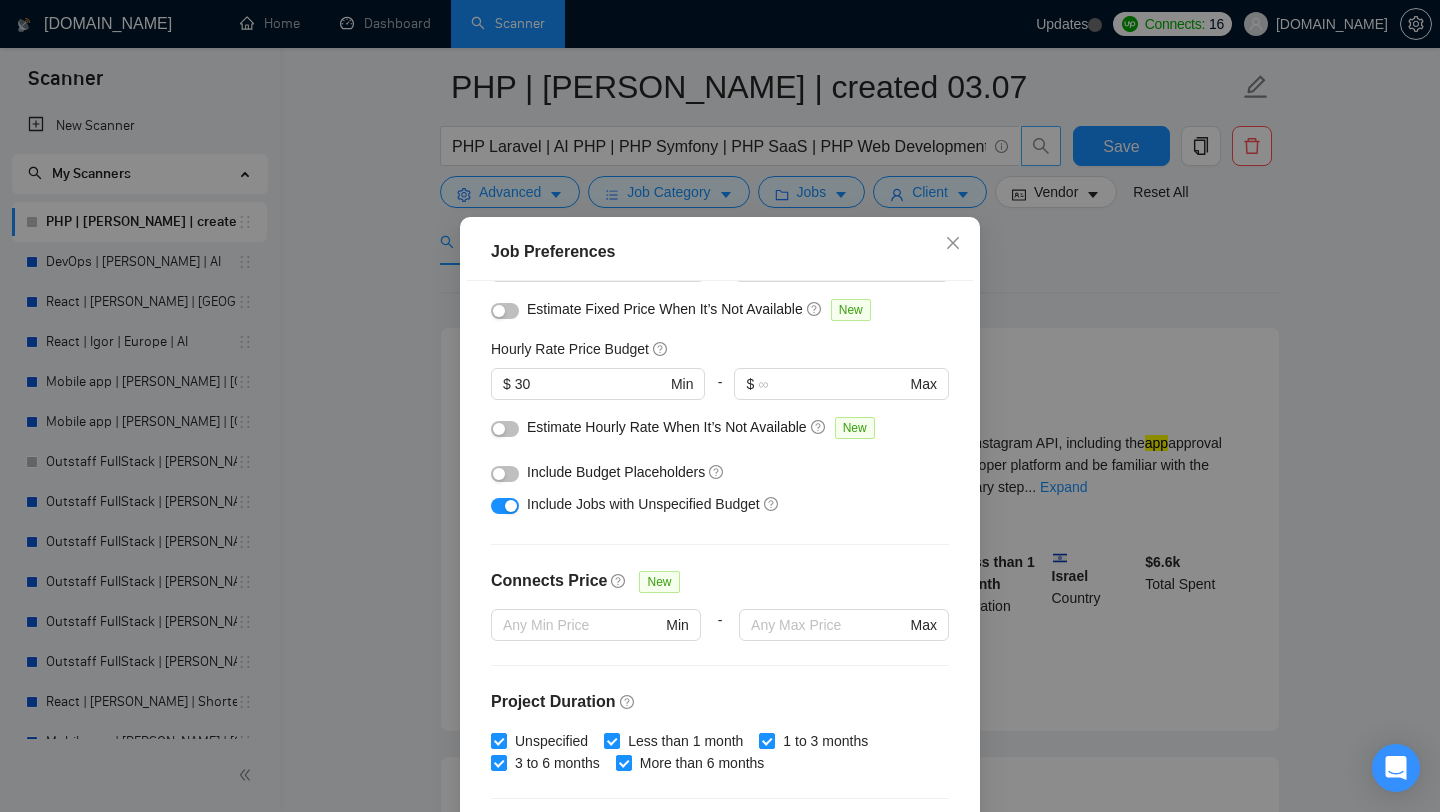 click at bounding box center [511, 506] 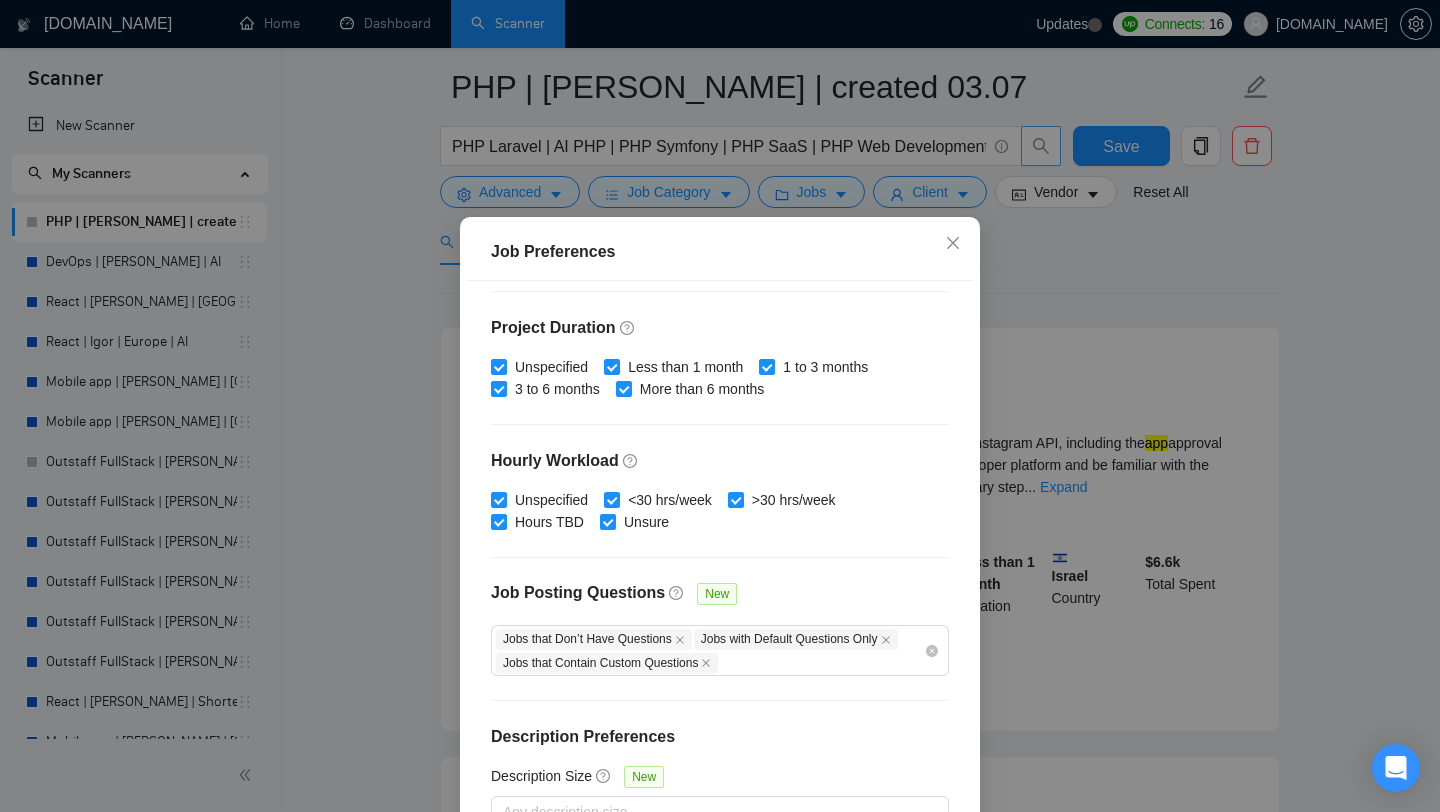 scroll, scrollTop: 577, scrollLeft: 0, axis: vertical 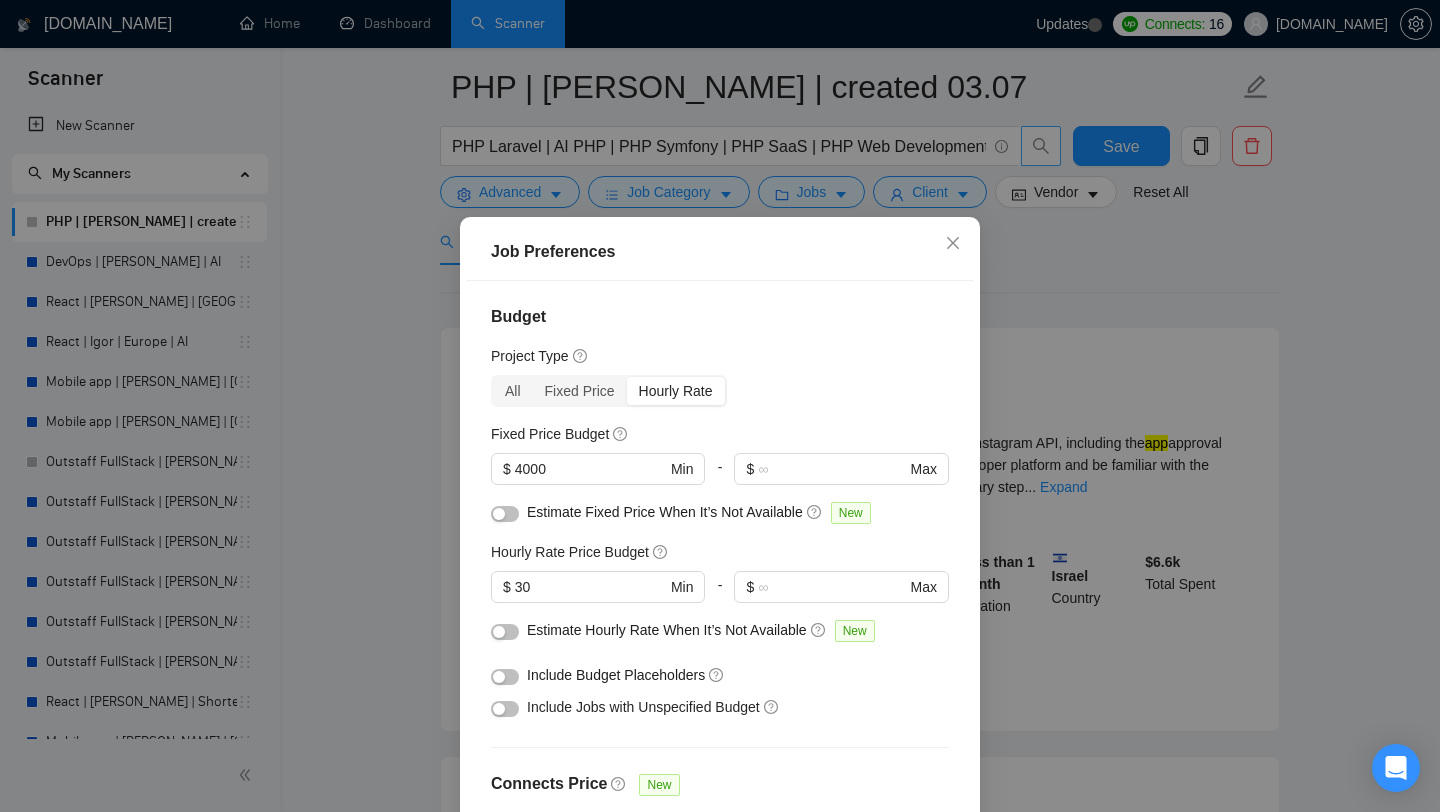 click on "Job Preferences Budget Project Type All Fixed Price Hourly Rate   Fixed Price Budget $ 4000 Min - $ Max Estimate Fixed Price When It’s Not Available New   Hourly Rate Price Budget $ 30 Min - $ Max Estimate Hourly Rate When It’s Not Available New Include Budget Placeholders Include Jobs with Unspecified Budget   Connects Price New Min - Max Project Duration   Unspecified Less than 1 month 1 to 3 months 3 to 6 months More than 6 months Hourly Workload   Unspecified <30 hrs/week >30 hrs/week Hours TBD Unsure Job Posting Questions New Jobs that Don’t Have Questions Jobs with Default Questions Only Jobs that Contain Custom Questions   Description Preferences Description Size New   Any description size Reset OK" at bounding box center [720, 406] 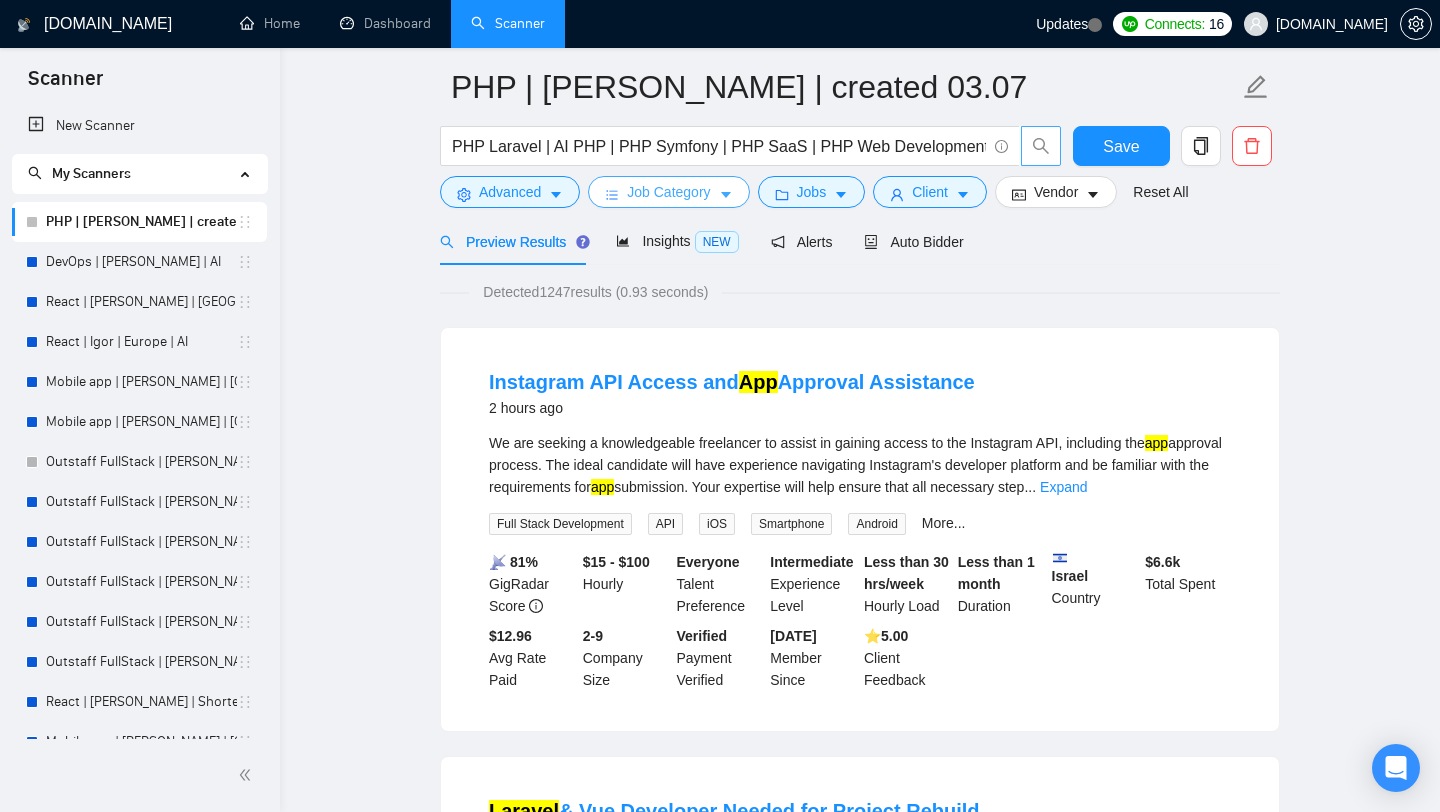 click on "Job Category" at bounding box center [668, 192] 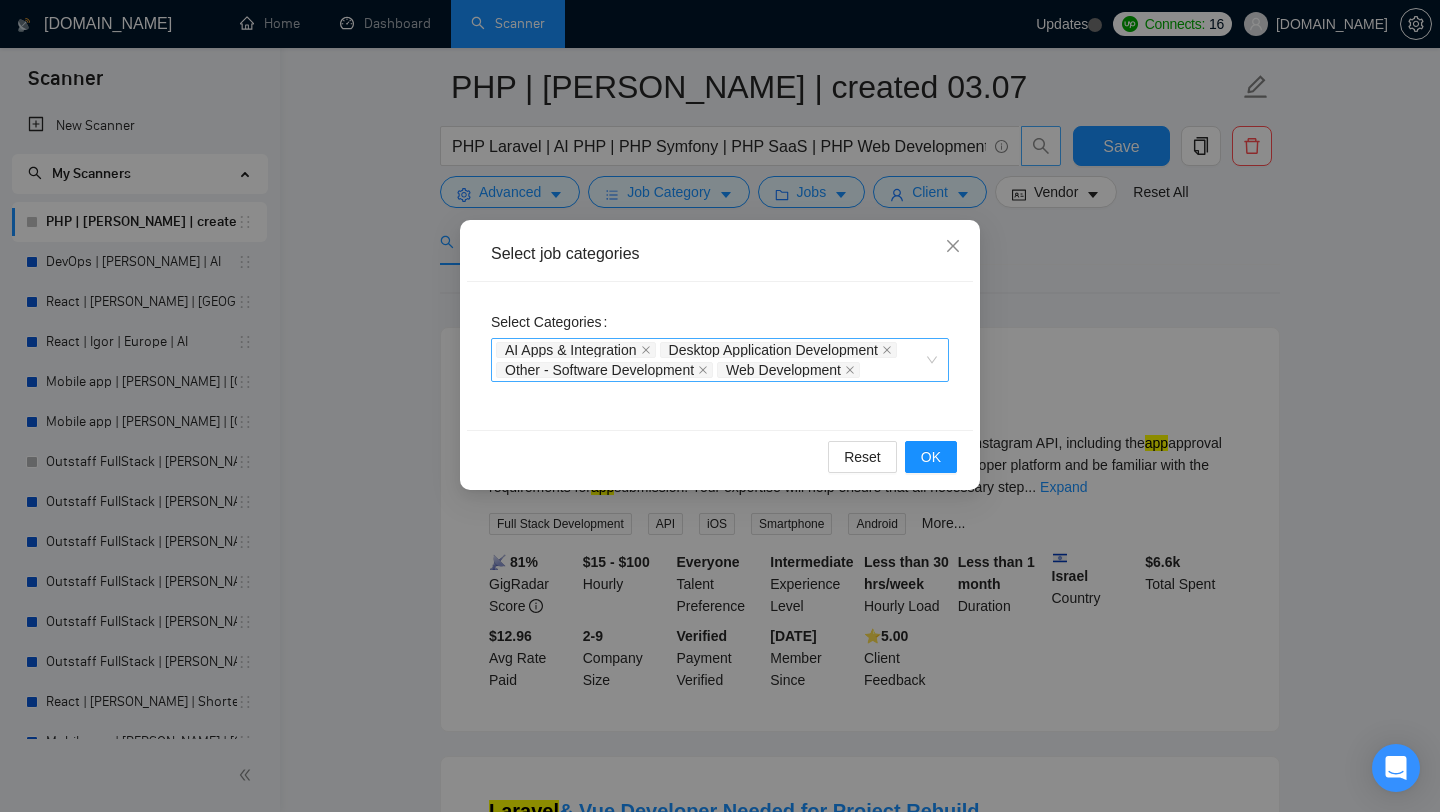 click on "Select job categories Select Categories AI Apps & Integration Desktop Application Development Other - Software Development Web Development   Reset OK" at bounding box center (720, 406) 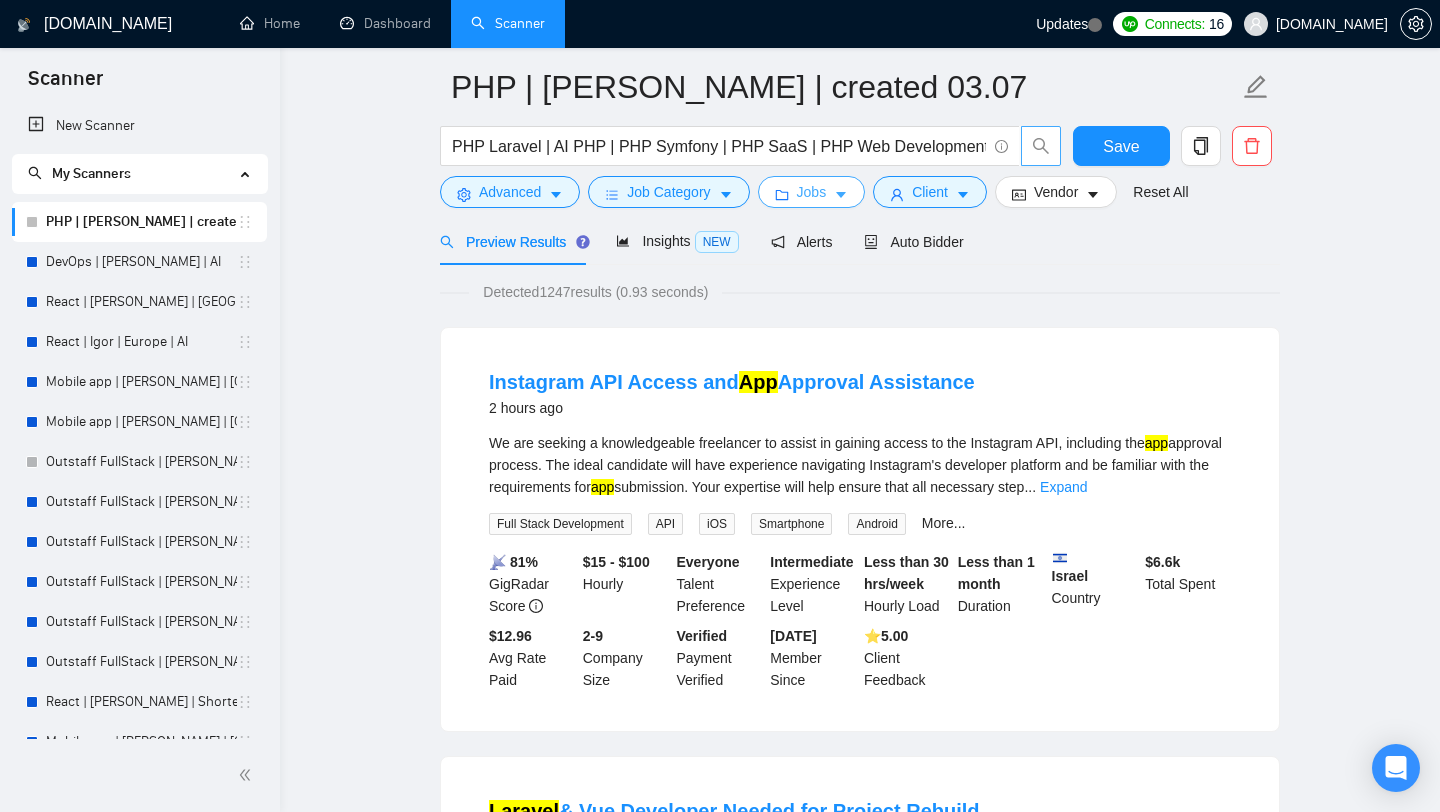 click on "Jobs" at bounding box center (812, 192) 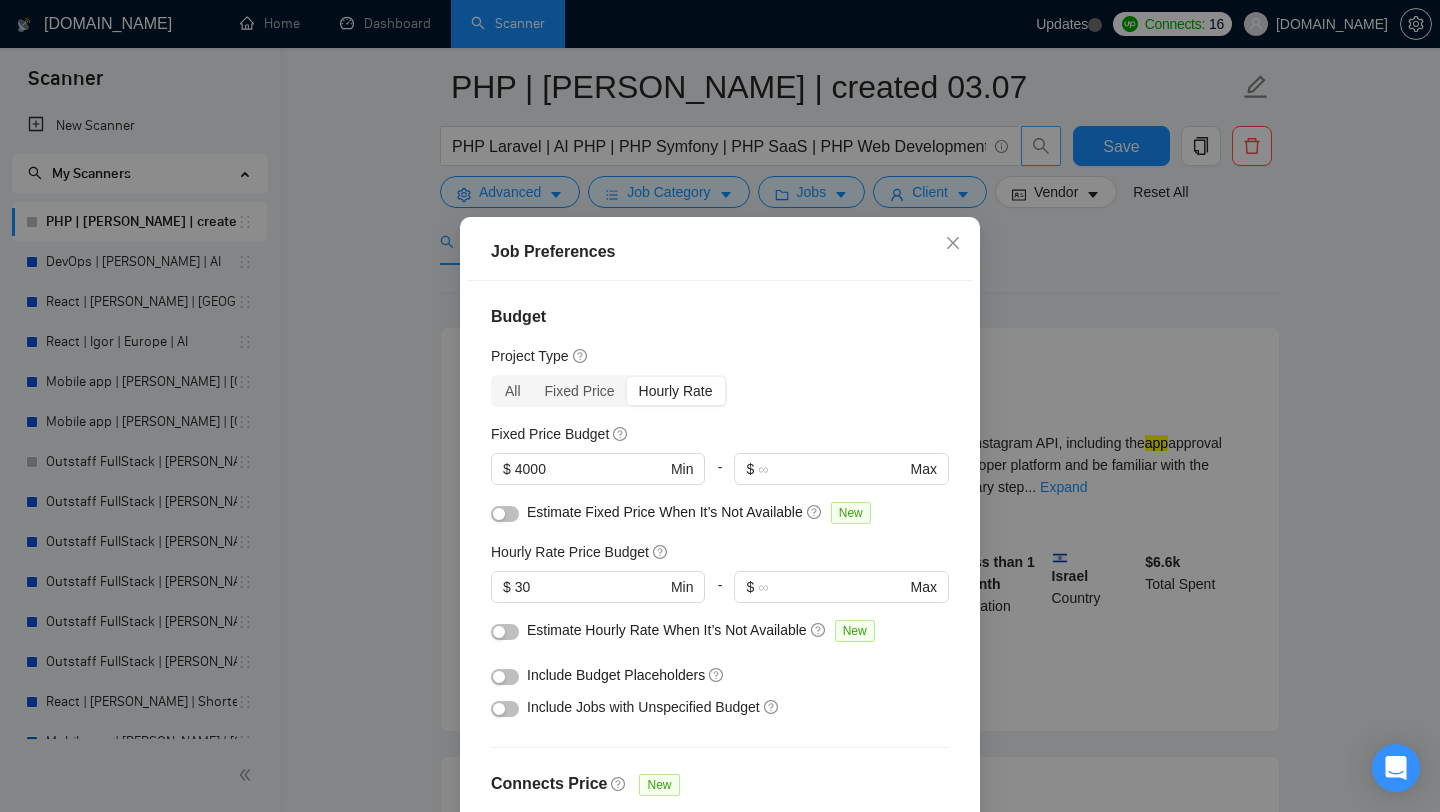 scroll, scrollTop: 577, scrollLeft: 0, axis: vertical 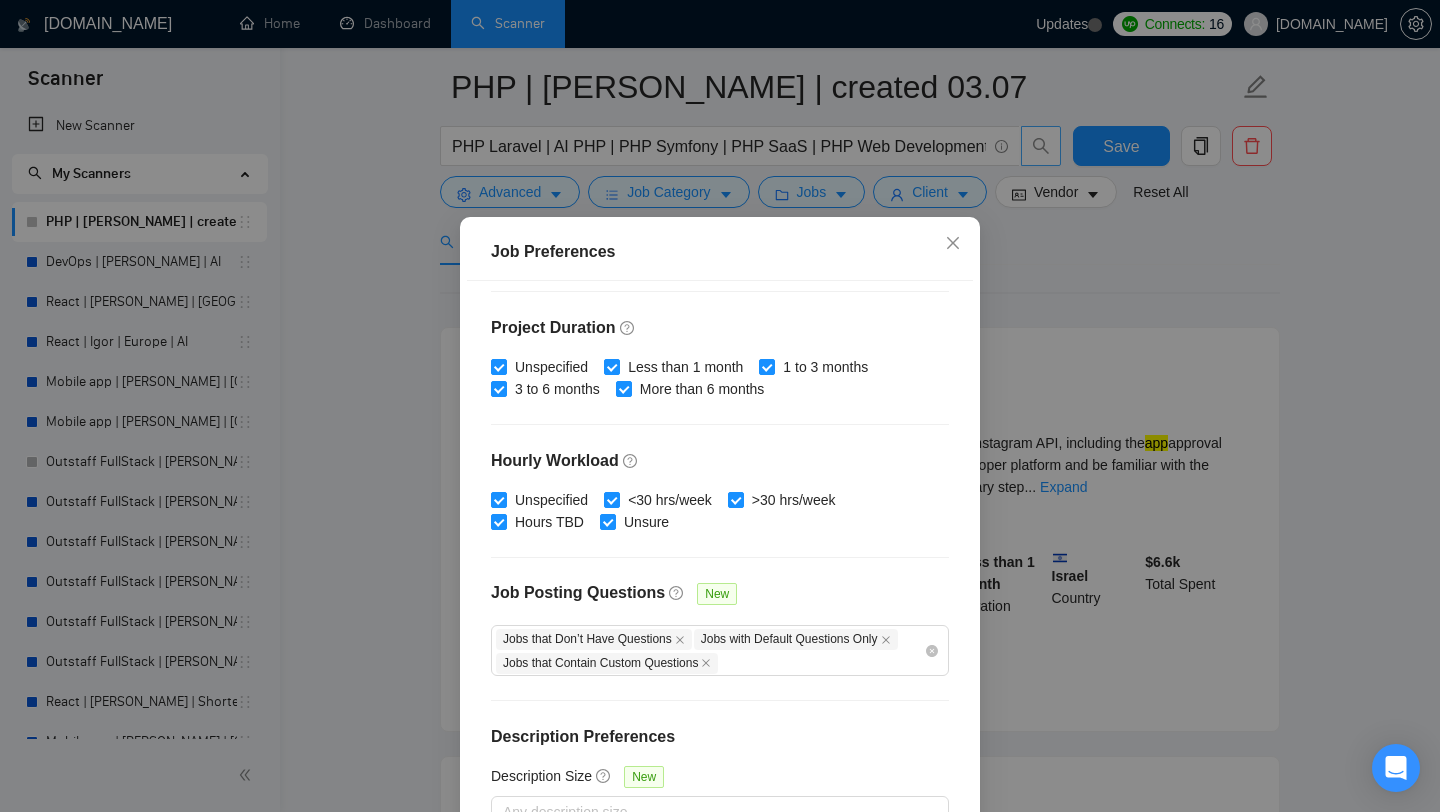 click on "Job Preferences Budget Project Type All Fixed Price Hourly Rate   Fixed Price Budget $ 4000 Min - $ Max Estimate Fixed Price When It’s Not Available New   Hourly Rate Price Budget $ 30 Min - $ Max Estimate Hourly Rate When It’s Not Available New Include Budget Placeholders Include Jobs with Unspecified Budget   Connects Price New Min - Max Project Duration   Unspecified Less than 1 month 1 to 3 months 3 to 6 months More than 6 months Hourly Workload   Unspecified <30 hrs/week >30 hrs/week Hours TBD Unsure Job Posting Questions New Jobs that Don’t Have Questions Jobs with Default Questions Only Jobs that Contain Custom Questions   Description Preferences Description Size New   Any description size Reset OK" at bounding box center [720, 406] 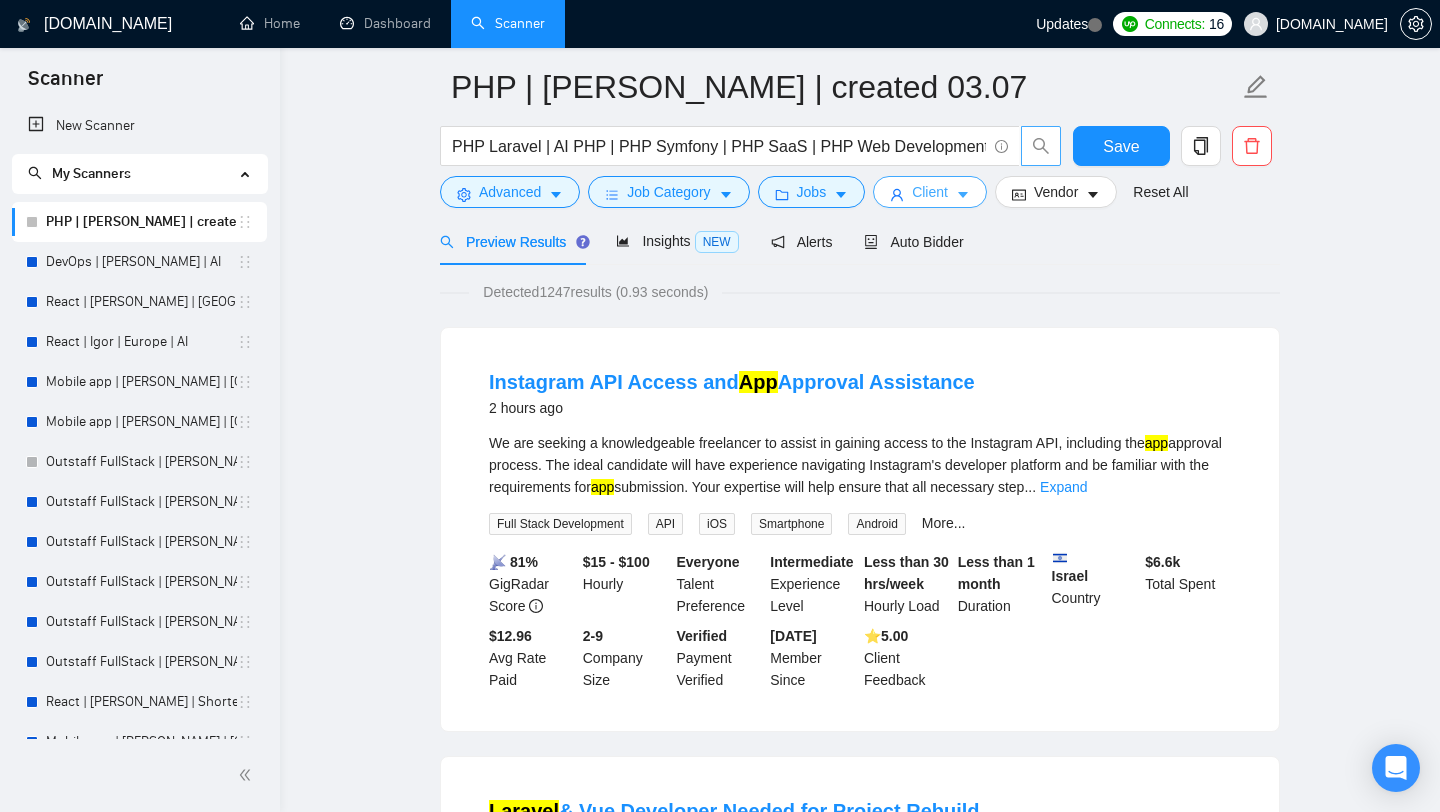 click on "Client" at bounding box center [930, 192] 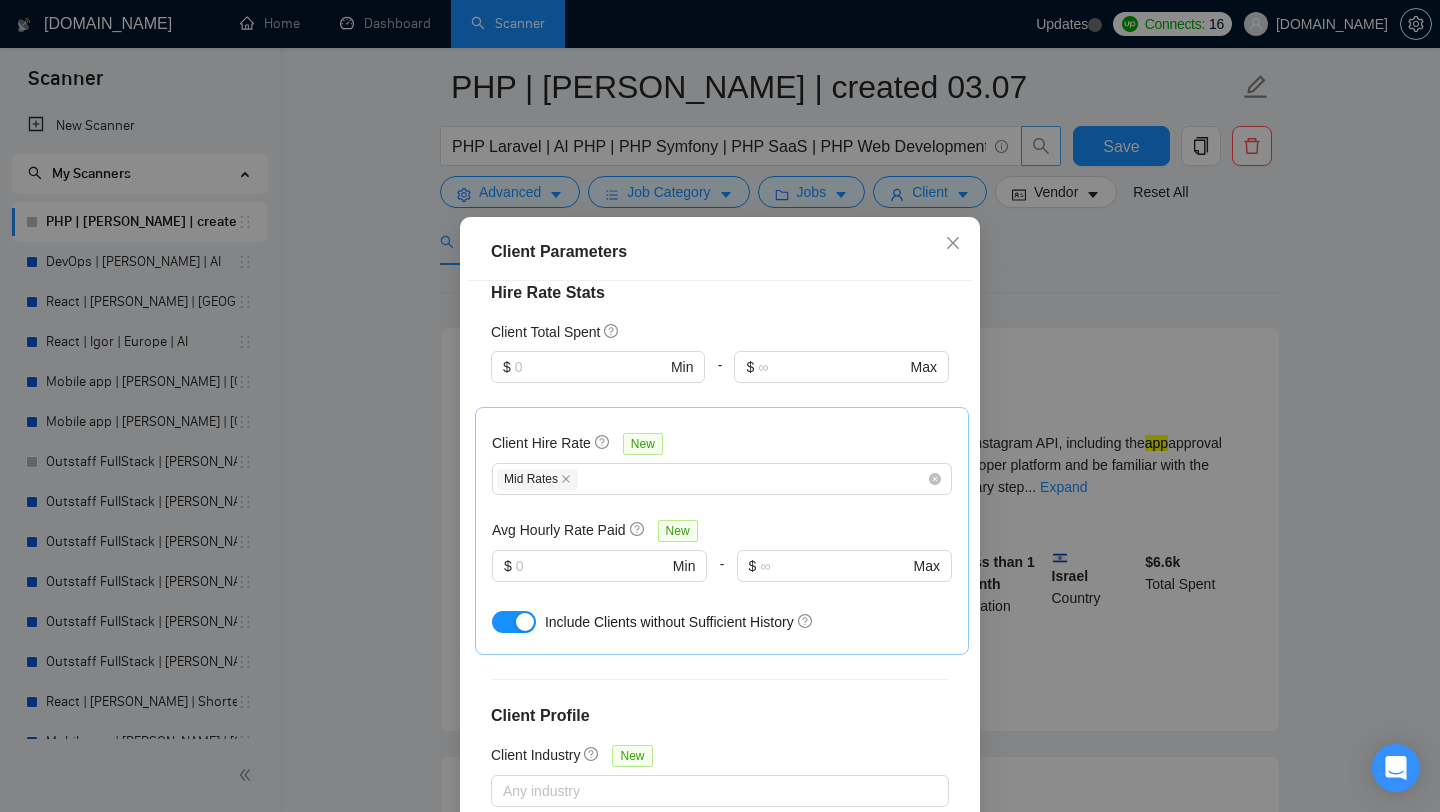 scroll, scrollTop: 629, scrollLeft: 0, axis: vertical 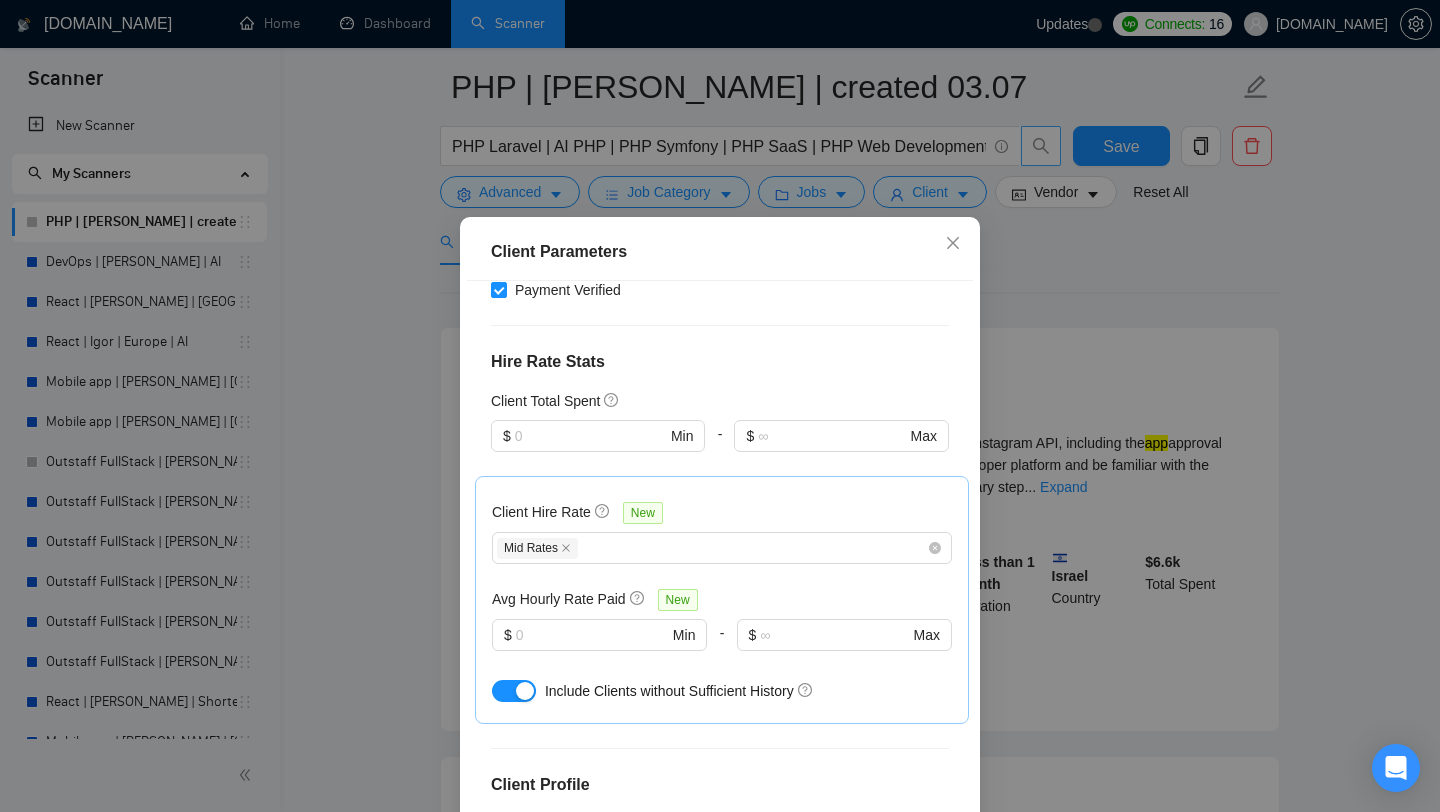 click on "Mid Rates" at bounding box center [712, 548] 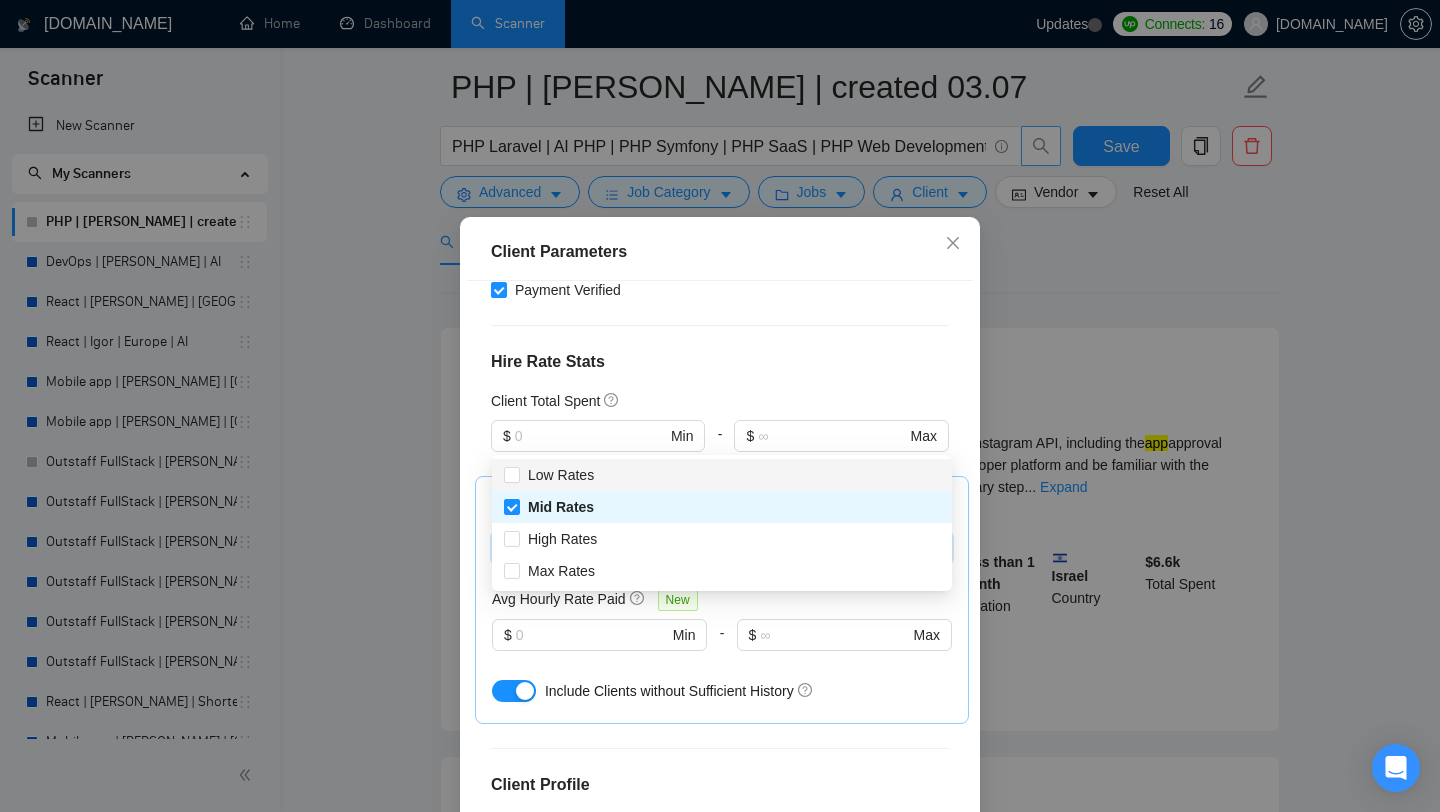 click on "-" at bounding box center [719, 448] 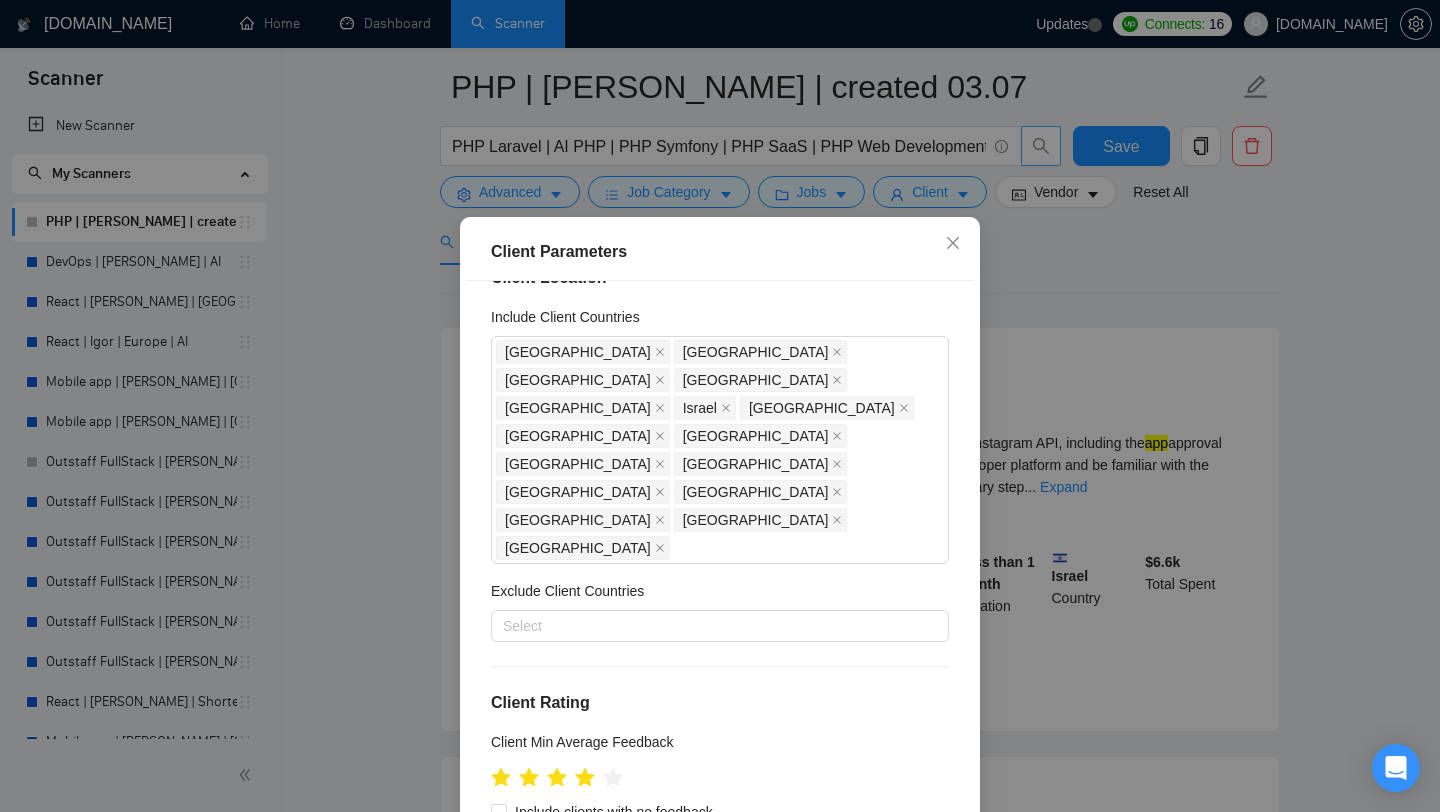 scroll, scrollTop: 762, scrollLeft: 0, axis: vertical 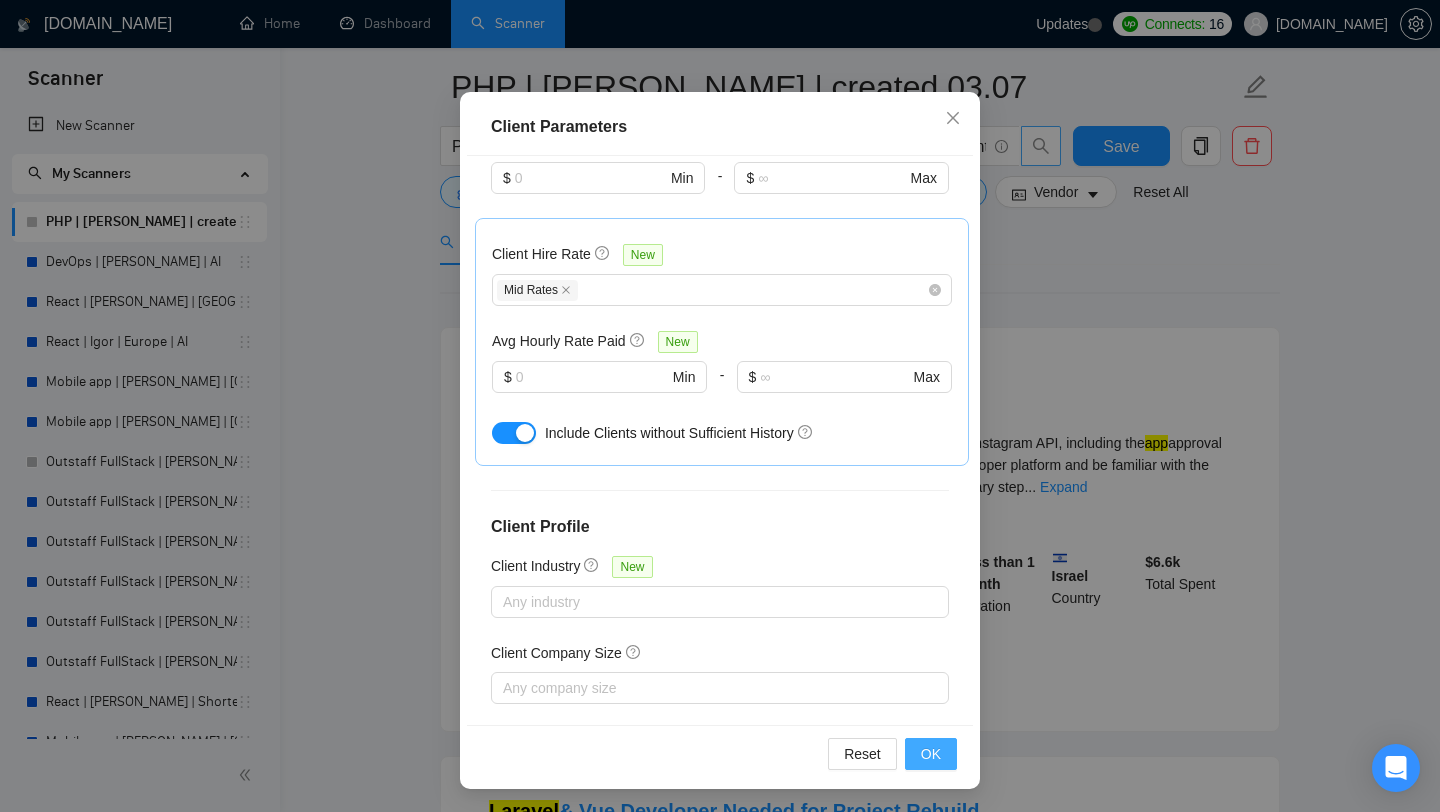 click on "OK" at bounding box center (931, 754) 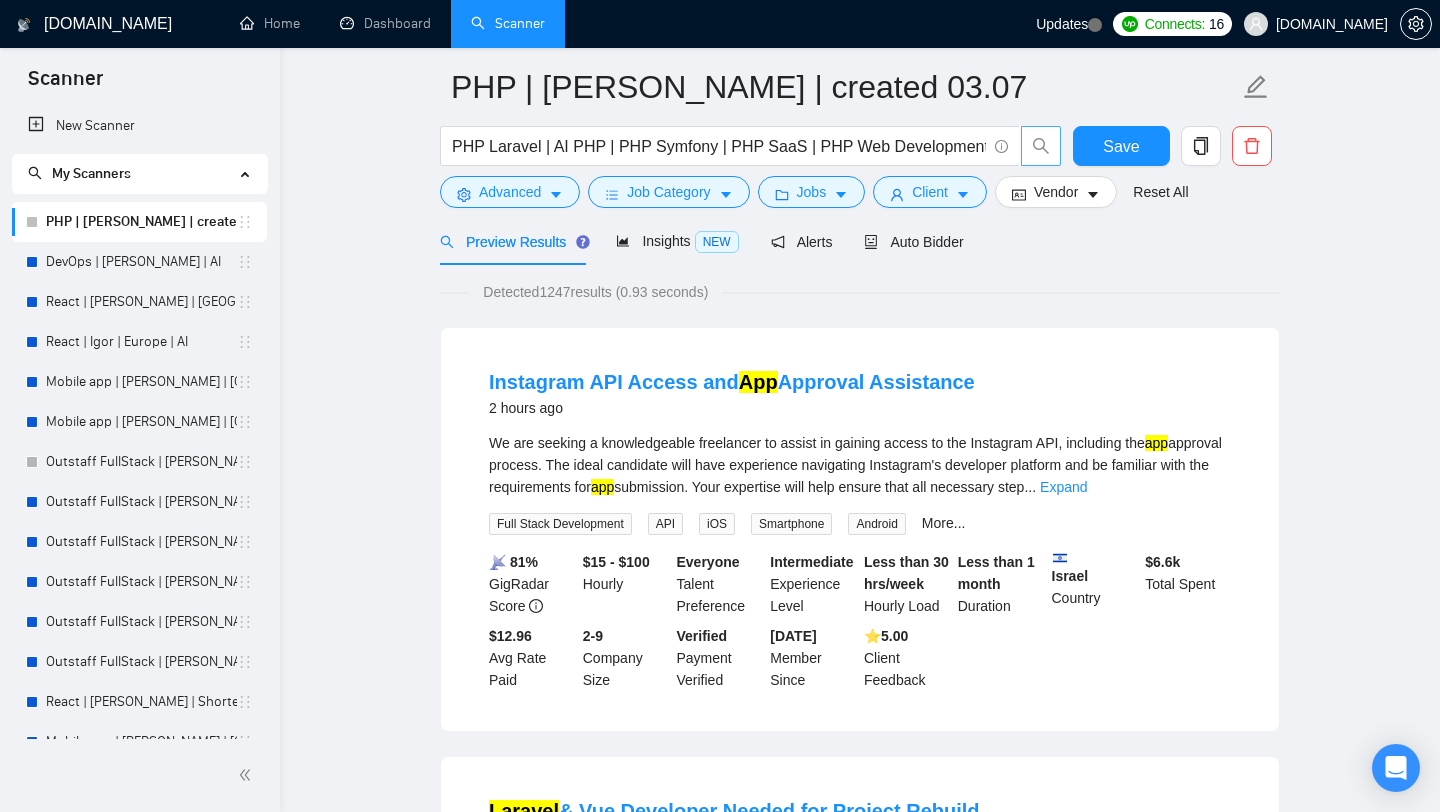 scroll, scrollTop: 28, scrollLeft: 0, axis: vertical 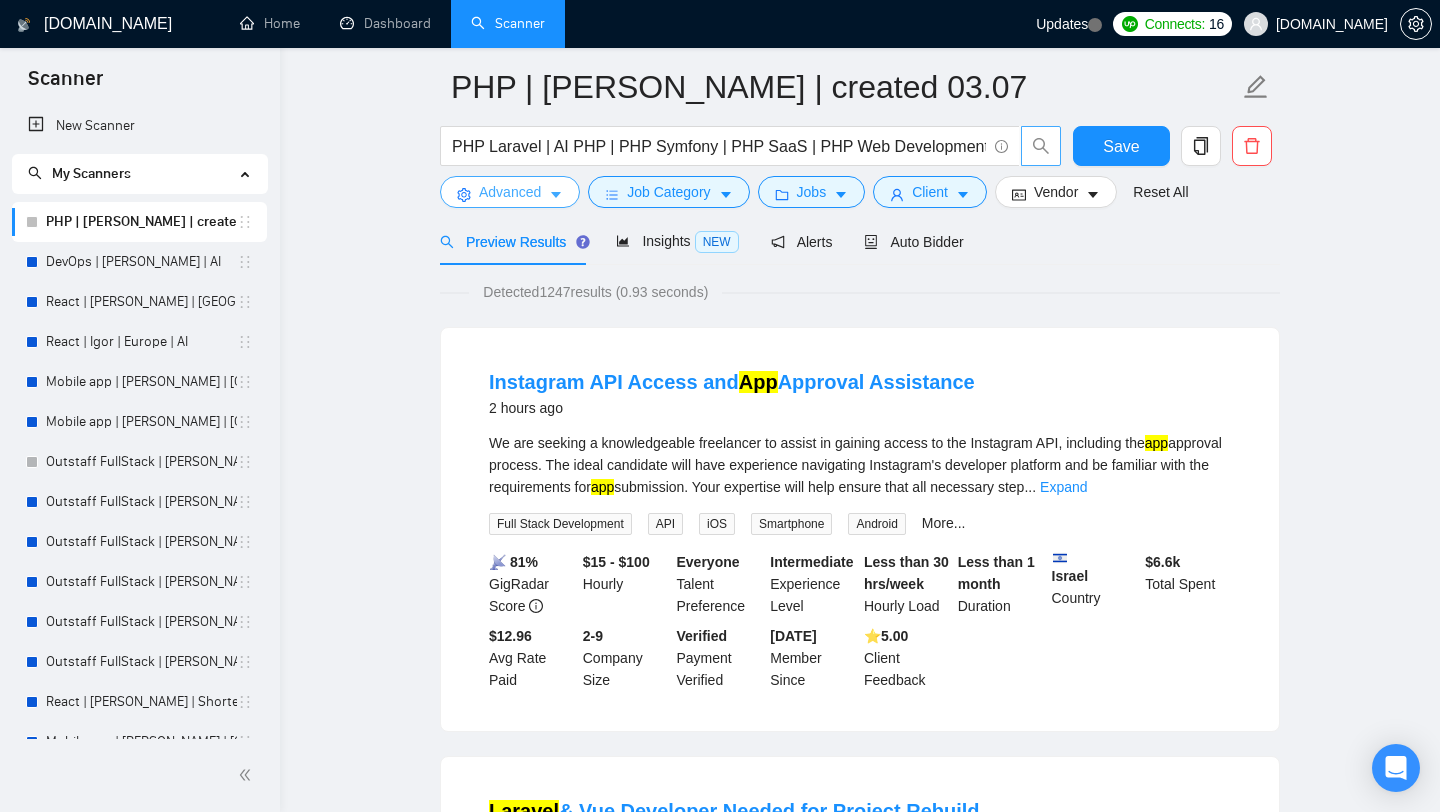 click on "Advanced" at bounding box center [510, 192] 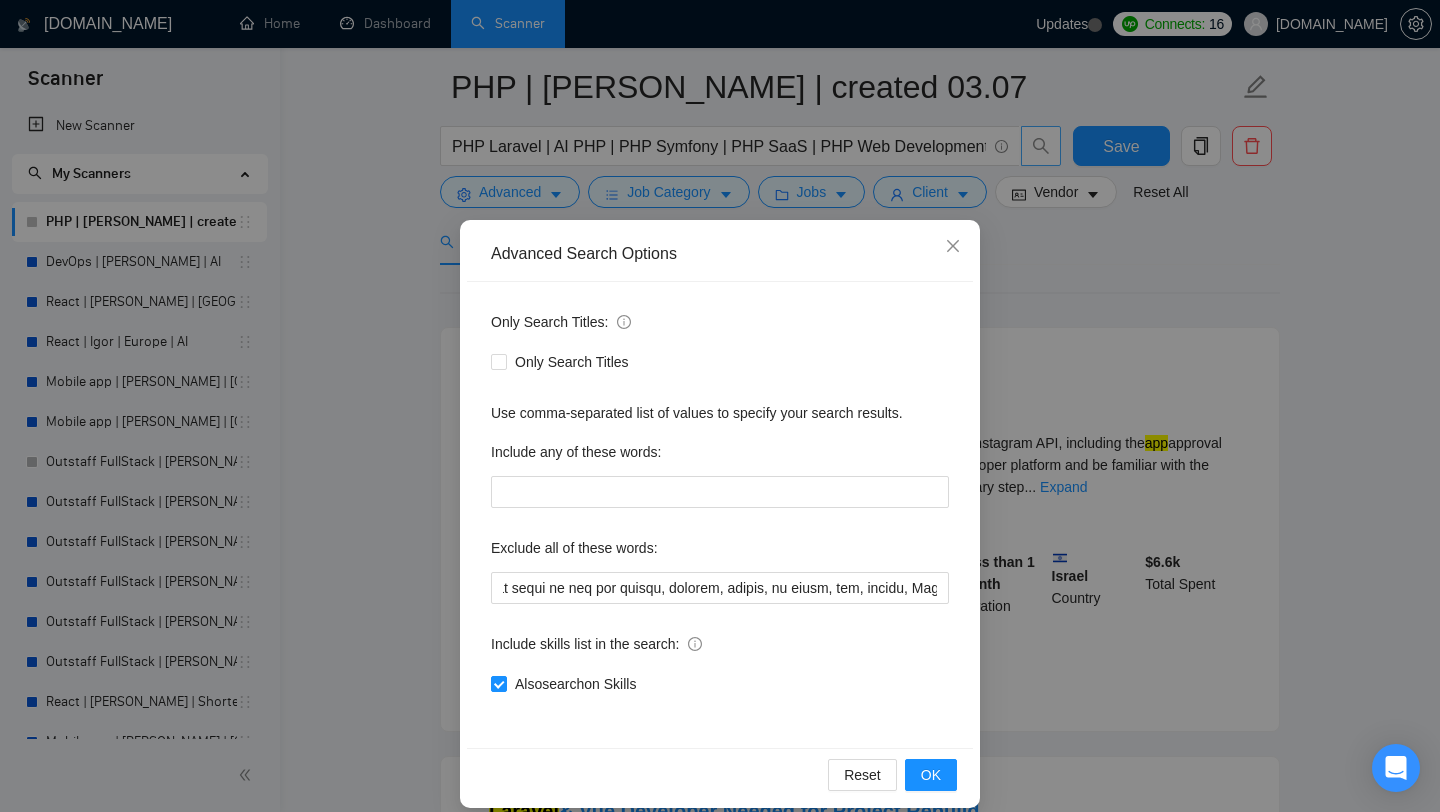 scroll, scrollTop: 20, scrollLeft: 0, axis: vertical 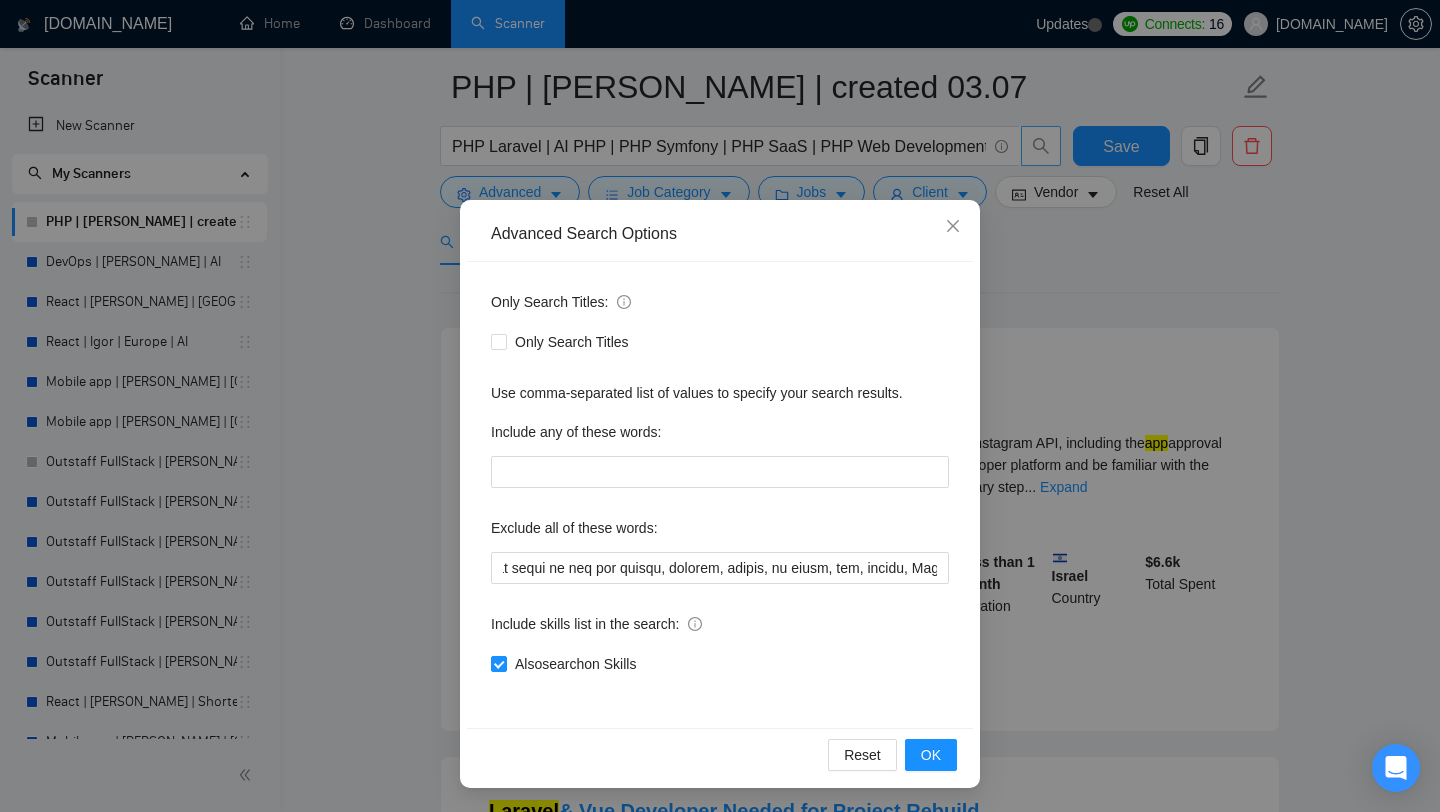 click on "Advanced Search Options Only Search Titles:   Only Search Titles Use comma-separated list of values to specify your search results. Include any of these words: Exclude all of these words: Include skills list in the search:   Also  search  on Skills Reset OK" at bounding box center (720, 406) 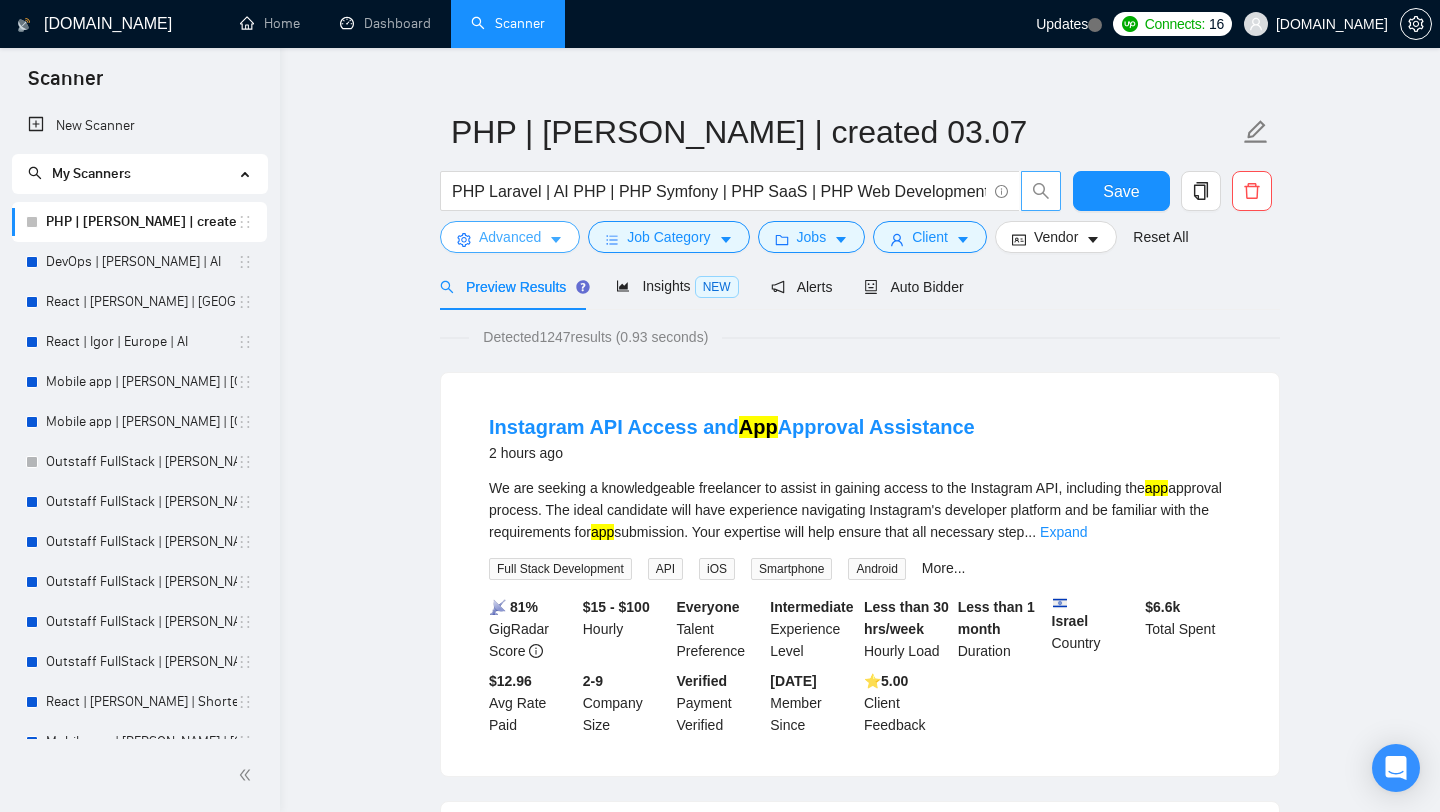 scroll, scrollTop: 0, scrollLeft: 0, axis: both 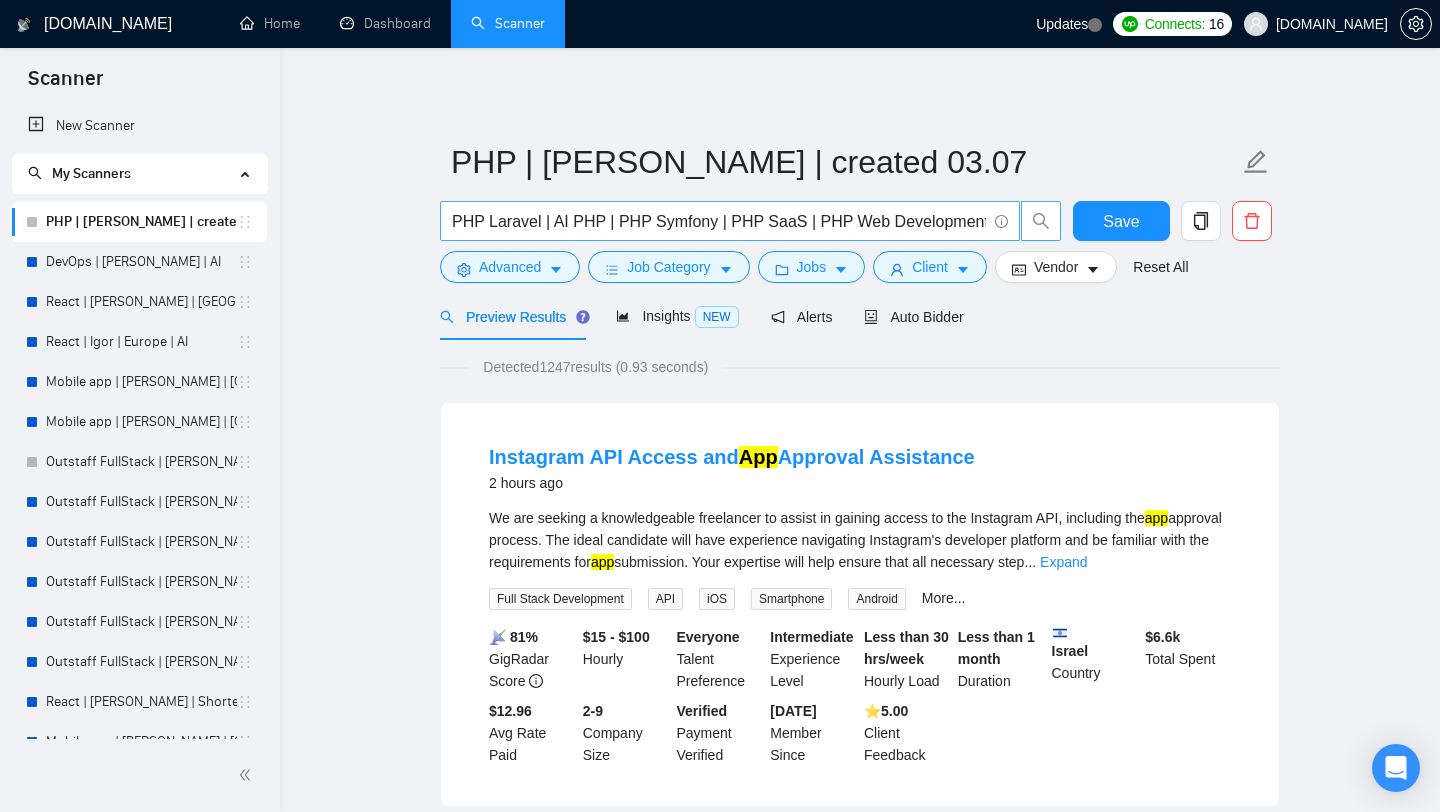 click on "PHP Laravel | AI PHP | PHP Symfony | PHP SaaS | PHP Web Development | Web App PHP | PHP |" at bounding box center (719, 221) 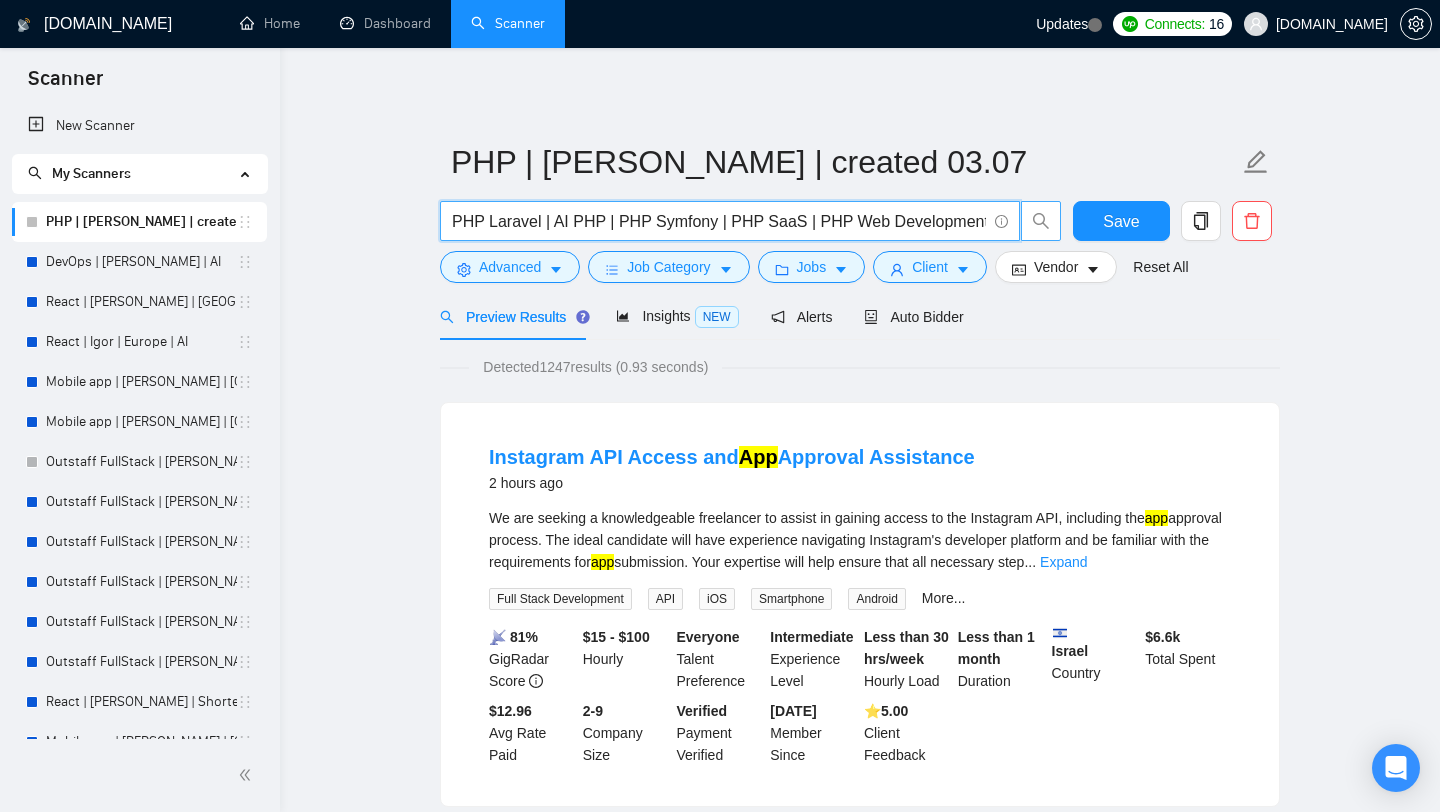 scroll, scrollTop: 0, scrollLeft: 161, axis: horizontal 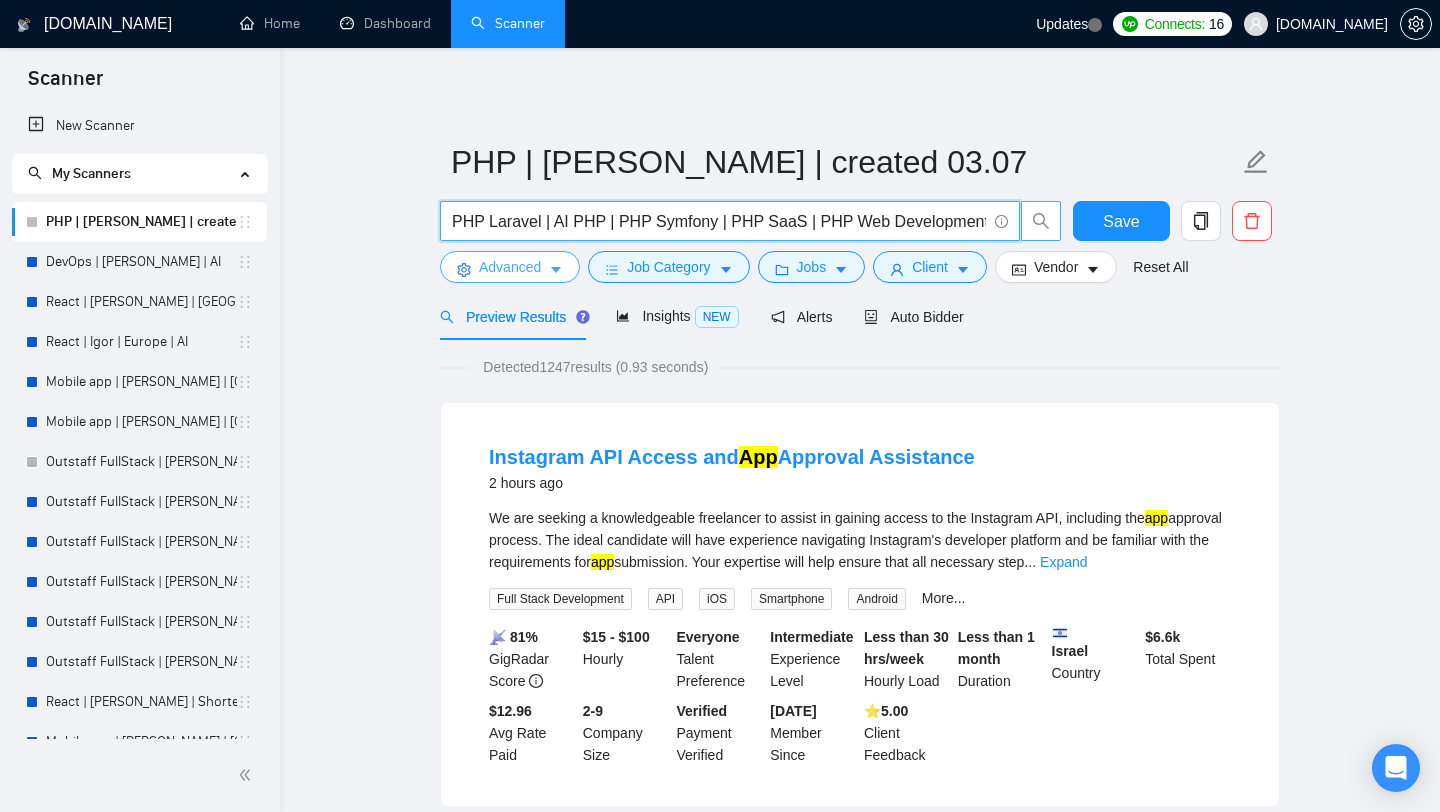 click on "Advanced" at bounding box center [510, 267] 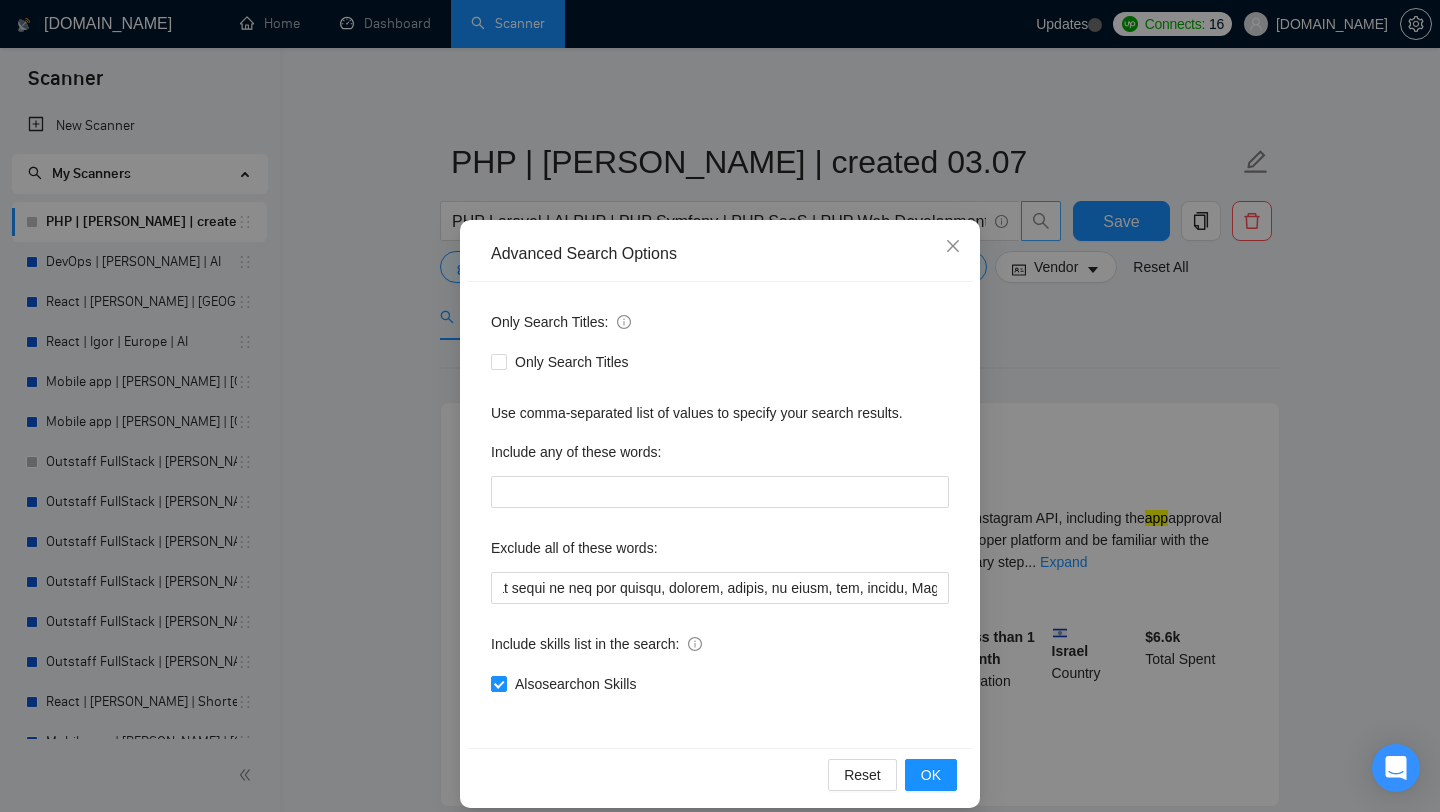 scroll, scrollTop: 20, scrollLeft: 0, axis: vertical 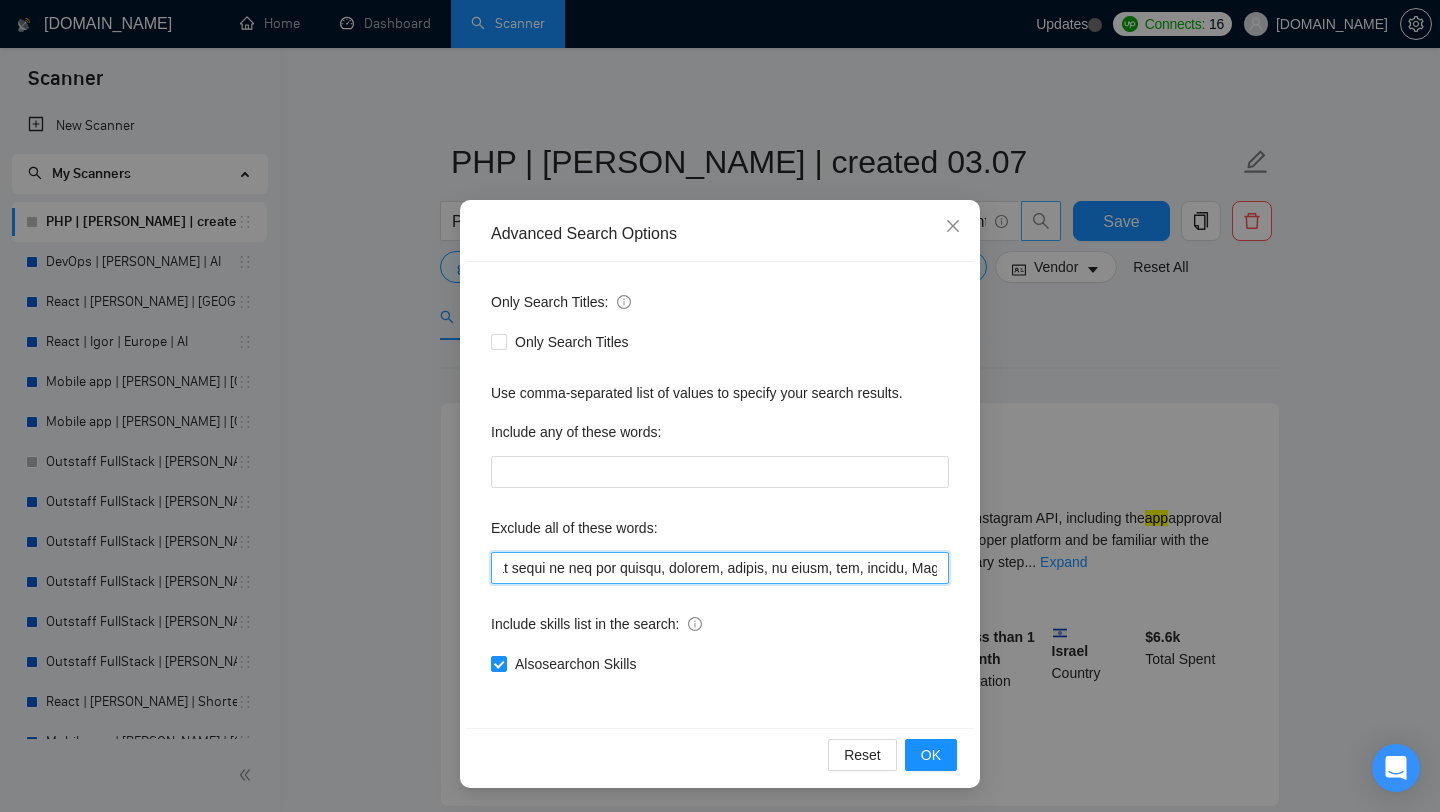 click at bounding box center [720, 568] 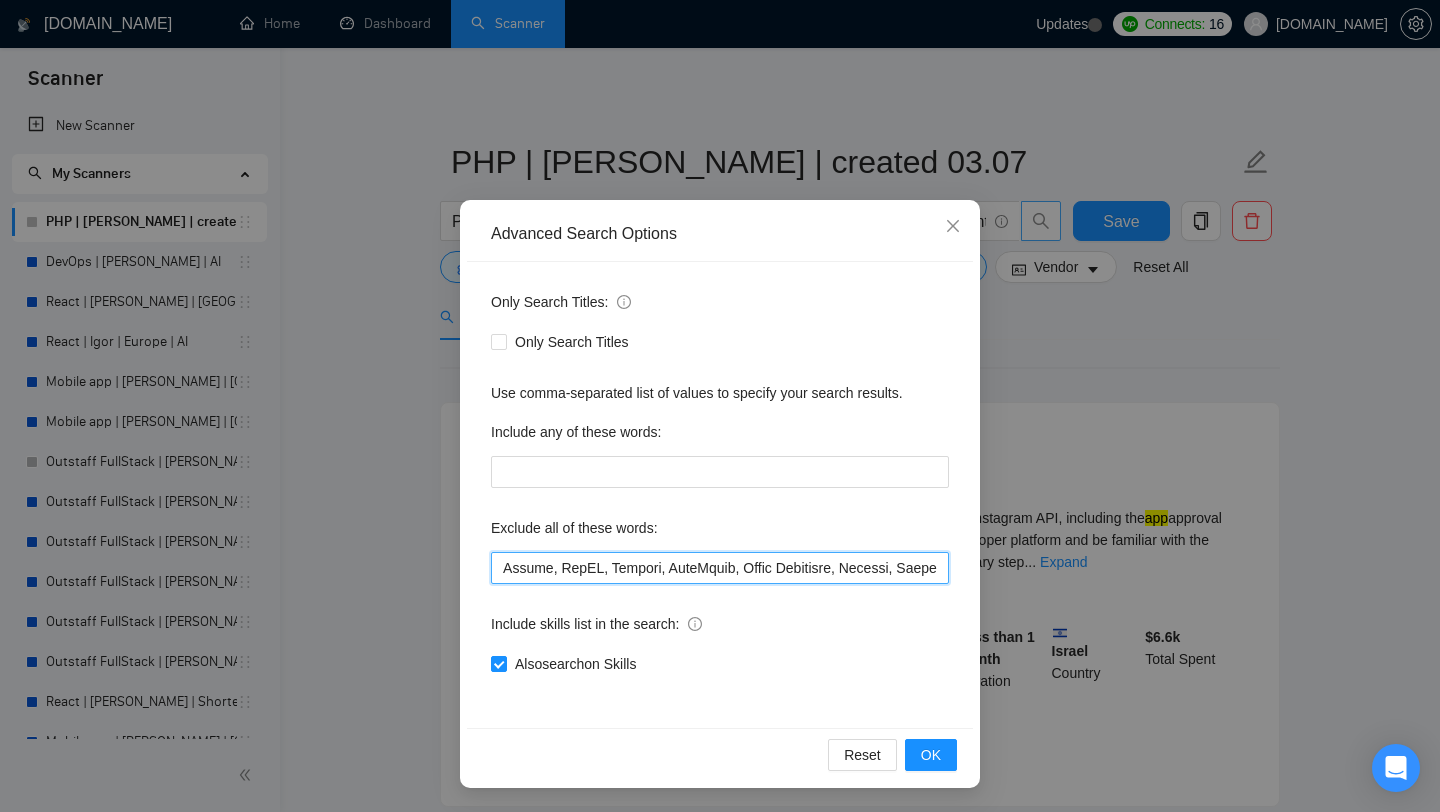scroll, scrollTop: 0, scrollLeft: 4111, axis: horizontal 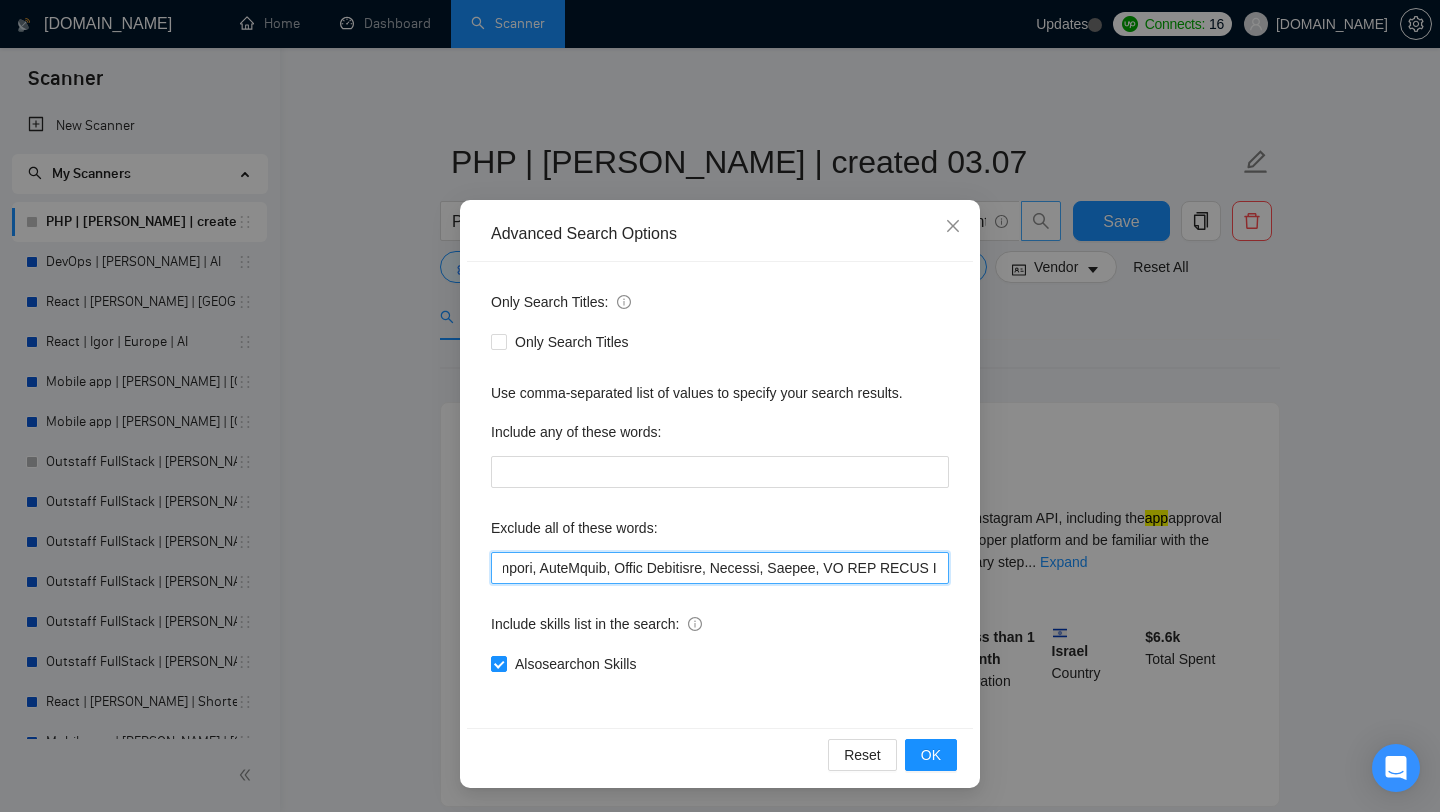 click at bounding box center [720, 568] 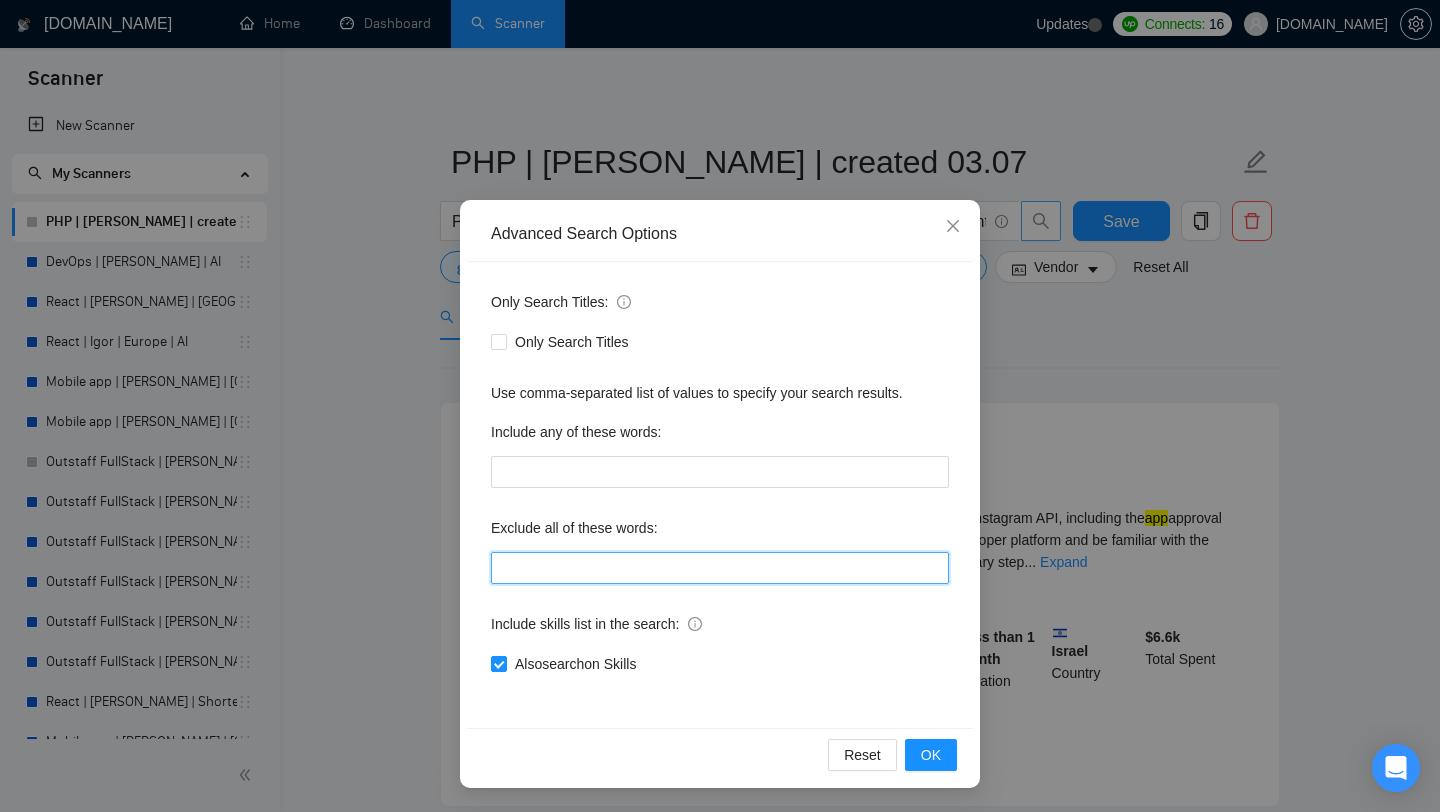 scroll, scrollTop: 0, scrollLeft: 0, axis: both 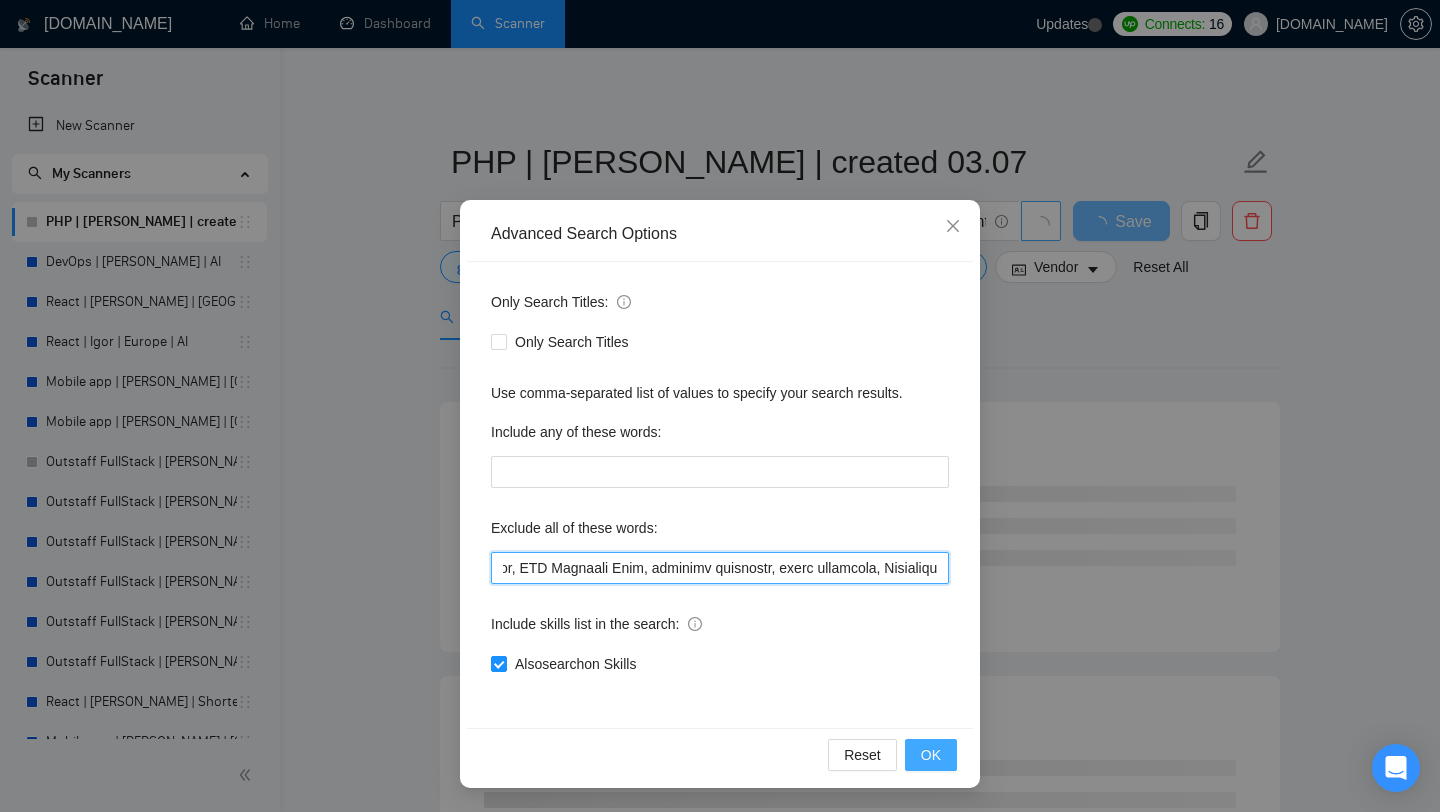 type on "live coaching sessions, Bubble, Tutor, Tutoring, Consultant, Consult*, Freelancers Only, Not looking to work with agencies, QA Engineer Needed, Go-To-Market engineer, GTM, mentor, DO not reach out if you're an agency., no agency, Coach, Game Developer, outbound operator, teach, teach*, Facebook Ads Specialist, Advanced Squarespace, wordpress, flutter, Webflow, web3, blockchain, Chrome Extension, drupal, content writing, article, blog writing, shopify, webflow, google ads, no agencies, do not apply if you are agency, russian, bubble, no teams, wix, crypto, Ionic, ServiceNow, [PERSON_NAME] Software CRM, SMS Chatbot, Gaming software, Cassino, Casino, WebGL, Xamarin, WordPress, Adalo Developer, Livekit, Golang, DO NOT APPLY IF YOU ARE AN AGENCY, GSM Emulator, Joomla, HTML Template Development, FlutterFlow, Zoho., BigCommerce, Samsung, WMS, Moodle, WinDev, Streaming Avatars, Spanish, Ruby, Ruby on Rails, mentoring, ERPNext, Java, Claris FileMaker, Infor Mongoose IDO, Odoo, Twitter Clone, HelpScout, Thingsboard Dashboard..." 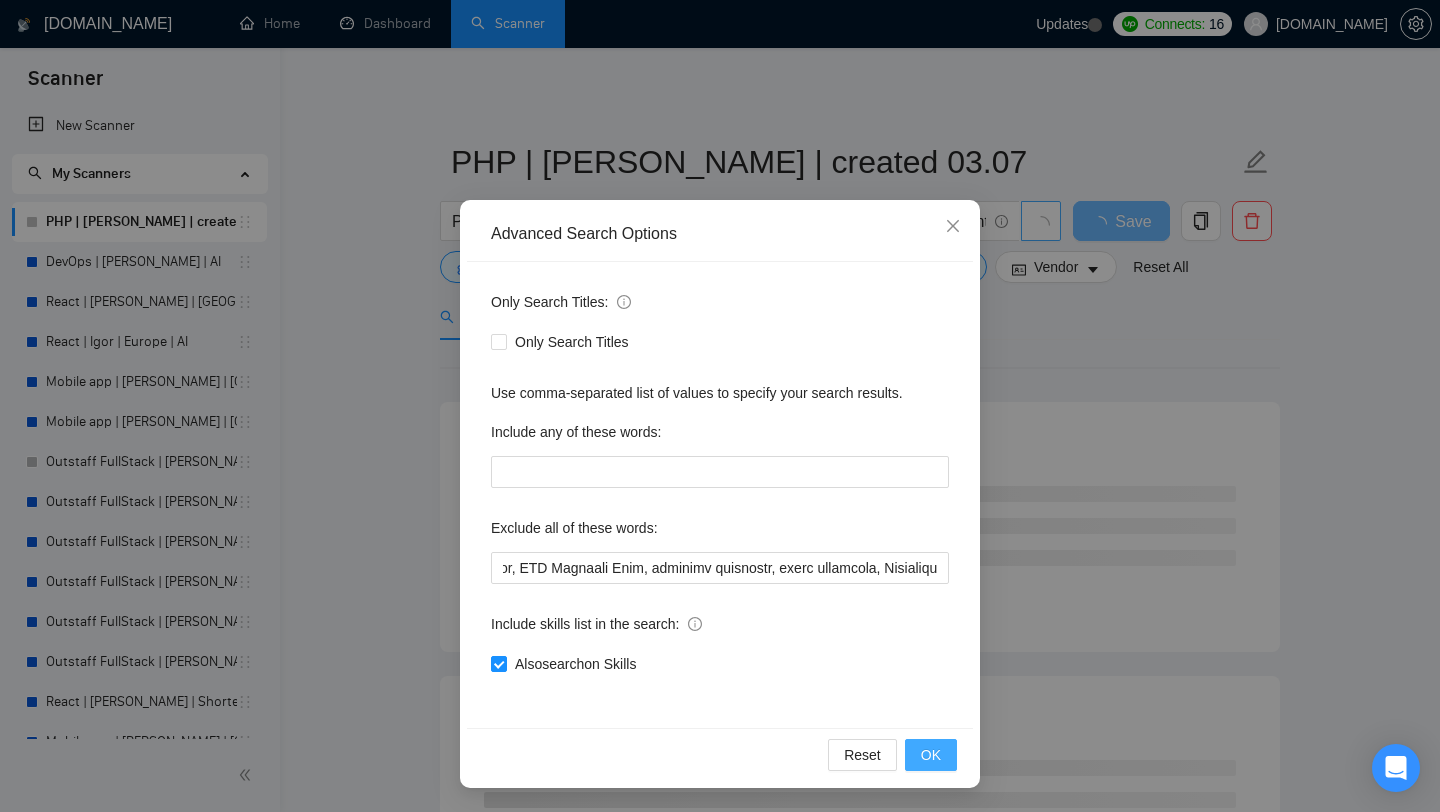 click on "OK" at bounding box center (931, 755) 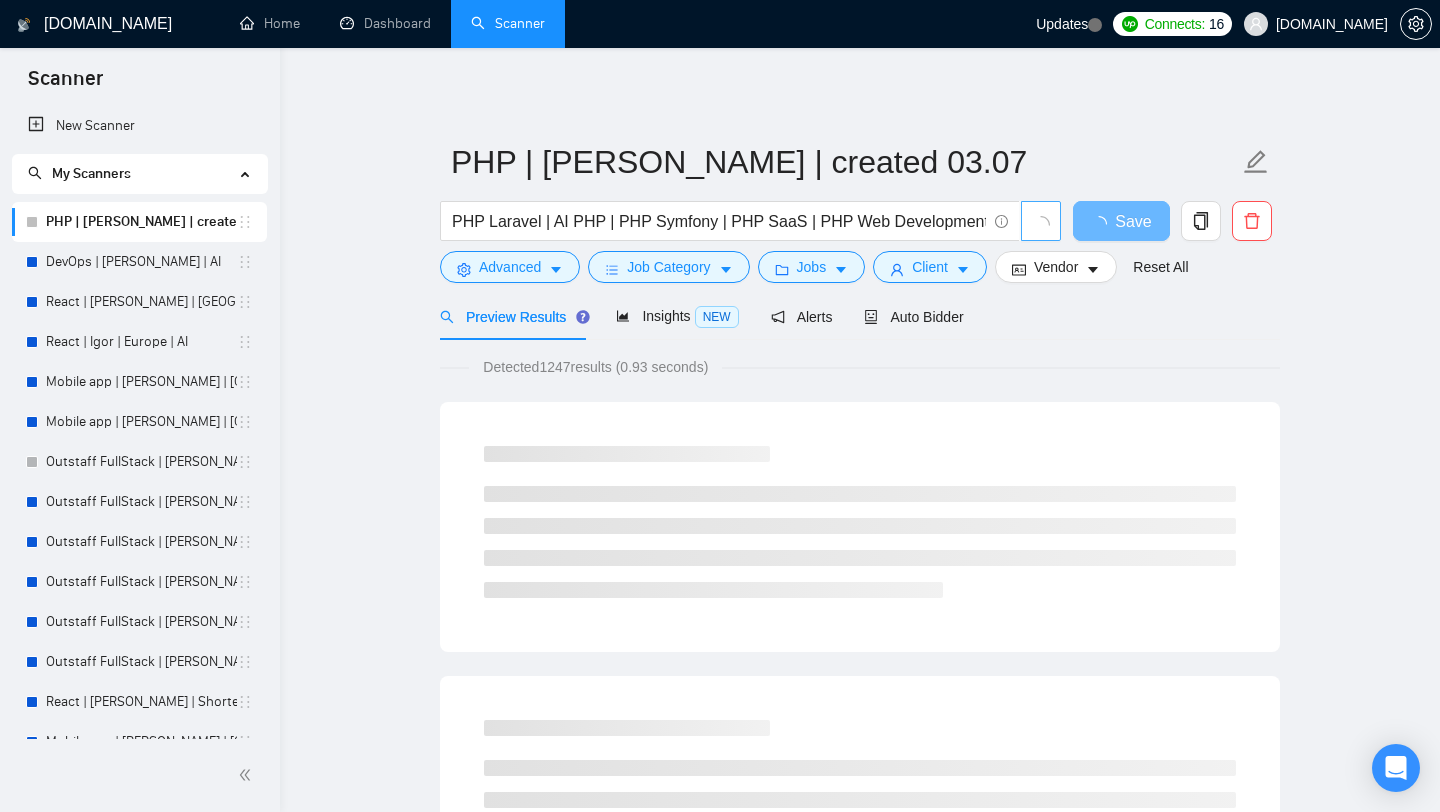 scroll, scrollTop: 0, scrollLeft: 0, axis: both 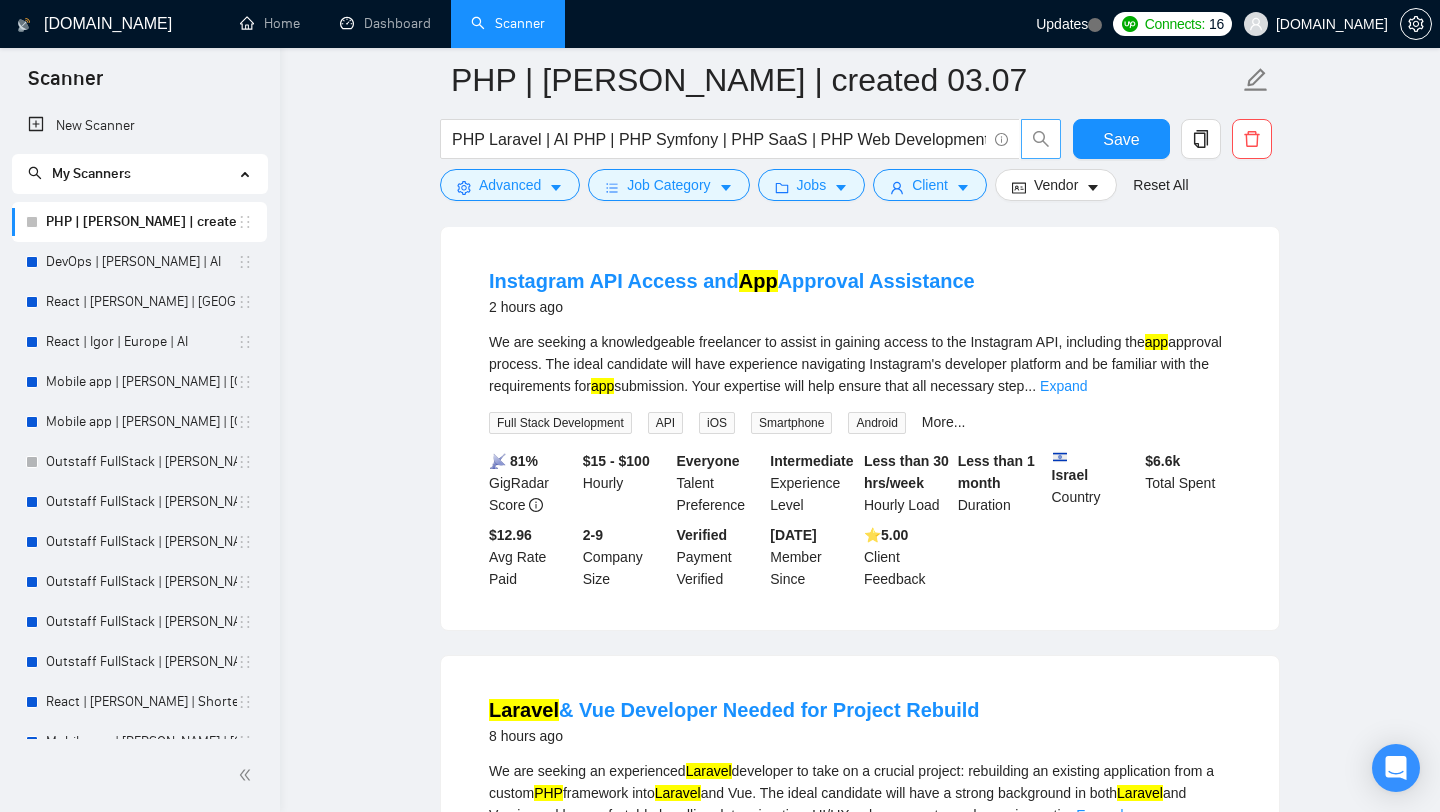 click on "We are seeking a knowledgeable freelancer to assist in gaining access to the Instagram API, including the  app  approval process. The ideal candidate will have experience navigating Instagram's developer platform and be familiar with the requirements for  app  submission. Your expertise will help ensure that all necessary step ... Expand" at bounding box center (860, 364) 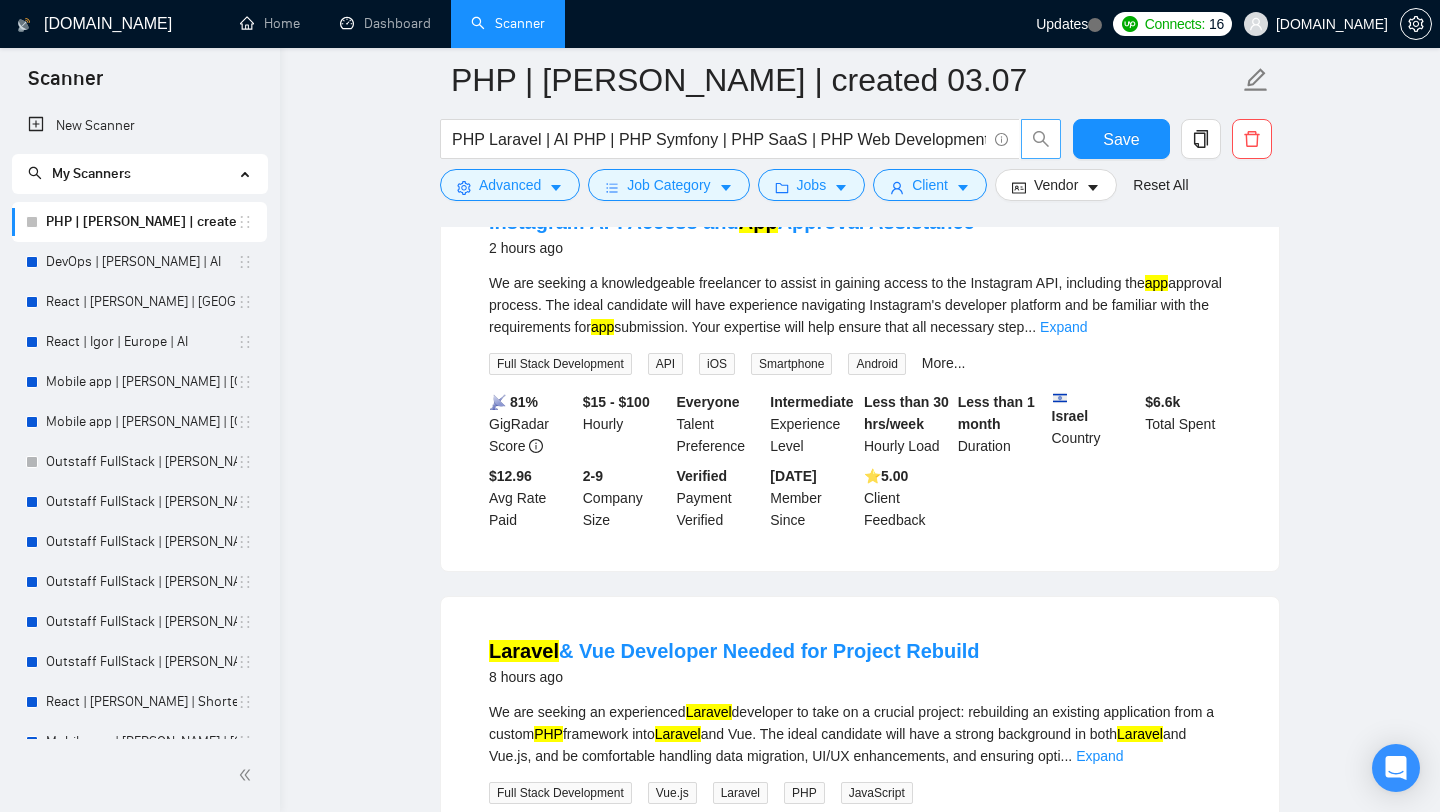 scroll, scrollTop: 228, scrollLeft: 0, axis: vertical 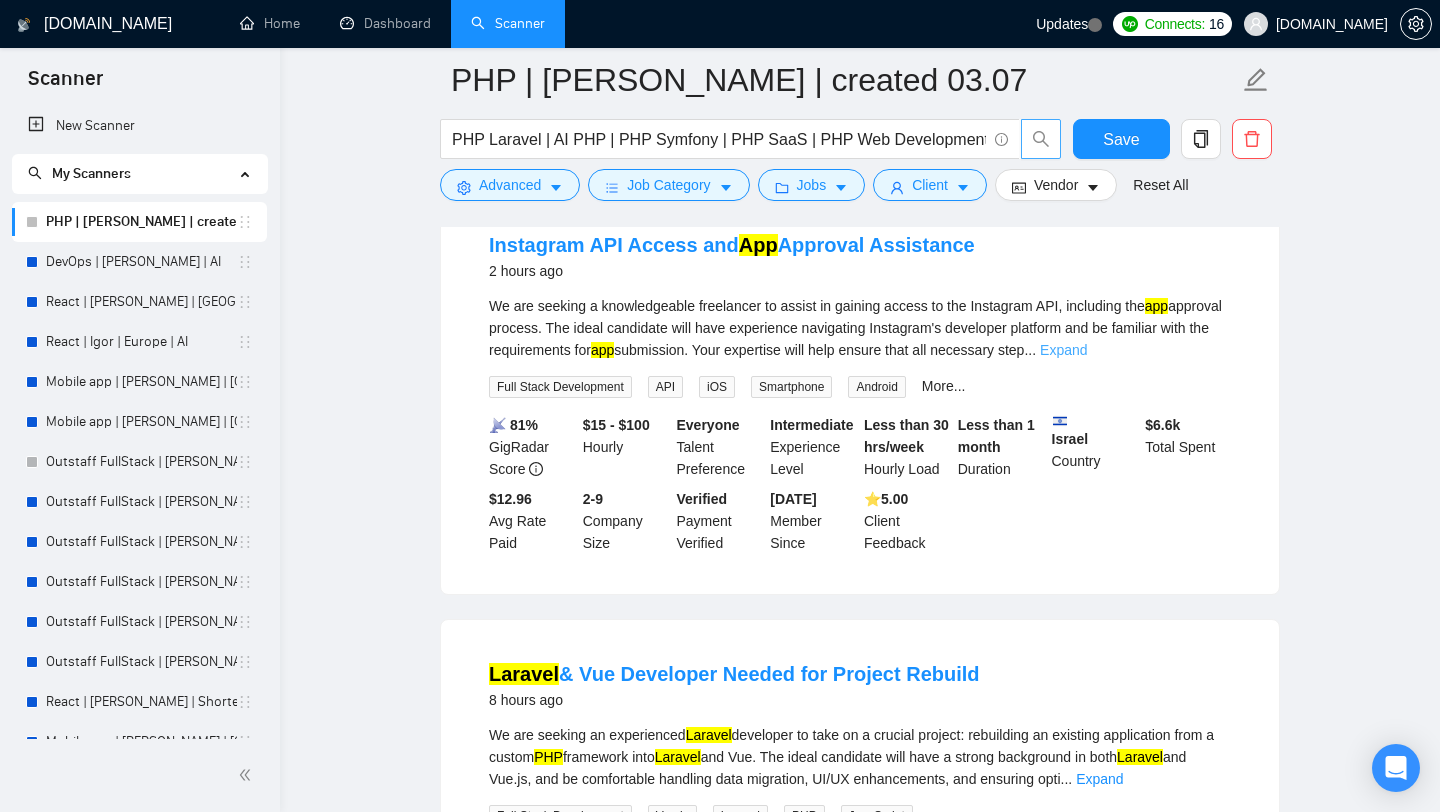click on "Expand" at bounding box center [1063, 350] 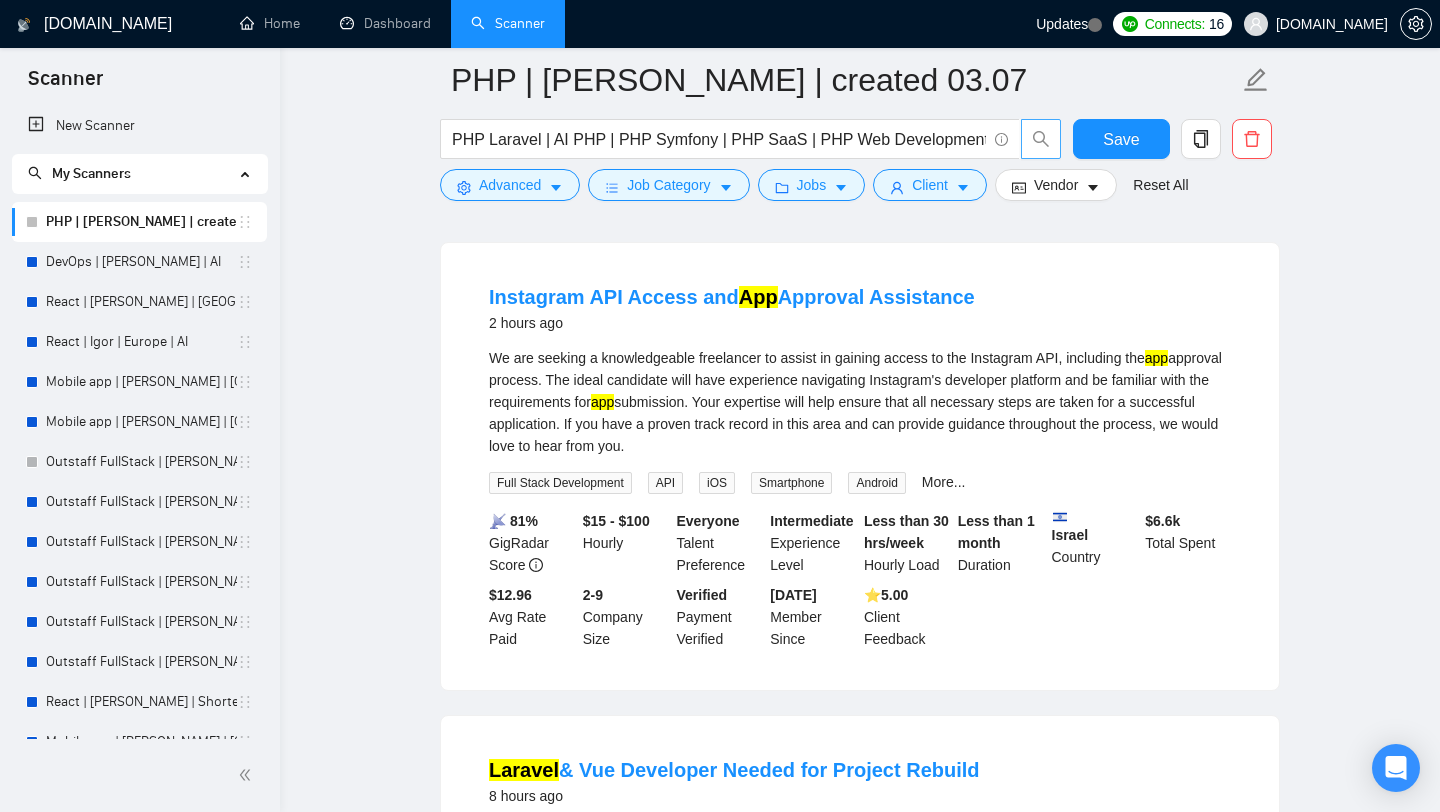 scroll, scrollTop: 179, scrollLeft: 0, axis: vertical 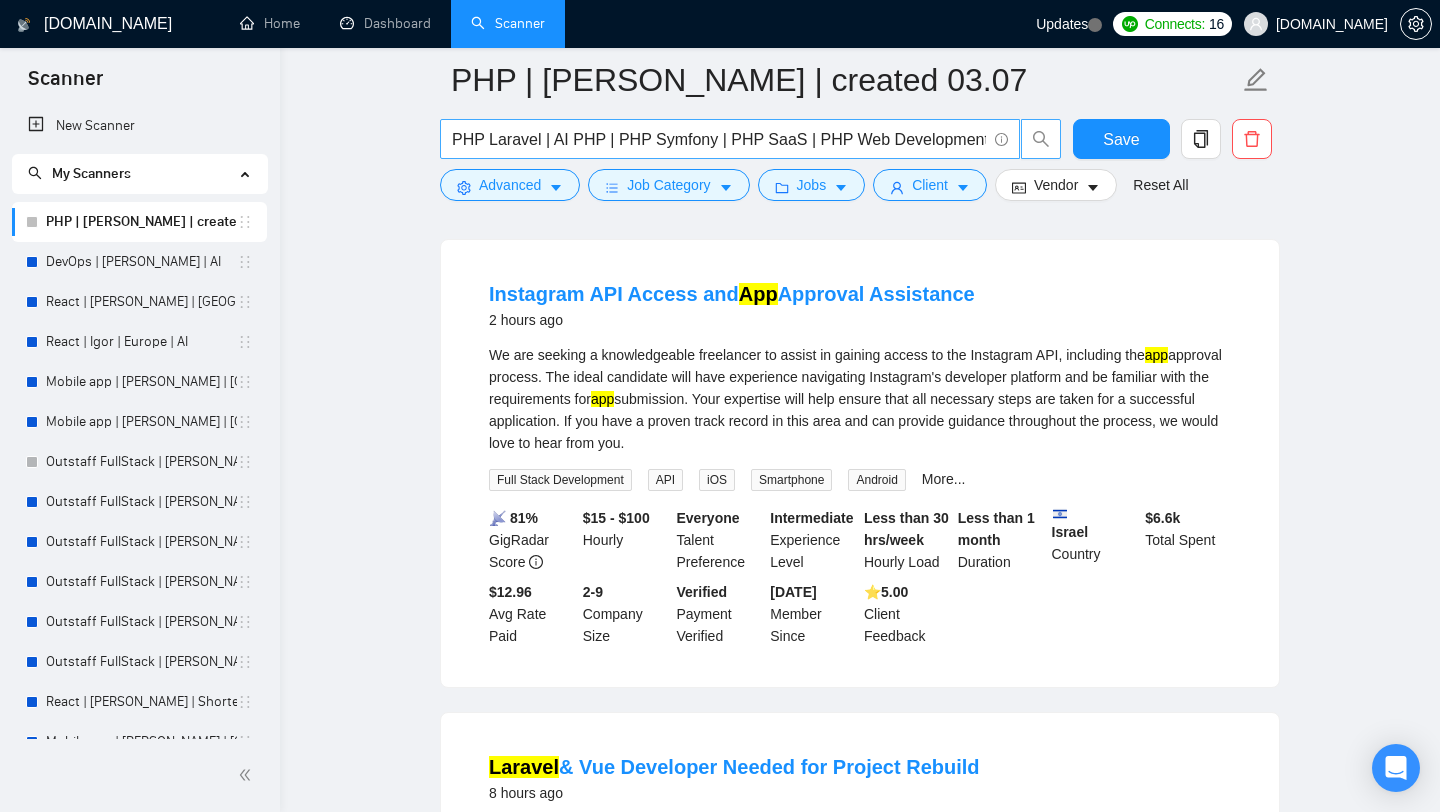 click on "PHP Laravel | AI PHP | PHP Symfony | PHP SaaS | PHP Web Development | Web App PHP | PHP |" at bounding box center [719, 139] 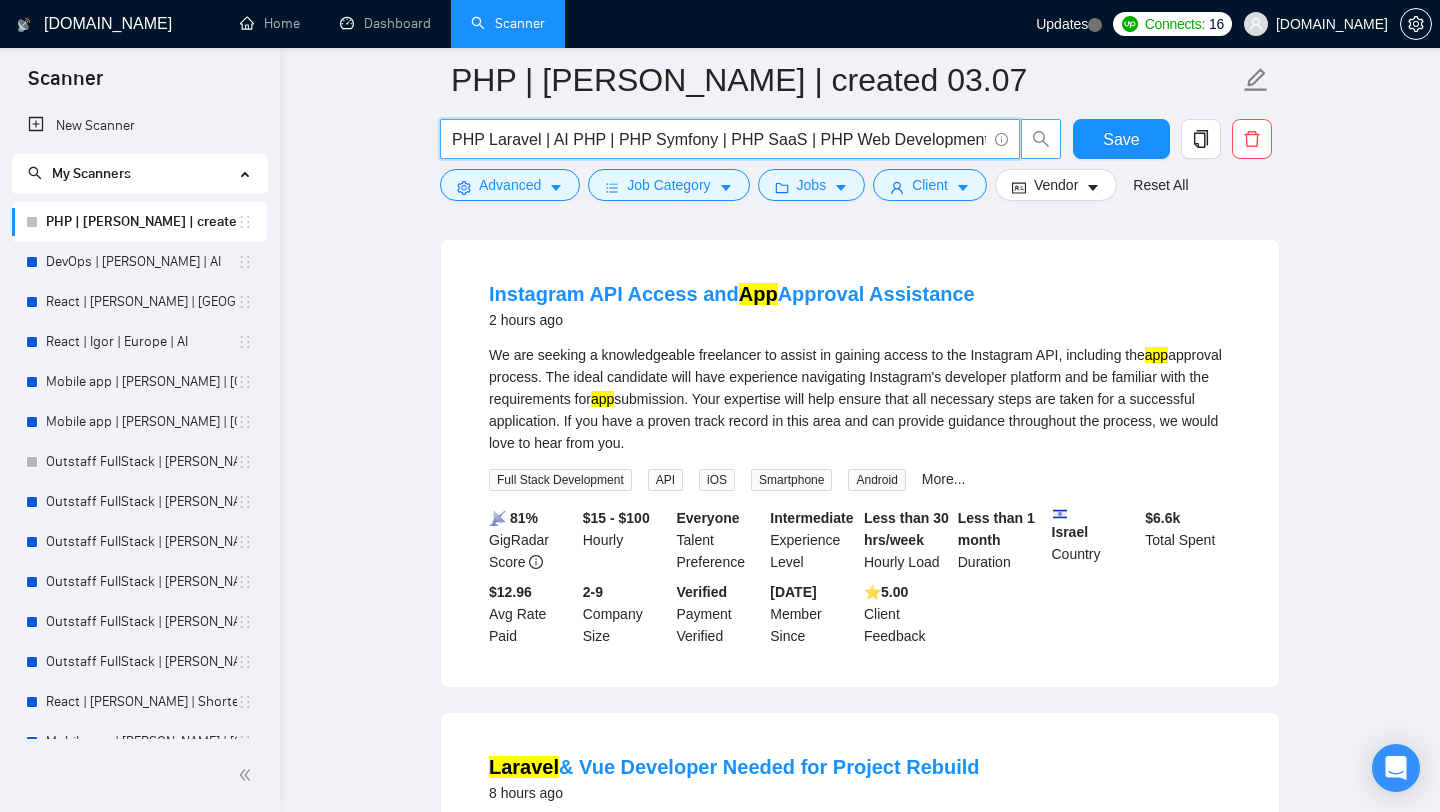scroll, scrollTop: 0, scrollLeft: 161, axis: horizontal 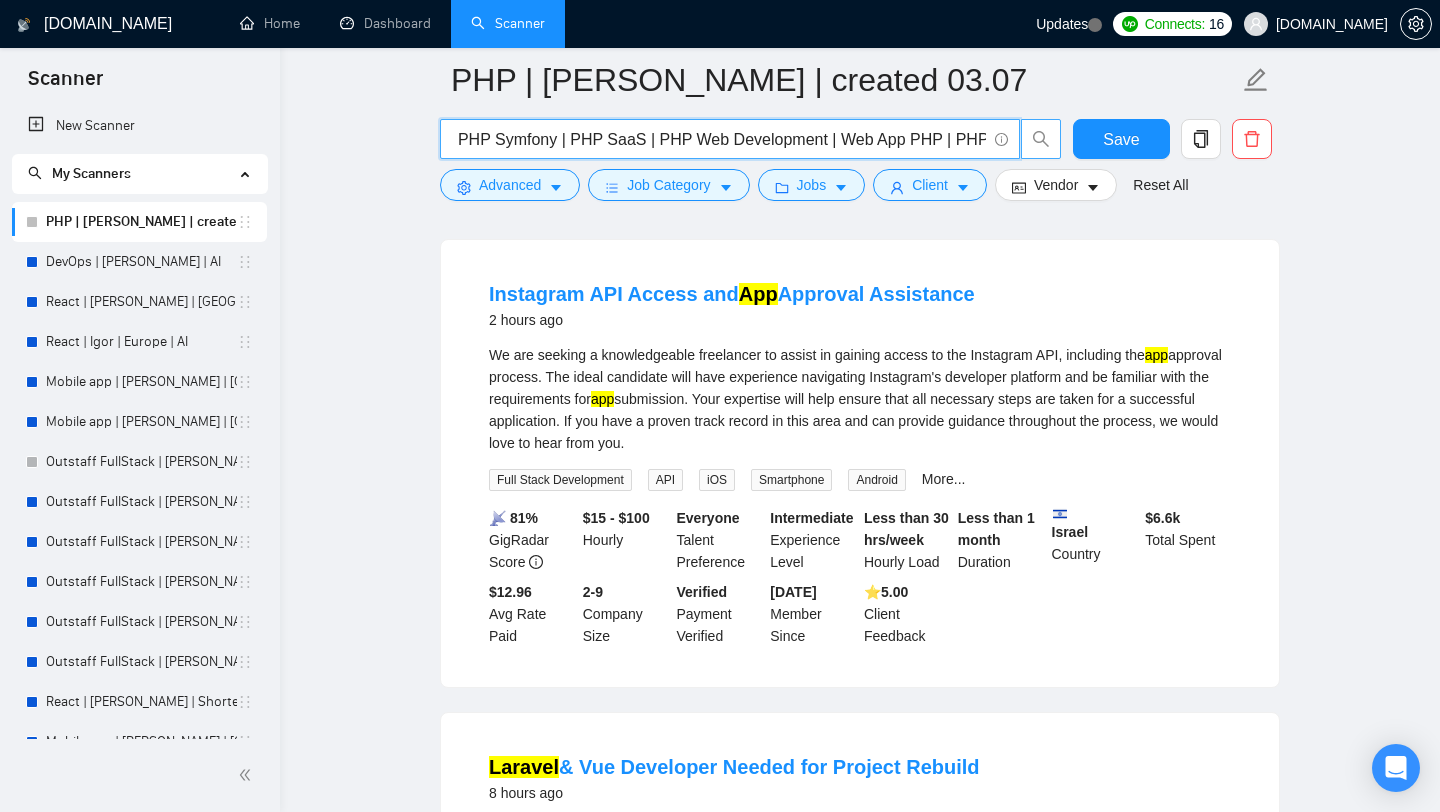 click on "PHP Laravel | AI PHP | PHP Symfony | PHP SaaS | PHP Web Development | Web App PHP | PHP |" at bounding box center (719, 139) 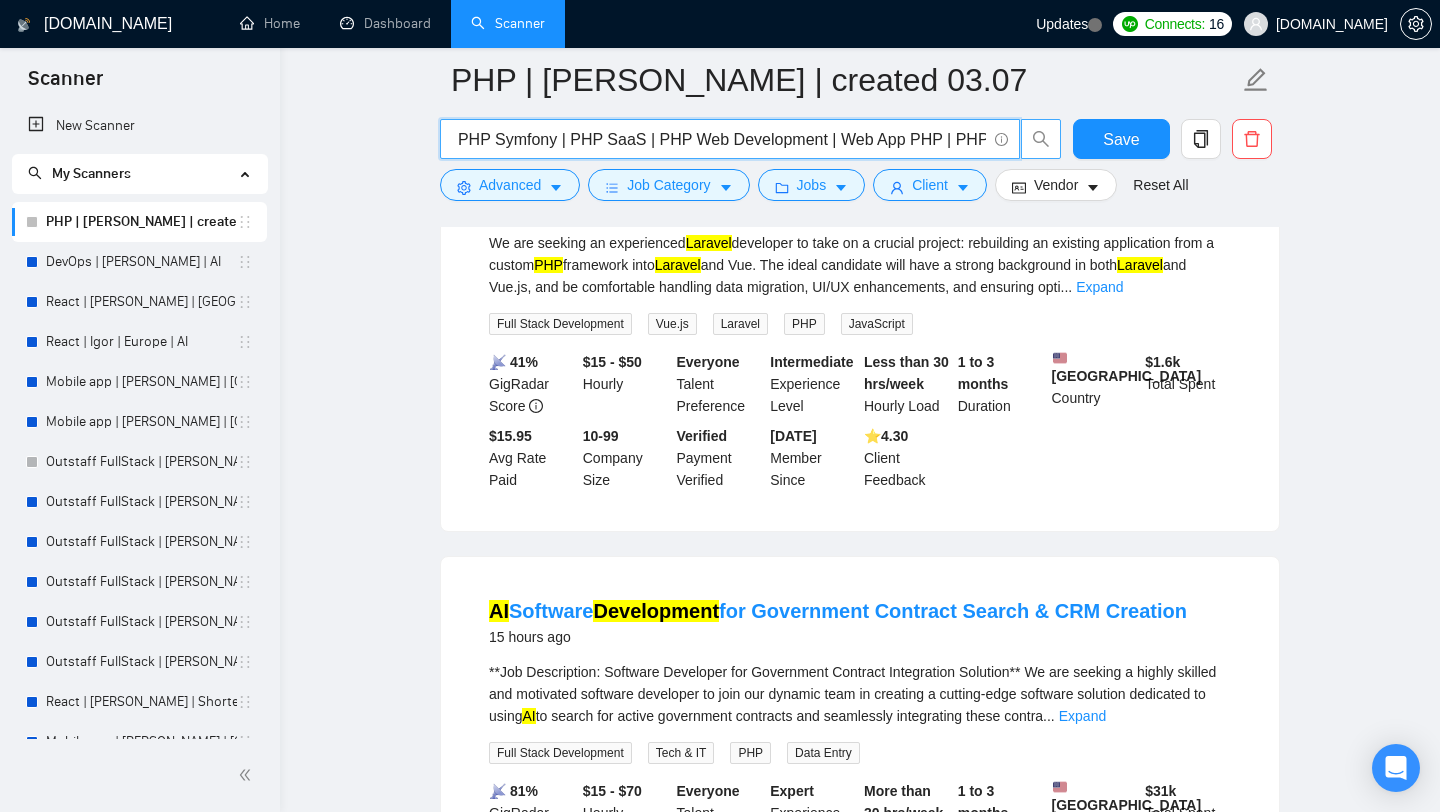 scroll, scrollTop: 647, scrollLeft: 0, axis: vertical 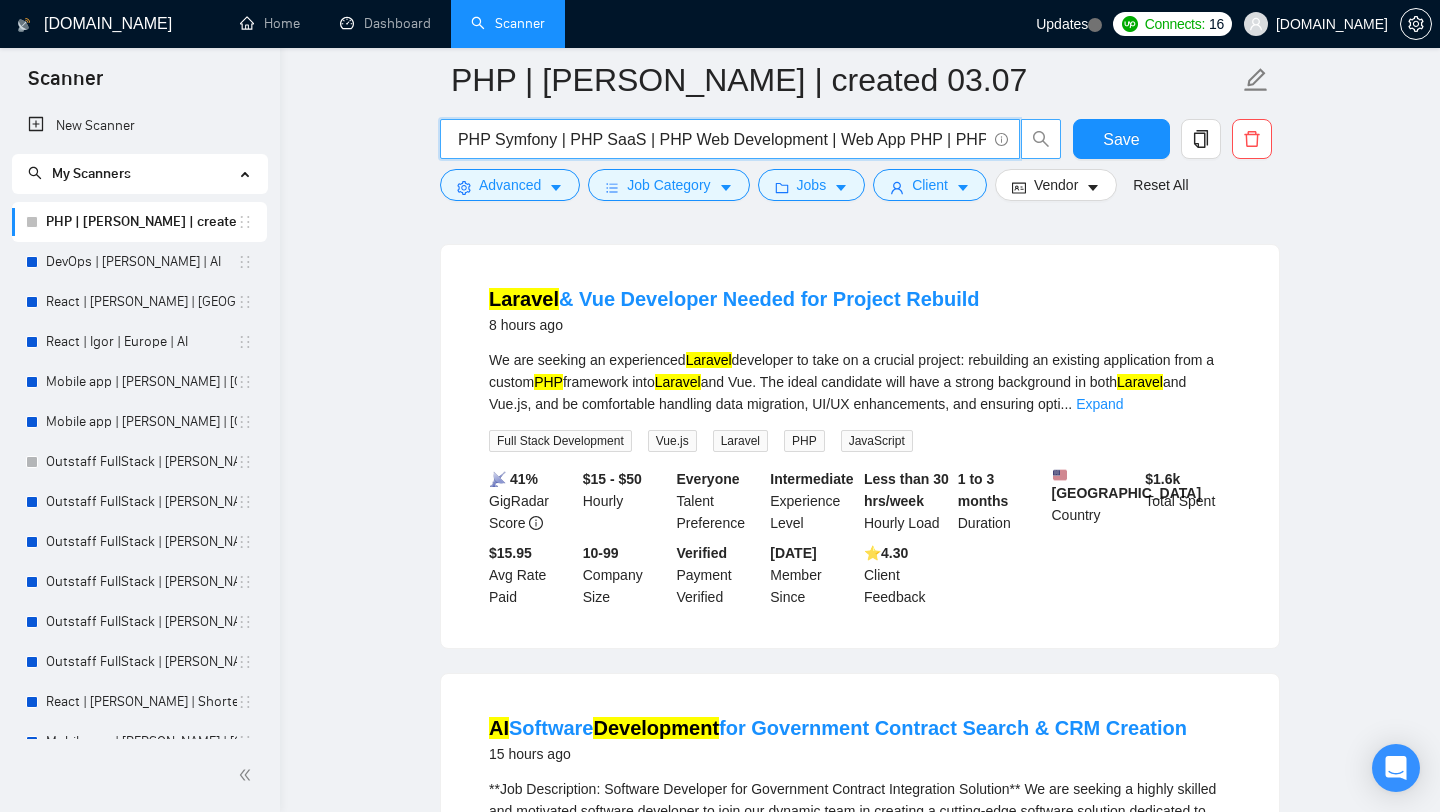 click on "PHP Laravel | AI PHP | PHP Symfony | PHP SaaS | PHP Web Development | Web App PHP | PHP |" at bounding box center [719, 139] 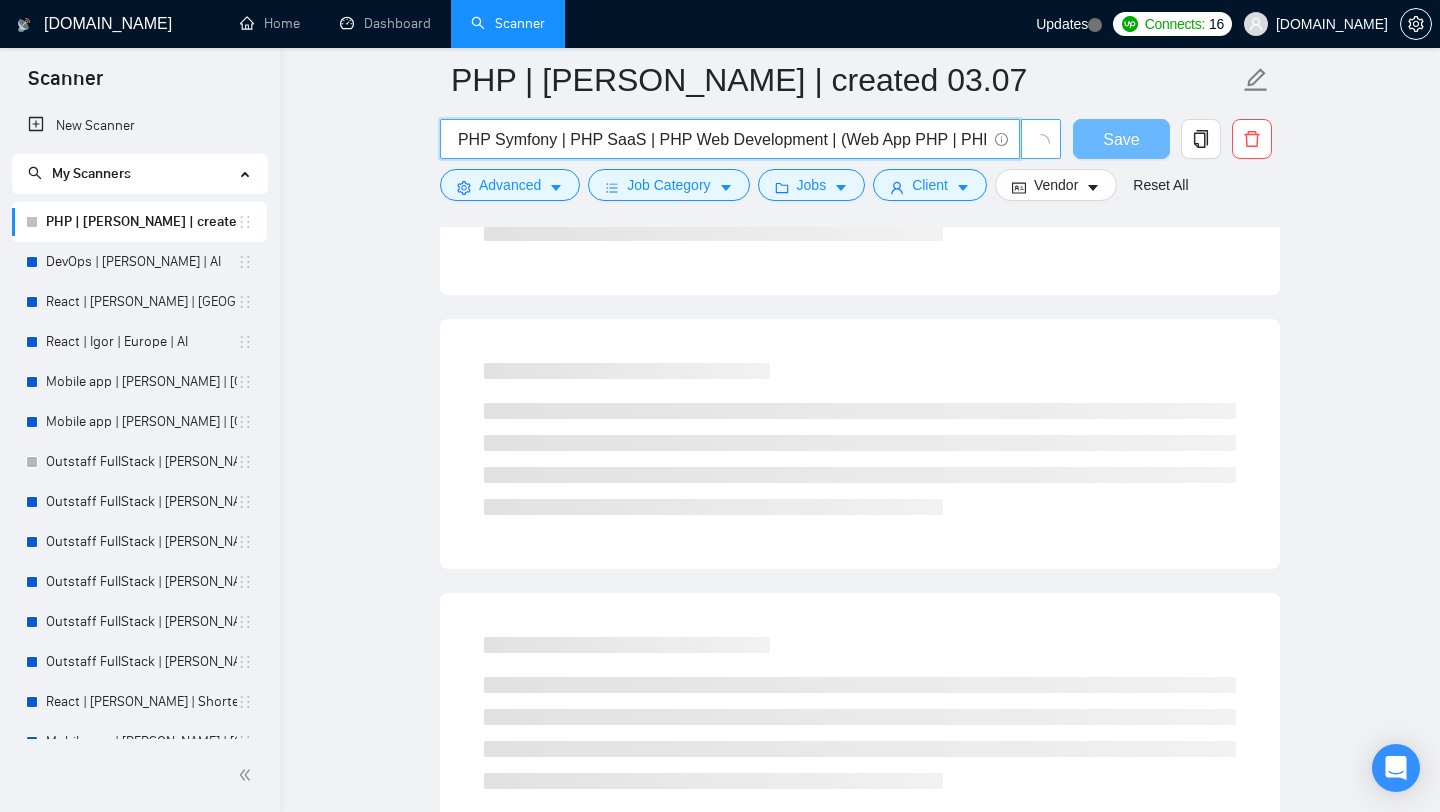 click on "PHP Laravel | AI PHP | PHP Symfony | PHP SaaS | PHP Web Development | (Web App PHP | PHP |" at bounding box center (719, 139) 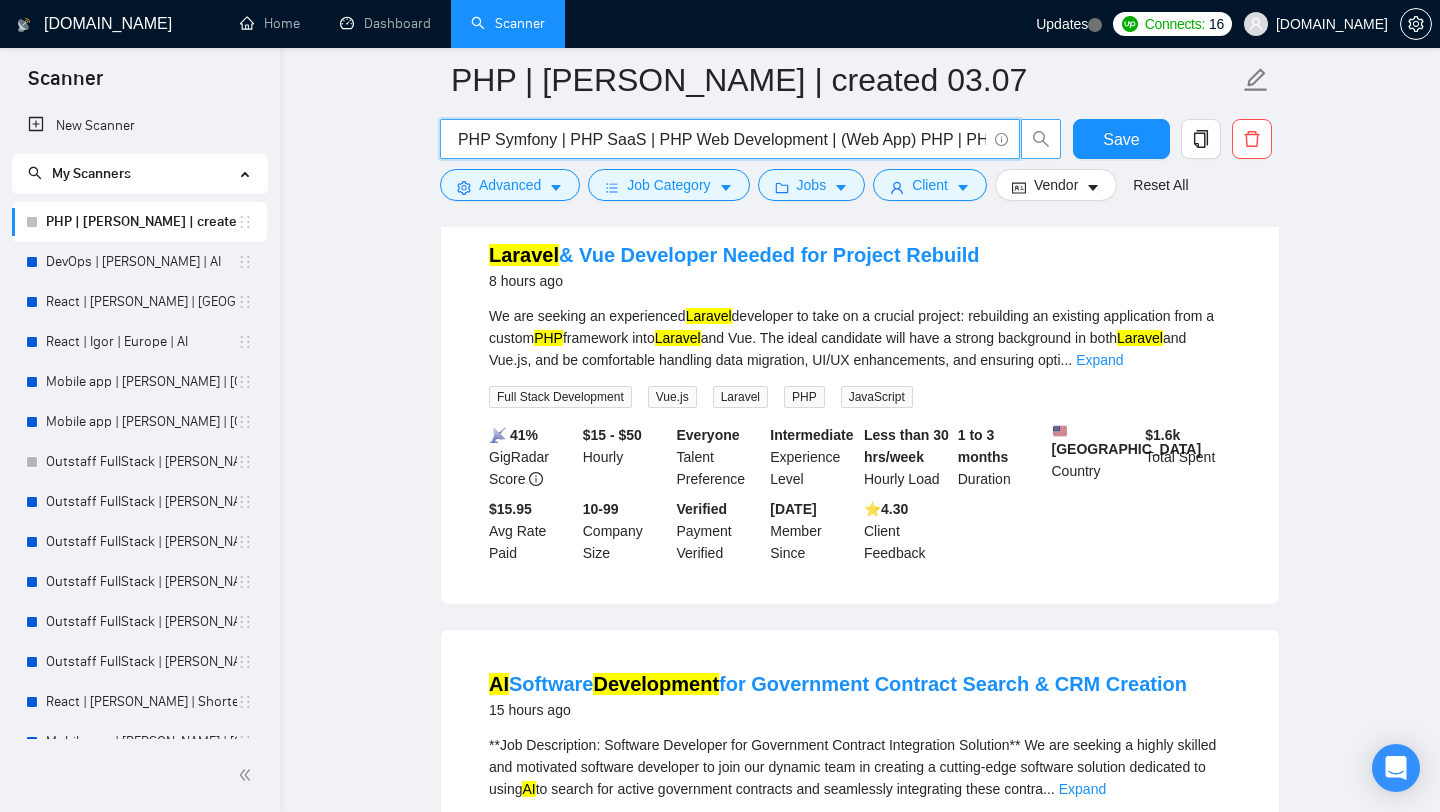 click on "PHP Laravel | AI PHP | PHP Symfony | PHP SaaS | PHP Web Development | (Web App) PHP | PHP |" at bounding box center [719, 139] 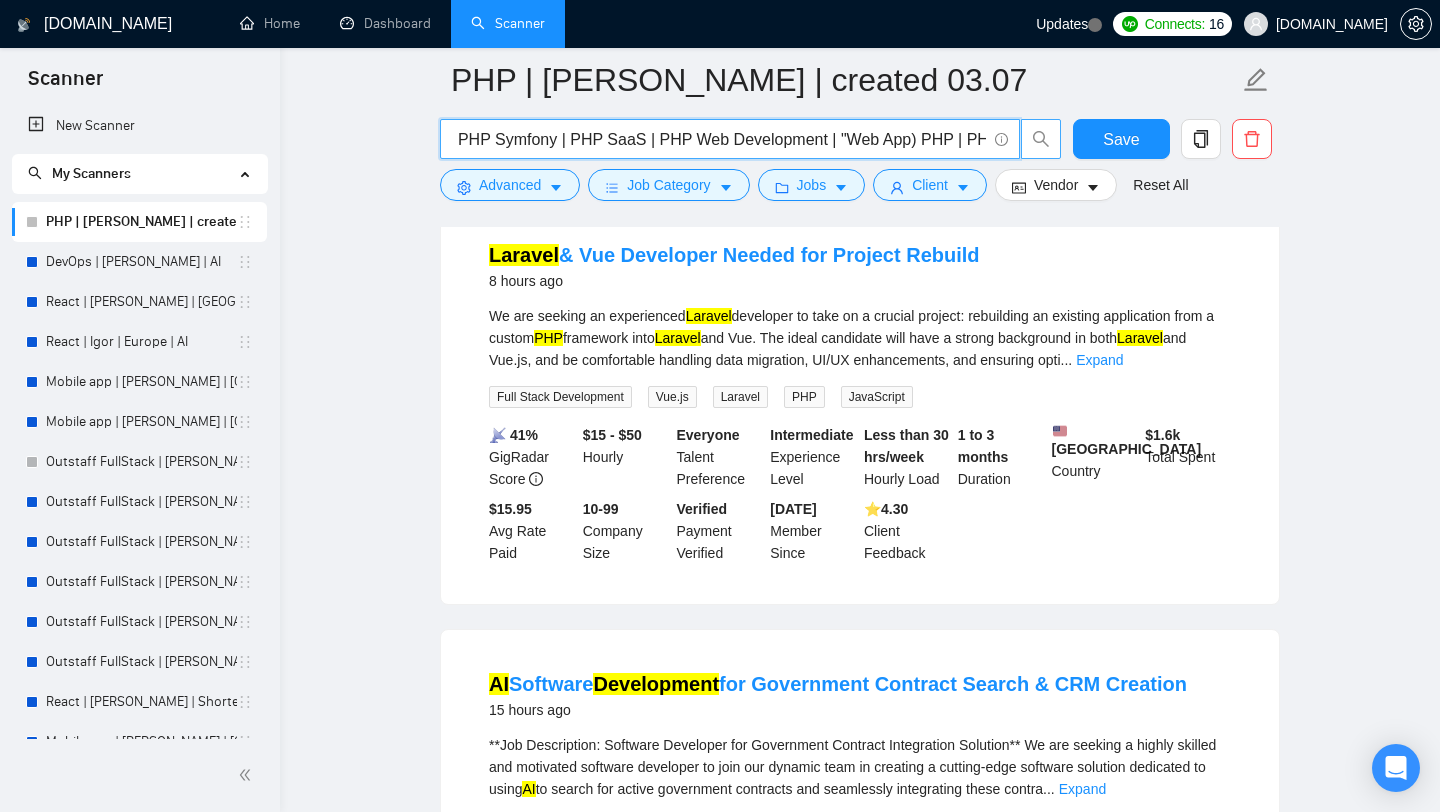 click on "PHP Laravel | AI PHP | PHP Symfony | PHP SaaS | PHP Web Development | "Web App) PHP | PHP |" at bounding box center [719, 139] 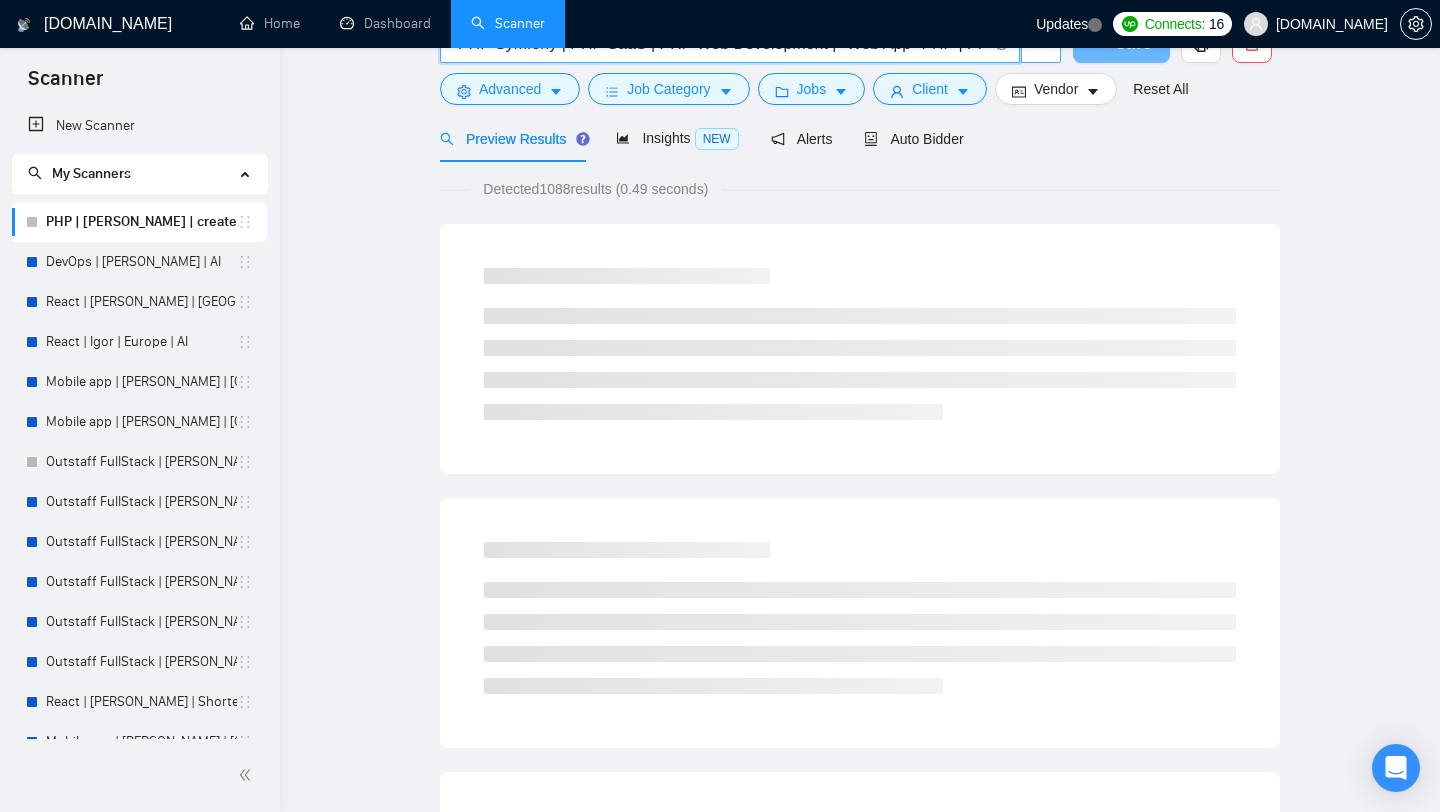 scroll, scrollTop: 0, scrollLeft: 0, axis: both 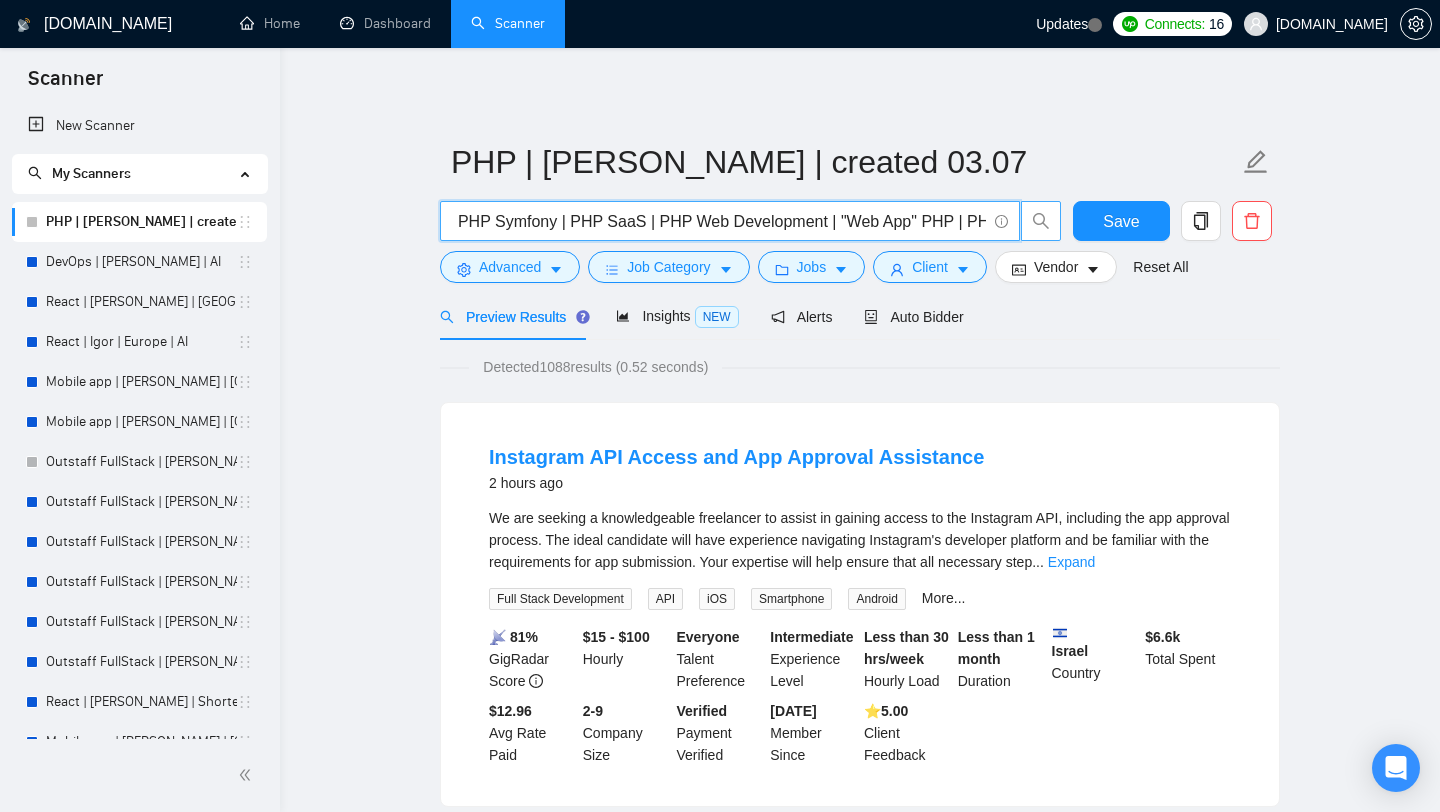 click on "PHP Laravel | AI PHP | PHP Symfony | PHP SaaS | PHP Web Development | "Web App" PHP | PHP |" at bounding box center [719, 221] 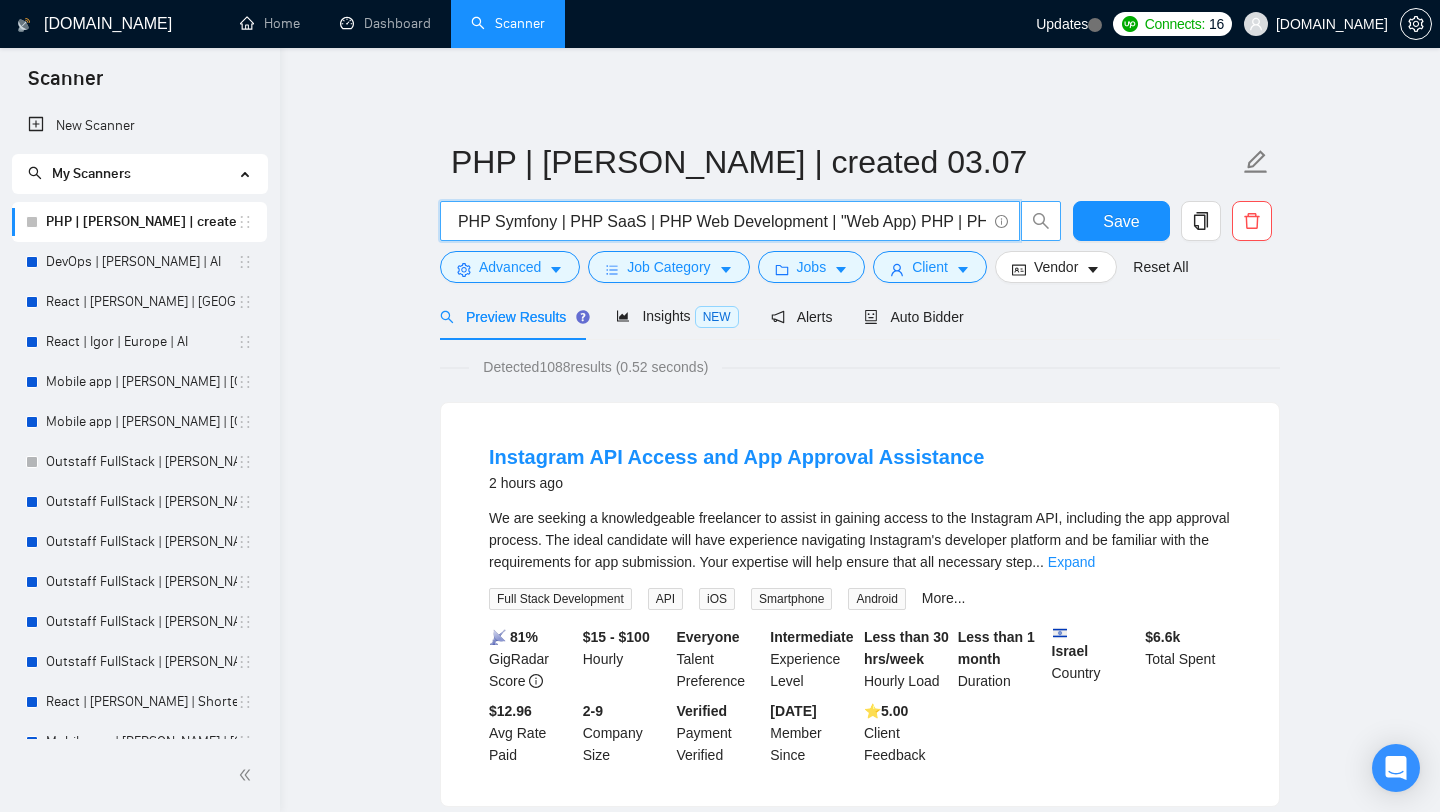 click on "PHP Laravel | AI PHP | PHP Symfony | PHP SaaS | PHP Web Development | "Web App) PHP | PHP |" at bounding box center [719, 221] 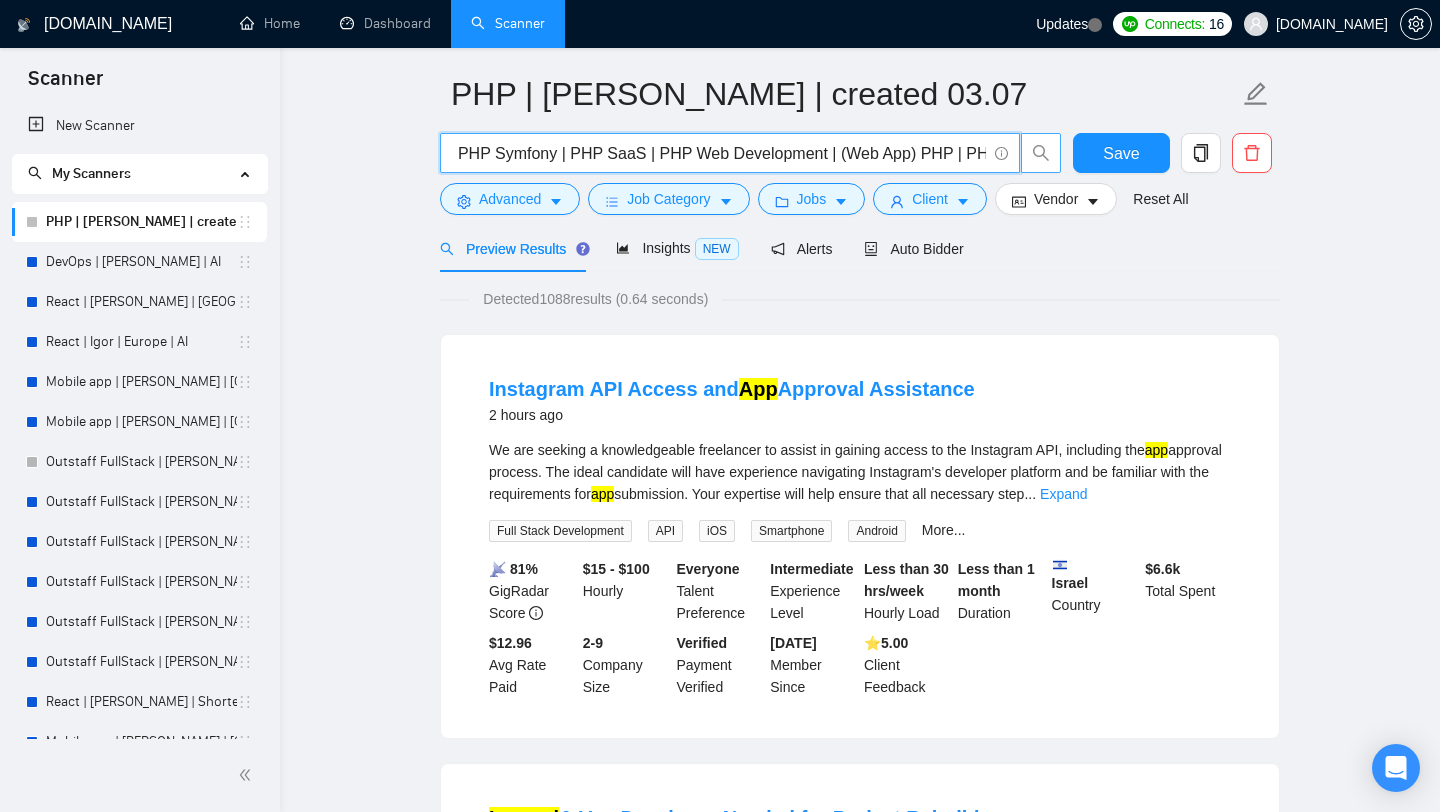 scroll, scrollTop: 0, scrollLeft: 0, axis: both 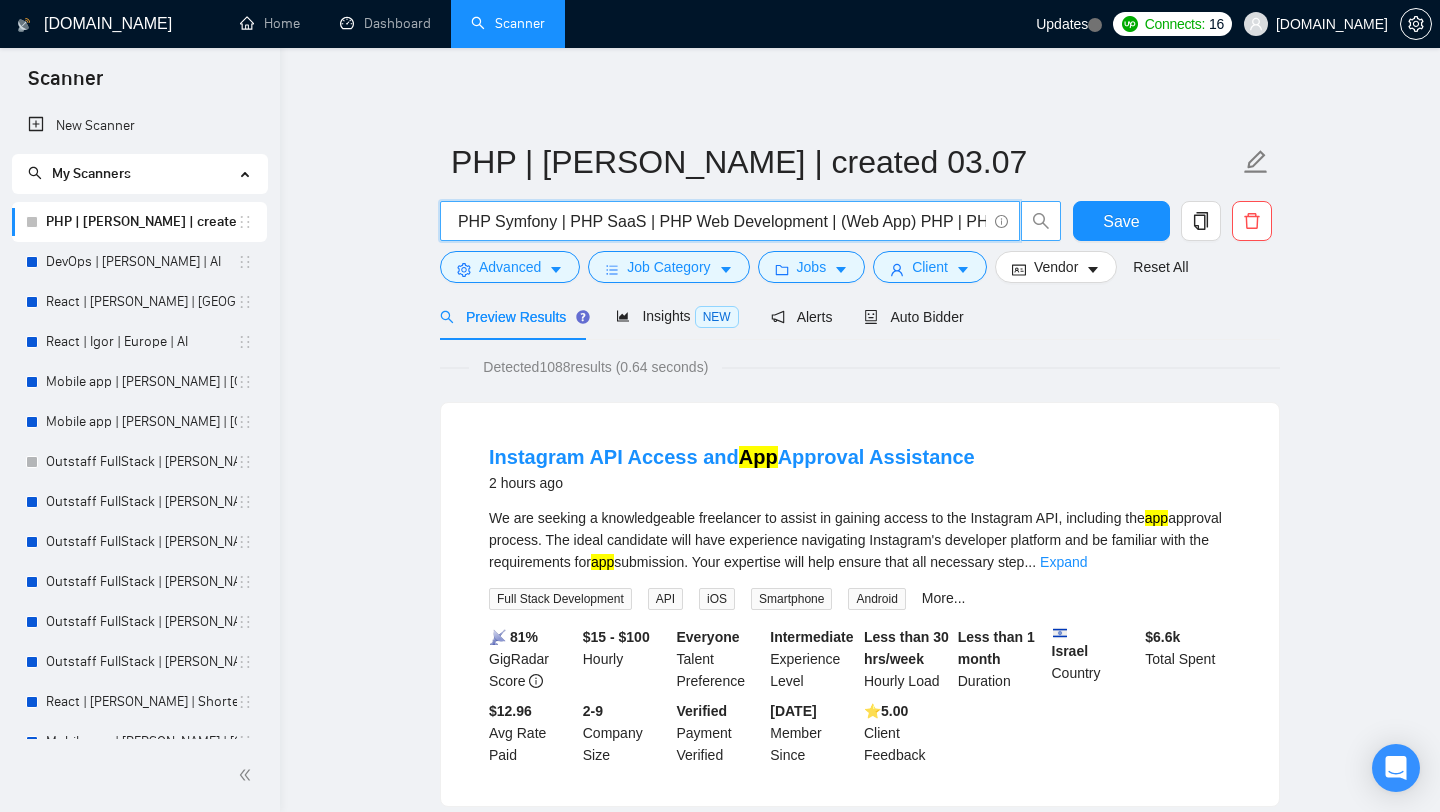 click on "PHP Laravel | AI PHP | PHP Symfony | PHP SaaS | PHP Web Development | (Web App) PHP | PHP |" at bounding box center [719, 221] 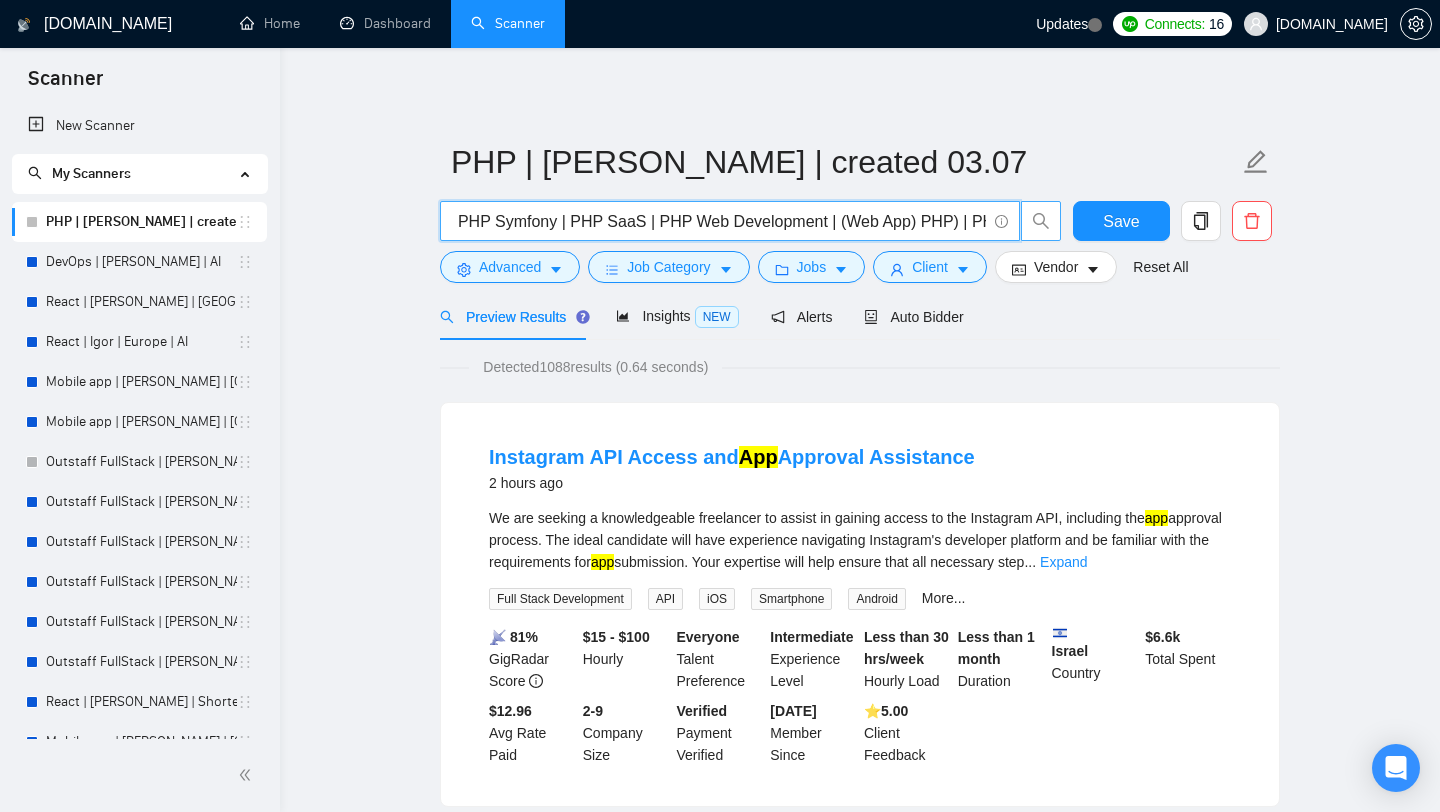 click on "PHP Laravel | AI PHP | PHP Symfony | PHP SaaS | PHP Web Development | (Web App) PHP) | PHP |" at bounding box center (719, 221) 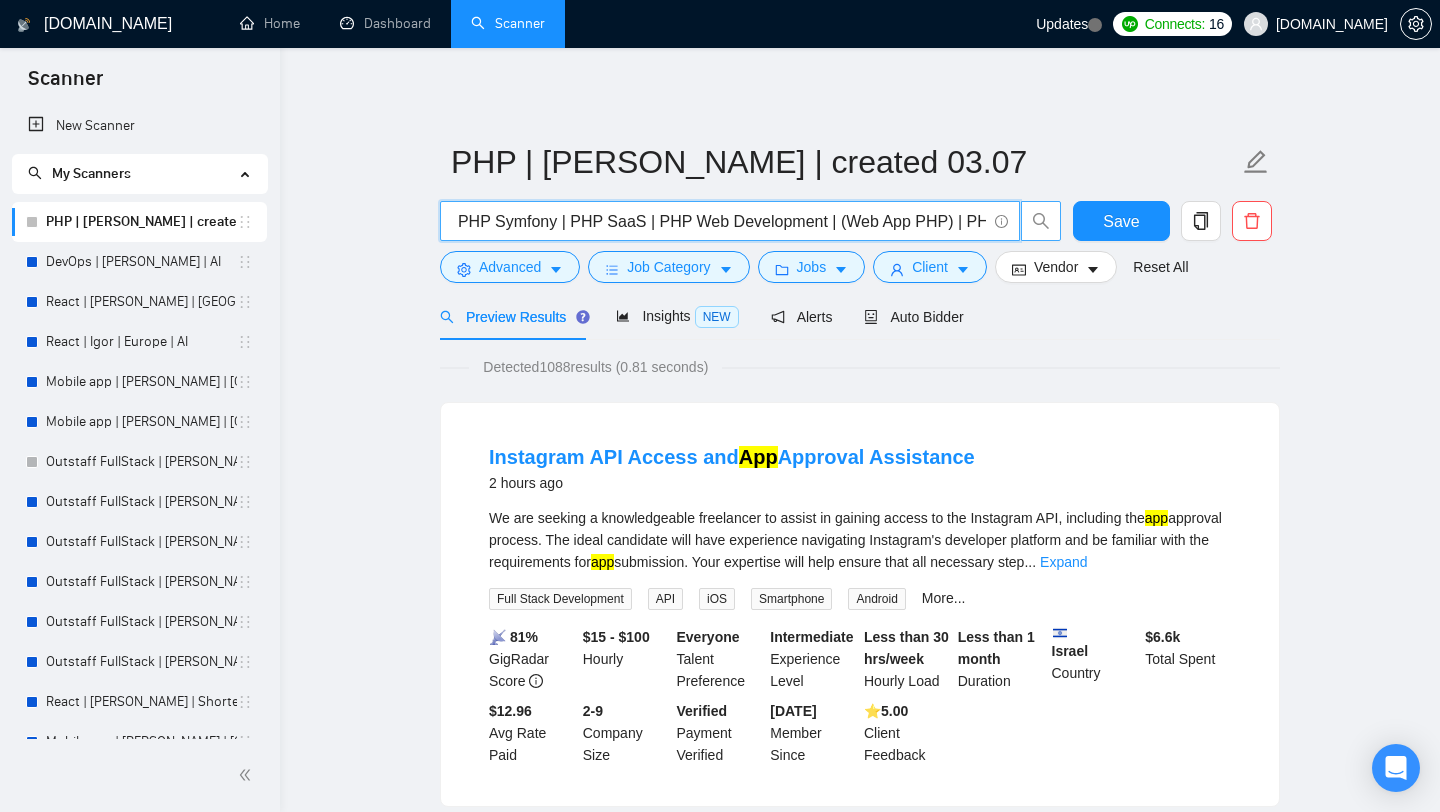 drag, startPoint x: 942, startPoint y: 223, endPoint x: 836, endPoint y: 220, distance: 106.04244 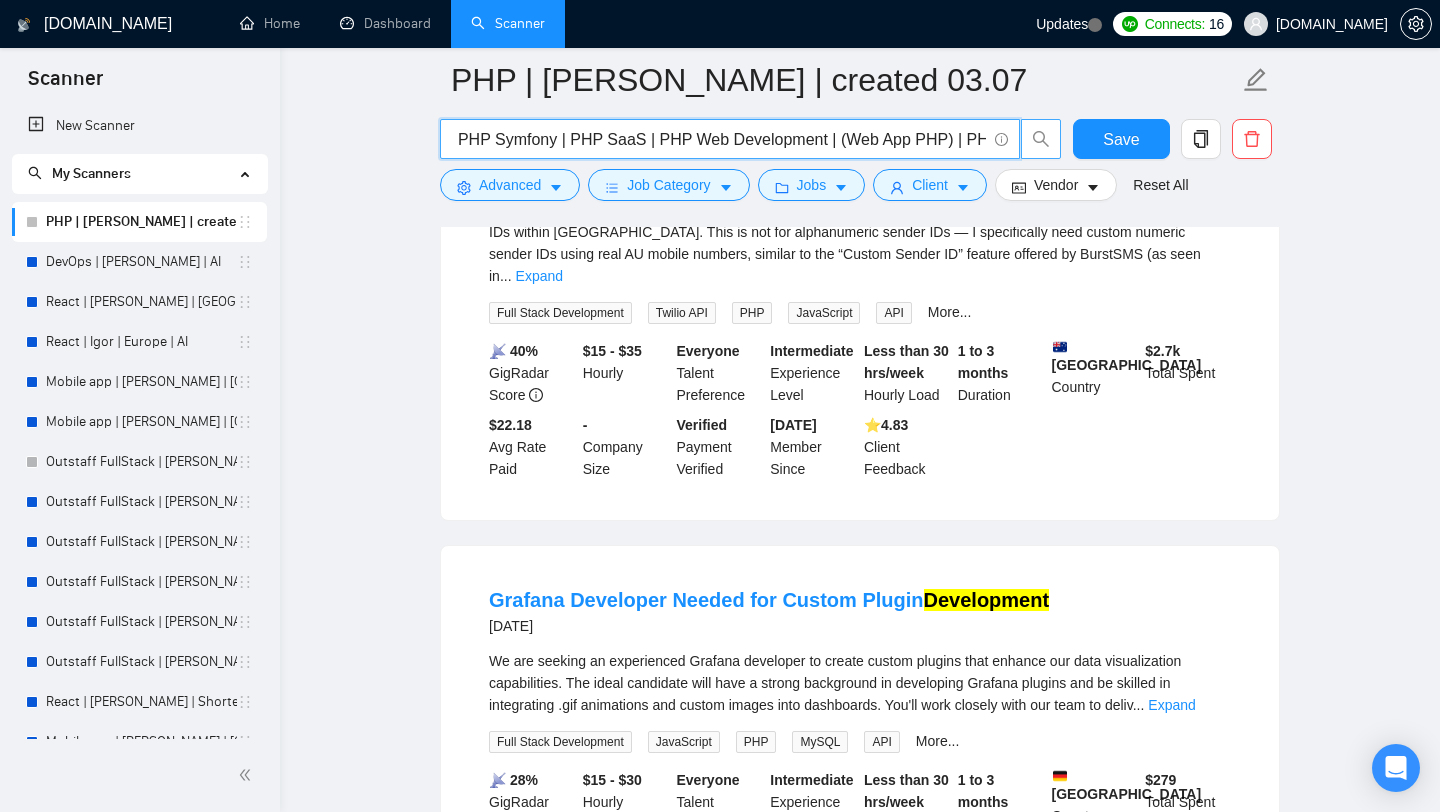 scroll, scrollTop: 2046, scrollLeft: 0, axis: vertical 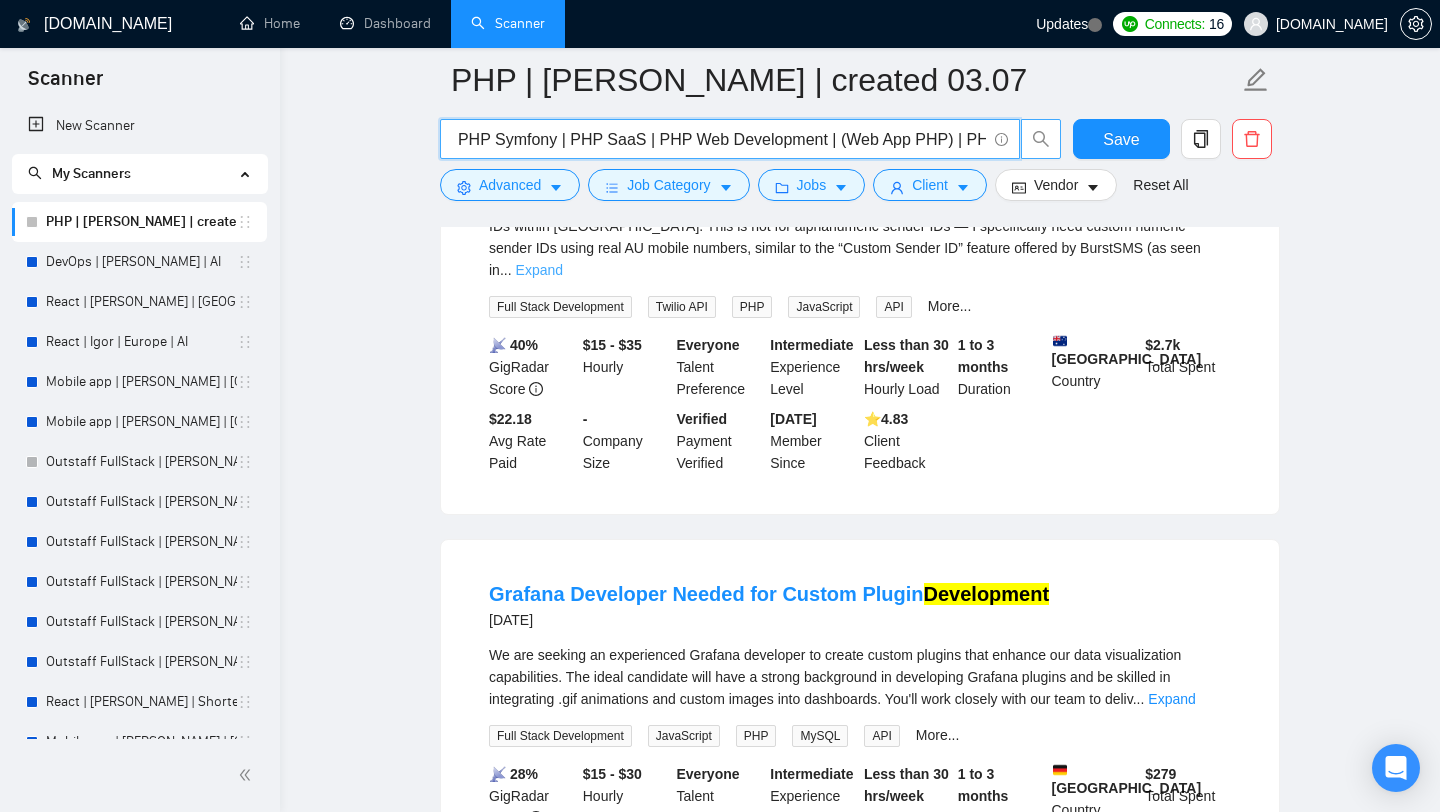 type on "PHP Laravel | AI PHP | PHP Symfony | PHP SaaS | PHP Web Development | (Web App PHP) | PHP |" 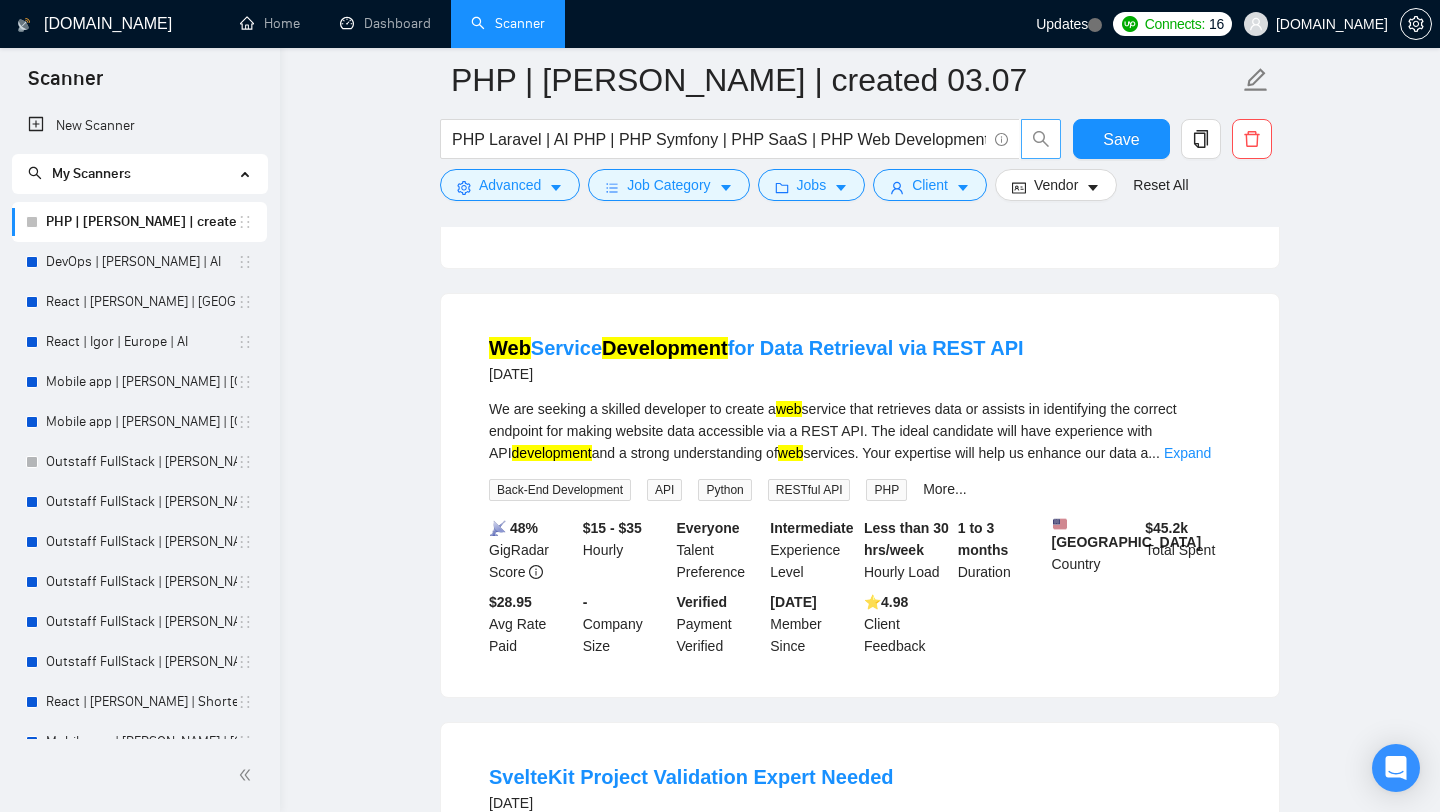 scroll, scrollTop: 3309, scrollLeft: 0, axis: vertical 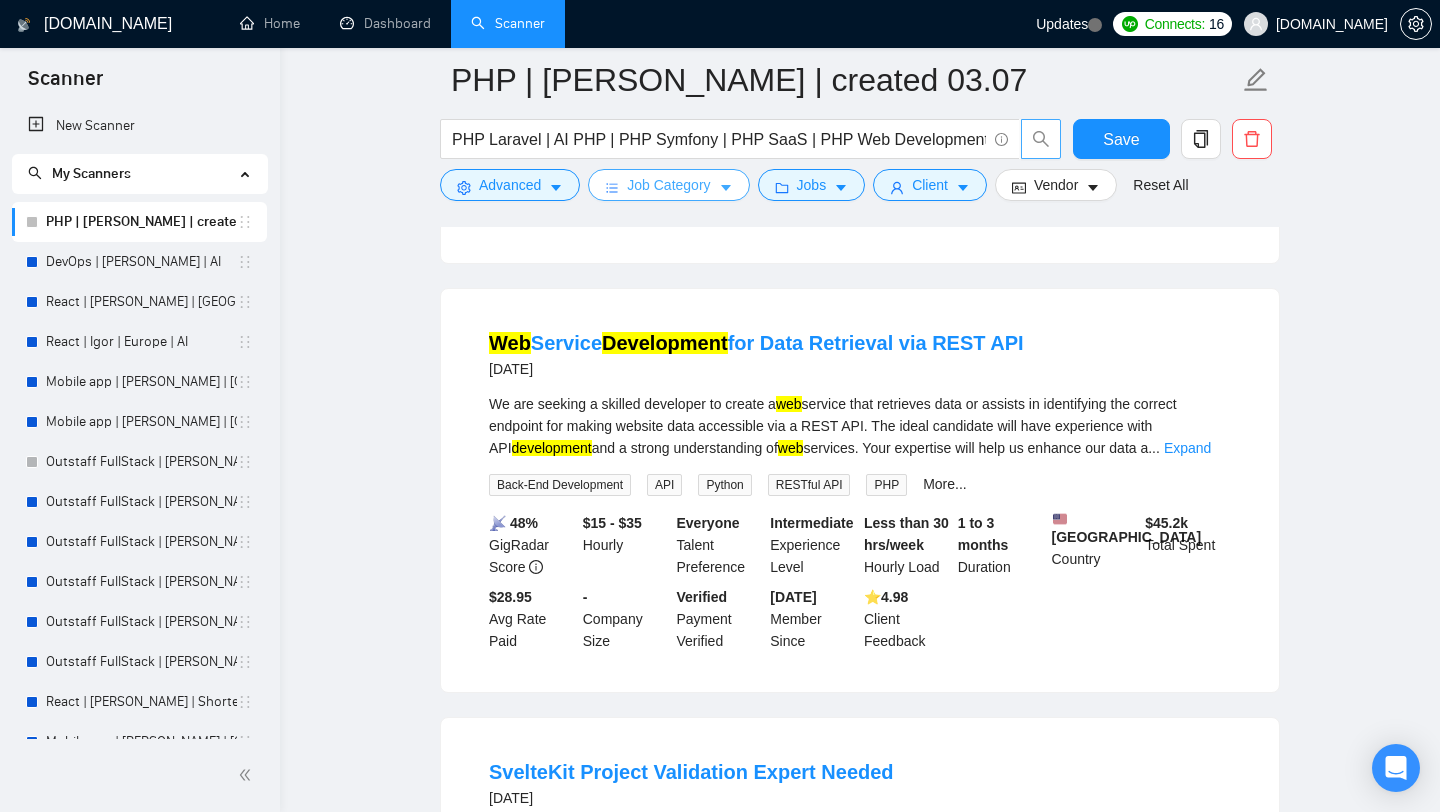 click on "Job Category" at bounding box center (668, 185) 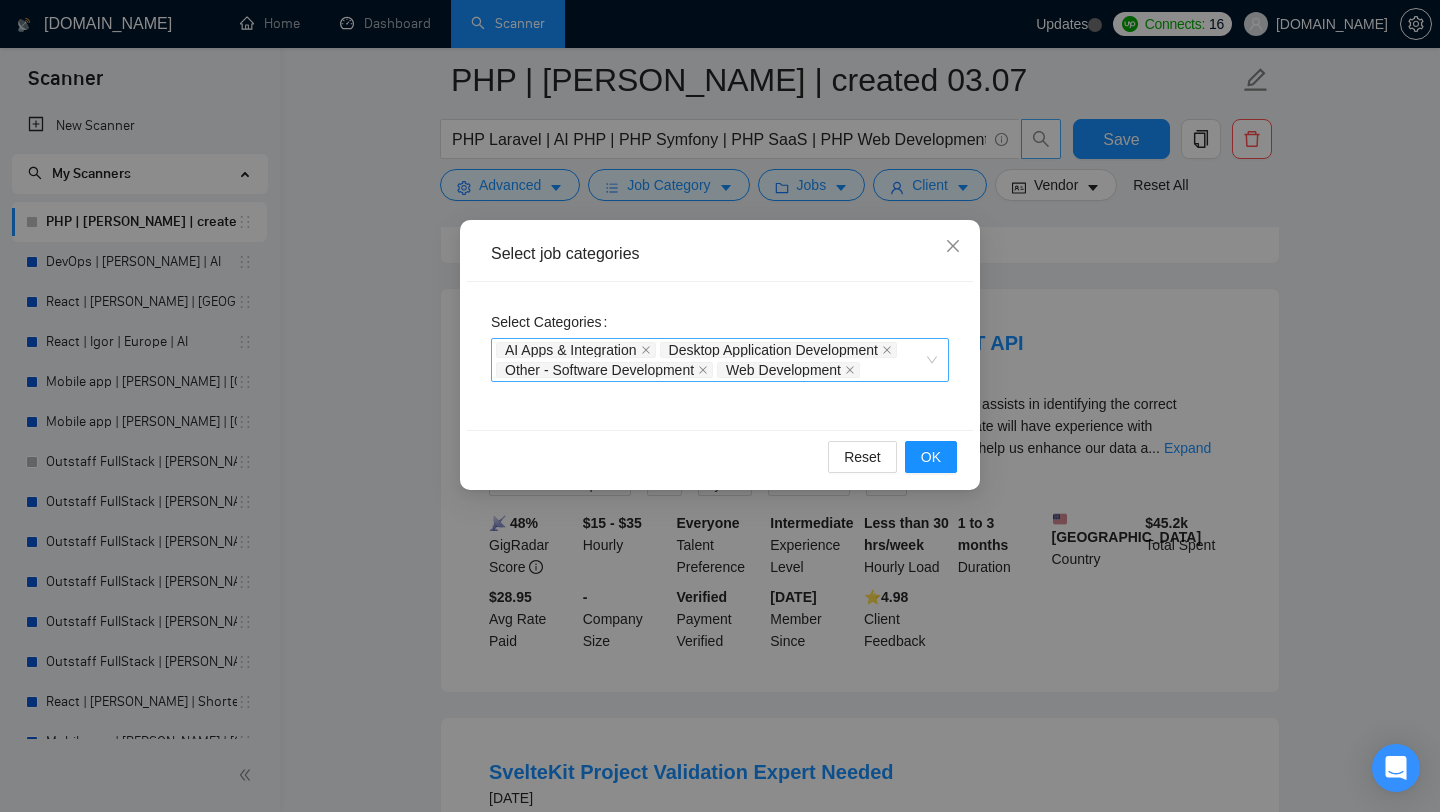 click on "Select job categories Select Categories AI Apps & Integration Desktop Application Development Other - Software Development Web Development   Reset OK" at bounding box center [720, 406] 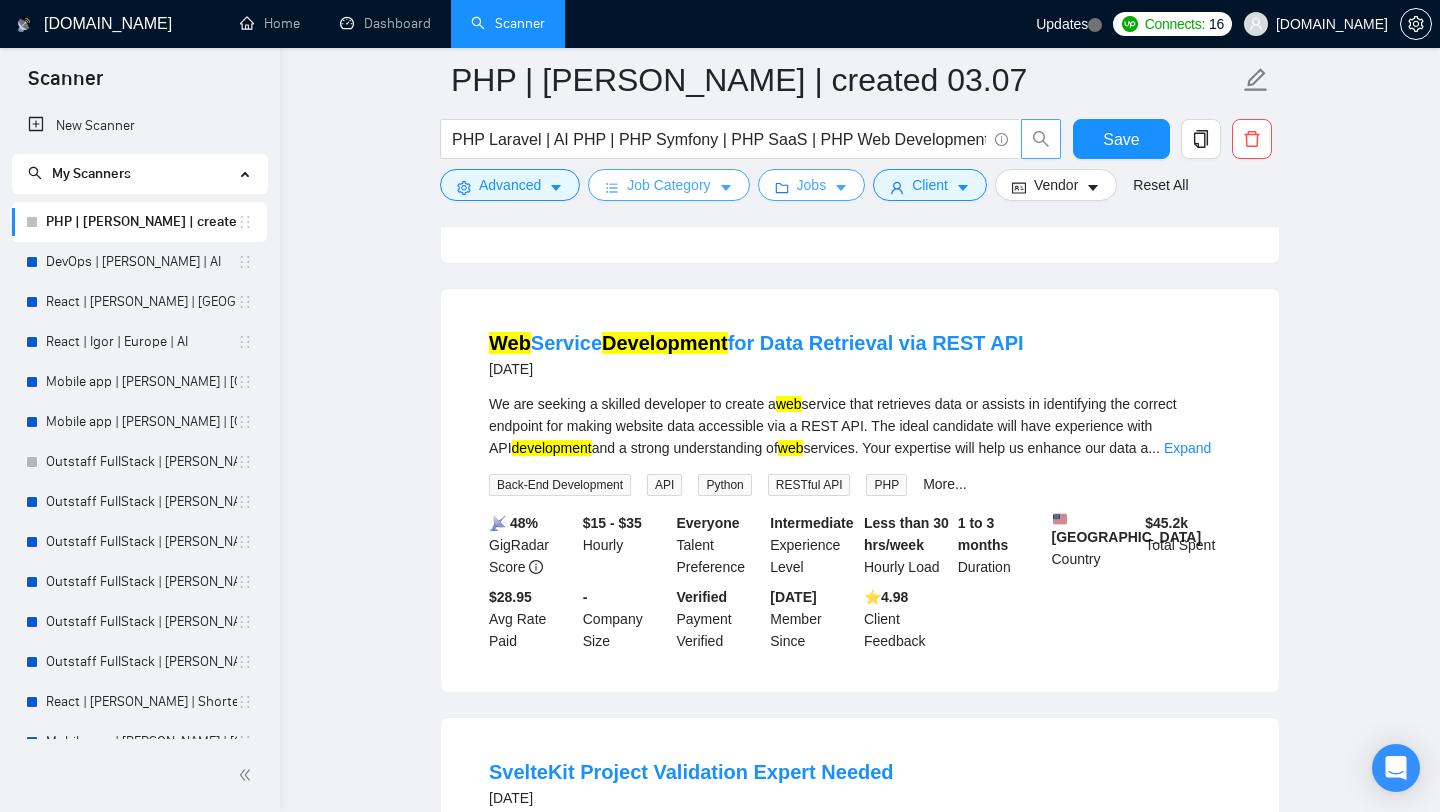 click on "Scanner New Scanner My Scanners PHP | [PERSON_NAME] | created 03.07  DevOps | Yurii | AI React | [PERSON_NAME] | [GEOGRAPHIC_DATA] | AI React | Igor | [GEOGRAPHIC_DATA] | AI Mobile app | [PERSON_NAME] | [GEOGRAPHIC_DATA] | AI Mobile app | [PERSON_NAME] | [GEOGRAPHIC_DATA] | AI Outstaff FullStack | [PERSON_NAME] | 🇩🇰[GEOGRAPHIC_DATA] | AI Outstaff FullStack | [PERSON_NAME] | 🇮🇱Israel | AI Outstaff FullStack | [PERSON_NAME] | 🇨🇦[GEOGRAPHIC_DATA] | AI Outstaff FullStack | [PERSON_NAME] | 🇺🇸US | AI Outstaff FullStack | [PERSON_NAME] | Nordic | AI Outstaff FullStack | [PERSON_NAME] | 🇩🇪[GEOGRAPHIC_DATA] | AI React | [PERSON_NAME] | Shorter Version | AI Mobile app | [PERSON_NAME] | [GEOGRAPHIC_DATA] | AI PHP | [PERSON_NAME] | AI ✔️Dashboard Team Alert FinTech | [PERSON_NAME] | AI shopify app Shopify Store python | django [DOMAIN_NAME] Home Dashboard Scanner Updates
Connects: 16 [DOMAIN_NAME] PHP | Nick | created 03.07 PHP Laravel | AI PHP | PHP Symfony | PHP SaaS | PHP Web Development | (Web App PHP) | PHP | Save Advanced   Job Category   Jobs   Client   Vendor   Reset All Preview Results Insights NEW" at bounding box center [720, -2903] 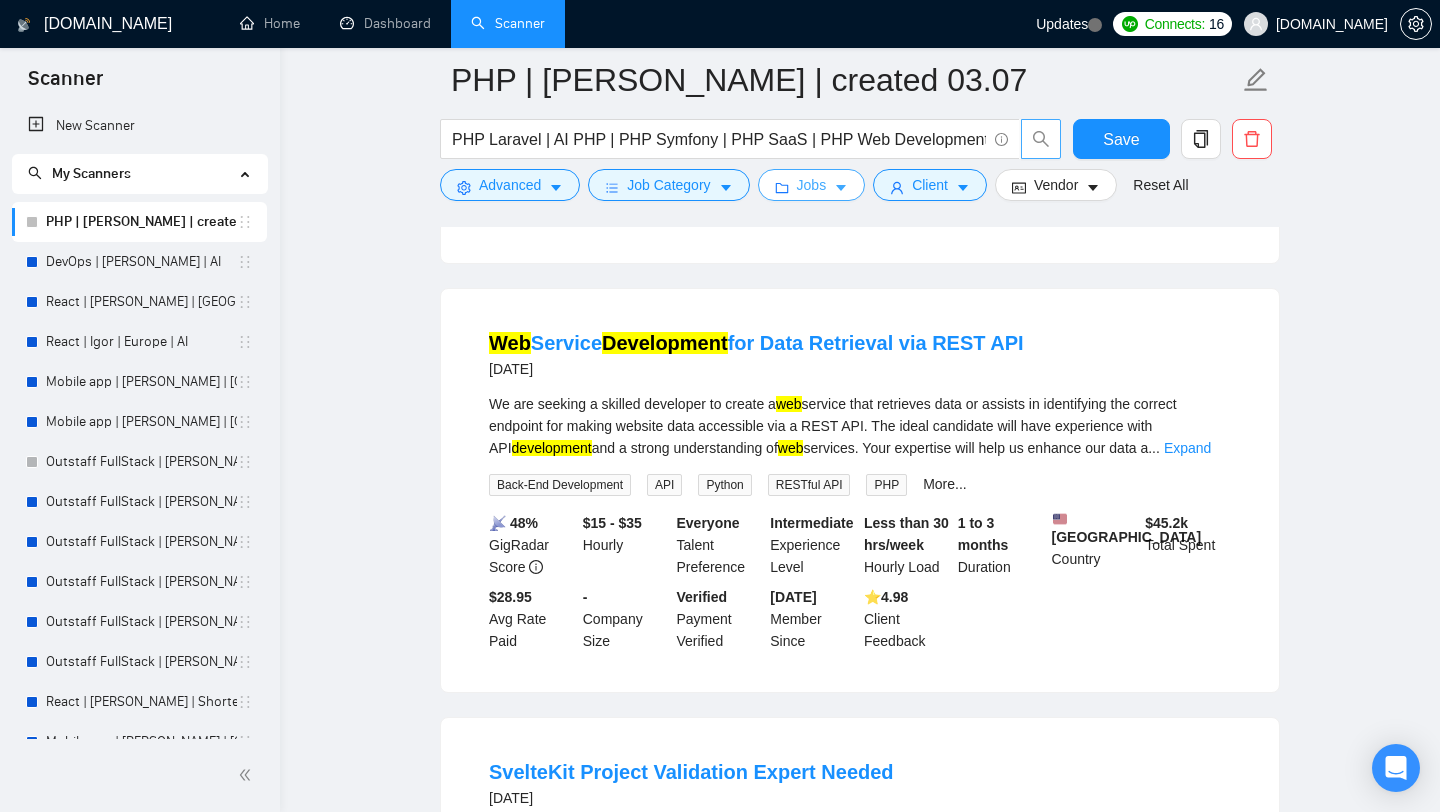 click on "Jobs" at bounding box center (812, 185) 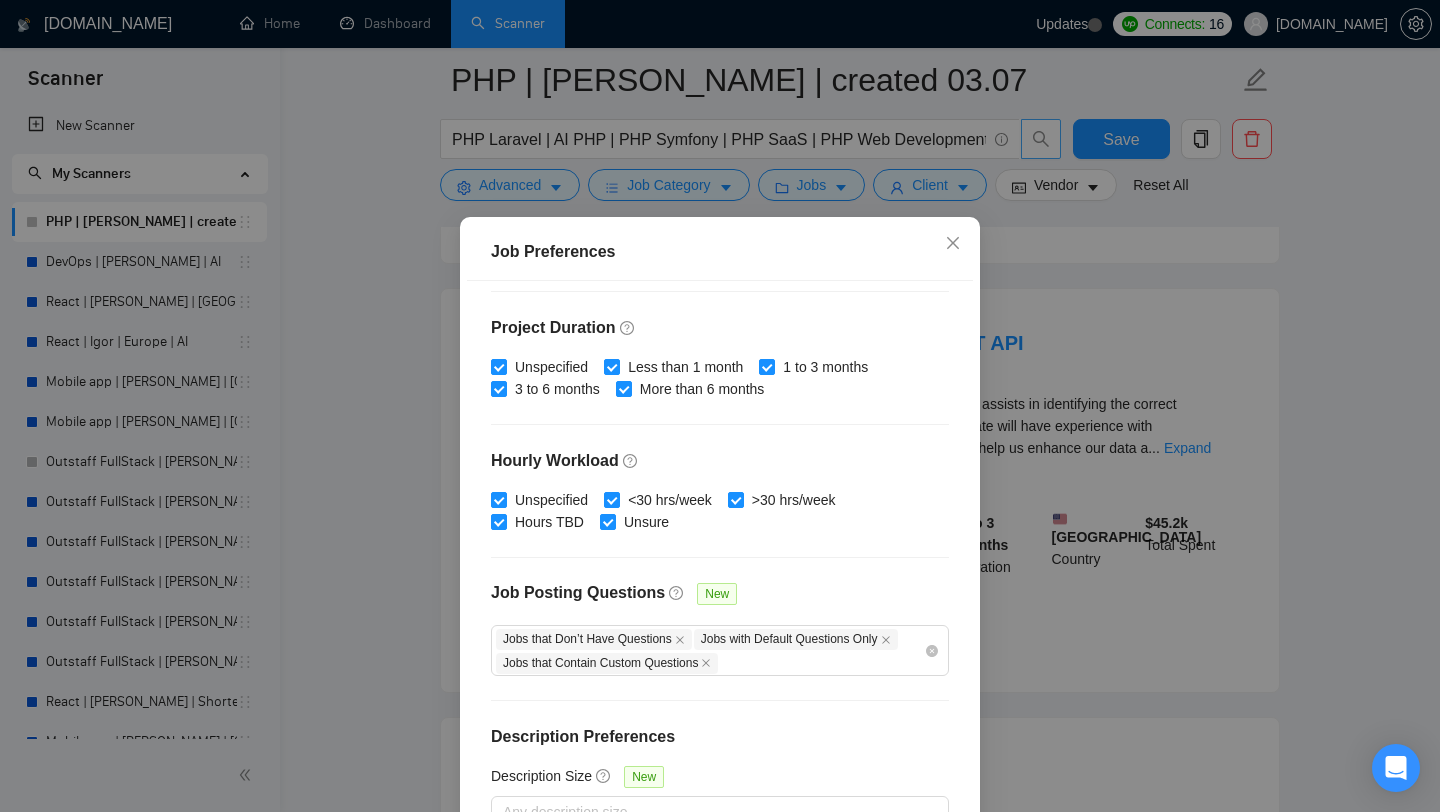 click on "Budget Project Type All Fixed Price Hourly Rate   Fixed Price Budget $ 4000 Min - $ Max Estimate Fixed Price When It’s Not Available New   Hourly Rate Price Budget $ 30 Min - $ Max Estimate Hourly Rate When It’s Not Available New Include Budget Placeholders Include Jobs with Unspecified Budget   Connects Price New Min - Max Project Duration   Unspecified Less than 1 month 1 to 3 months 3 to 6 months More than 6 months Hourly Workload   Unspecified <30 hrs/week >30 hrs/week Hours TBD Unsure Job Posting Questions New Jobs that Don’t Have Questions Jobs with Default Questions Only Jobs that Contain Custom Questions   Description Preferences Description Size New   Any description size" at bounding box center [720, 565] 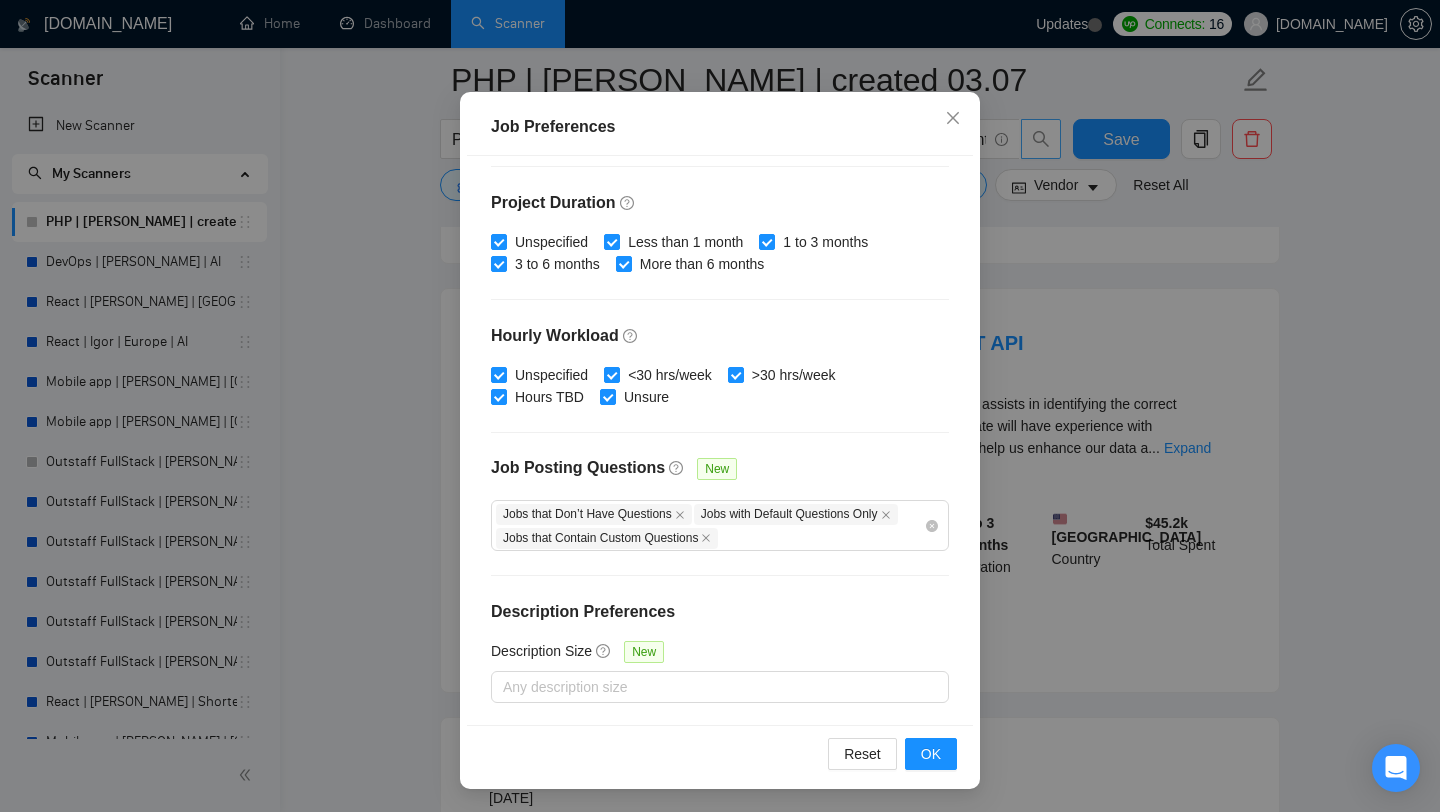 scroll, scrollTop: 344, scrollLeft: 0, axis: vertical 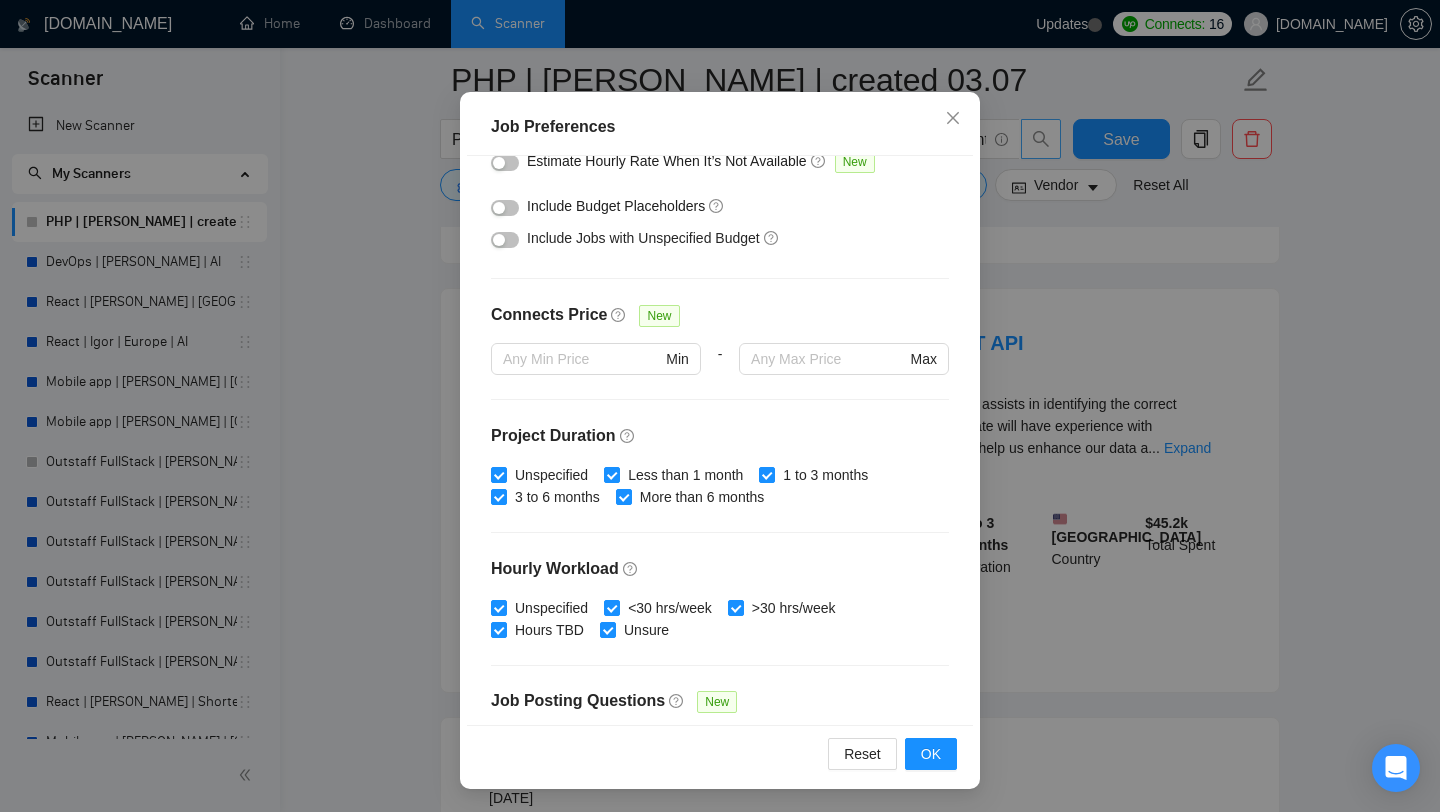 click on "Job Preferences Budget Project Type All Fixed Price Hourly Rate   Fixed Price Budget $ 4000 Min - $ Max Estimate Fixed Price When It’s Not Available New   Hourly Rate Price Budget $ 30 Min - $ Max Estimate Hourly Rate When It’s Not Available New Include Budget Placeholders Include Jobs with Unspecified Budget   Connects Price New Min - Max Project Duration   Unspecified Less than 1 month 1 to 3 months 3 to 6 months More than 6 months Hourly Workload   Unspecified <30 hrs/week >30 hrs/week Hours TBD Unsure Job Posting Questions New Jobs that Don’t Have Questions Jobs with Default Questions Only Jobs that Contain Custom Questions   Description Preferences Description Size New   Any description size Reset OK" at bounding box center (720, 406) 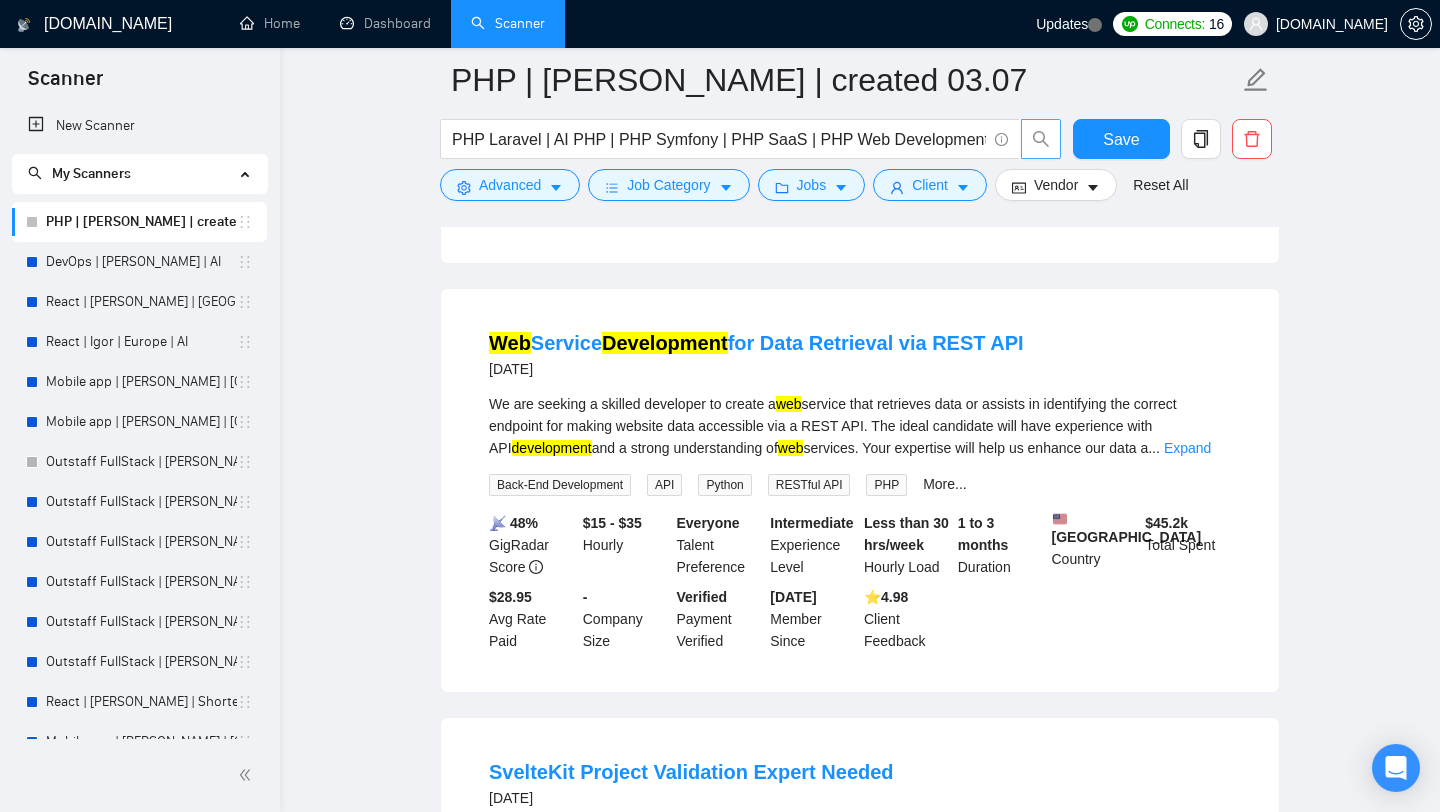 scroll, scrollTop: 28, scrollLeft: 0, axis: vertical 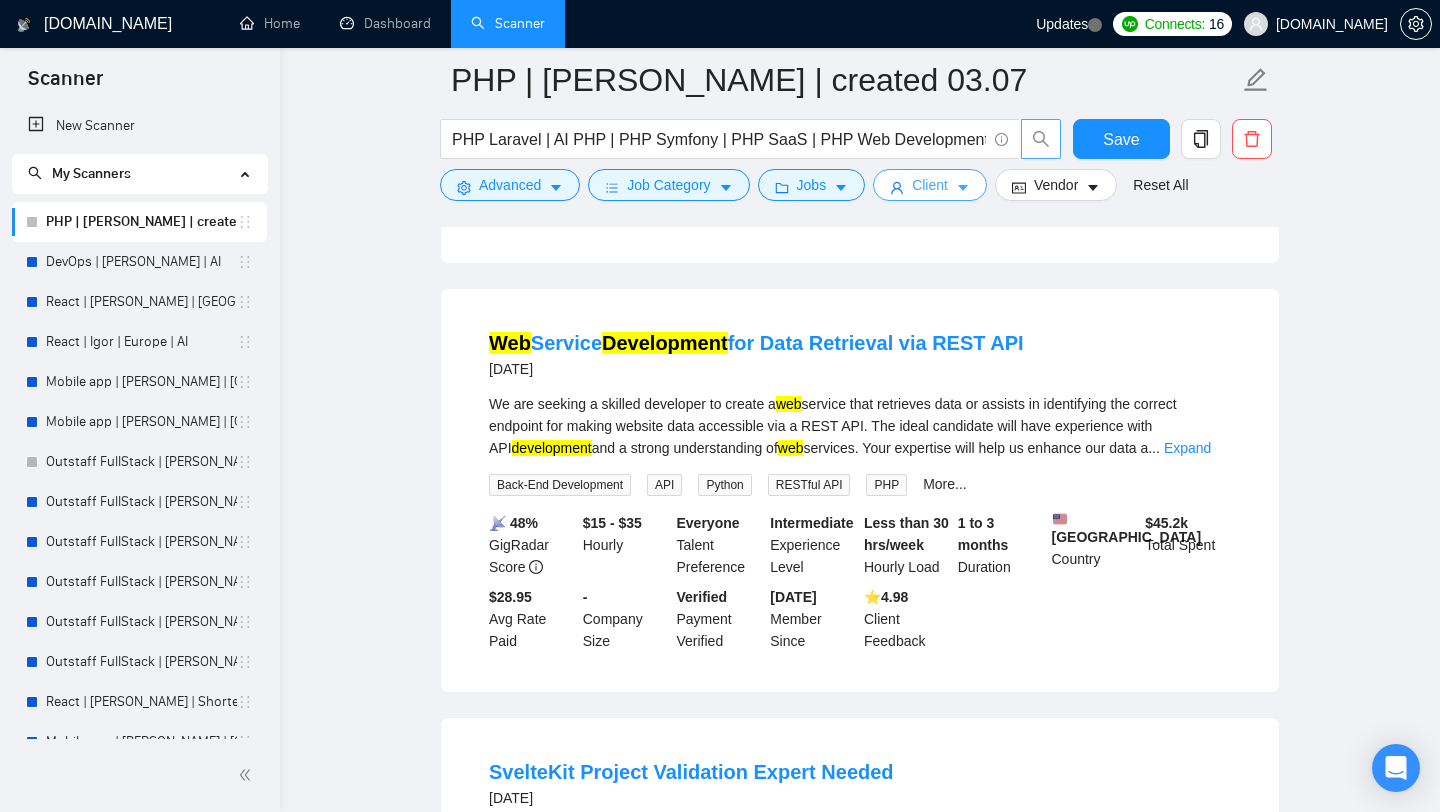 click 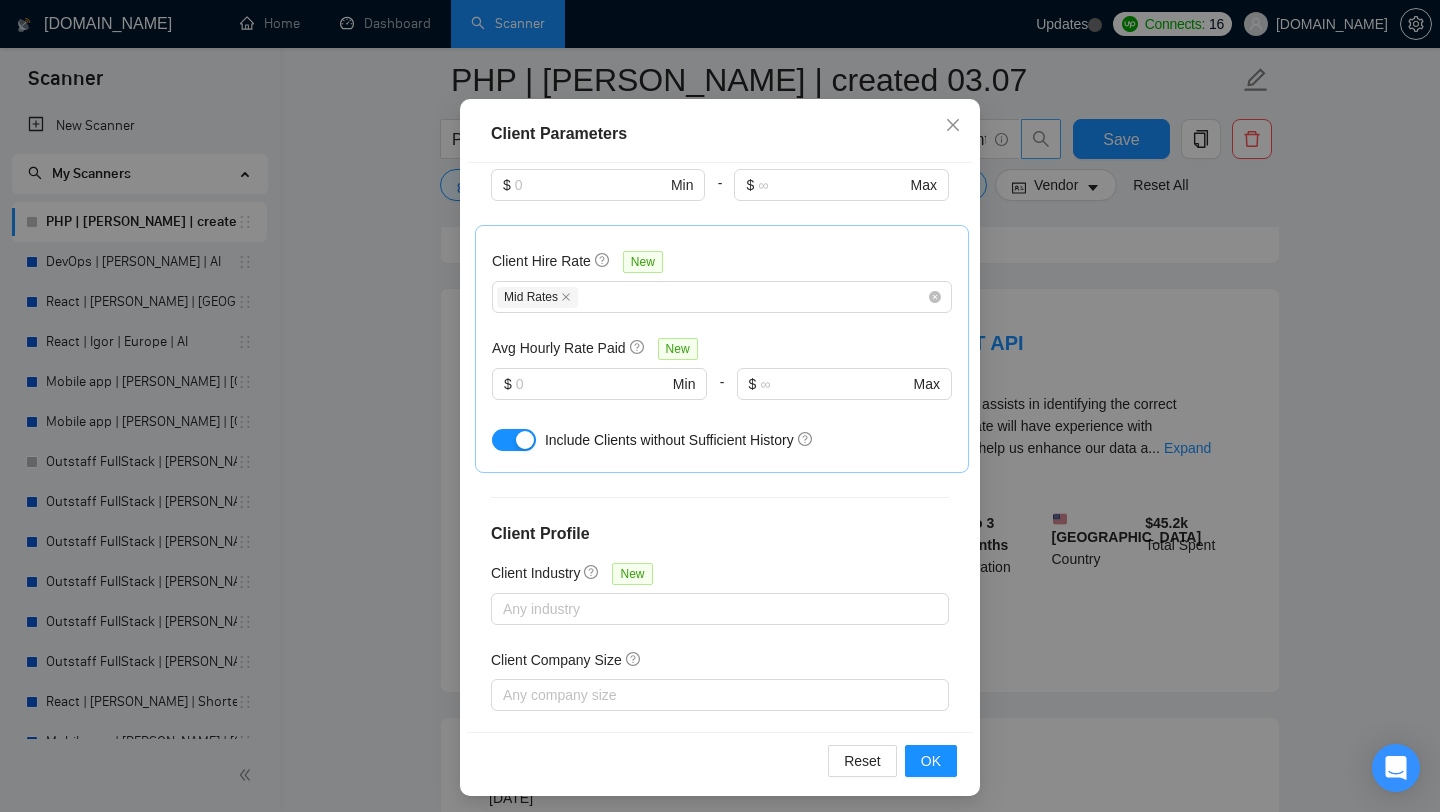 scroll, scrollTop: 125, scrollLeft: 0, axis: vertical 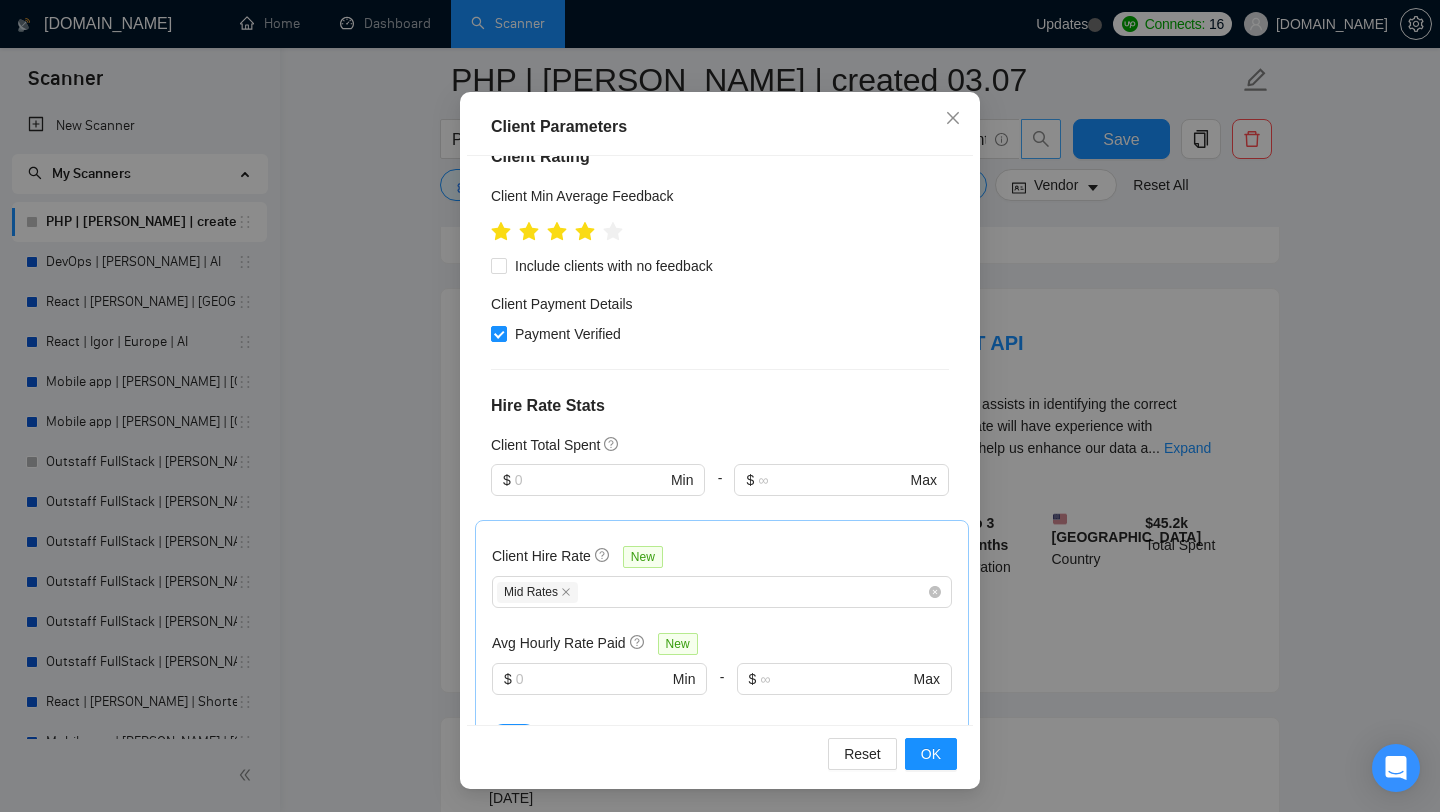 click on "Include Clients without Sufficient History" at bounding box center (669, 735) 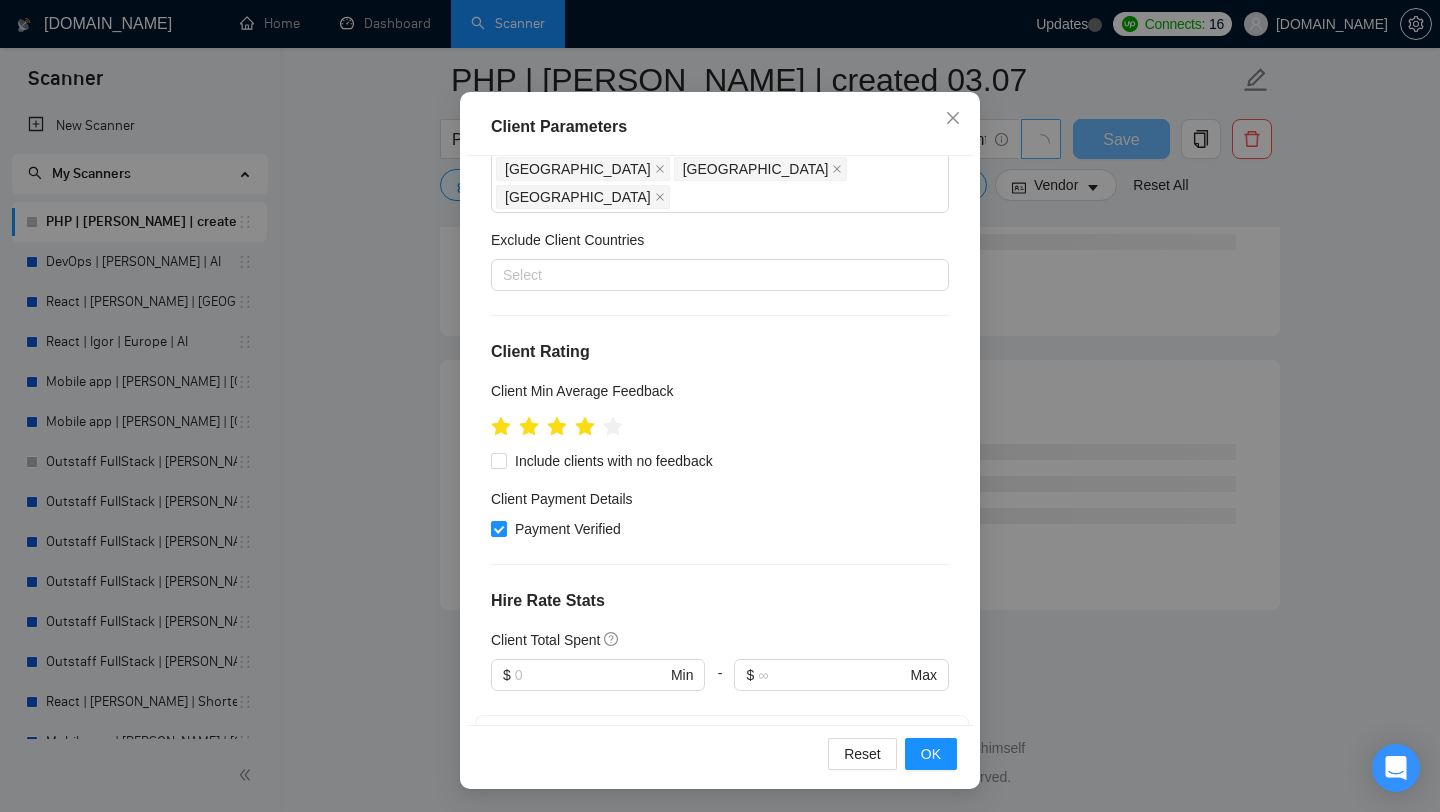 scroll, scrollTop: 261, scrollLeft: 0, axis: vertical 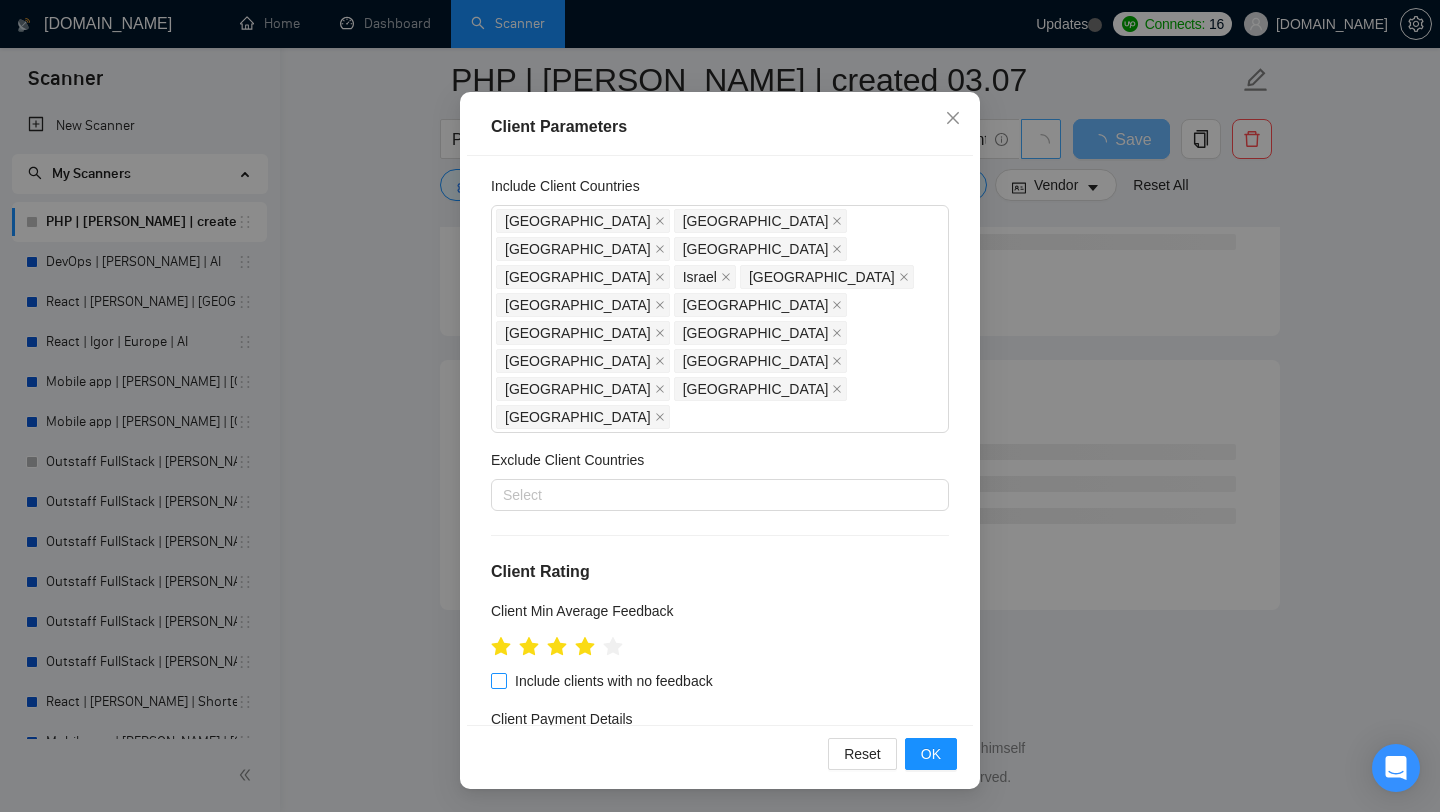 click on "Include clients with no feedback" at bounding box center (614, 681) 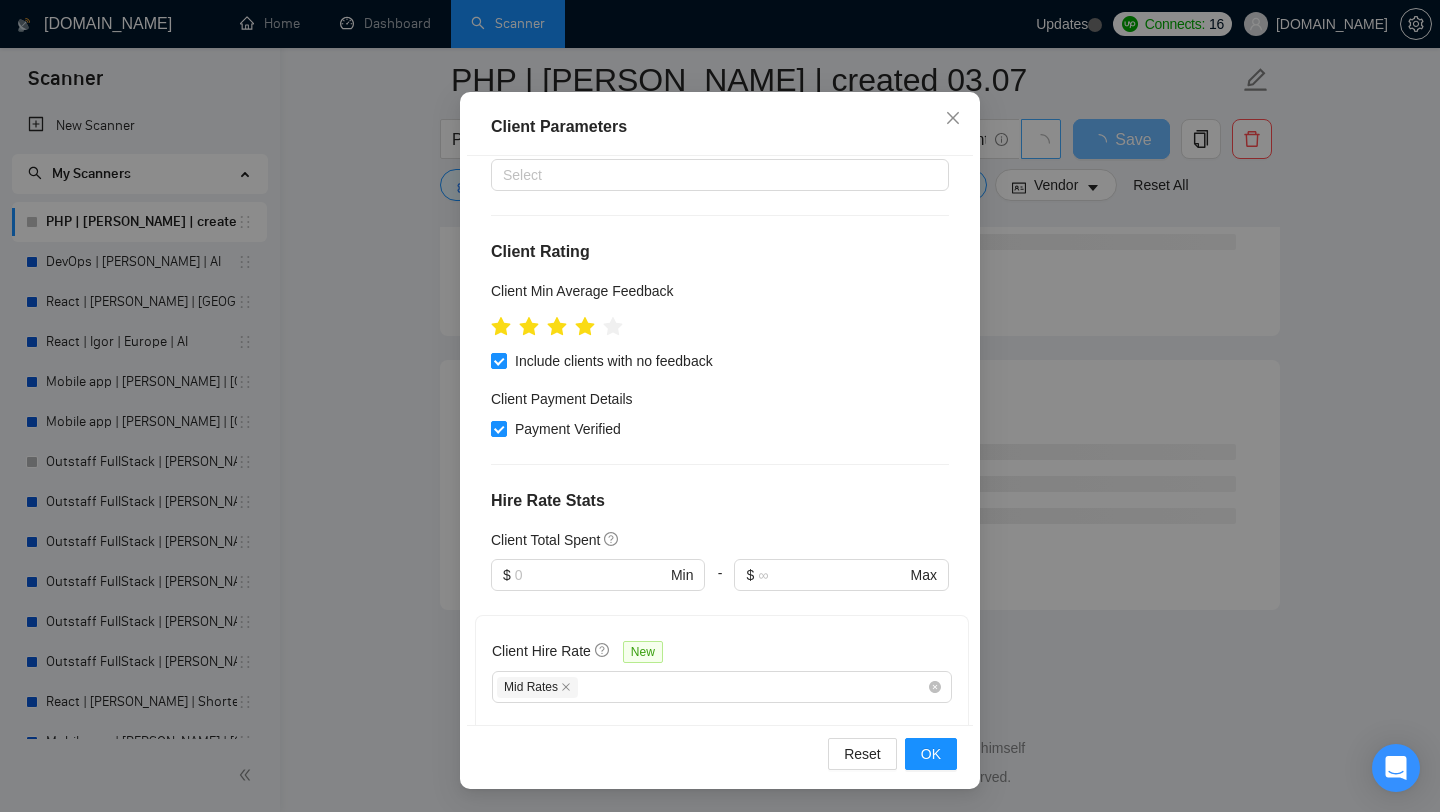 scroll, scrollTop: 379, scrollLeft: 0, axis: vertical 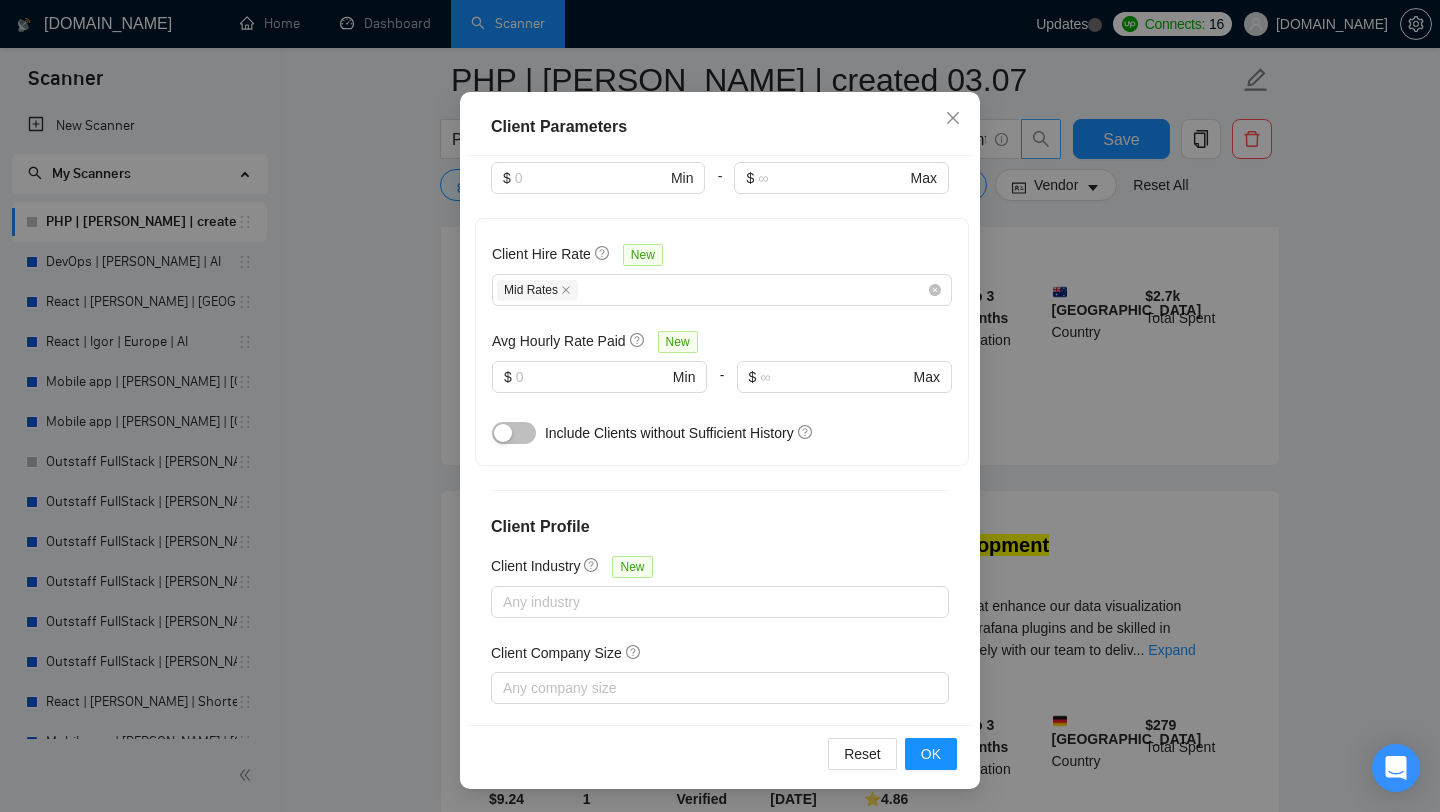click on "Any clients" at bounding box center (720, 775) 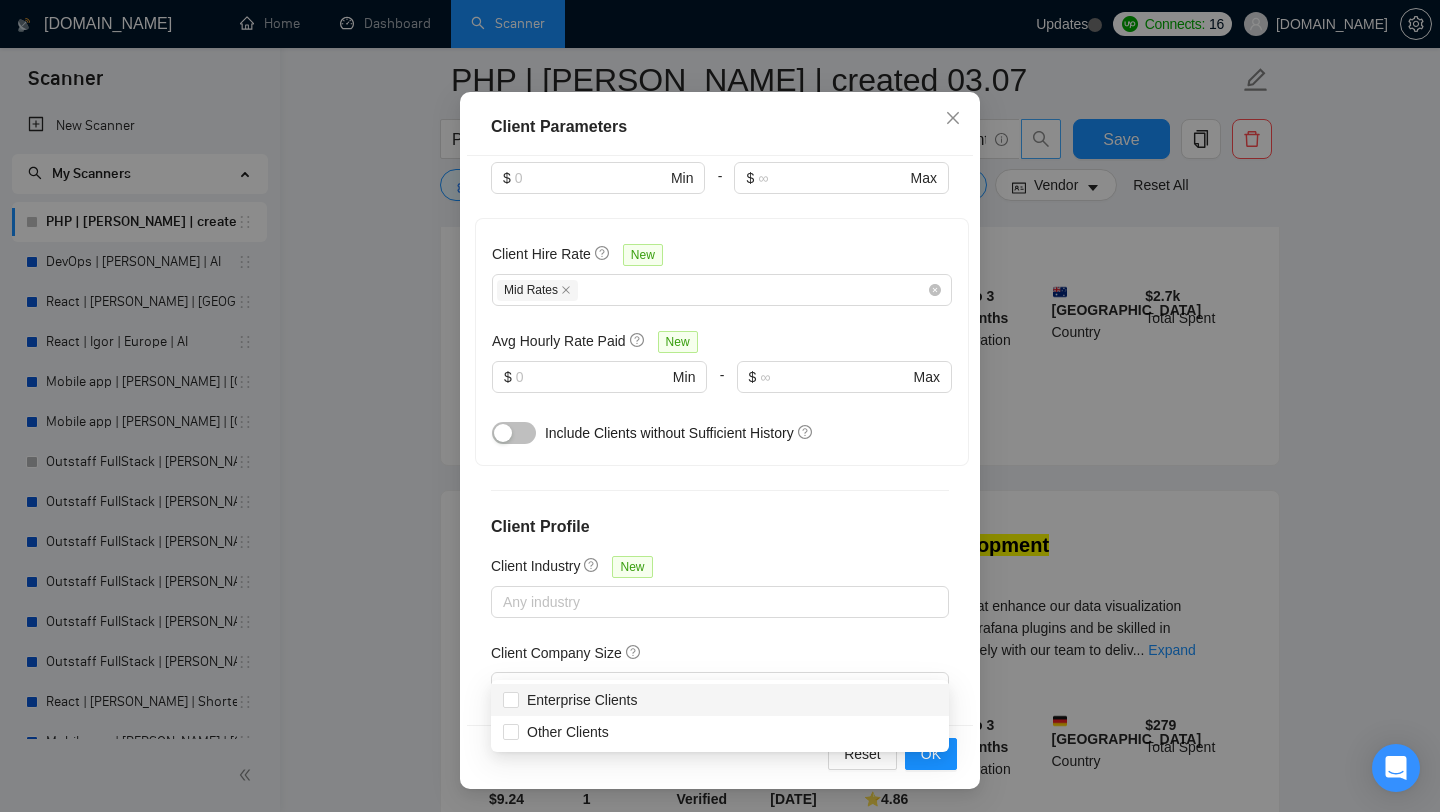 click on "Enterprise Clients New" at bounding box center [720, 743] 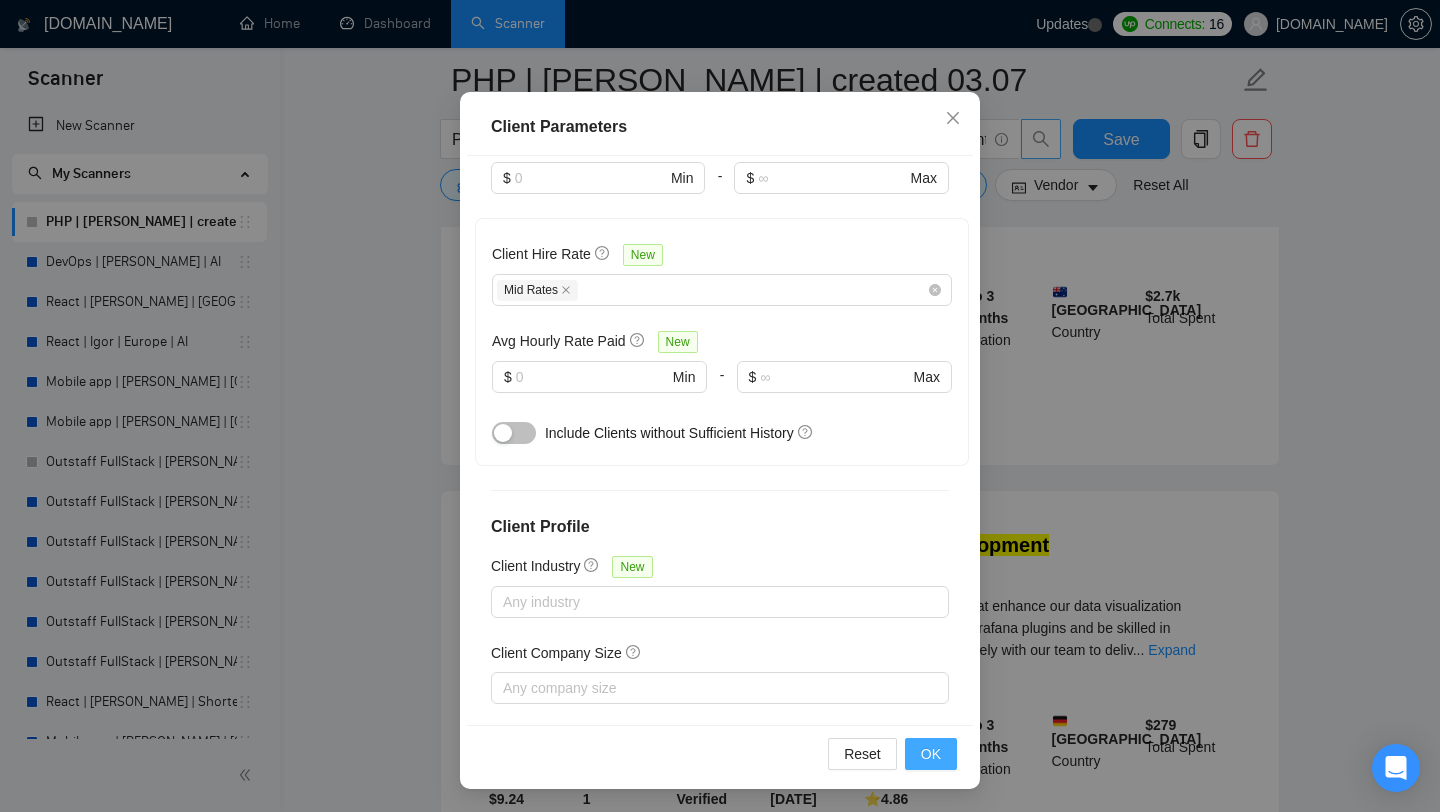 click on "OK" at bounding box center (931, 754) 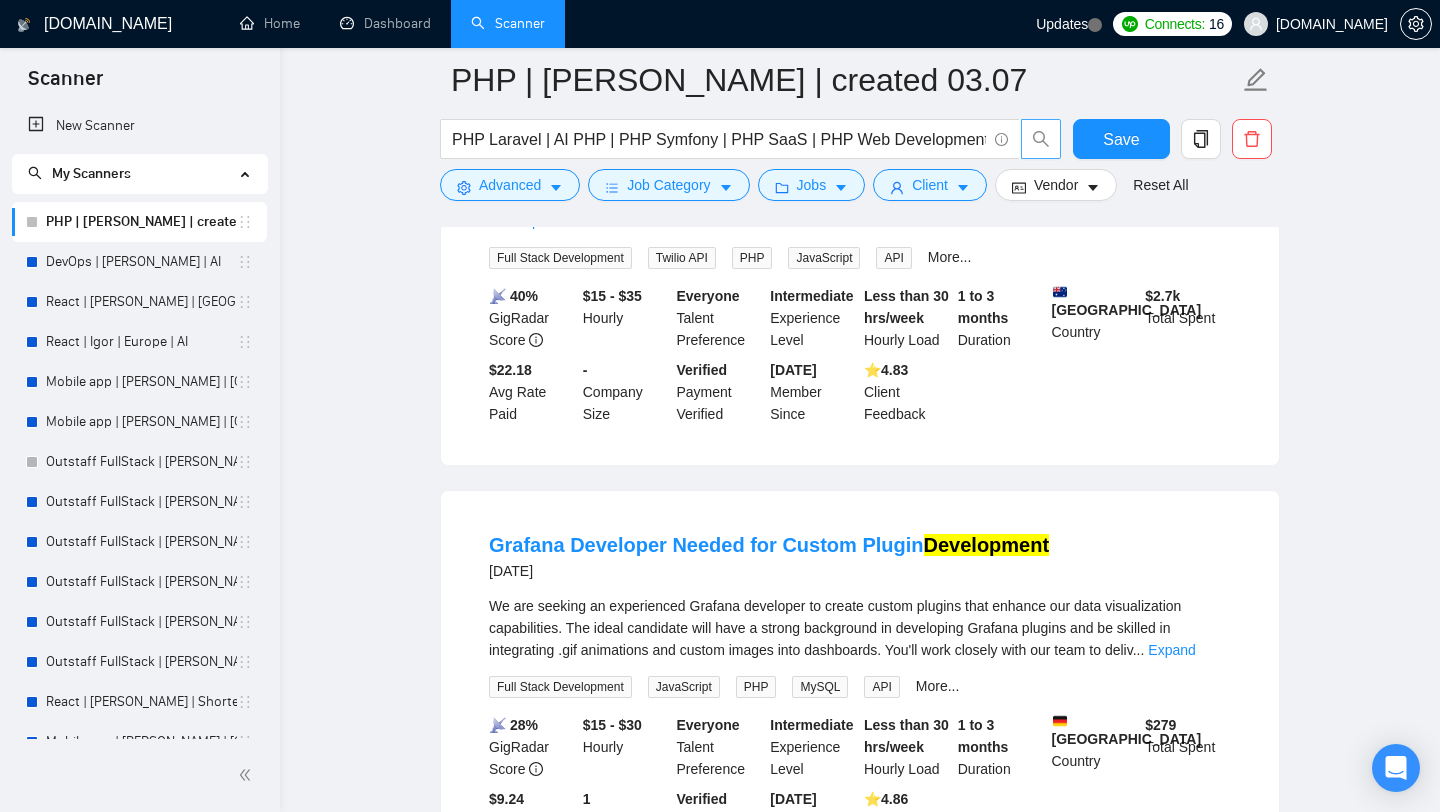 scroll, scrollTop: 28, scrollLeft: 0, axis: vertical 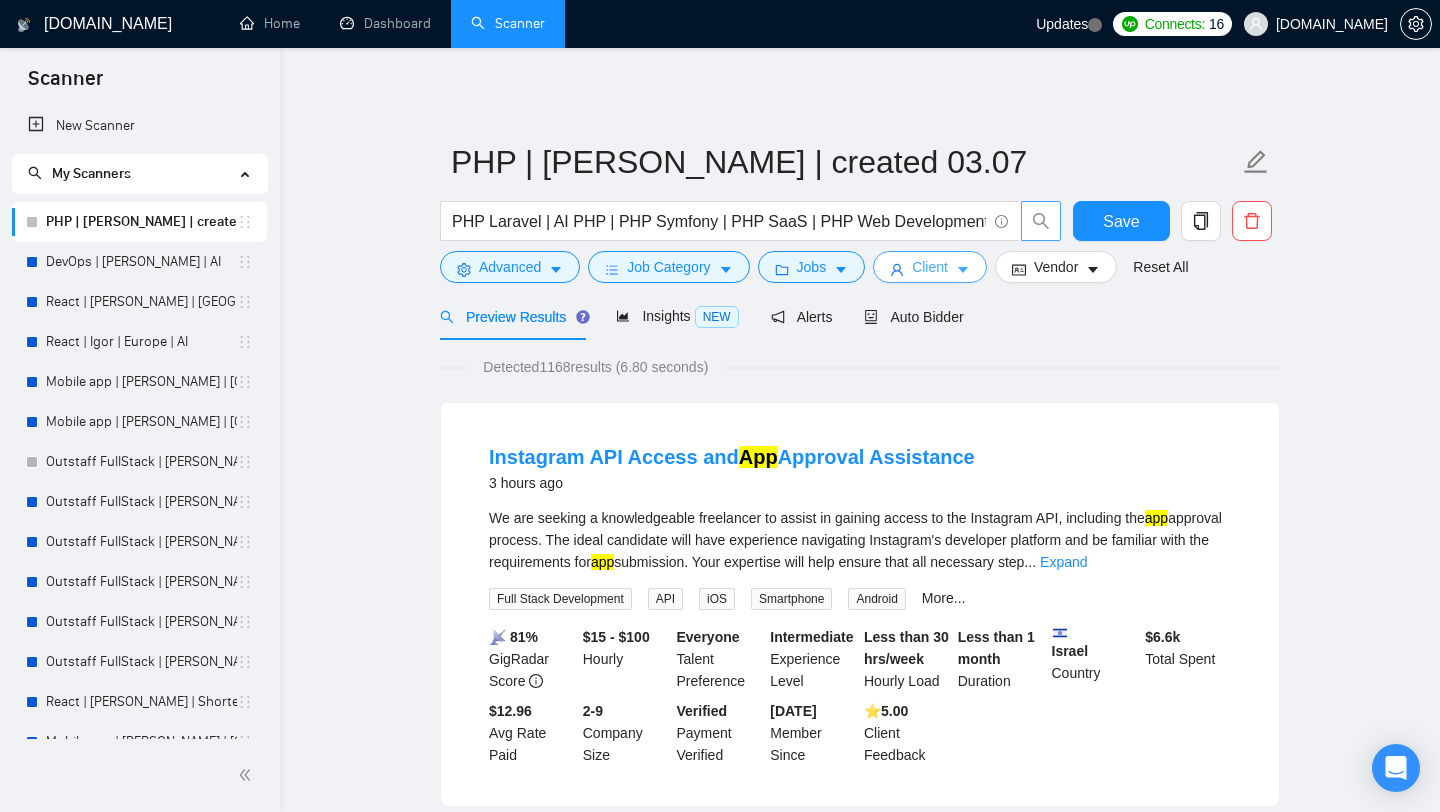 click on "Client" at bounding box center (930, 267) 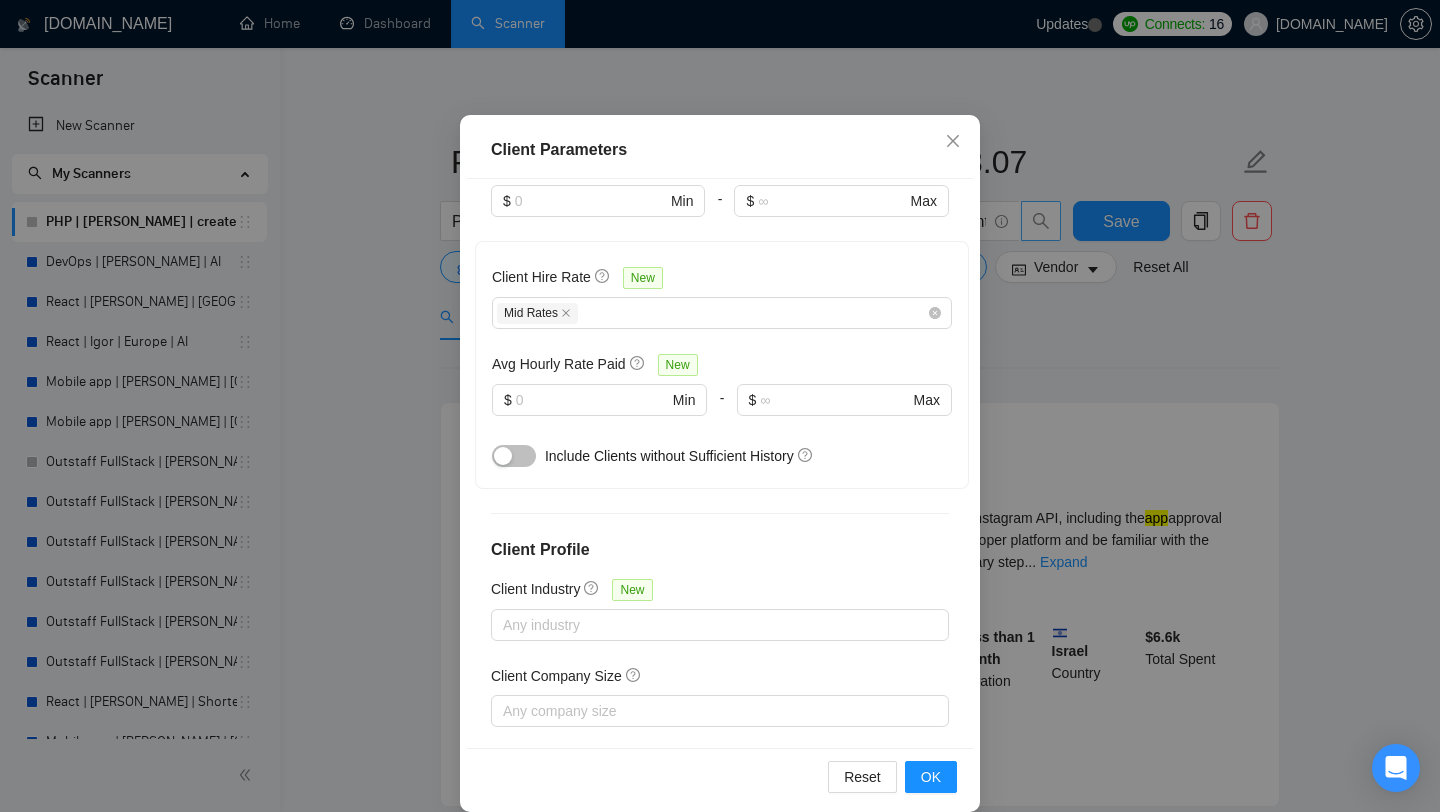 scroll, scrollTop: 125, scrollLeft: 0, axis: vertical 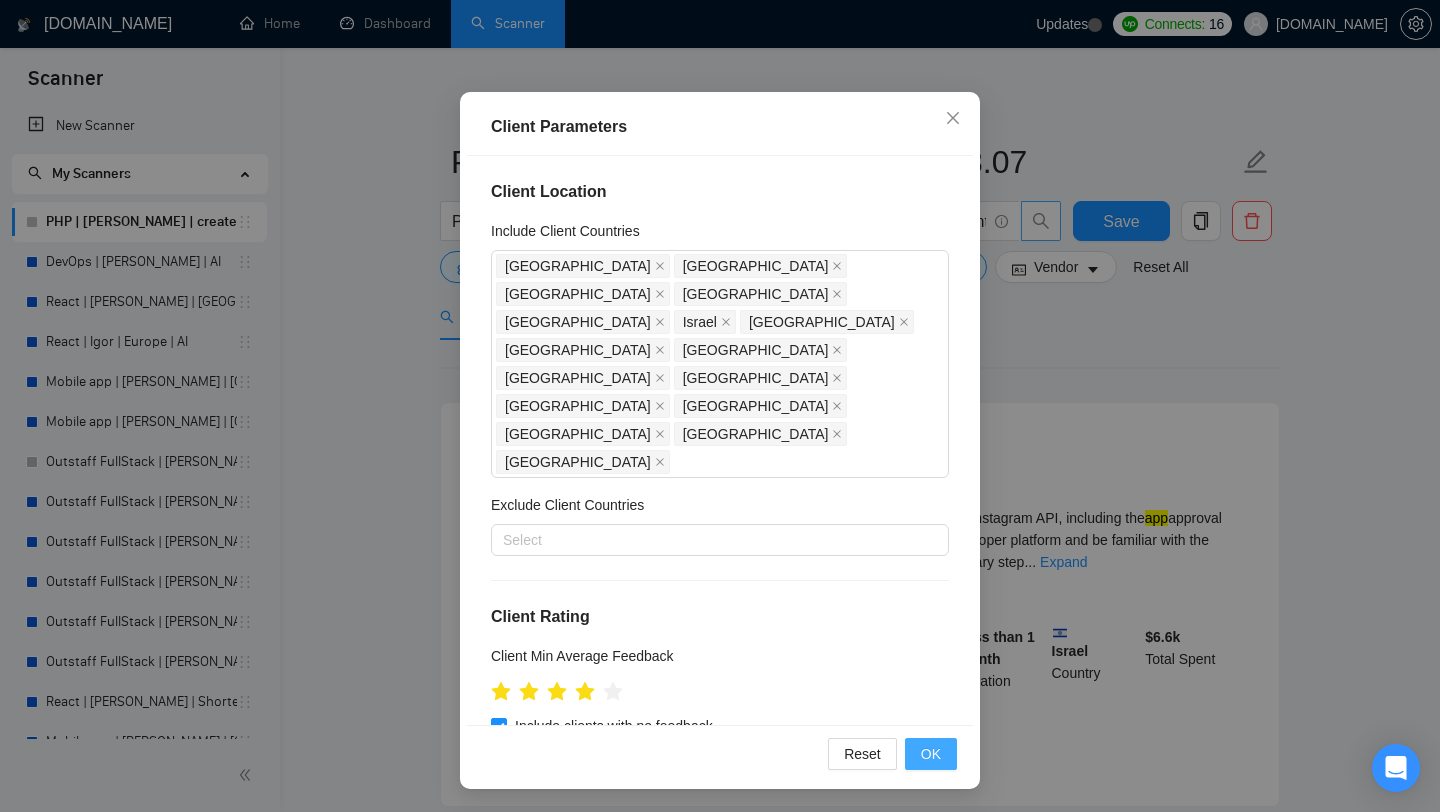 click on "OK" at bounding box center [931, 754] 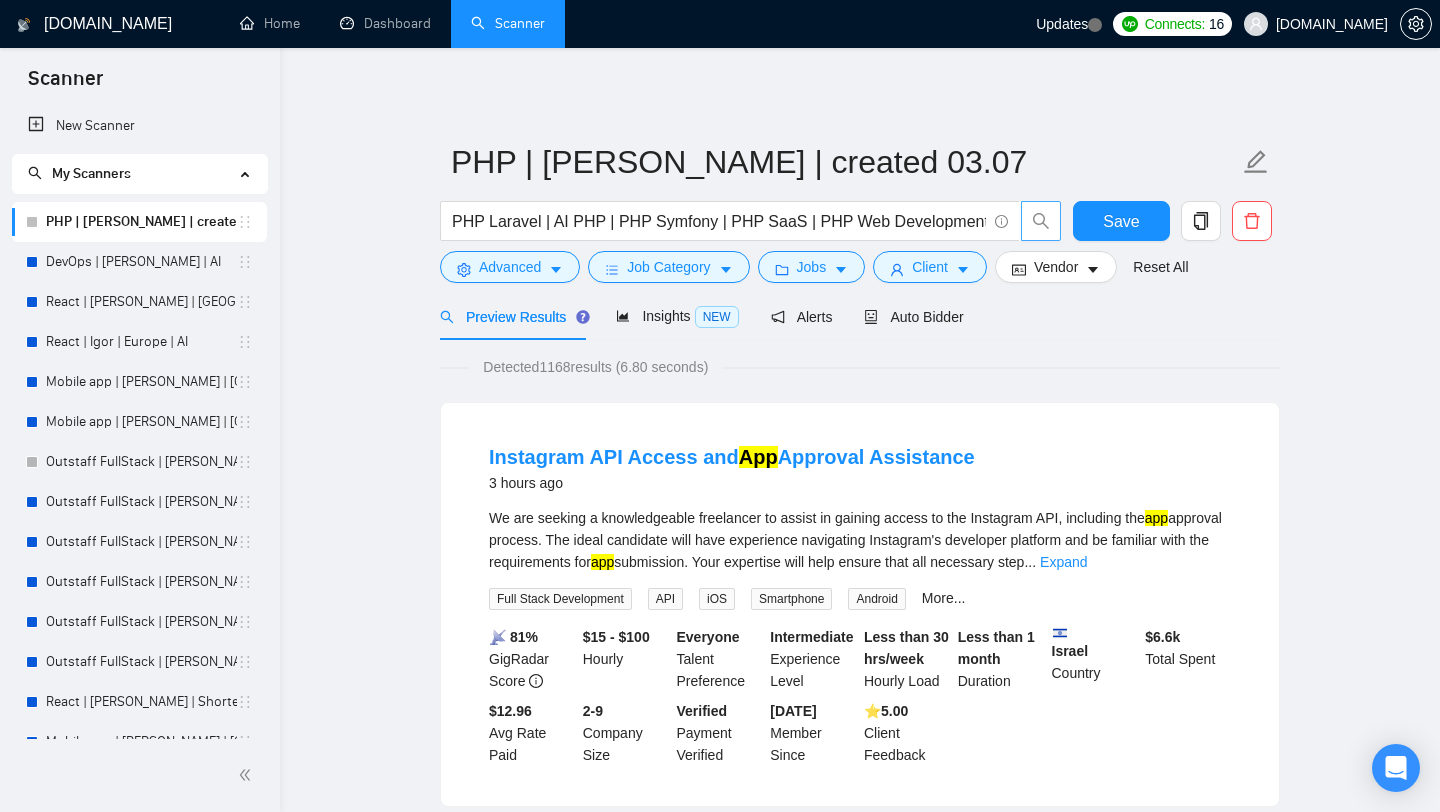 scroll, scrollTop: 28, scrollLeft: 0, axis: vertical 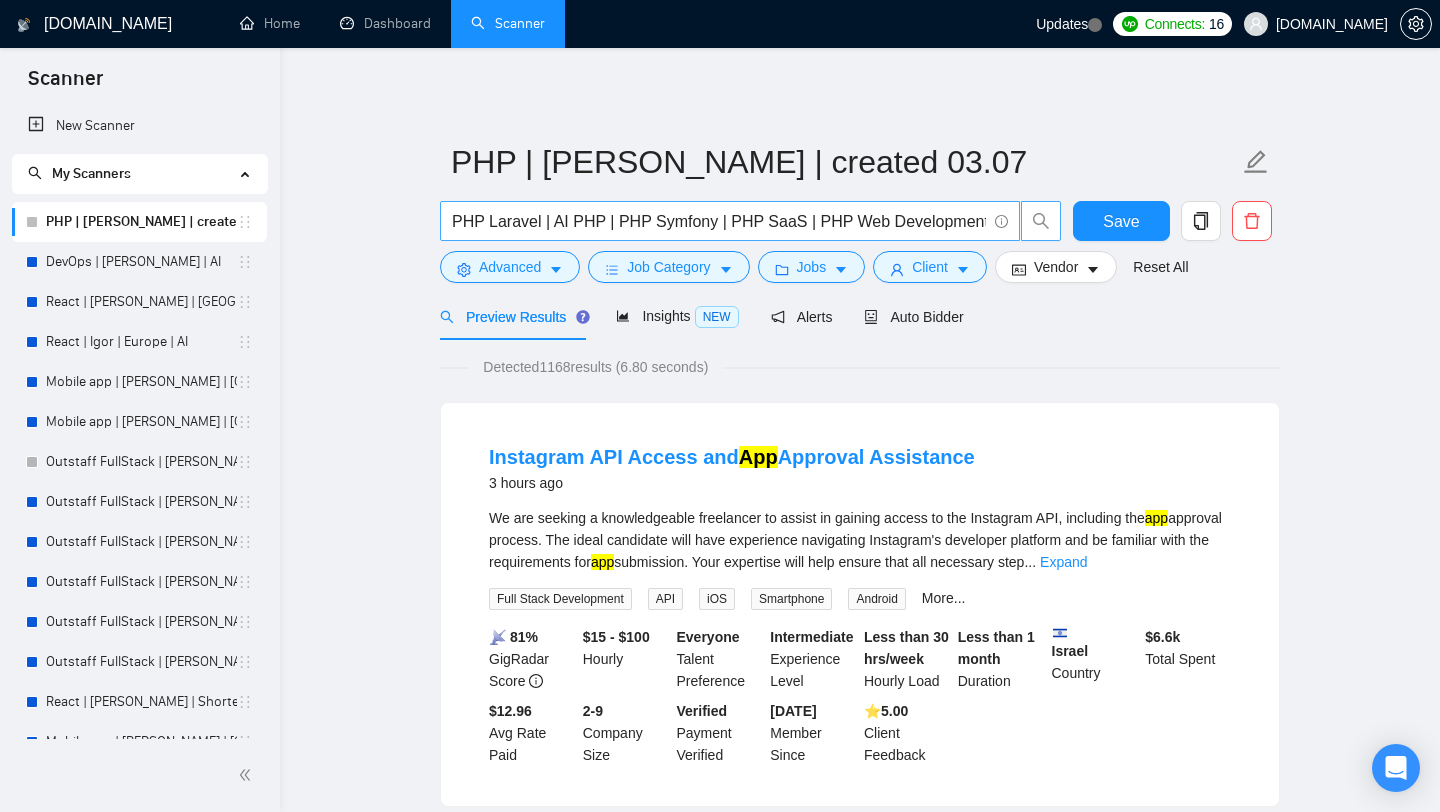 click on "PHP Laravel | AI PHP | PHP Symfony | PHP SaaS | PHP Web Development | (Web App PHP) | PHP |" at bounding box center (719, 221) 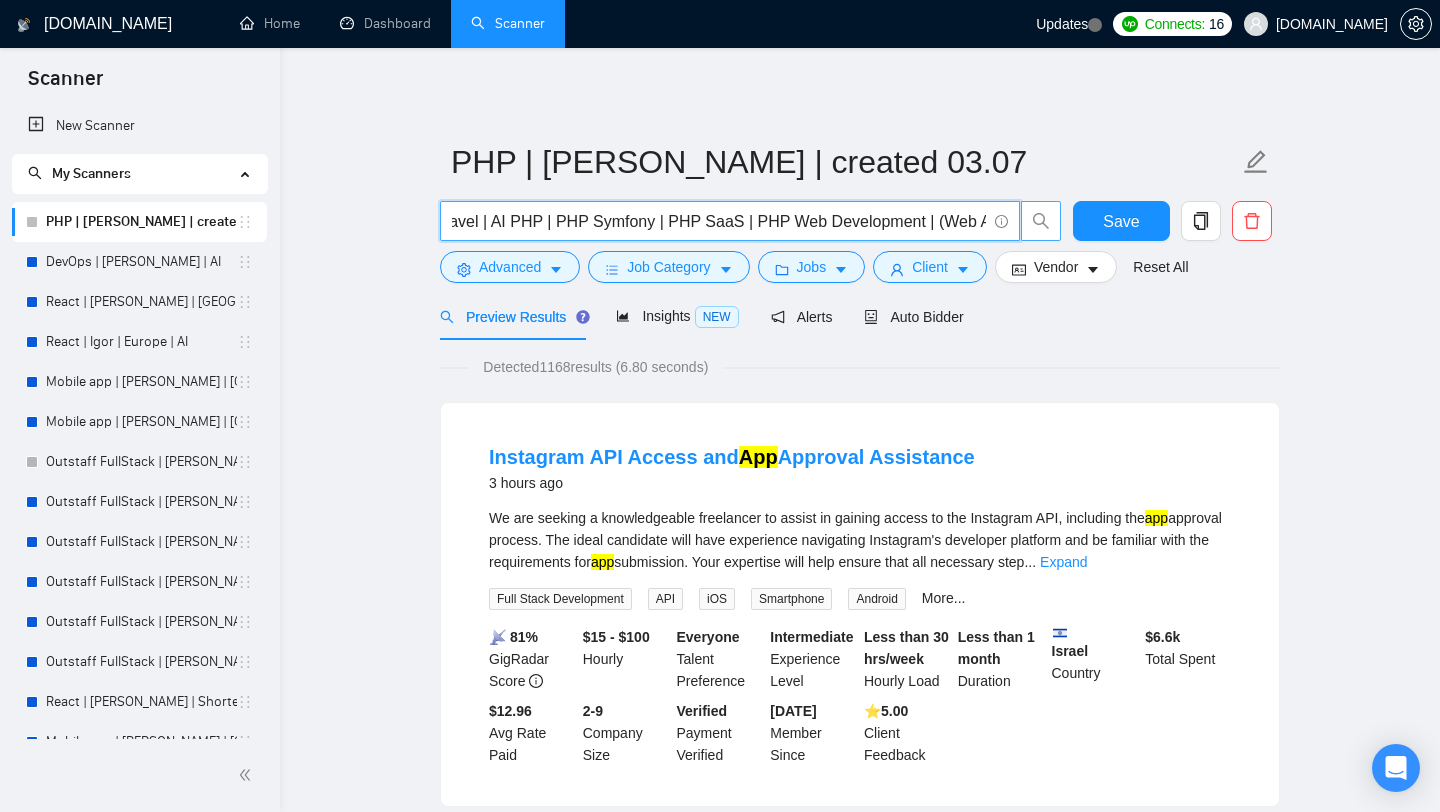 scroll, scrollTop: 0, scrollLeft: 172, axis: horizontal 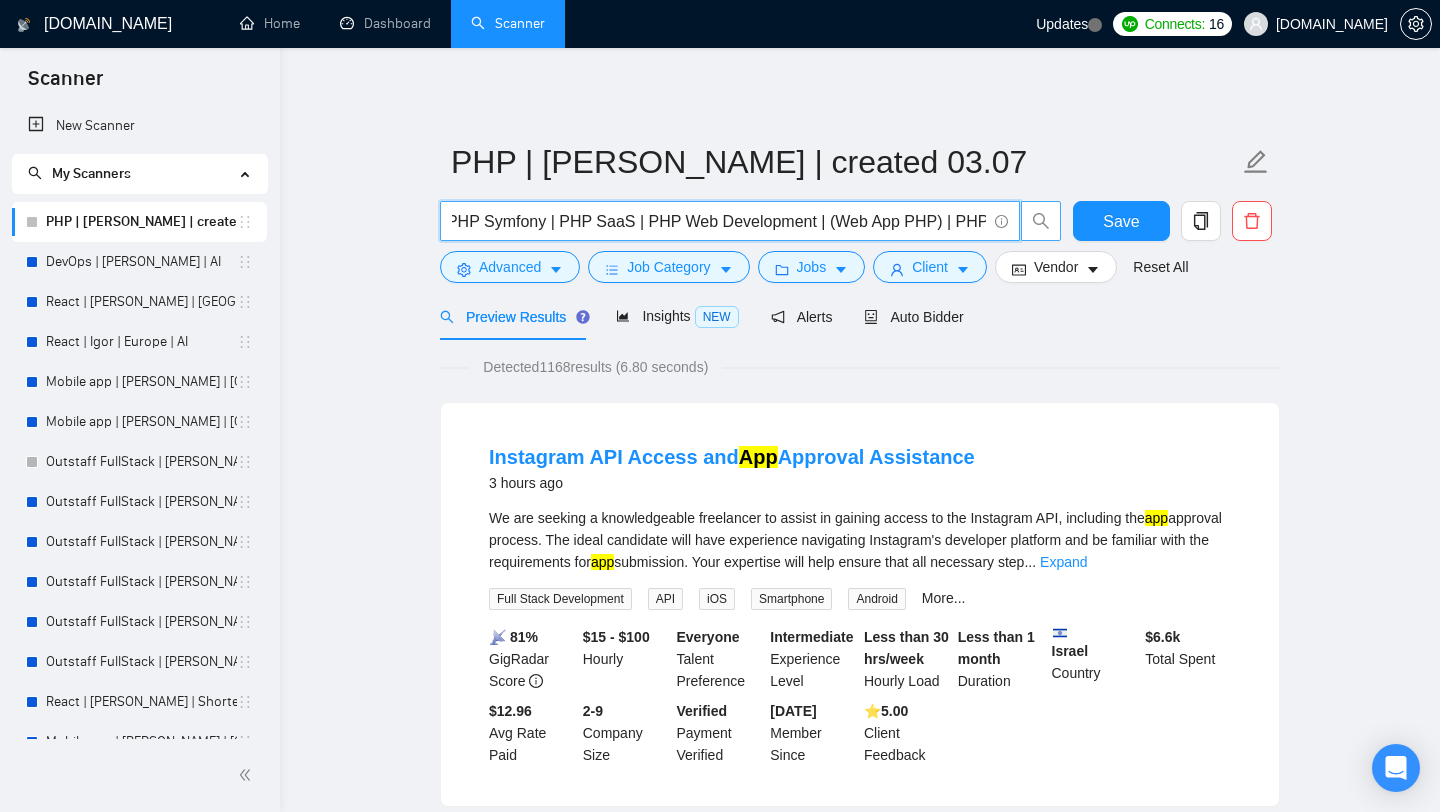 click on "PHP Laravel | AI PHP | PHP Symfony | PHP SaaS | PHP Web Development | (Web App PHP) | PHP |" at bounding box center [719, 221] 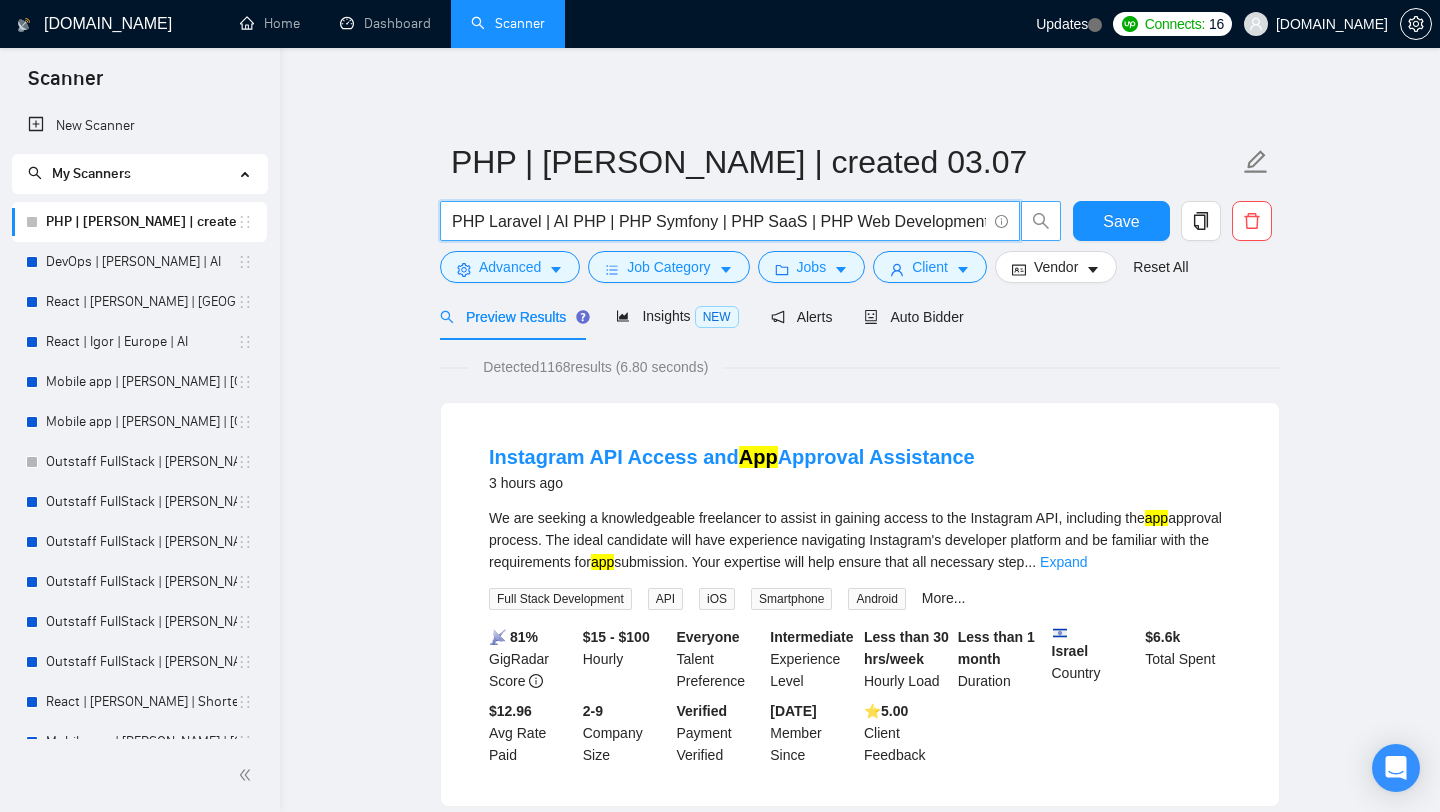 click on "PHP Laravel | AI PHP | PHP Symfony | PHP SaaS | PHP Web Development | (Web App PHP) | PHP |" at bounding box center (719, 221) 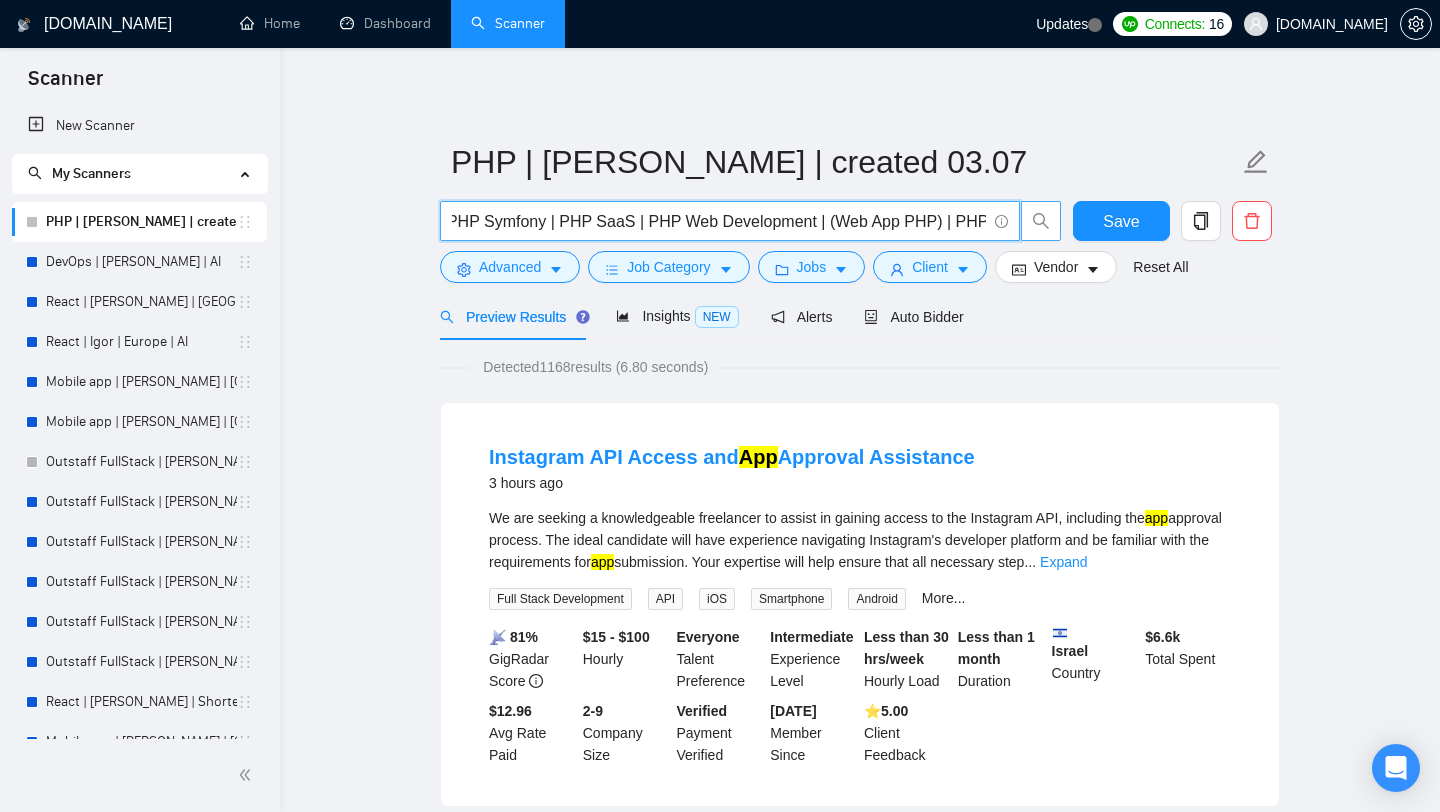 click on "PHP Laravel | AI PHP | PHP Symfony | PHP SaaS | PHP Web Development | (Web App PHP) | PHP |" at bounding box center [719, 221] 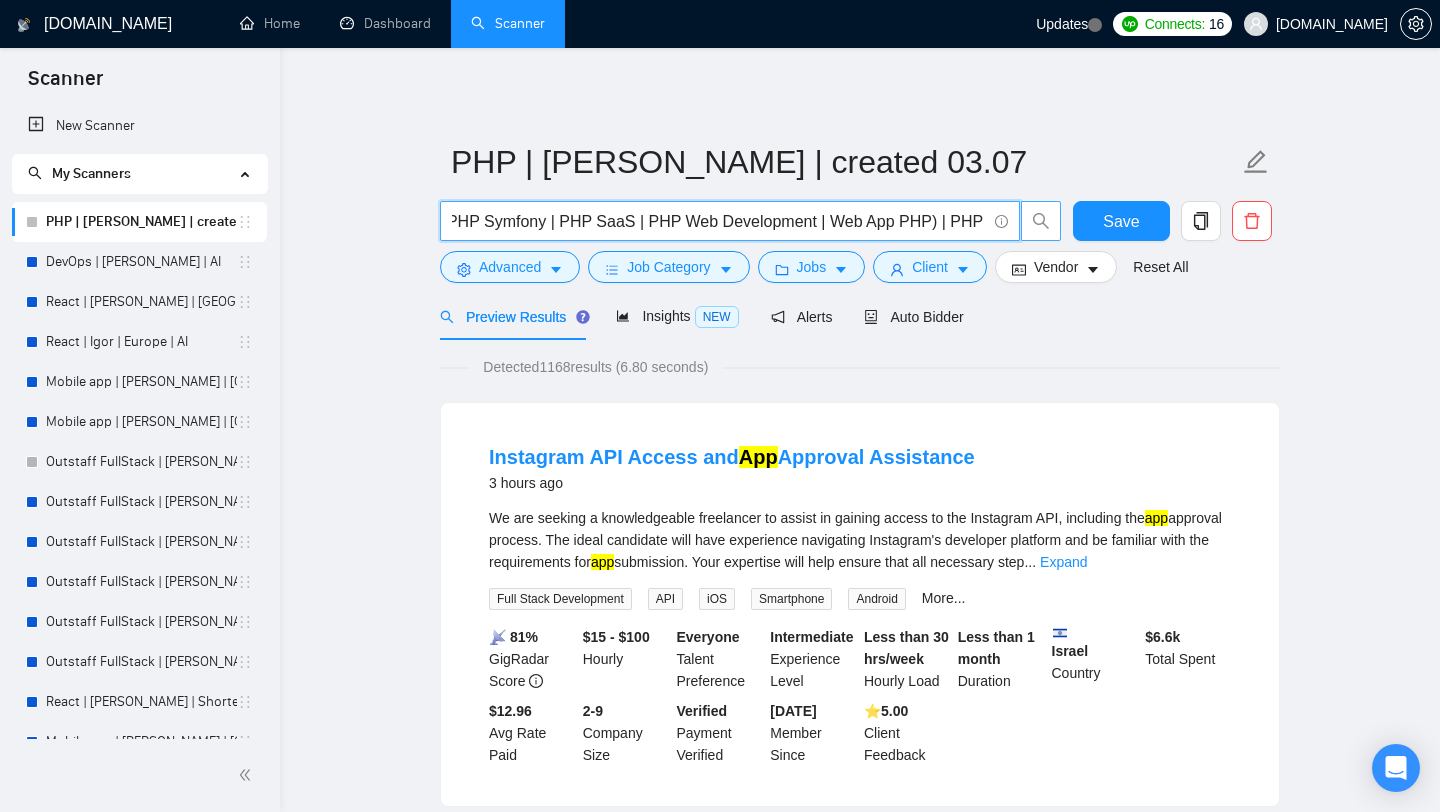 scroll, scrollTop: 0, scrollLeft: 167, axis: horizontal 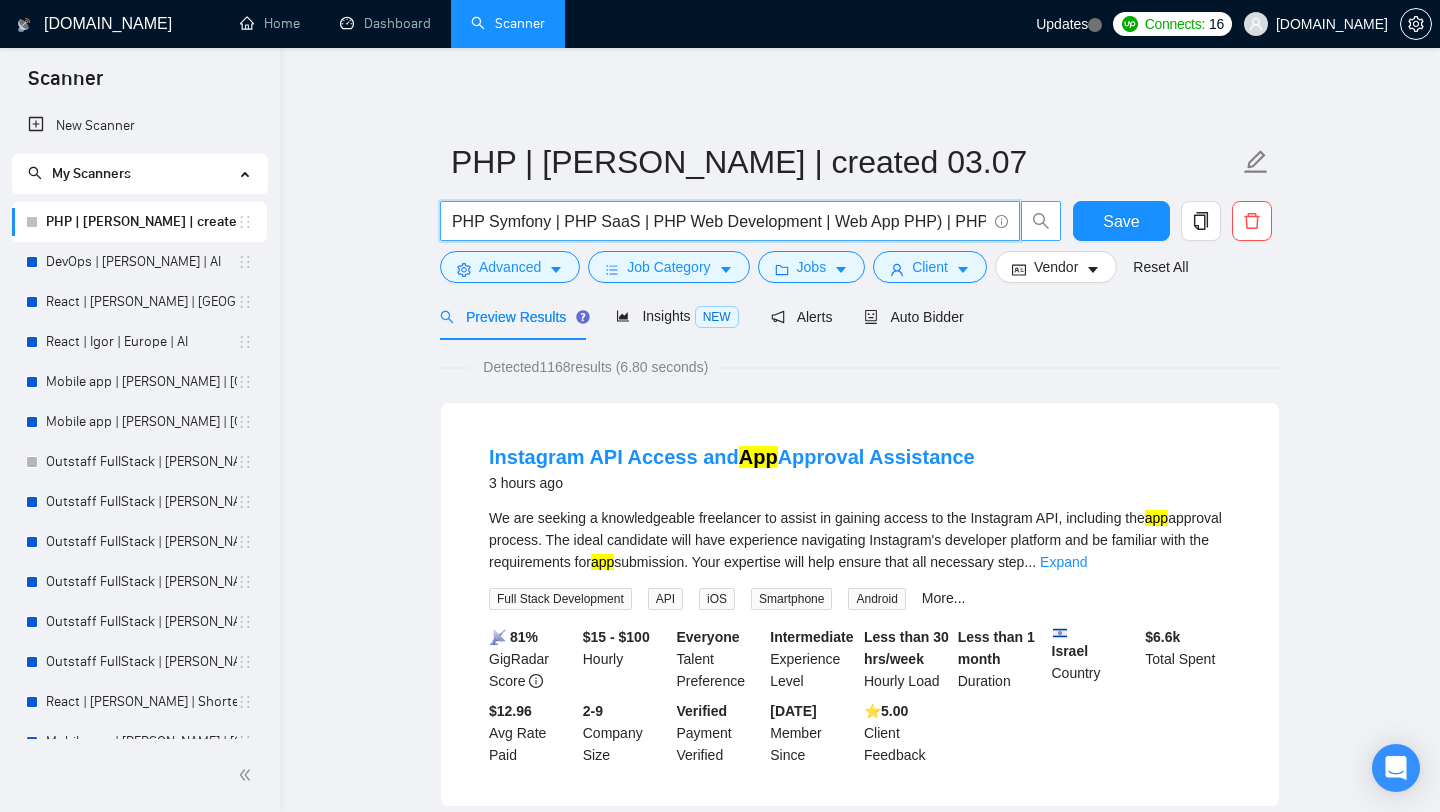 click on "PHP Laravel | AI PHP | PHP Symfony | PHP SaaS | PHP Web Development | Web App PHP) | PHP |" at bounding box center (719, 221) 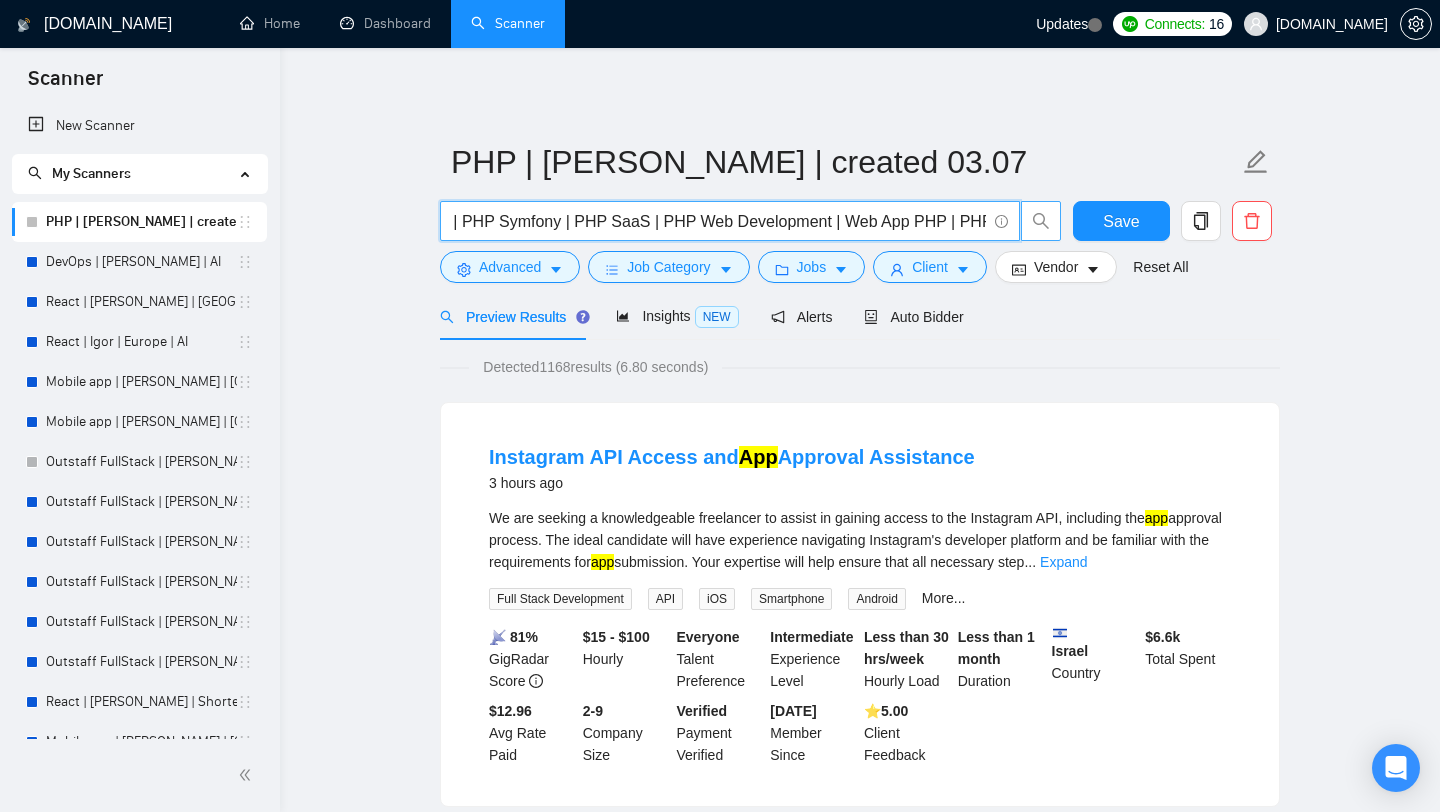 scroll, scrollTop: 0, scrollLeft: 161, axis: horizontal 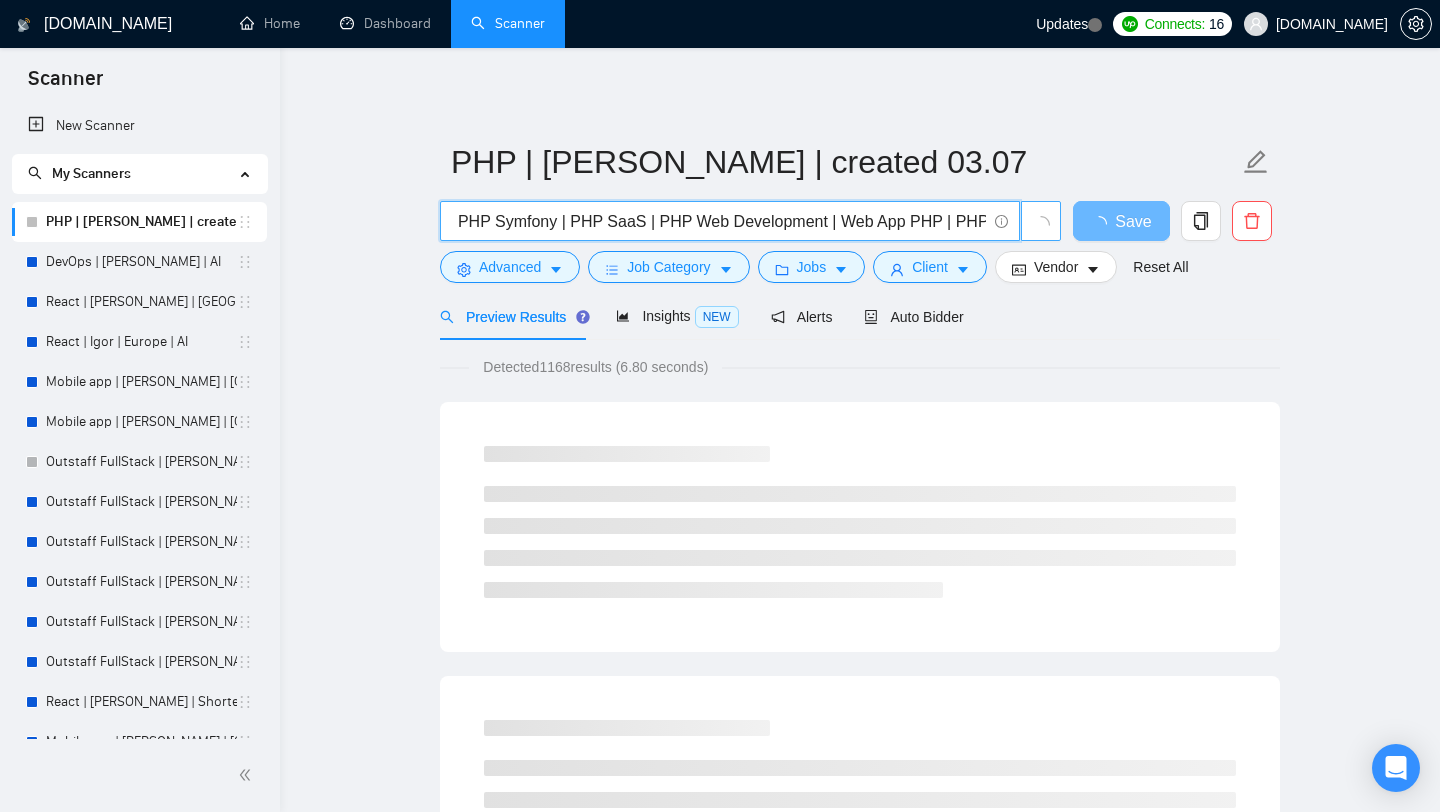 click on "PHP Laravel | AI PHP | PHP Symfony | PHP SaaS | PHP Web Development | Web App PHP | PHP |" at bounding box center (719, 221) 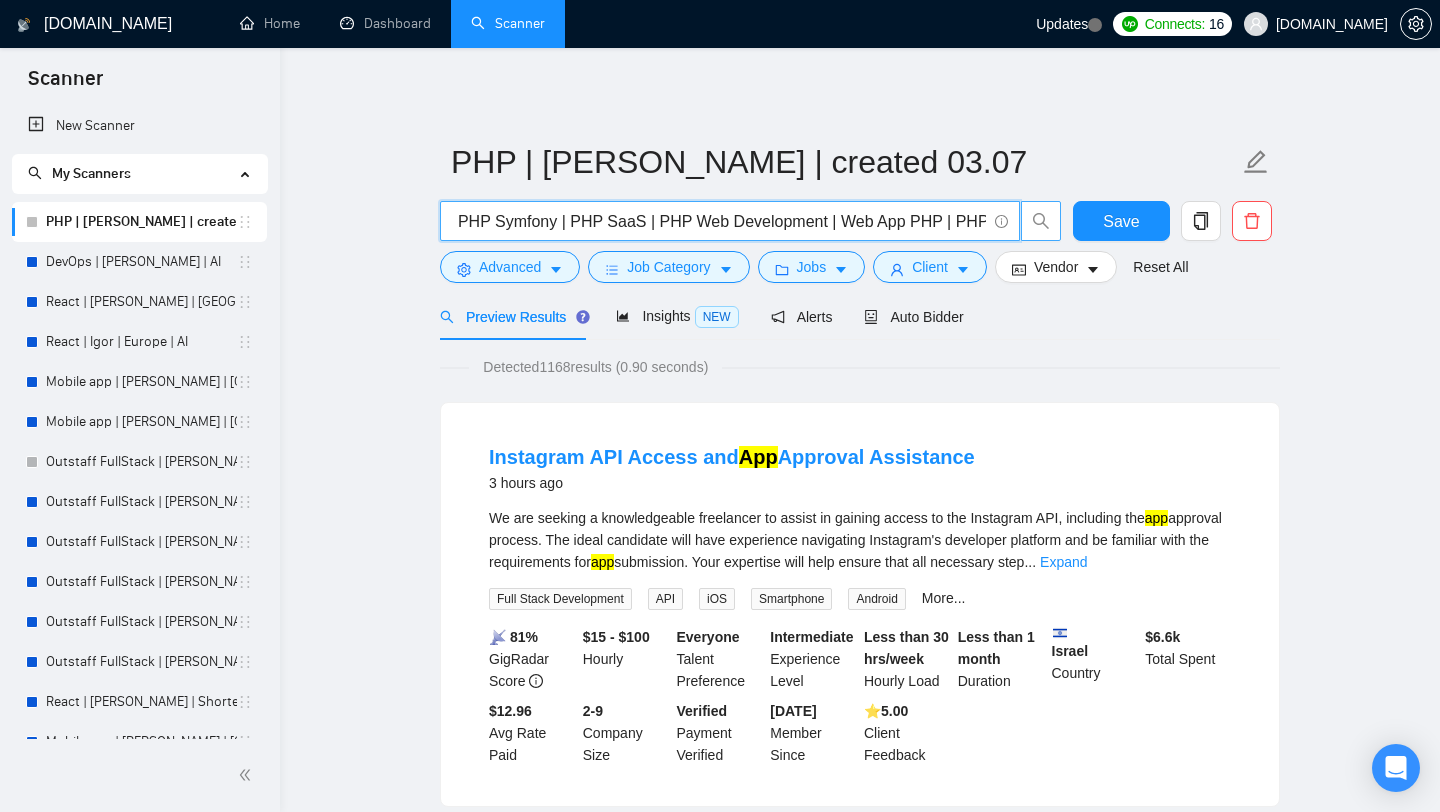 drag, startPoint x: 929, startPoint y: 218, endPoint x: 902, endPoint y: 218, distance: 27 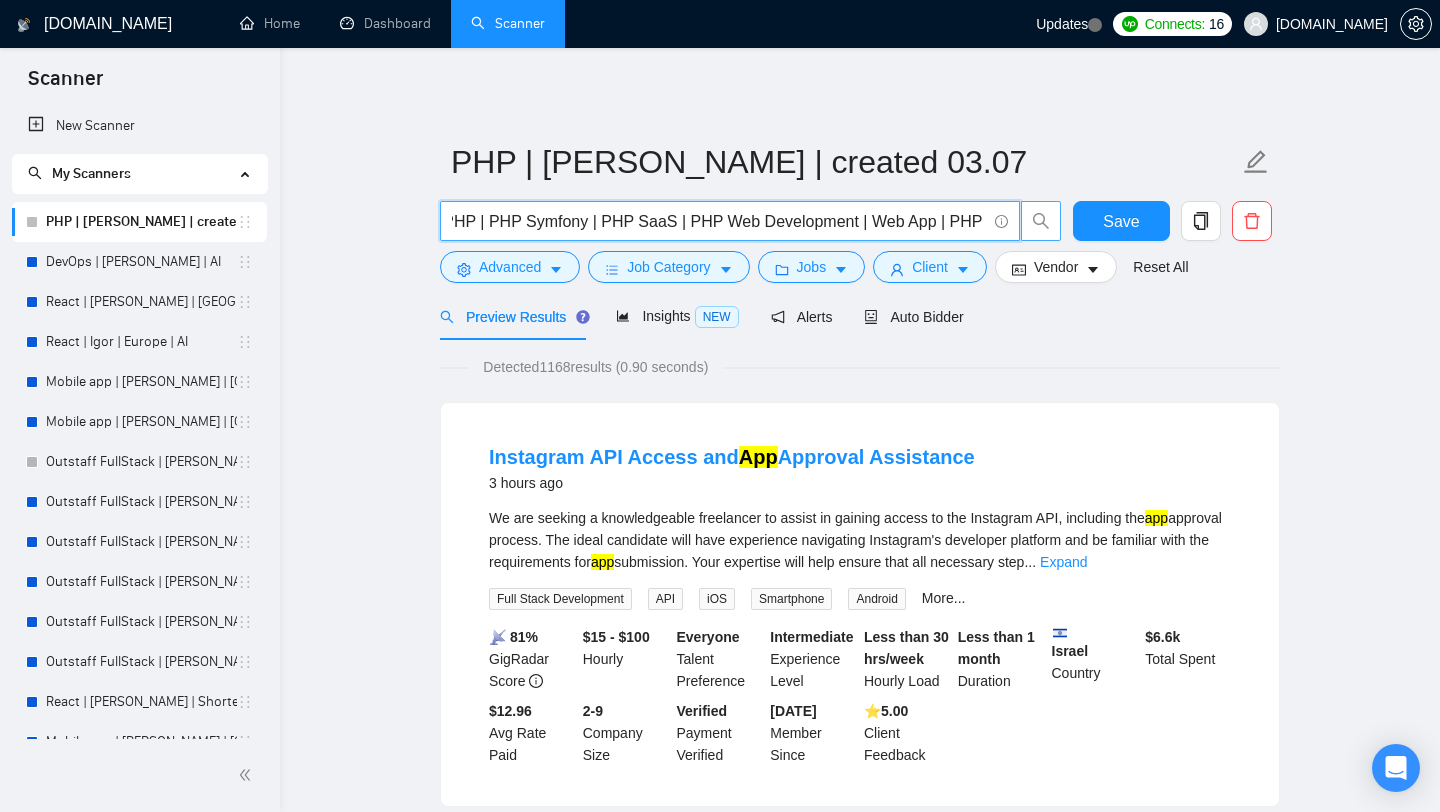 scroll, scrollTop: 0, scrollLeft: 125, axis: horizontal 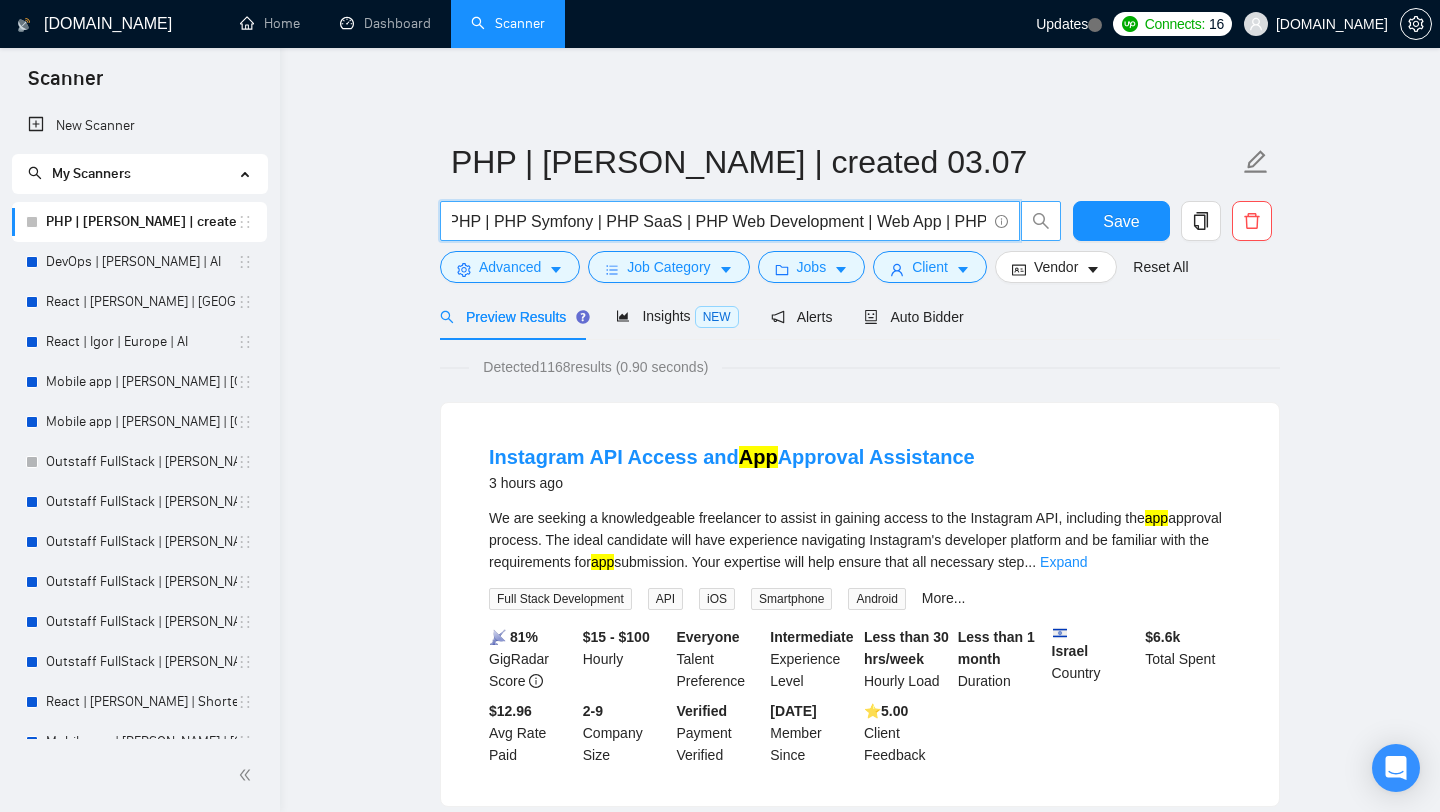 click on "PHP Laravel | AI PHP | PHP Symfony | PHP SaaS | PHP Web Development | Web App | PHP |" at bounding box center [719, 221] 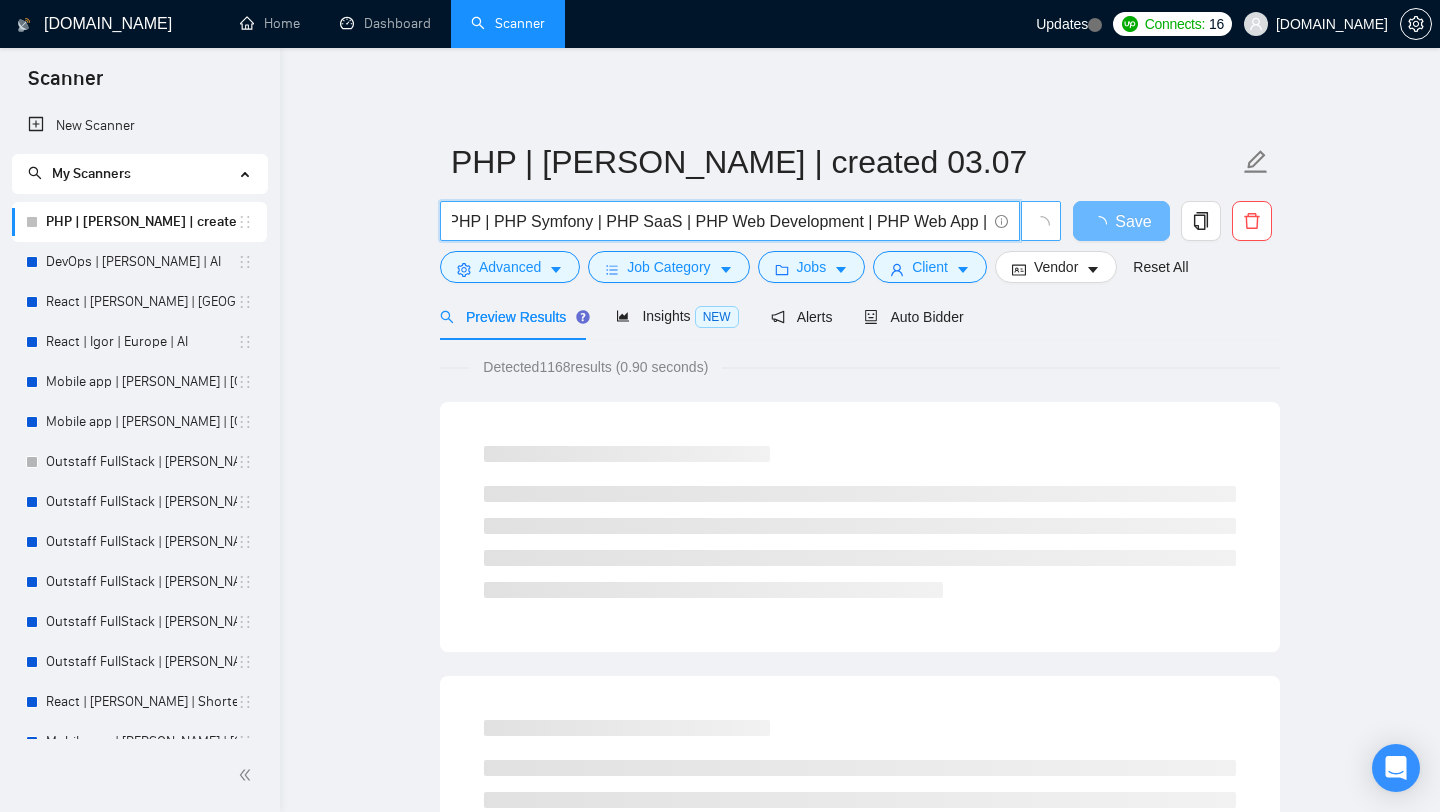 type on "PHP Laravel | AI PHP | PHP Symfony | PHP SaaS | PHP Web Development | PHP Web App | PHP |" 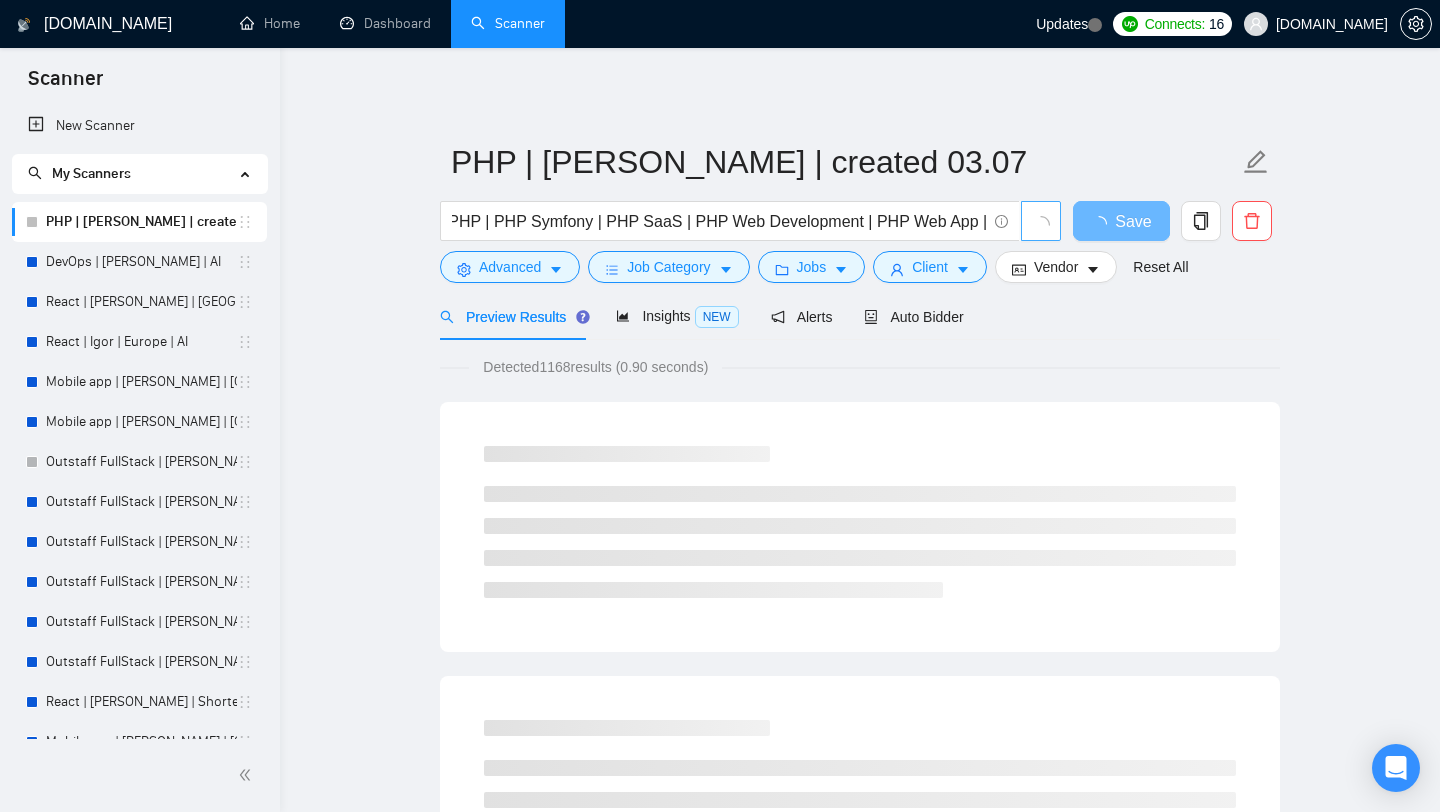 scroll, scrollTop: 0, scrollLeft: 0, axis: both 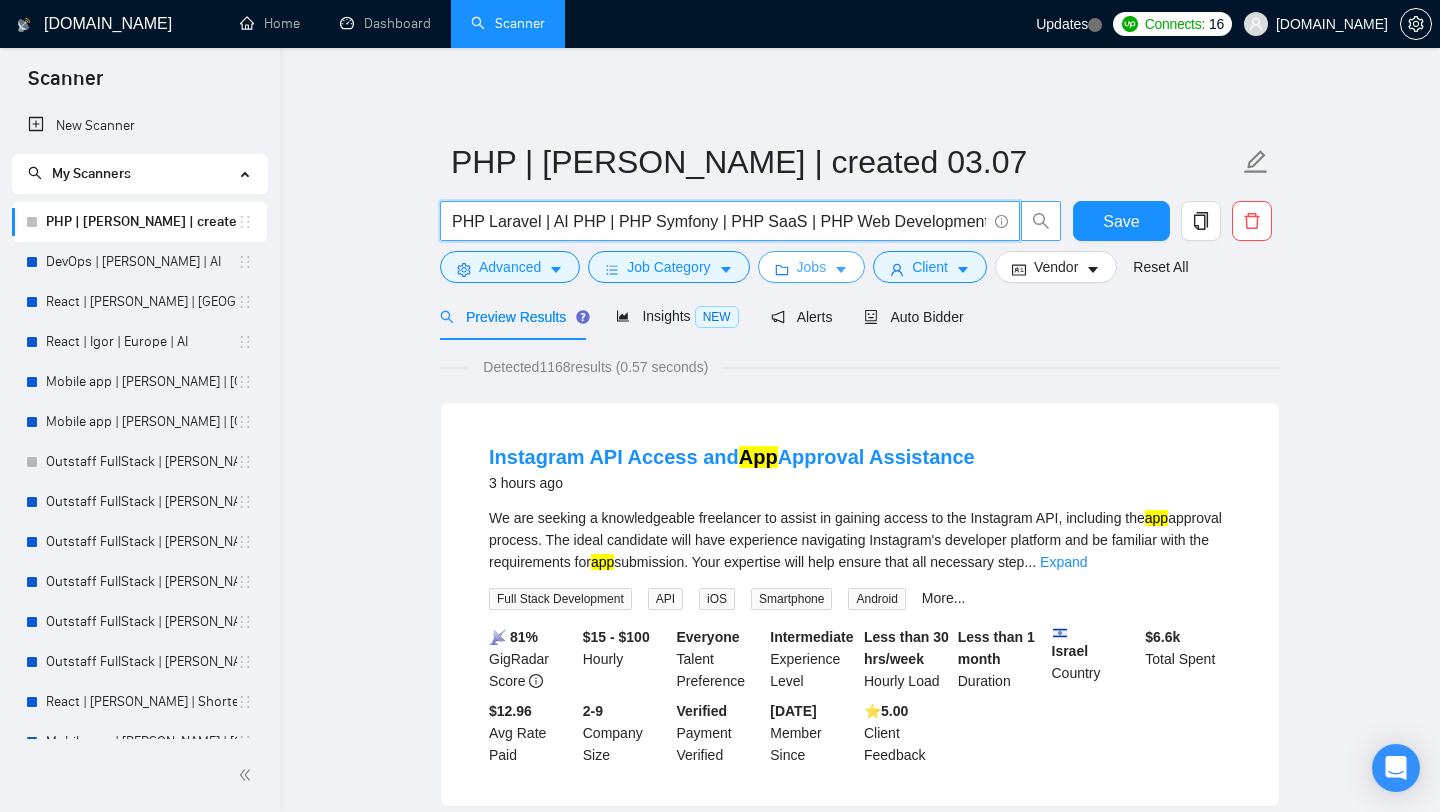 click on "Jobs" at bounding box center [812, 267] 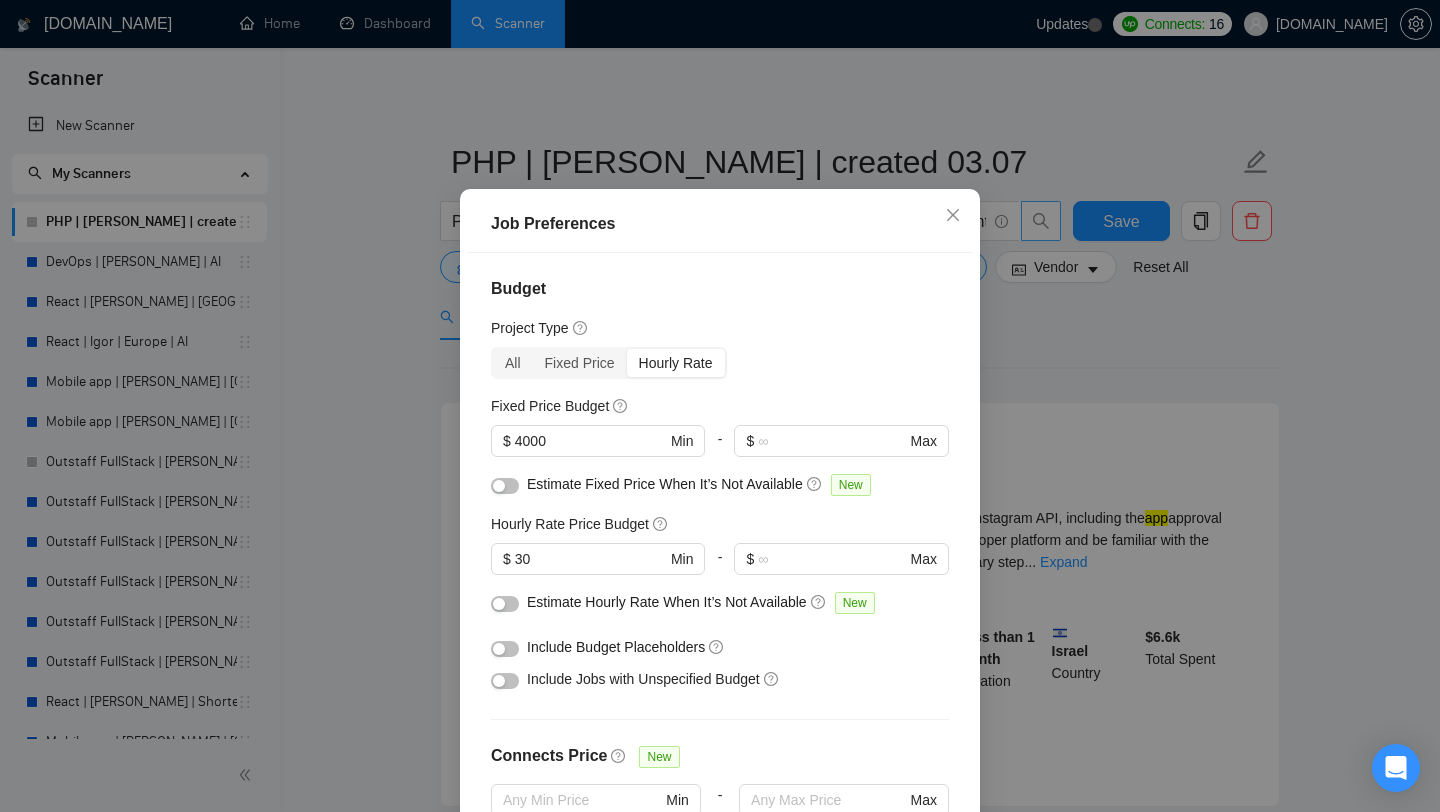 scroll, scrollTop: 528, scrollLeft: 0, axis: vertical 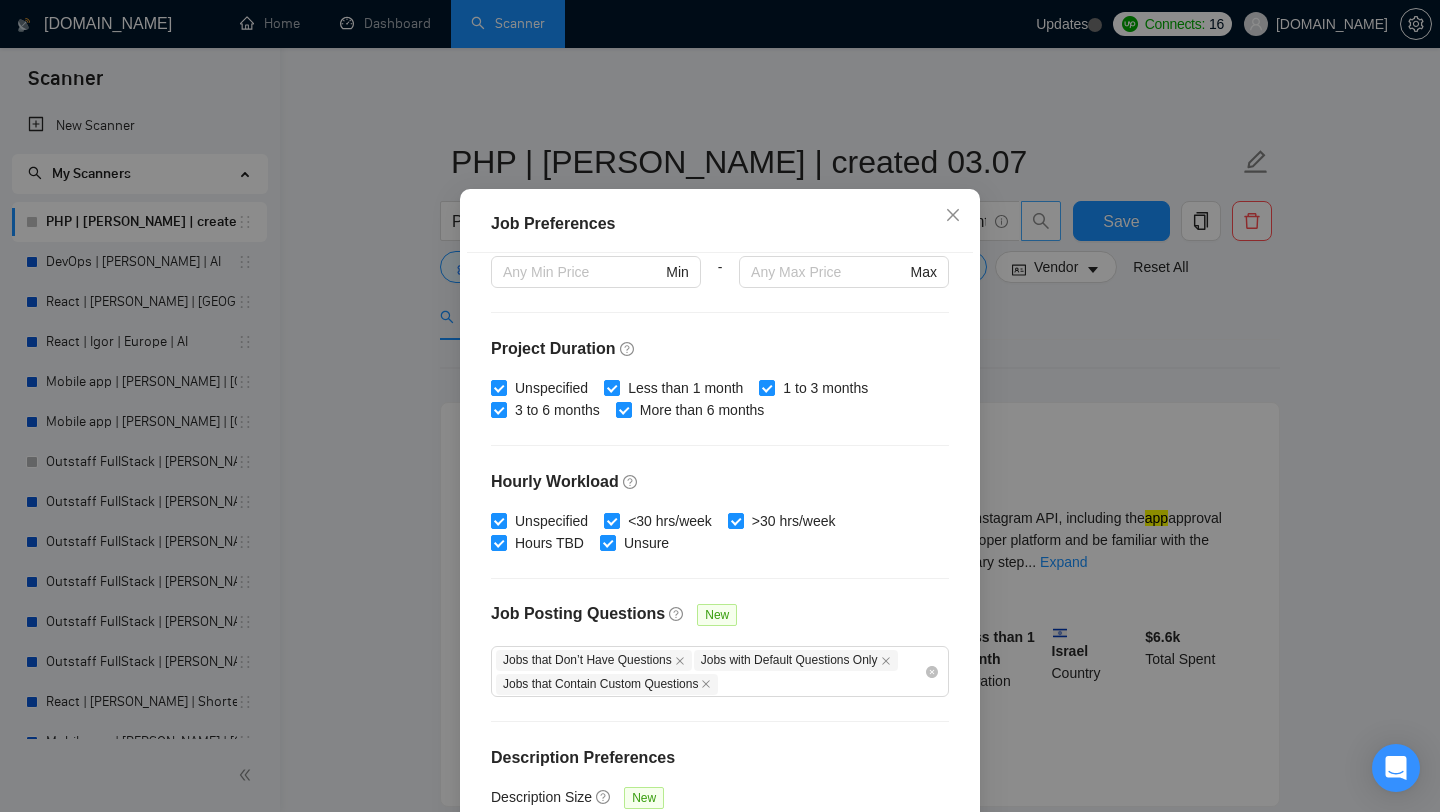 click on "Job Preferences Budget Project Type All Fixed Price Hourly Rate   Fixed Price Budget $ 4000 Min - $ Max Estimate Fixed Price When It’s Not Available New   Hourly Rate Price Budget $ 30 Min - $ Max Estimate Hourly Rate When It’s Not Available New Include Budget Placeholders Include Jobs with Unspecified Budget   Connects Price New Min - Max Project Duration   Unspecified Less than 1 month 1 to 3 months 3 to 6 months More than 6 months Hourly Workload   Unspecified <30 hrs/week >30 hrs/week Hours TBD Unsure Job Posting Questions New Jobs that Don’t Have Questions Jobs with Default Questions Only Jobs that Contain Custom Questions   Description Preferences Description Size New   Any description size Reset OK" at bounding box center (720, 406) 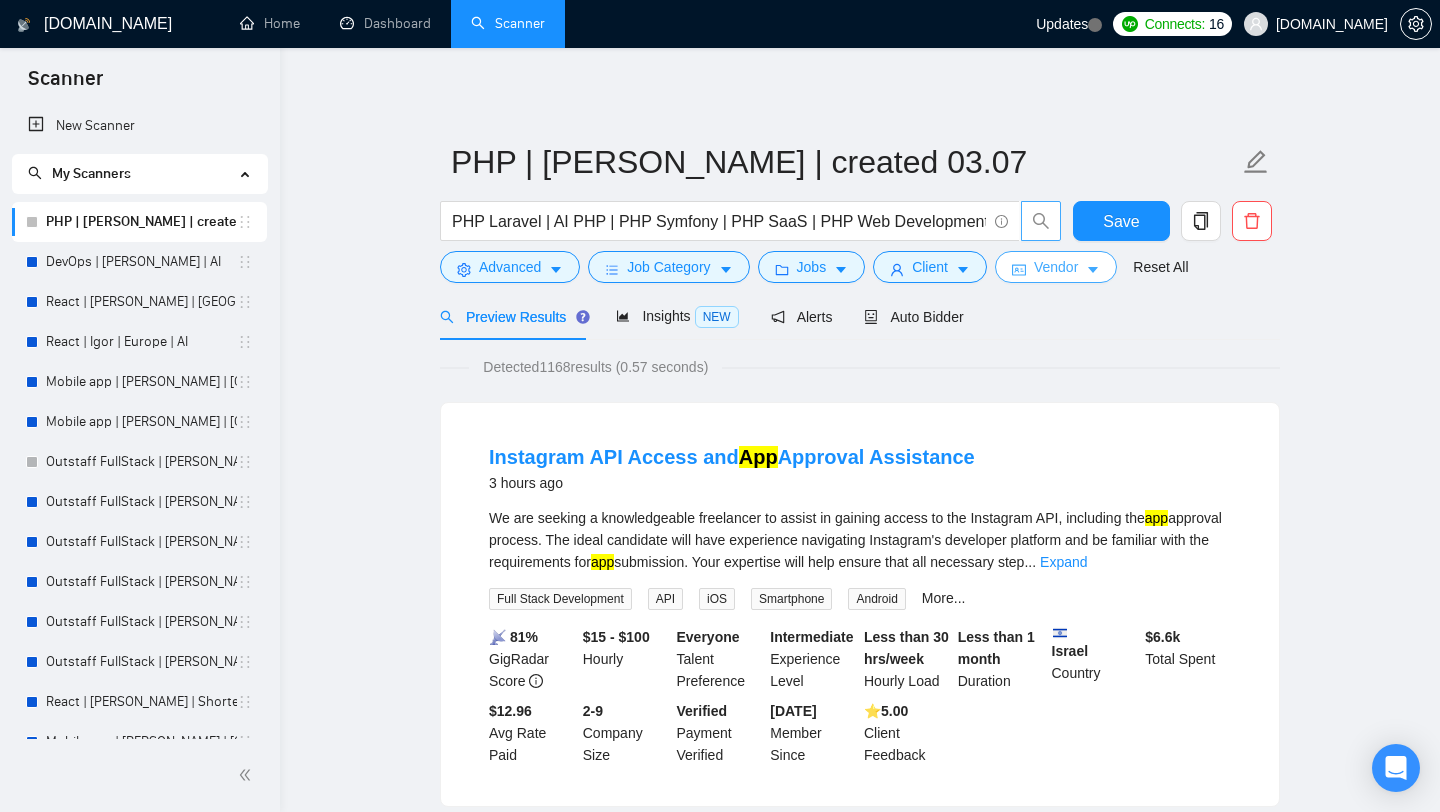 click on "Vendor" at bounding box center (1056, 267) 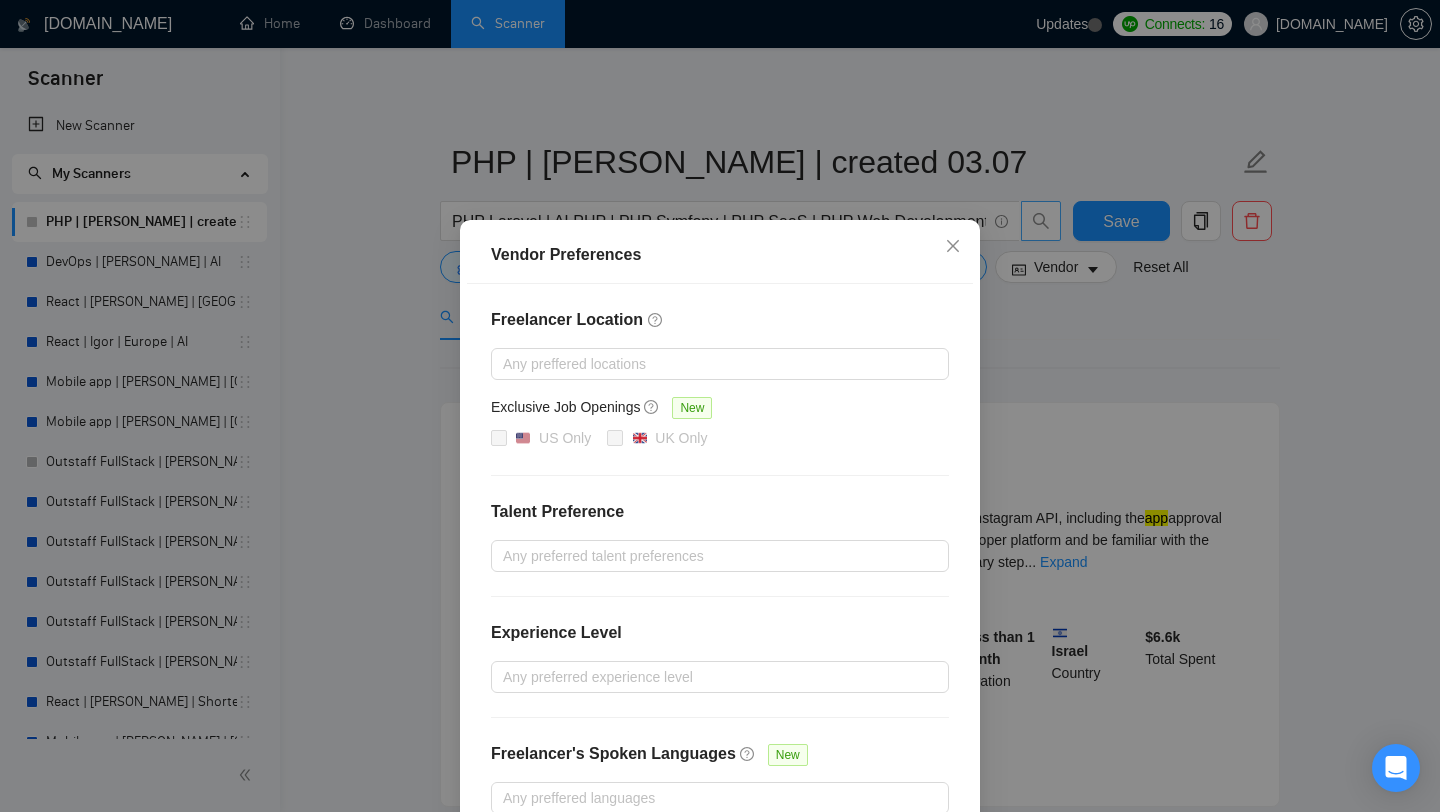 click on "Vendor Preferences Freelancer Location     Any preffered locations Exclusive Job Openings [GEOGRAPHIC_DATA] Only UK Only Talent Preference   Any preferred talent preferences Experience Level   Any preferred experience level Freelancer's Spoken Languages New   Any preffered languages Reset OK" at bounding box center [720, 406] 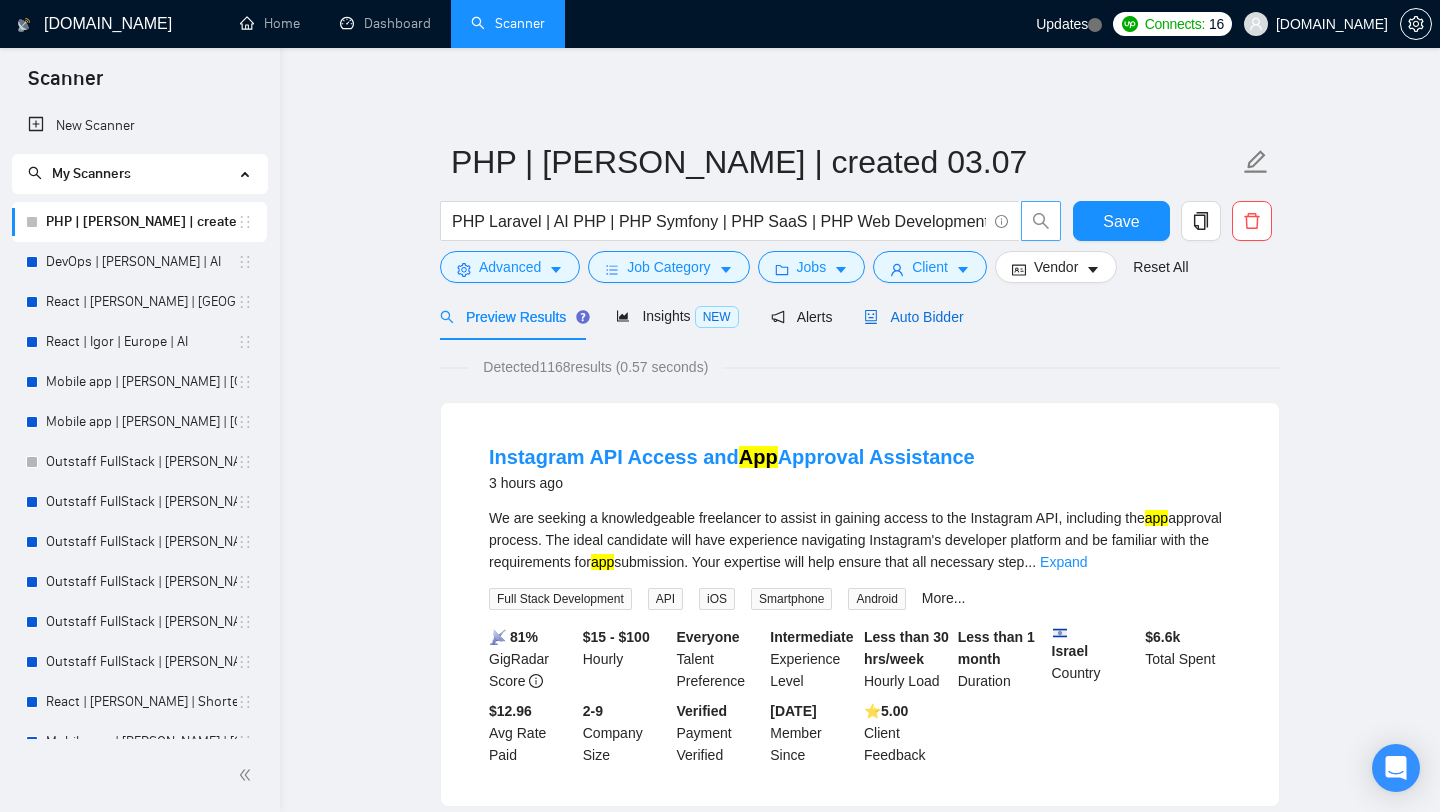 click on "Auto Bidder" at bounding box center (913, 317) 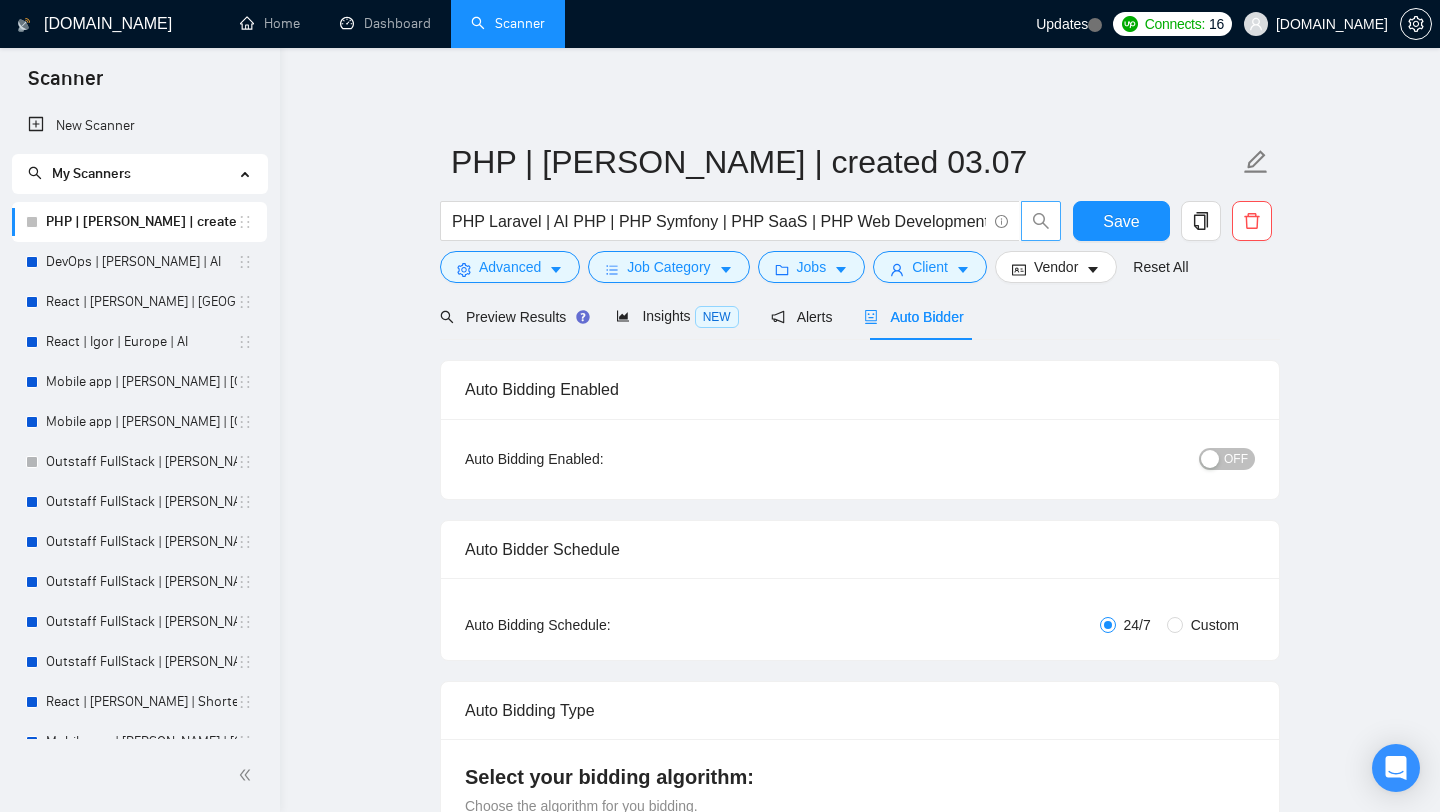 type 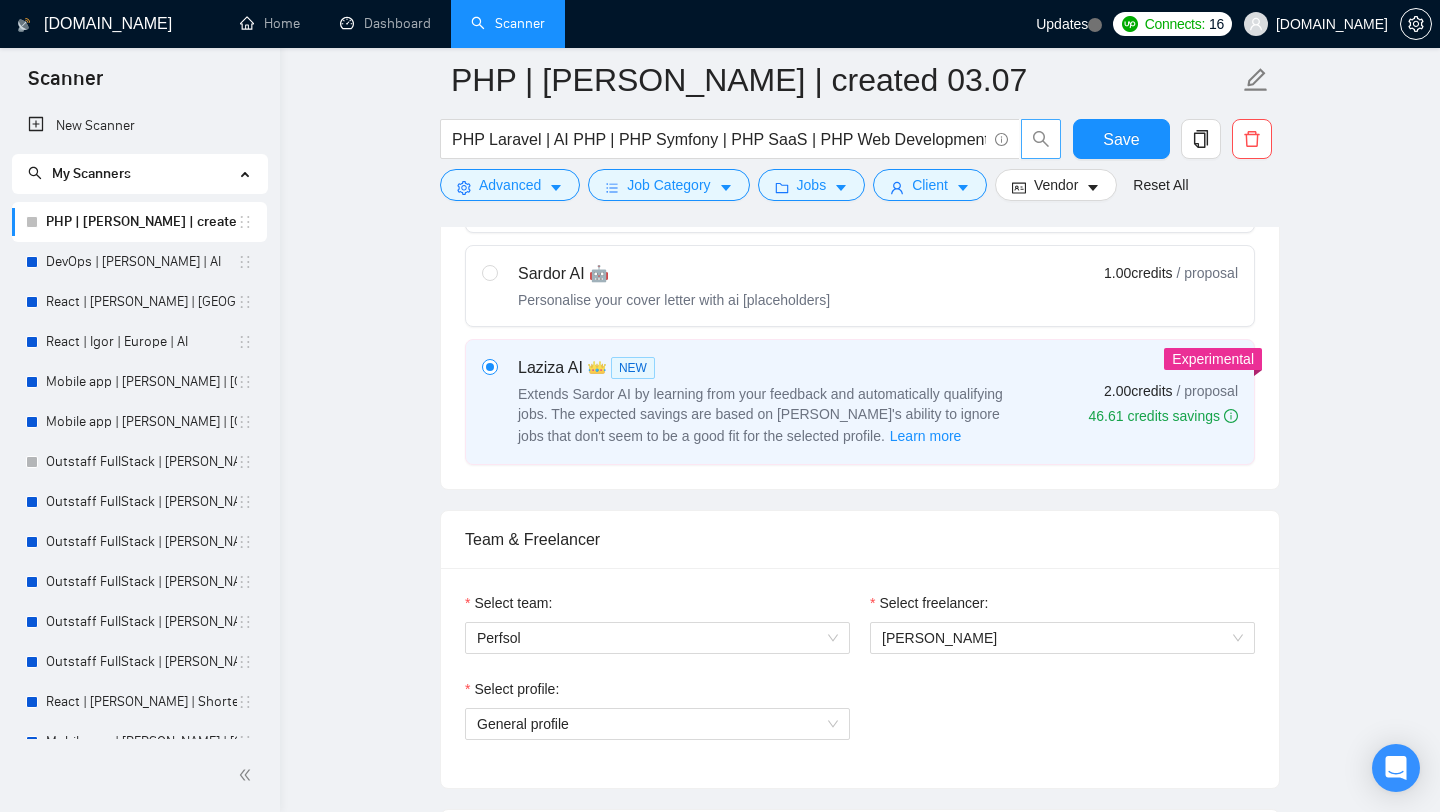 scroll, scrollTop: 383, scrollLeft: 0, axis: vertical 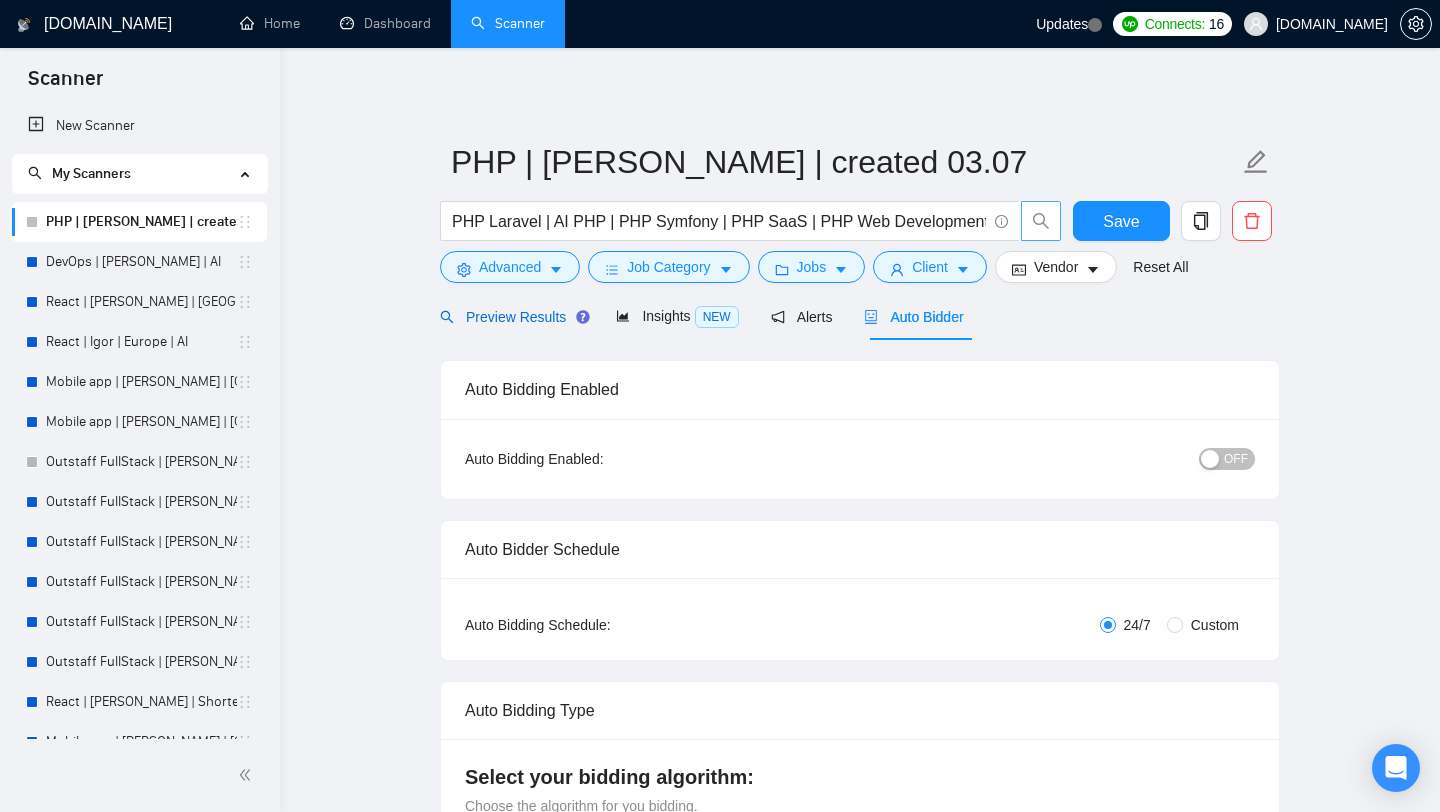 click on "Preview Results" at bounding box center [512, 317] 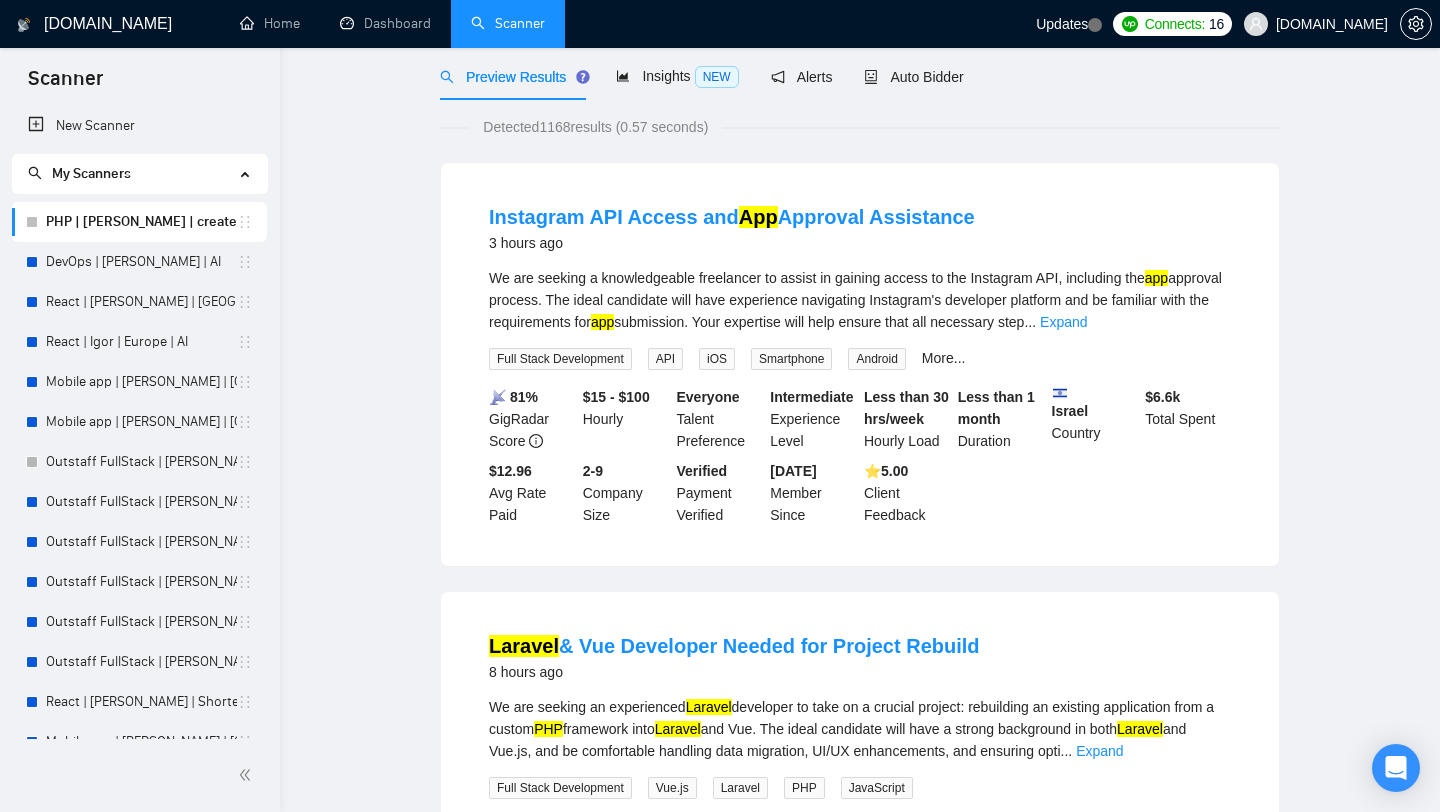 scroll, scrollTop: 16, scrollLeft: 0, axis: vertical 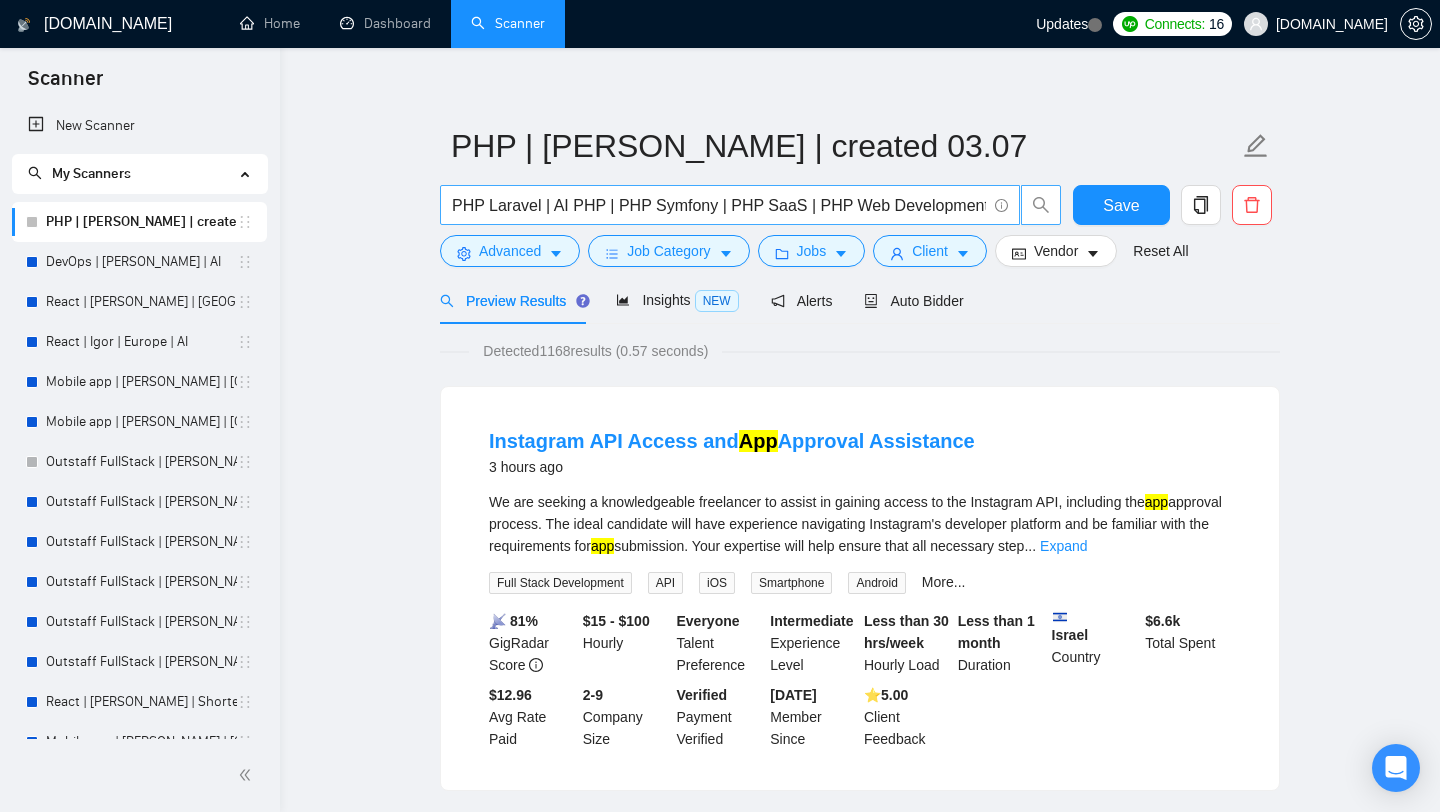 click on "PHP Laravel | AI PHP | PHP Symfony | PHP SaaS | PHP Web Development | PHP Web App | PHP |" at bounding box center [719, 205] 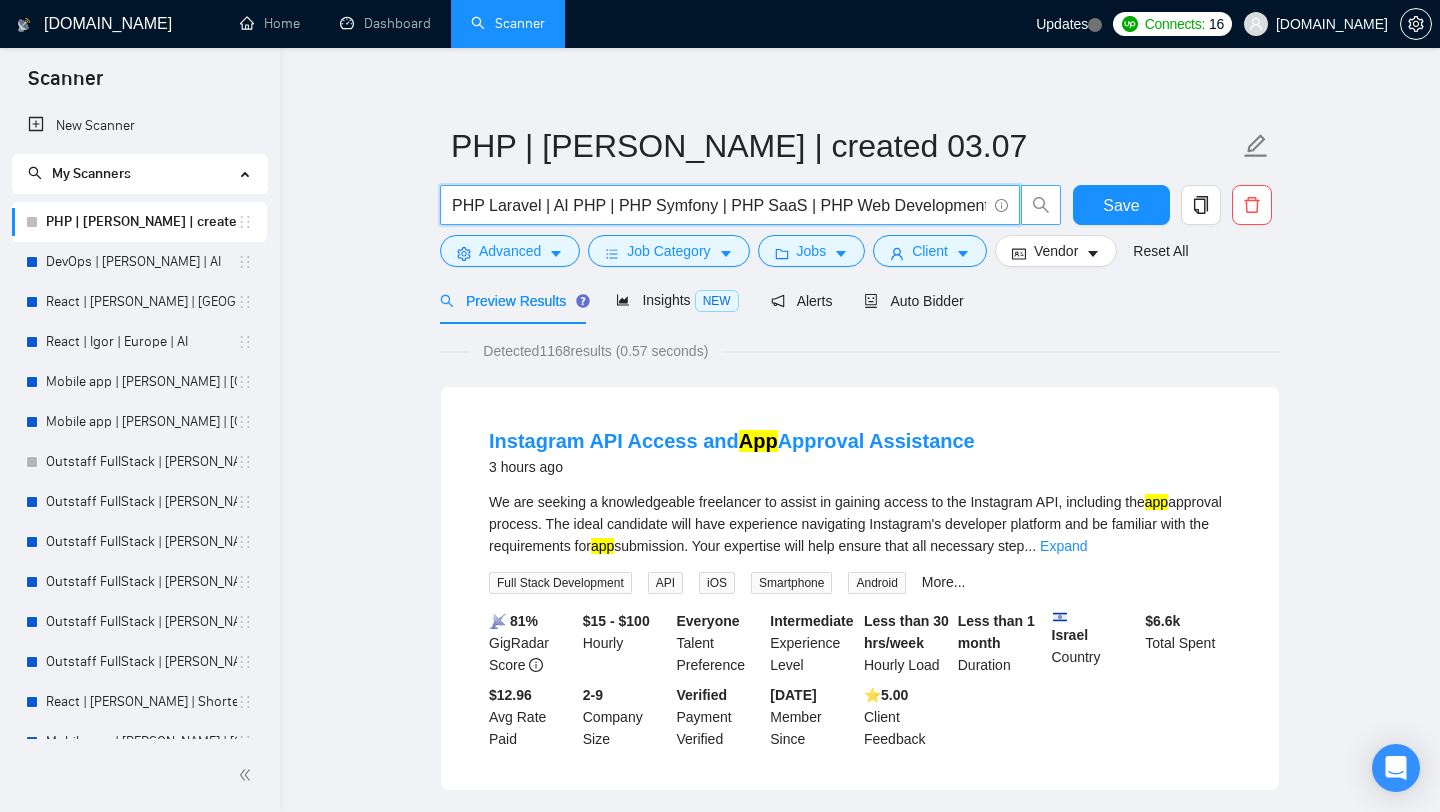 click on "PHP Laravel | AI PHP | PHP Symfony | PHP SaaS | PHP Web Development | PHP Web App | PHP |" at bounding box center (719, 205) 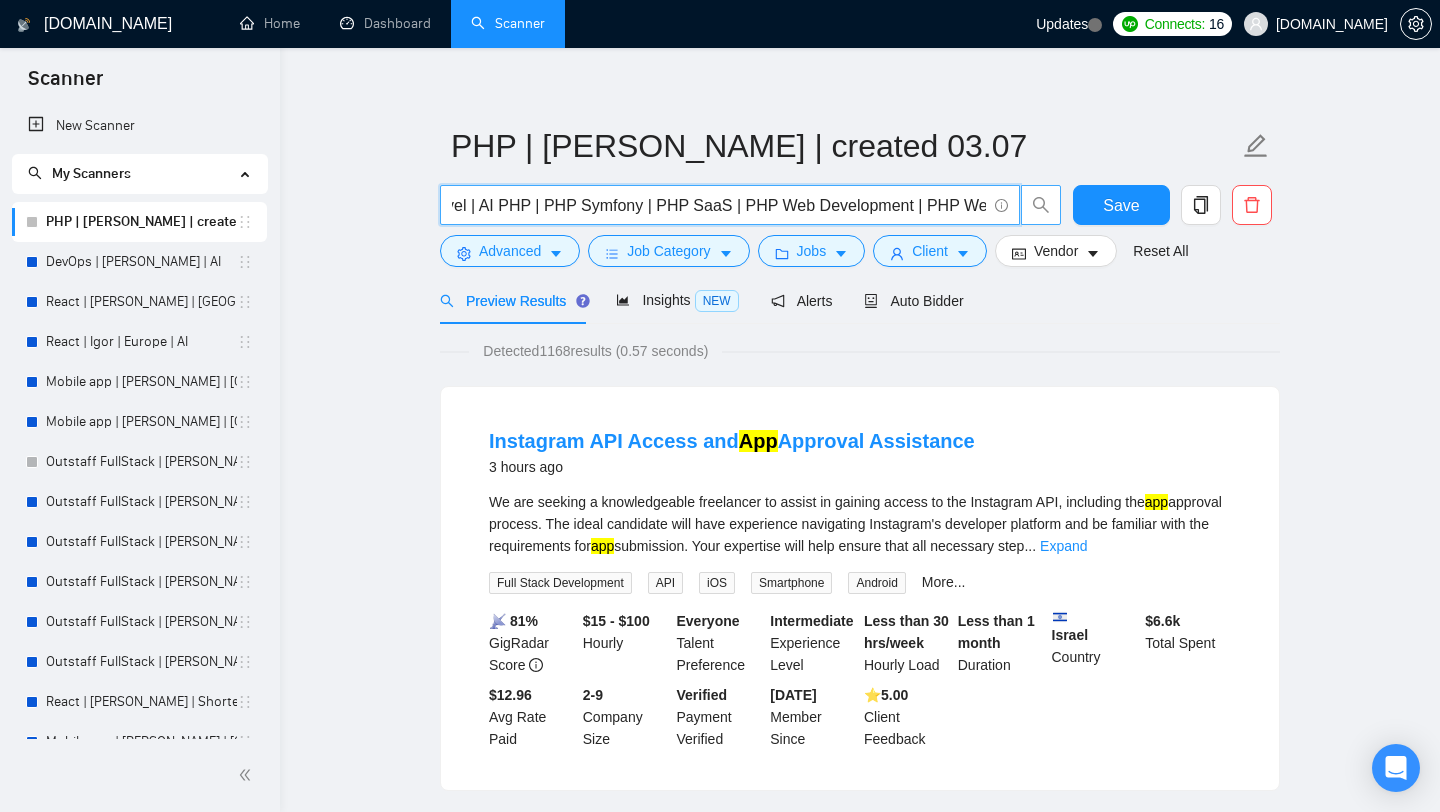 scroll, scrollTop: 0, scrollLeft: 161, axis: horizontal 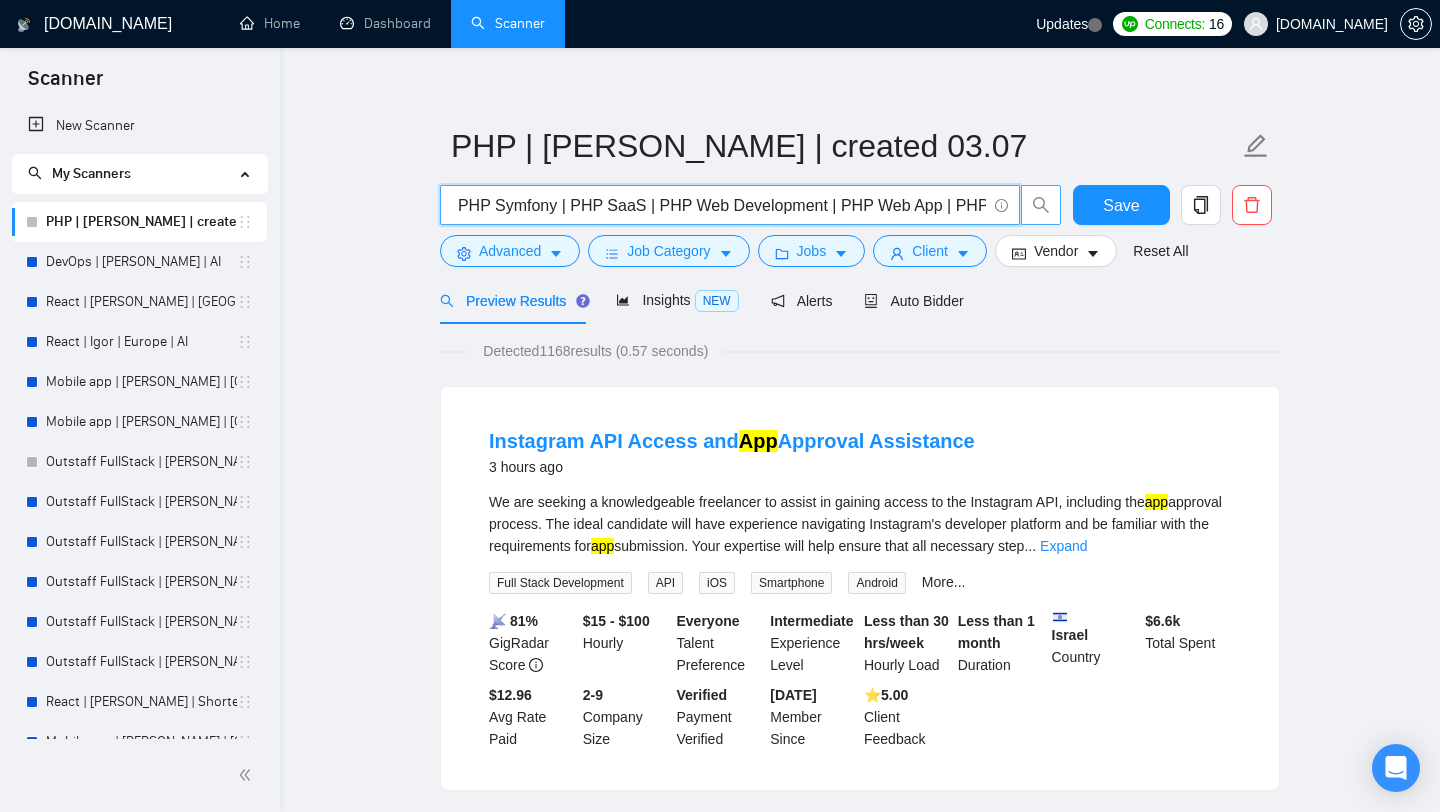 click on "PHP Laravel | AI PHP | PHP Symfony | PHP SaaS | PHP Web Development | PHP Web App | PHP |" at bounding box center (719, 205) 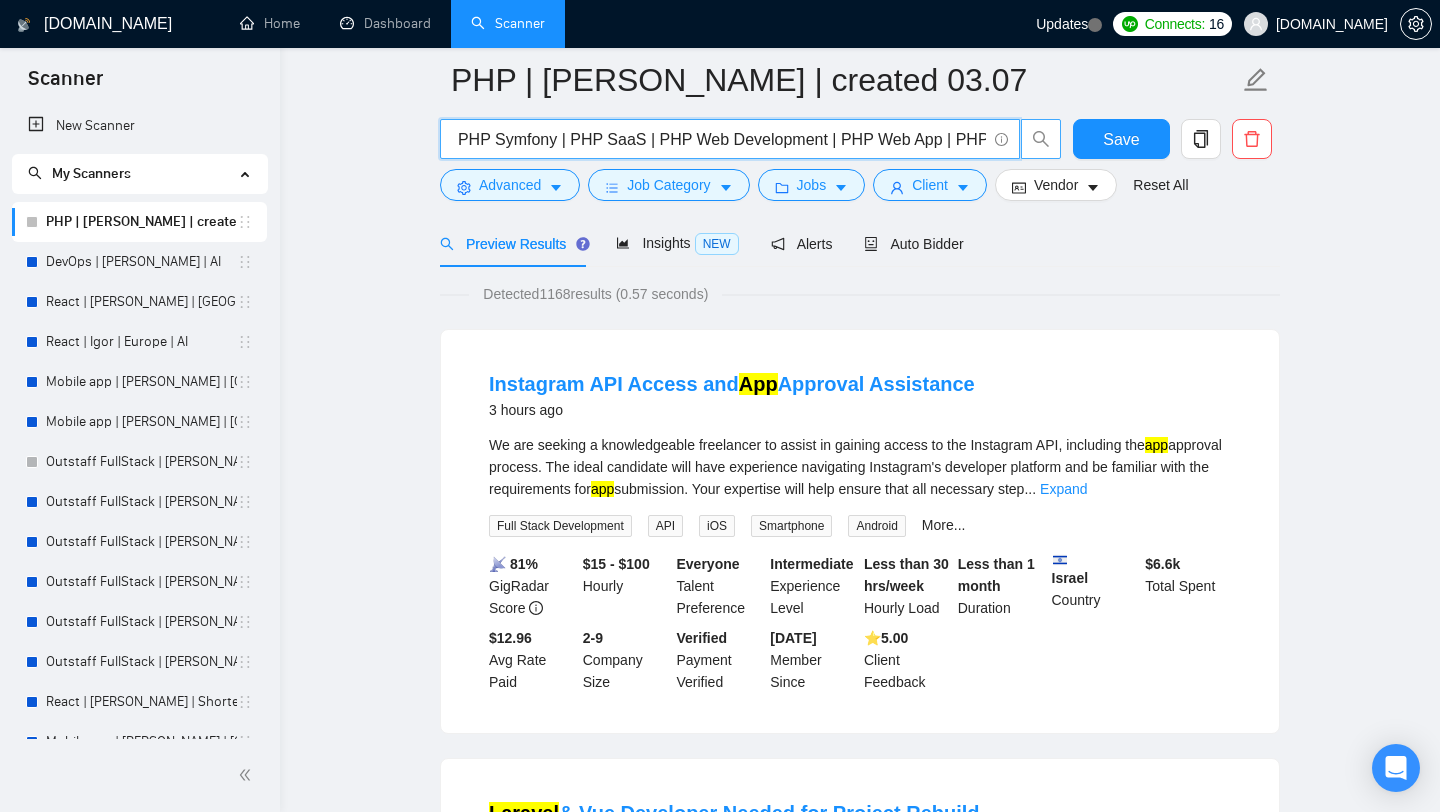 scroll, scrollTop: 0, scrollLeft: 0, axis: both 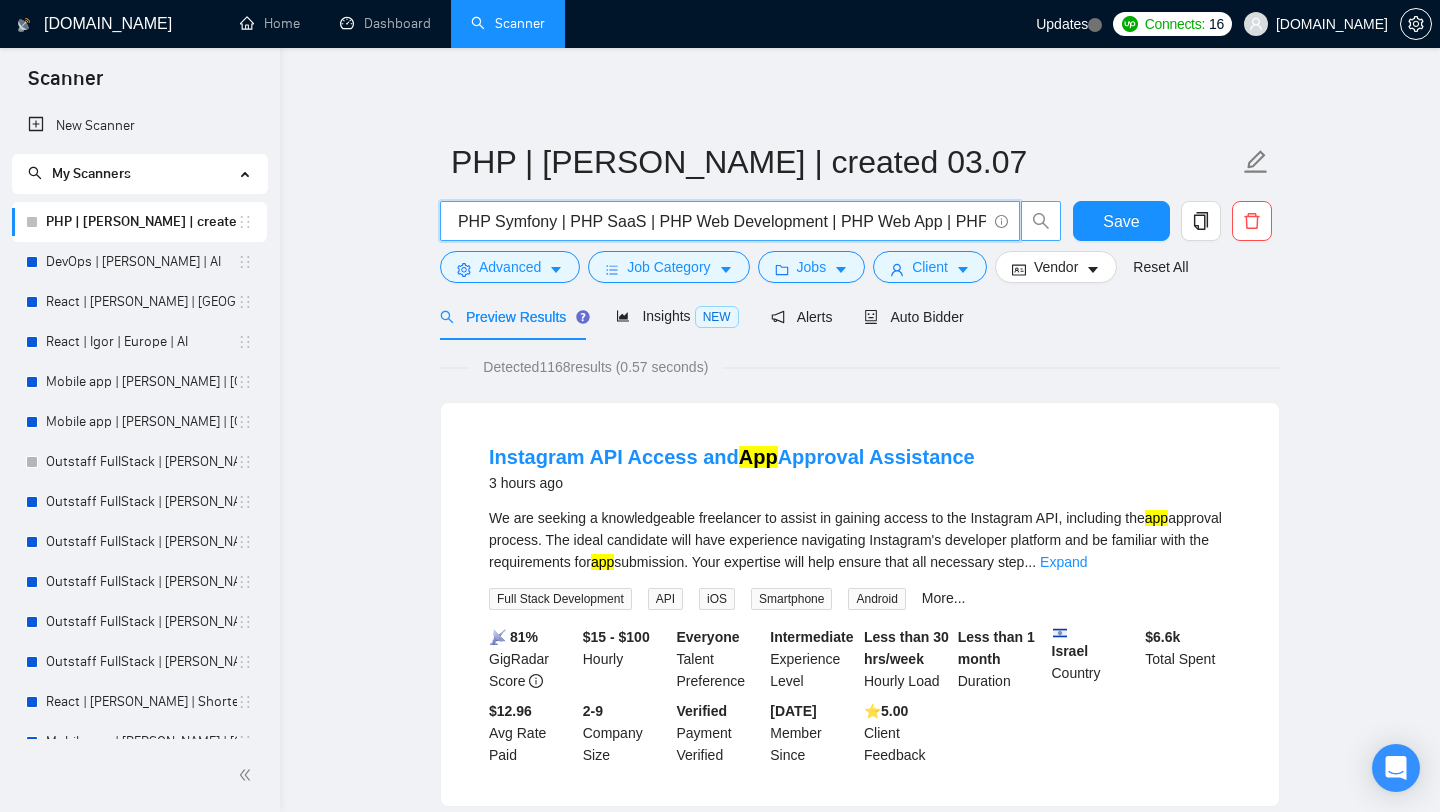 drag, startPoint x: 931, startPoint y: 219, endPoint x: 832, endPoint y: 219, distance: 99 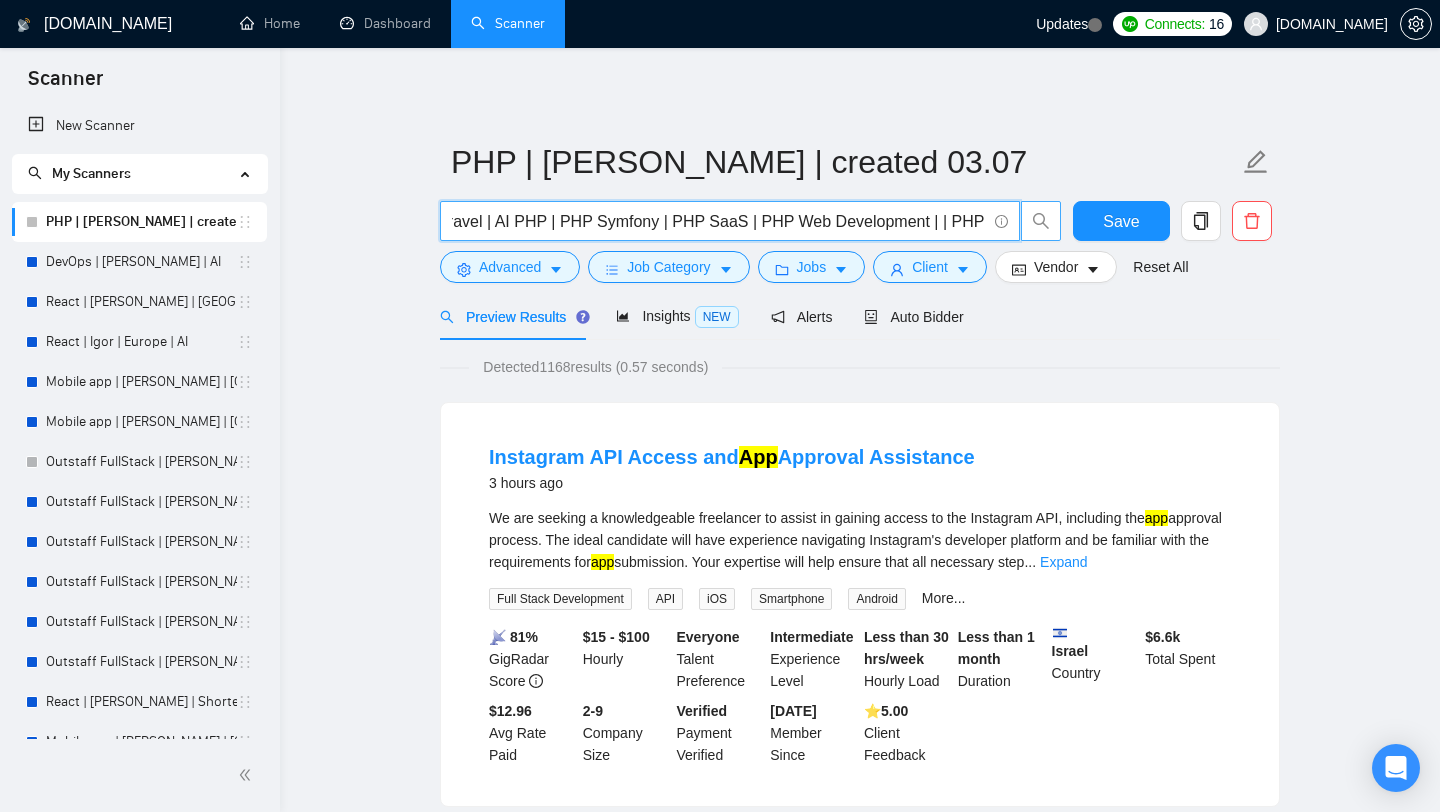 scroll, scrollTop: 0, scrollLeft: 55, axis: horizontal 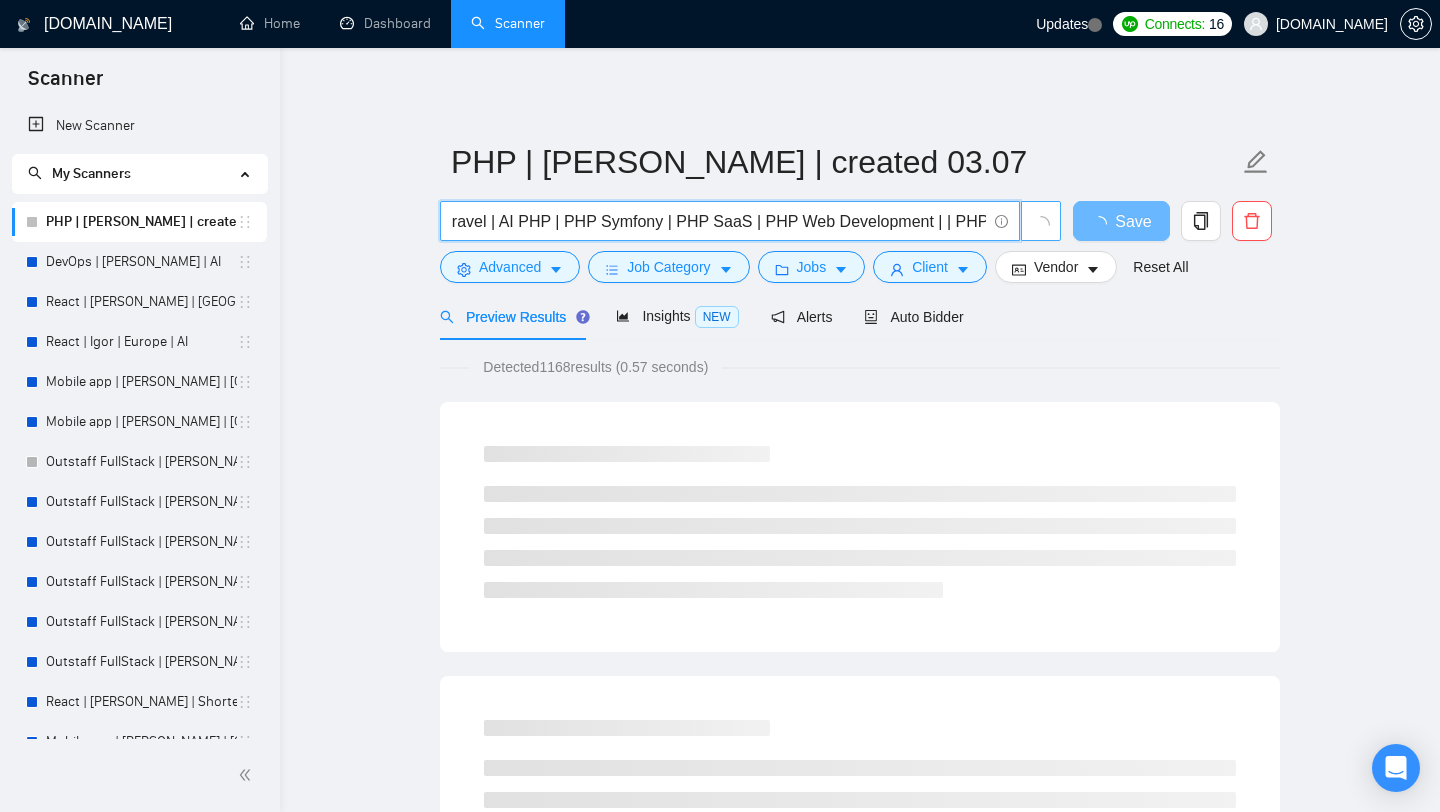 drag, startPoint x: 923, startPoint y: 217, endPoint x: 854, endPoint y: 217, distance: 69 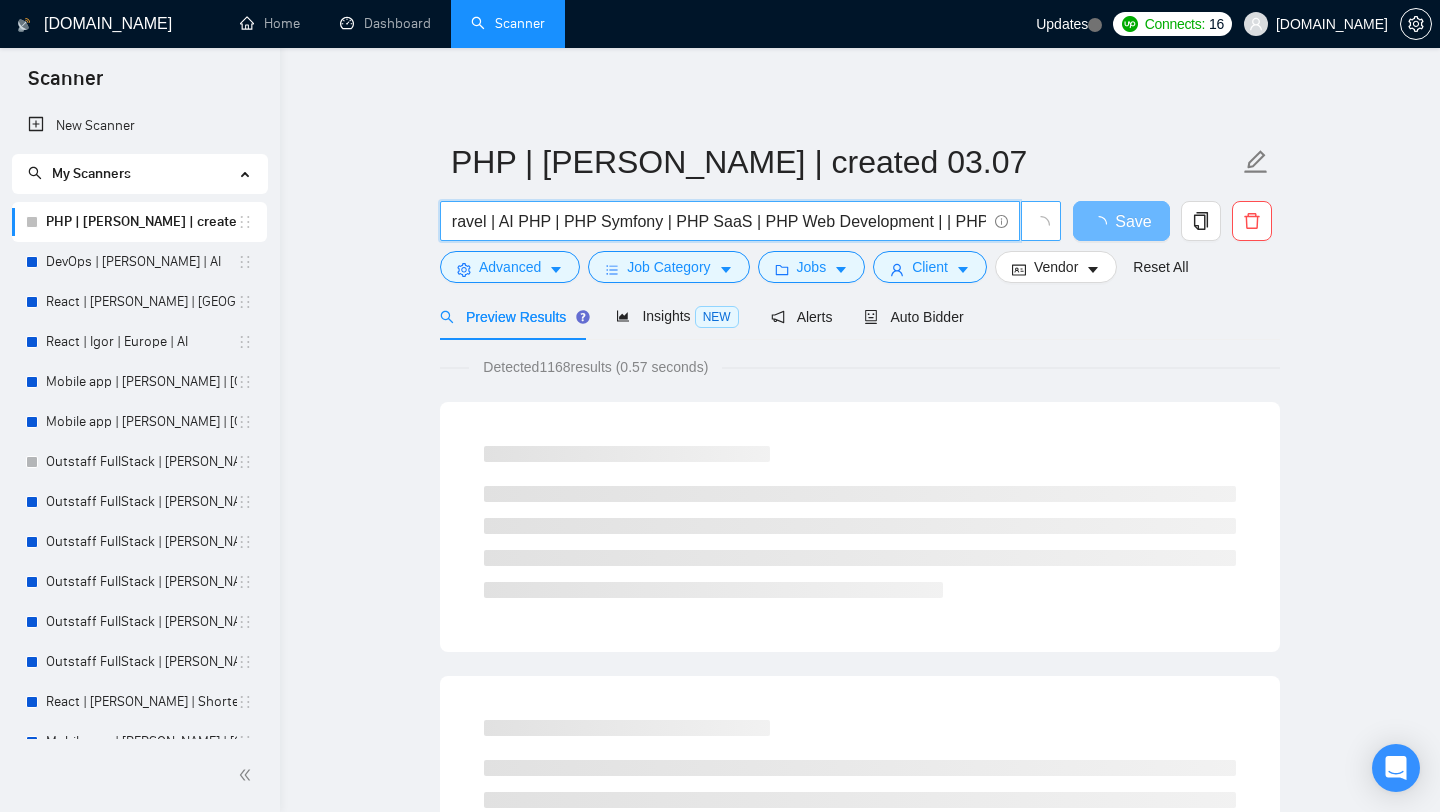 click on "PHP Laravel | AI PHP | PHP Symfony | PHP SaaS | PHP Web Development | | PHP |" at bounding box center [719, 221] 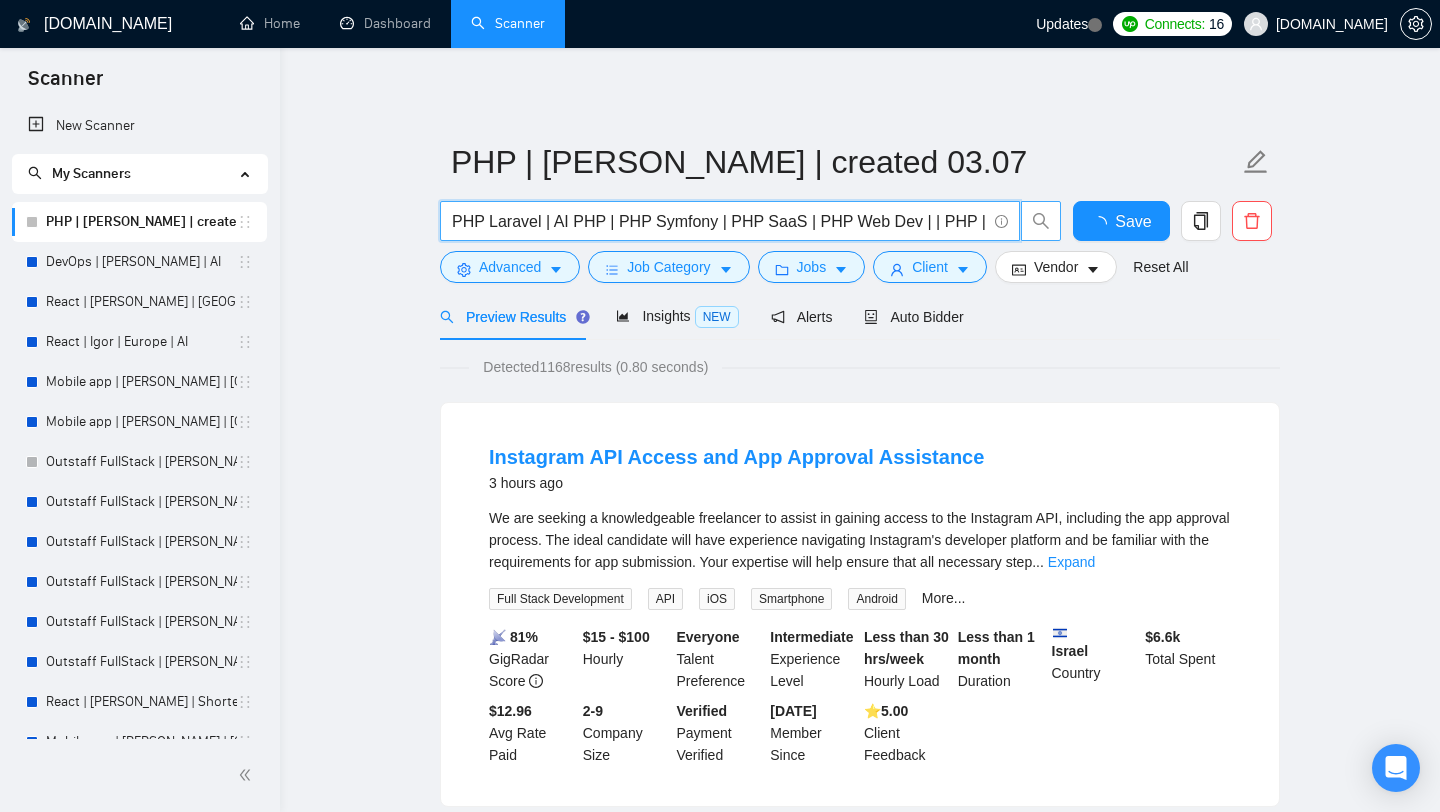 scroll, scrollTop: 0, scrollLeft: 0, axis: both 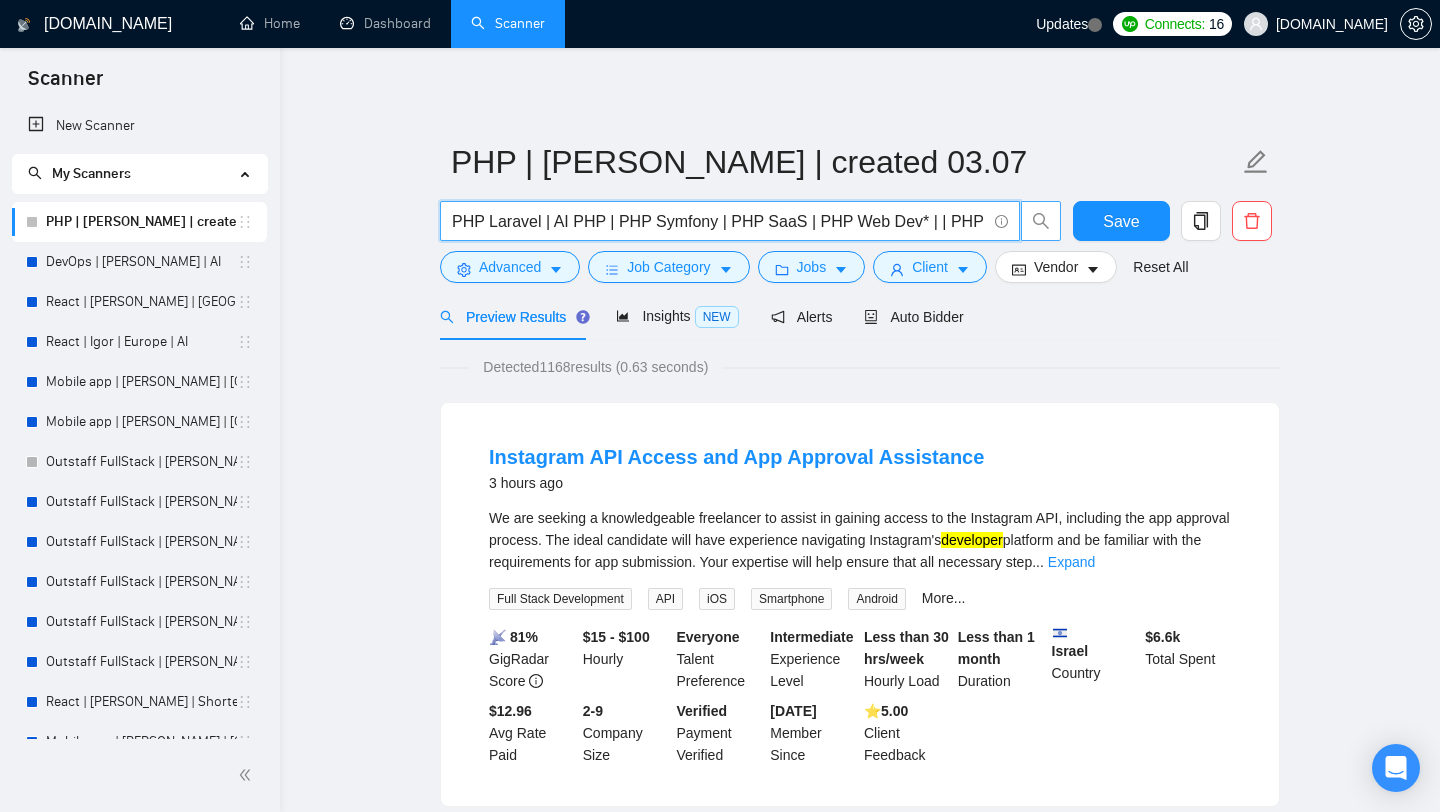 click on "PHP Laravel | AI PHP | PHP Symfony | PHP SaaS | PHP Web Dev* | | PHP |" at bounding box center [719, 221] 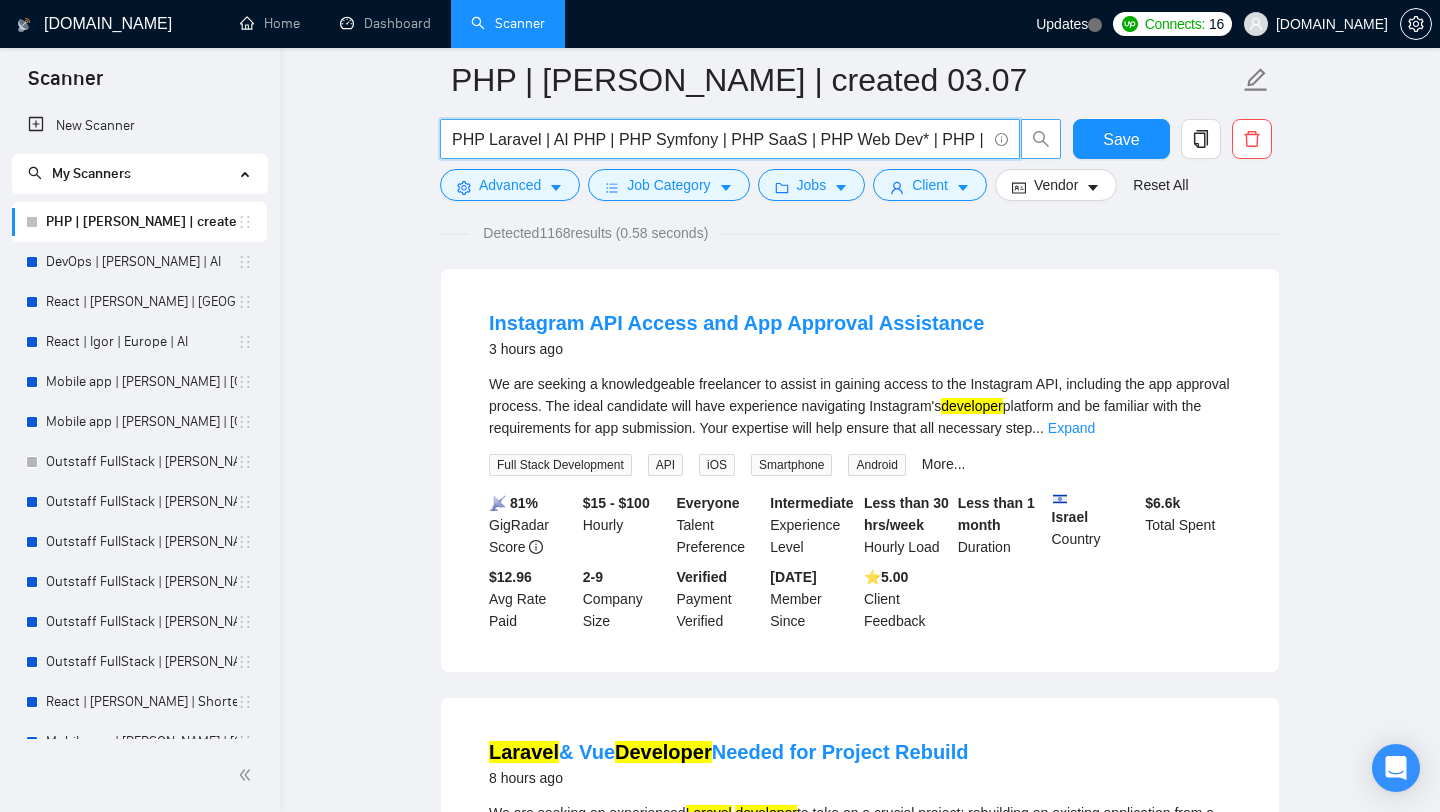 scroll, scrollTop: 176, scrollLeft: 0, axis: vertical 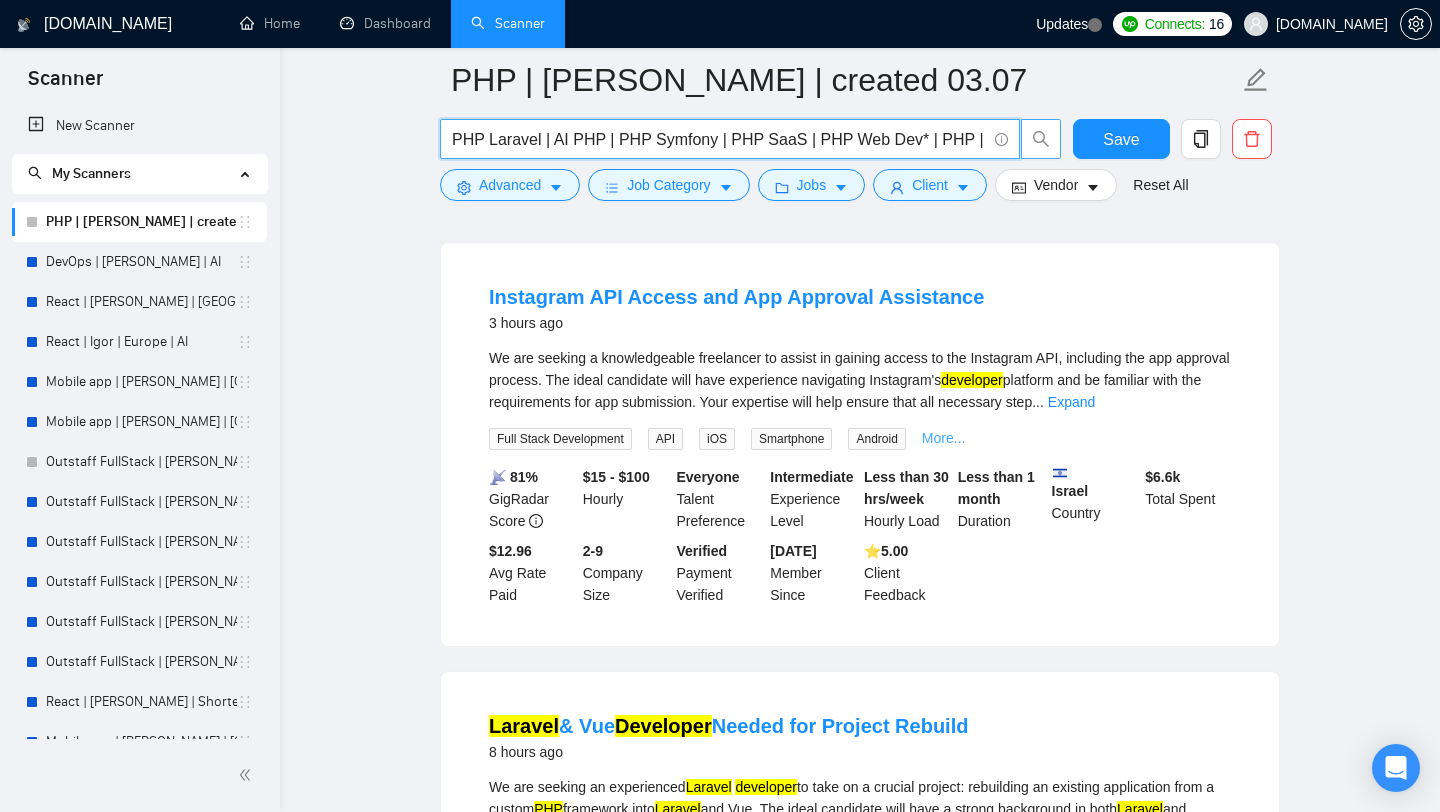 type on "PHP Laravel | AI PHP | PHP Symfony | PHP SaaS | PHP Web Dev* | PHP |" 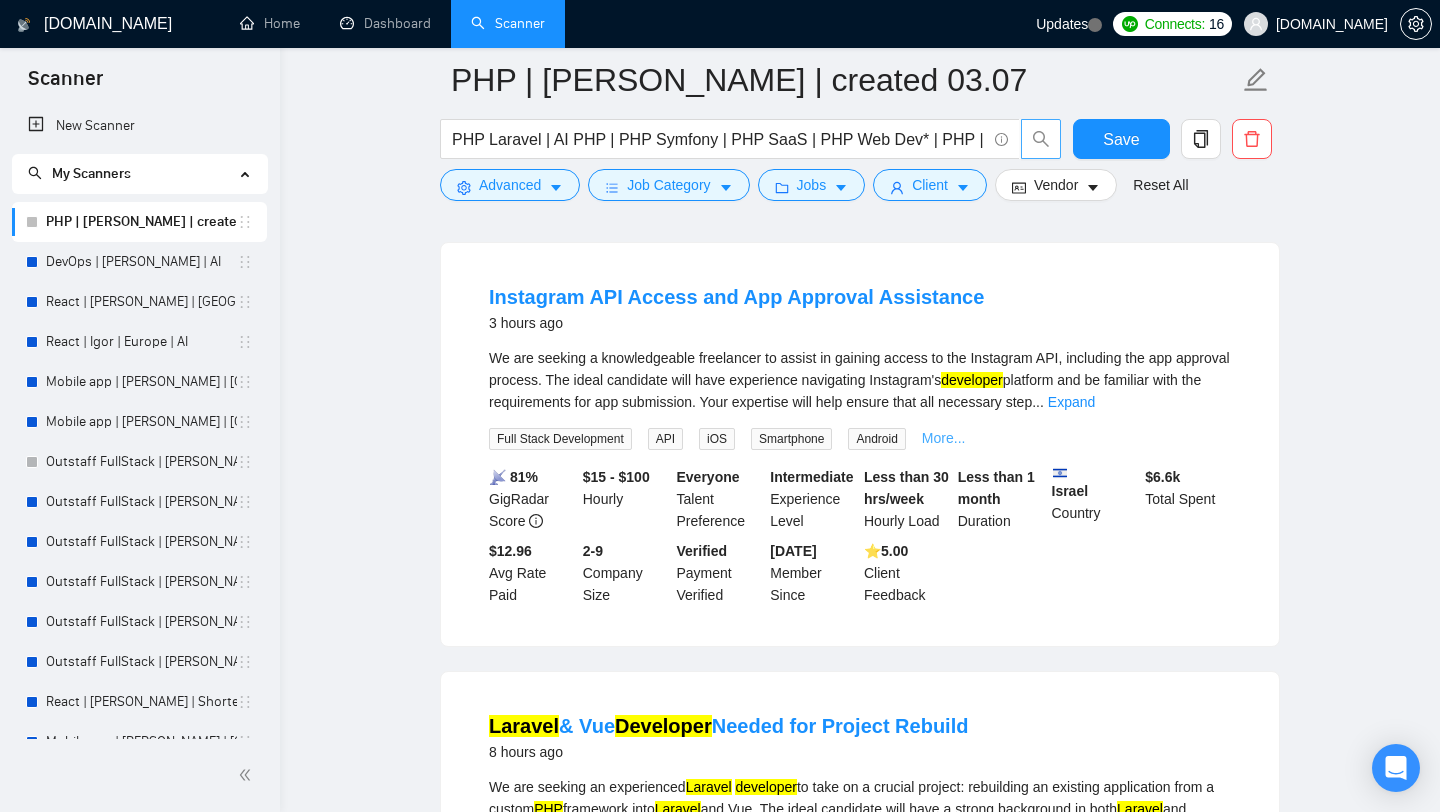 click on "More..." at bounding box center [944, 438] 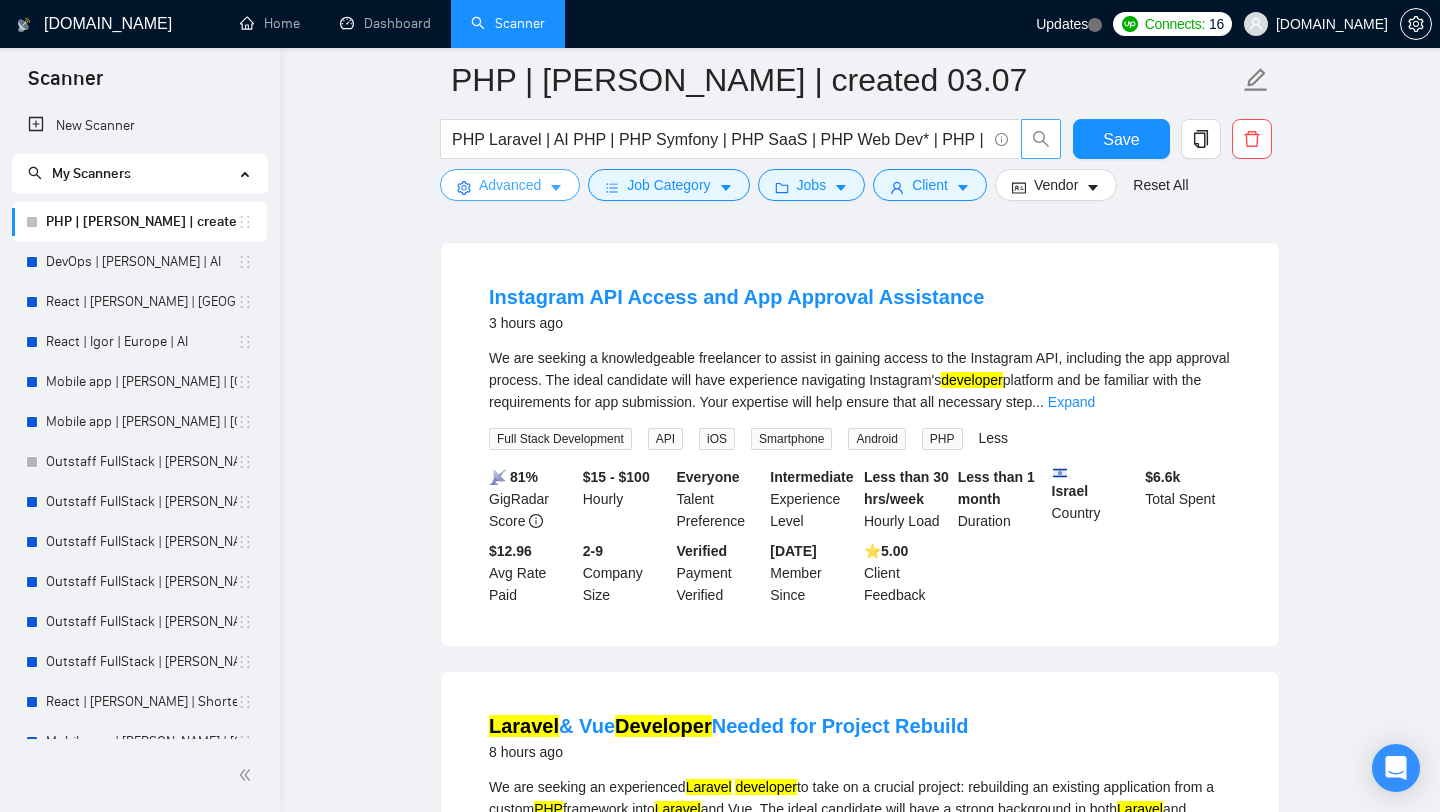click on "Advanced" at bounding box center (510, 185) 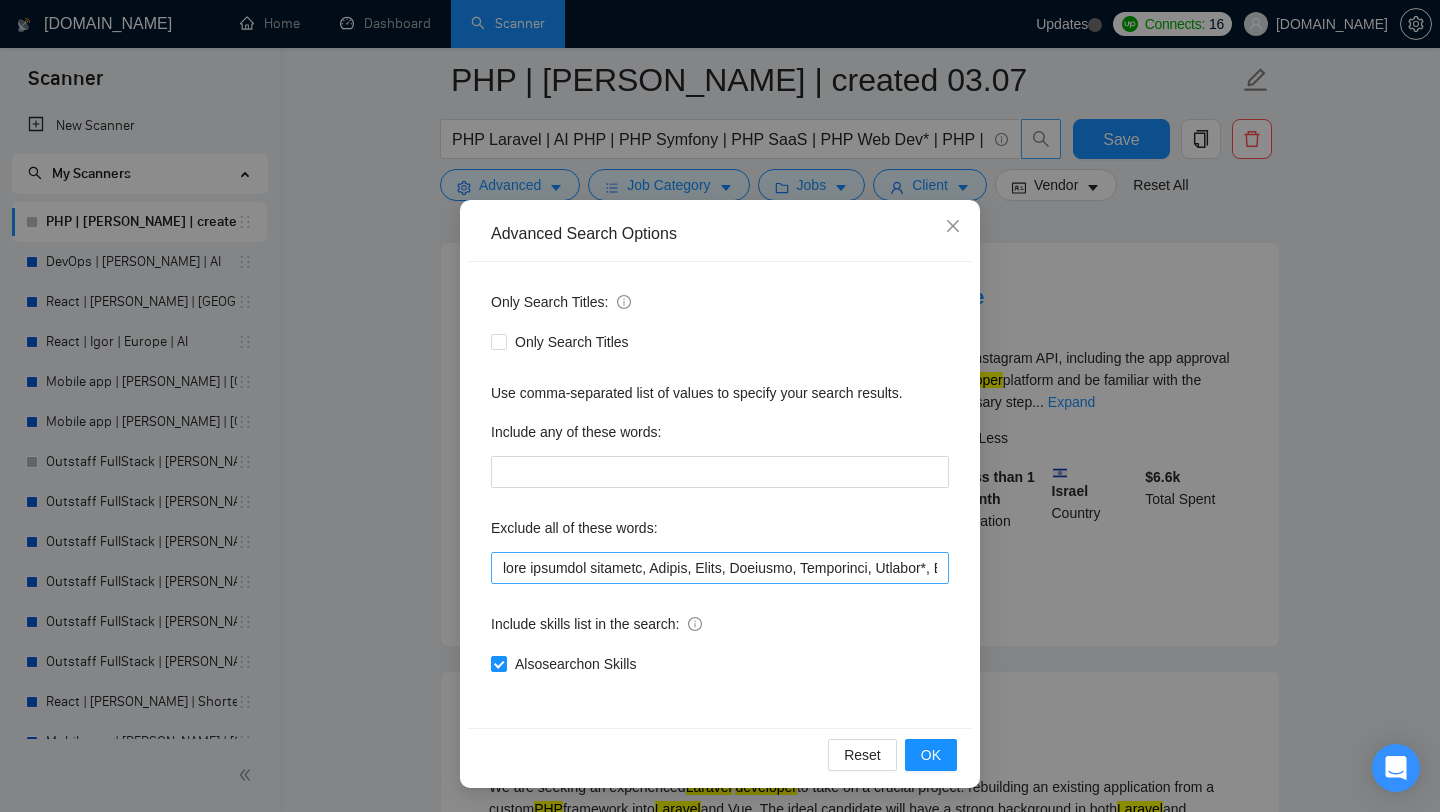 scroll, scrollTop: 19, scrollLeft: 0, axis: vertical 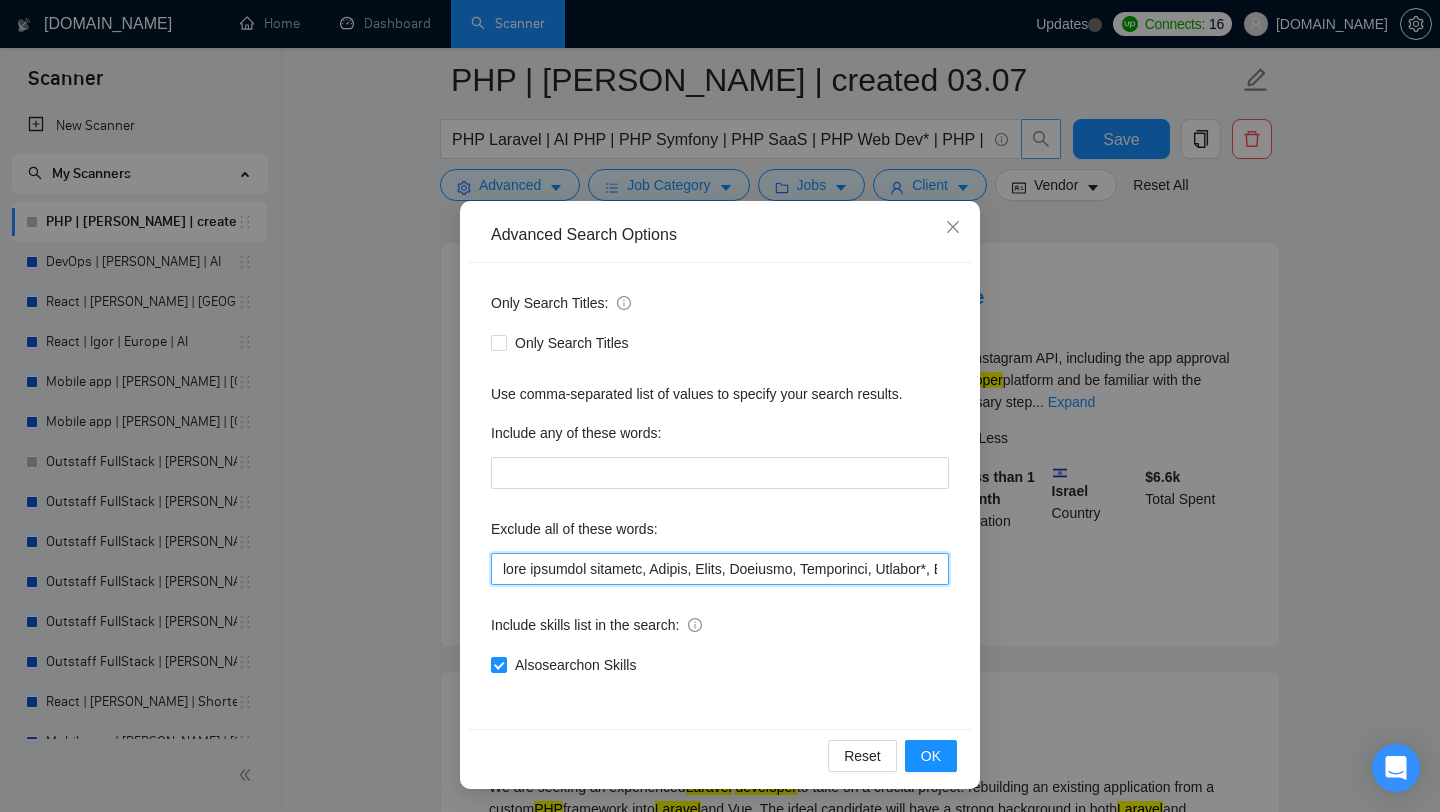 click at bounding box center (720, 569) 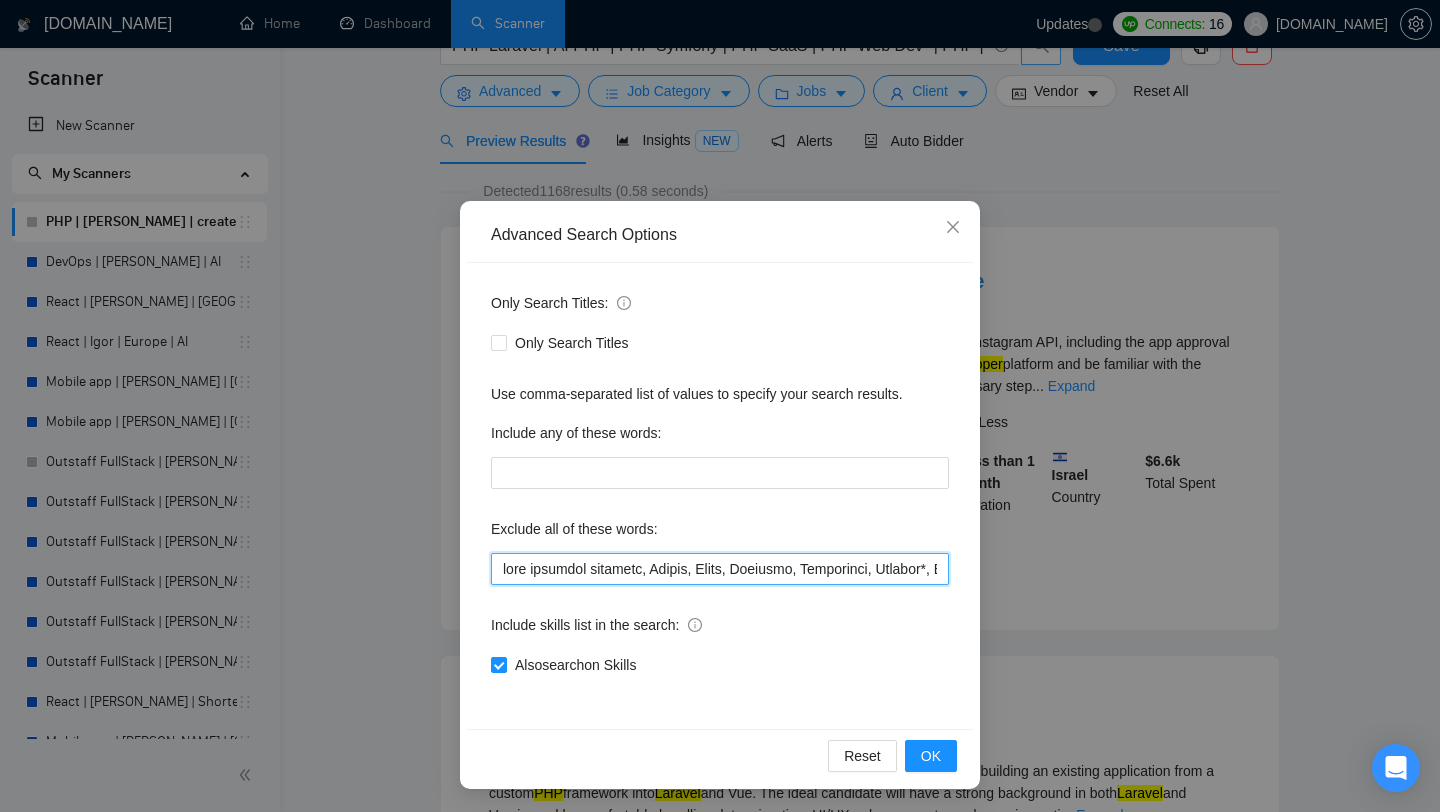 scroll, scrollTop: 0, scrollLeft: 0, axis: both 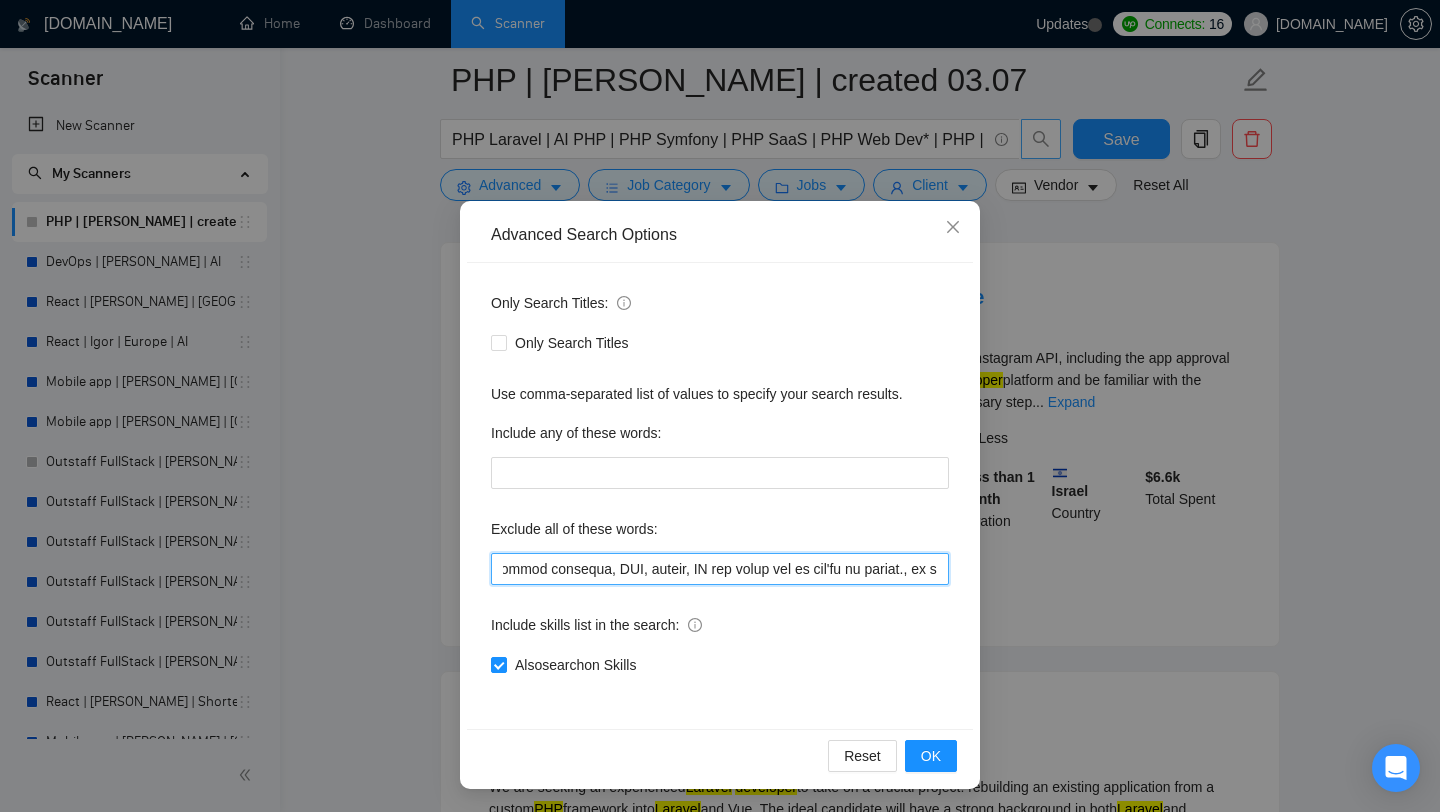 click at bounding box center [720, 569] 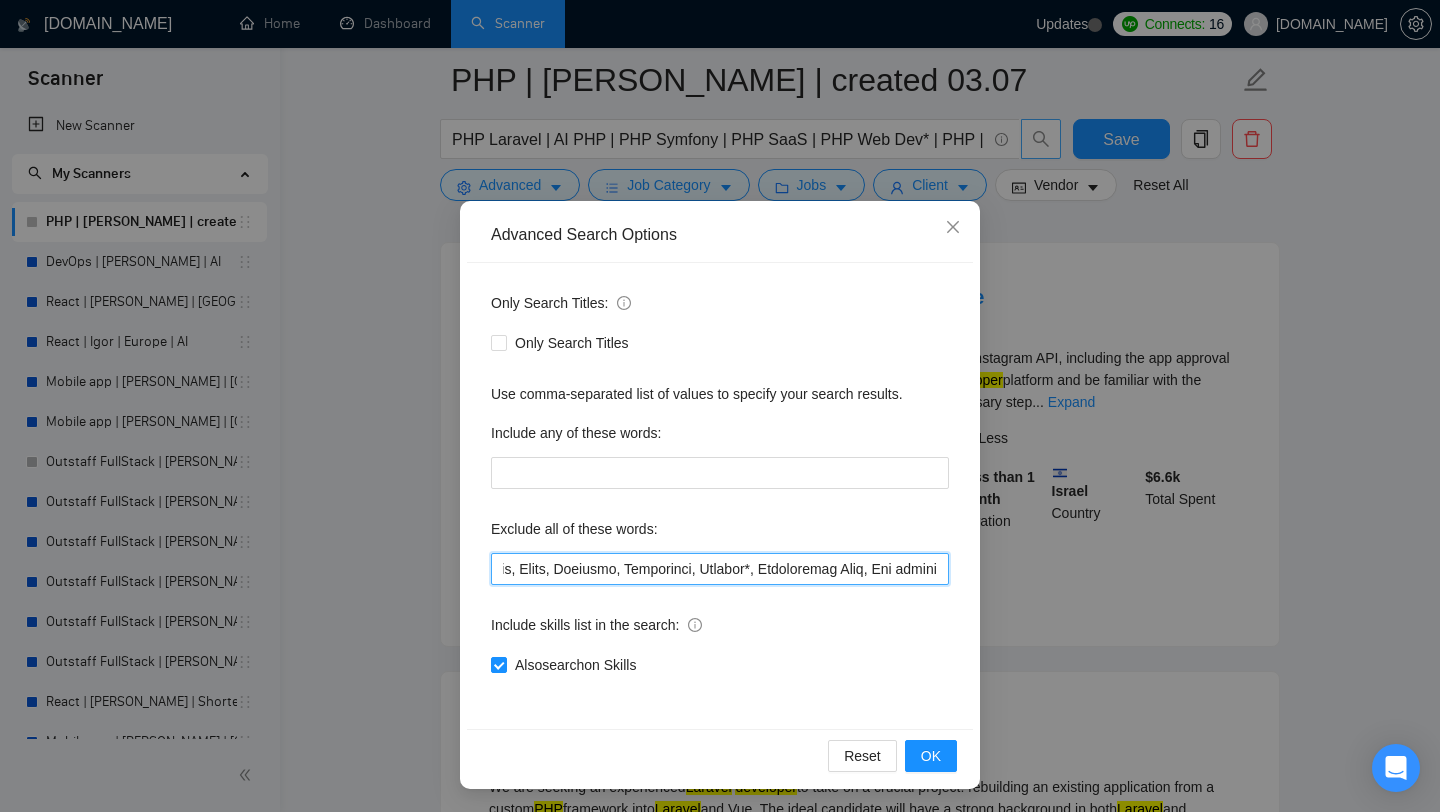 scroll, scrollTop: 0, scrollLeft: 0, axis: both 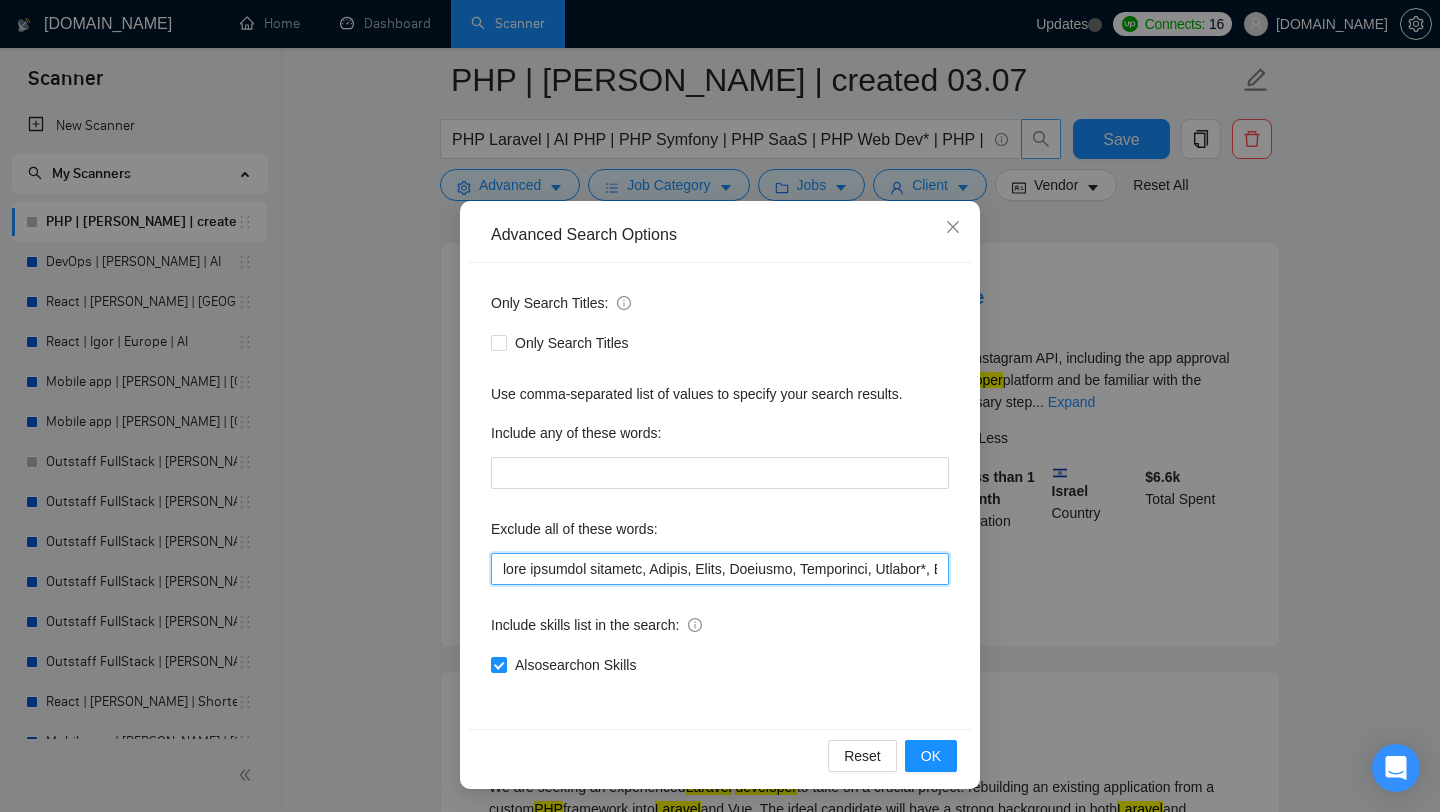 click at bounding box center [720, 569] 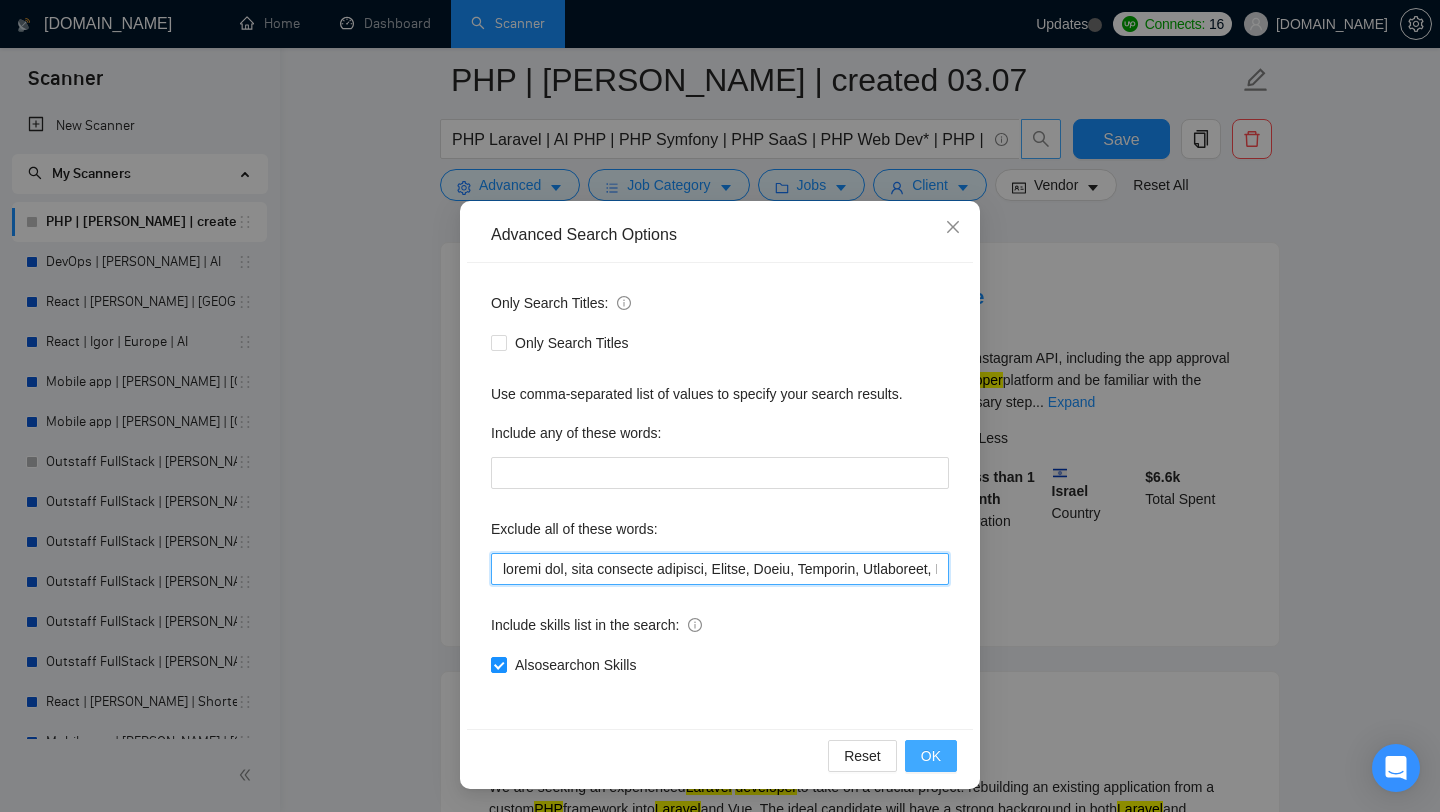 type on "mobile app, live coaching sessions, Bubble, Tutor, Tutoring, Consultant, Consult*, Freelancers Only, Not looking to work with agencies, QA Engineer Needed, Go-To-Market engineer, GTM, mentor, DO not reach out if you're an agency., no agency, Coach, Game Developer, outbound operator, teach, teach*, Facebook Ads Specialist, Advanced Squarespace, wordpress, flutter, Webflow, web3, blockchain, Chrome Extension, drupal, content writing, article, blog writing, shopify, webflow, google ads, no agencies, do not apply if you are agency, russian, bubble, no teams, wix, crypto, Ionic, ServiceNow, [PERSON_NAME] Software CRM, SMS Chatbot, Gaming software, Cassino, Casino, WebGL, Xamarin, WordPress, Adalo Developer, Livekit, Golang, DO NOT APPLY IF YOU ARE AN AGENCY, GSM Emulator, Joomla, HTML Template Development, FlutterFlow, Zoho., BigCommerce, Samsung, WMS, Moodle, WinDev, Streaming Avatars, Spanish, Ruby, Ruby on Rails, mentoring, ERPNext, Java, Claris FileMaker, Infor Mongoose IDO, Odoo, Twitter Clone, HelpScout, Thingsboa..." 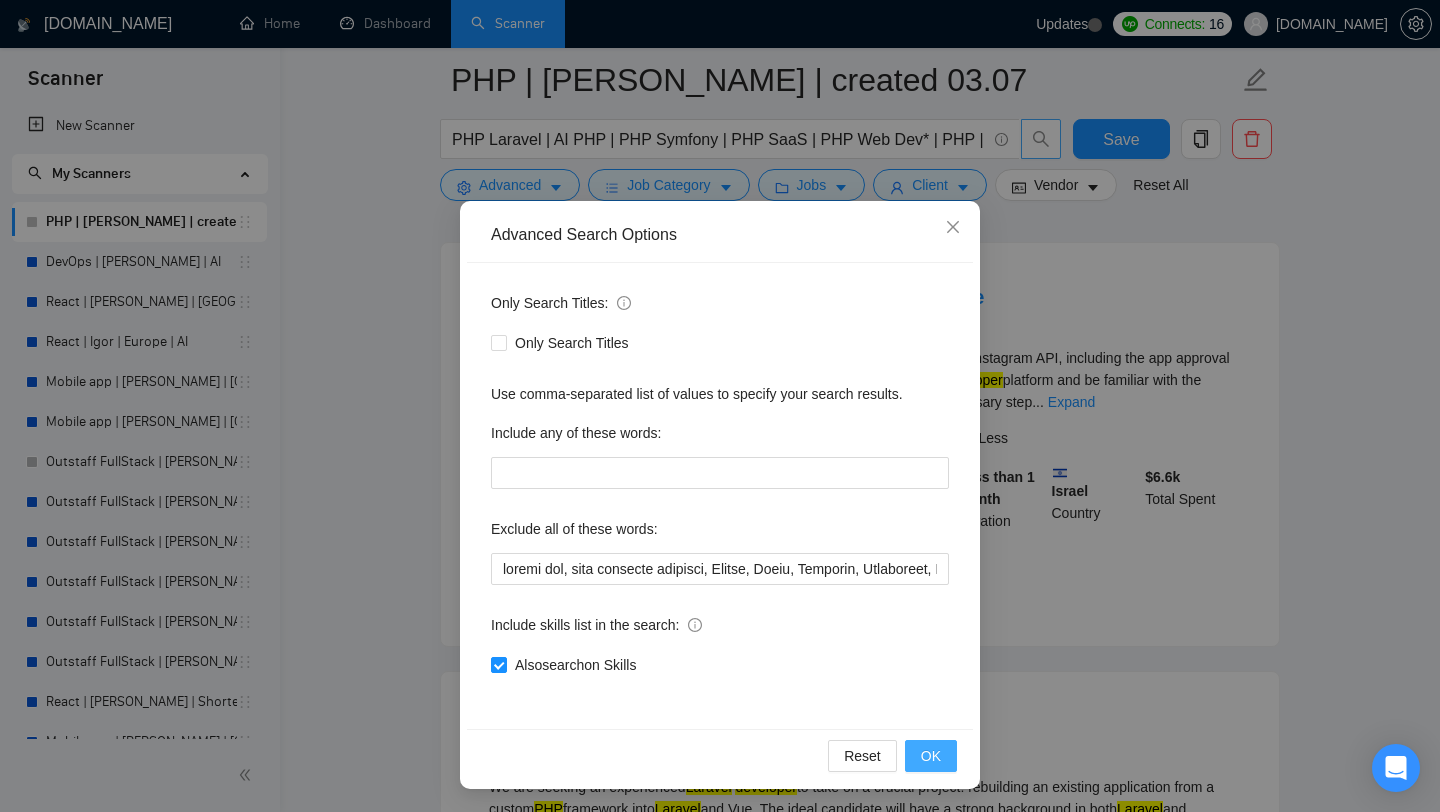 click on "OK" at bounding box center [931, 756] 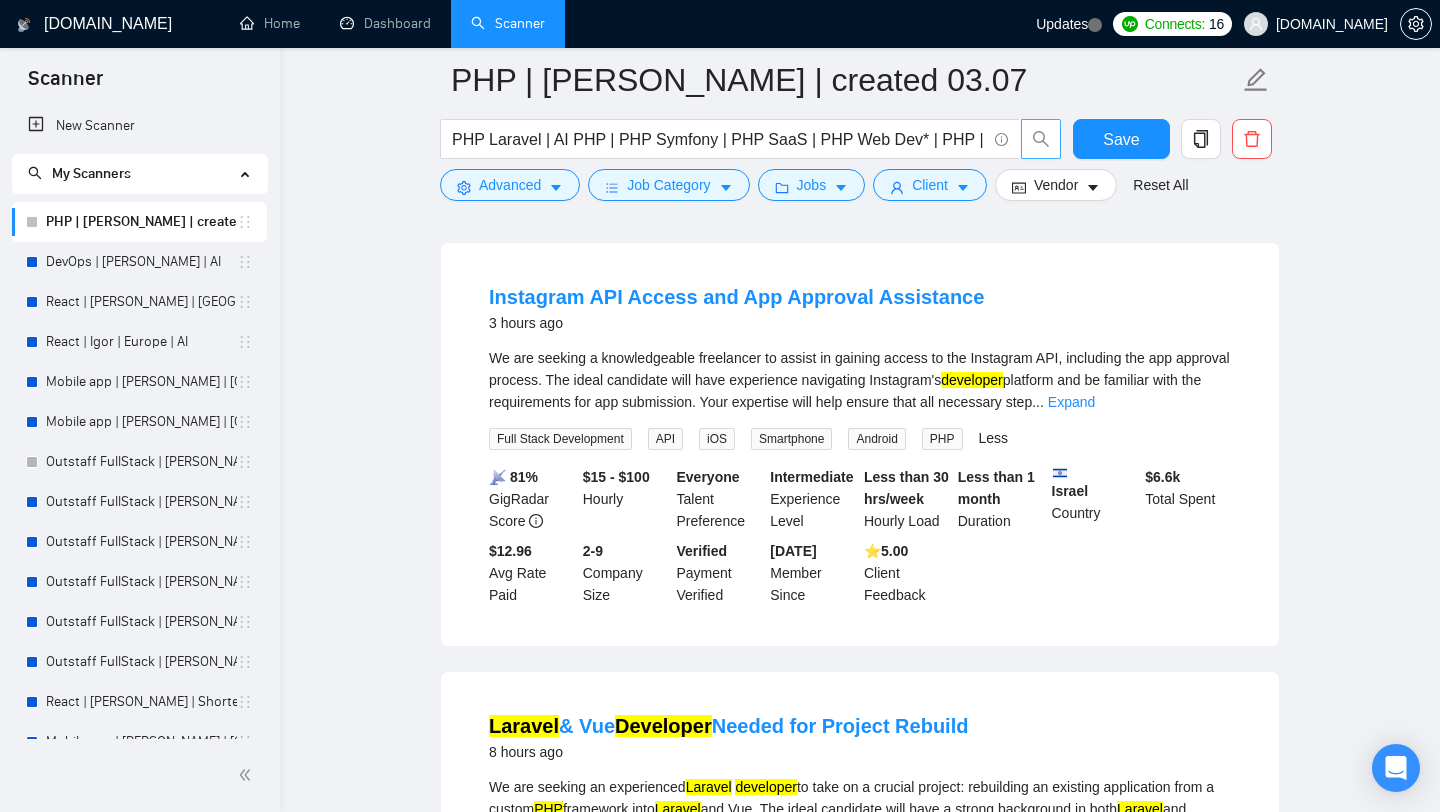 scroll, scrollTop: 0, scrollLeft: 0, axis: both 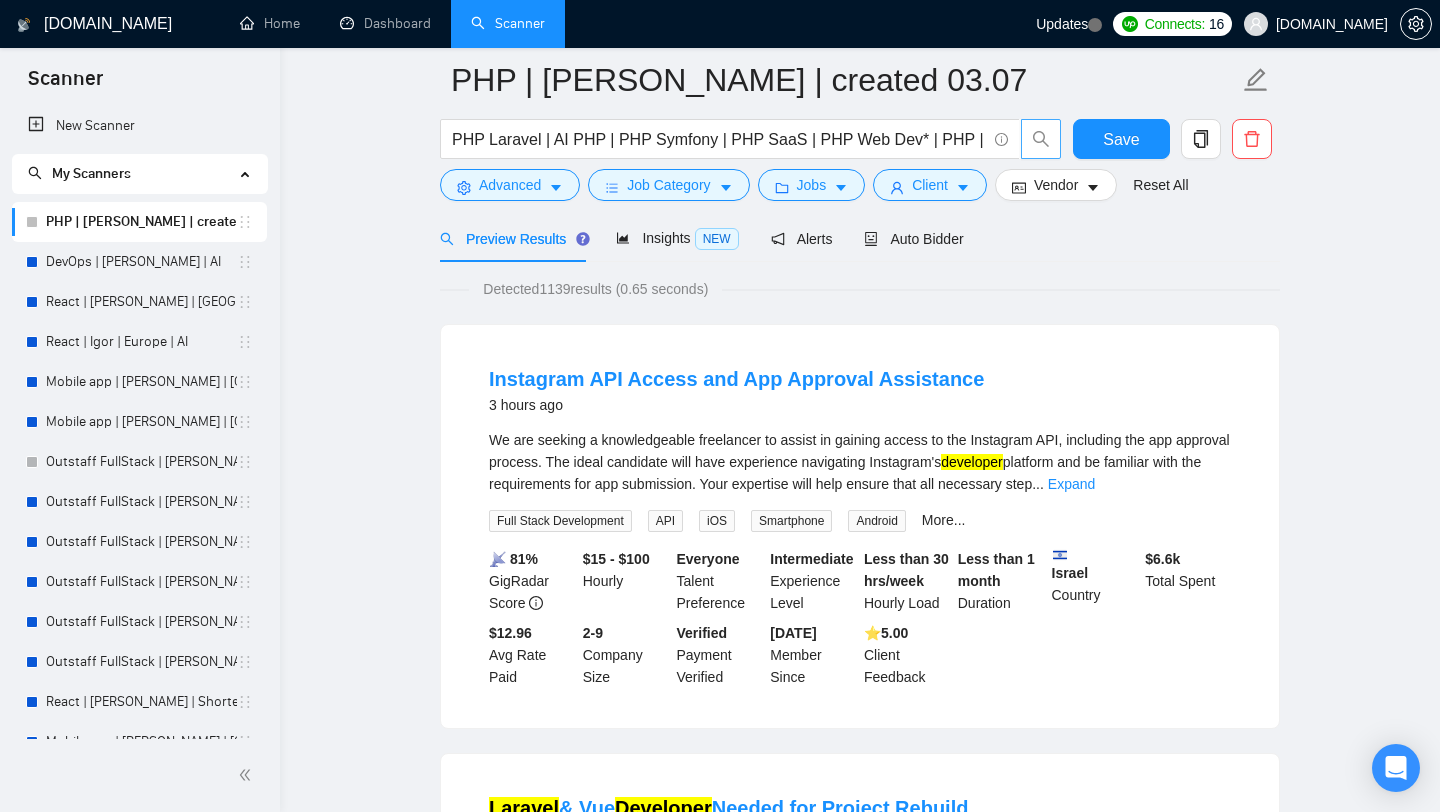 click 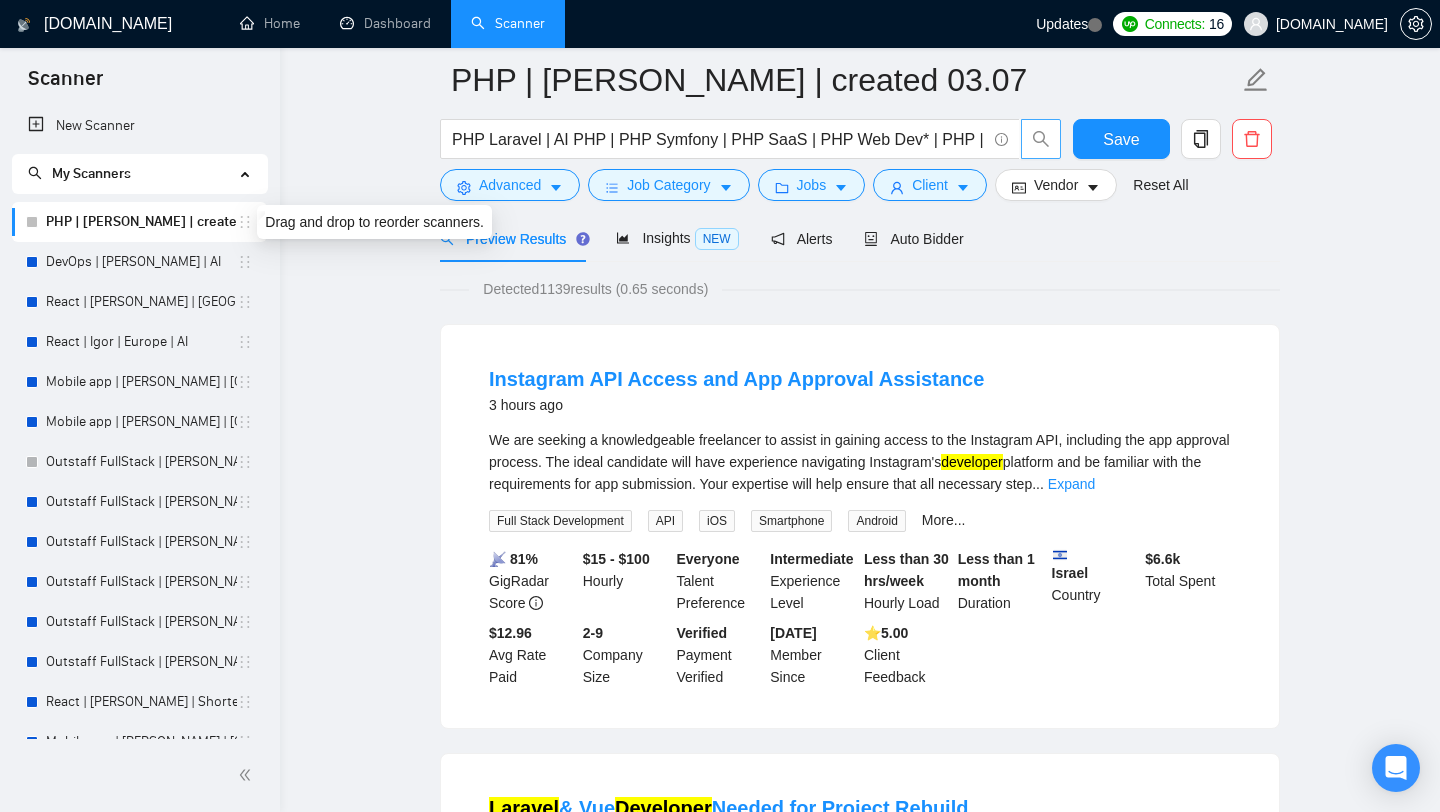 click on "PHP | [PERSON_NAME] | created 03.07" at bounding box center [141, 222] 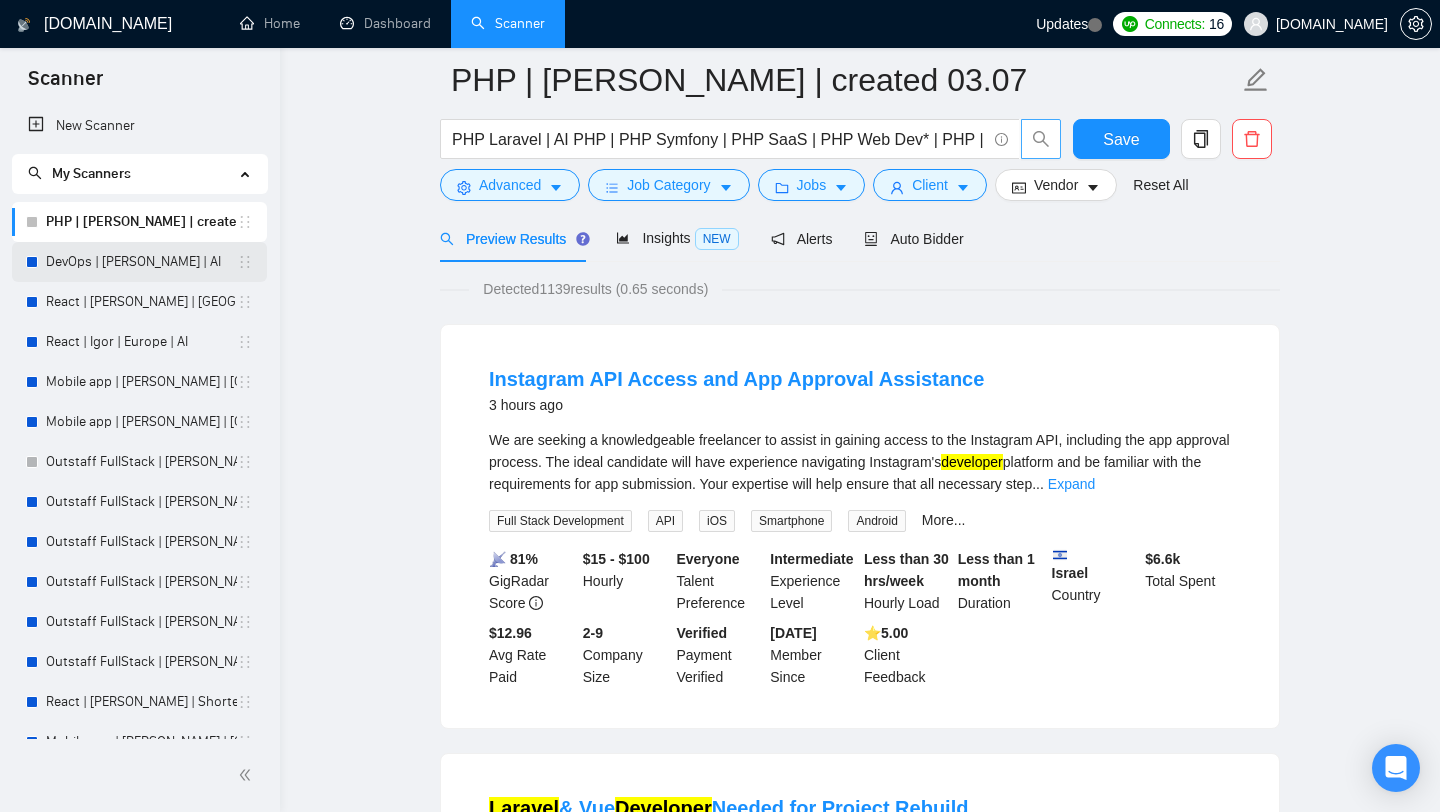 click on "DevOps | [PERSON_NAME] | AI" at bounding box center (139, 262) 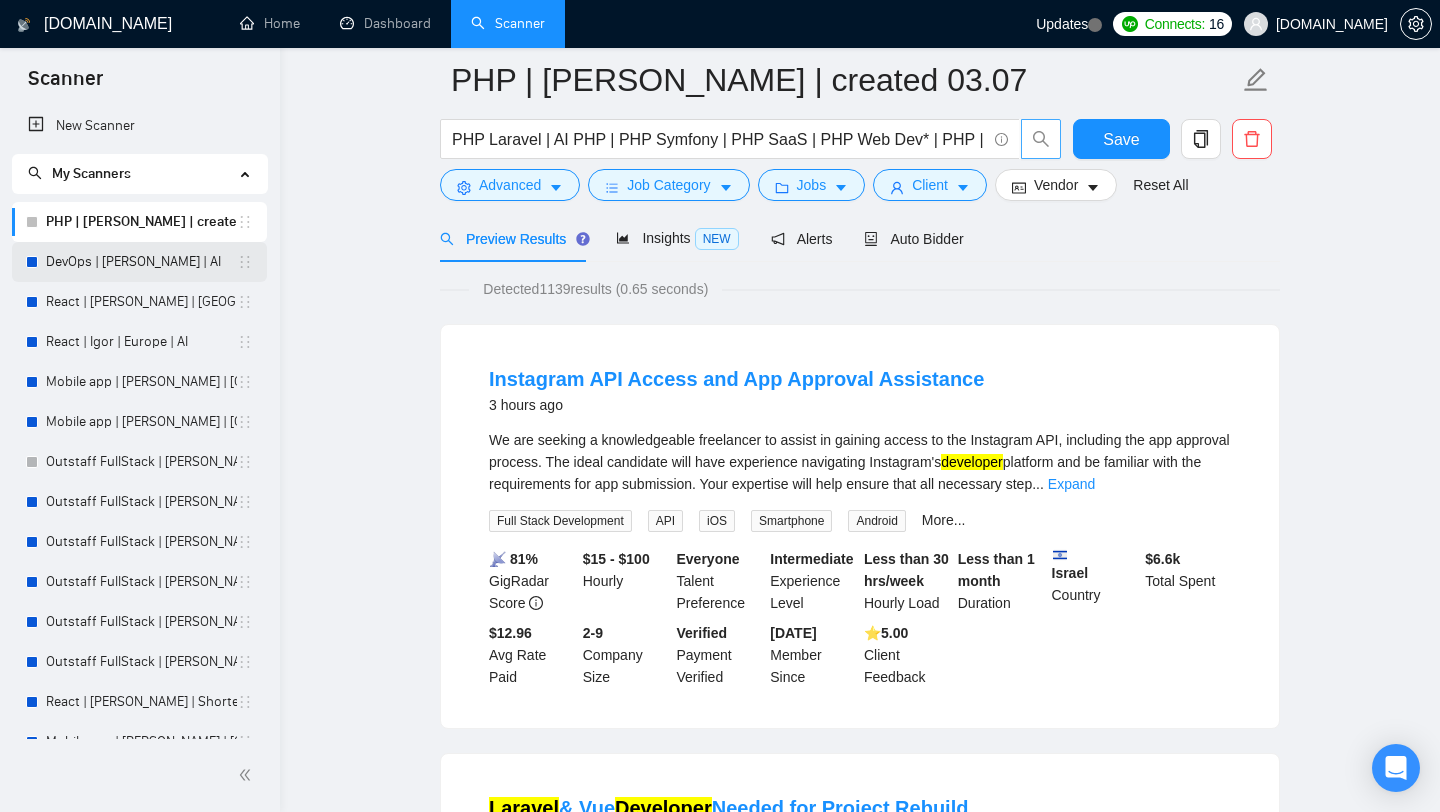 click on "DevOps | [PERSON_NAME] | AI" at bounding box center (141, 262) 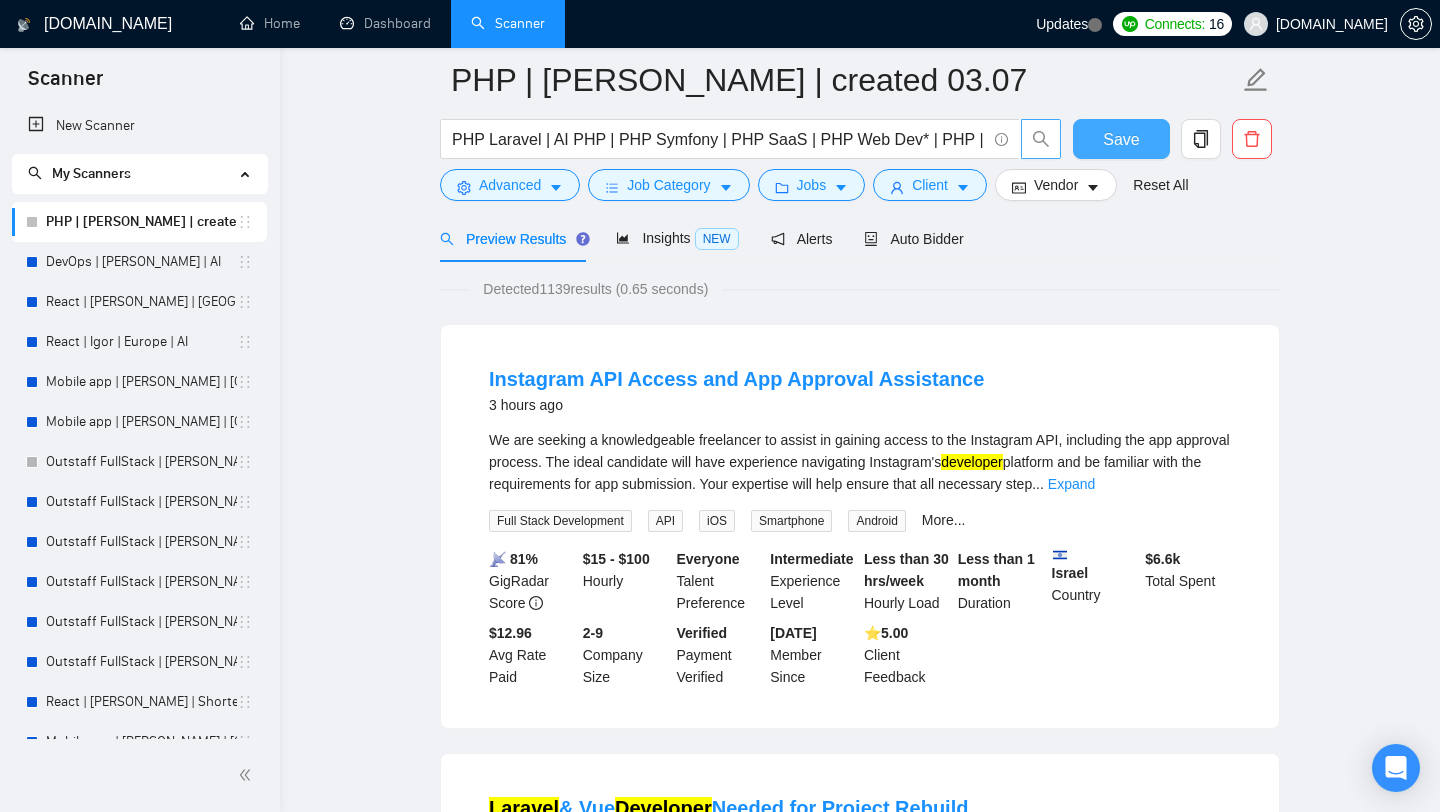 click on "Save" at bounding box center (1121, 139) 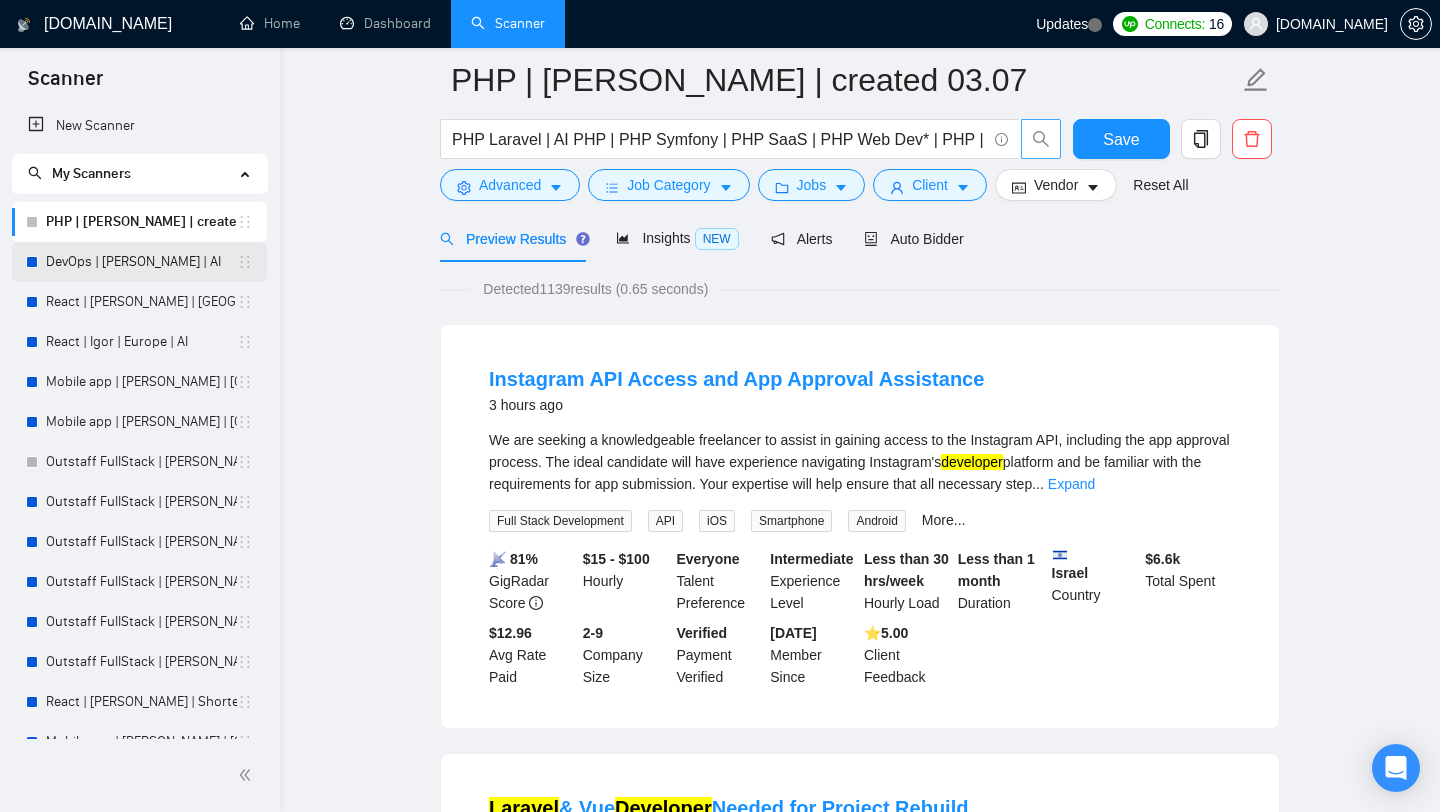 click on "DevOps | [PERSON_NAME] | AI" at bounding box center (141, 262) 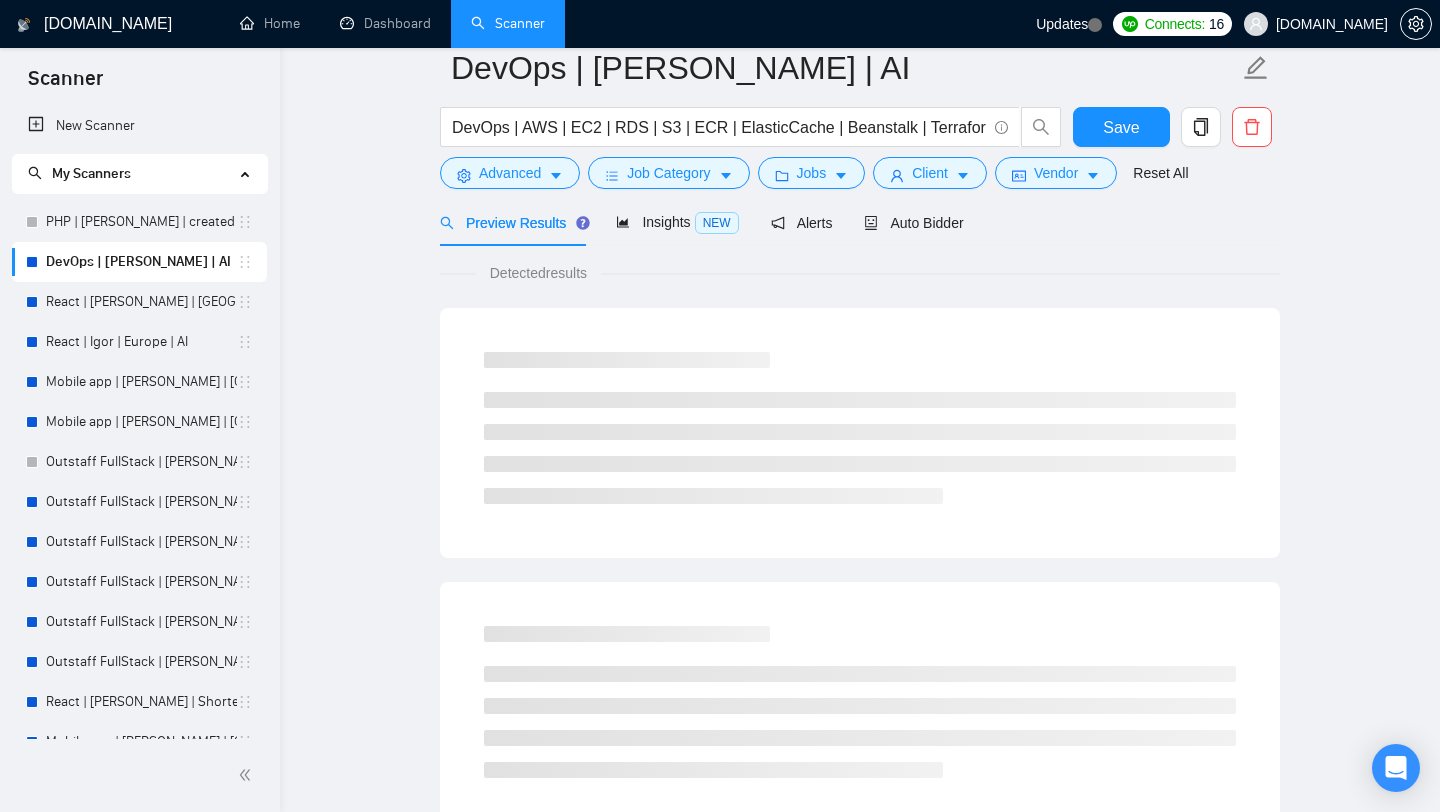 scroll, scrollTop: 0, scrollLeft: 0, axis: both 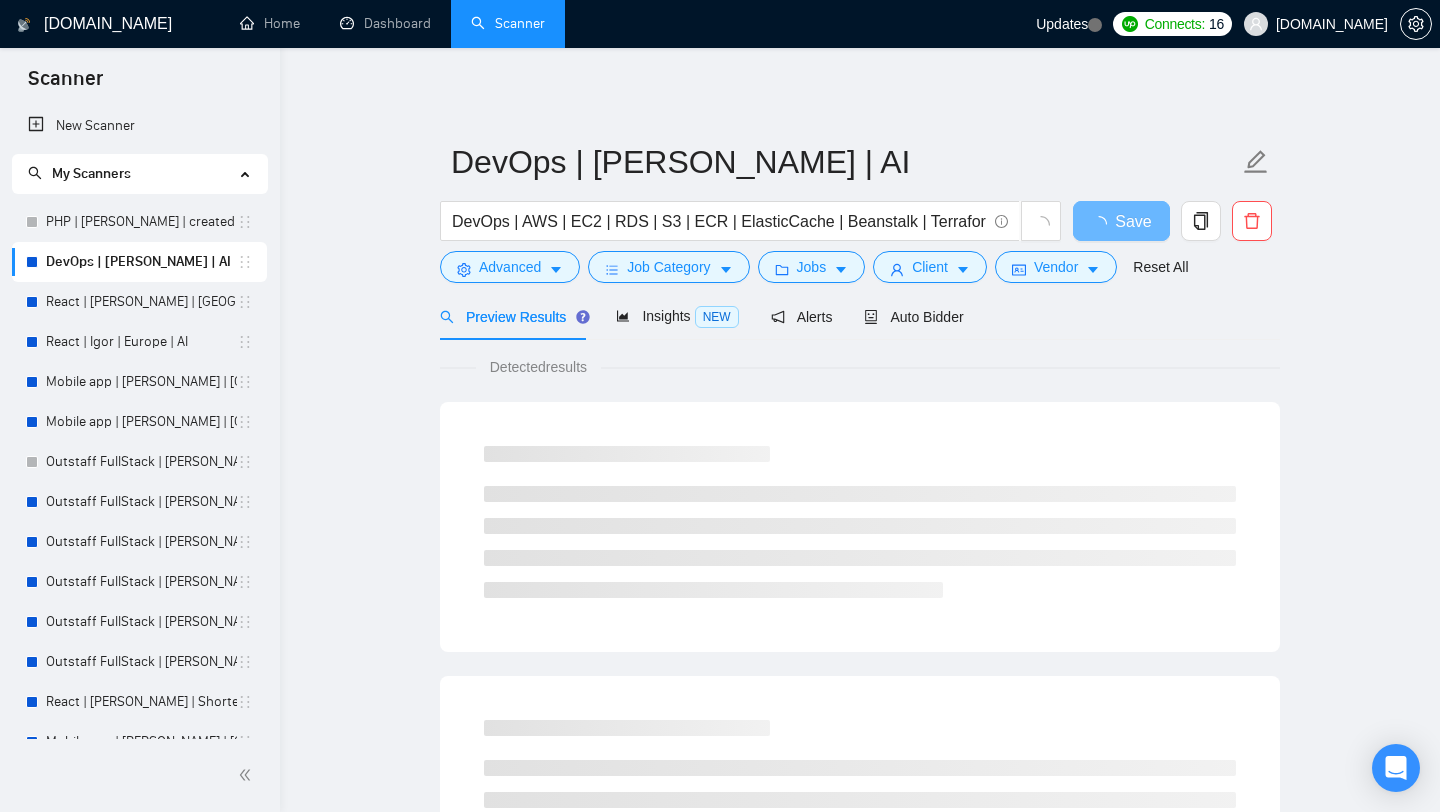 click 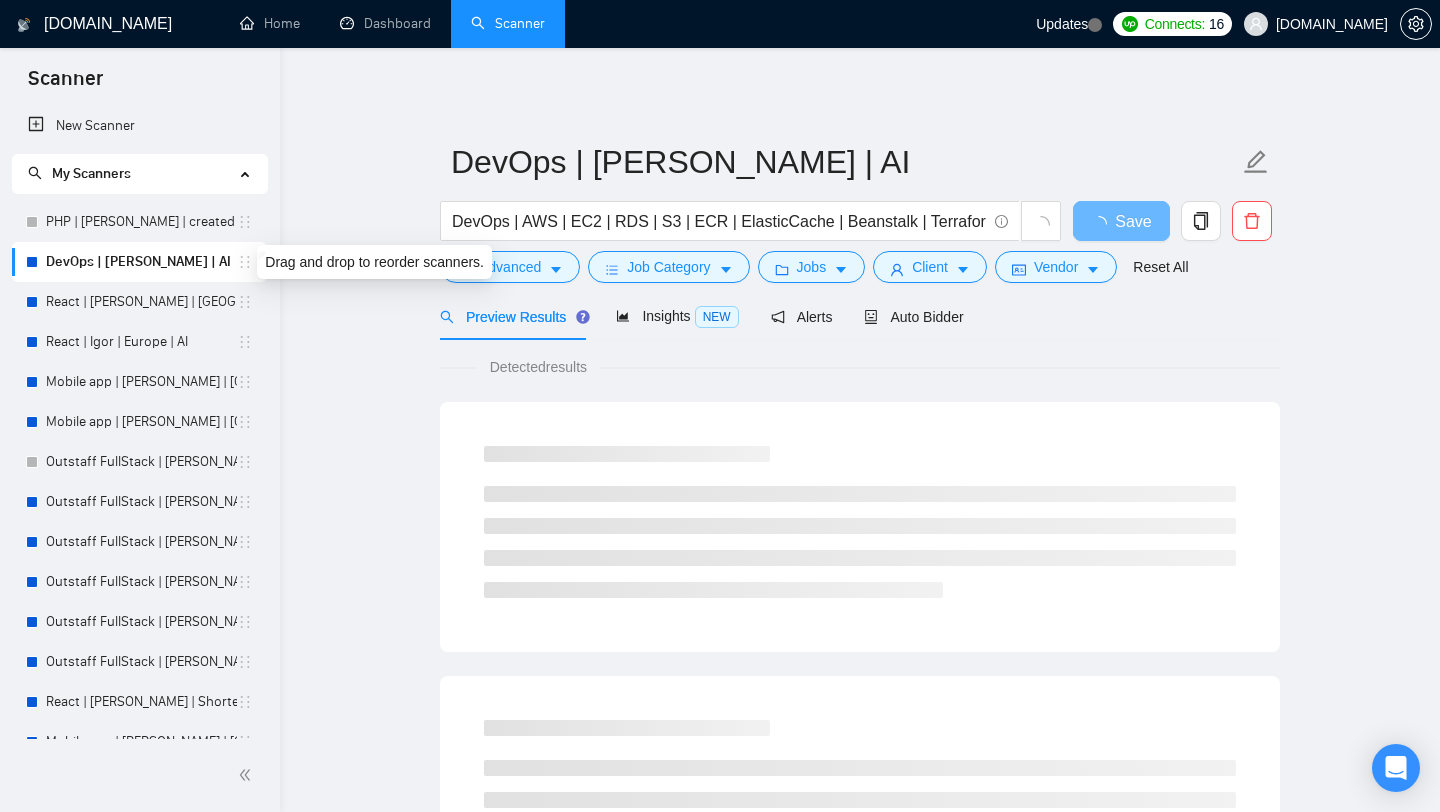 click 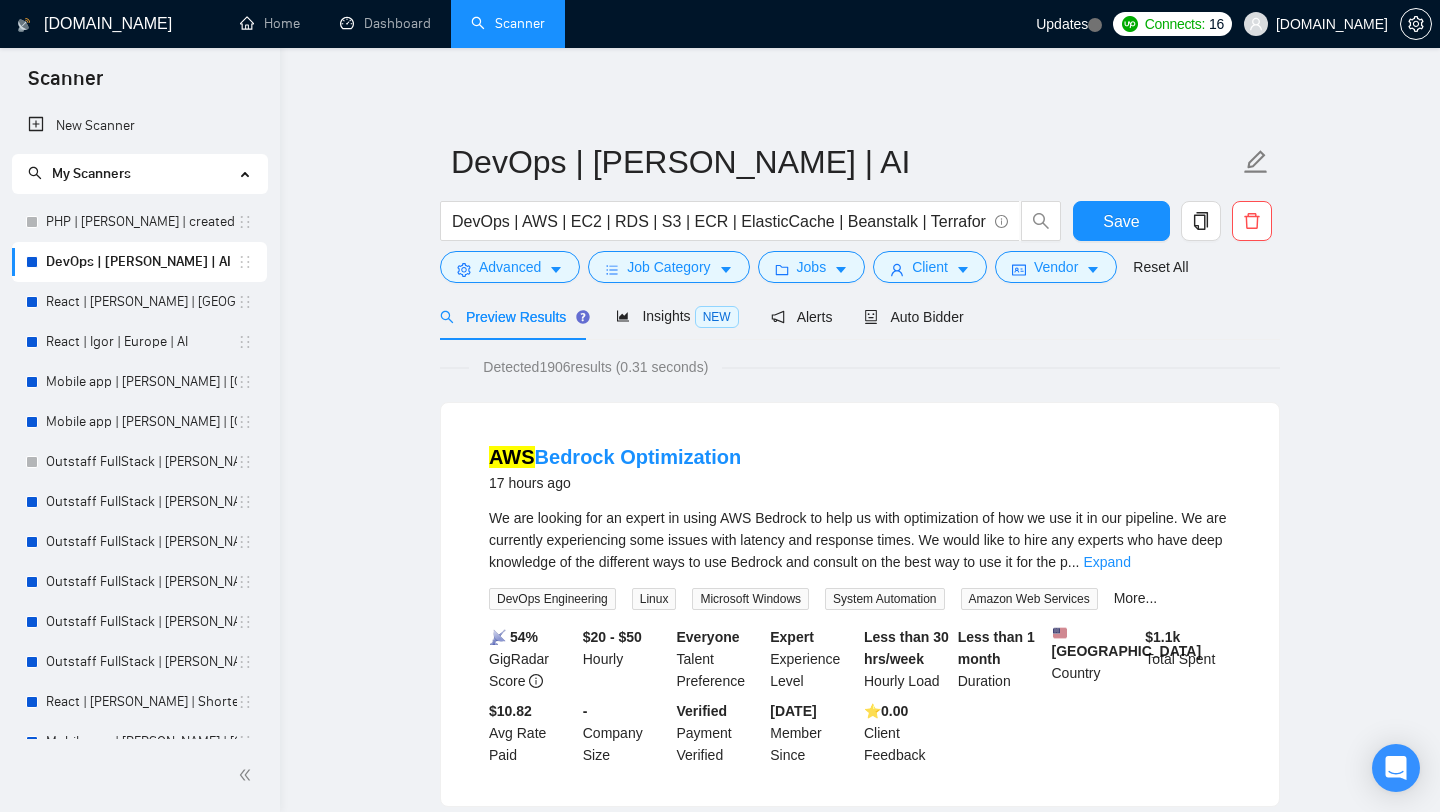 click on "DevOps | [PERSON_NAME] | AI" at bounding box center (141, 262) 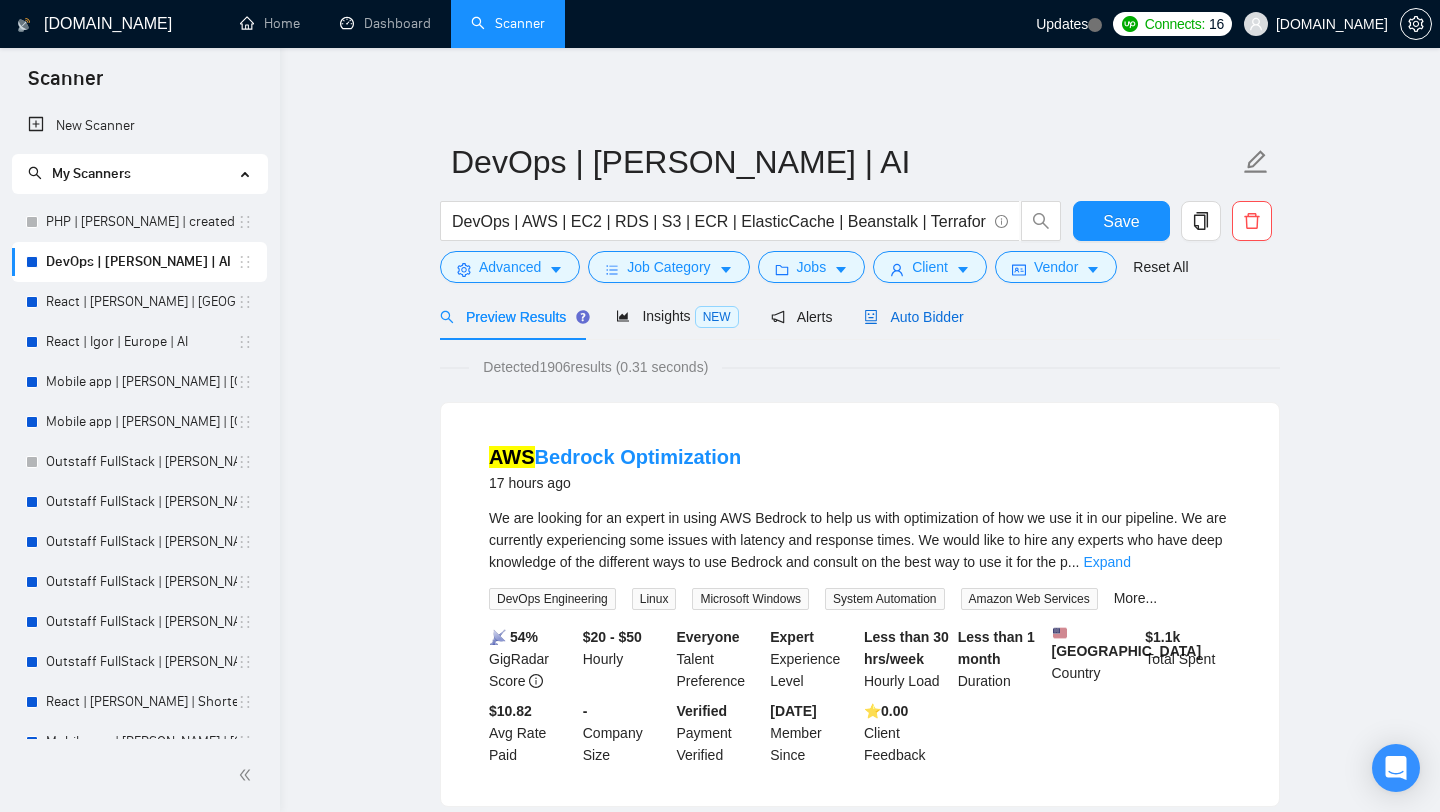 click on "Auto Bidder" at bounding box center (913, 317) 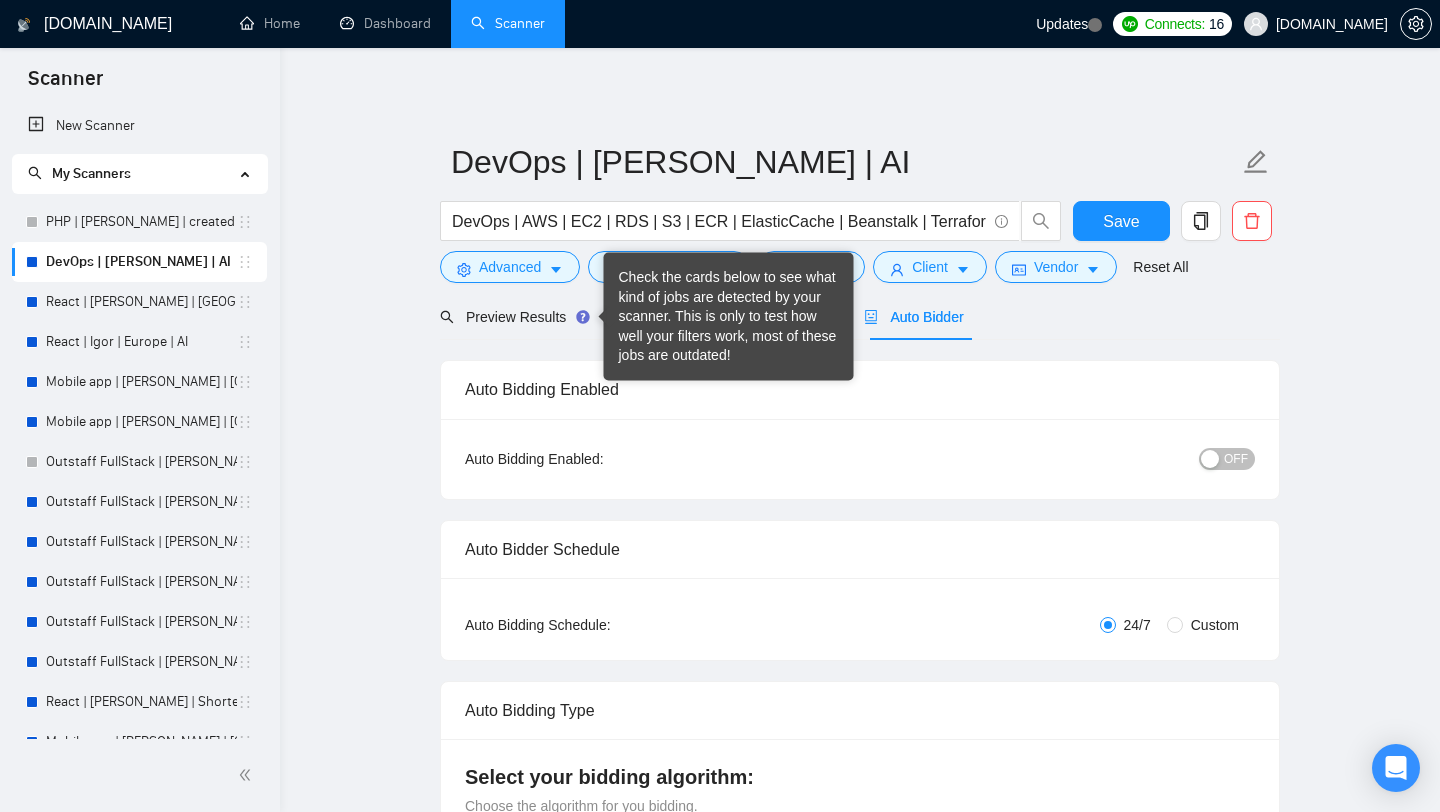 scroll, scrollTop: 149, scrollLeft: 0, axis: vertical 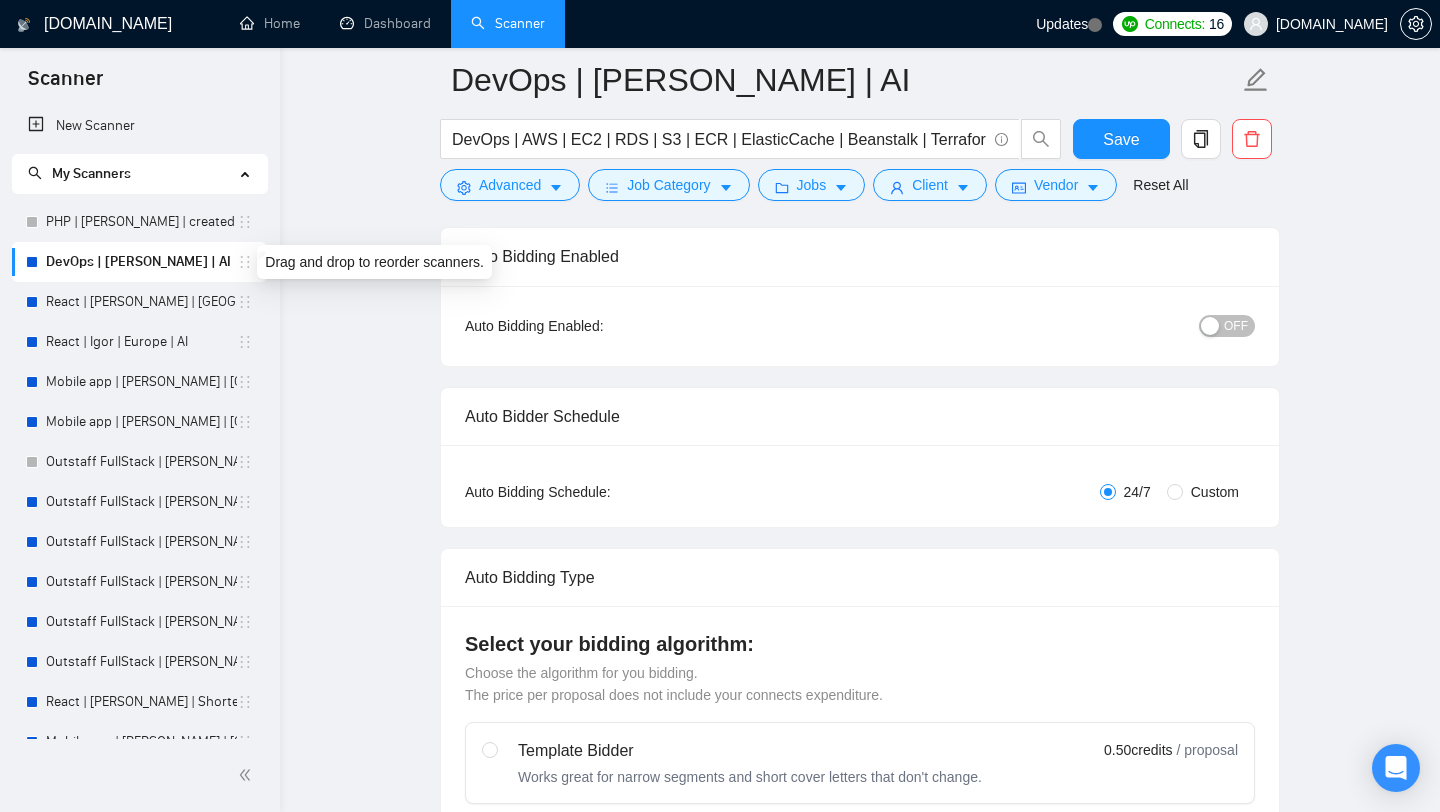 click on "DevOps | [PERSON_NAME] | AI" at bounding box center (141, 262) 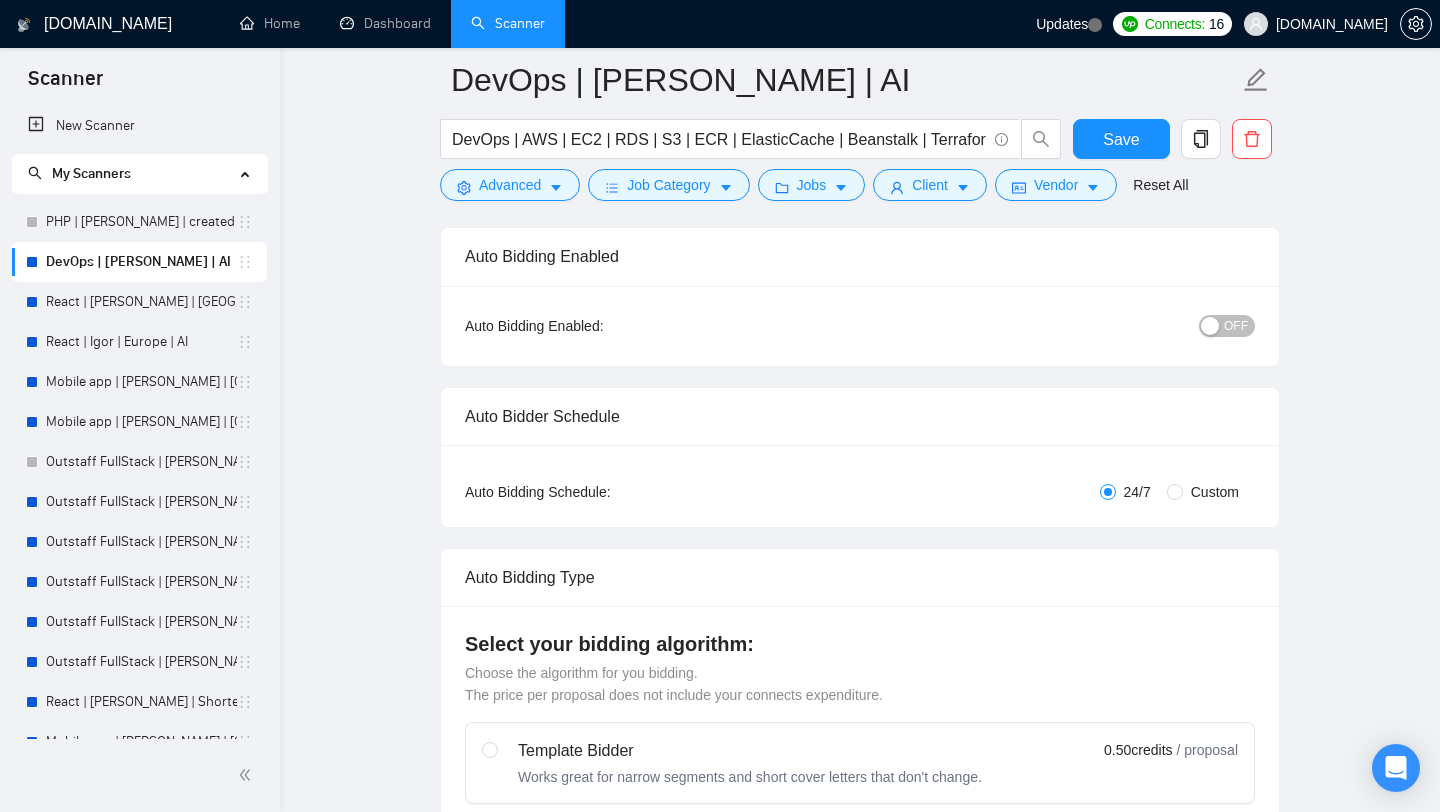 scroll, scrollTop: 106, scrollLeft: 0, axis: vertical 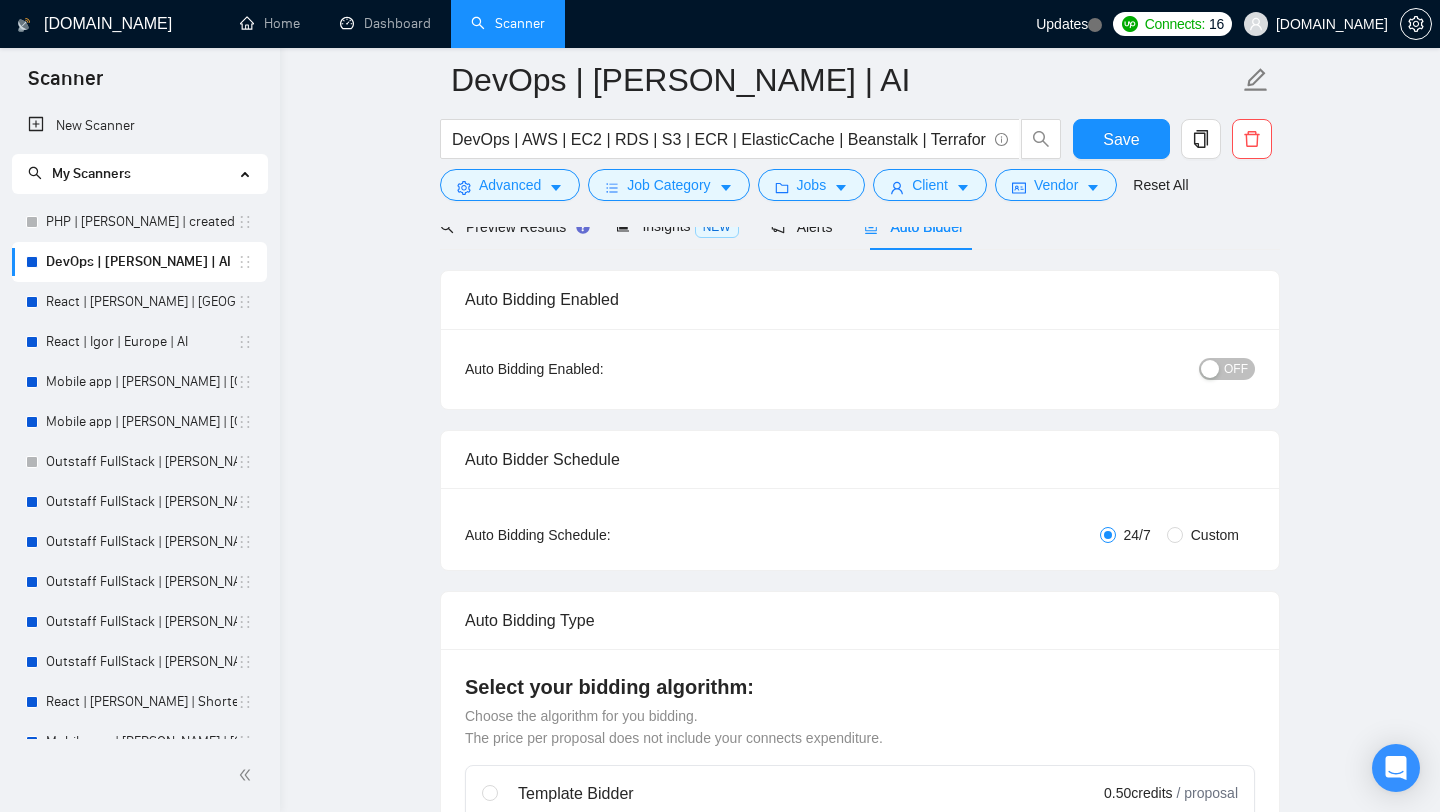 click on "DevOps | [PERSON_NAME] | AI" at bounding box center (141, 262) 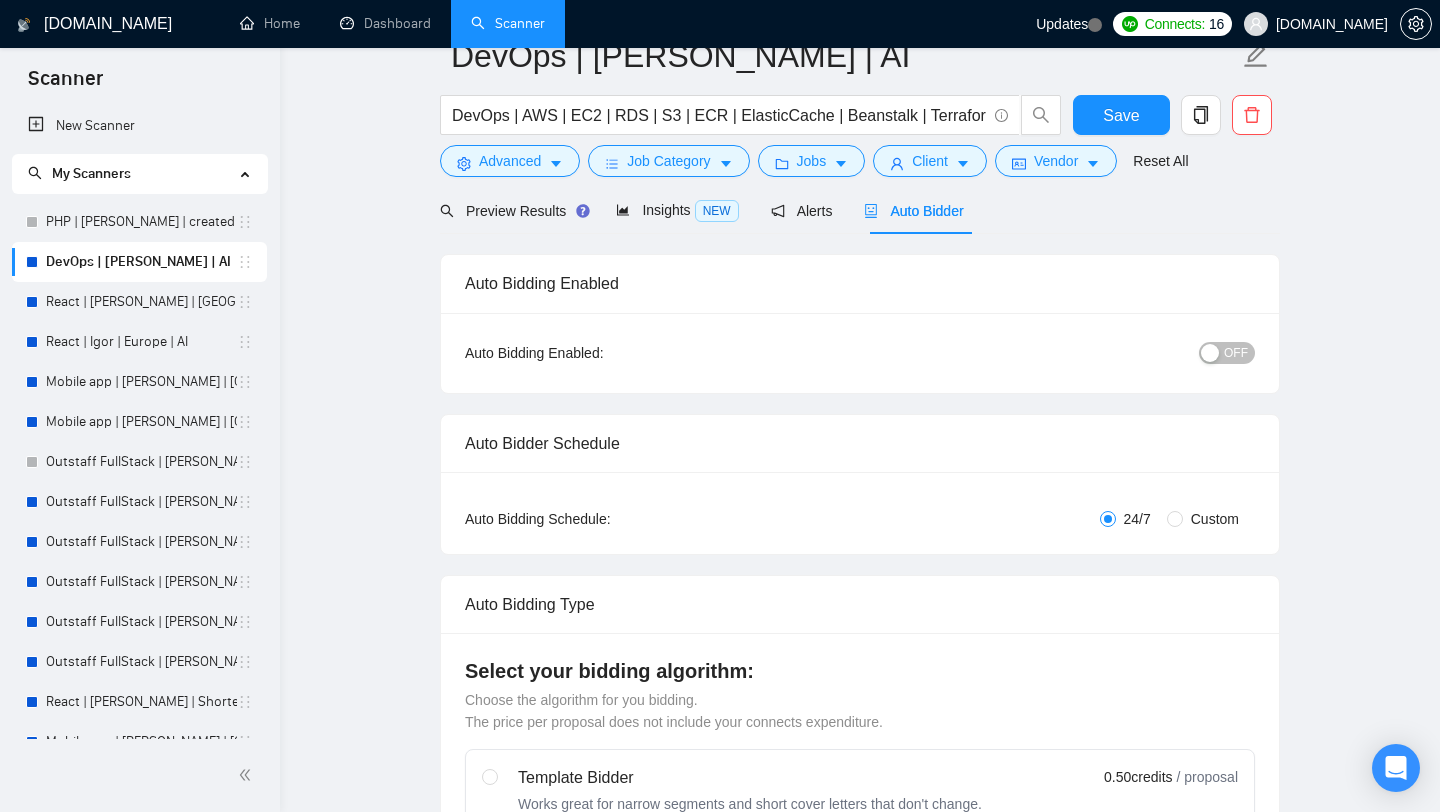 scroll, scrollTop: 0, scrollLeft: 0, axis: both 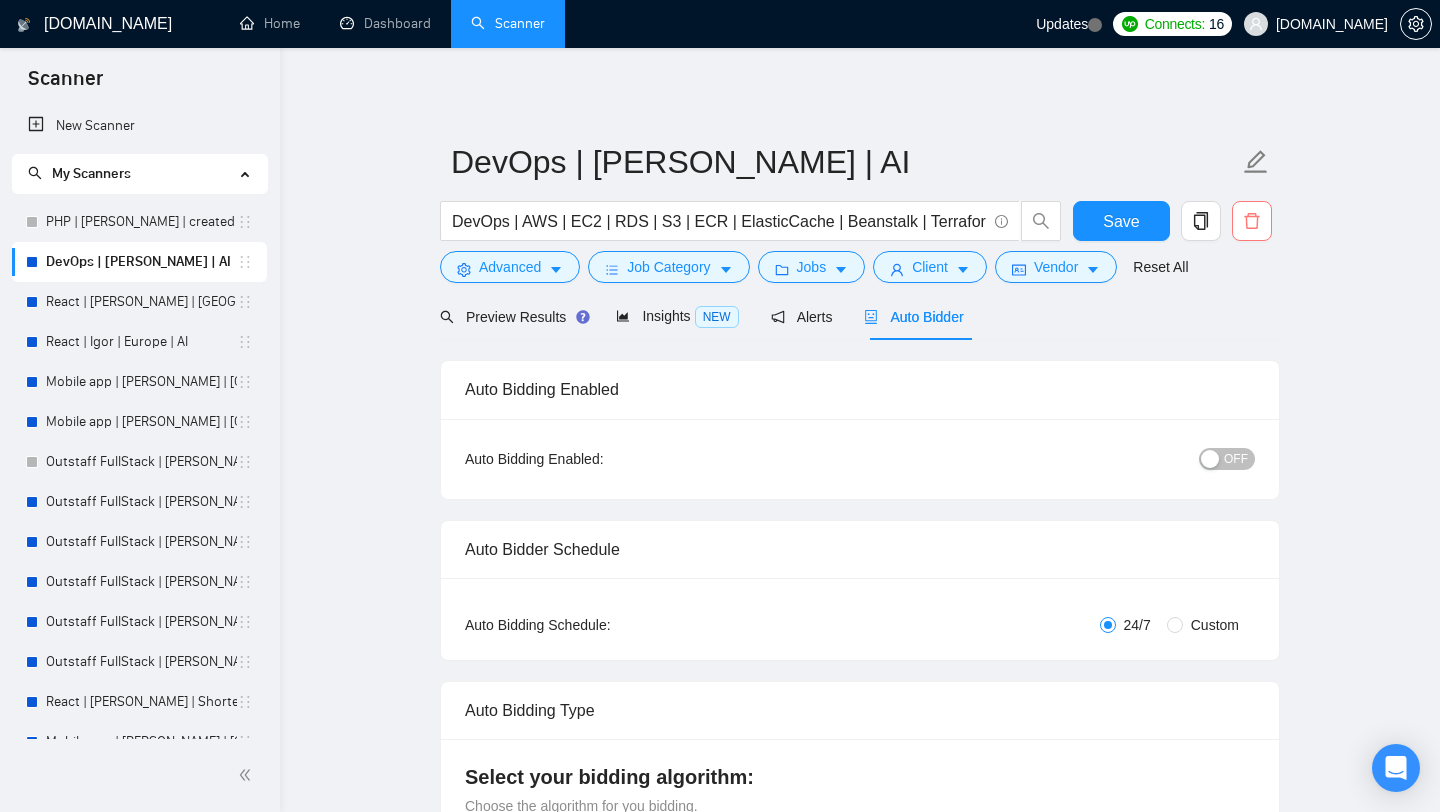 click 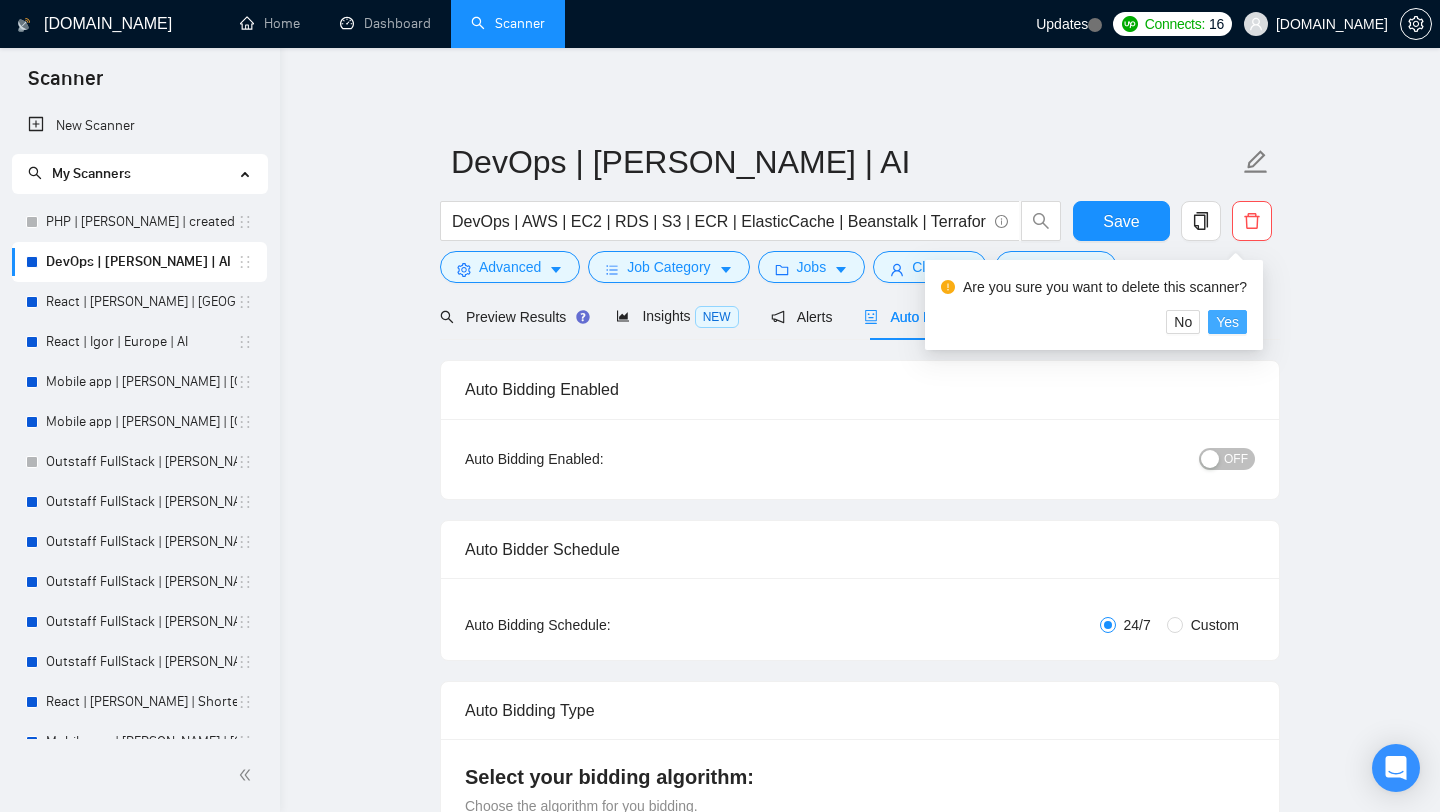 click on "Yes" at bounding box center [1227, 322] 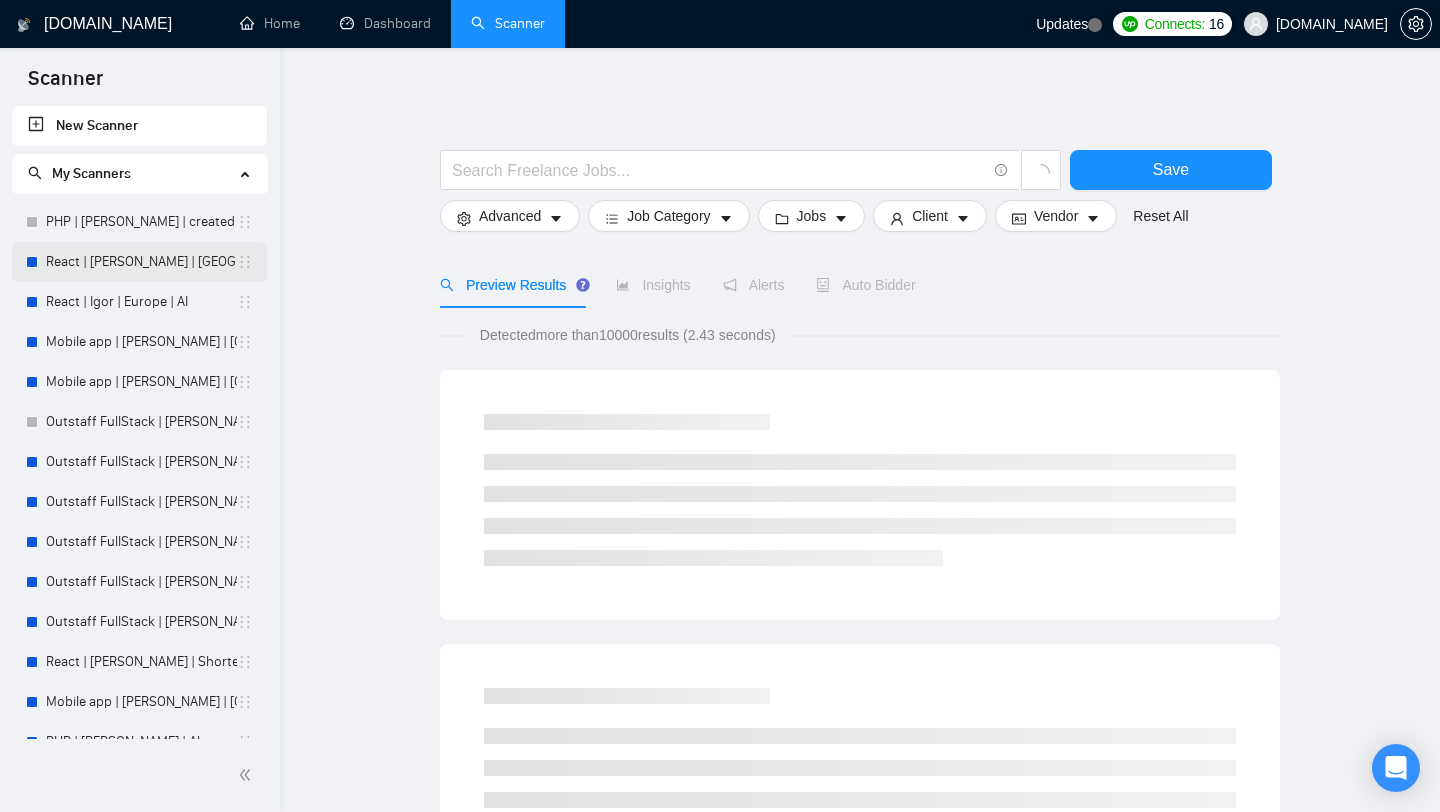 click 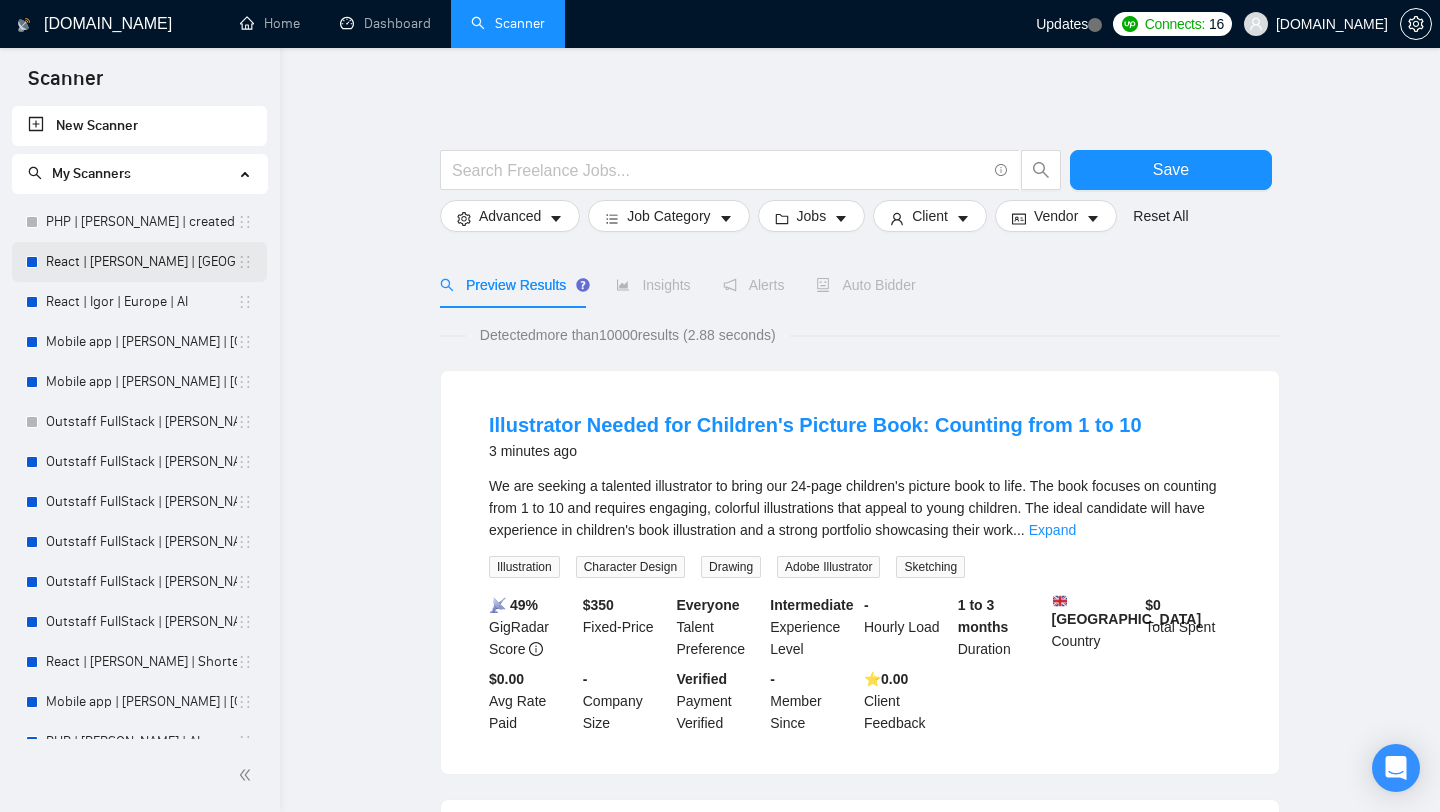 click on "React | [PERSON_NAME] | [GEOGRAPHIC_DATA] | AI" at bounding box center [141, 262] 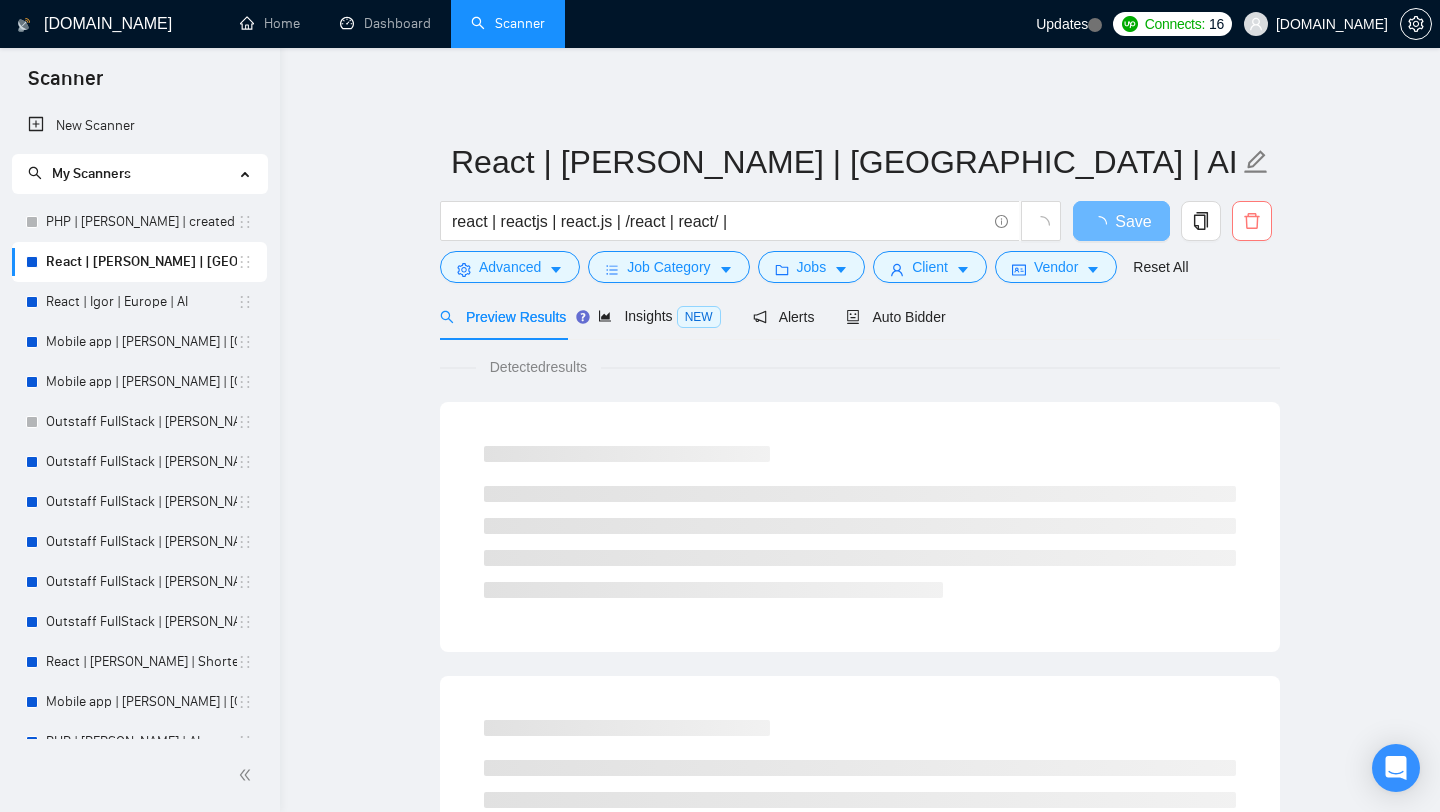 click 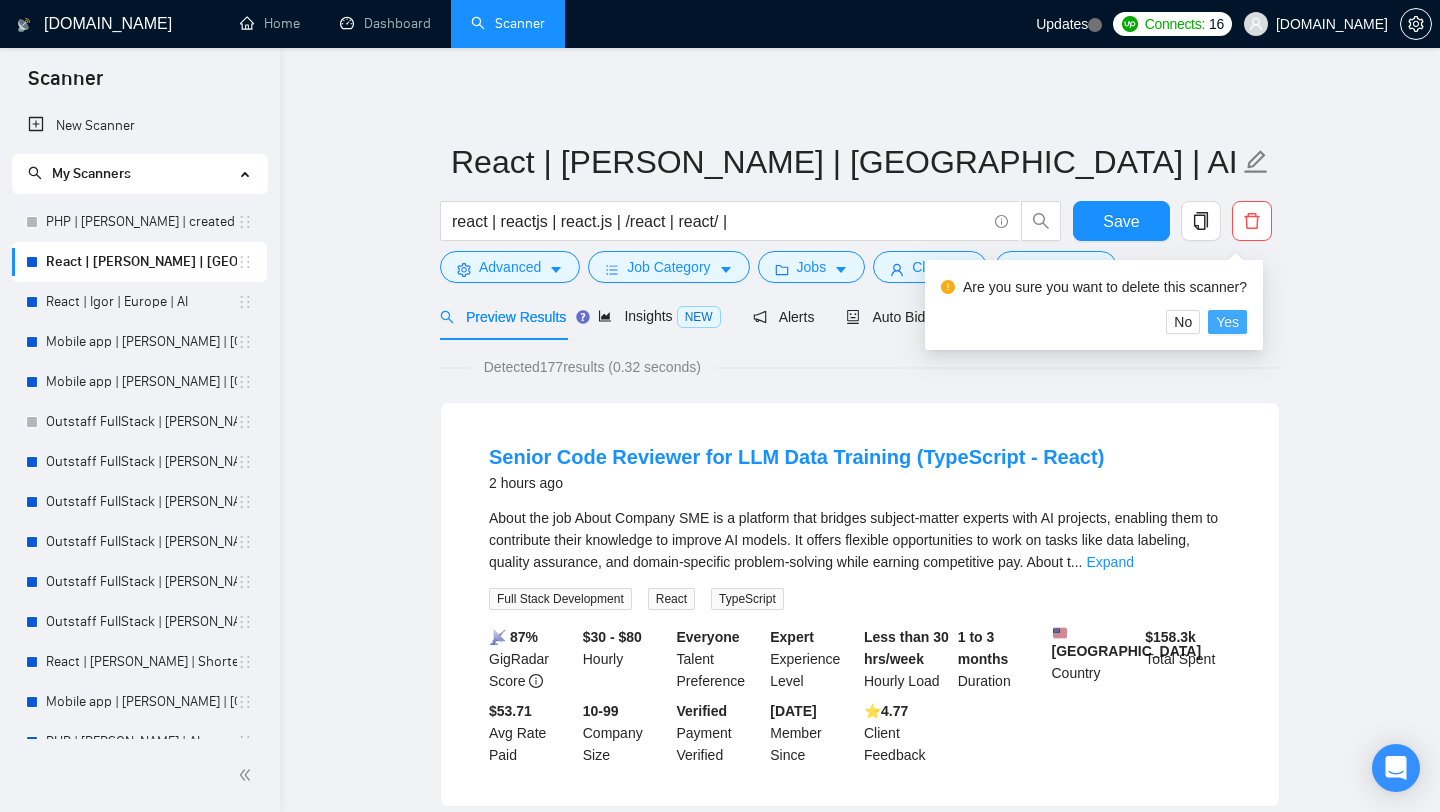 click on "Yes" at bounding box center [1227, 322] 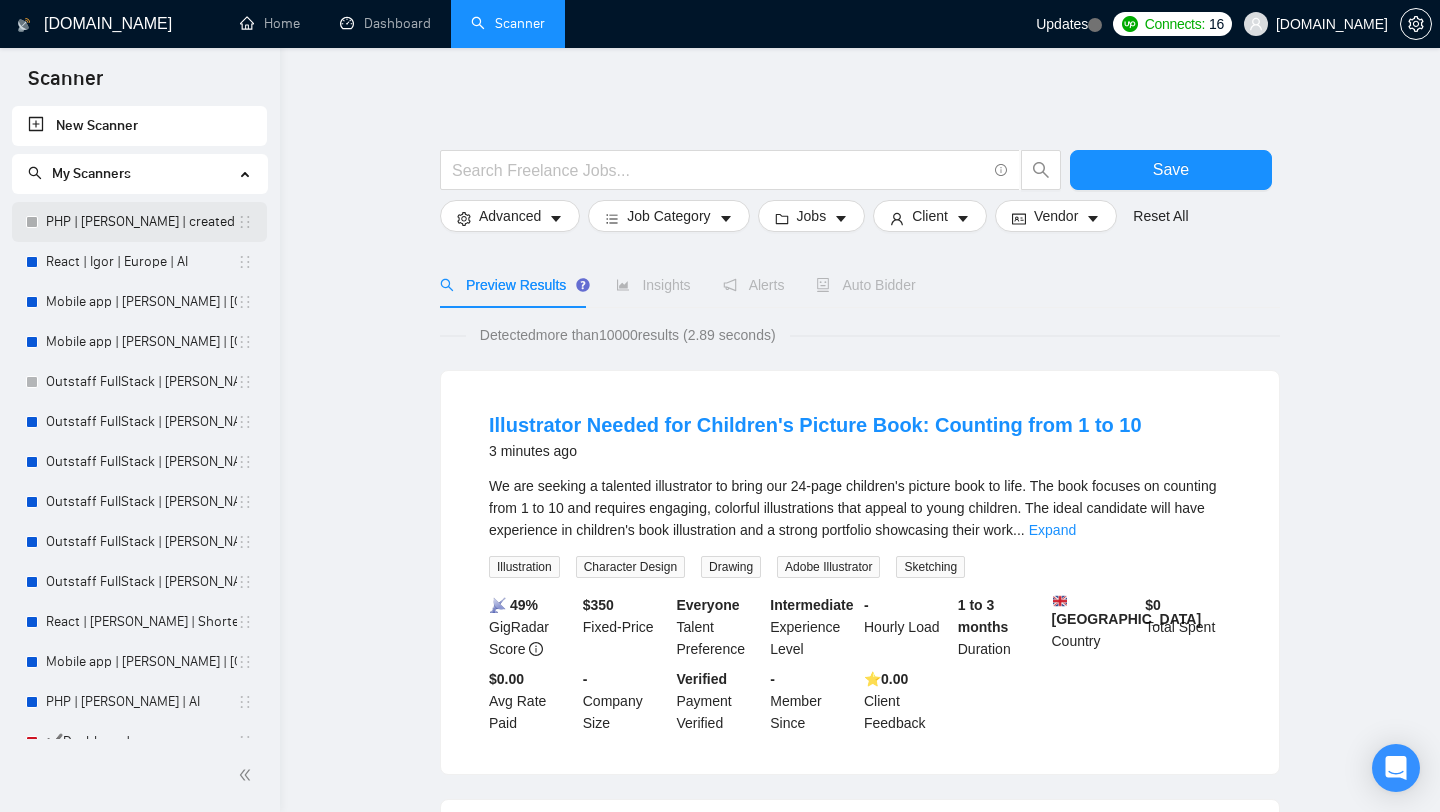 click on "PHP | [PERSON_NAME] | created 03.07" at bounding box center [141, 222] 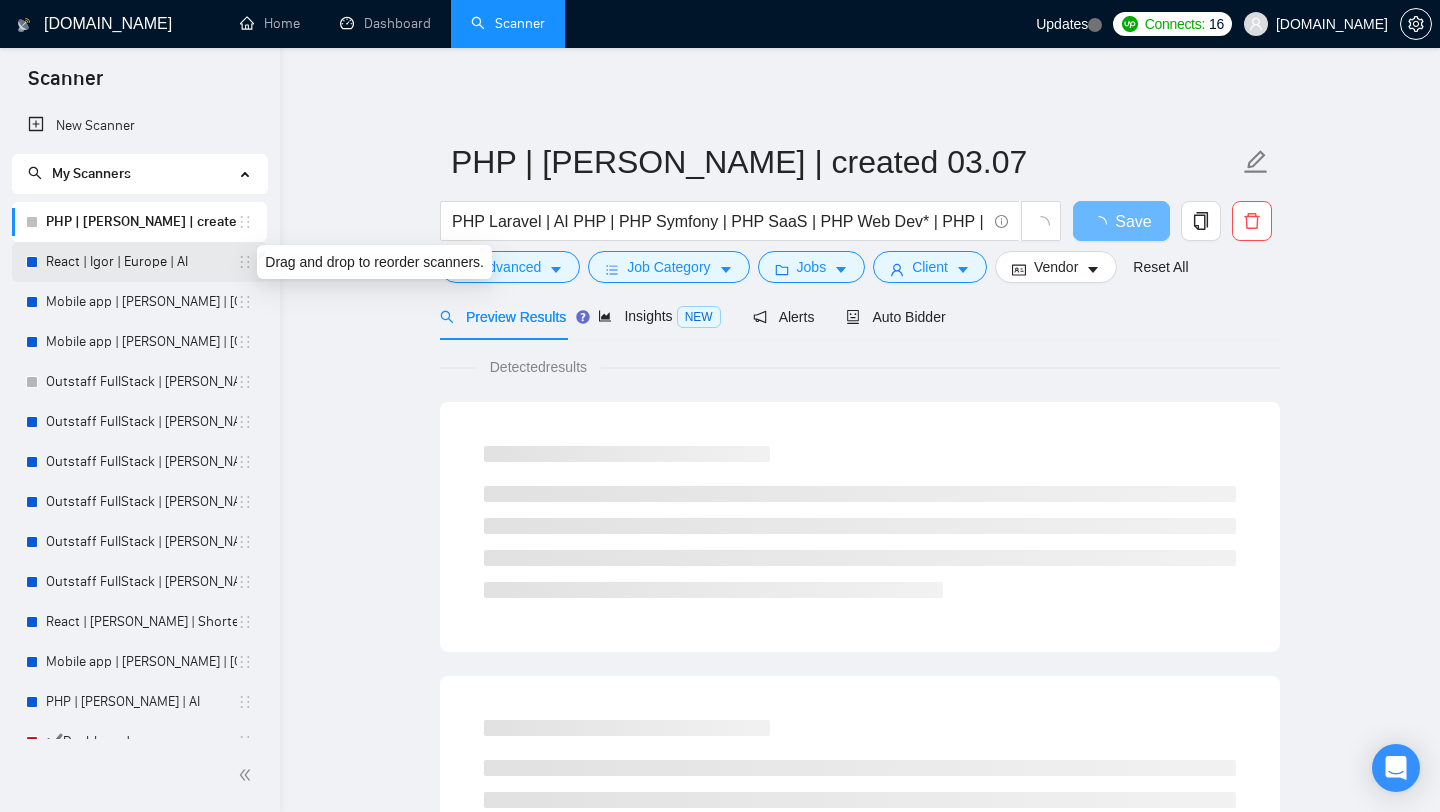 click on "React | Igor | Europe | AI" at bounding box center [141, 262] 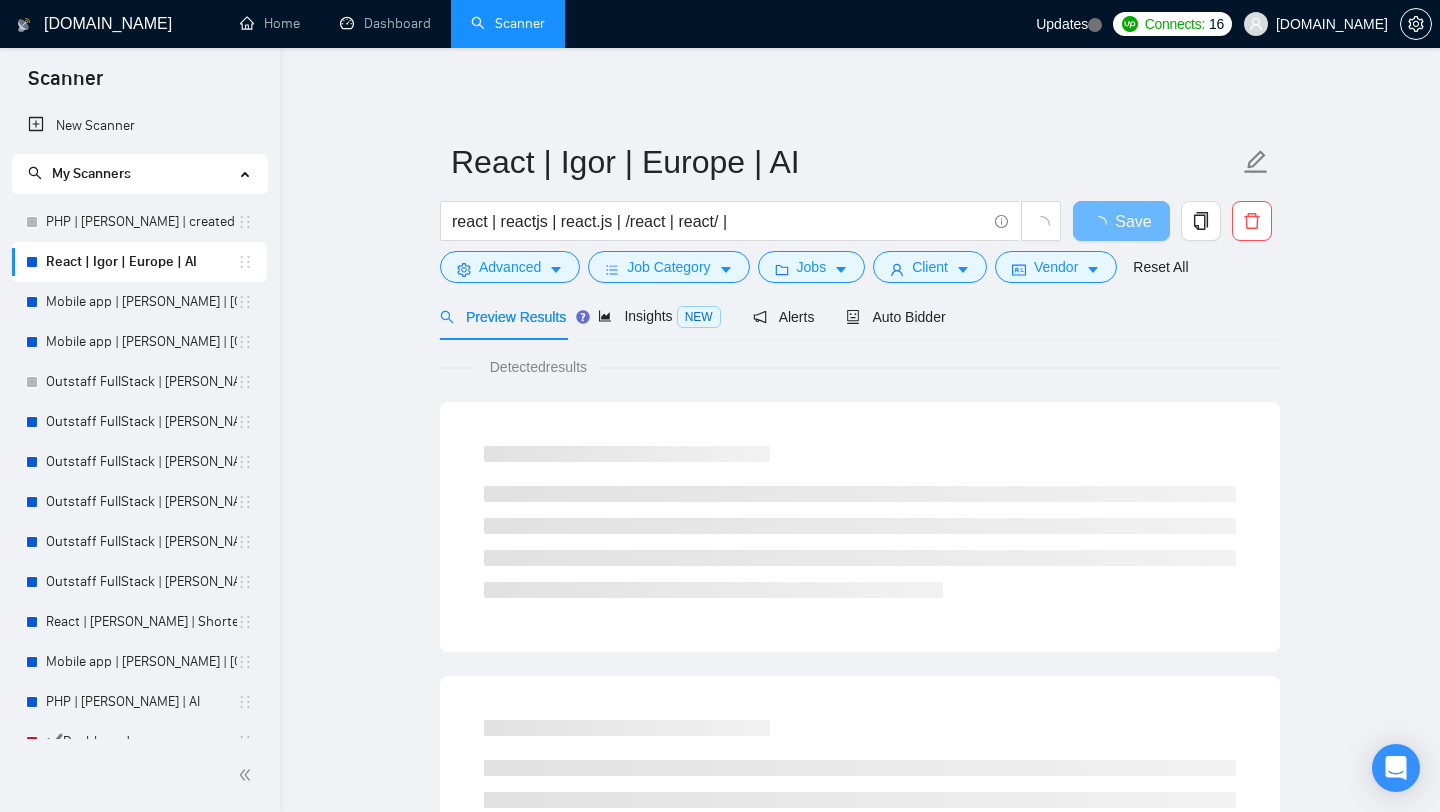 click 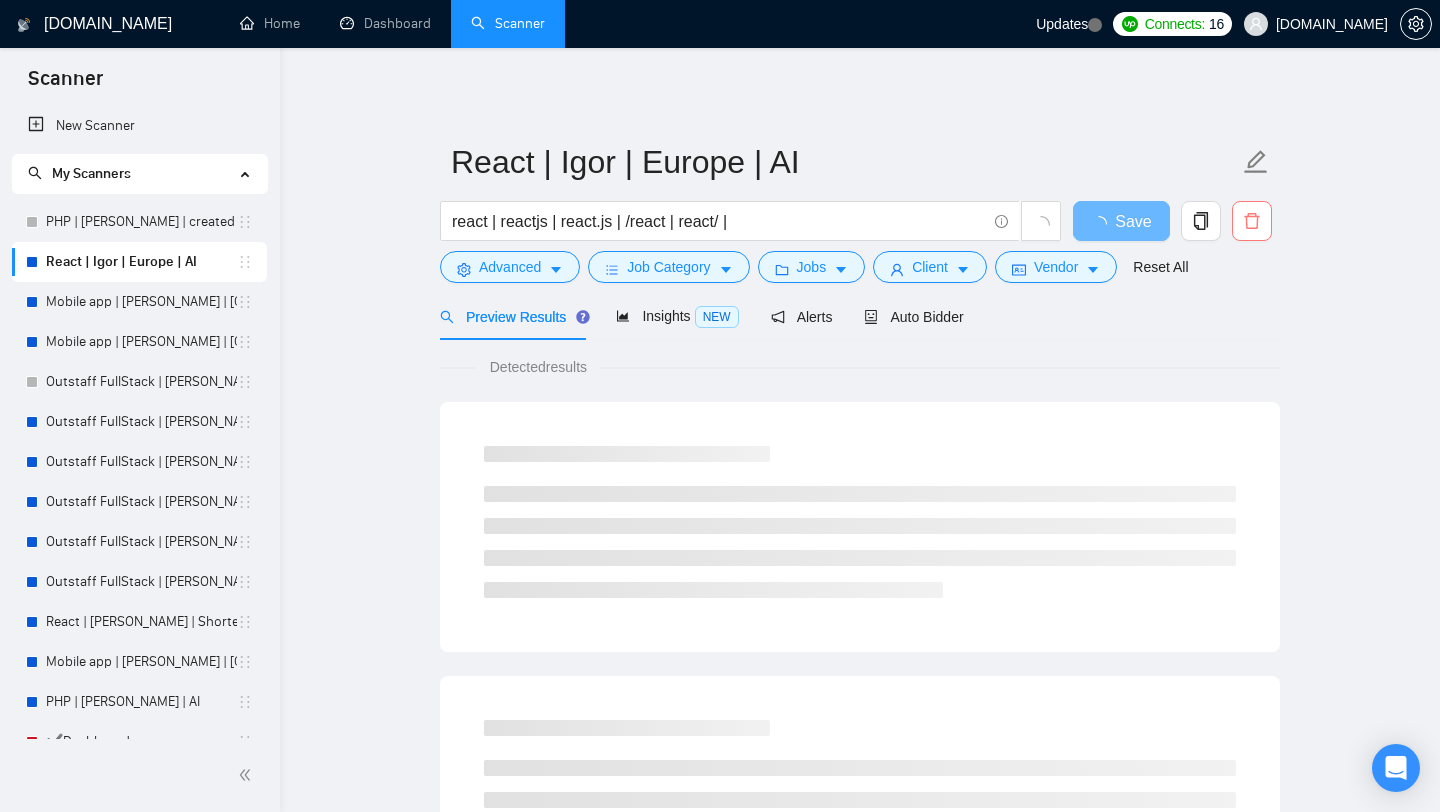 click at bounding box center (1252, 221) 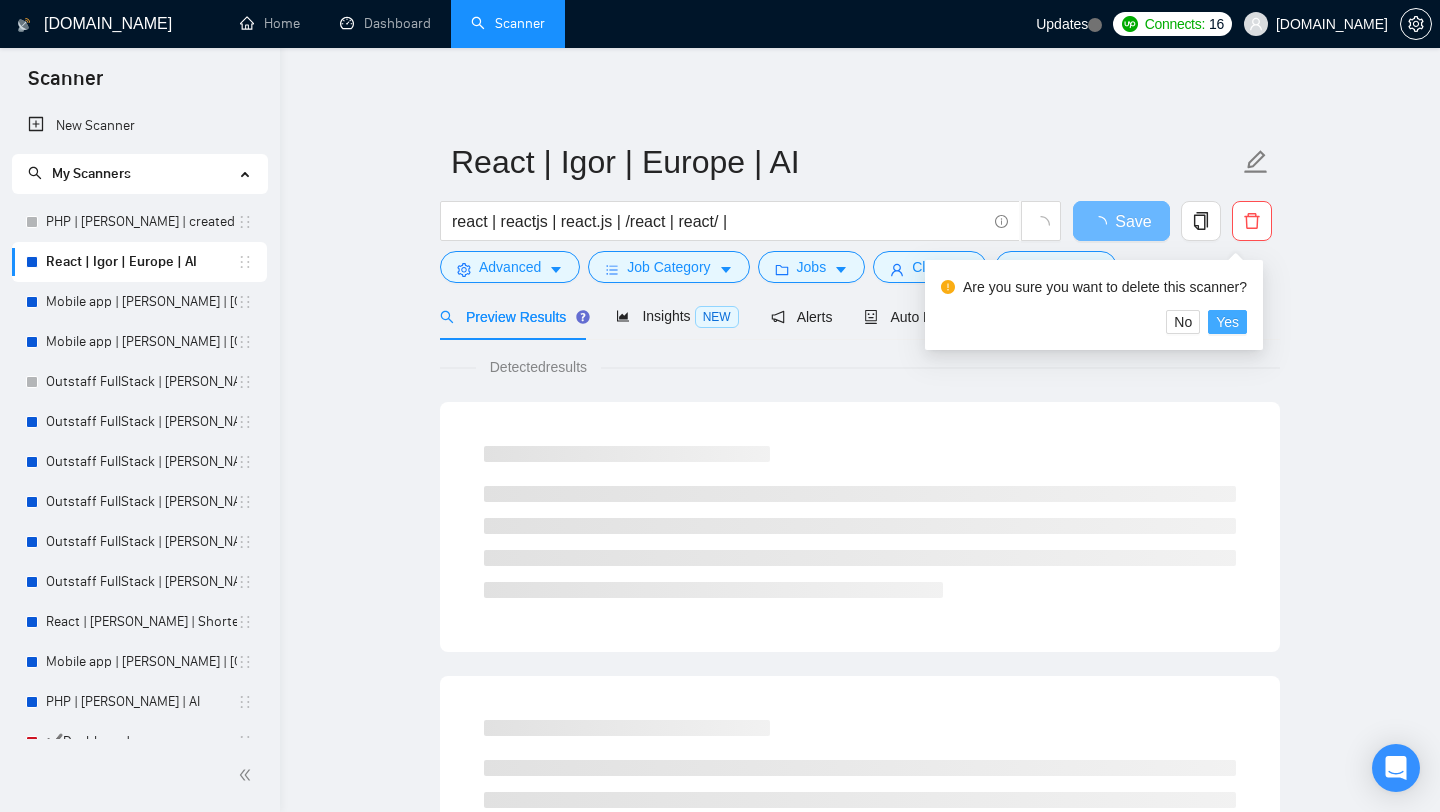 click on "Yes" at bounding box center (1227, 322) 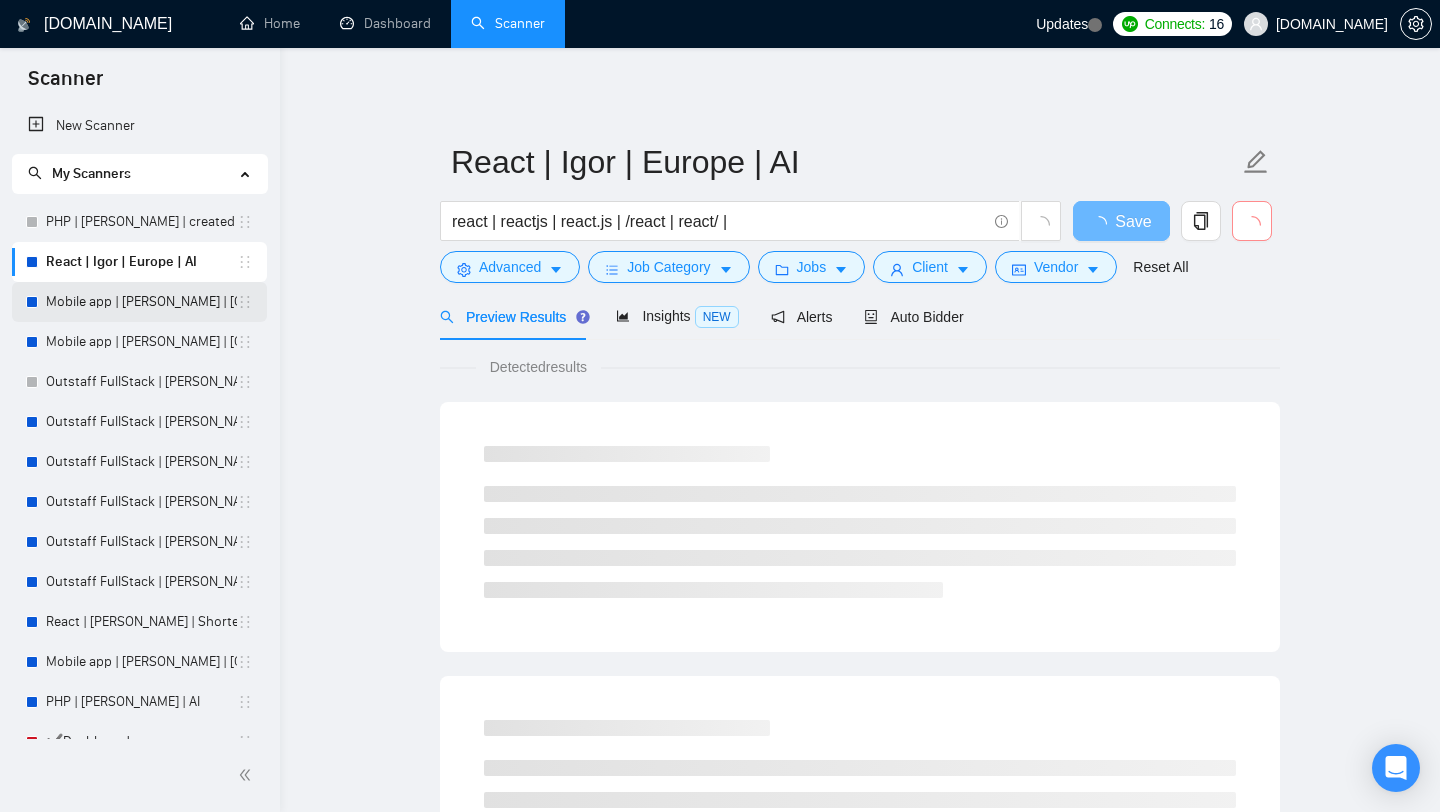 click on "Mobile app | [PERSON_NAME] | [GEOGRAPHIC_DATA] | AI" at bounding box center [141, 302] 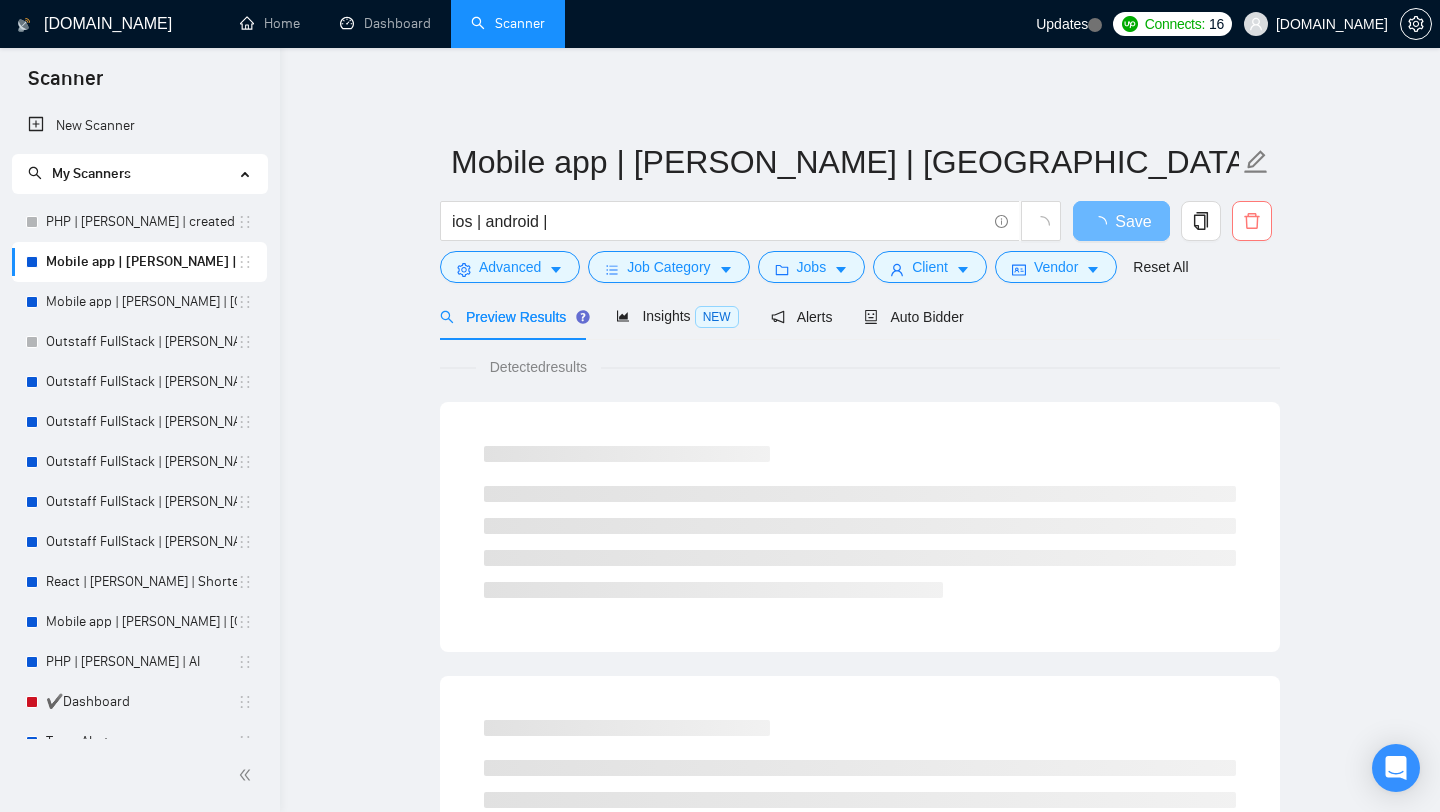 click 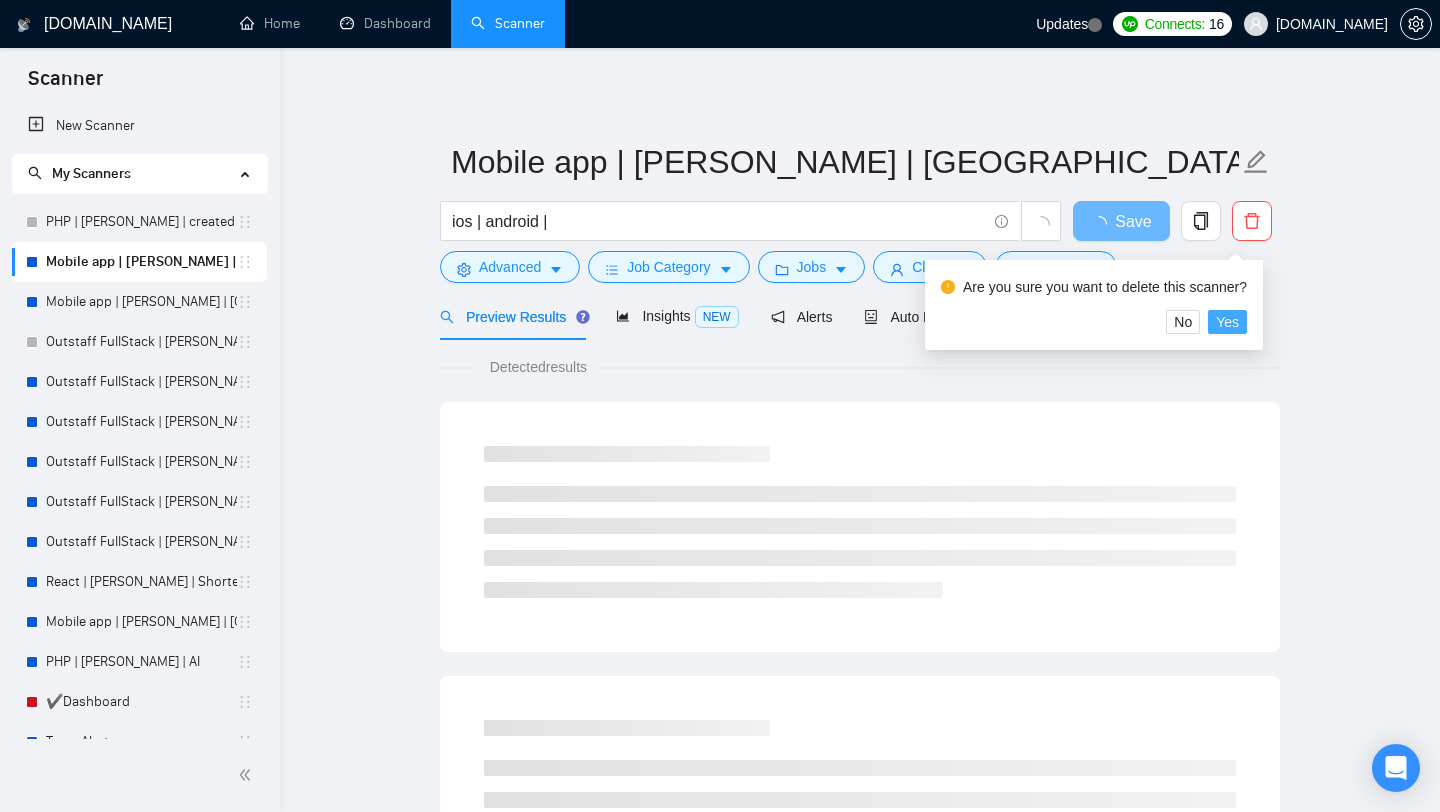 click on "Yes" at bounding box center [1227, 322] 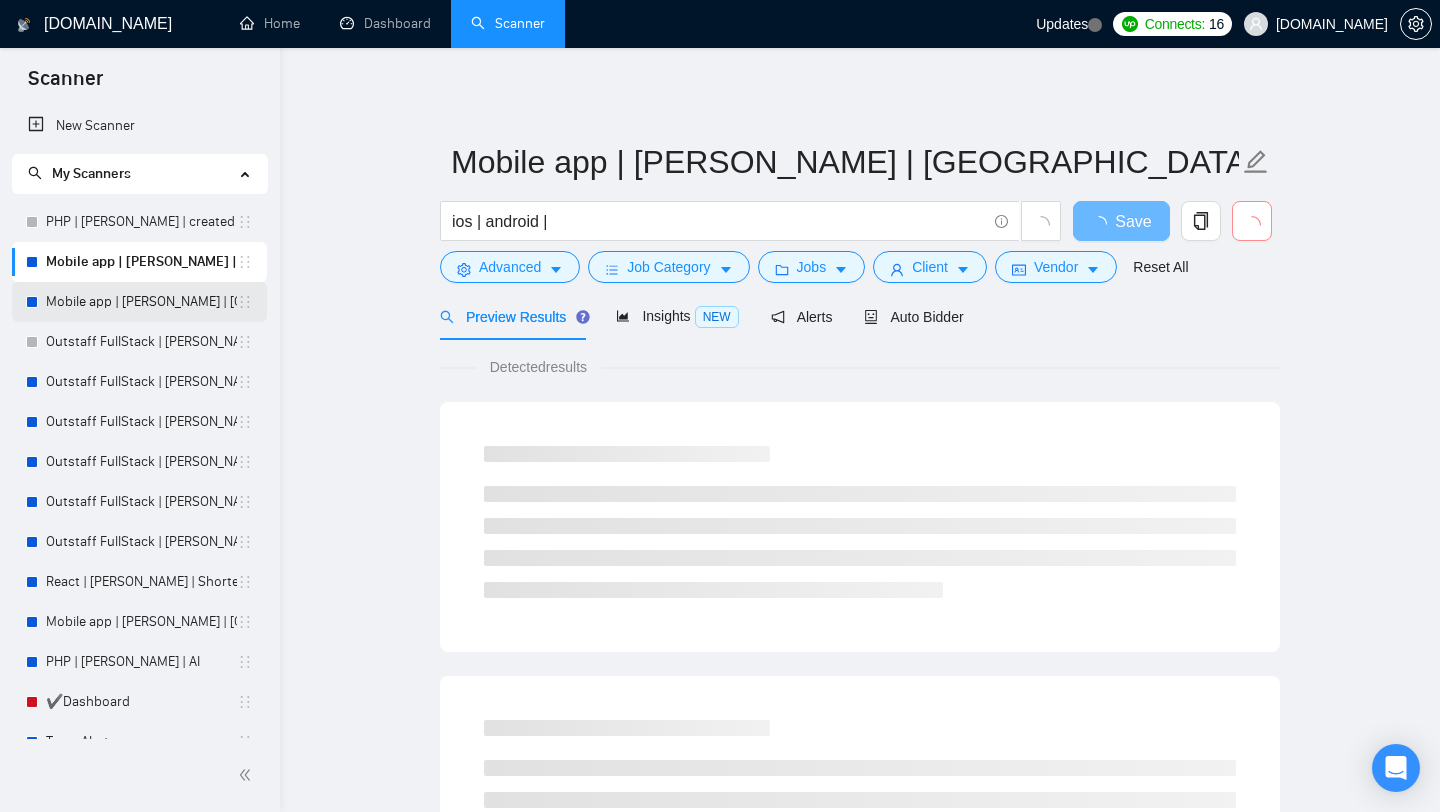 click on "Mobile app | [PERSON_NAME] | [GEOGRAPHIC_DATA] | AI" at bounding box center [141, 302] 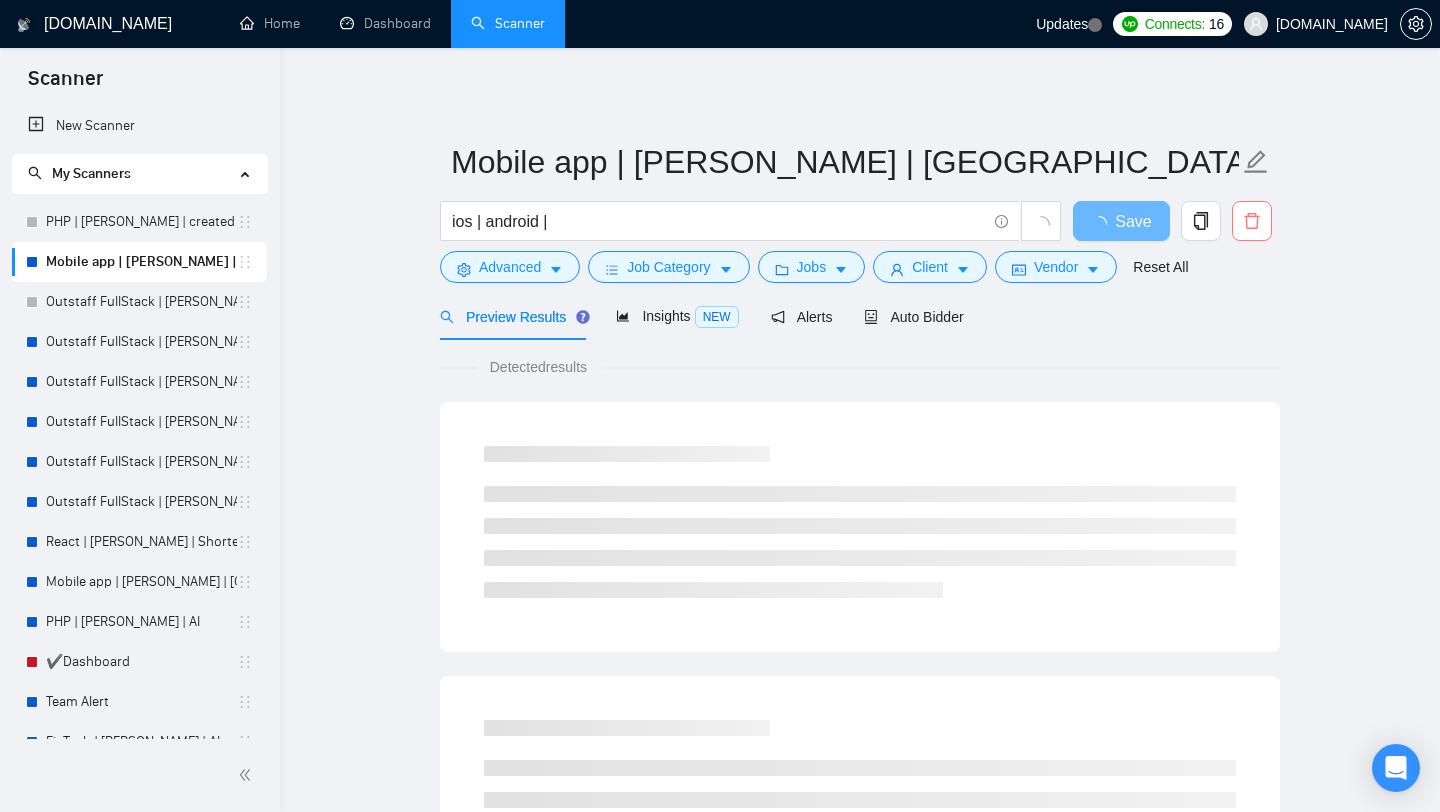 click 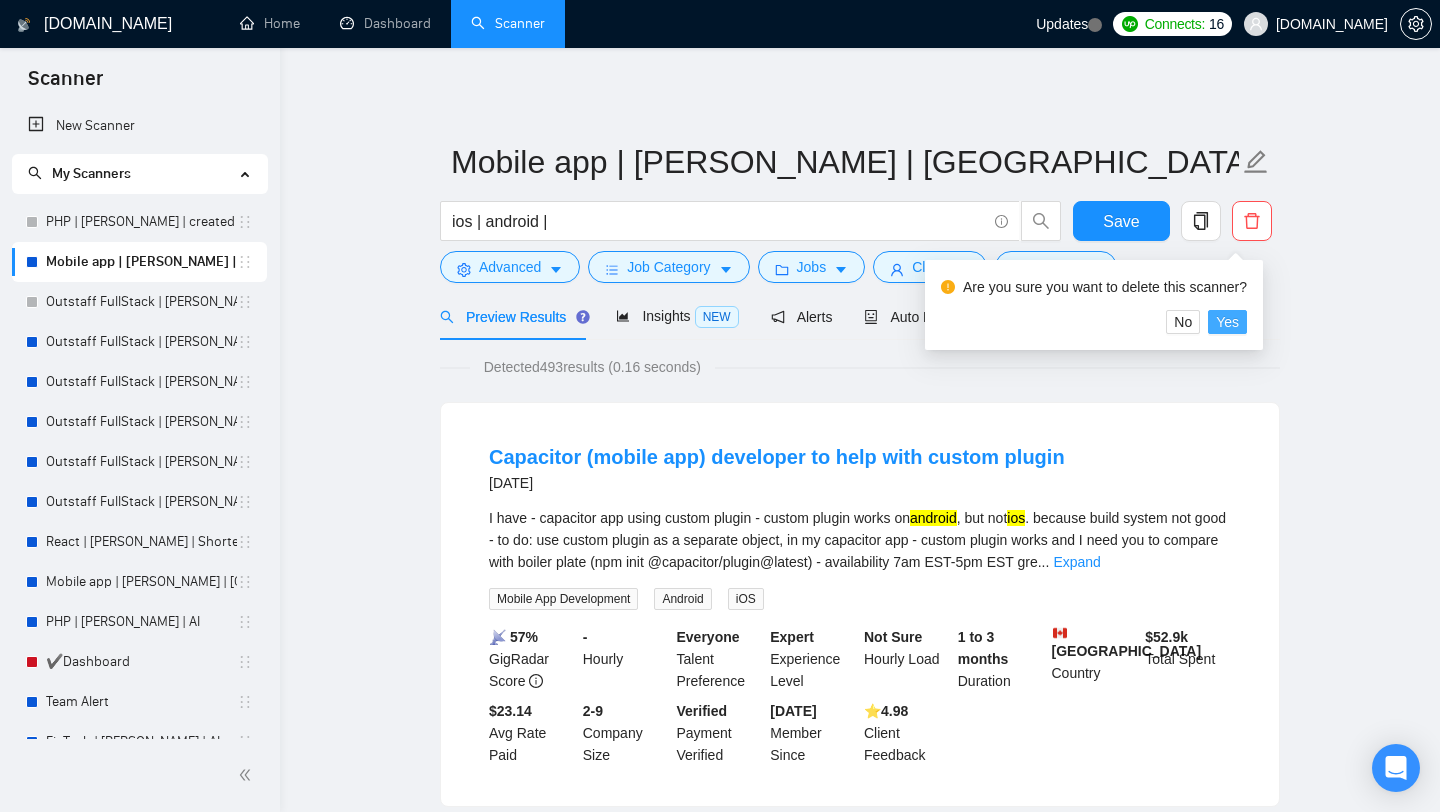 click on "Yes" at bounding box center [1227, 322] 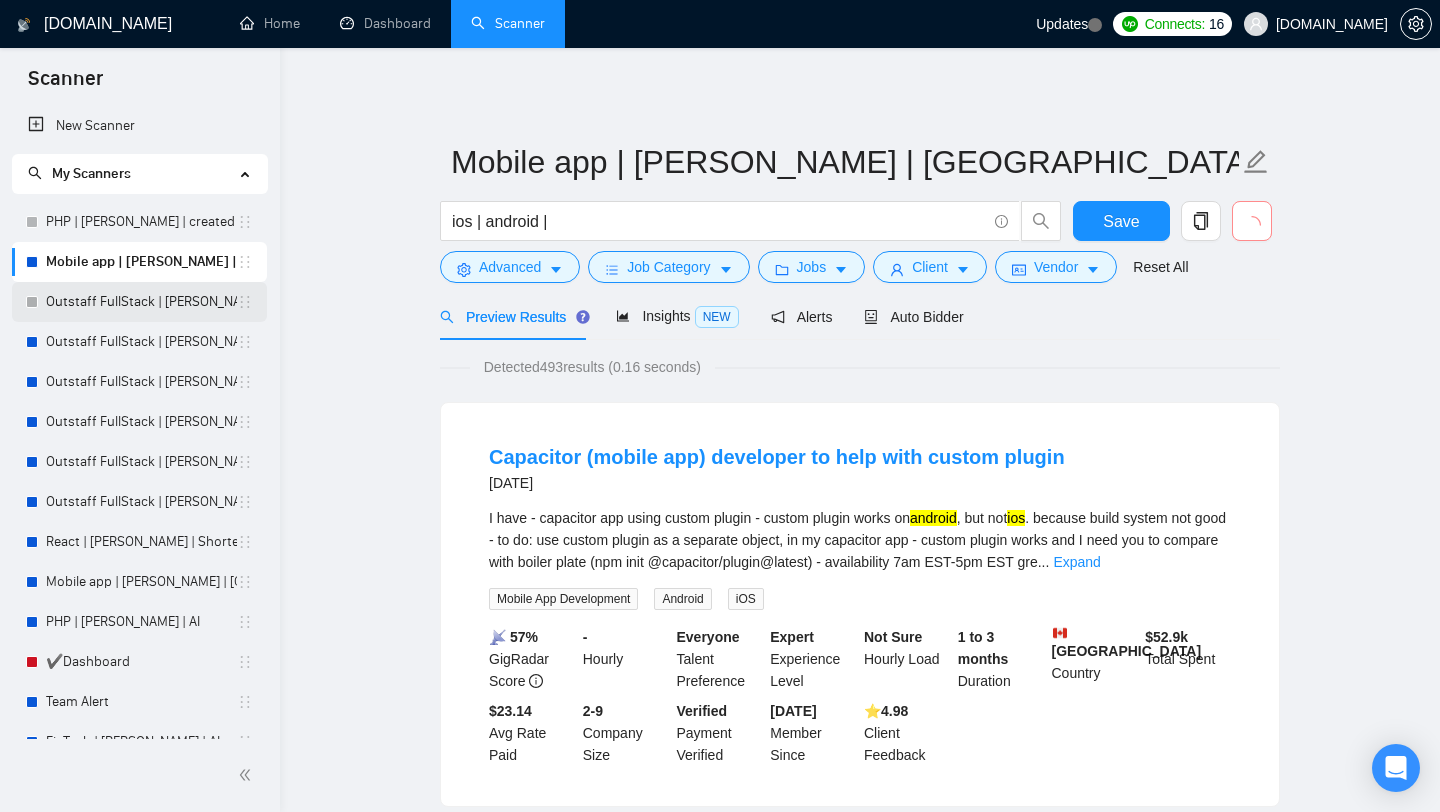 click on "Outstaff FullStack | [PERSON_NAME] | 🇩🇰[GEOGRAPHIC_DATA] | AI" at bounding box center [141, 302] 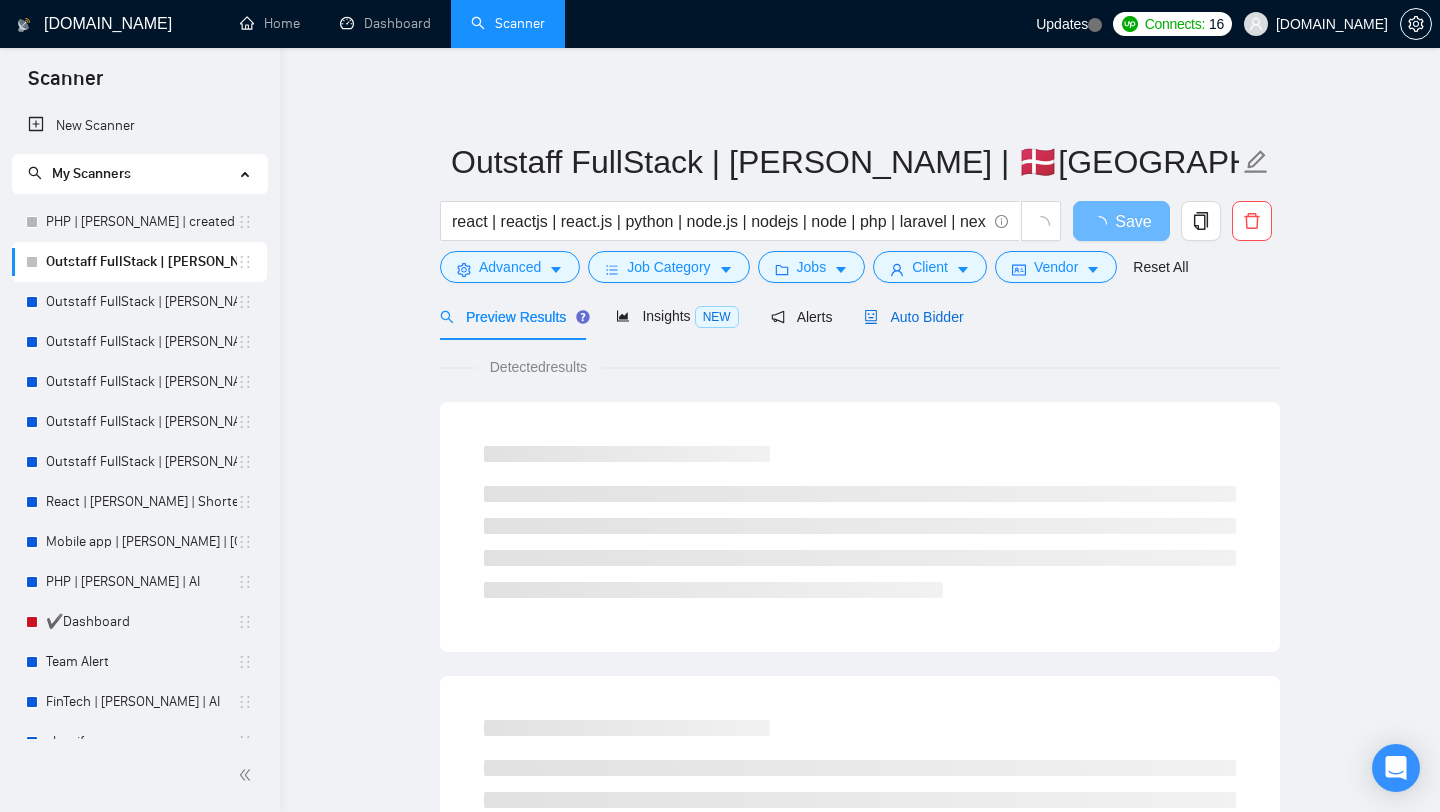 click on "Auto Bidder" at bounding box center [913, 317] 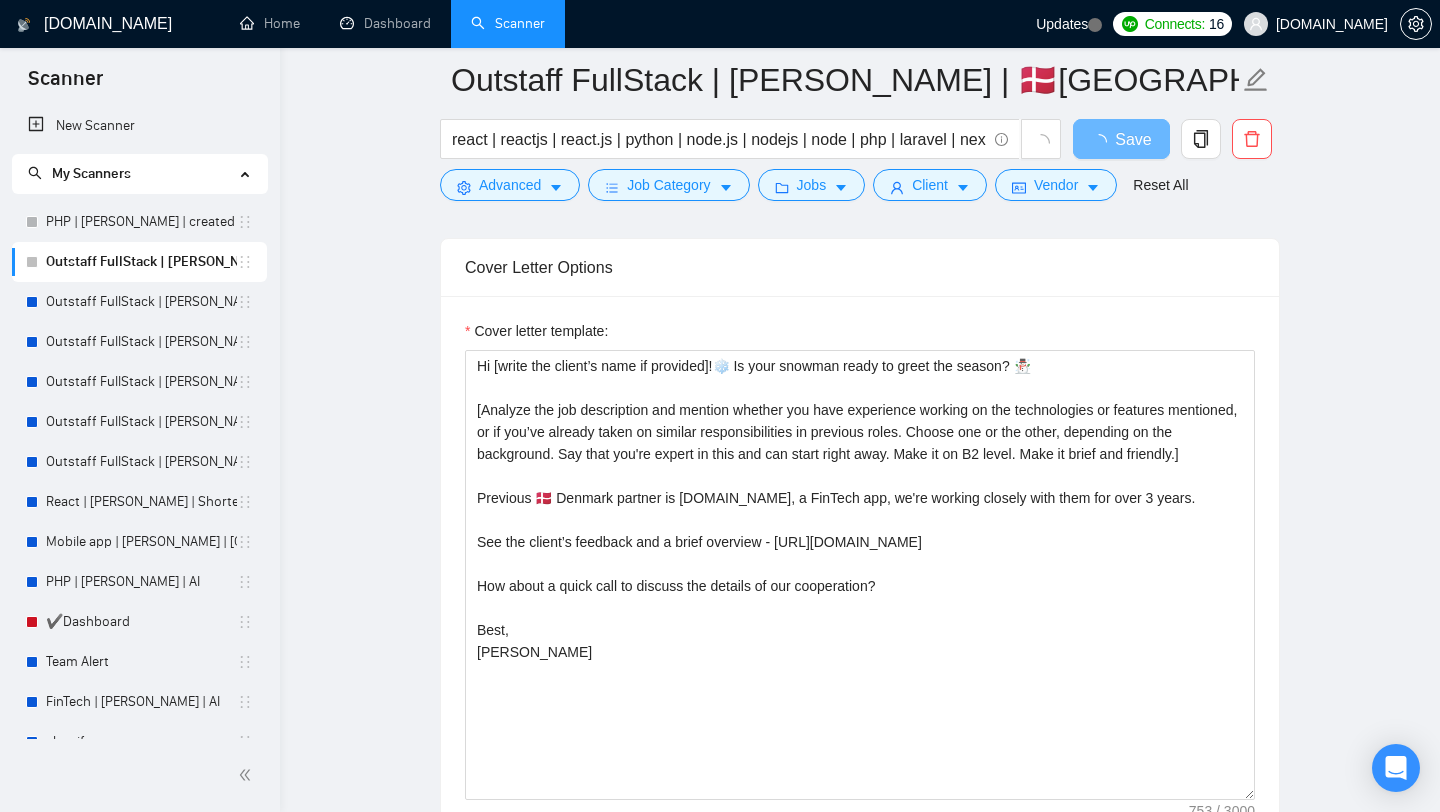 scroll, scrollTop: 1295, scrollLeft: 0, axis: vertical 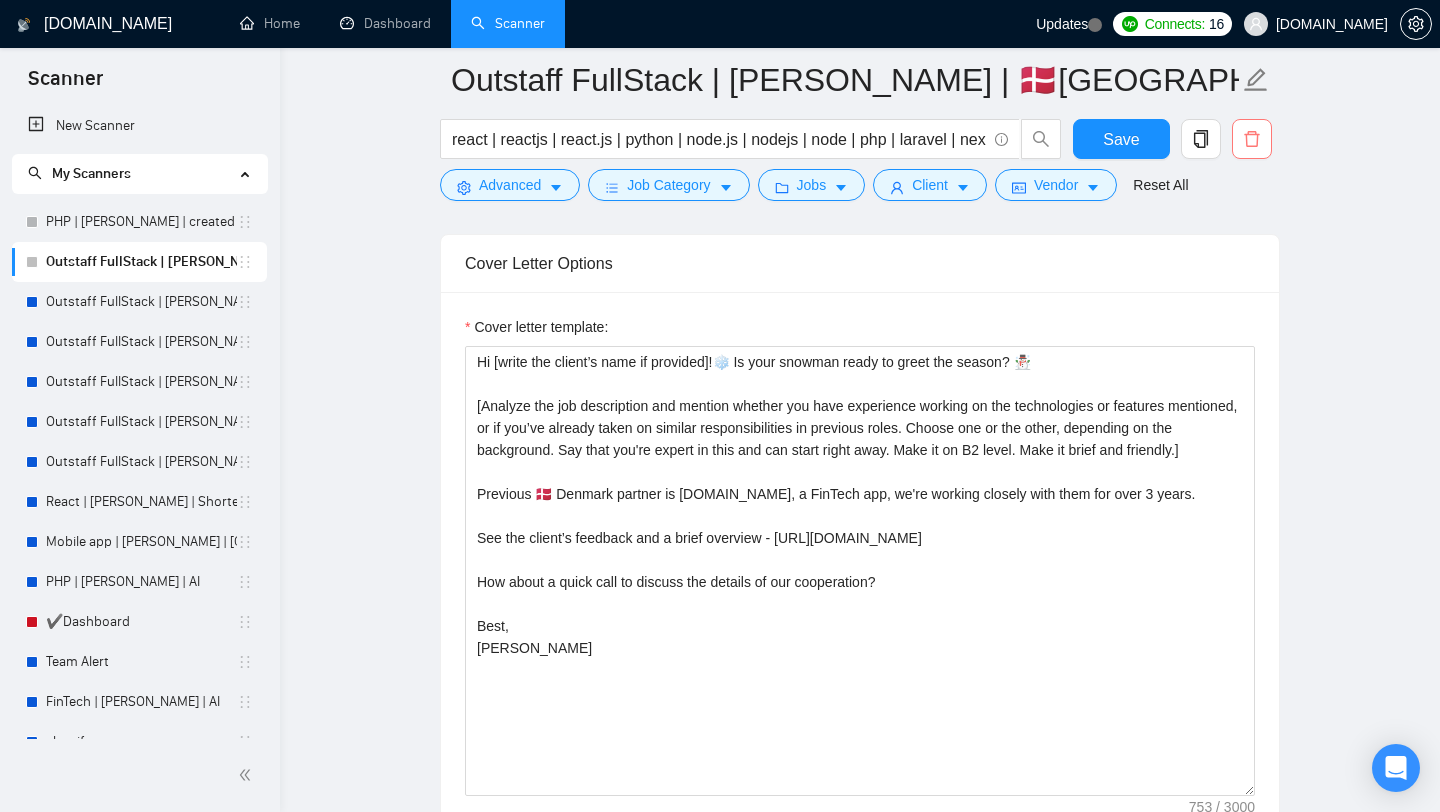 click 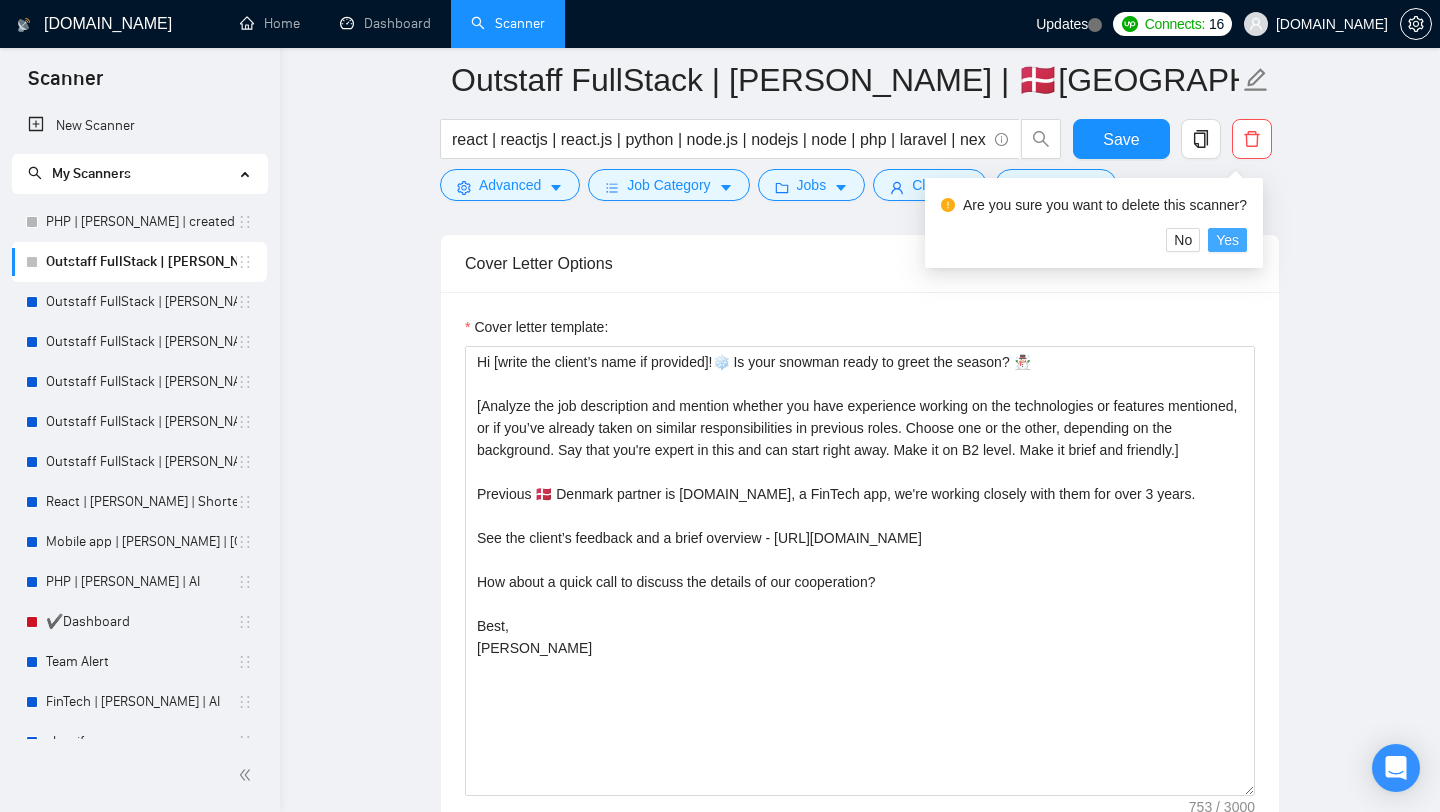 click on "Yes" at bounding box center [1227, 240] 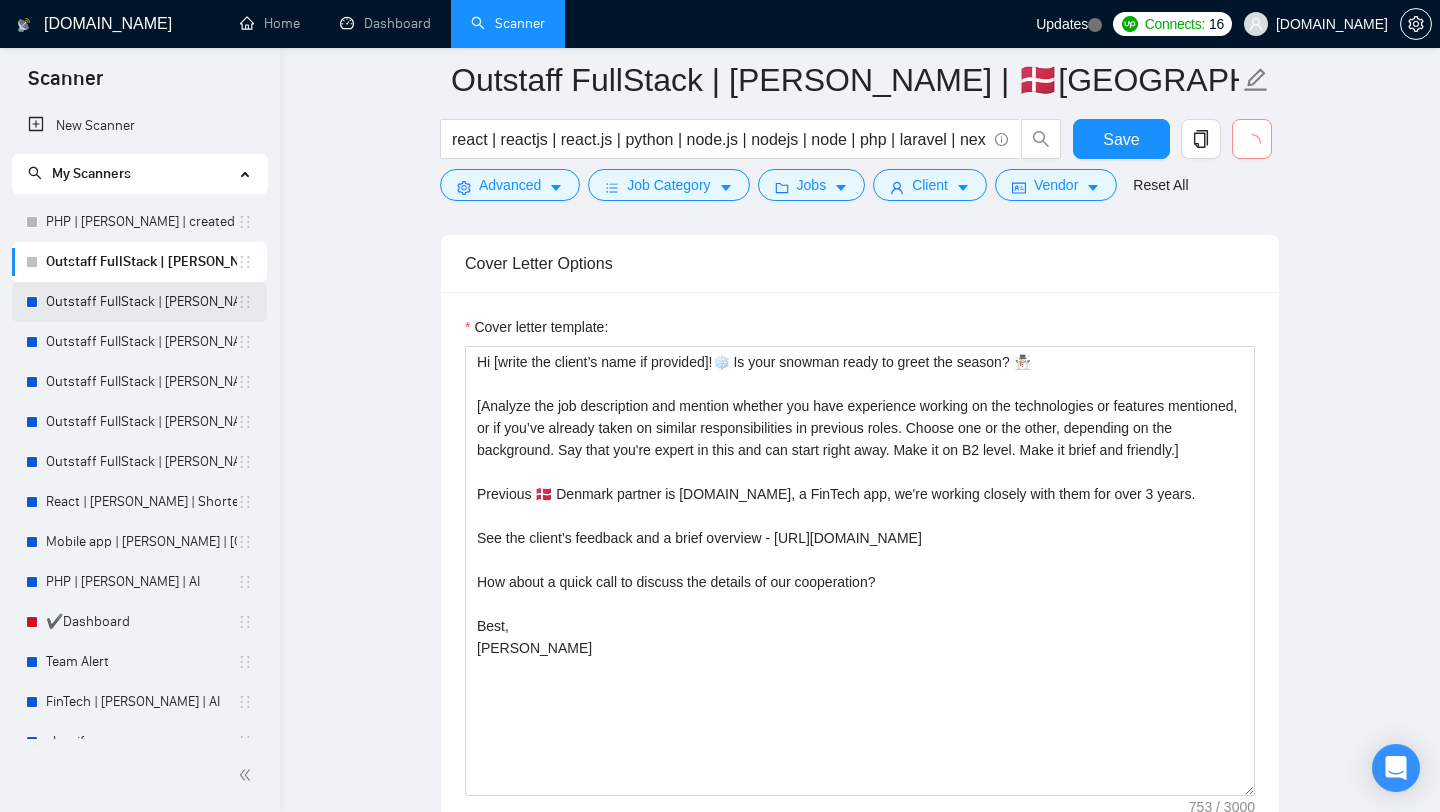 click on "Outstaff FullStack | [PERSON_NAME] | 🇮🇱Israel | AI" at bounding box center (141, 302) 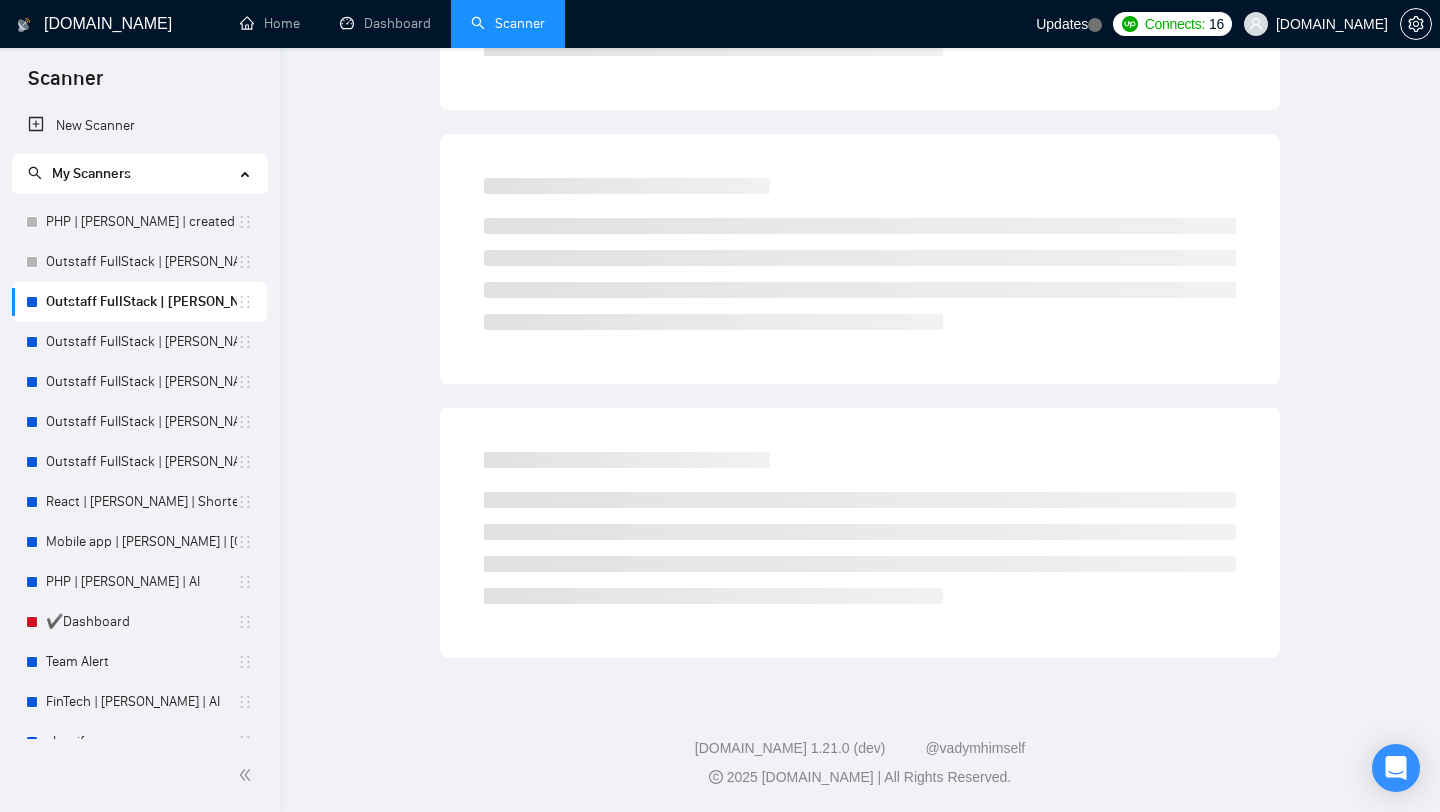 scroll, scrollTop: 0, scrollLeft: 0, axis: both 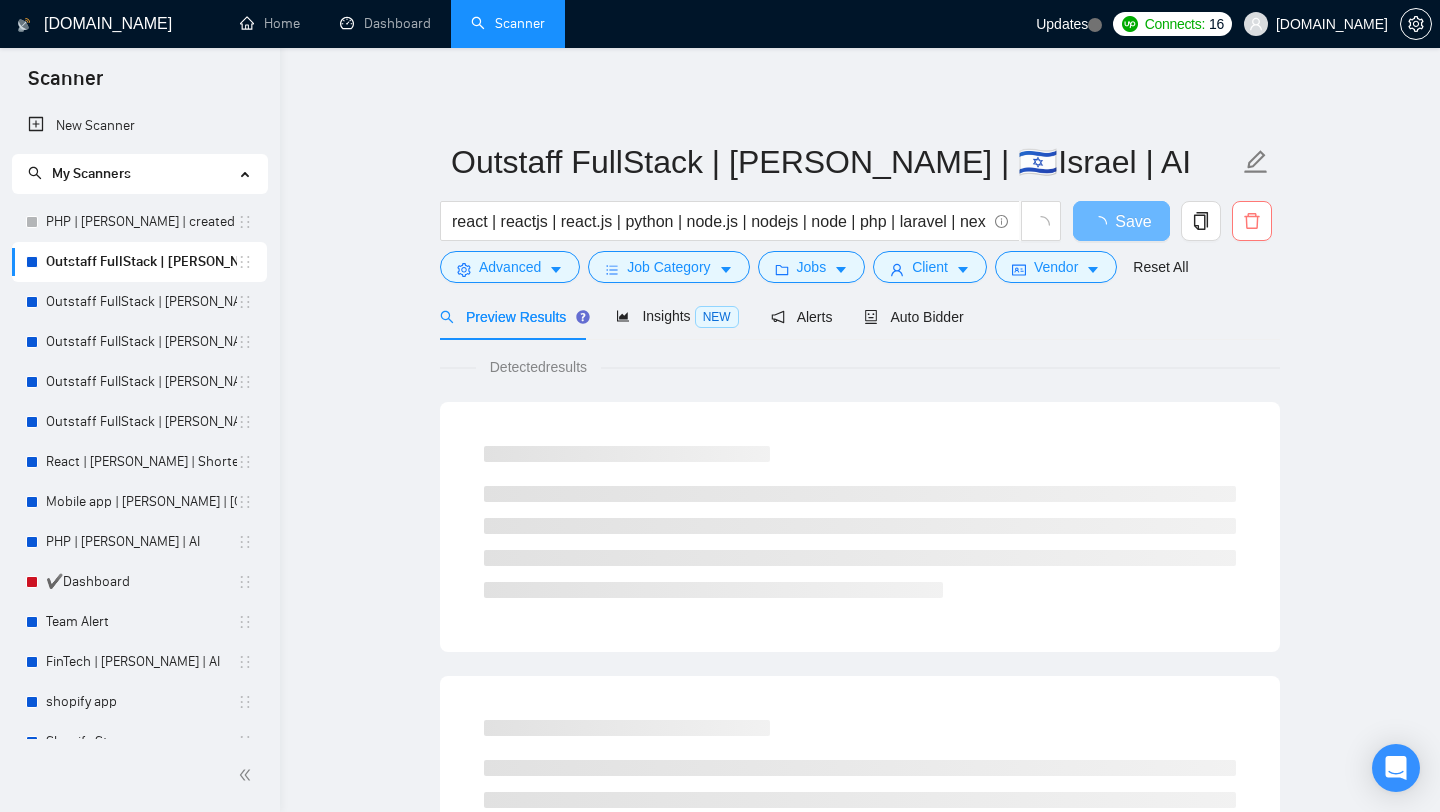 click 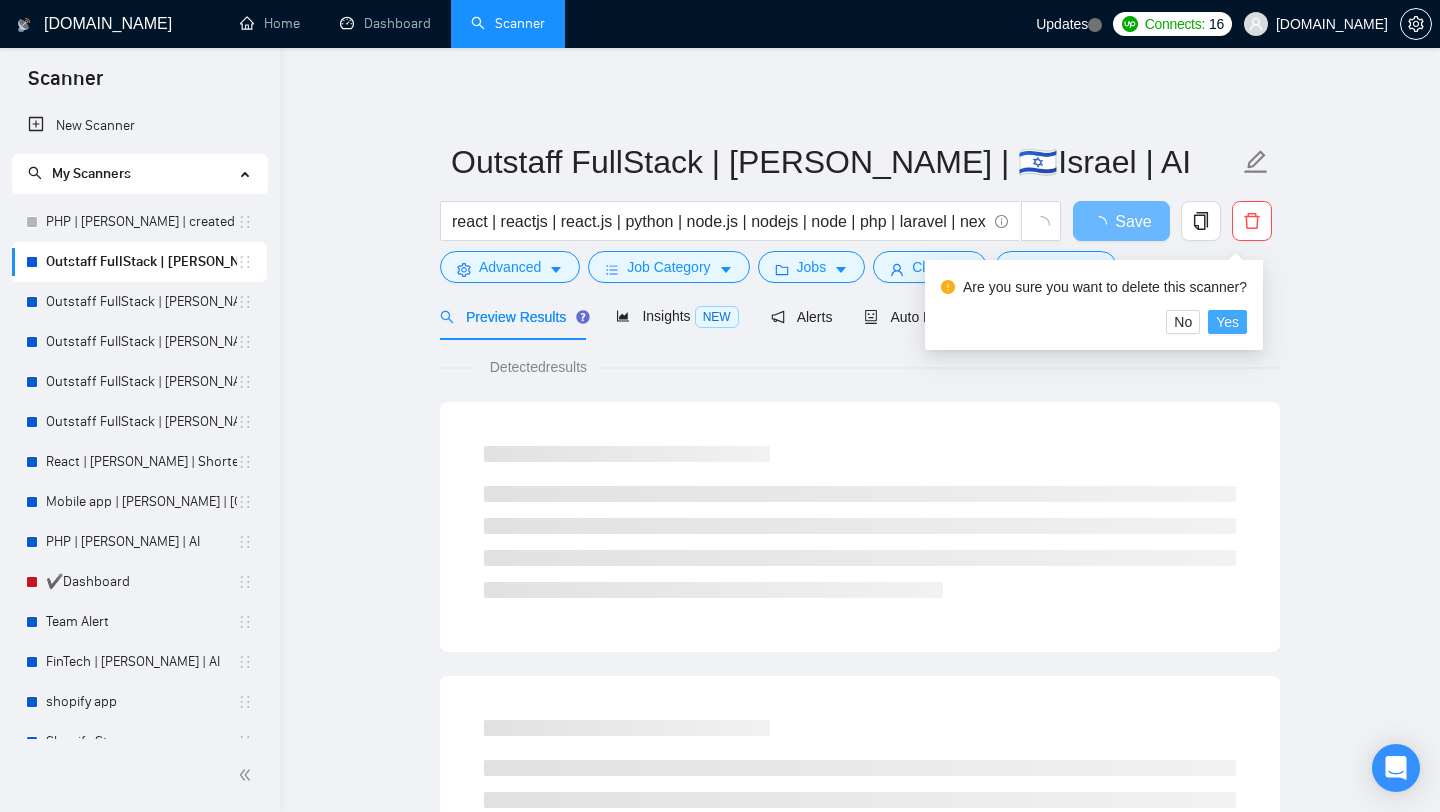 click on "Yes" at bounding box center [1227, 322] 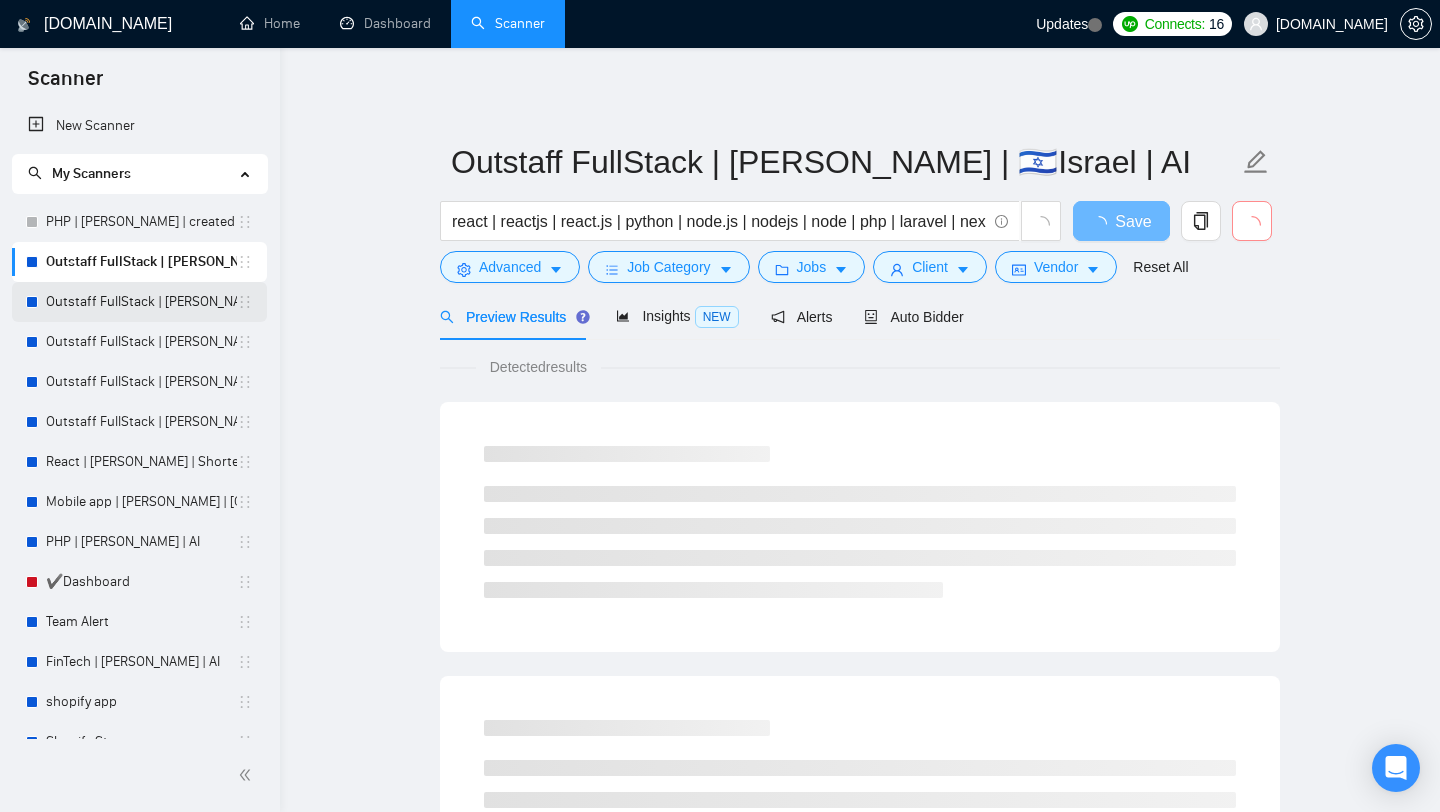 click on "Outstaff FullStack | [PERSON_NAME] | 🇨🇦[GEOGRAPHIC_DATA] | AI" at bounding box center (141, 302) 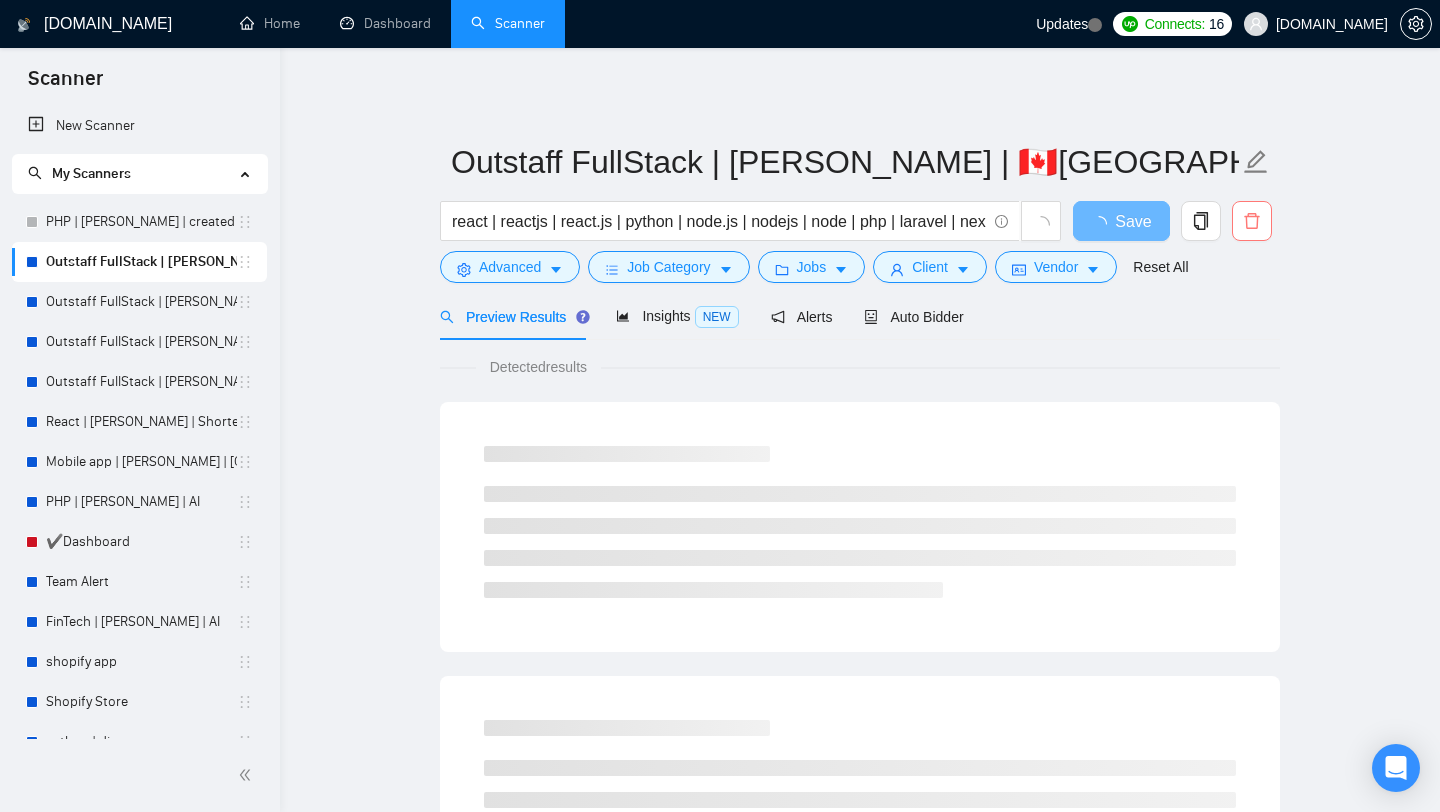 click 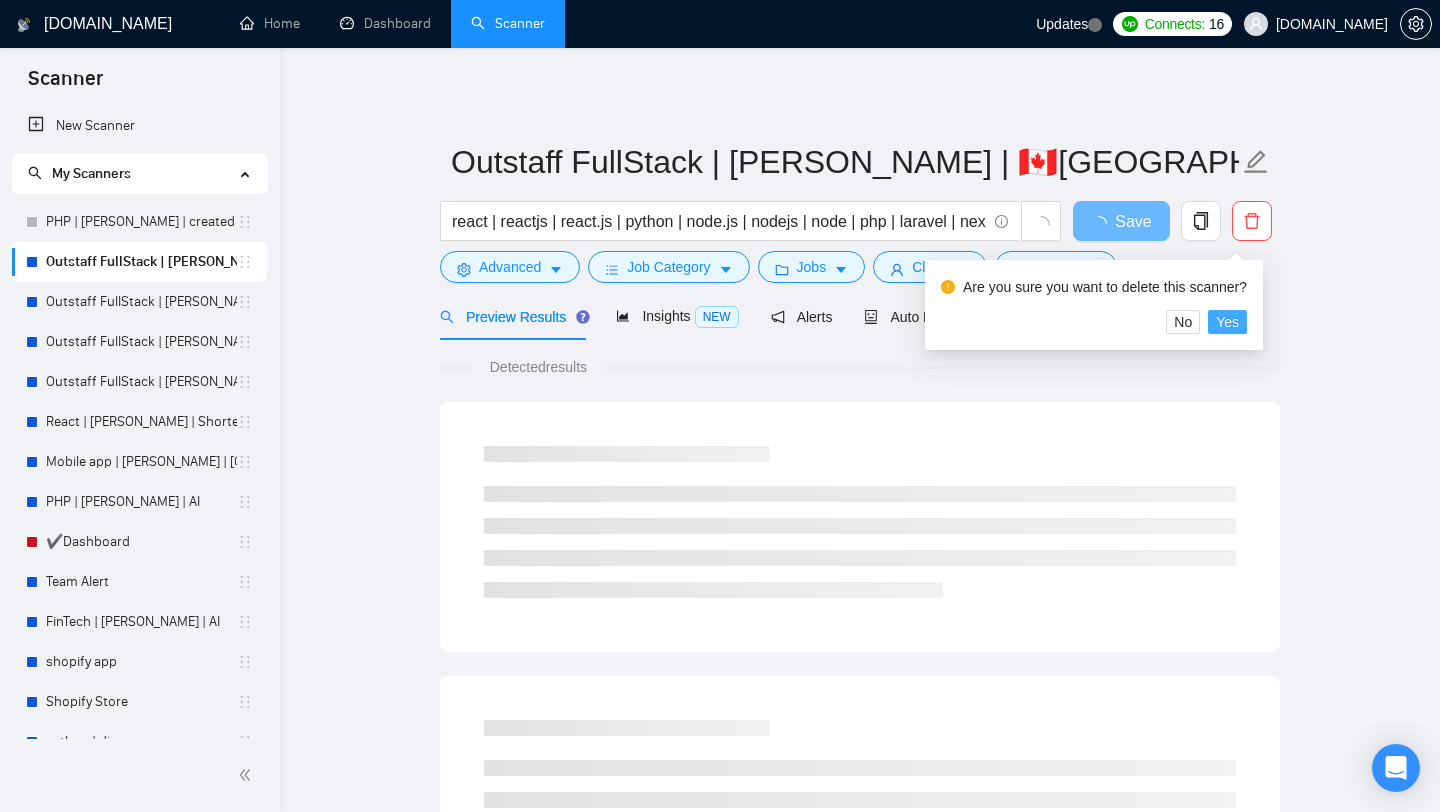 click on "Yes" at bounding box center [1227, 322] 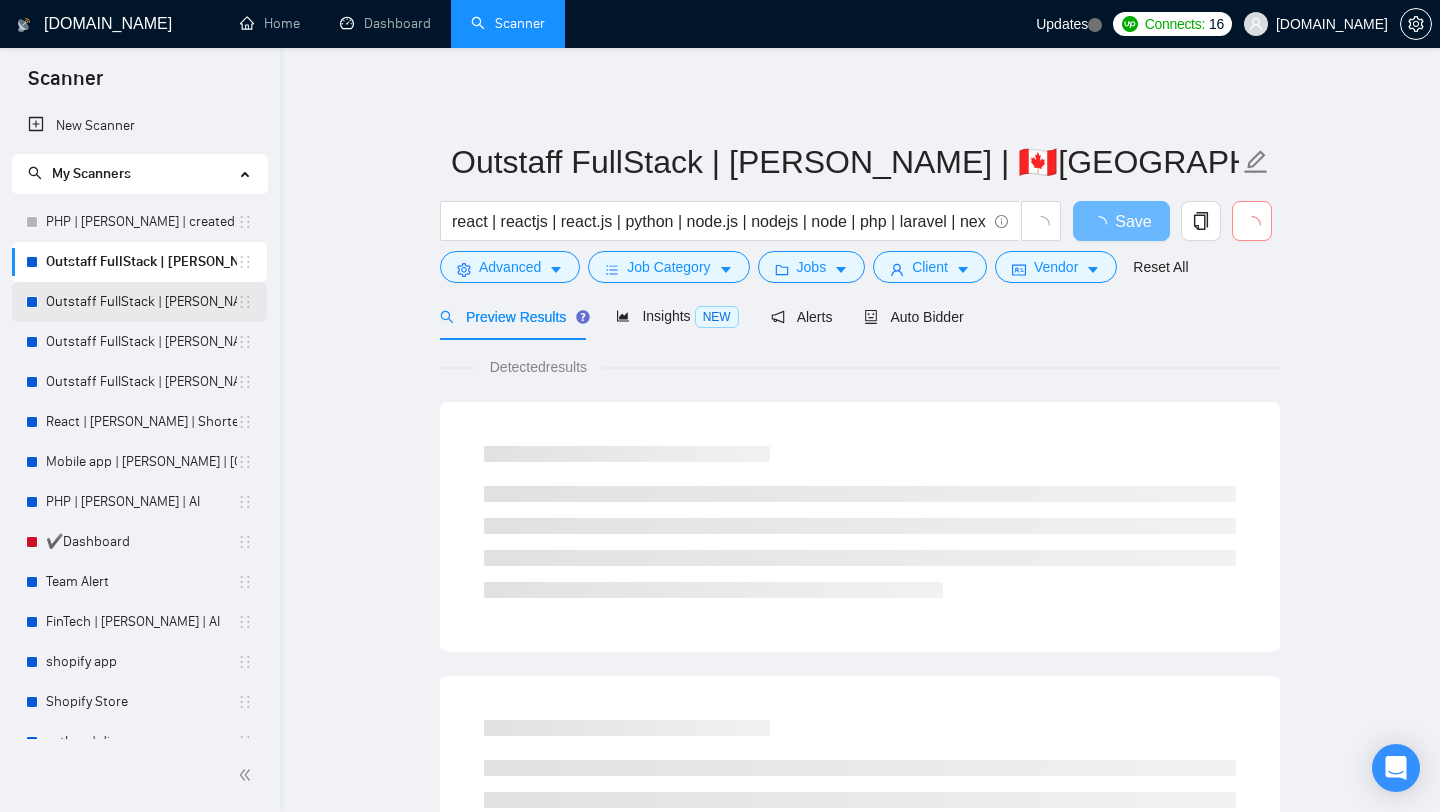 click on "Outstaff FullStack | [PERSON_NAME] | 🇺🇸US | AI" at bounding box center (141, 302) 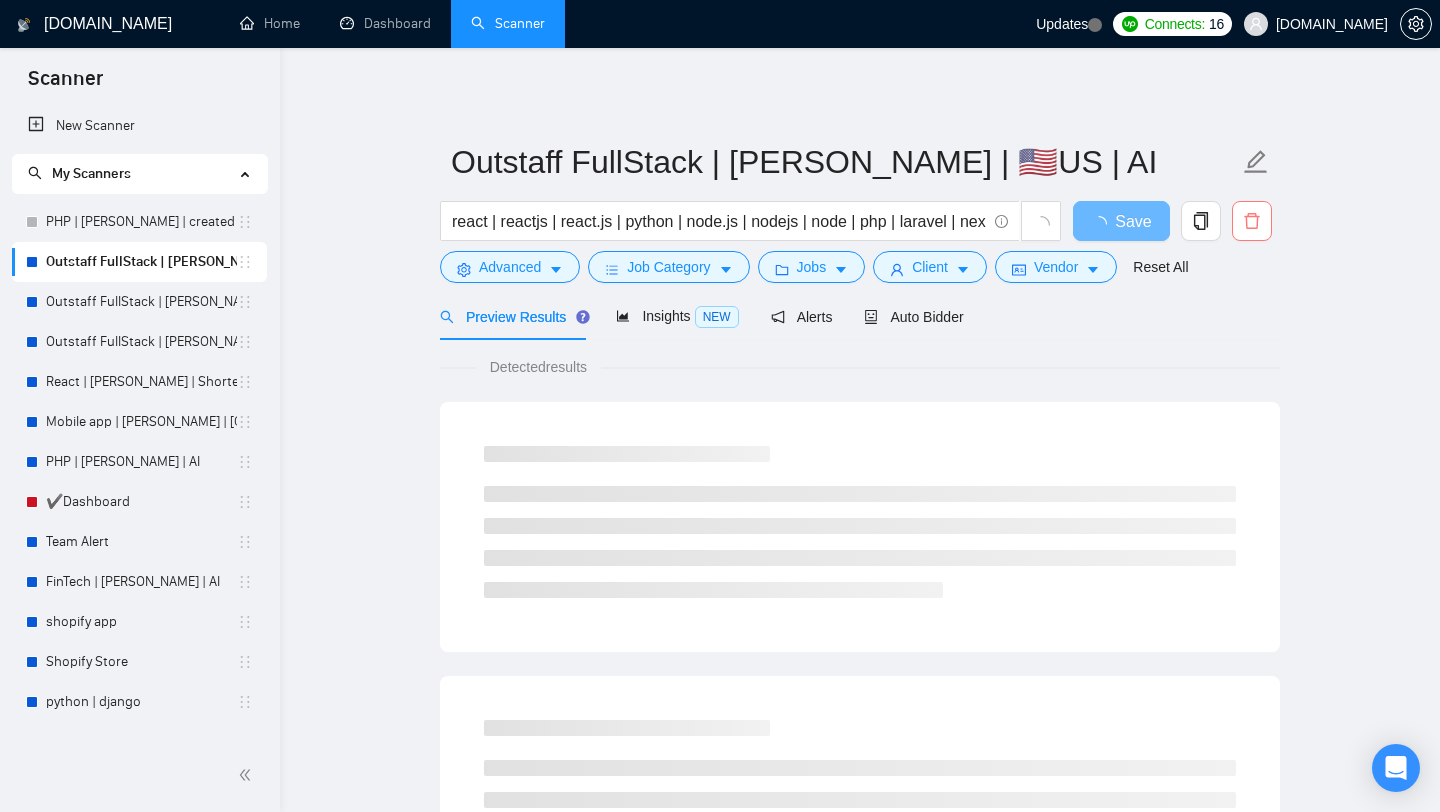 click at bounding box center (1252, 221) 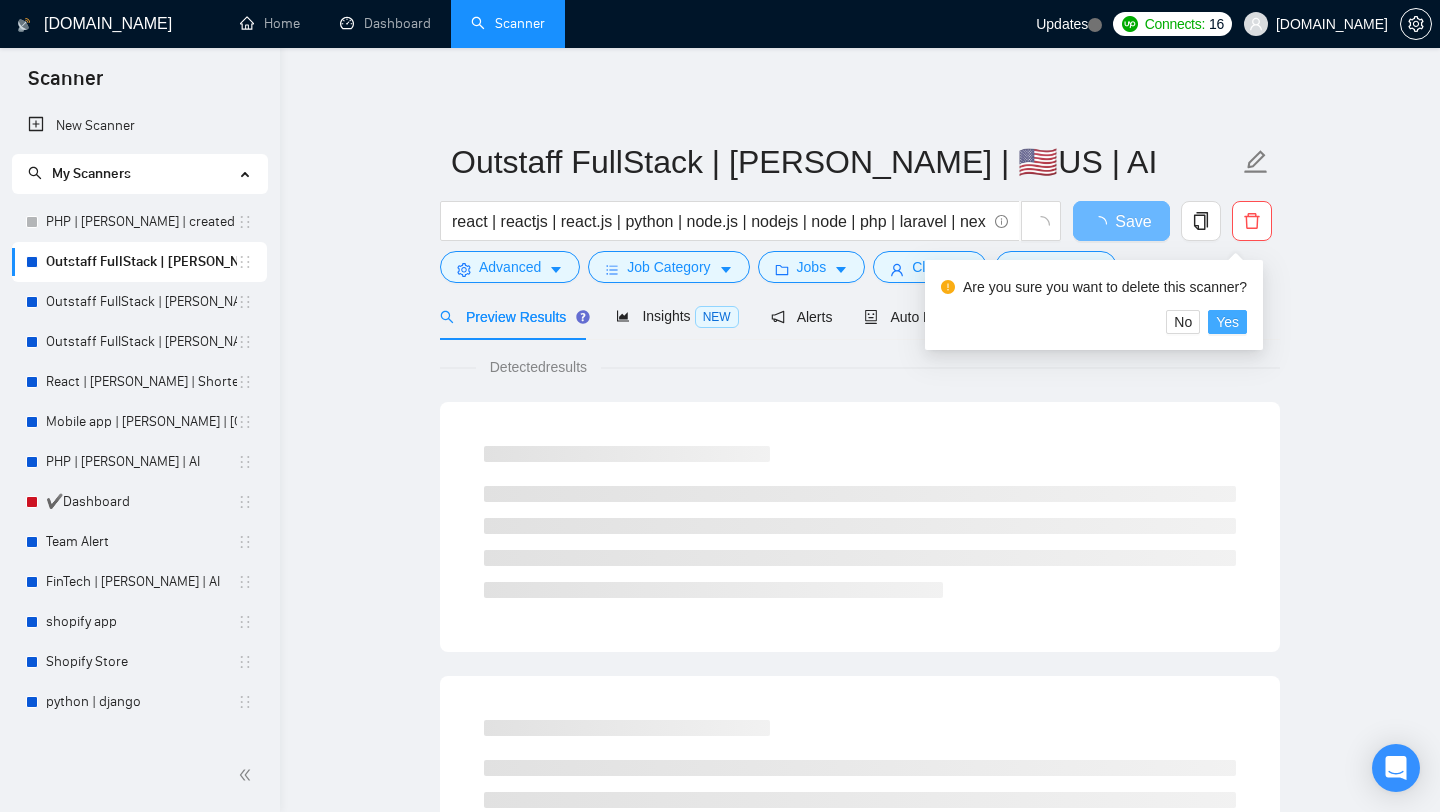 click on "Yes" at bounding box center (1227, 322) 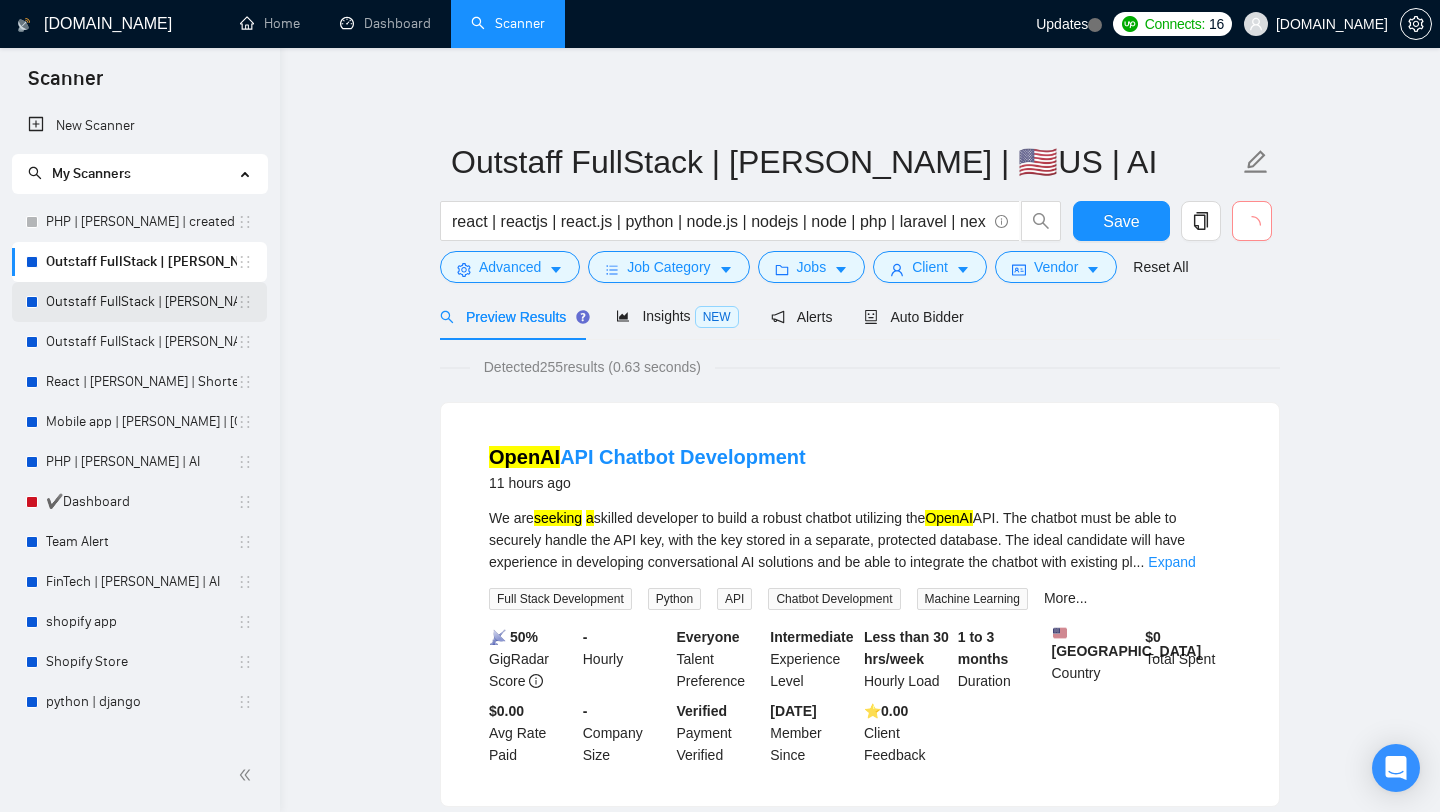 click on "Outstaff FullStack | [PERSON_NAME] | Nordic | AI" at bounding box center [141, 302] 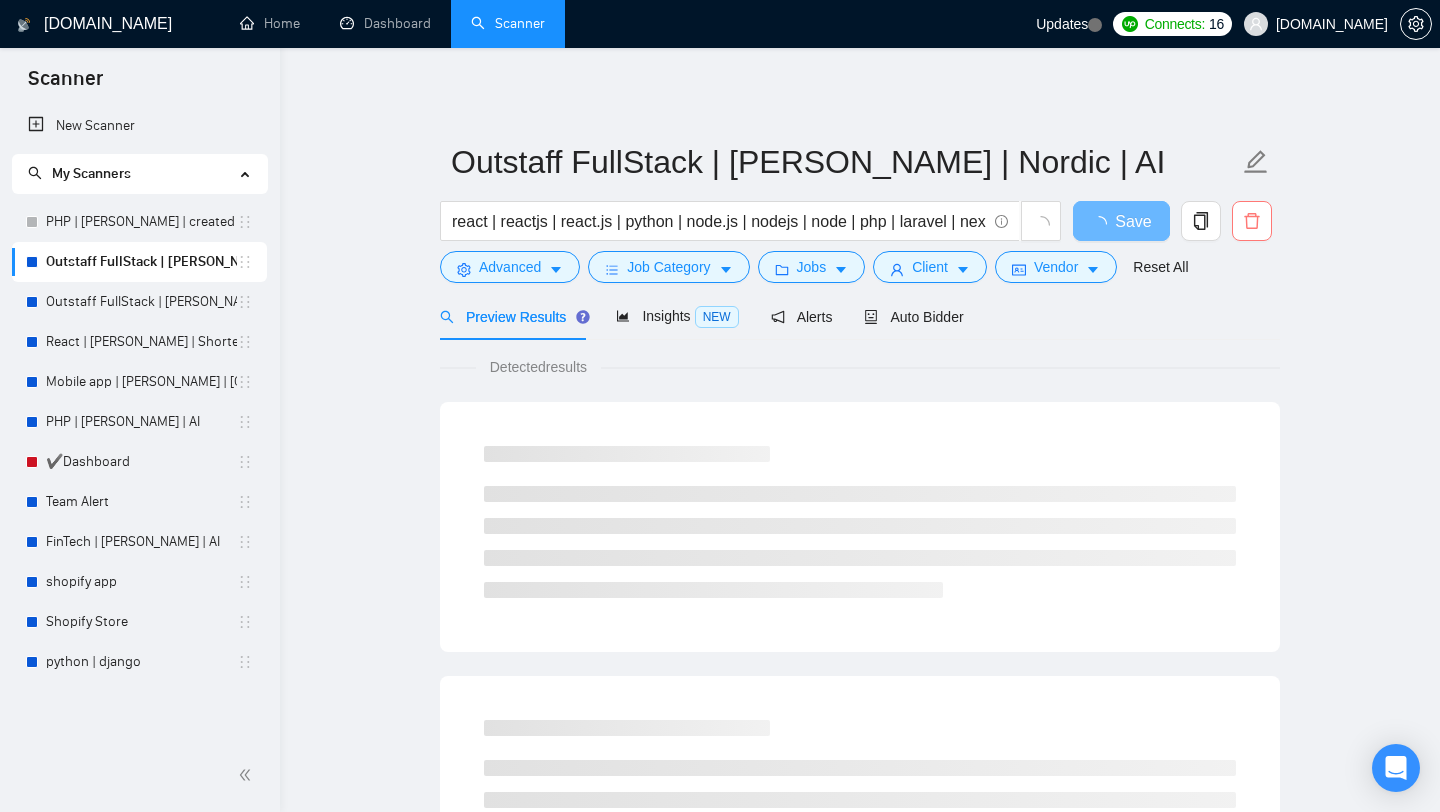 click 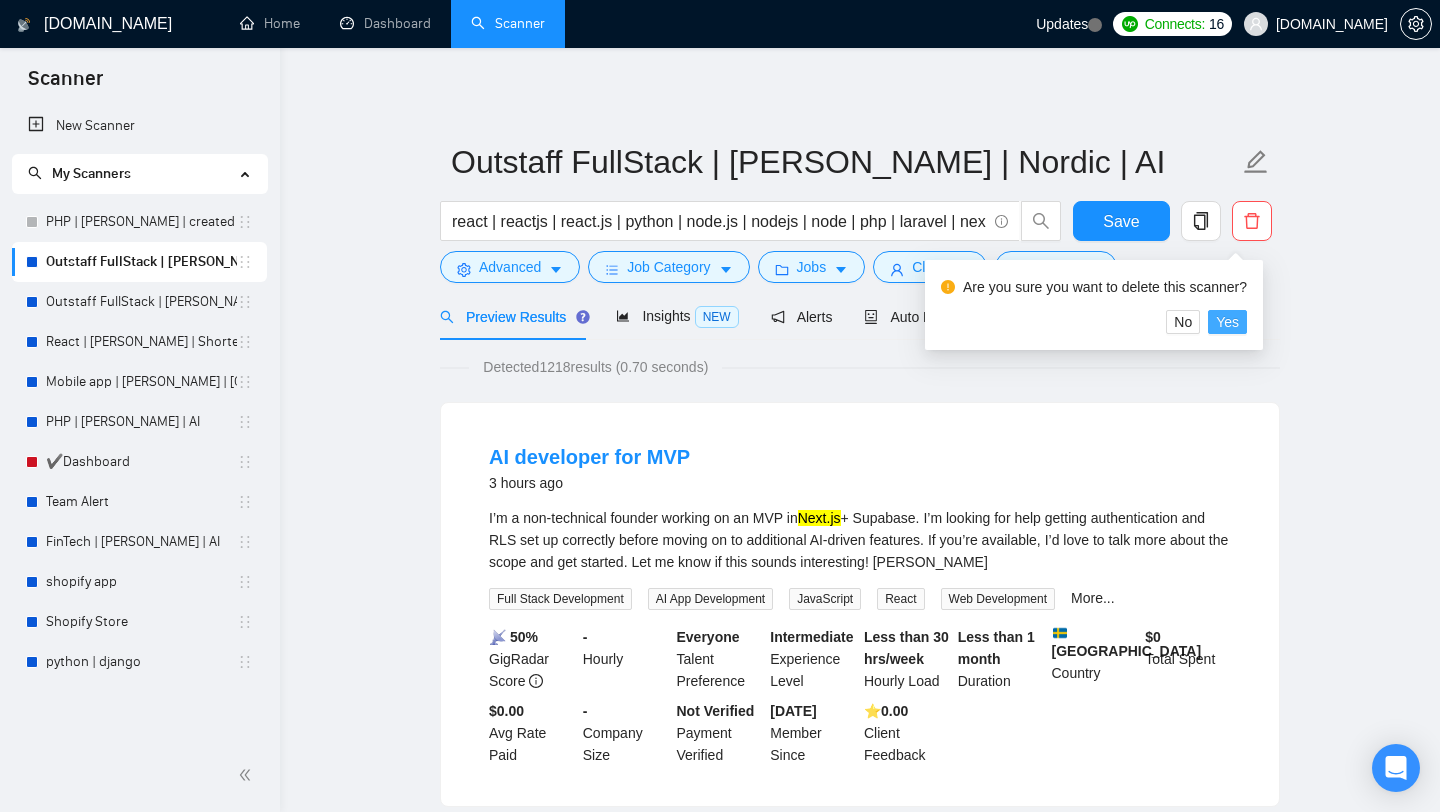click on "Yes" at bounding box center (1227, 322) 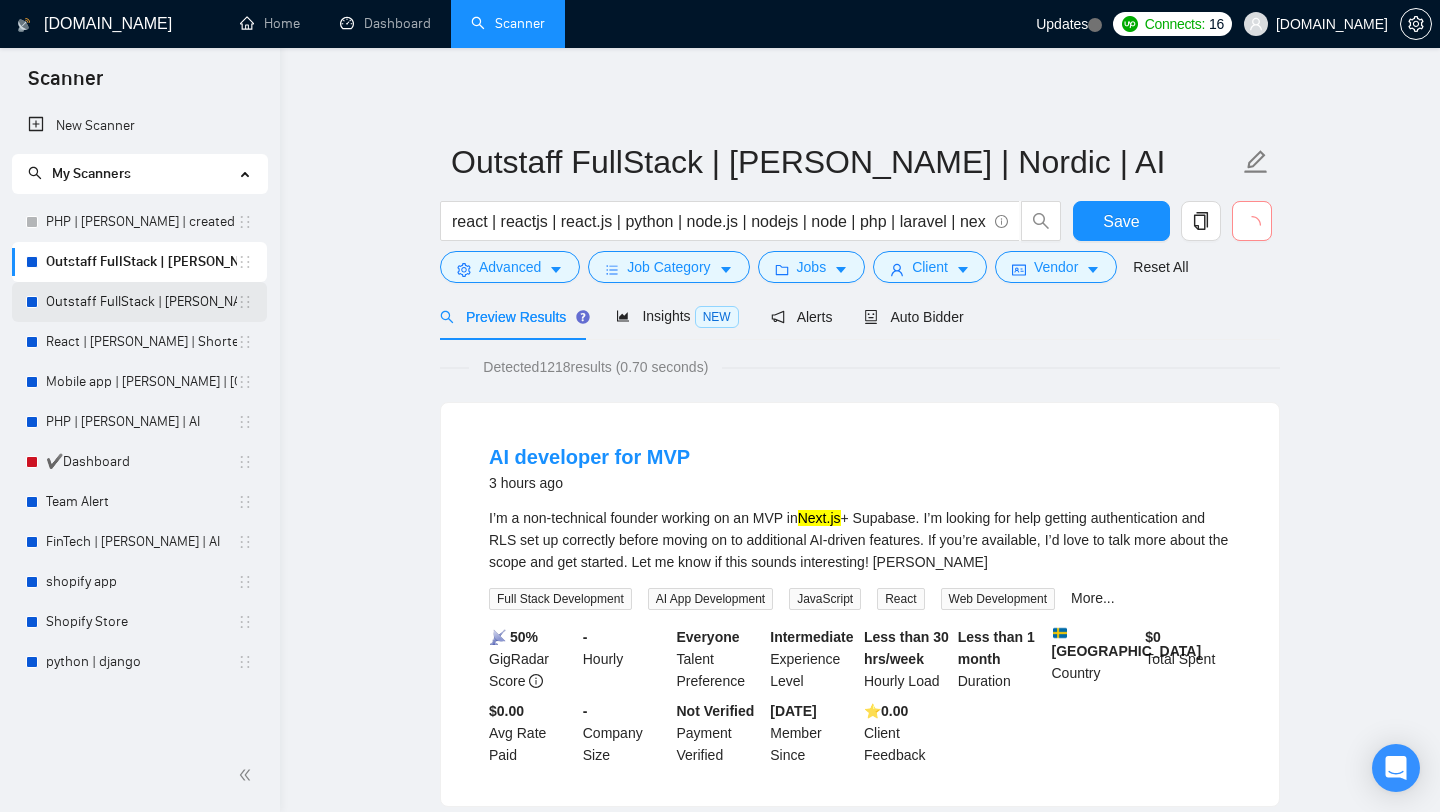 click on "Outstaff FullStack | [PERSON_NAME] | 🇩🇪[GEOGRAPHIC_DATA] | AI" at bounding box center [141, 302] 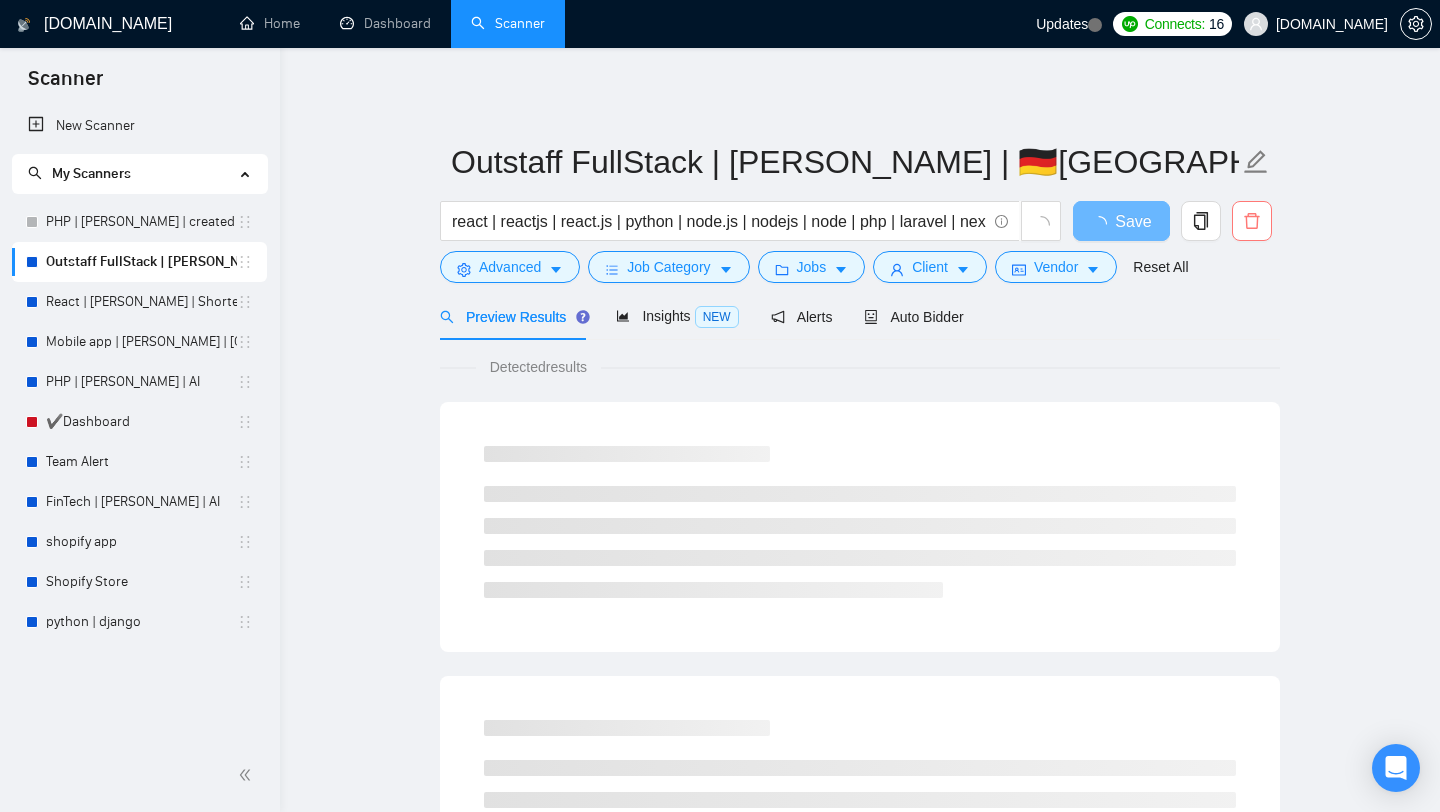 click 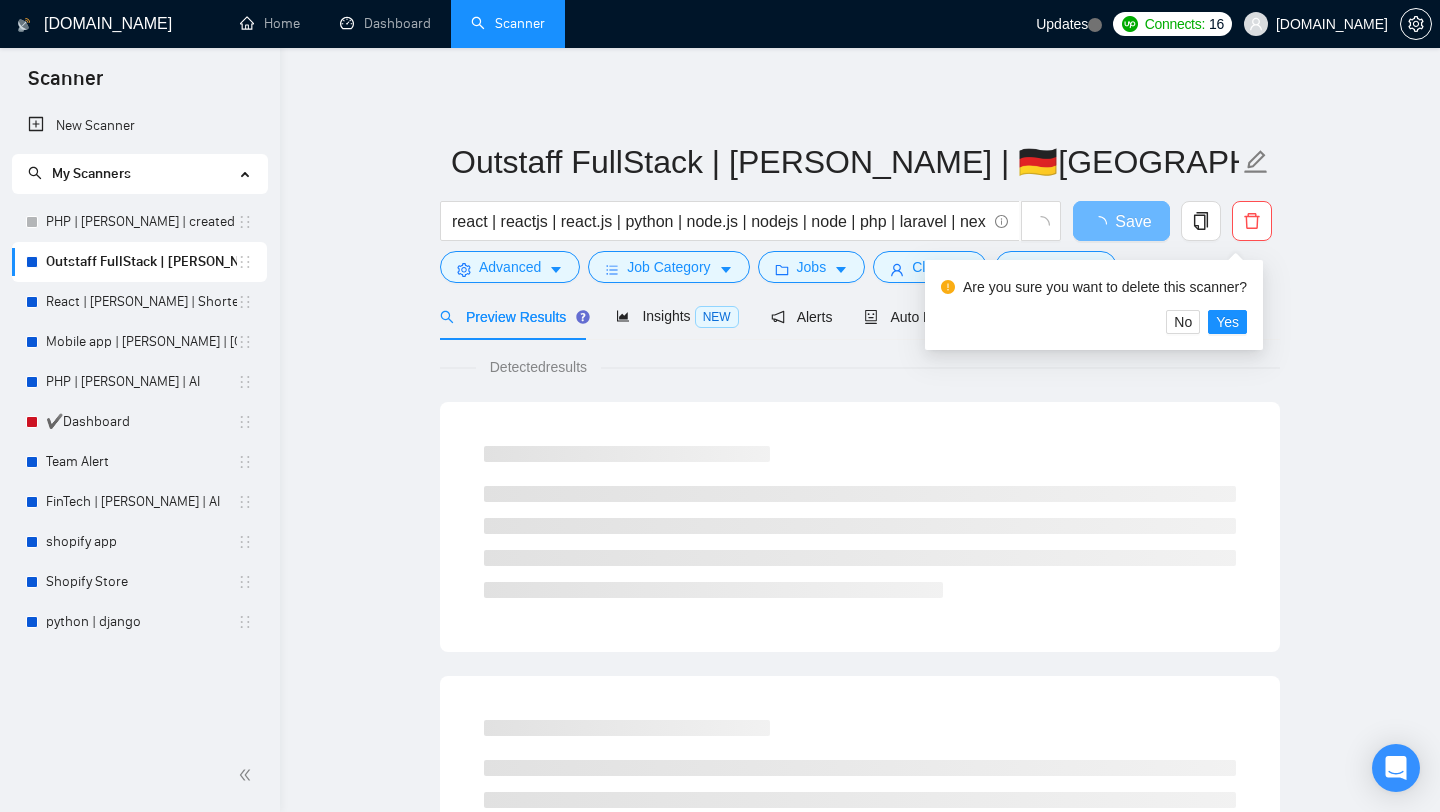 click on "Are you sure you want to delete this scanner?" at bounding box center [1094, 291] 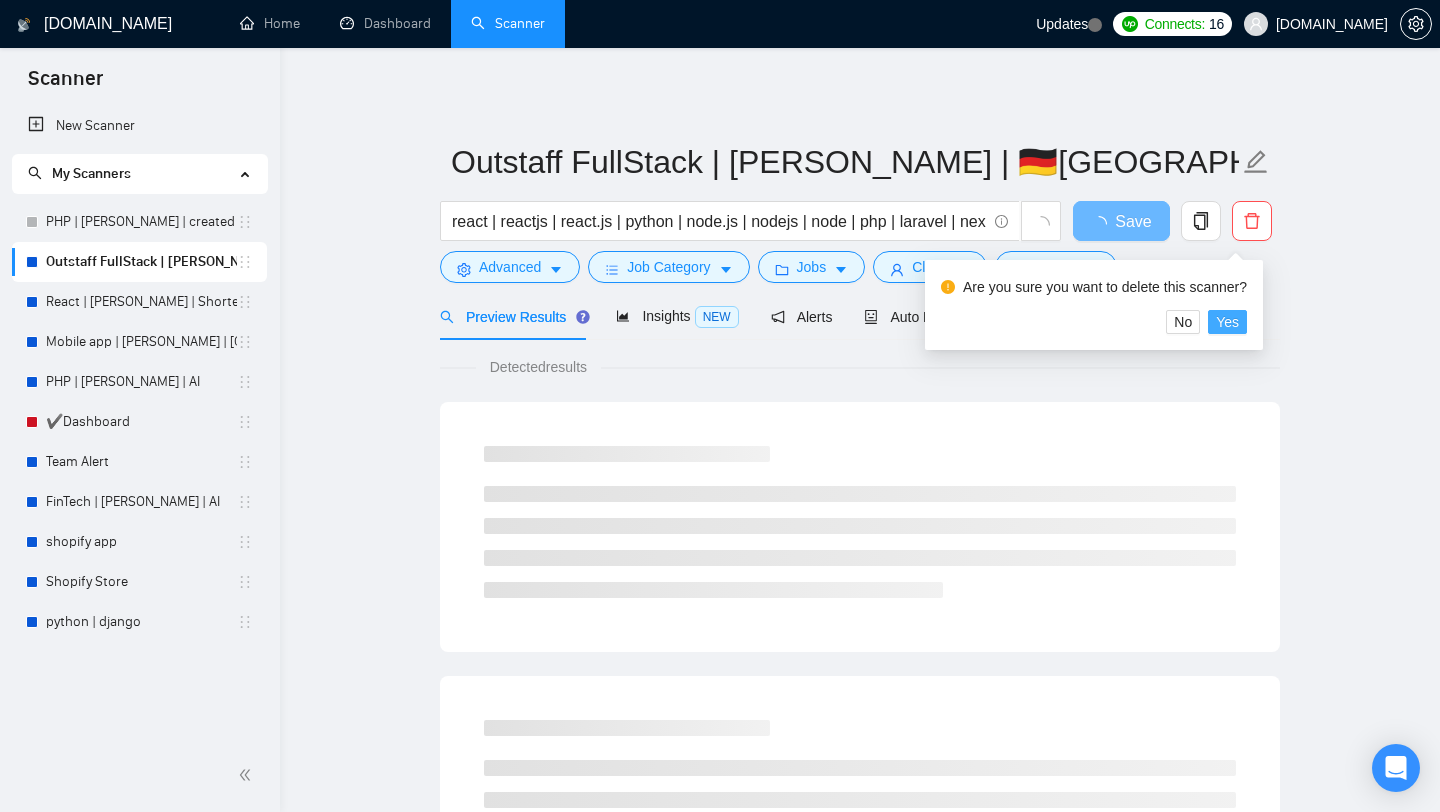 click on "Yes" at bounding box center [1227, 322] 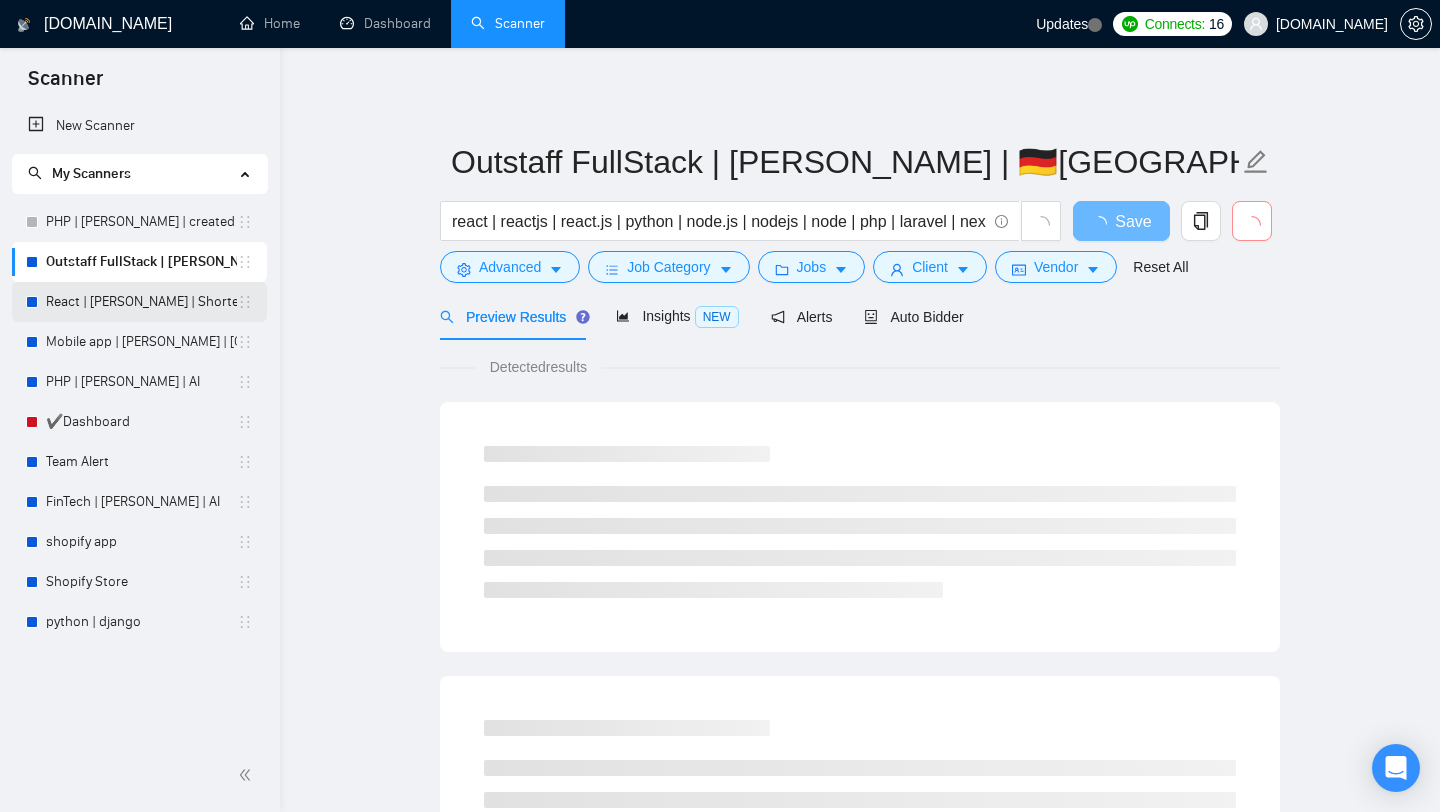 click on "React | [PERSON_NAME] | Shorter Version | AI" at bounding box center (141, 302) 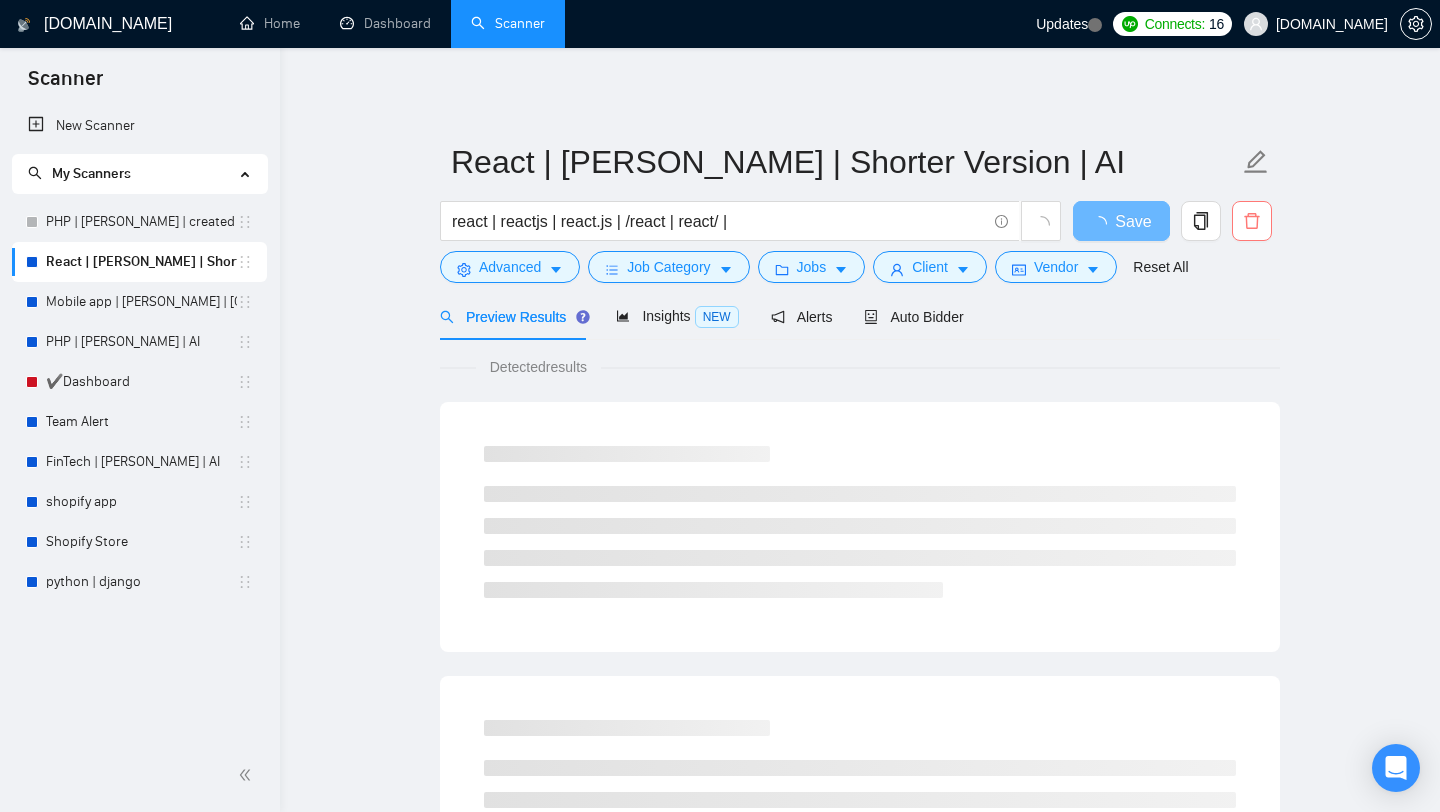 click 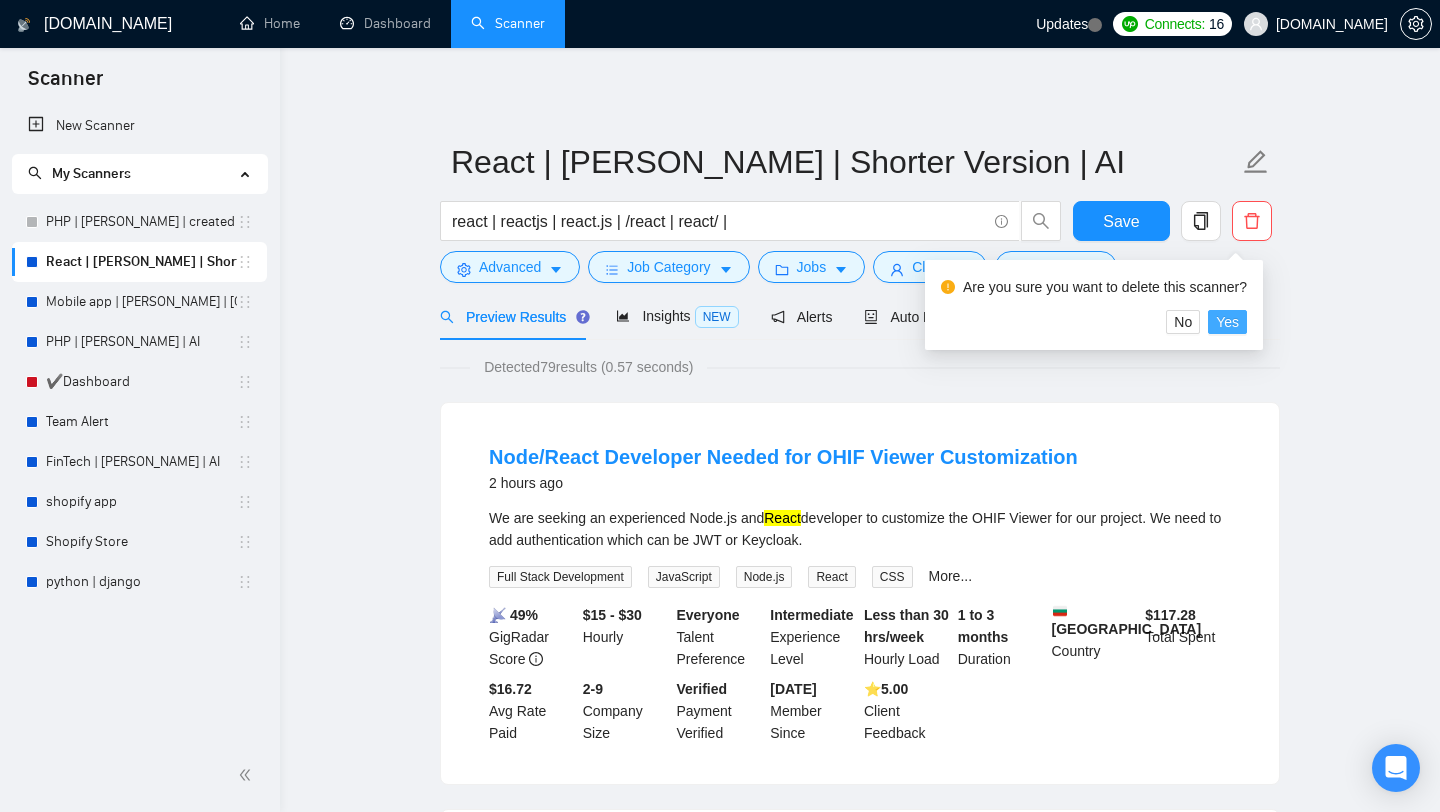 click on "Yes" at bounding box center [1227, 322] 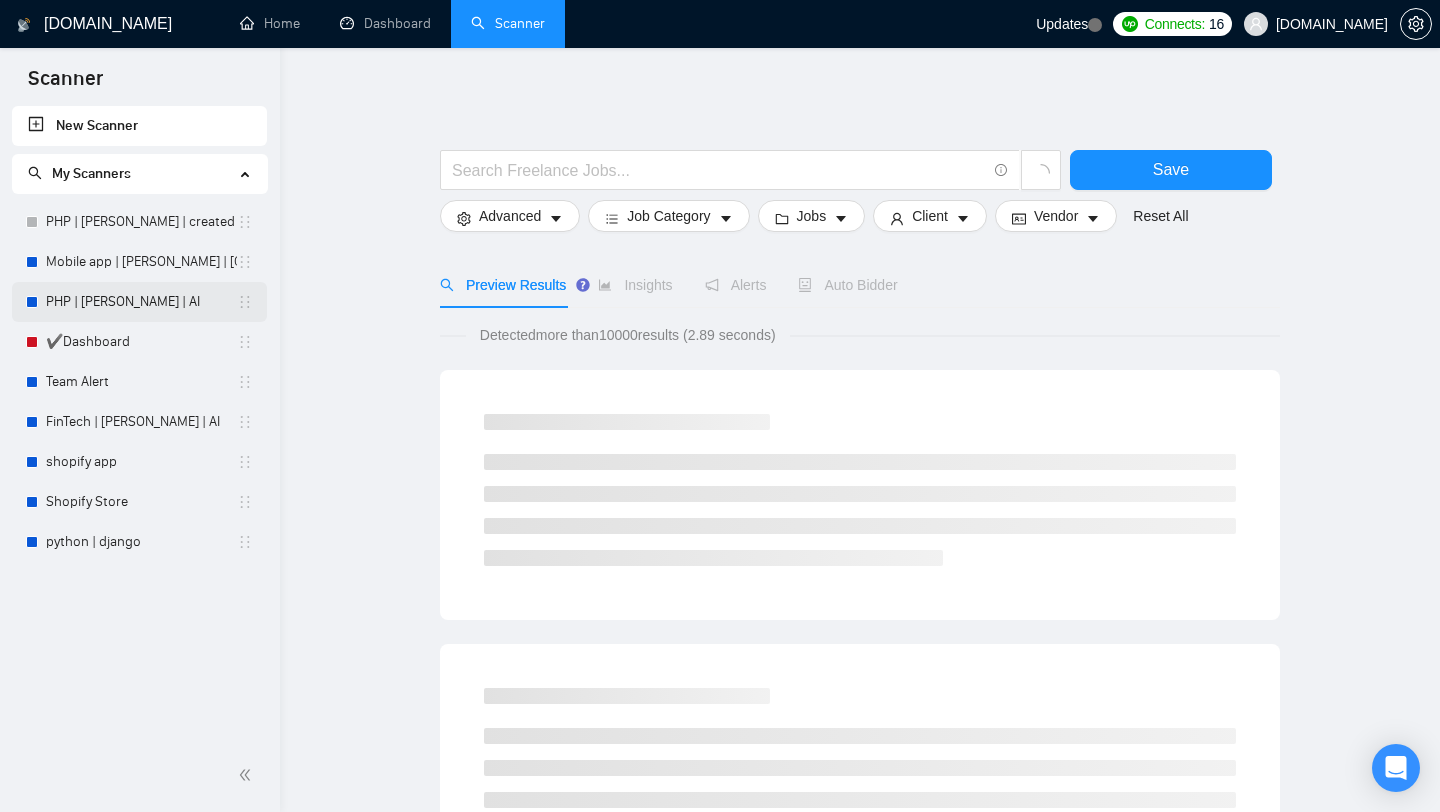 click on "PHP | [PERSON_NAME] | AI" at bounding box center (141, 302) 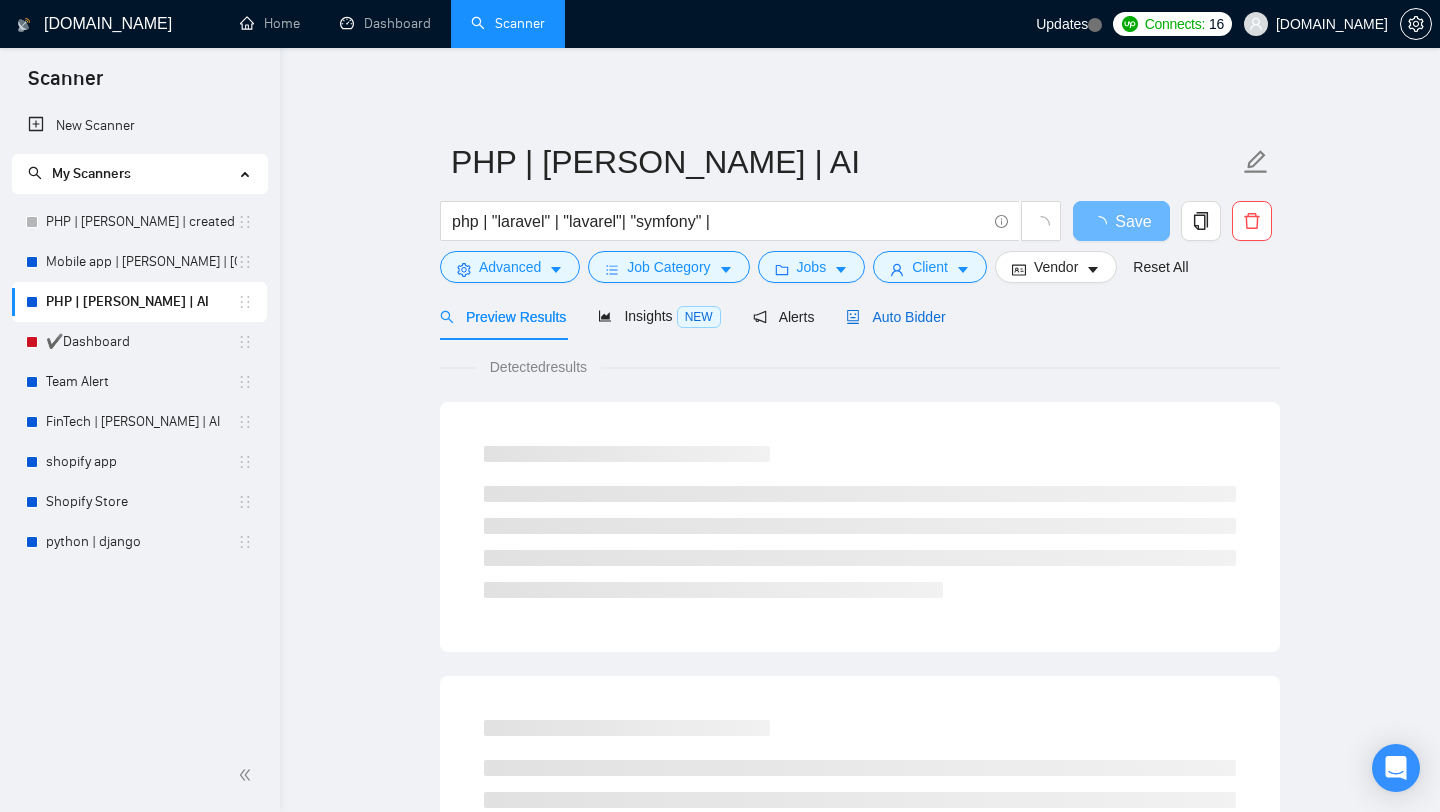 click on "Auto Bidder" at bounding box center (895, 317) 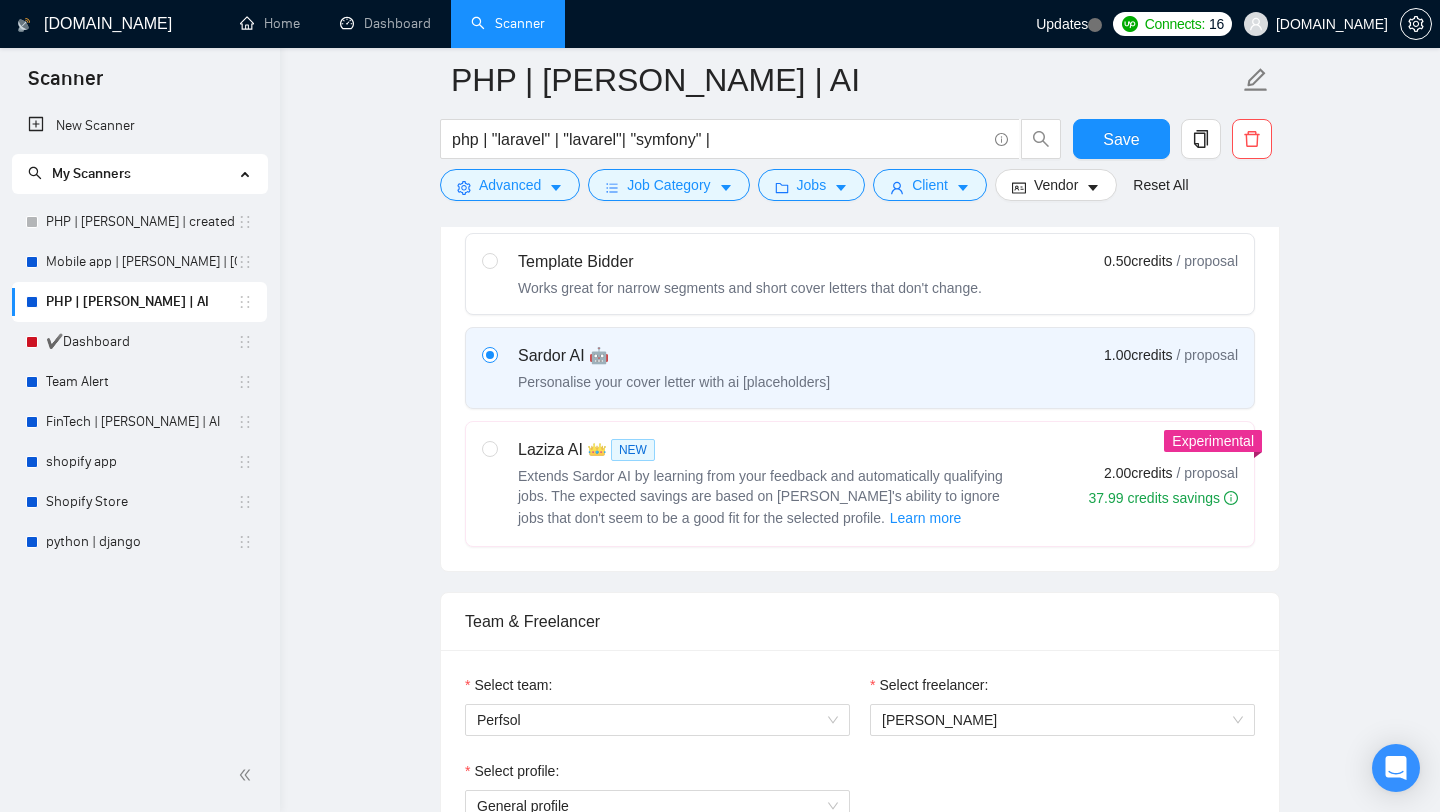 scroll, scrollTop: 627, scrollLeft: 0, axis: vertical 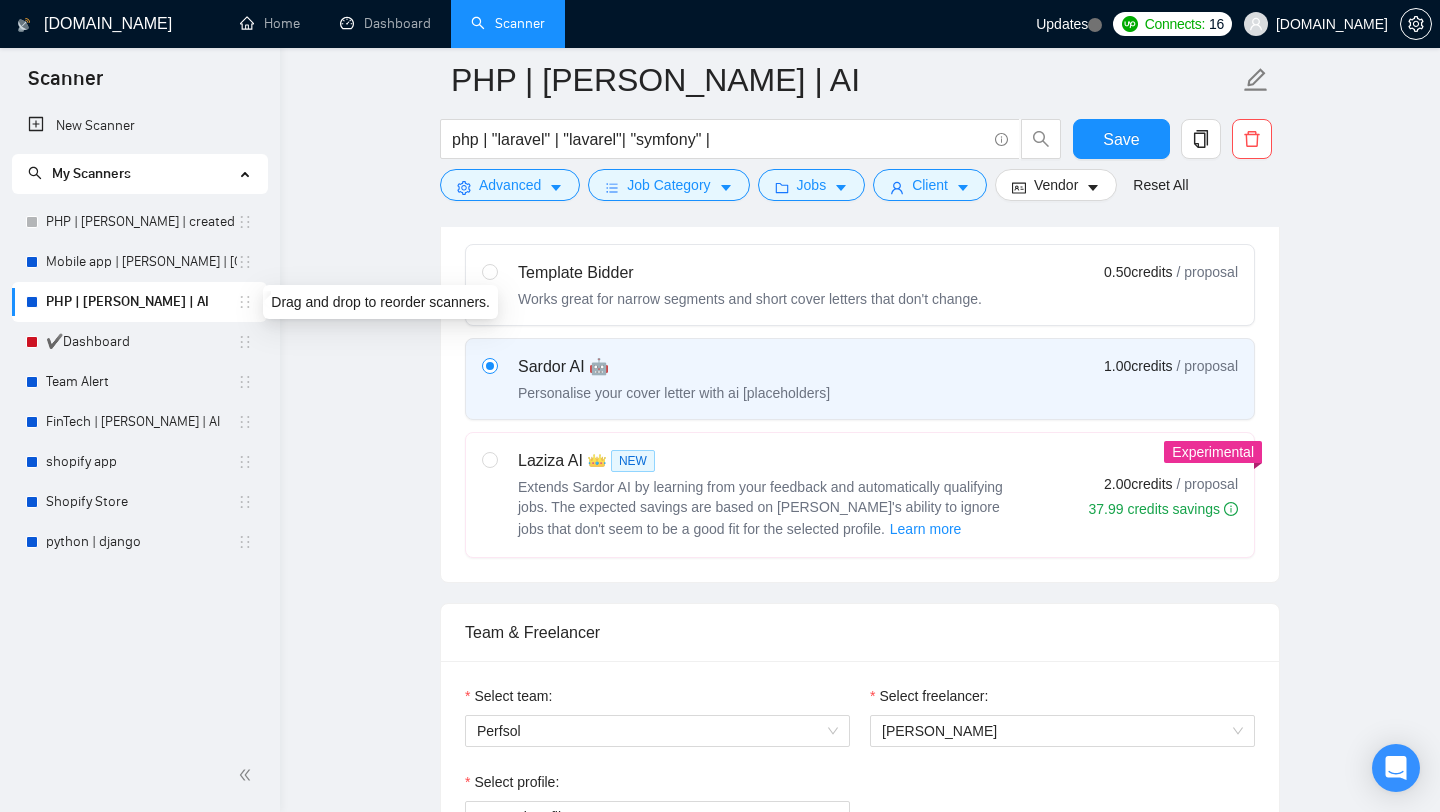 click 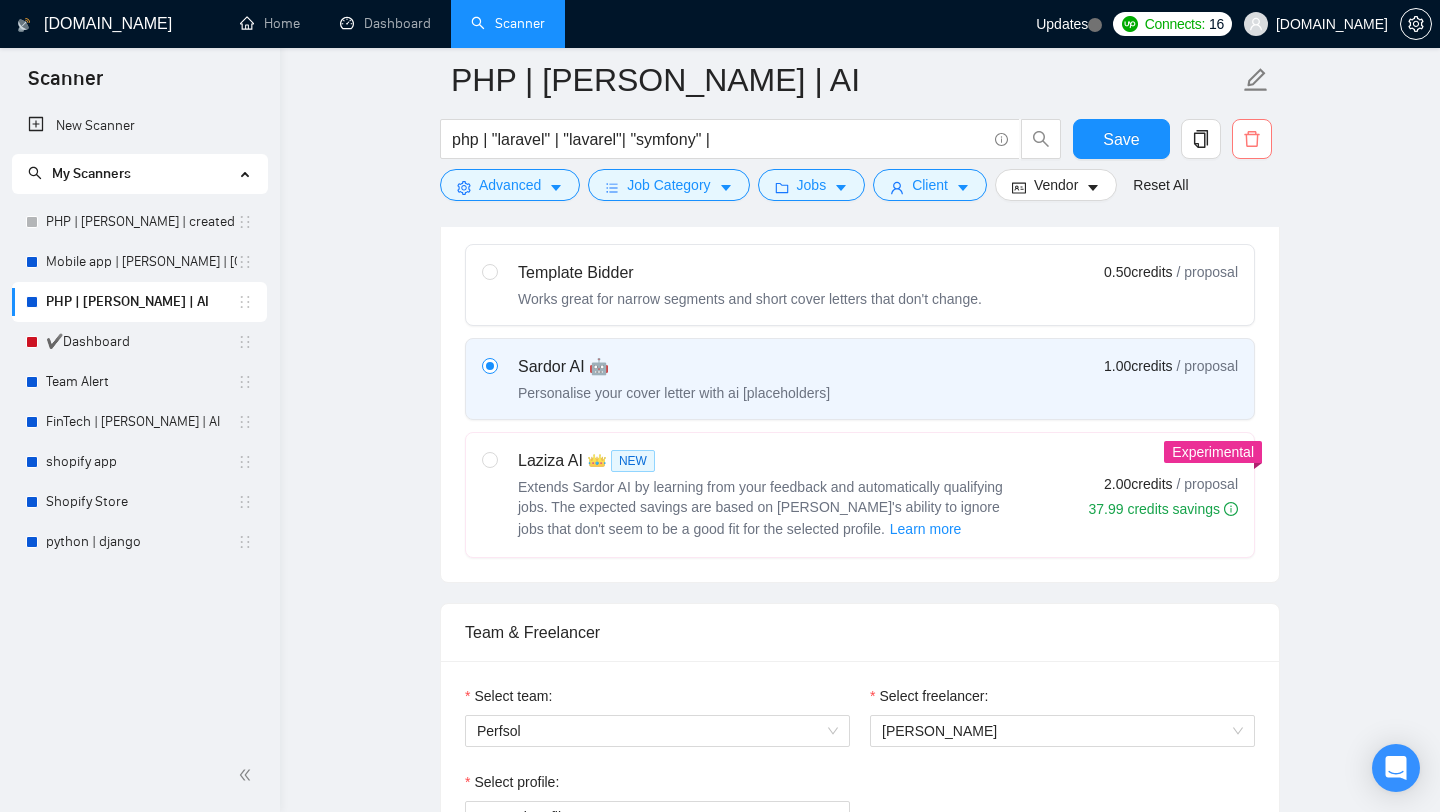 click 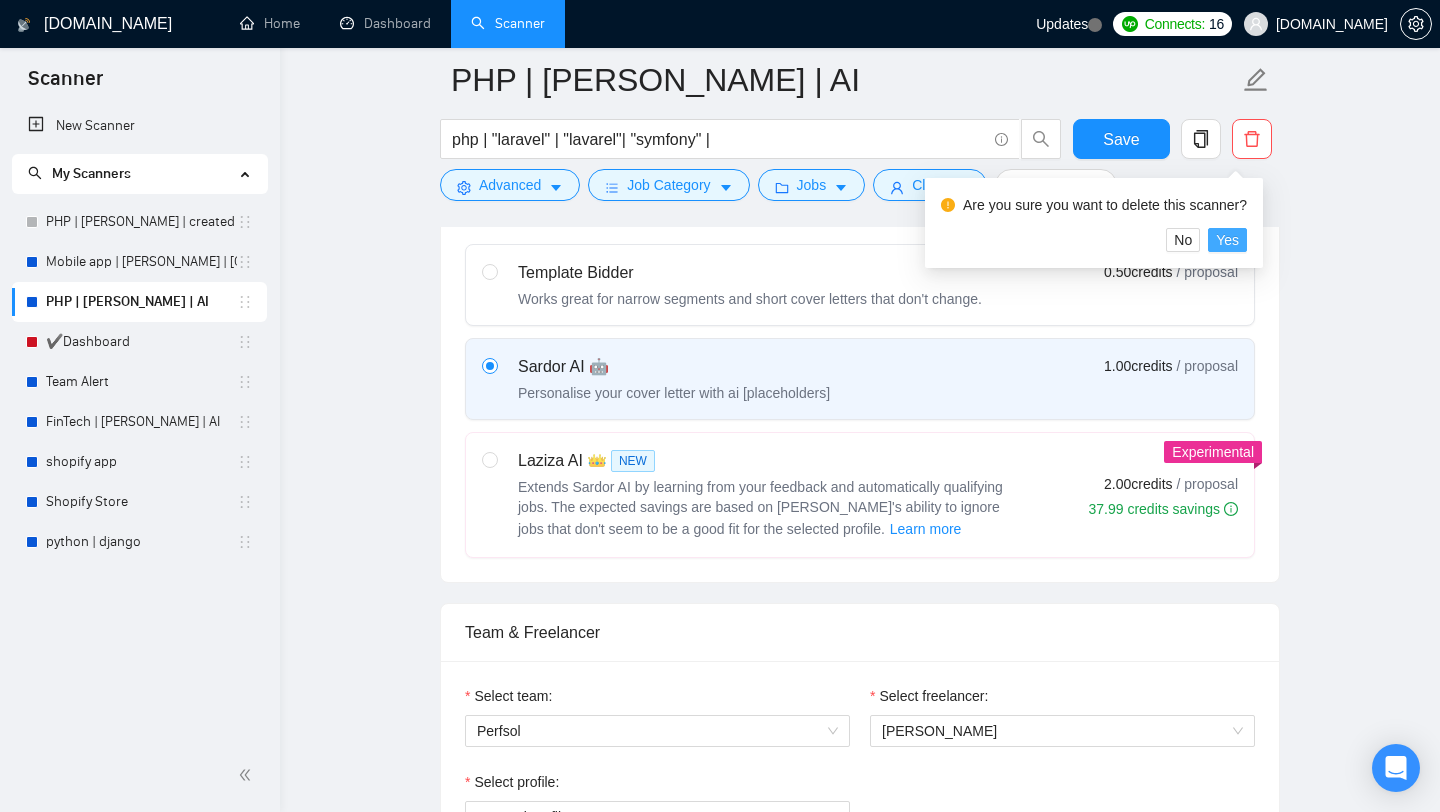 click on "Yes" at bounding box center [1227, 240] 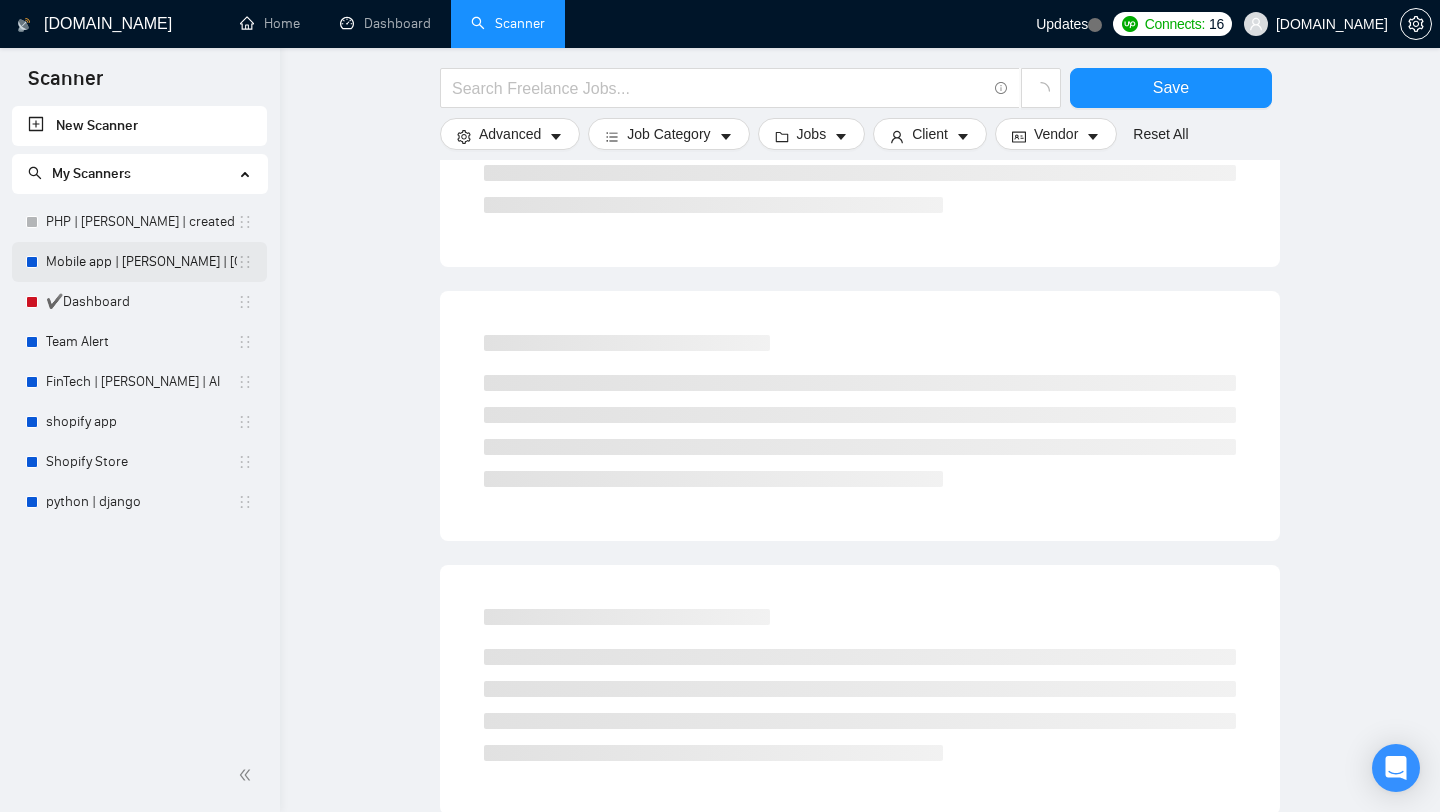 click on "Mobile app | [PERSON_NAME] | [GEOGRAPHIC_DATA] | AI" at bounding box center (141, 262) 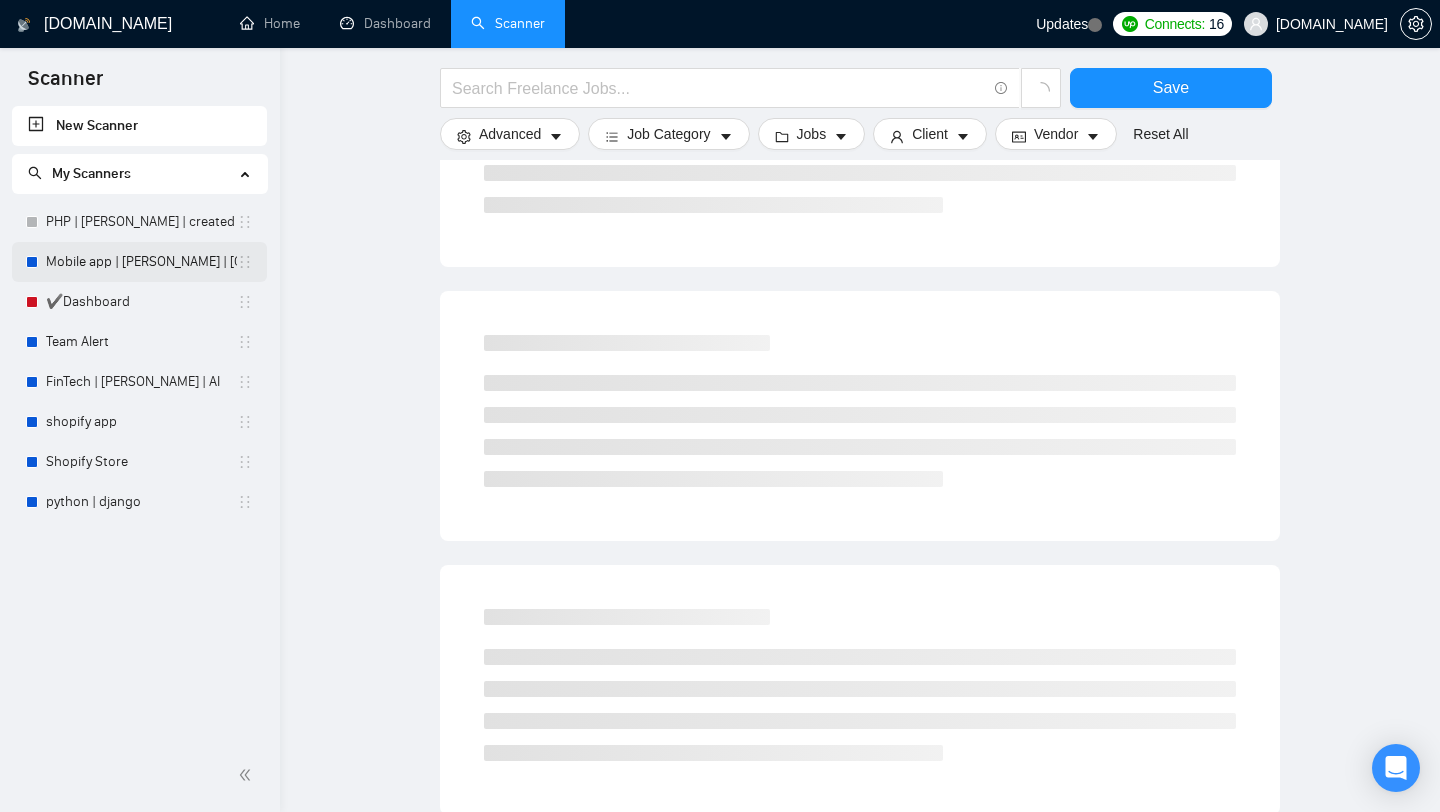 scroll, scrollTop: 0, scrollLeft: 0, axis: both 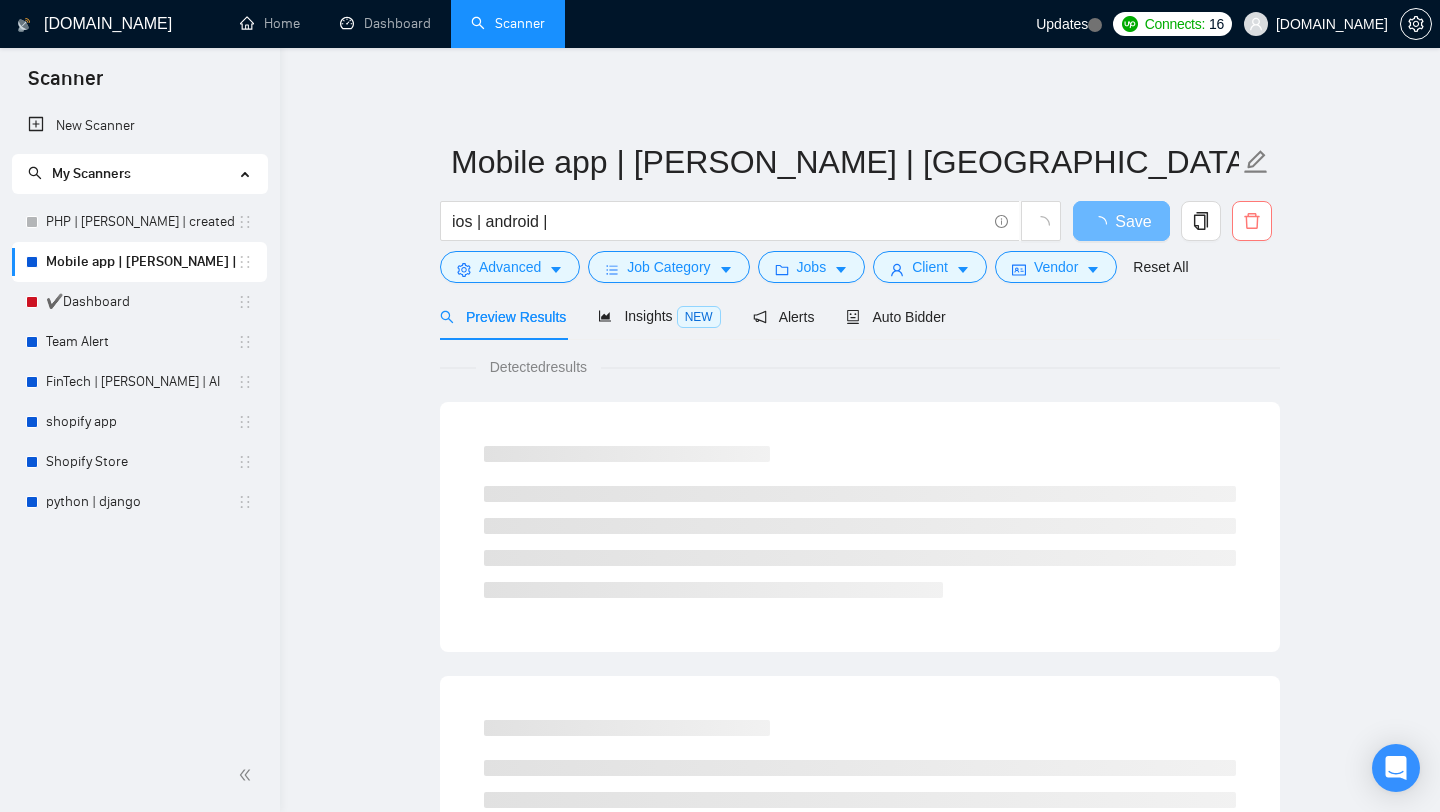 click 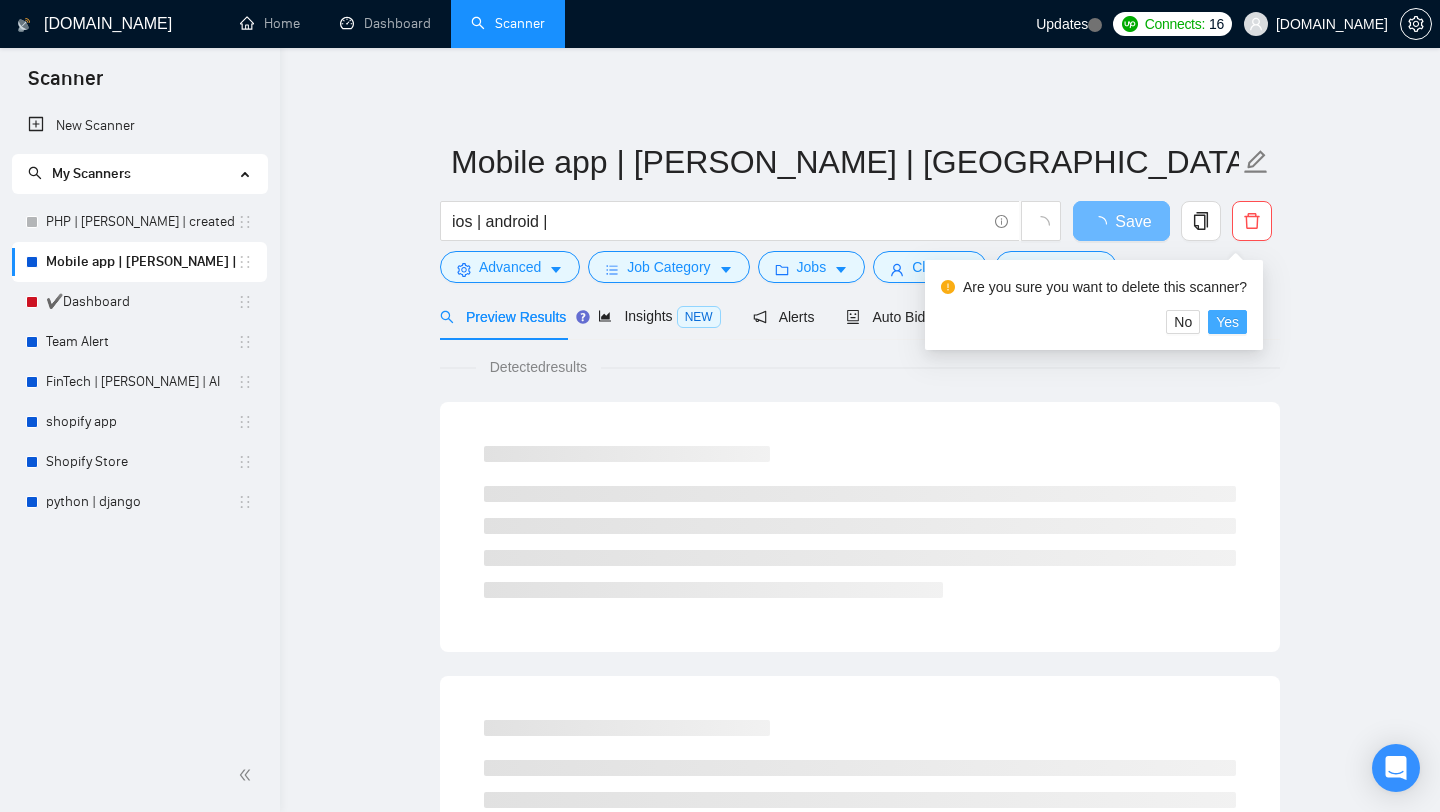 click on "Yes" at bounding box center (1227, 322) 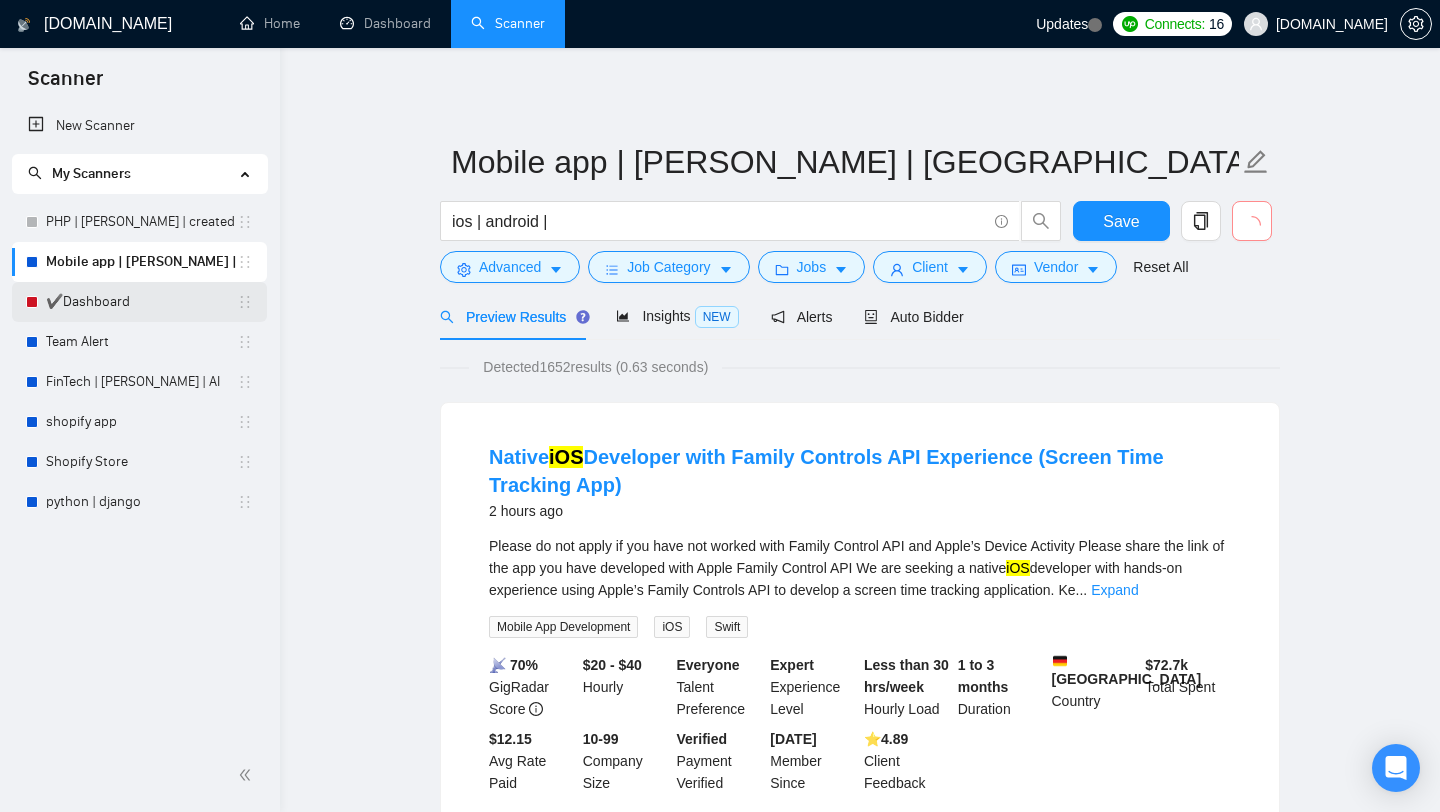 click on "✔️Dashboard" at bounding box center (141, 302) 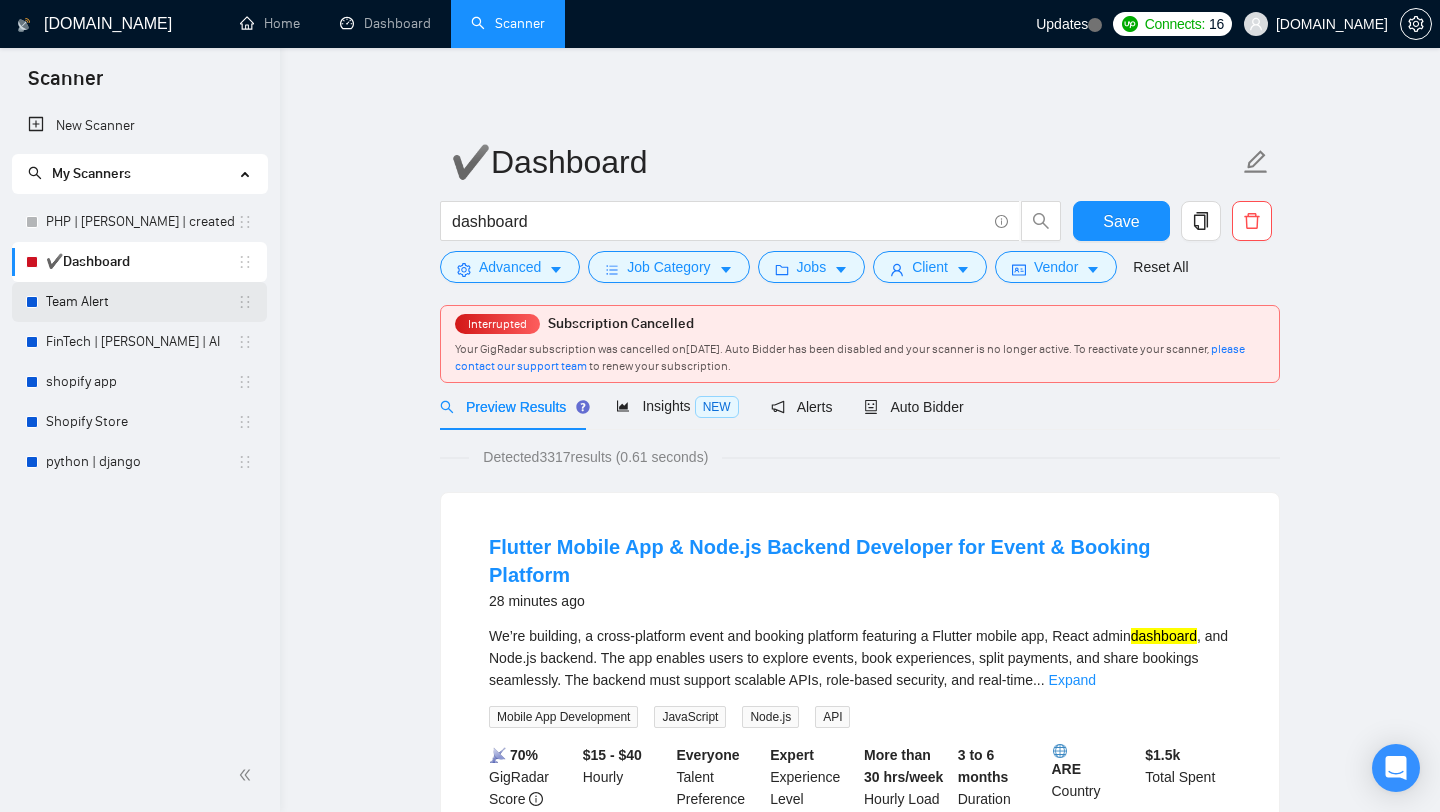 click on "Team Alert" at bounding box center (141, 302) 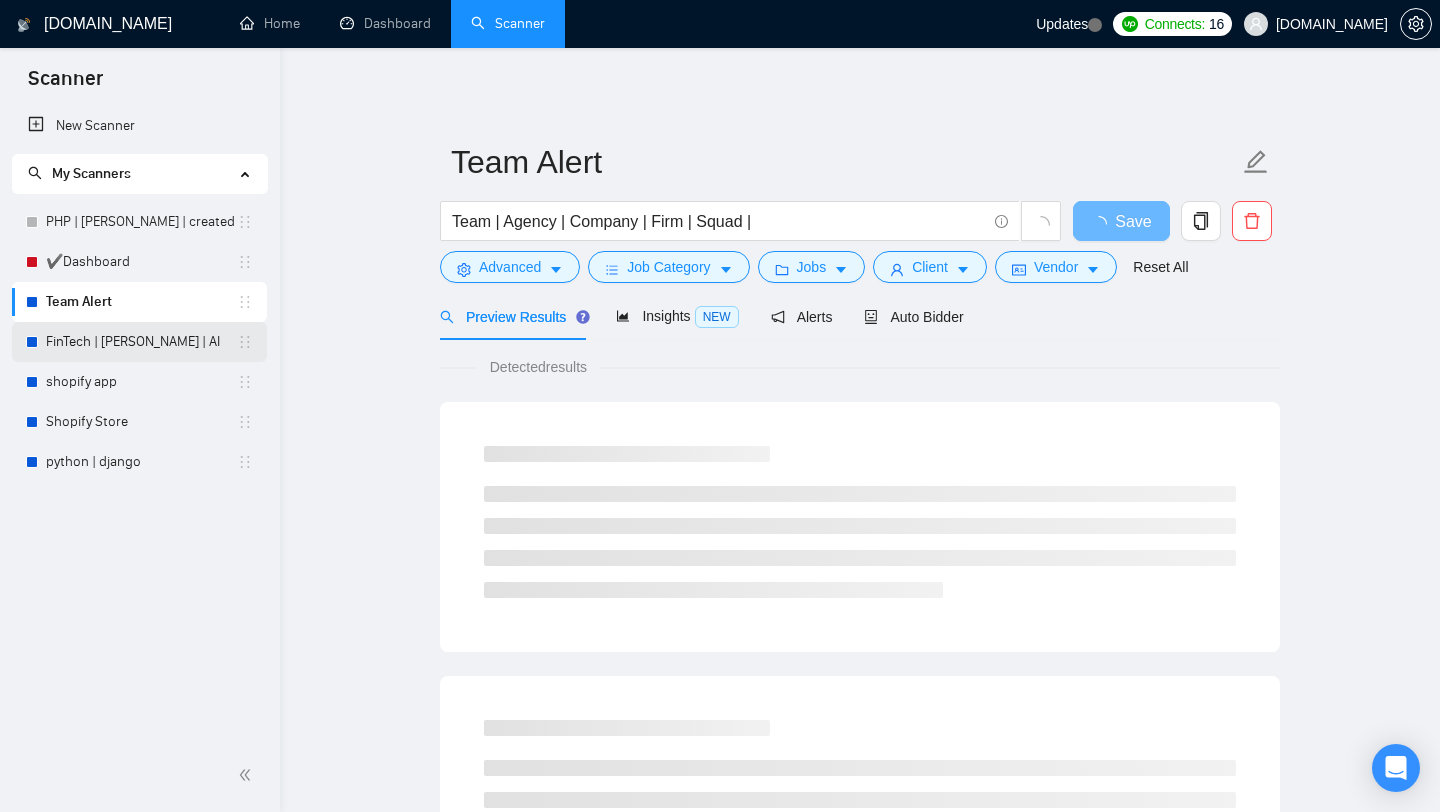 click on "FinTech | [PERSON_NAME] | AI" at bounding box center [141, 342] 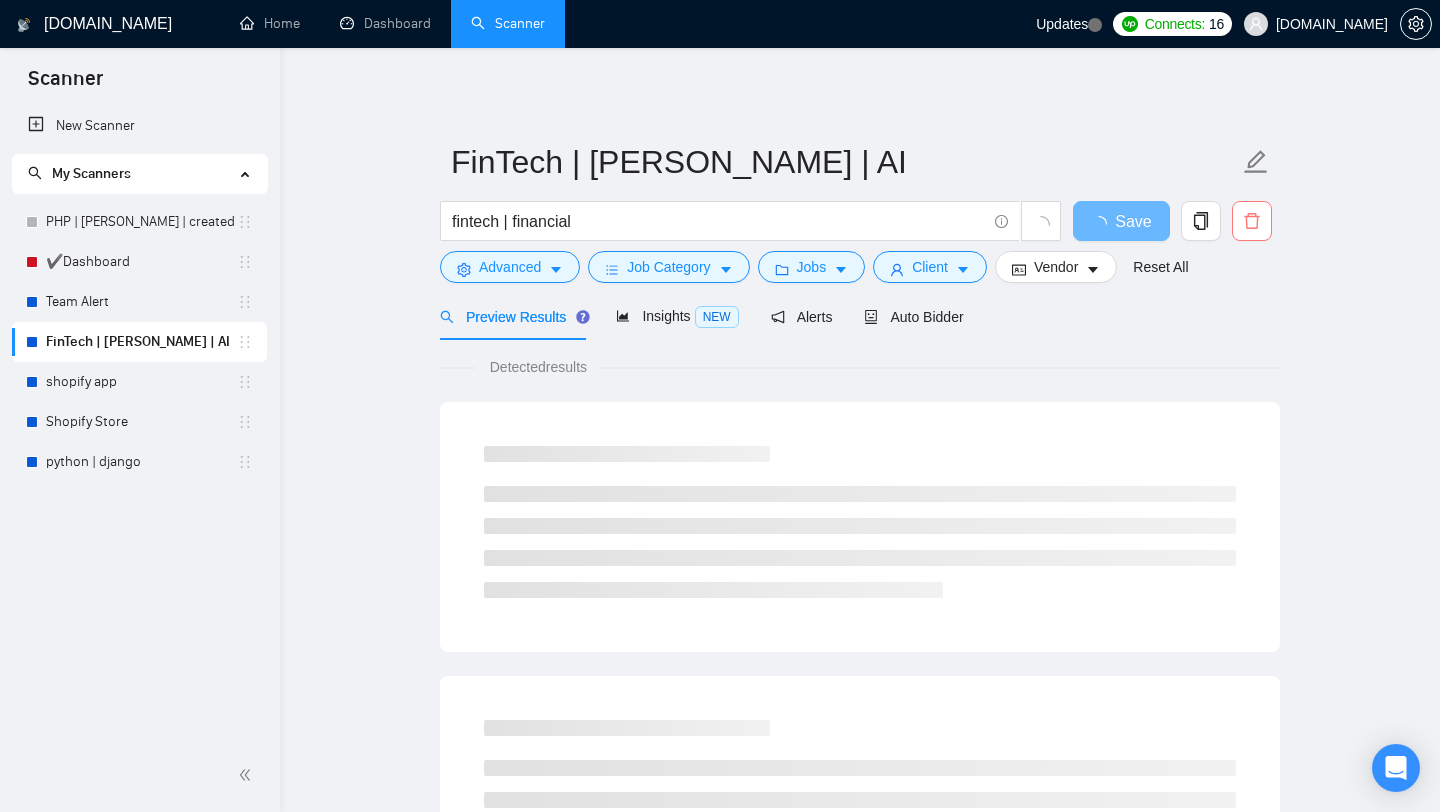 click at bounding box center (1252, 221) 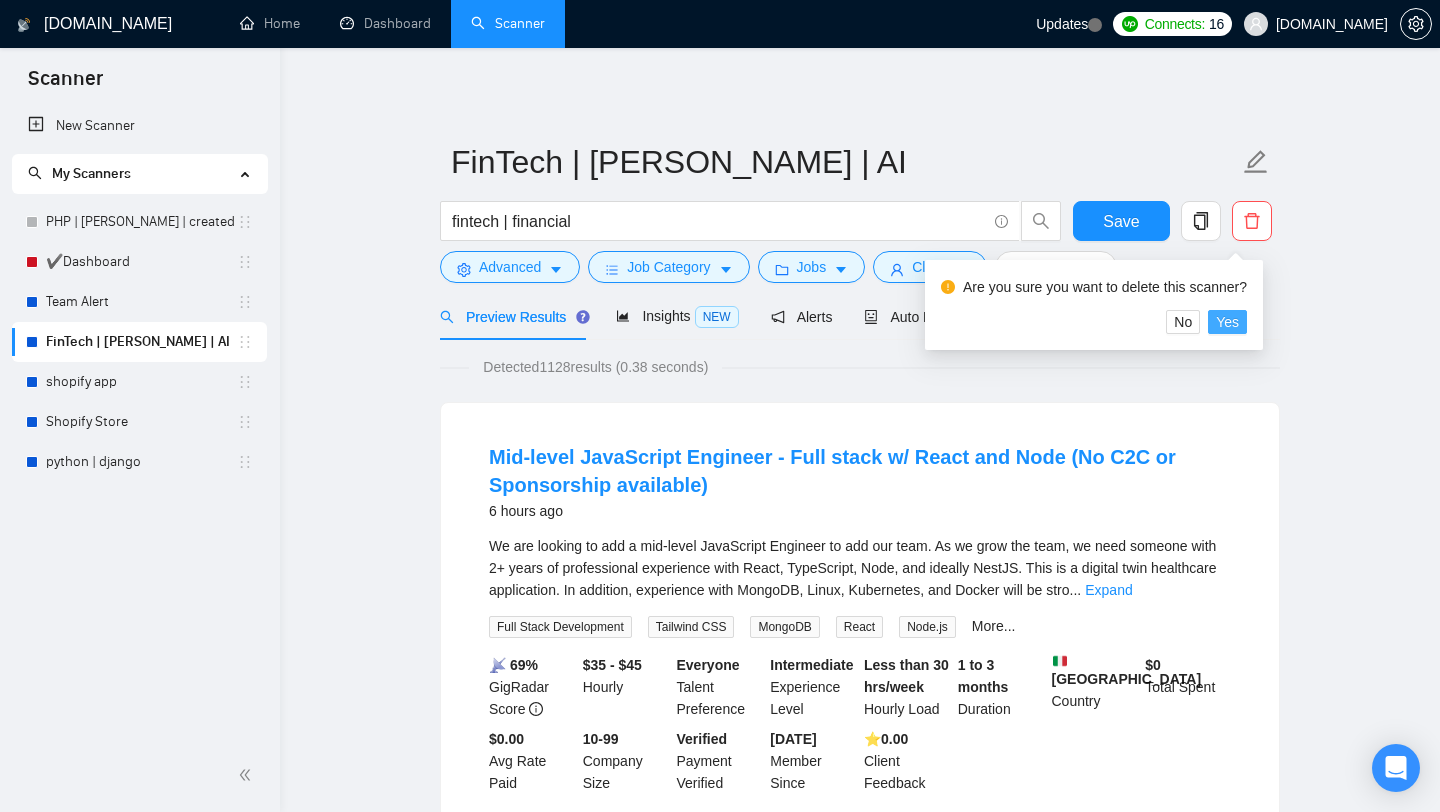 click on "Yes" at bounding box center [1227, 322] 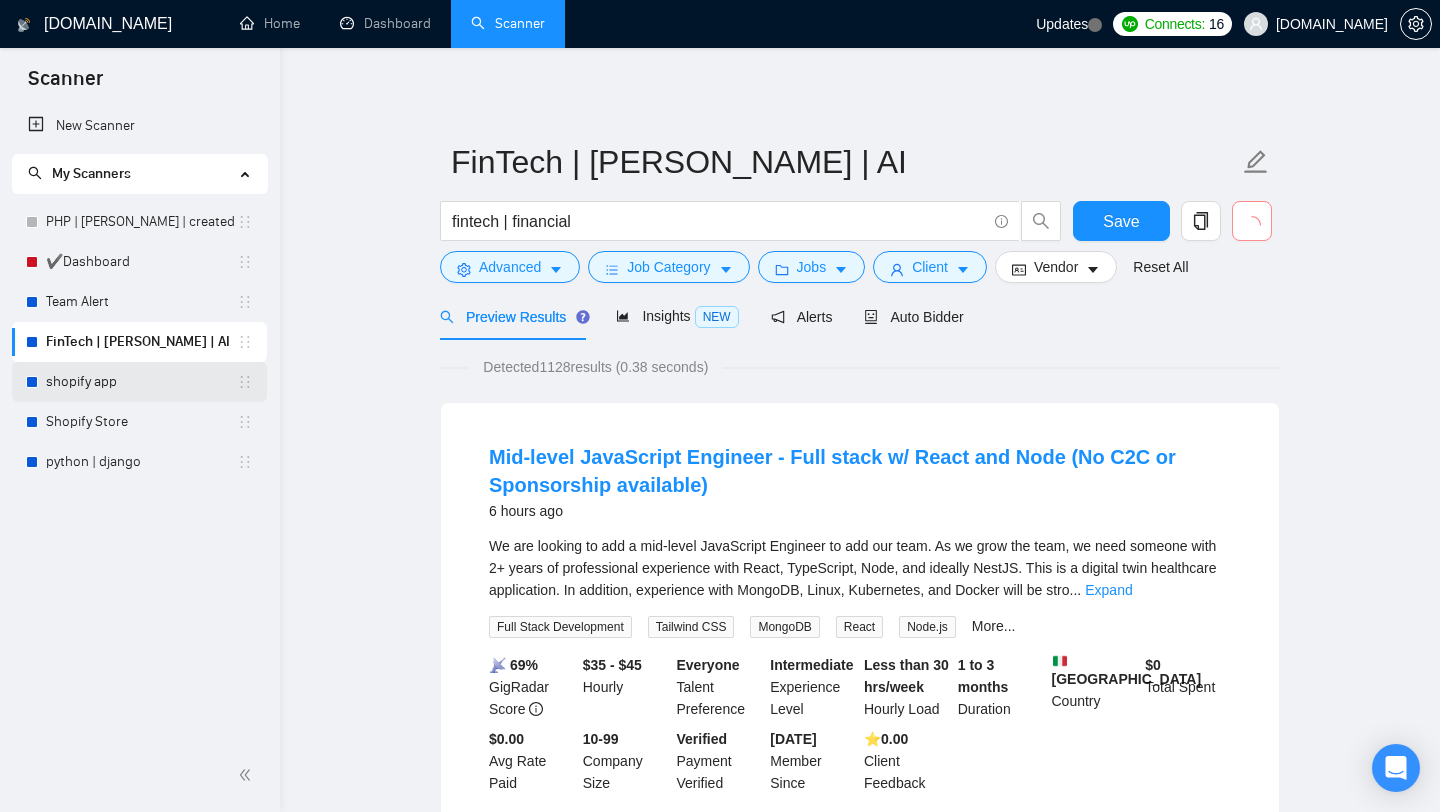 click on "shopify app" at bounding box center [141, 382] 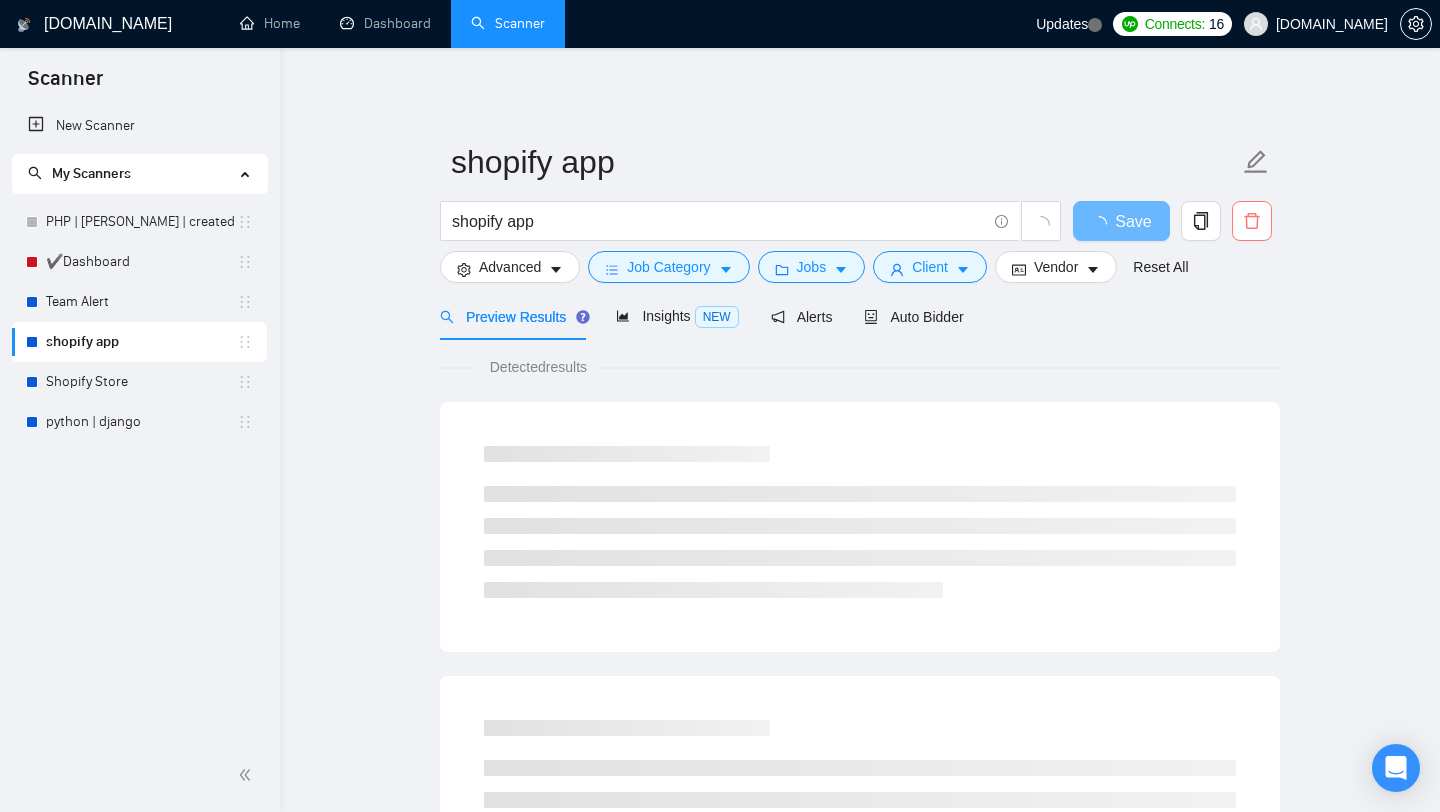 click 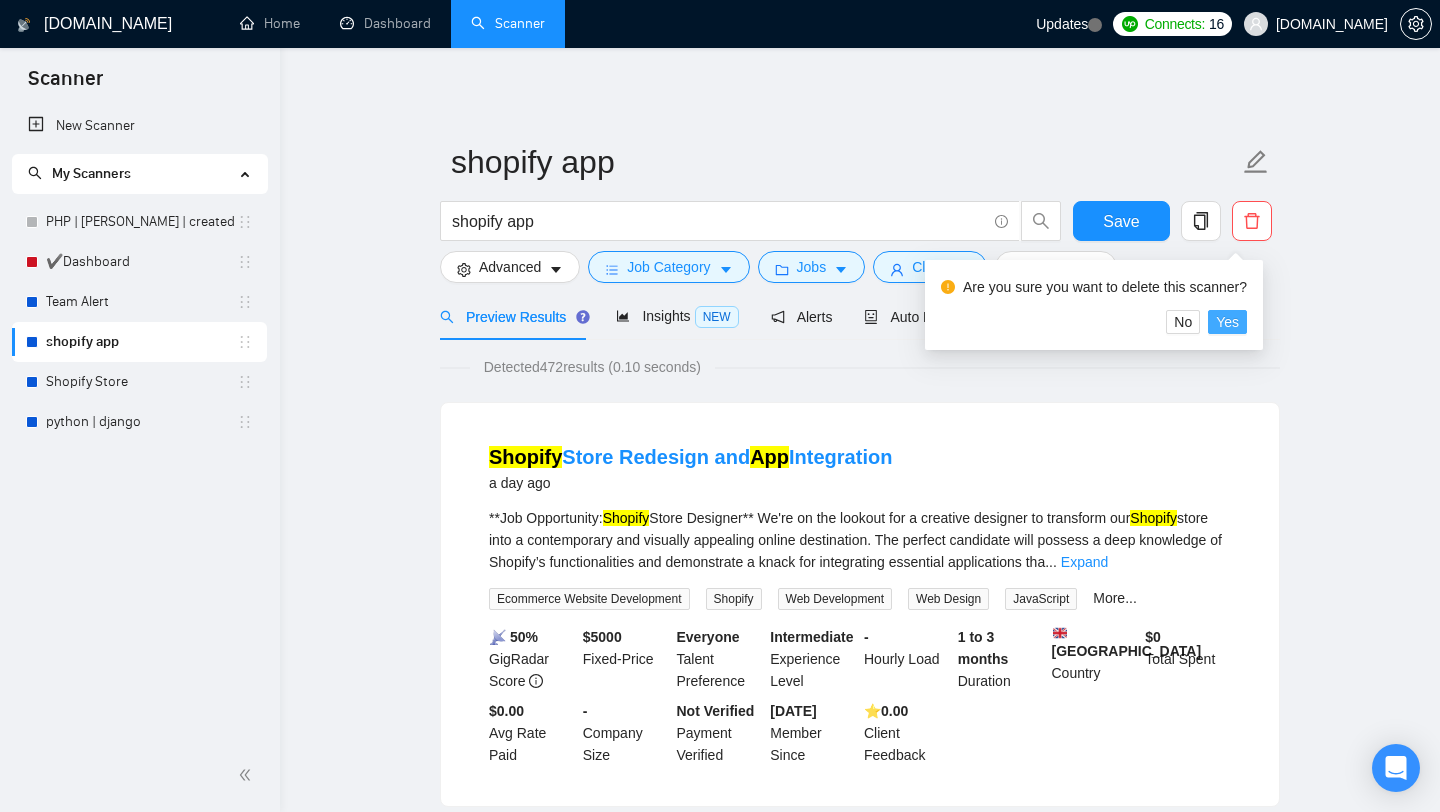 click on "Yes" at bounding box center (1227, 322) 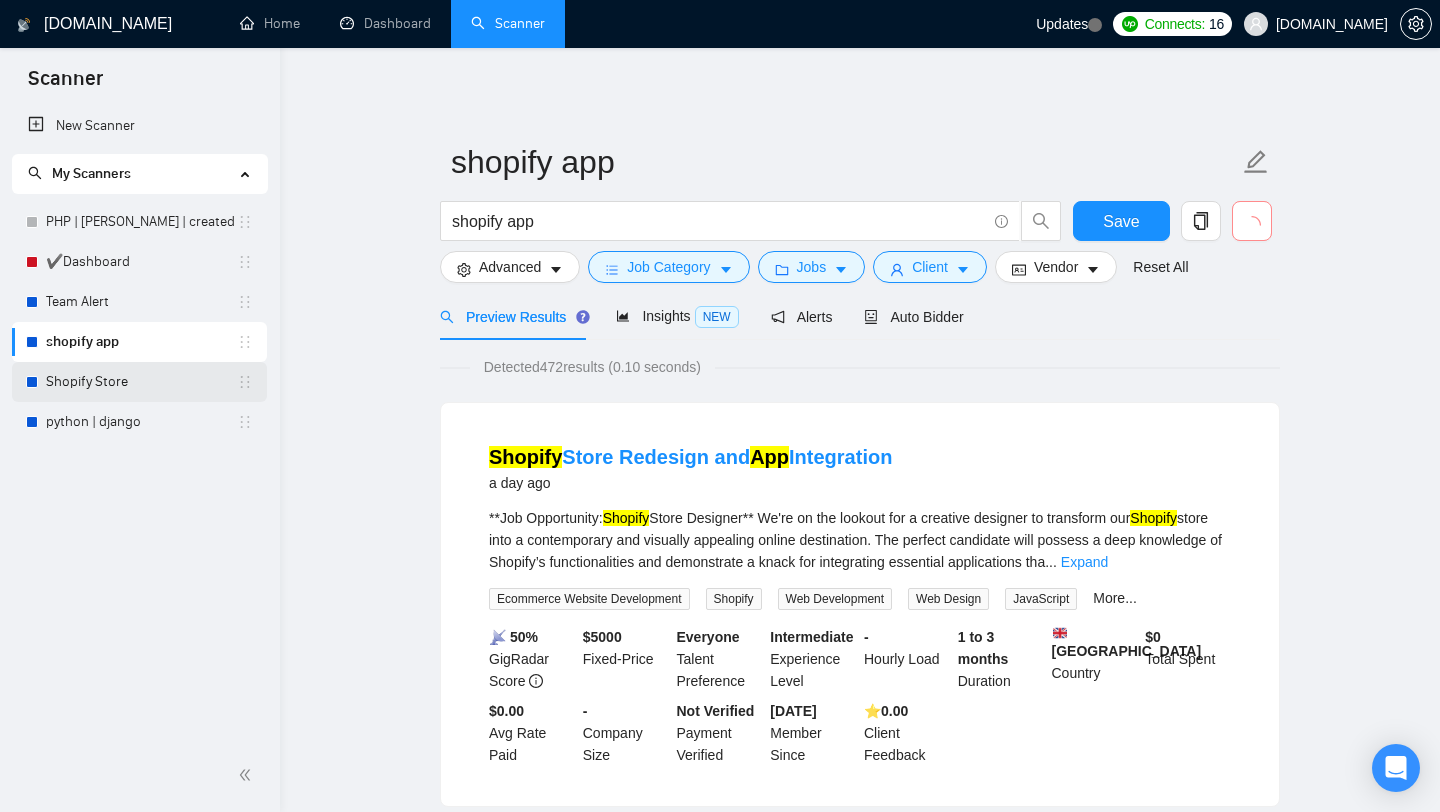 click on "Shopify Store" at bounding box center [141, 382] 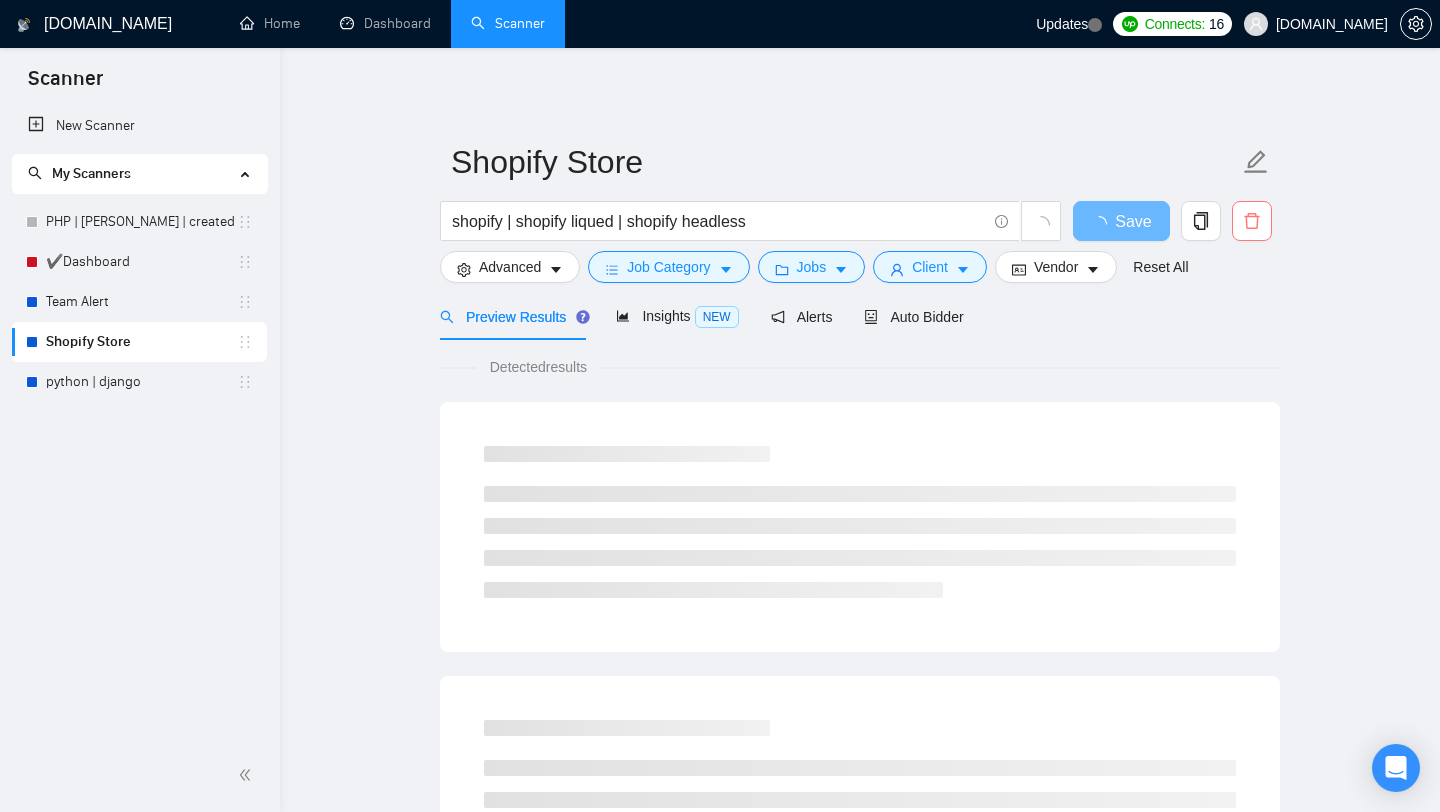 click 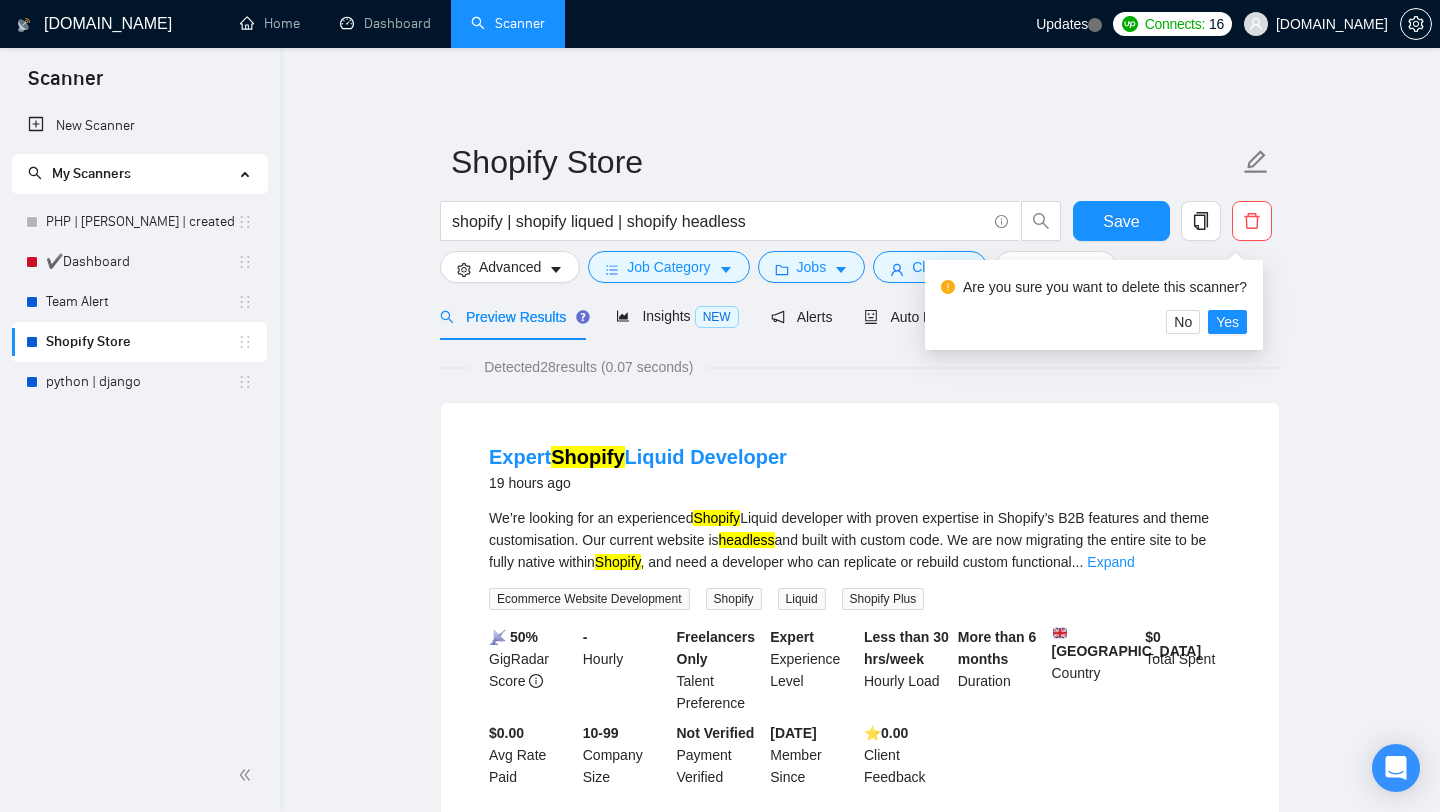 click on "Are you sure you want to delete this scanner? No Yes" at bounding box center (1094, 305) 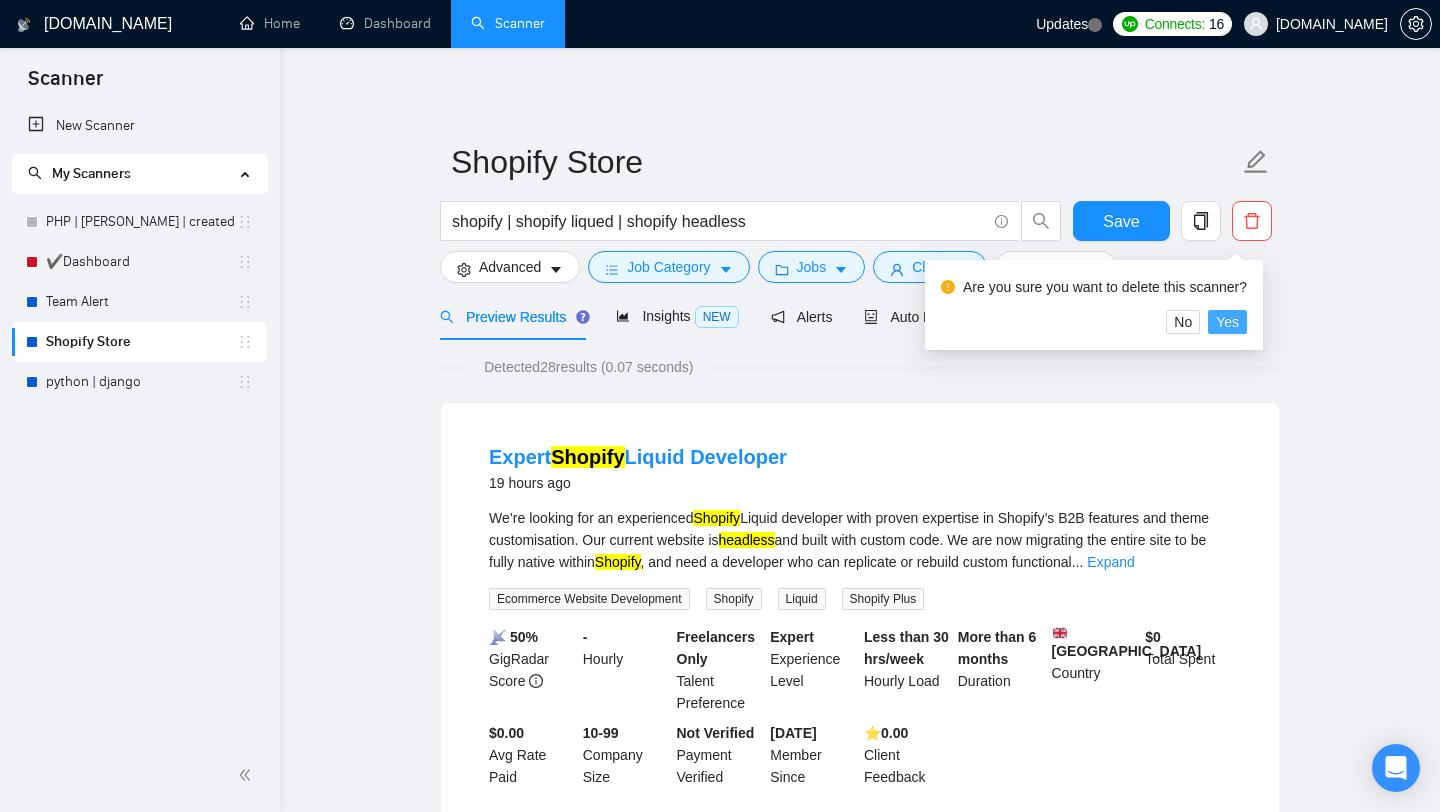 click on "Yes" at bounding box center [1227, 322] 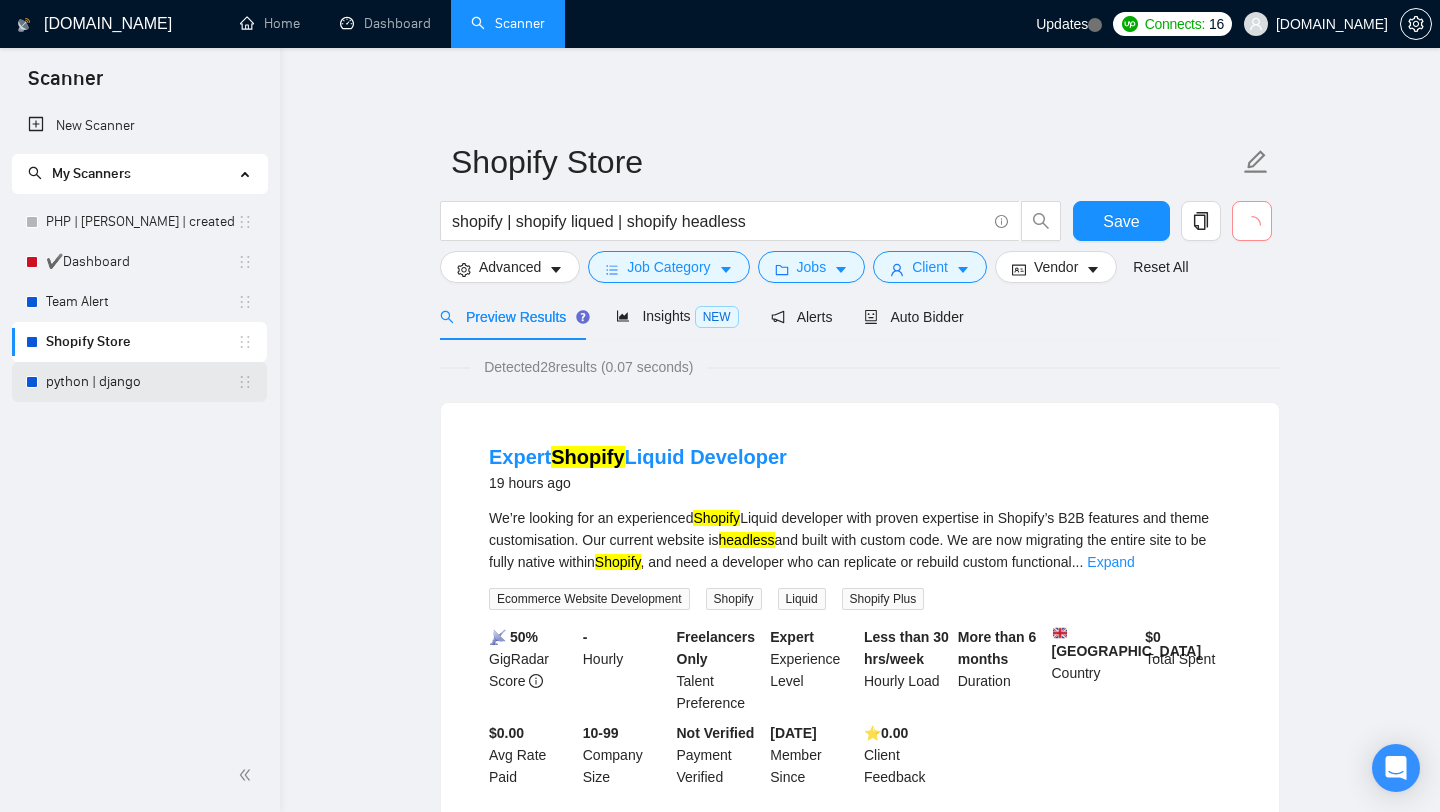 click on "python | django" at bounding box center [141, 382] 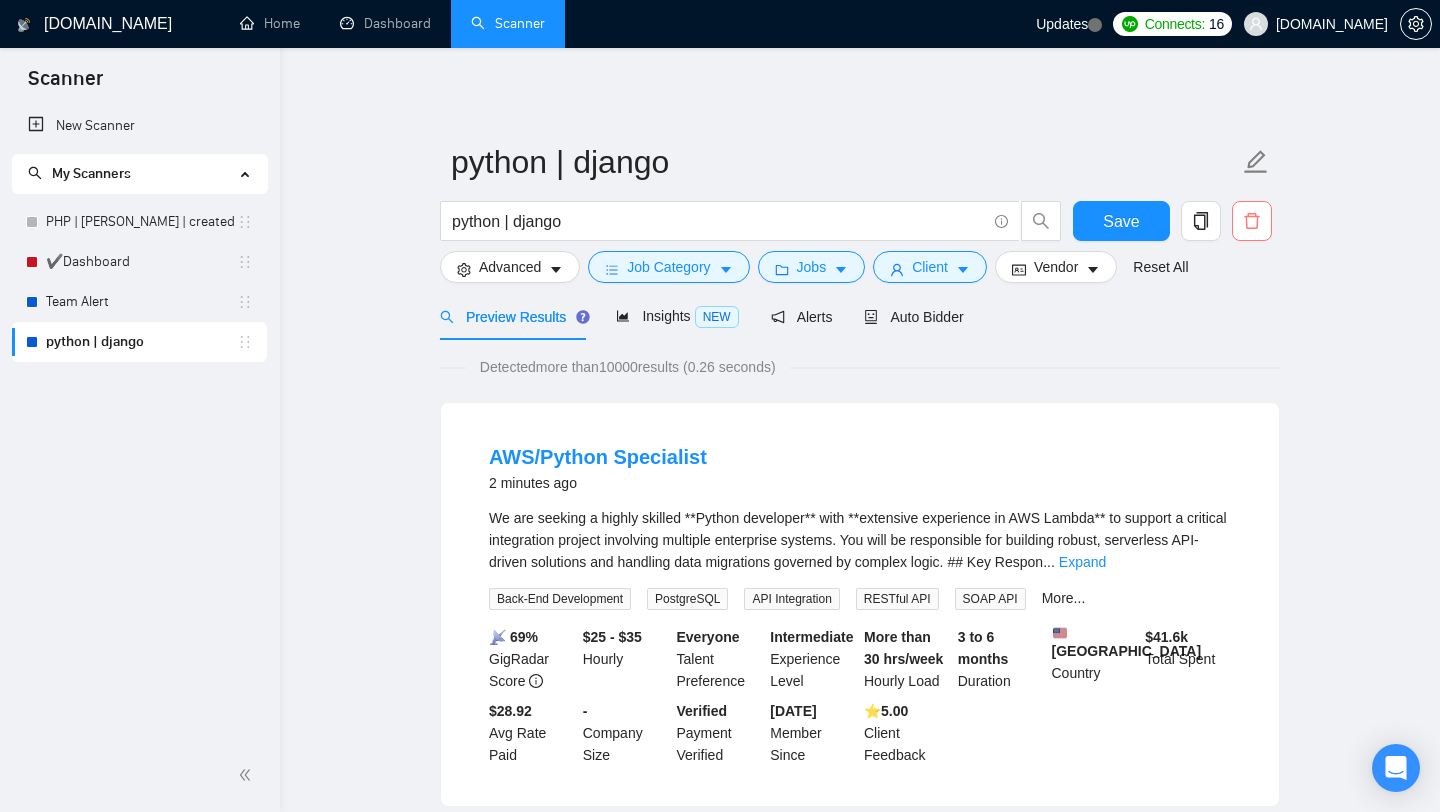 click 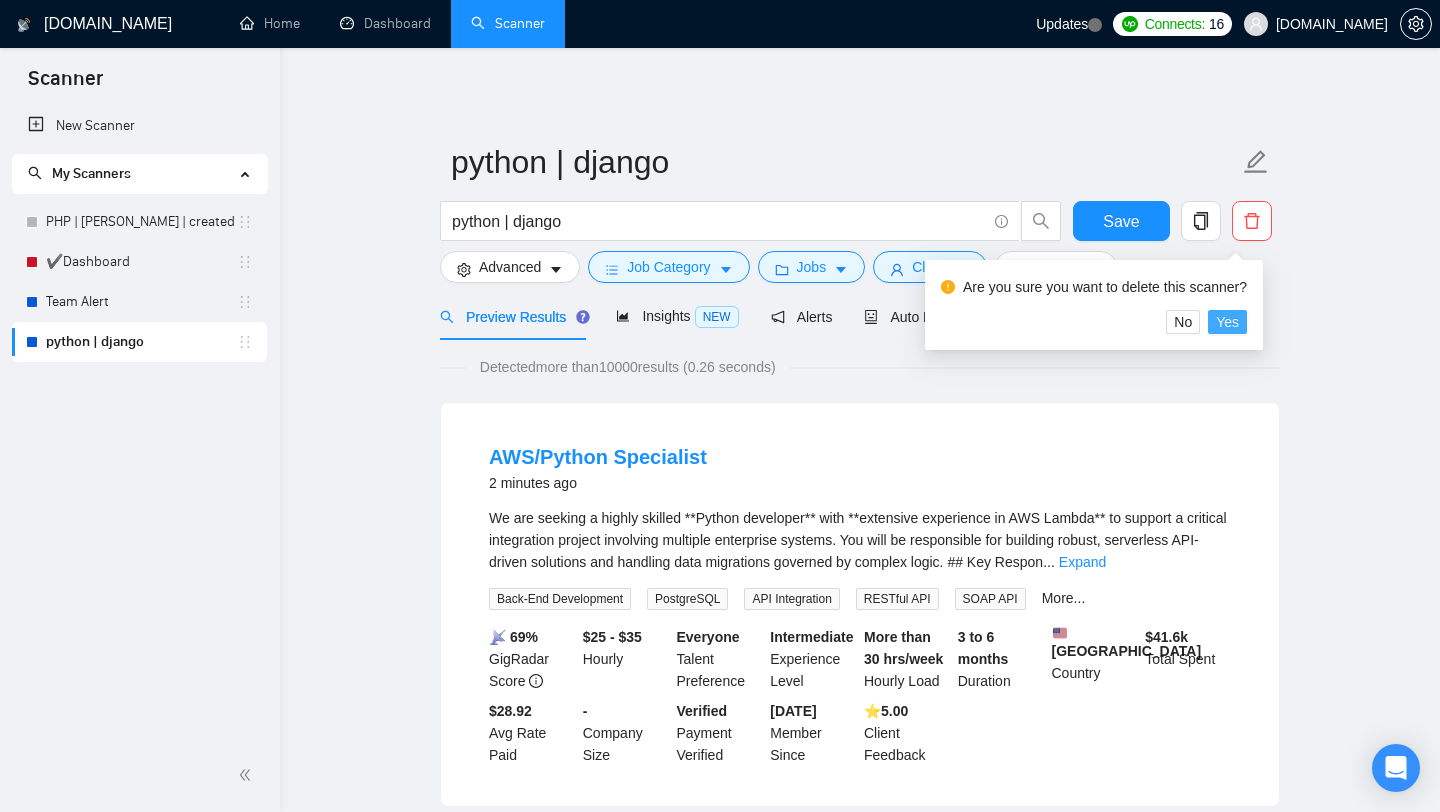 click on "Yes" at bounding box center [1227, 322] 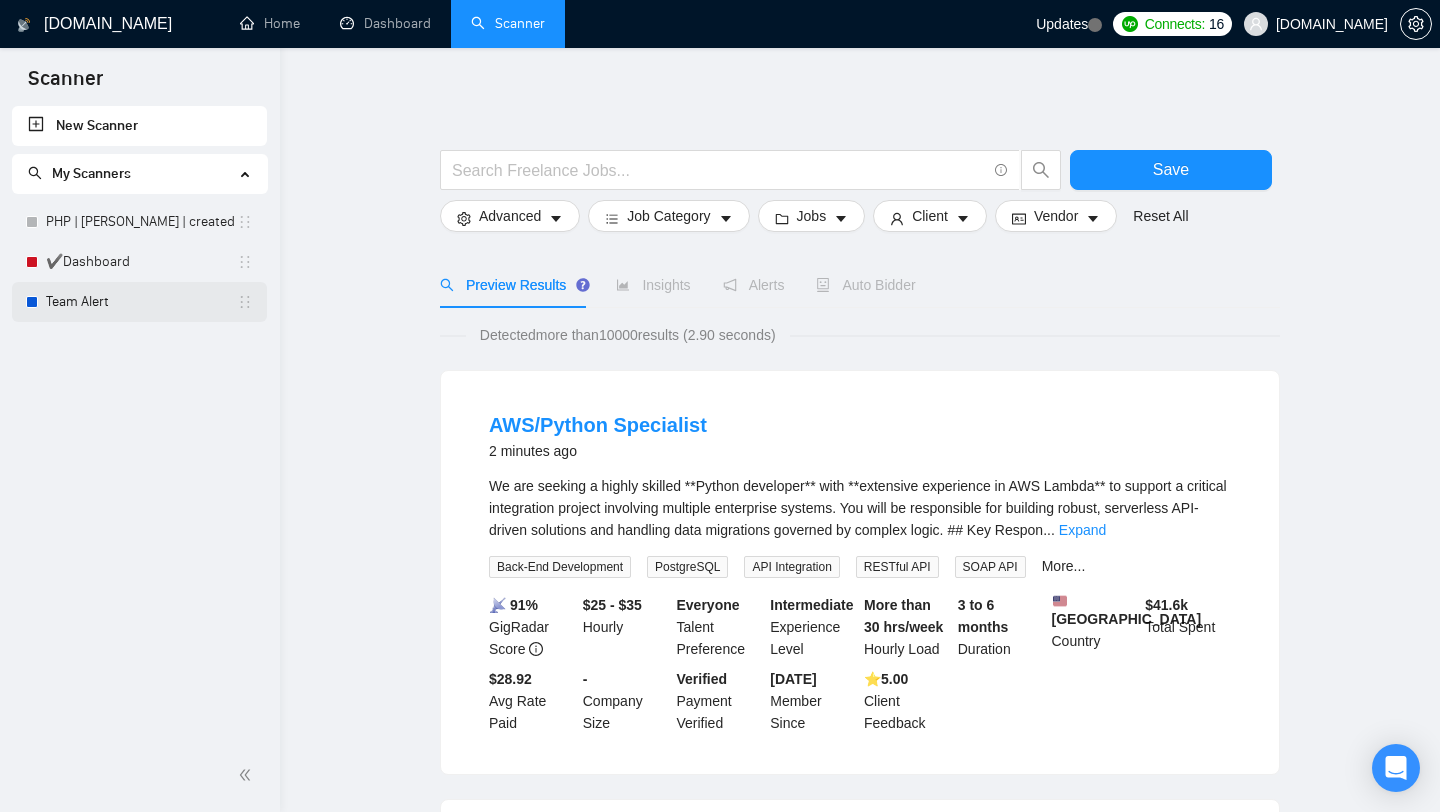 click on "Team Alert" at bounding box center [141, 302] 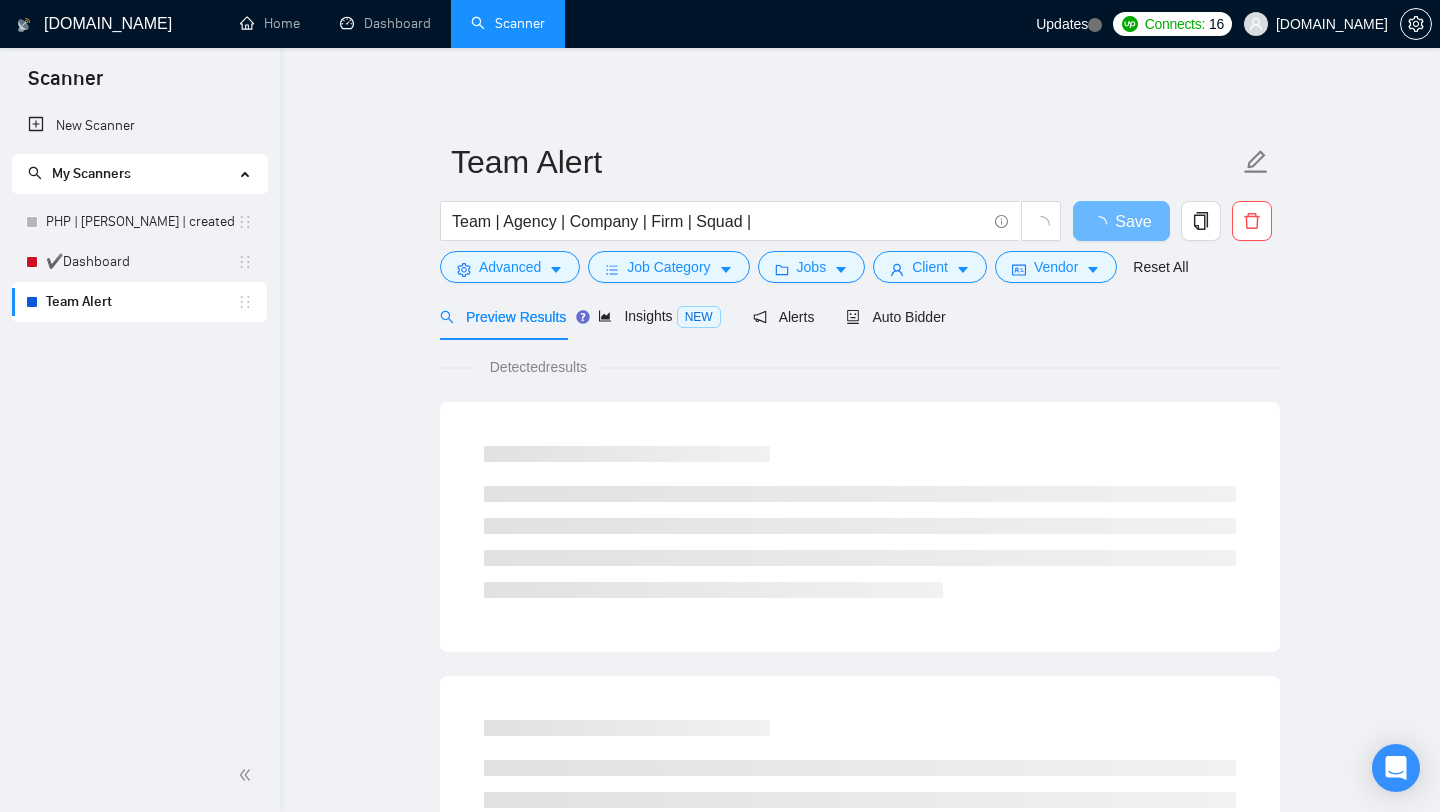 click 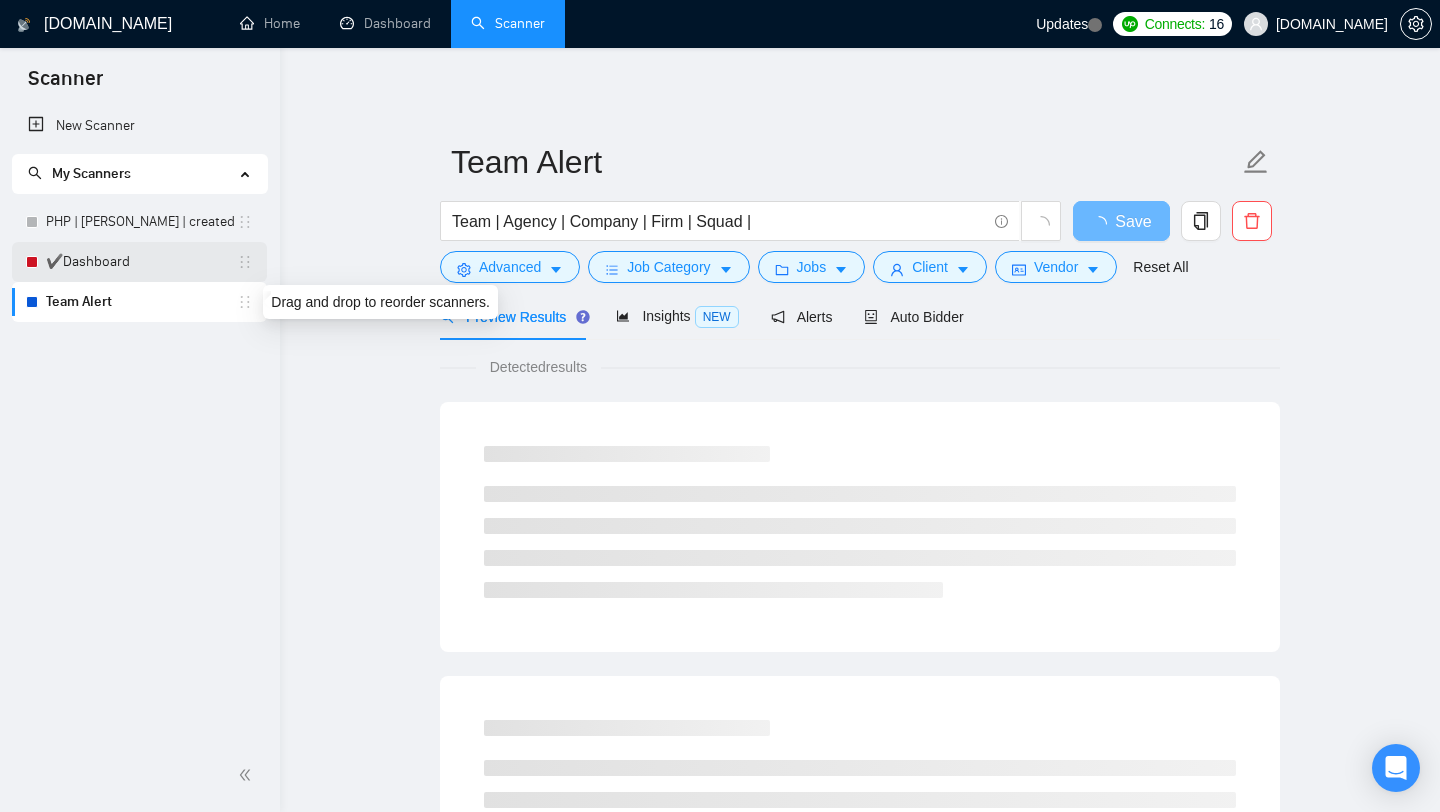 click on "✔️Dashboard" at bounding box center (141, 262) 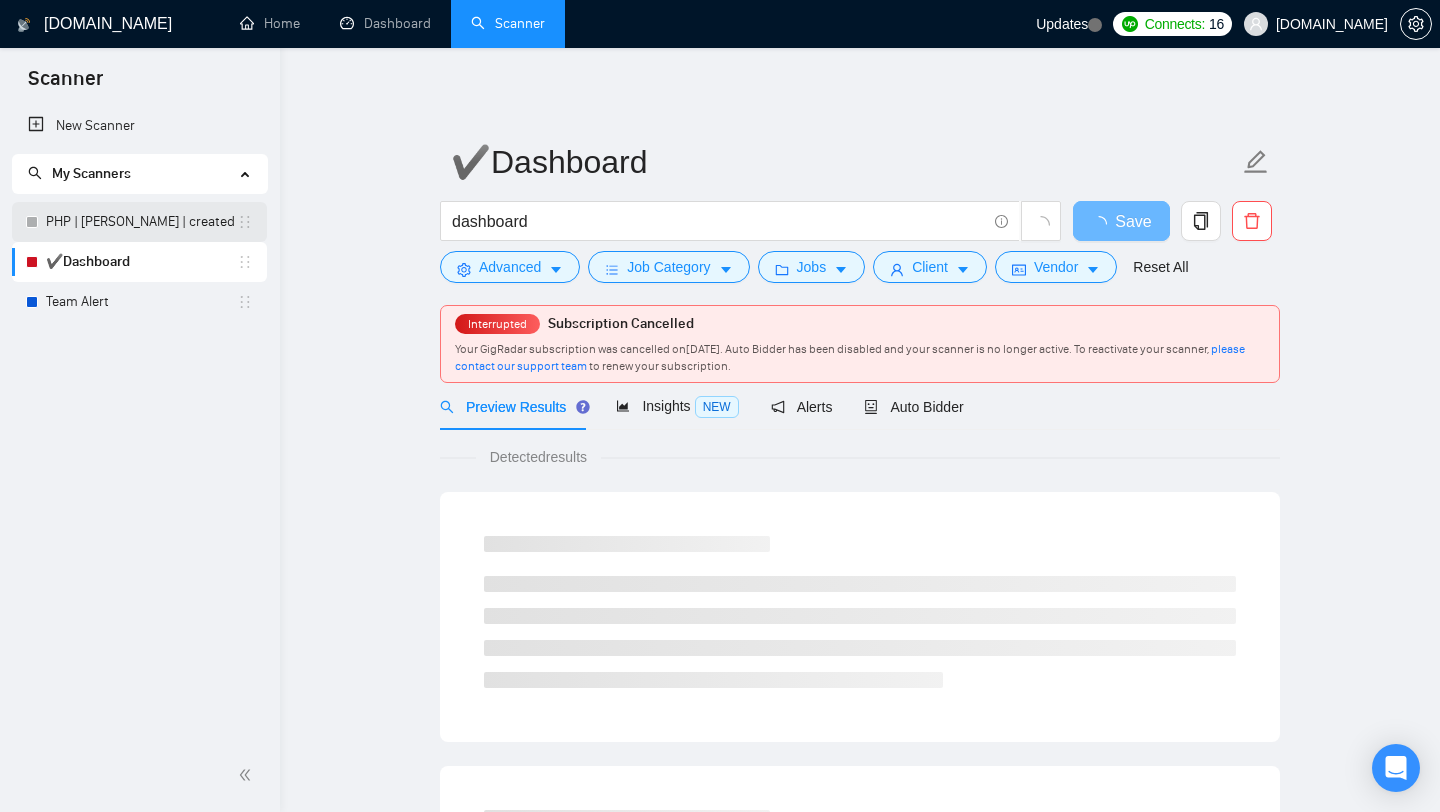 click on "PHP | [PERSON_NAME] | created 03.07" at bounding box center (141, 222) 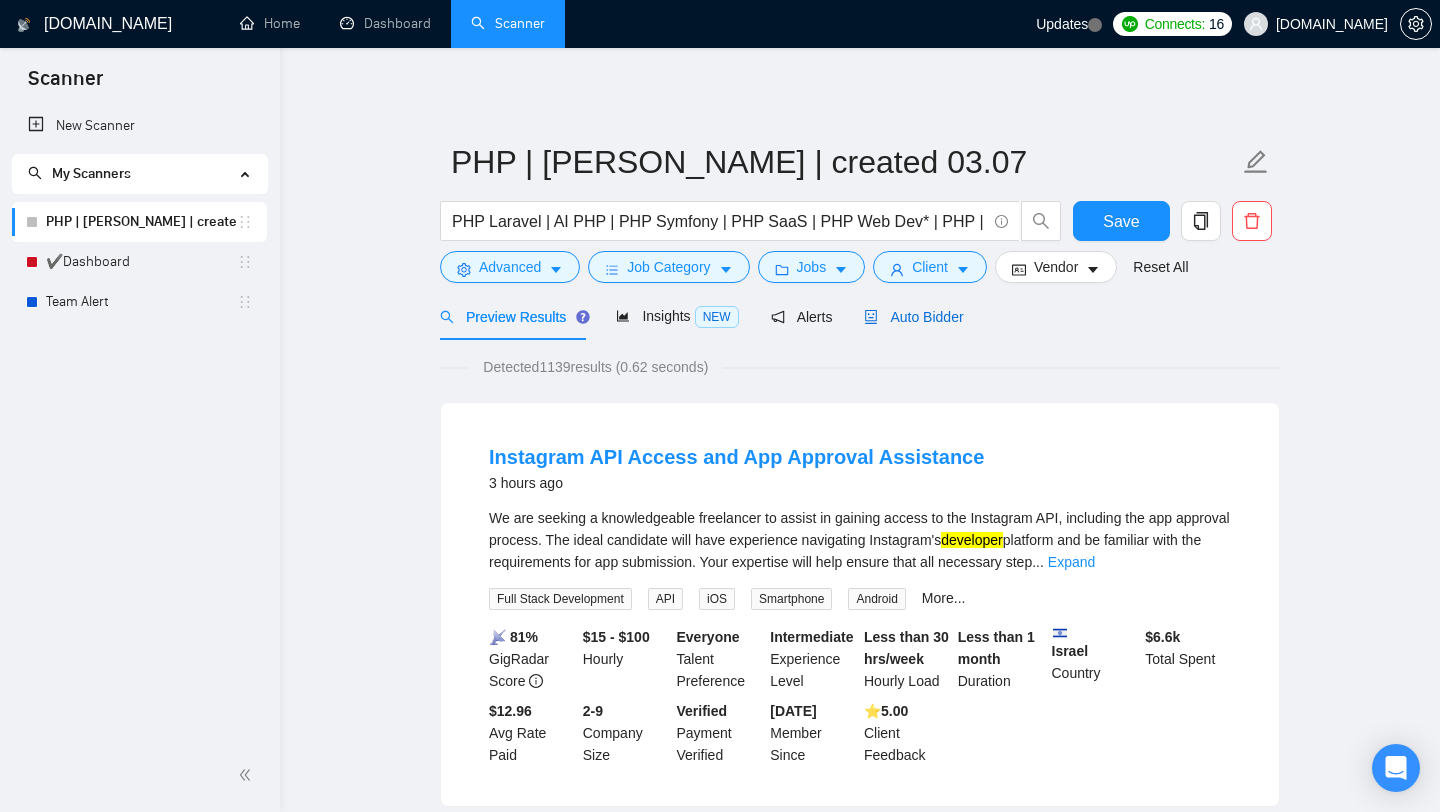 click on "Auto Bidder" at bounding box center (913, 317) 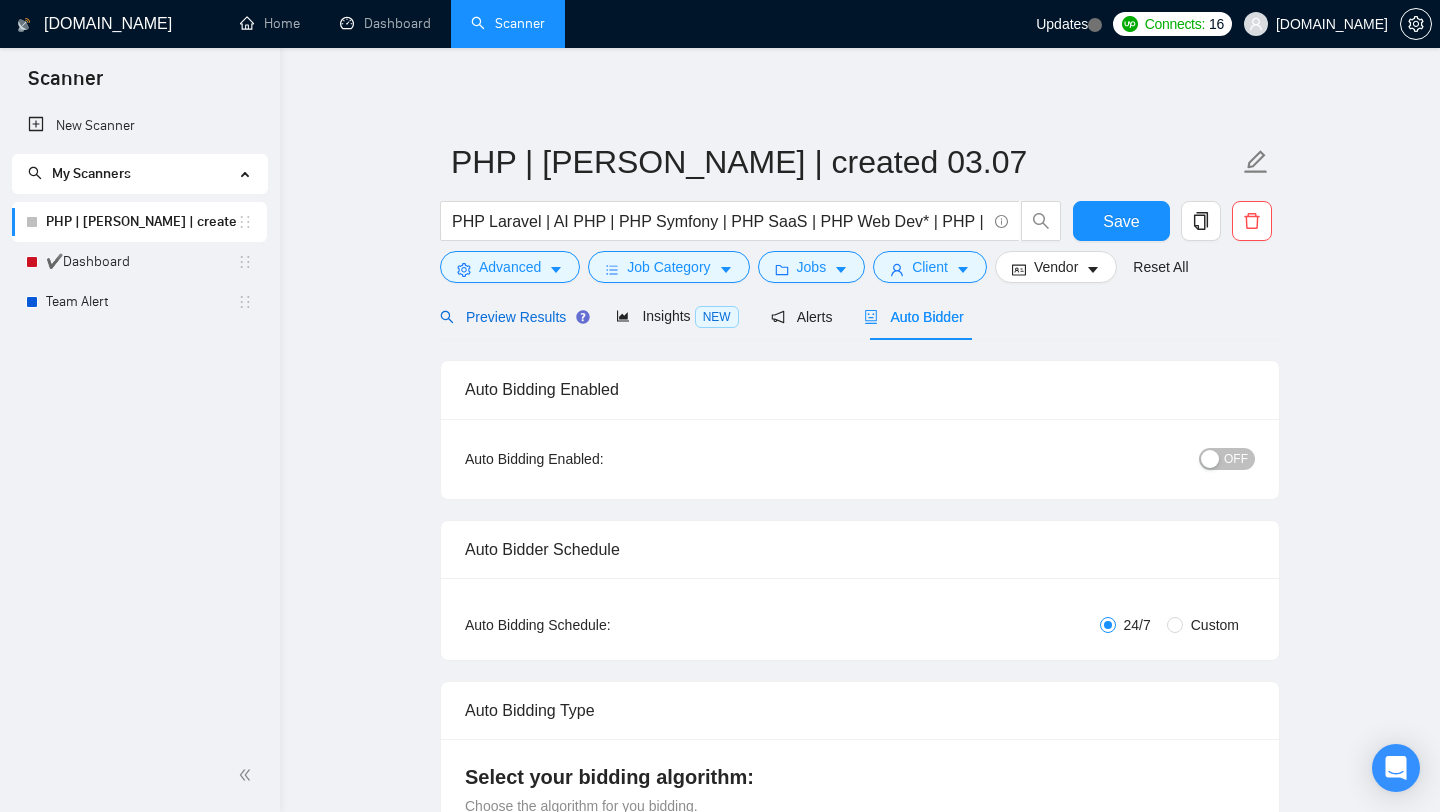 click on "Preview Results" at bounding box center (512, 317) 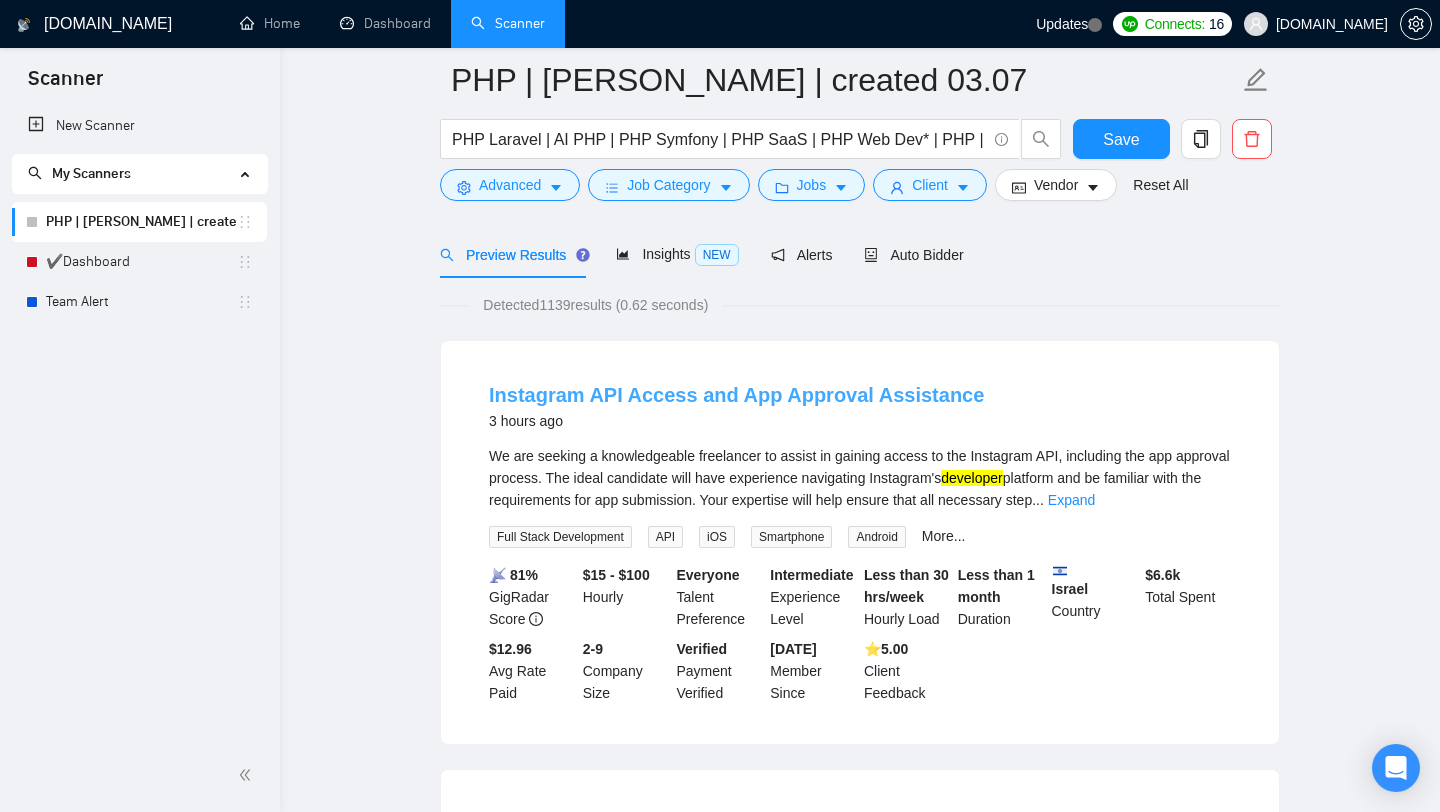 scroll, scrollTop: 67, scrollLeft: 0, axis: vertical 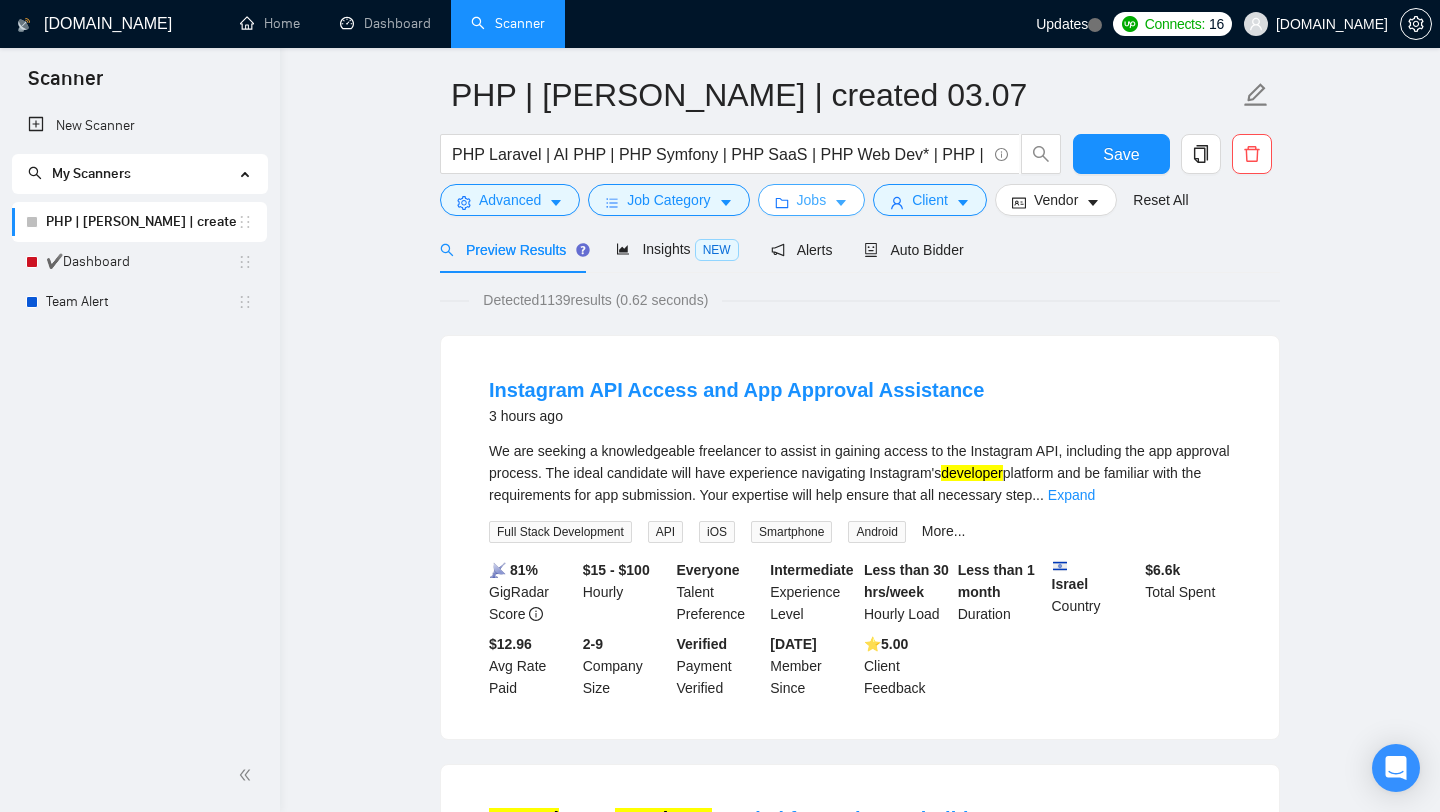 click on "Jobs" at bounding box center [812, 200] 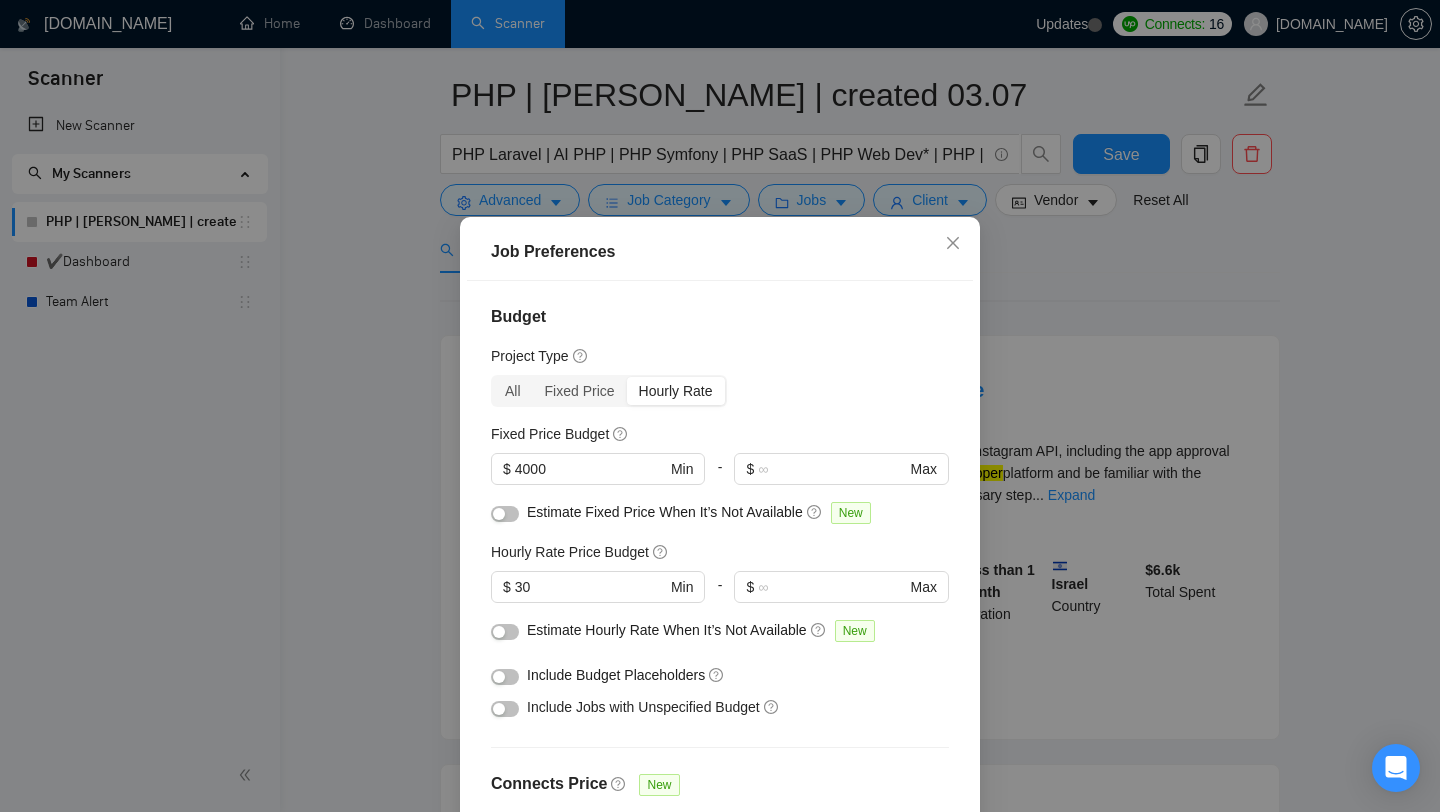 scroll, scrollTop: 577, scrollLeft: 0, axis: vertical 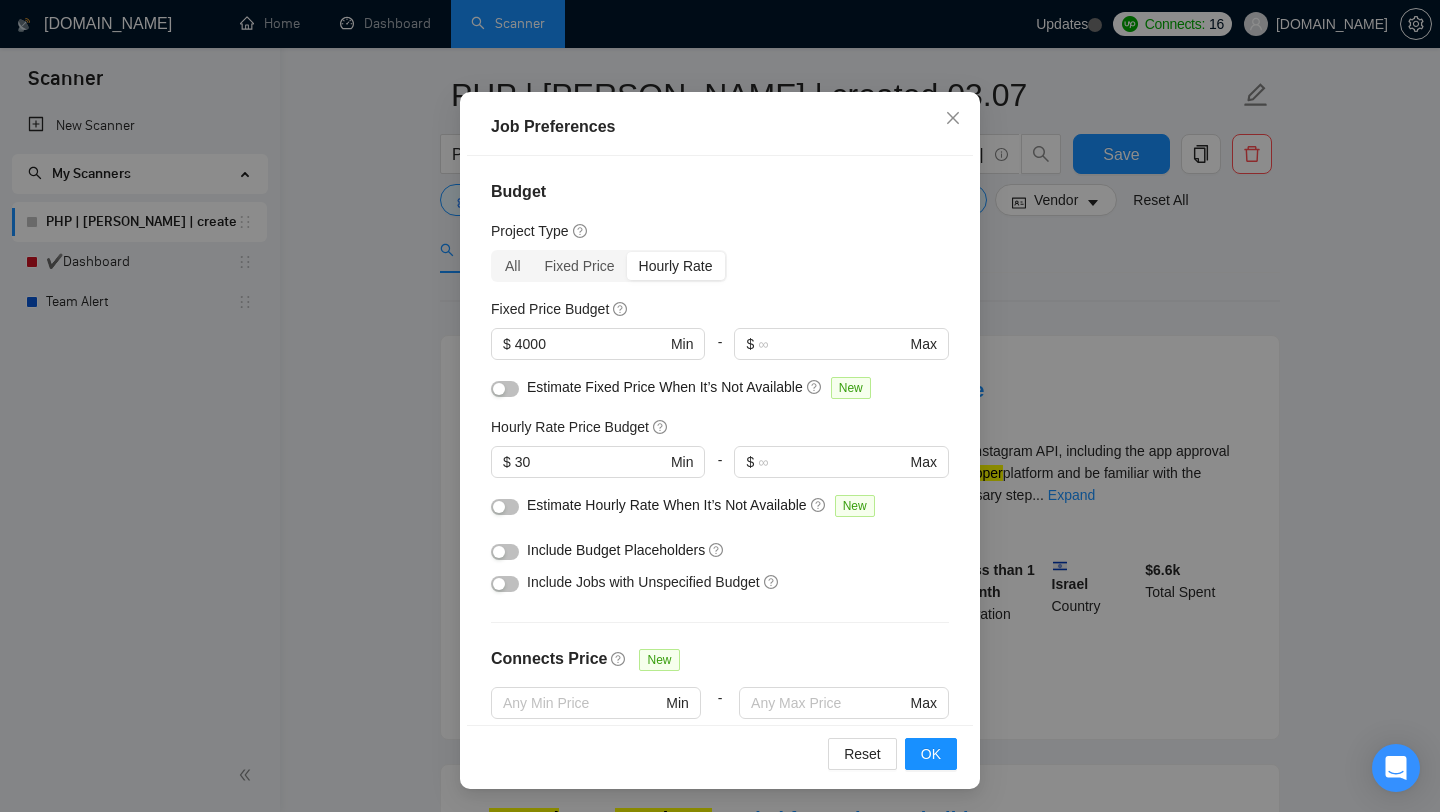 click on "Job Preferences Budget Project Type All Fixed Price Hourly Rate   Fixed Price Budget $ 4000 Min - $ Max Estimate Fixed Price When It’s Not Available New   Hourly Rate Price Budget $ 30 Min - $ Max Estimate Hourly Rate When It’s Not Available New Include Budget Placeholders Include Jobs with Unspecified Budget   Connects Price New Min - Max Project Duration   Unspecified Less than 1 month 1 to 3 months 3 to 6 months More than 6 months Hourly Workload   Unspecified <30 hrs/week >30 hrs/week Hours TBD Unsure Job Posting Questions New Jobs that Don’t Have Questions Jobs with Default Questions Only Jobs that Contain Custom Questions   Description Preferences Description Size New   Any description size Reset OK" at bounding box center (720, 406) 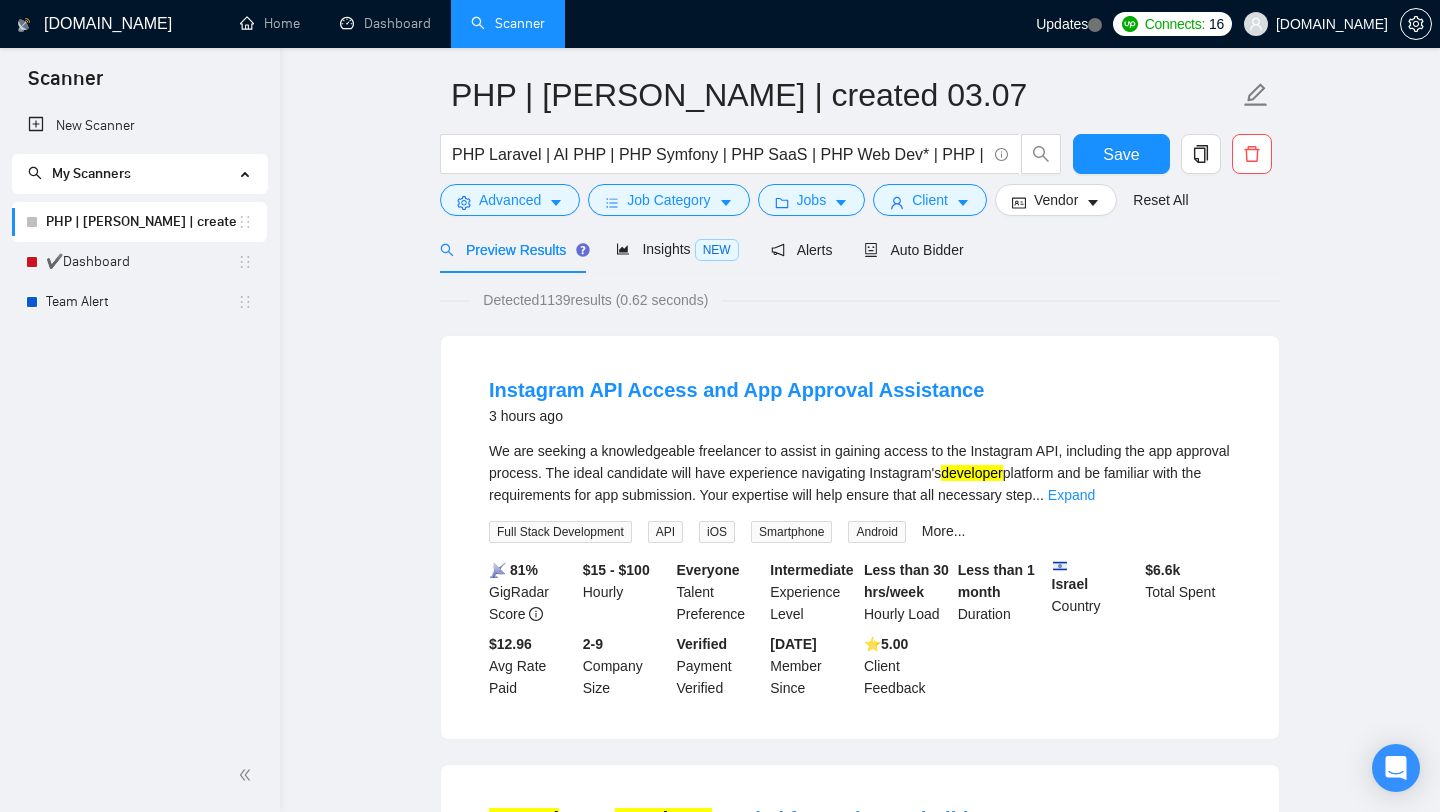 scroll, scrollTop: 28, scrollLeft: 0, axis: vertical 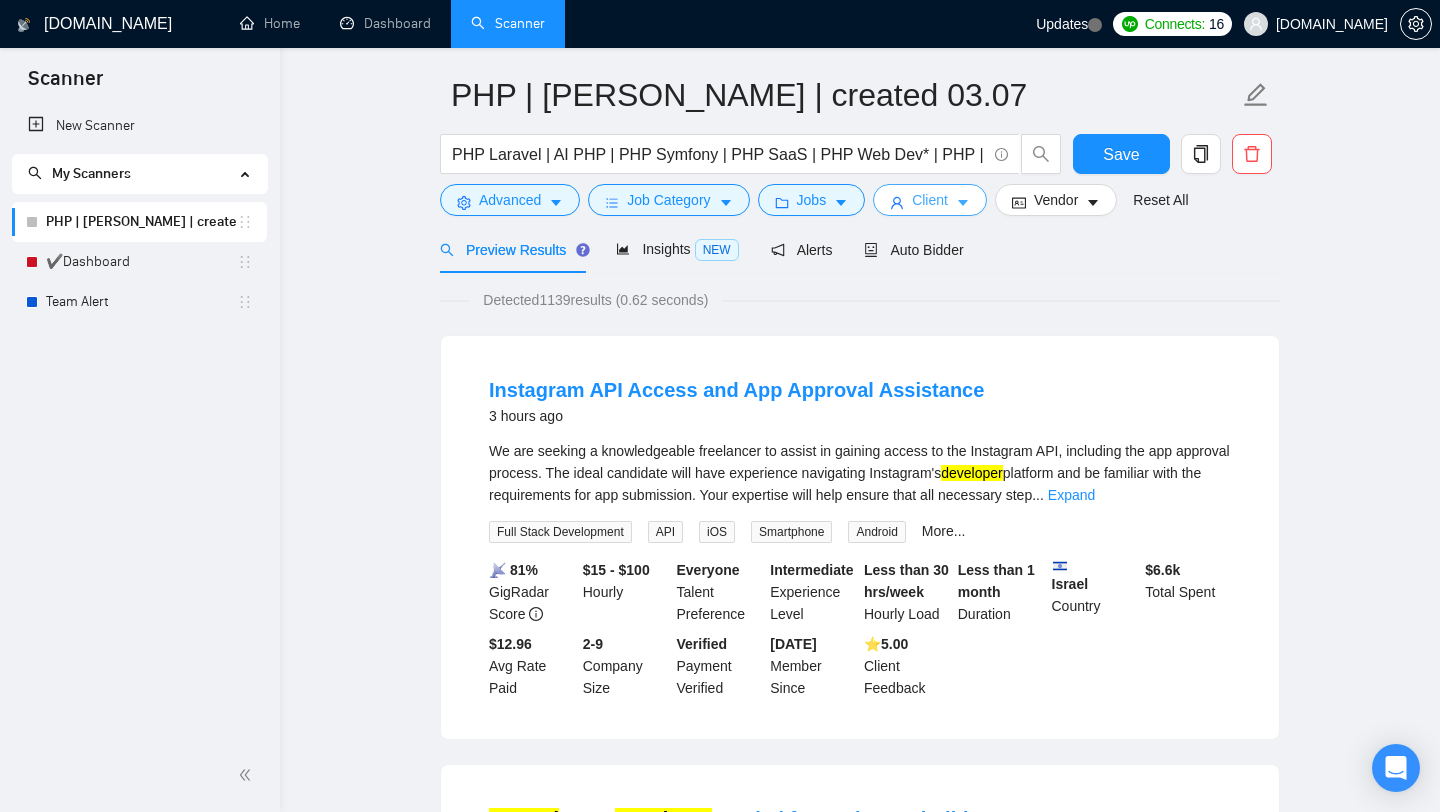 click on "Client" at bounding box center (930, 200) 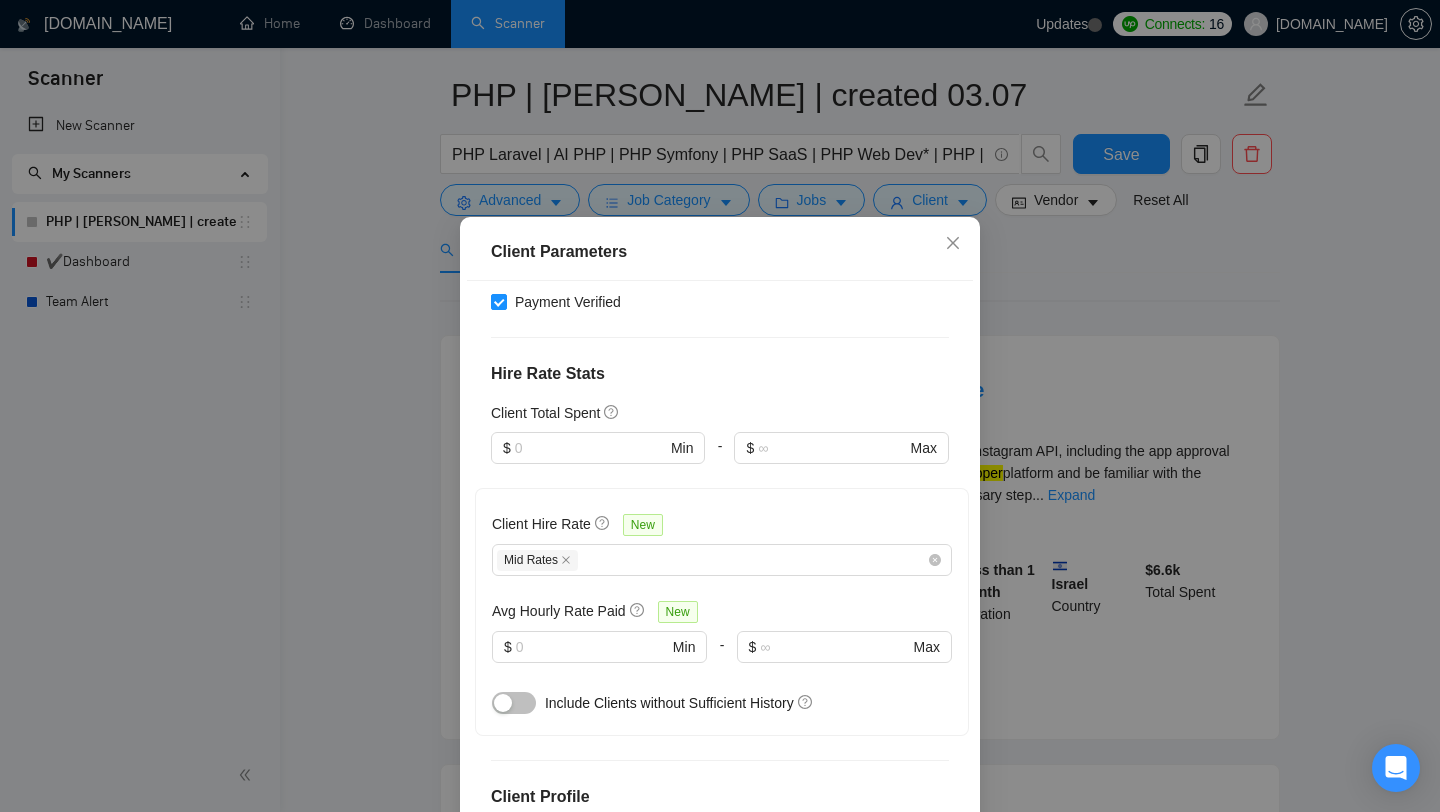 scroll, scrollTop: 635, scrollLeft: 0, axis: vertical 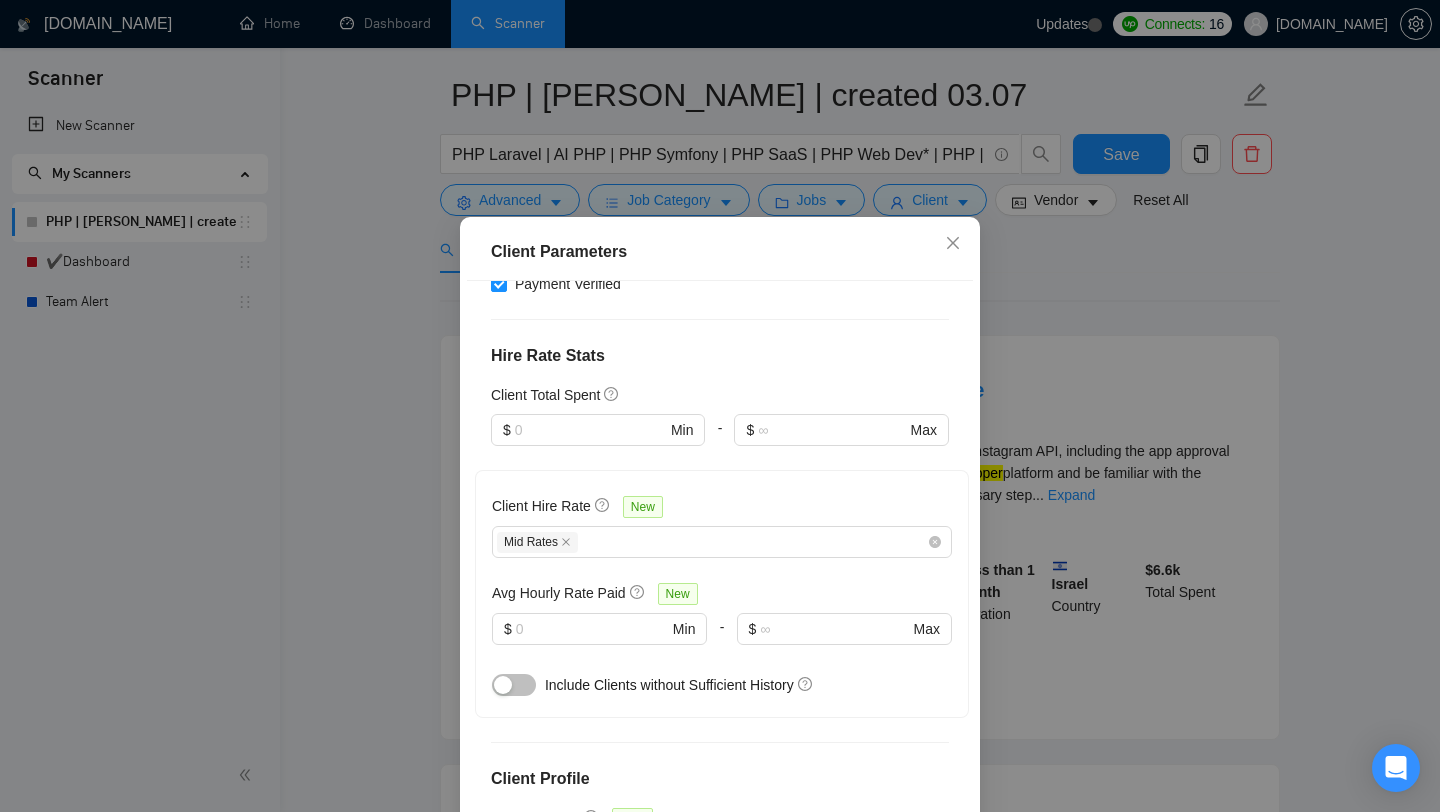 click on "Client Parameters Client Location Include Client Countries [GEOGRAPHIC_DATA] [GEOGRAPHIC_DATA] [GEOGRAPHIC_DATA] [GEOGRAPHIC_DATA] [GEOGRAPHIC_DATA] [GEOGRAPHIC_DATA] [GEOGRAPHIC_DATA] [GEOGRAPHIC_DATA] [GEOGRAPHIC_DATA] [GEOGRAPHIC_DATA] [GEOGRAPHIC_DATA] [GEOGRAPHIC_DATA] [GEOGRAPHIC_DATA] [GEOGRAPHIC_DATA] [GEOGRAPHIC_DATA] [GEOGRAPHIC_DATA]   Exclude Client Countries   Select Client Rating Client Min Average Feedback Include clients with no feedback Client Payment Details Payment Verified Hire Rate Stats   Client Total Spent $ Min - $ Max Client Hire Rate New Mid Rates     Avg Hourly Rate Paid New $ Min - $ Max Include Clients without Sufficient History Client Profile Client Industry New   Any industry Client Company Size   Any company size Enterprise Clients New   Any clients Reset OK" at bounding box center [720, 406] 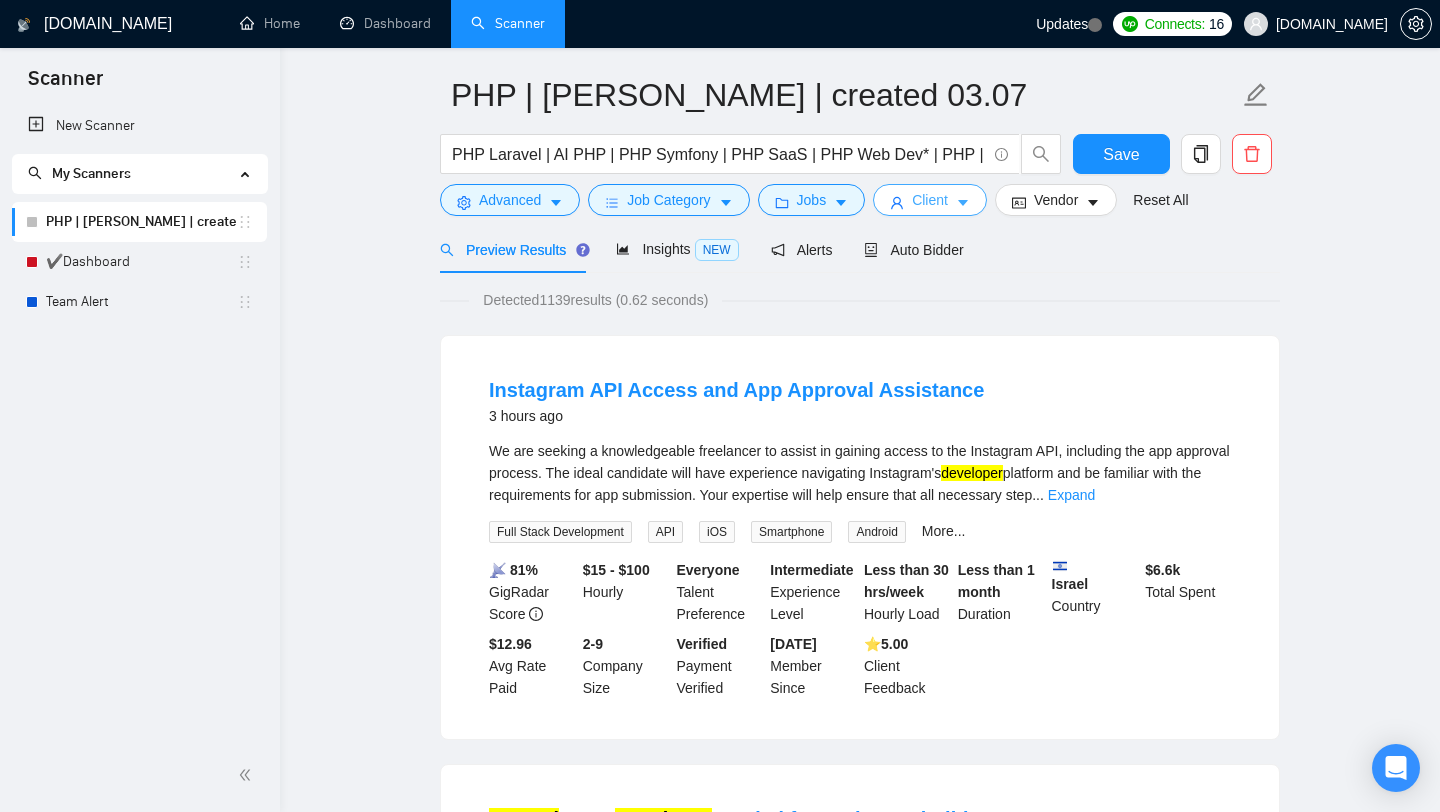 scroll, scrollTop: 0, scrollLeft: 0, axis: both 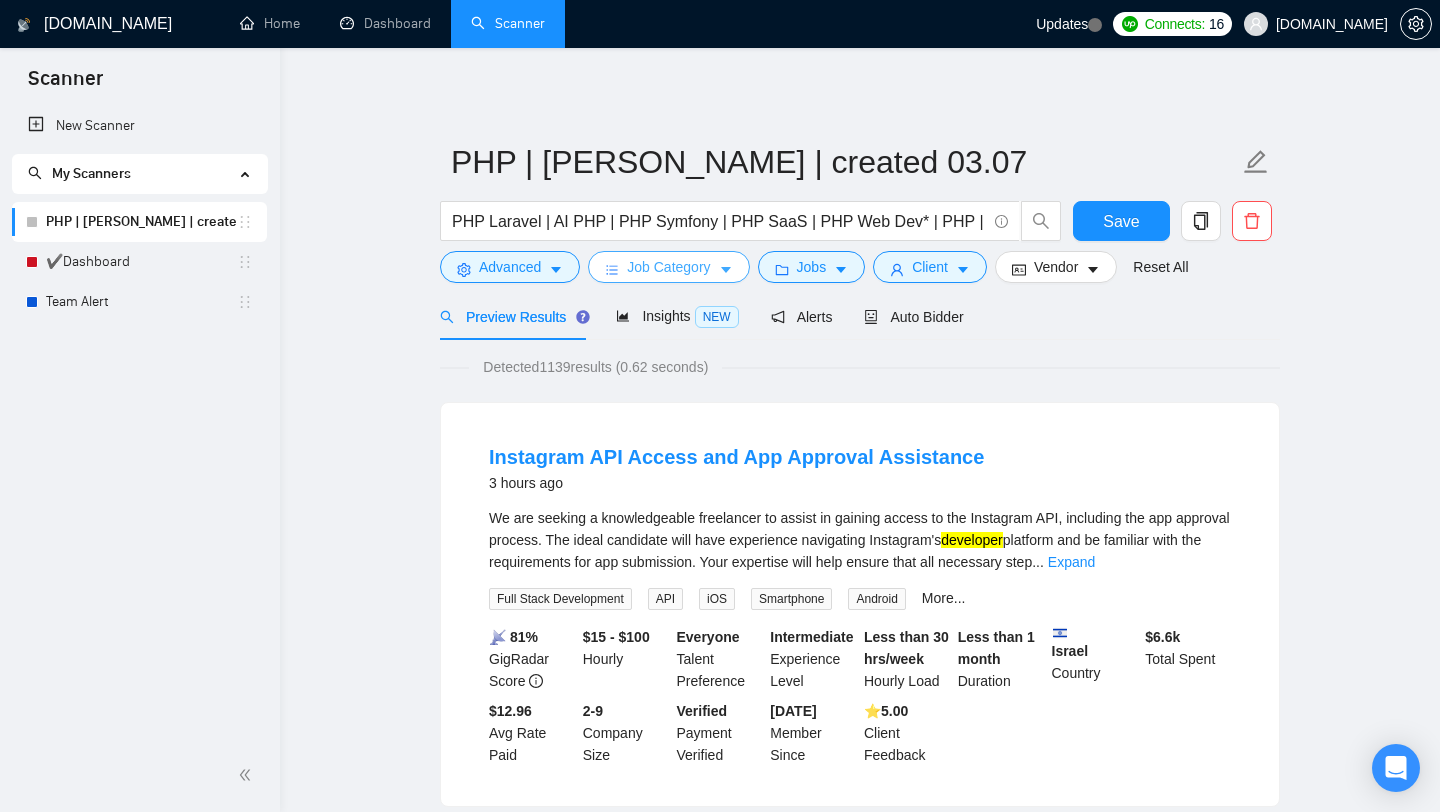 click on "Job Category" at bounding box center [668, 267] 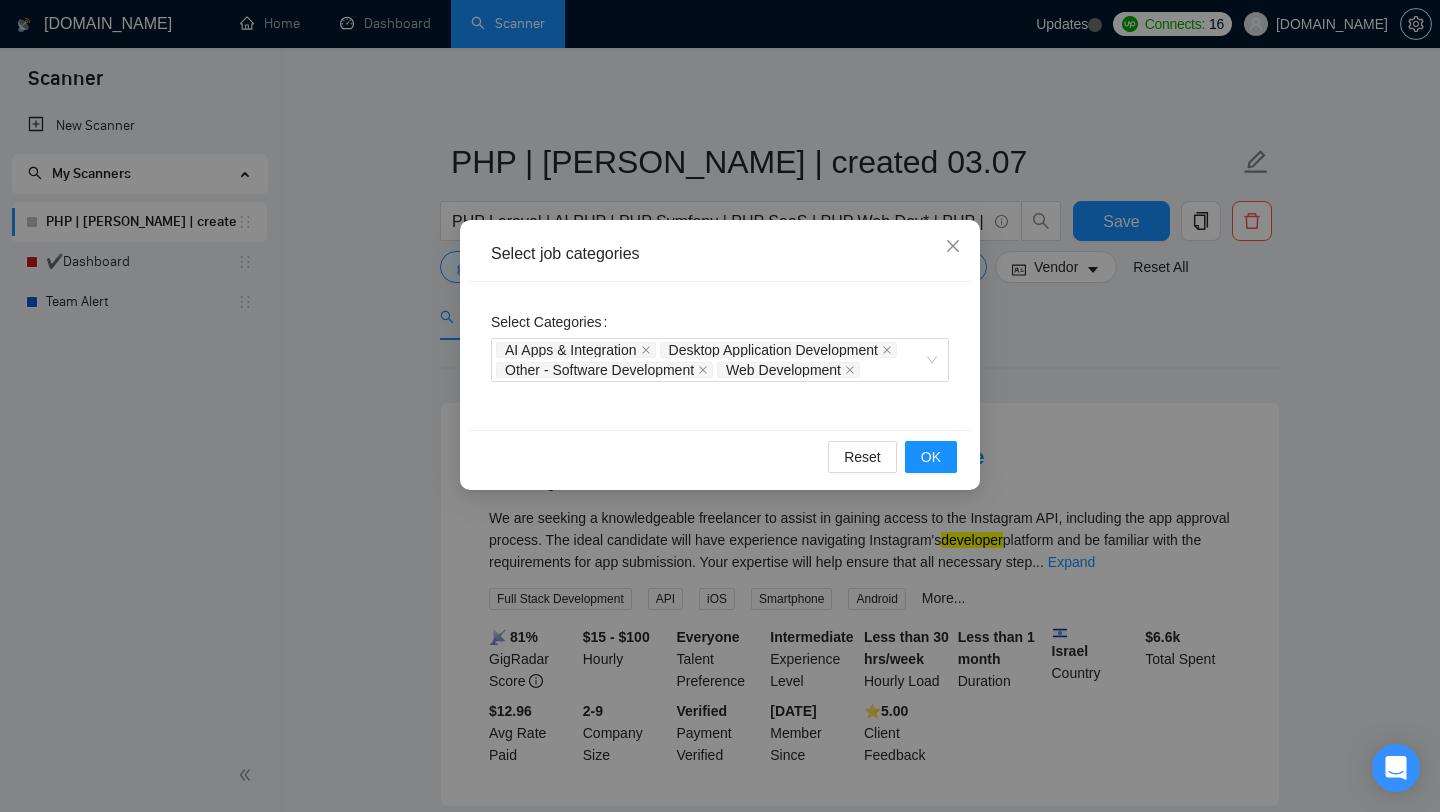click on "Select job categories Select Categories AI Apps & Integration Desktop Application Development Other - Software Development Web Development   Reset OK" at bounding box center (720, 406) 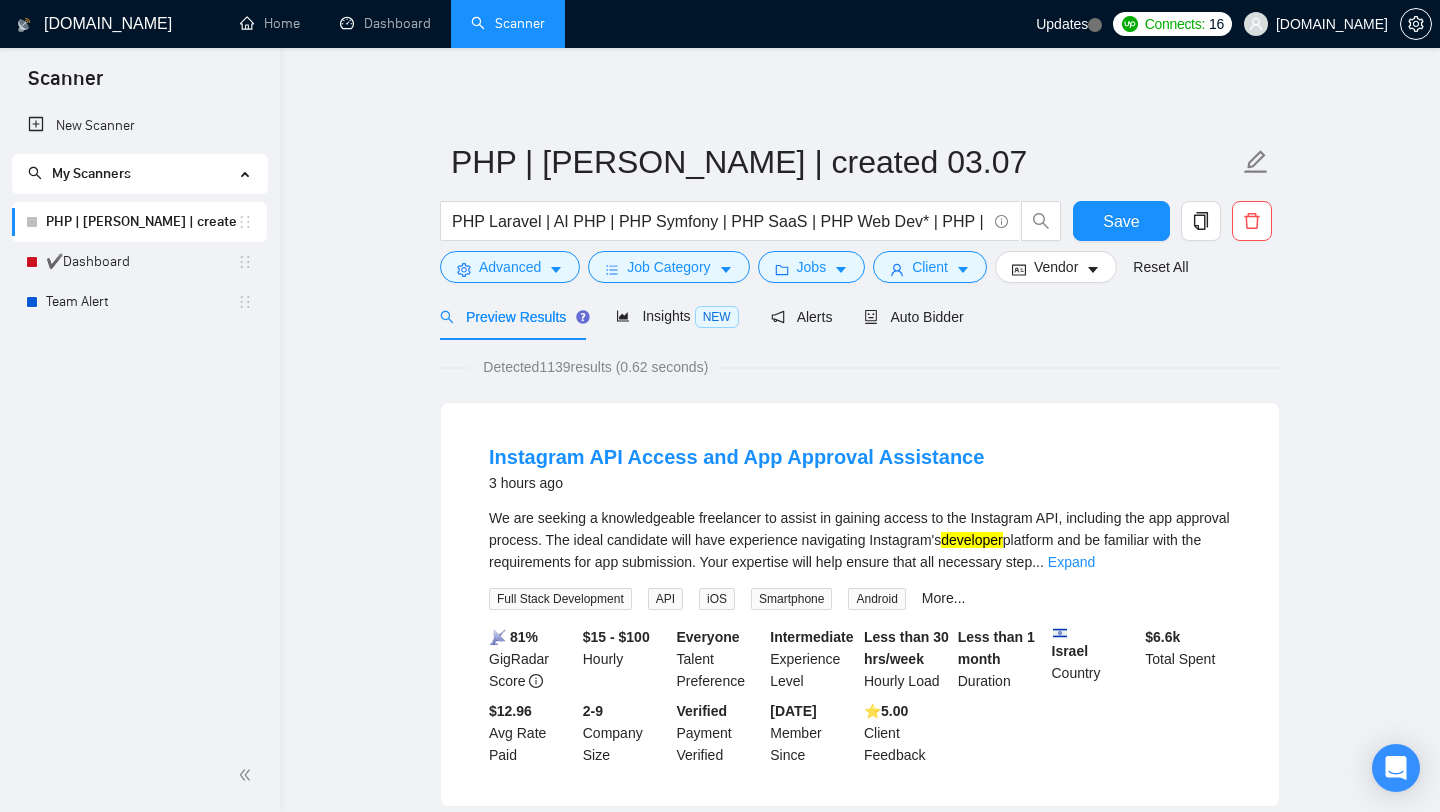 click on "PHP Laravel | AI PHP | PHP Symfony | PHP SaaS | PHP Web Dev* | PHP |" at bounding box center [751, 226] 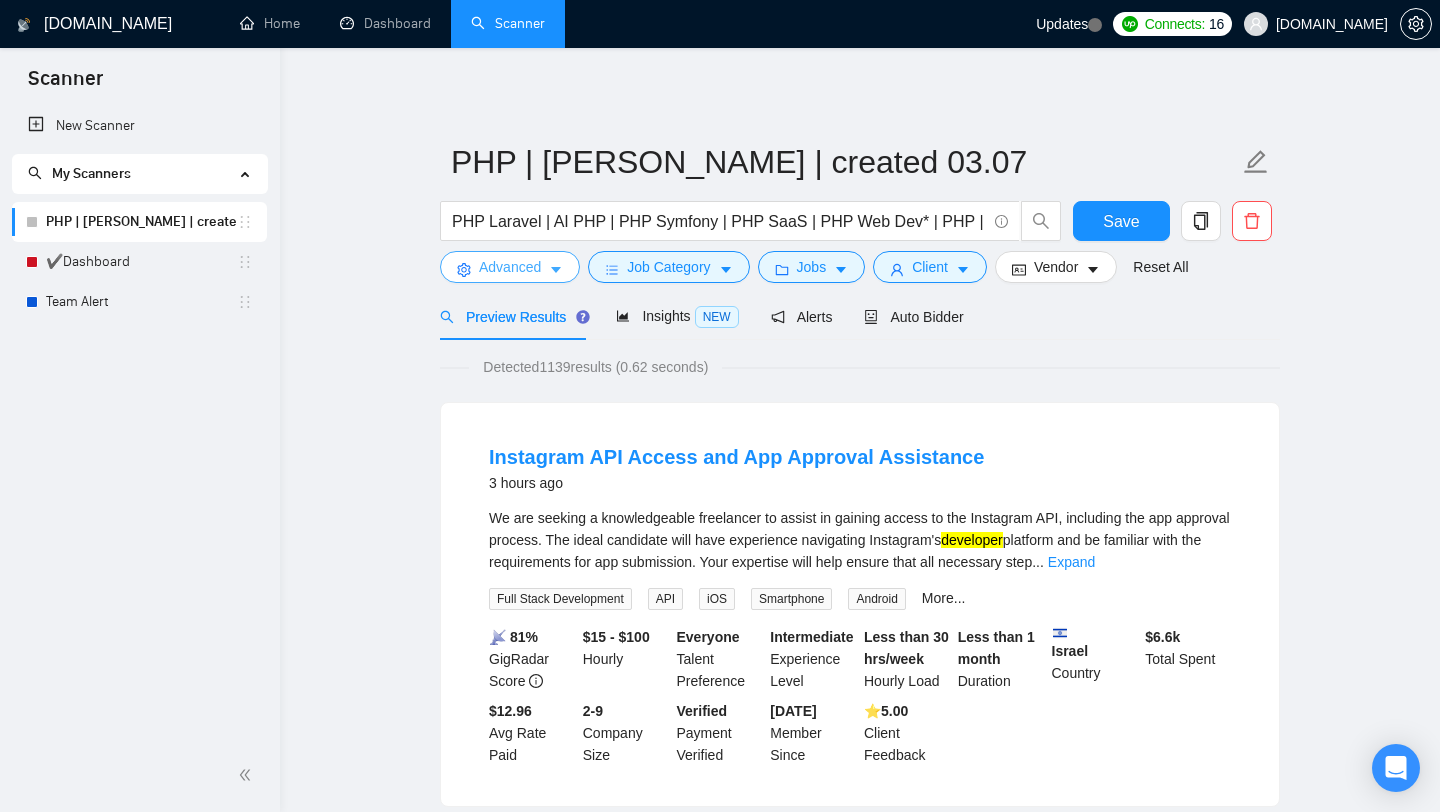 click on "Advanced" at bounding box center [510, 267] 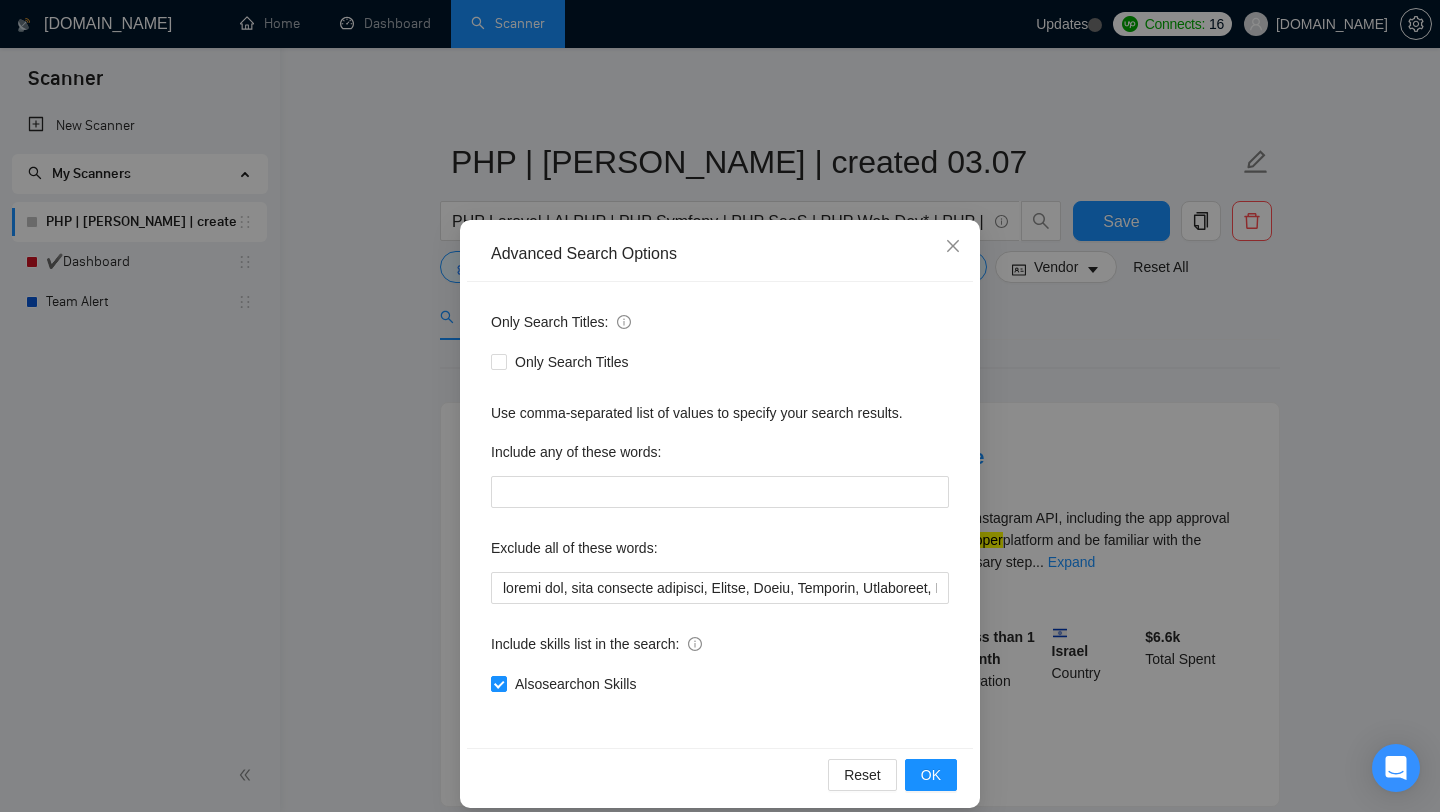 click on "Advanced Search Options Only Search Titles:   Only Search Titles Use comma-separated list of values to specify your search results. Include any of these words: Exclude all of these words: Include skills list in the search:   Also  search  on Skills Reset OK" at bounding box center (720, 406) 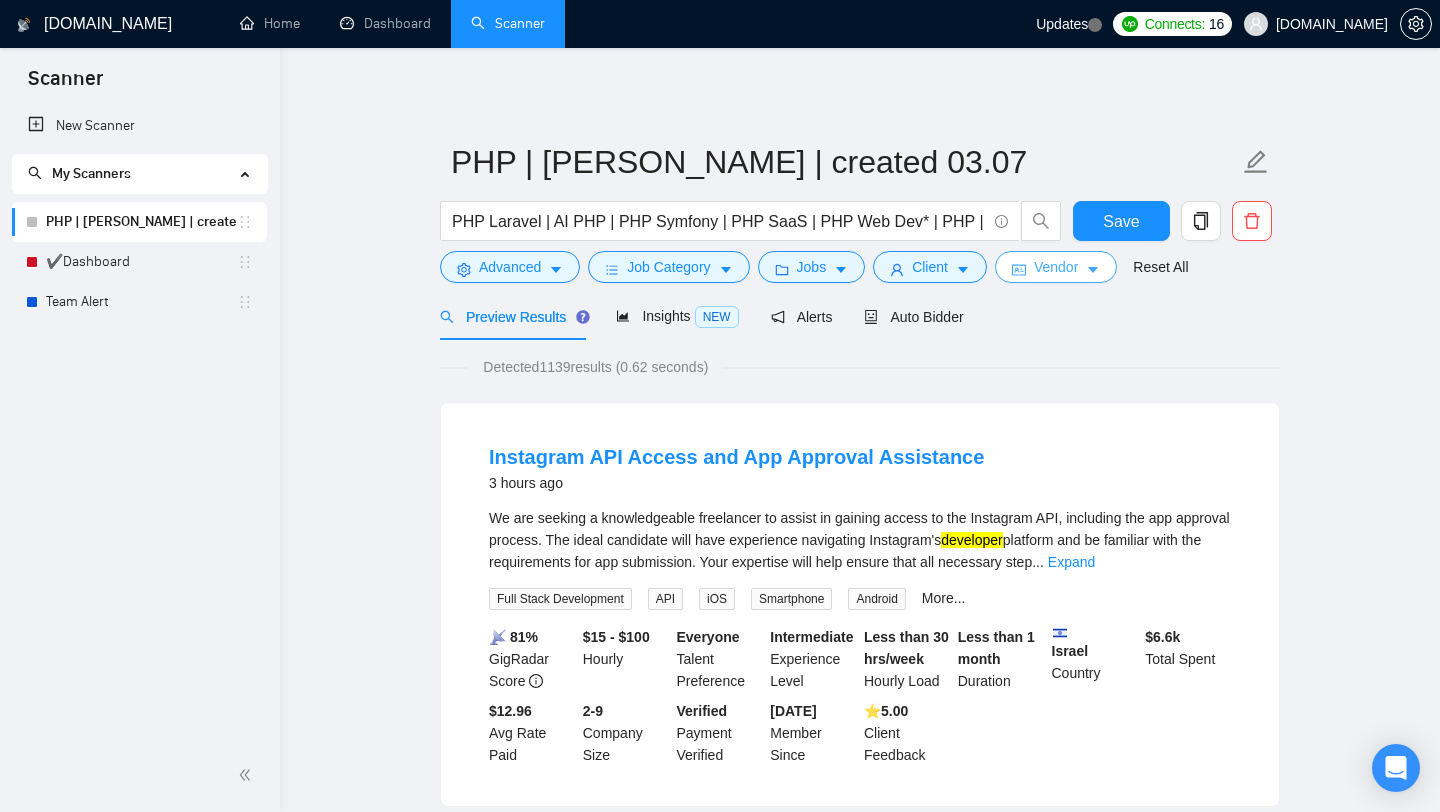 click on "Vendor" at bounding box center (1056, 267) 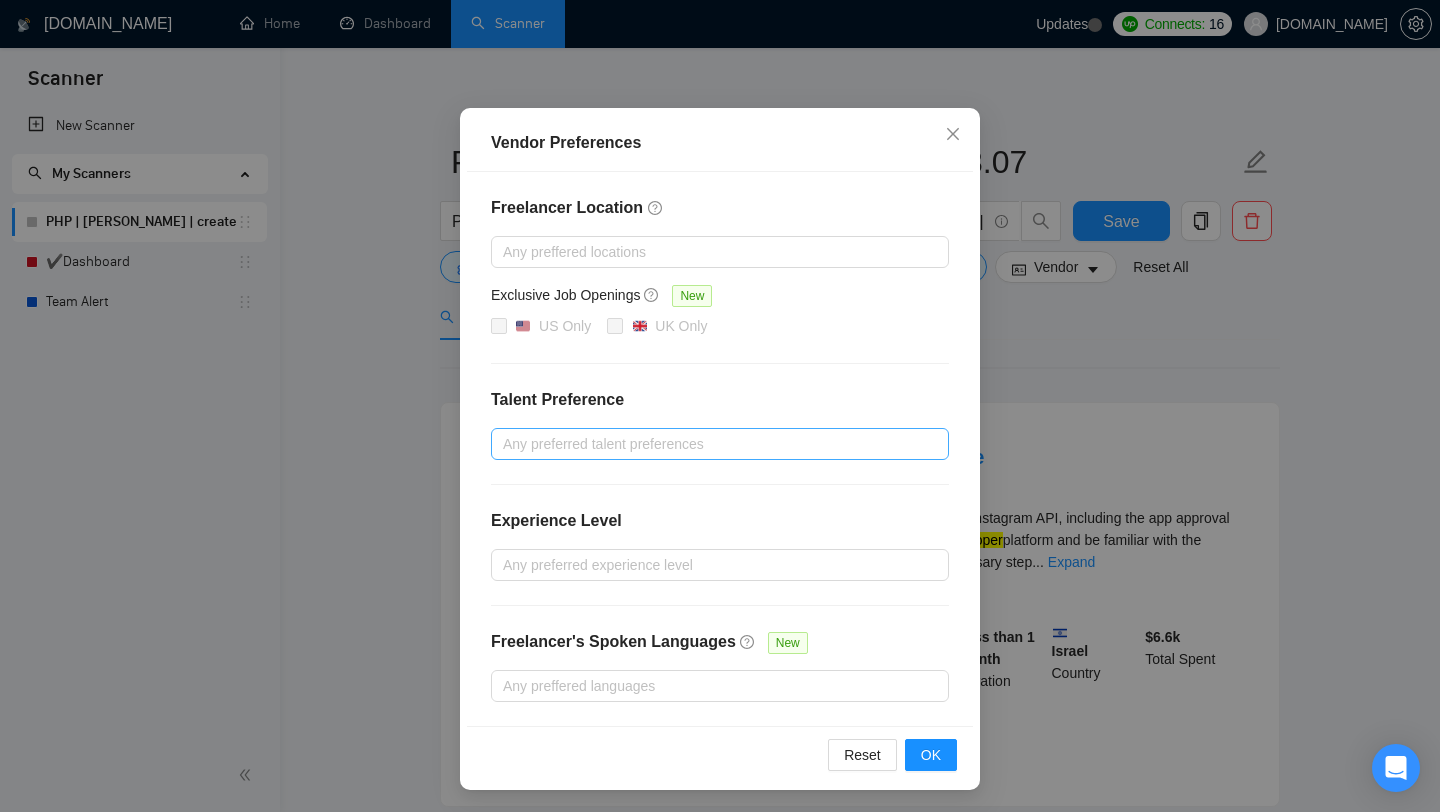 scroll, scrollTop: 113, scrollLeft: 0, axis: vertical 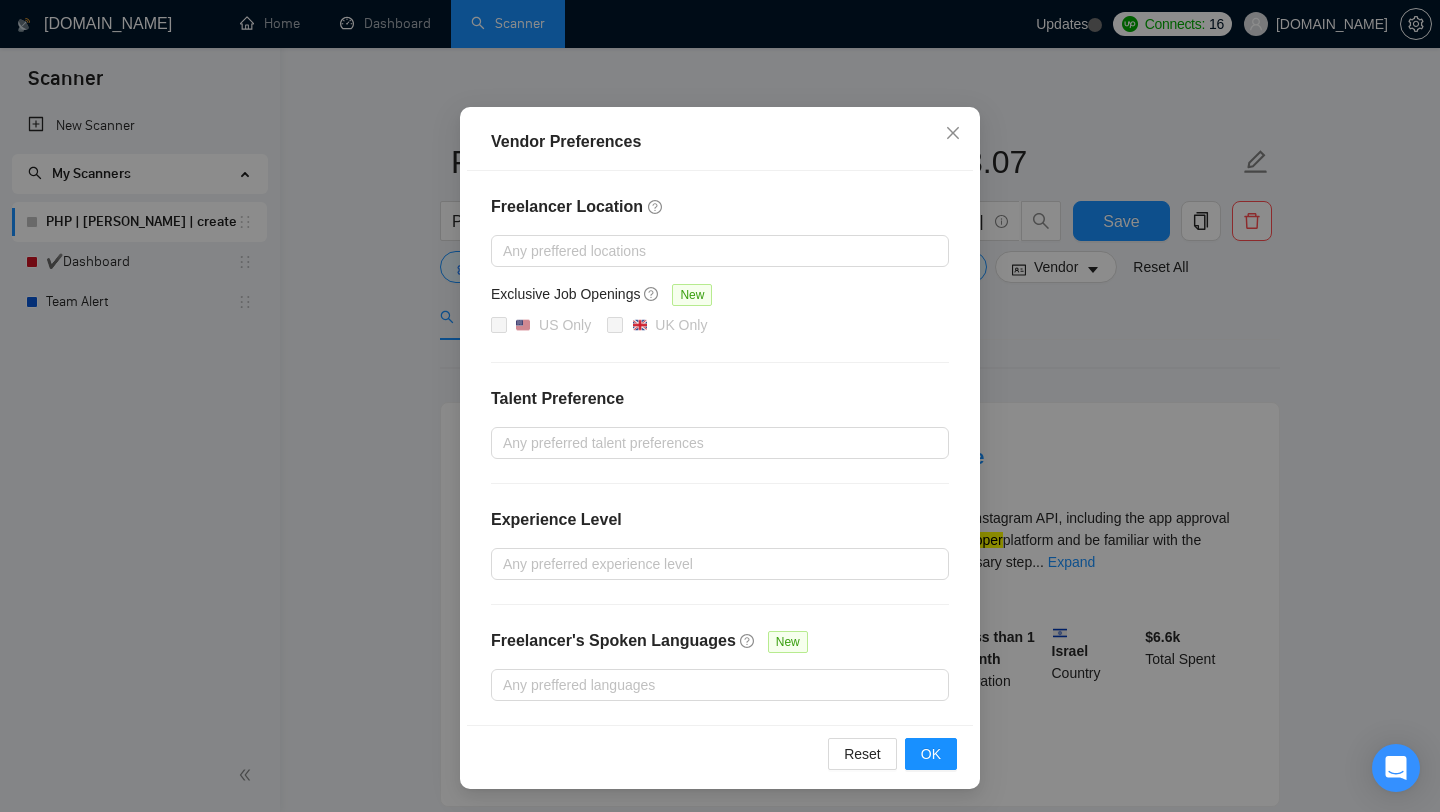click on "Vendor Preferences Freelancer Location     Any preffered locations Exclusive Job Openings [GEOGRAPHIC_DATA] Only UK Only Talent Preference   Any preferred talent preferences Experience Level   Any preferred experience level Freelancer's Spoken Languages New   Any preffered languages Reset OK" at bounding box center (720, 406) 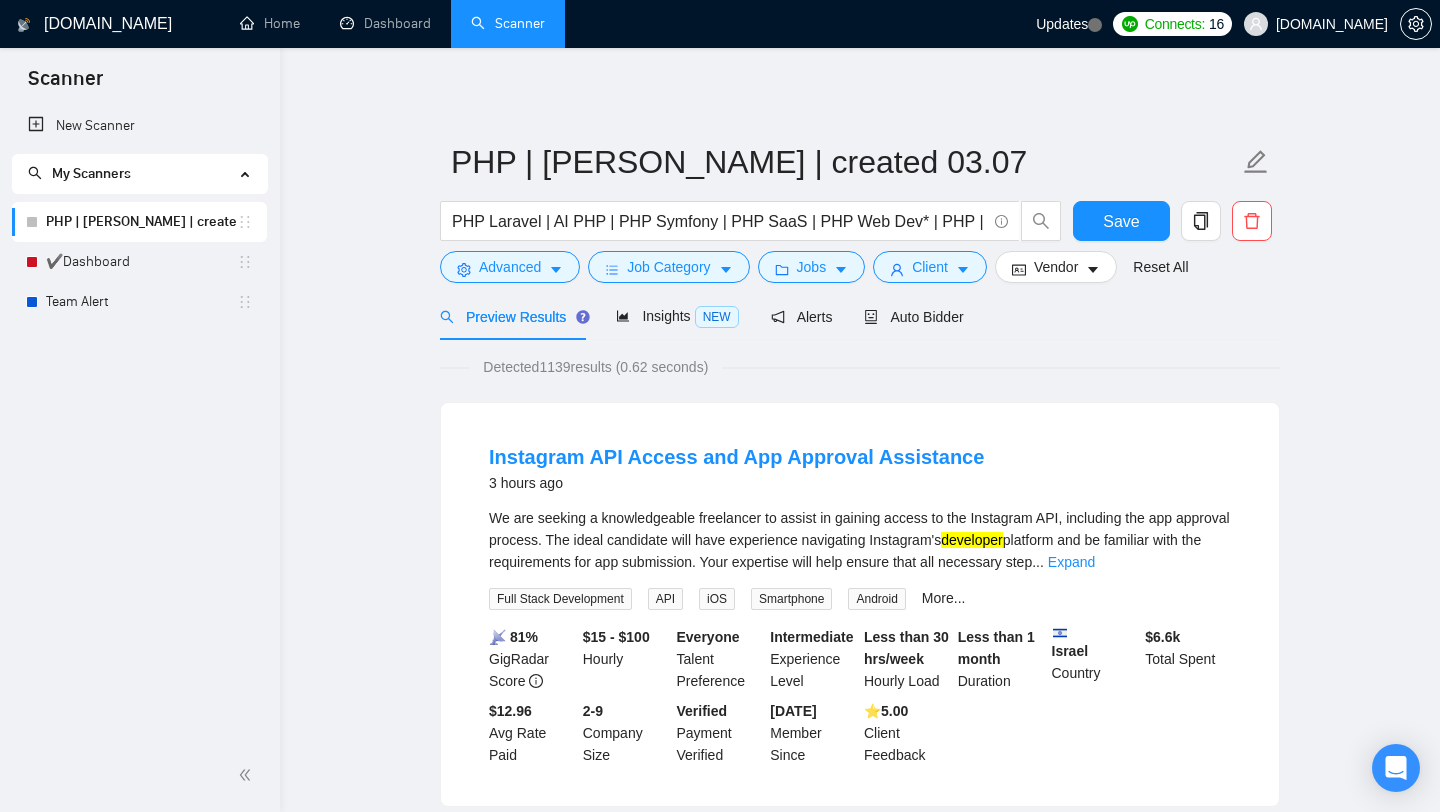 scroll, scrollTop: 13, scrollLeft: 0, axis: vertical 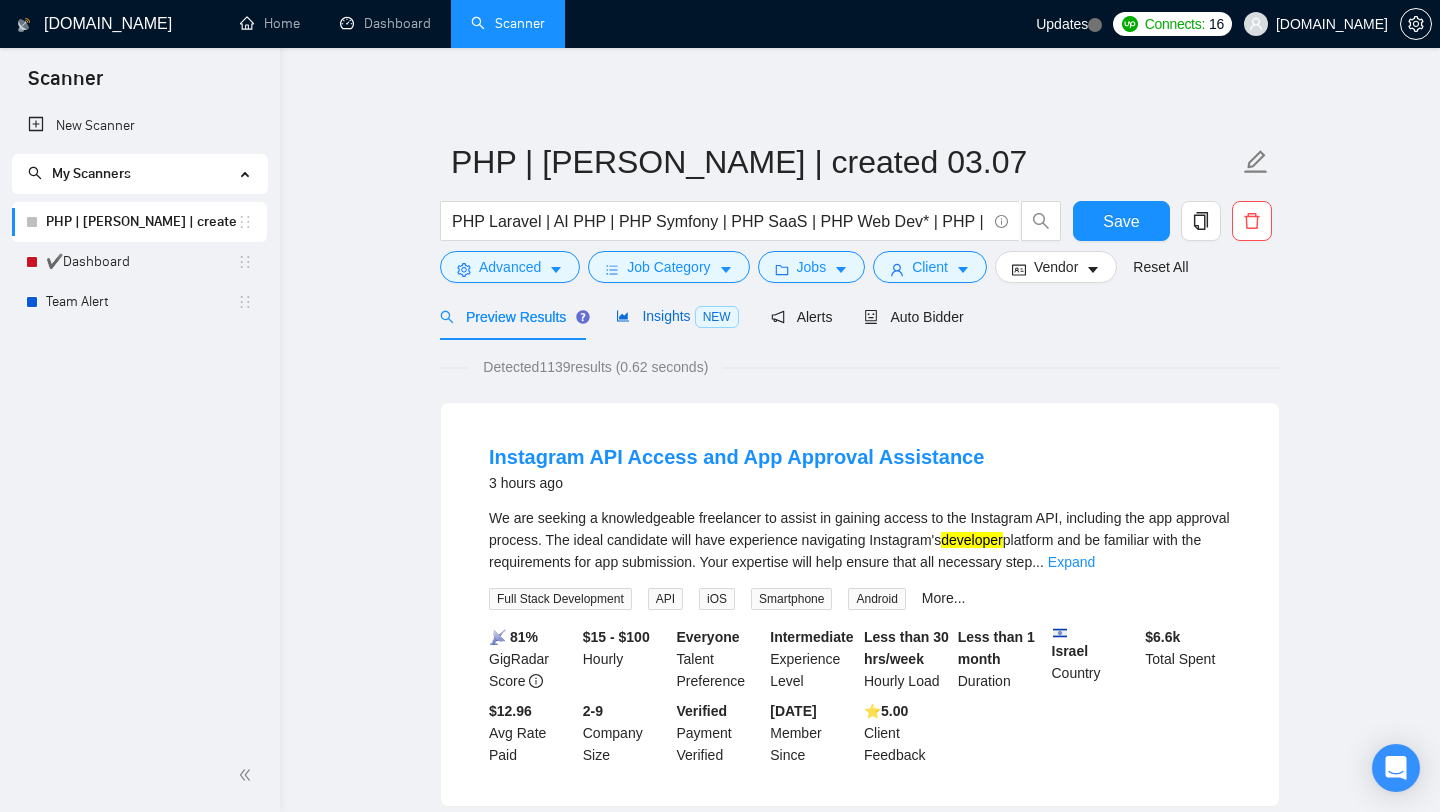 click on "Insights NEW" at bounding box center (677, 316) 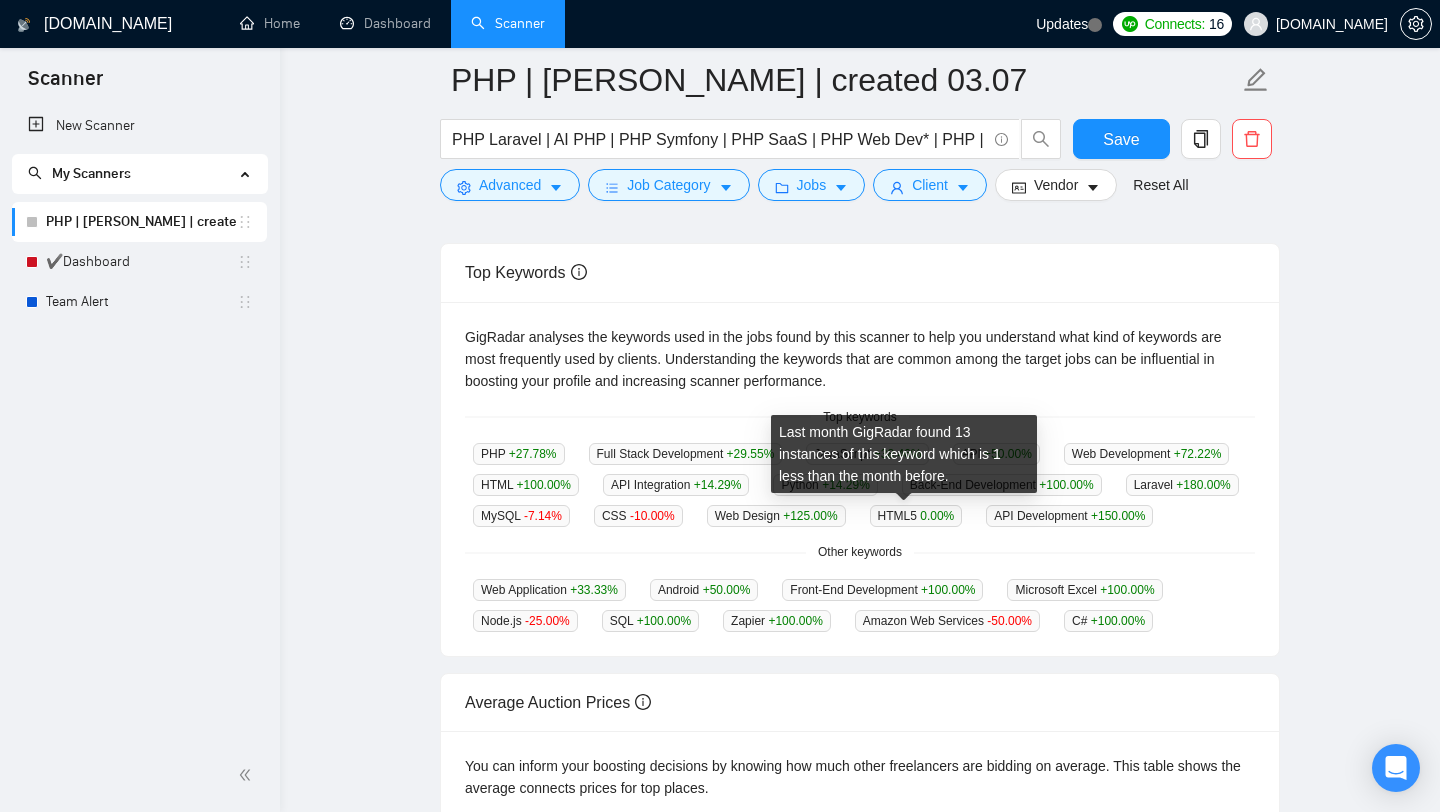 scroll, scrollTop: 357, scrollLeft: 0, axis: vertical 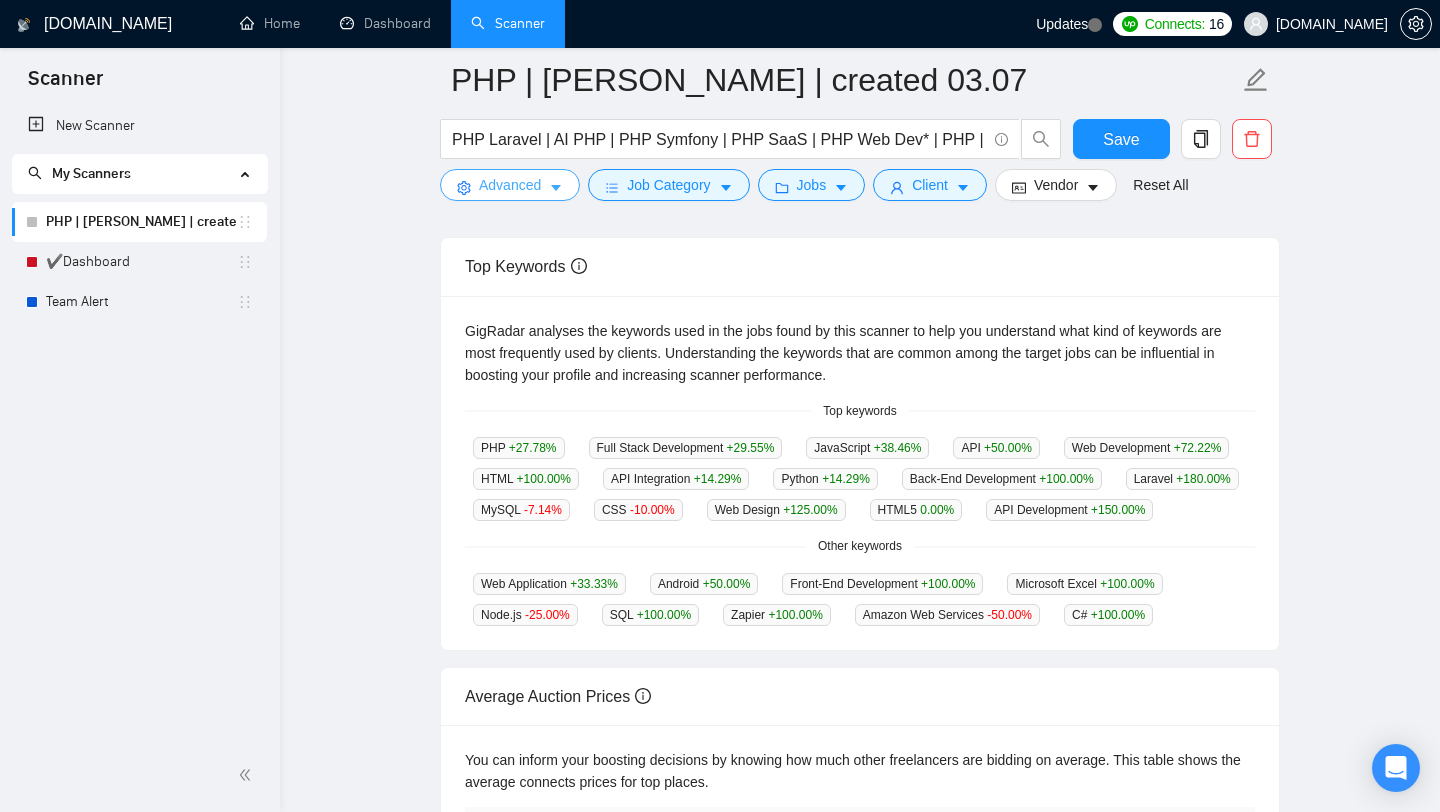 click on "Advanced" at bounding box center [510, 185] 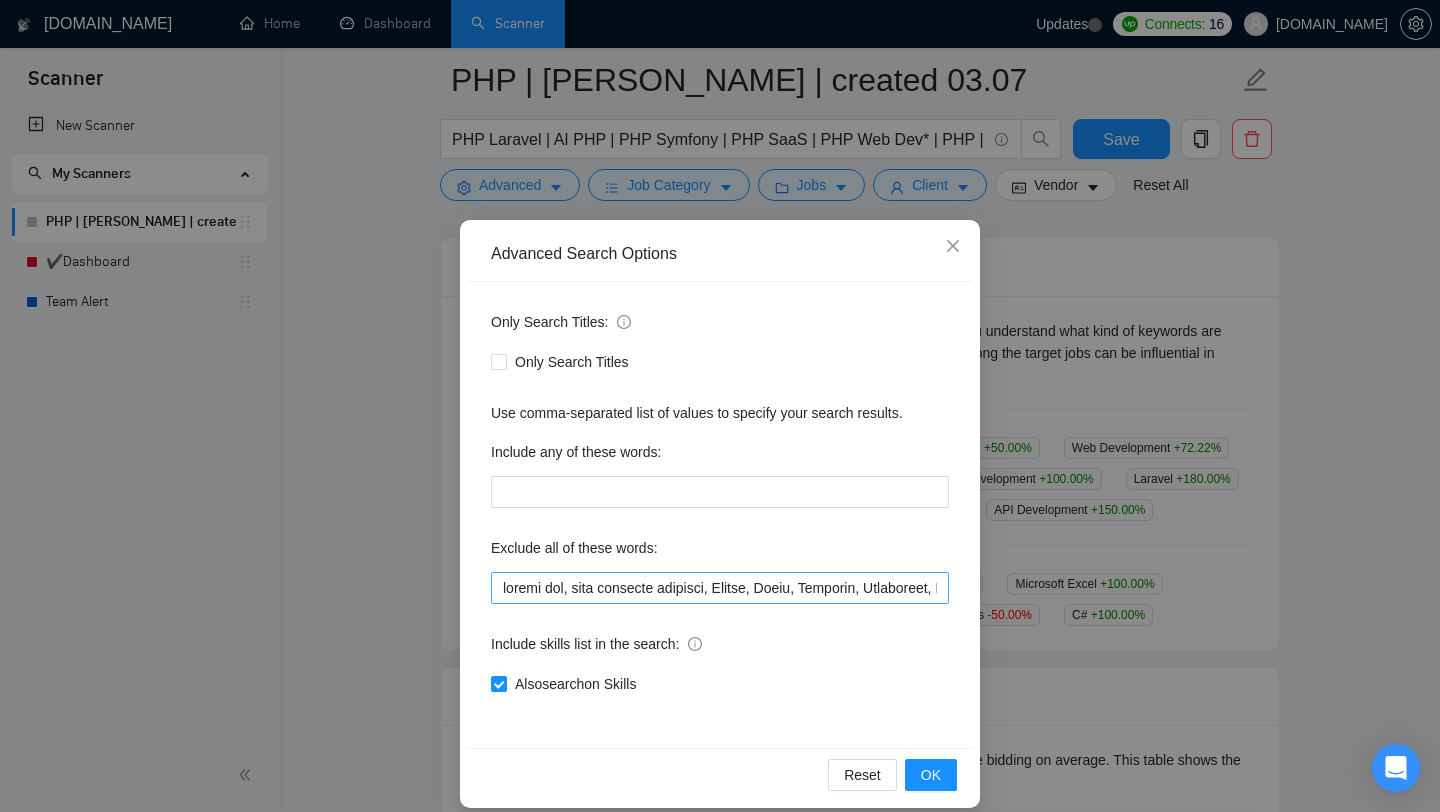 scroll, scrollTop: 20, scrollLeft: 0, axis: vertical 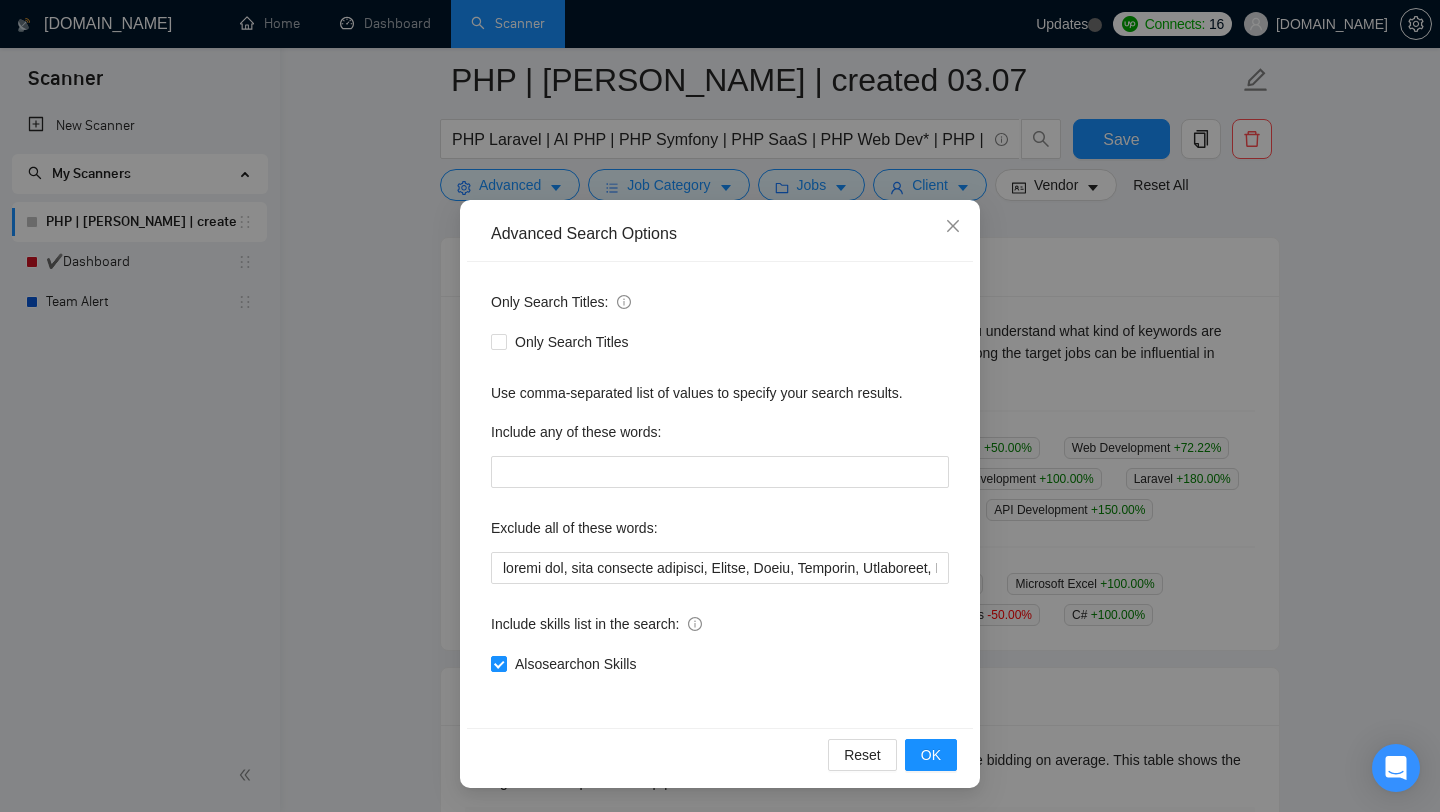 click on "Advanced Search Options Only Search Titles:   Only Search Titles Use comma-separated list of values to specify your search results. Include any of these words: Exclude all of these words: Include skills list in the search:   Also  search  on Skills Reset OK" at bounding box center [720, 406] 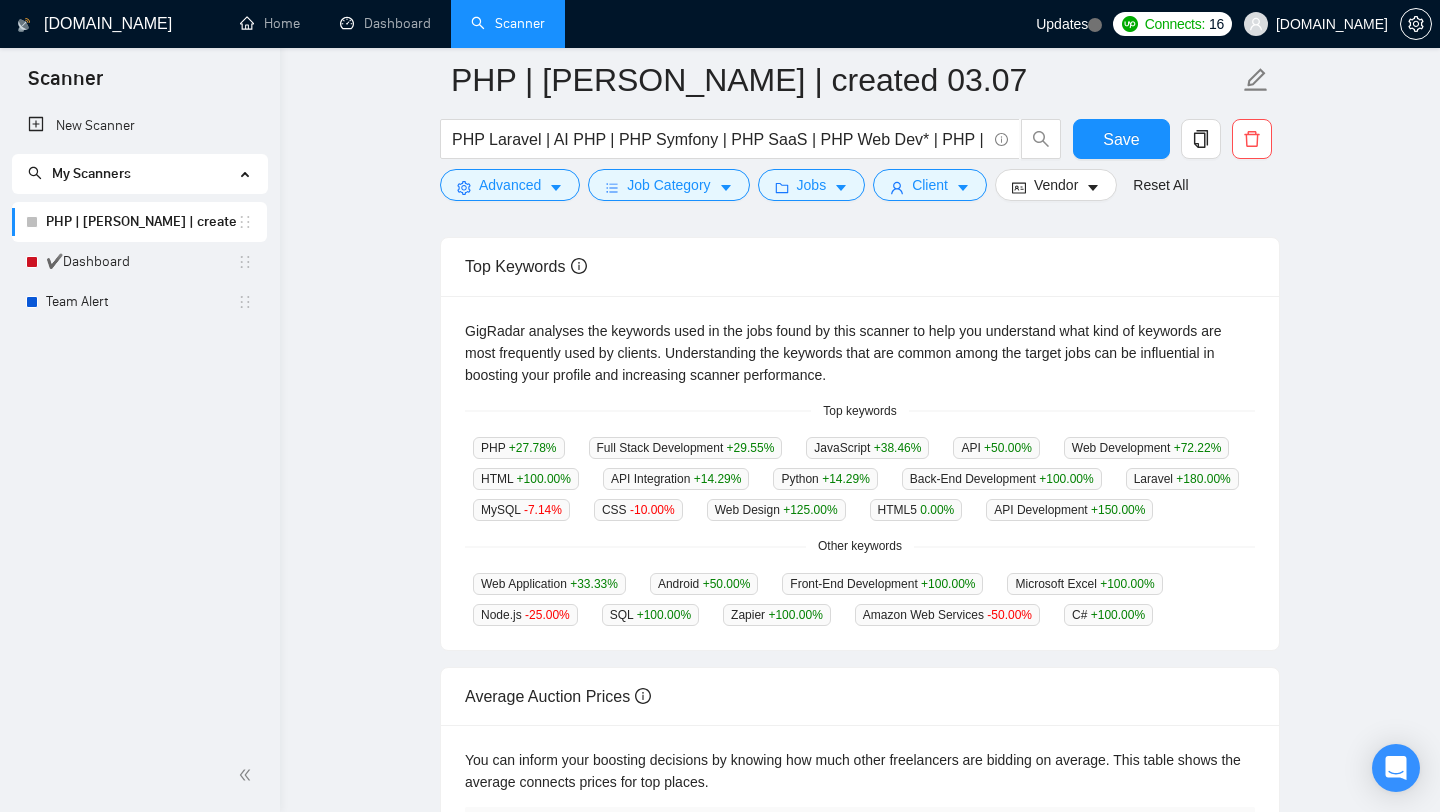 scroll, scrollTop: 0, scrollLeft: 0, axis: both 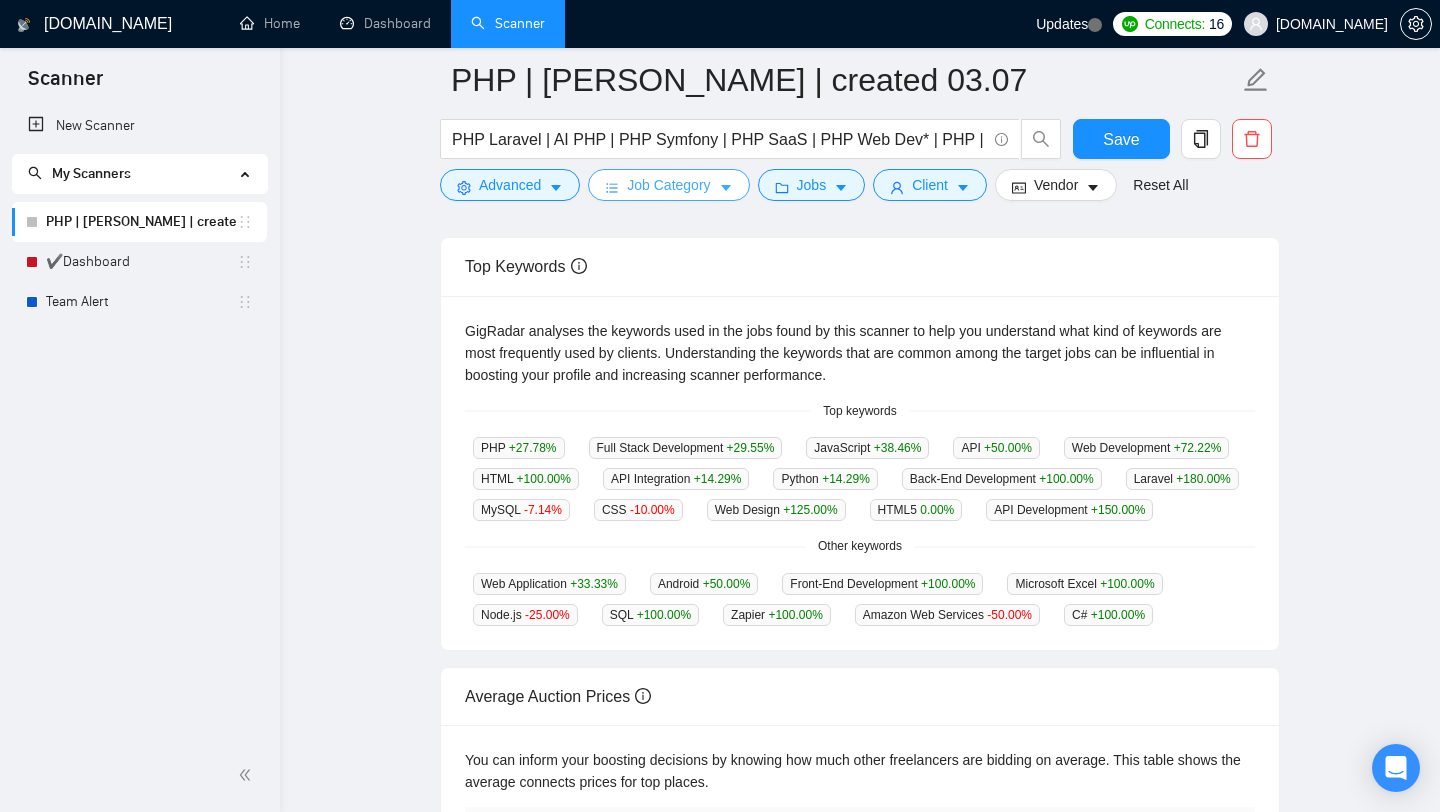 click on "Job Category" at bounding box center (668, 185) 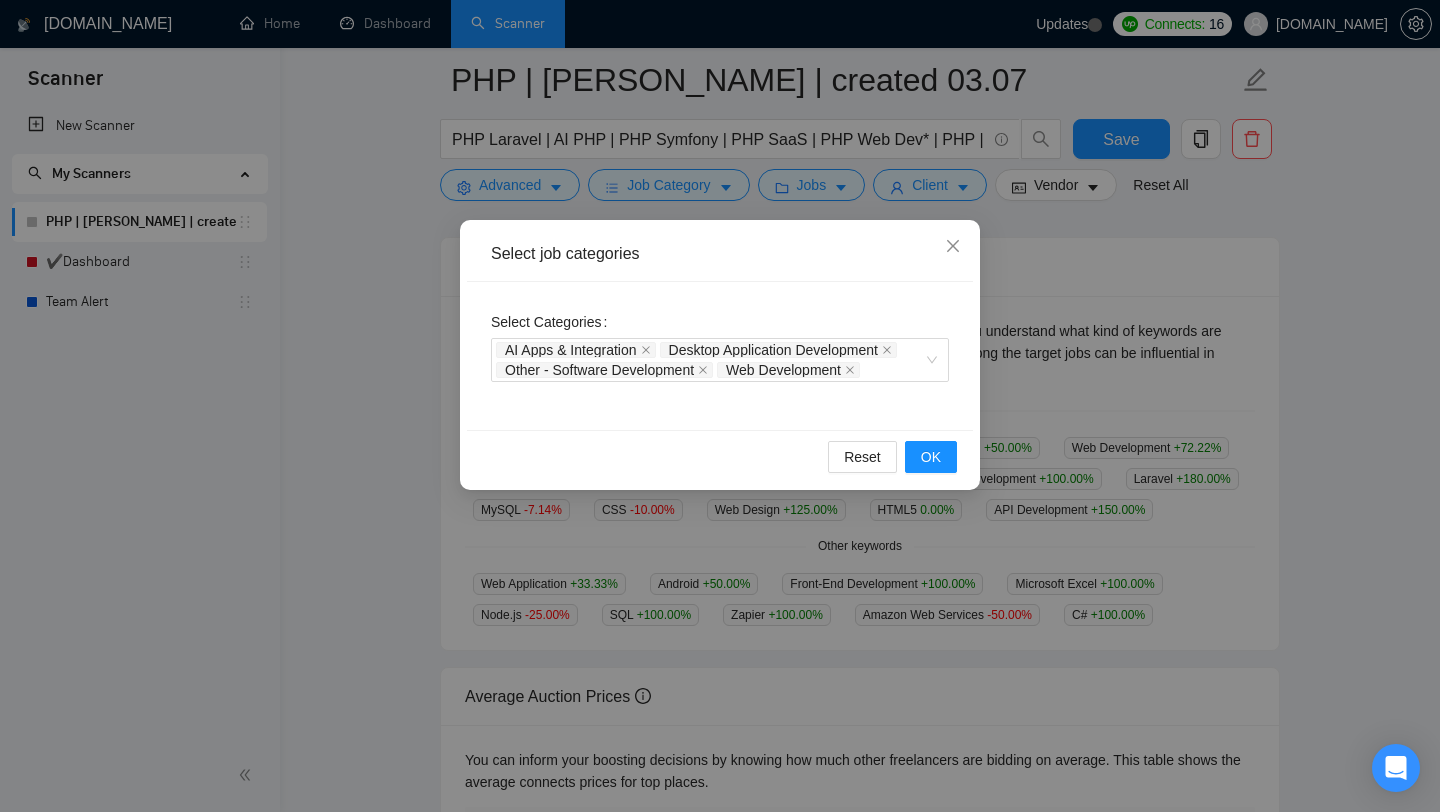 click on "Select job categories Select Categories AI Apps & Integration Desktop Application Development Other - Software Development Web Development   Reset OK" at bounding box center (720, 406) 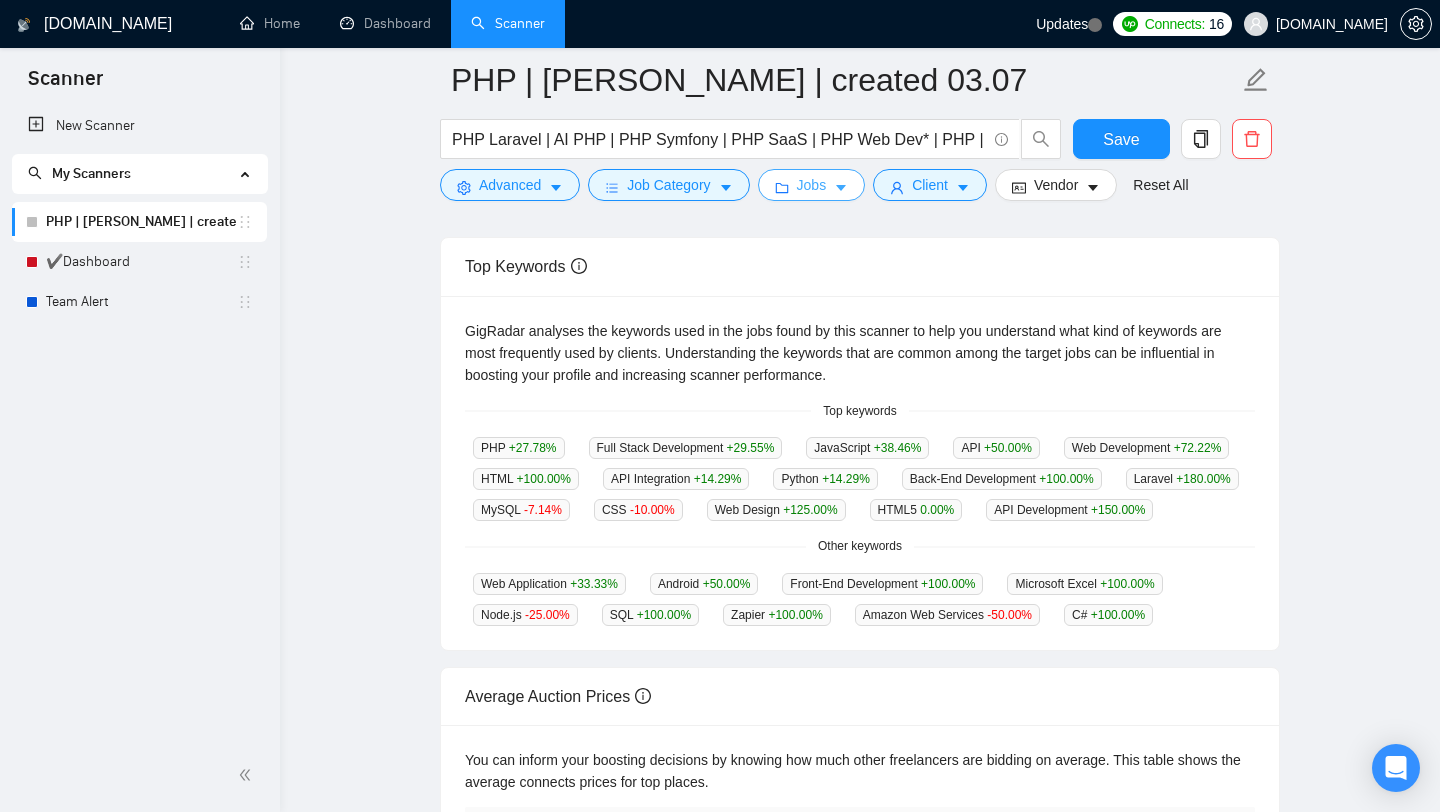 click on "Jobs" at bounding box center (812, 185) 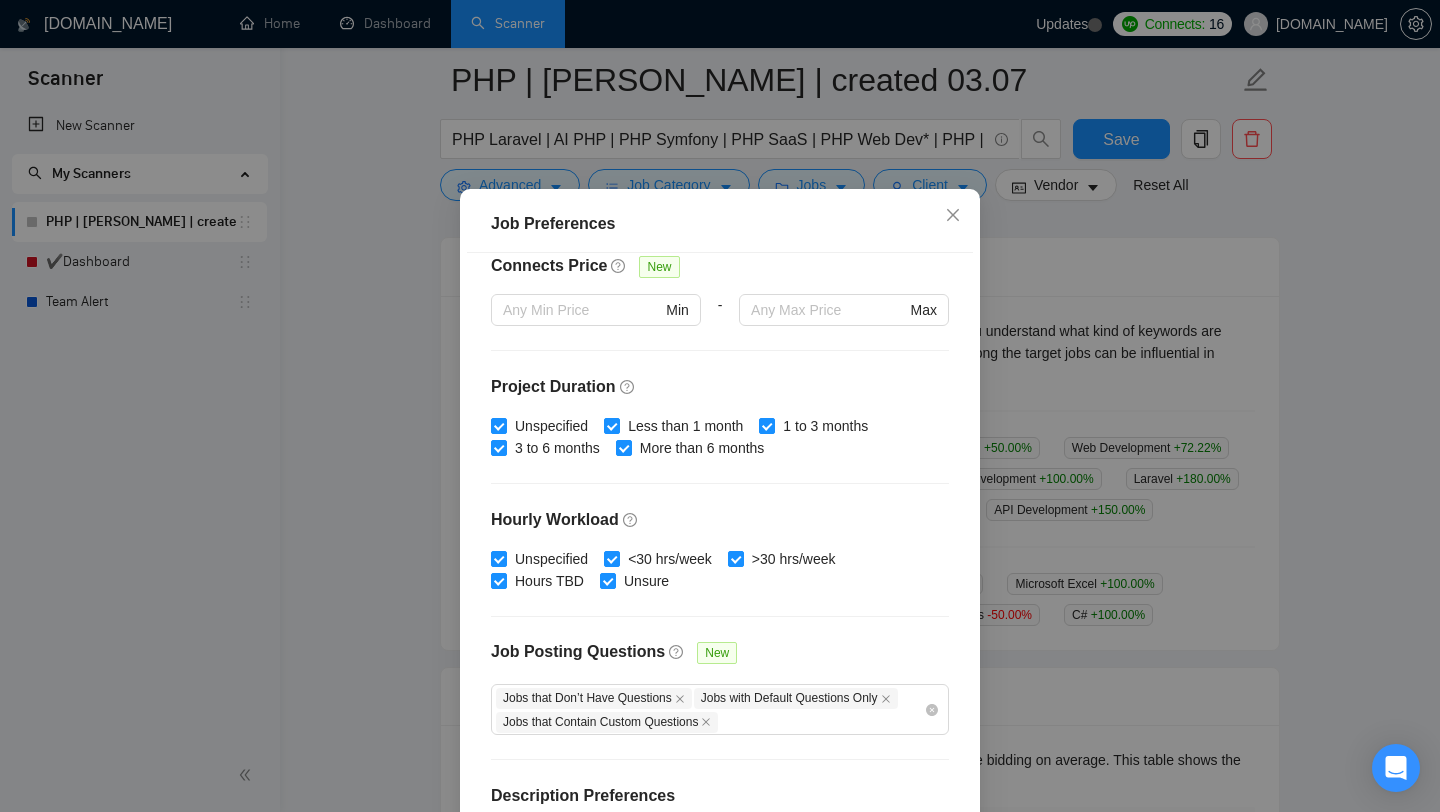 scroll, scrollTop: 577, scrollLeft: 0, axis: vertical 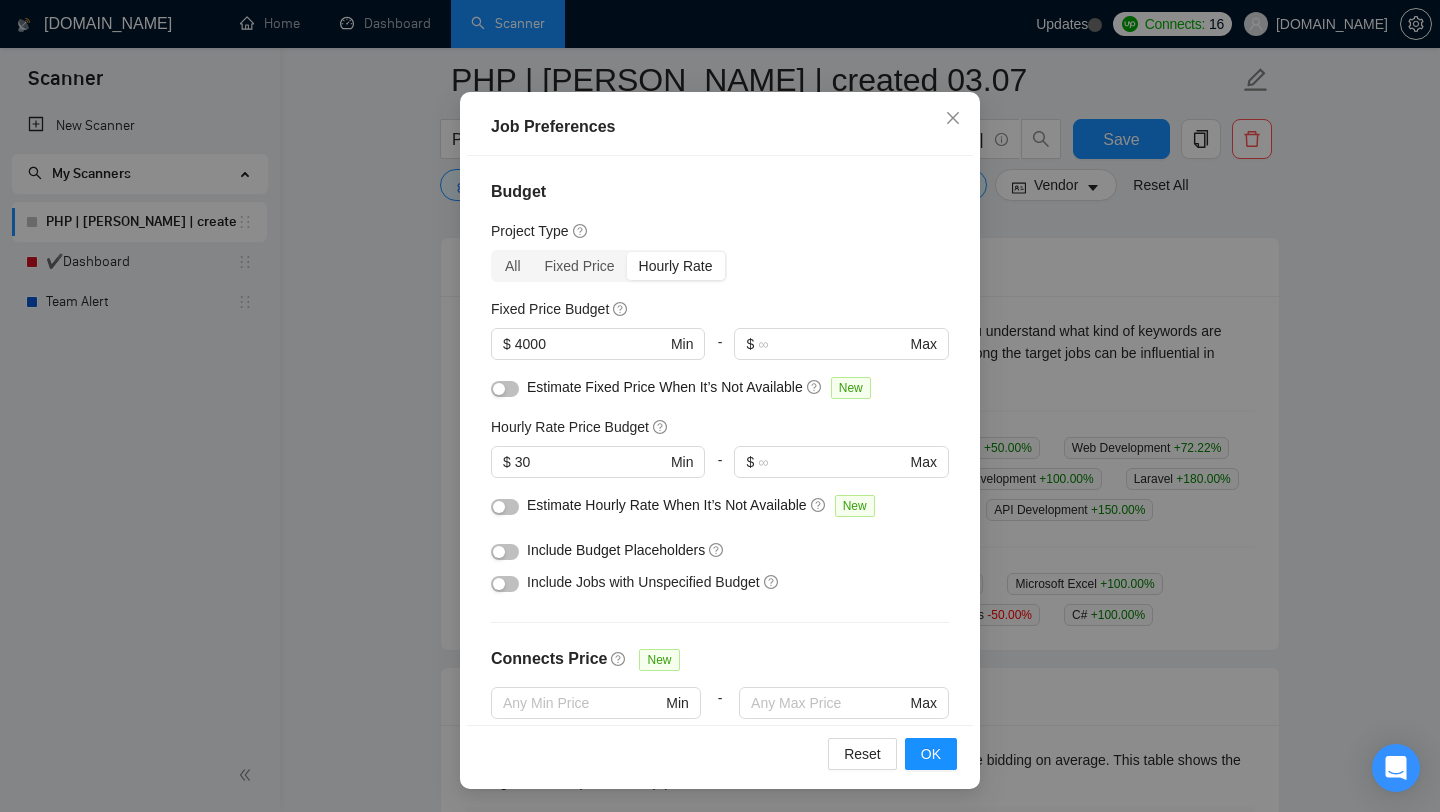 click on "Job Preferences Budget Project Type All Fixed Price Hourly Rate   Fixed Price Budget $ 4000 Min - $ Max Estimate Fixed Price When It’s Not Available New   Hourly Rate Price Budget $ 30 Min - $ Max Estimate Hourly Rate When It’s Not Available New Include Budget Placeholders Include Jobs with Unspecified Budget   Connects Price New Min - Max Project Duration   Unspecified Less than 1 month 1 to 3 months 3 to 6 months More than 6 months Hourly Workload   Unspecified <30 hrs/week >30 hrs/week Hours TBD Unsure Job Posting Questions New Jobs that Don’t Have Questions Jobs with Default Questions Only Jobs that Contain Custom Questions   Description Preferences Description Size New   Any description size Reset OK" at bounding box center [720, 406] 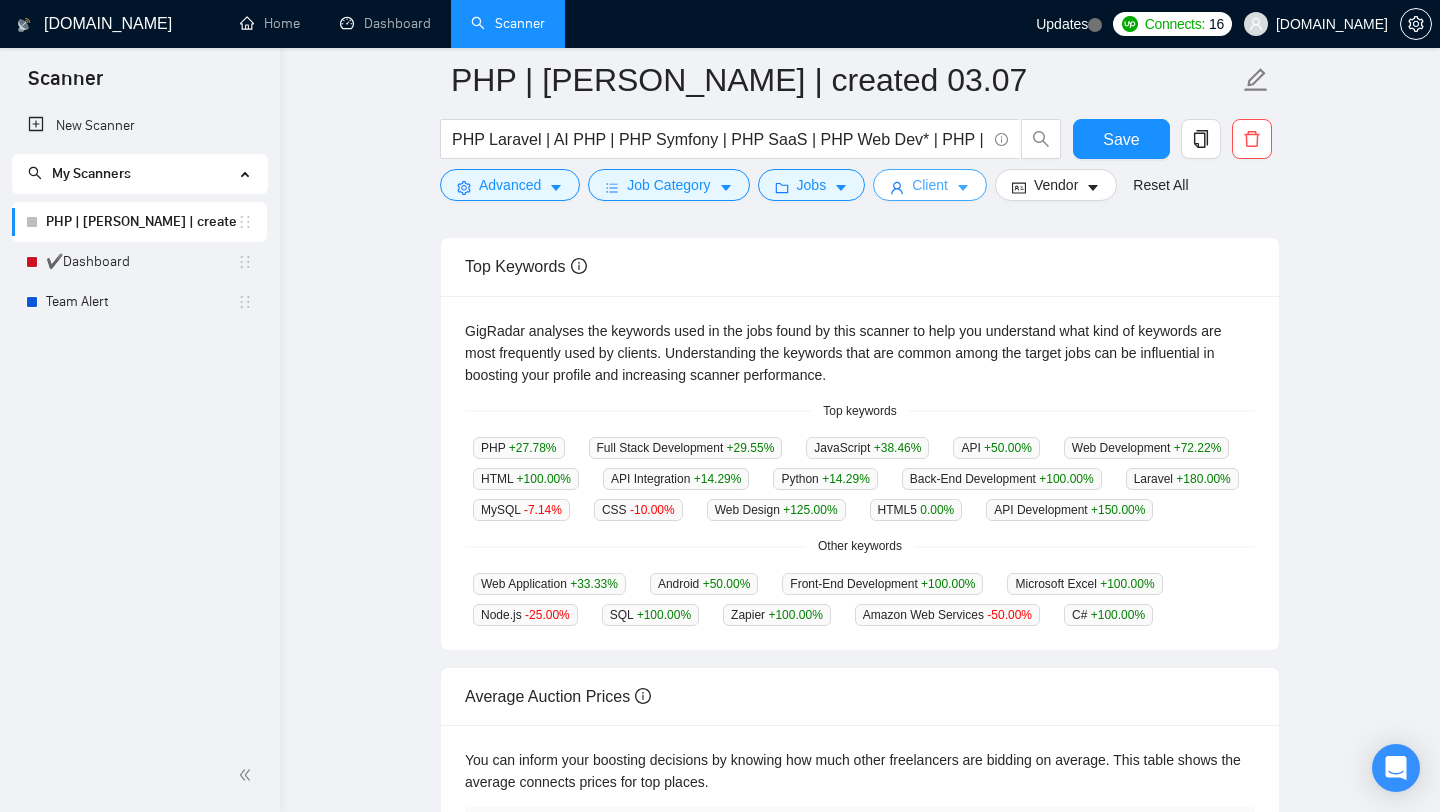 click on "Client" at bounding box center [930, 185] 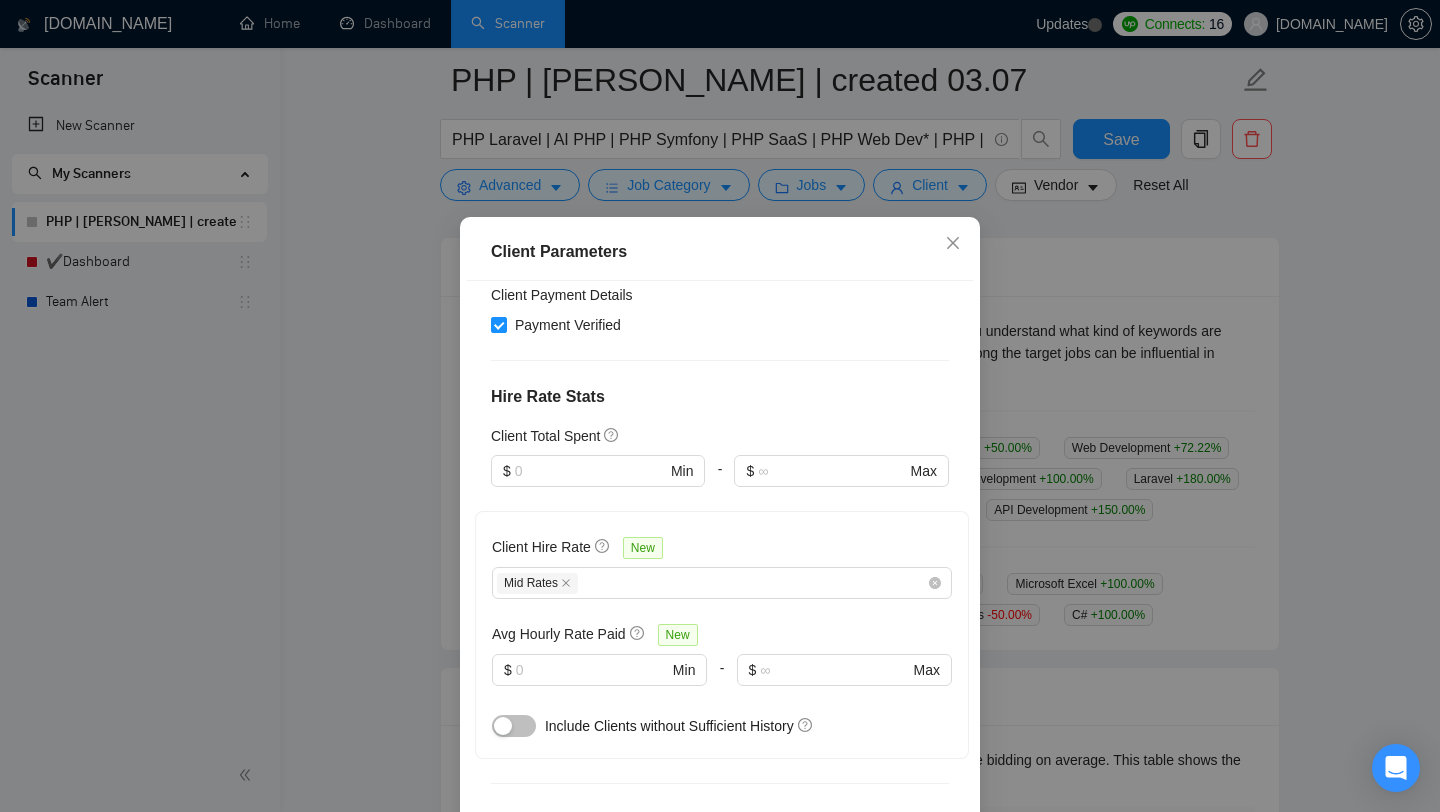scroll, scrollTop: 0, scrollLeft: 0, axis: both 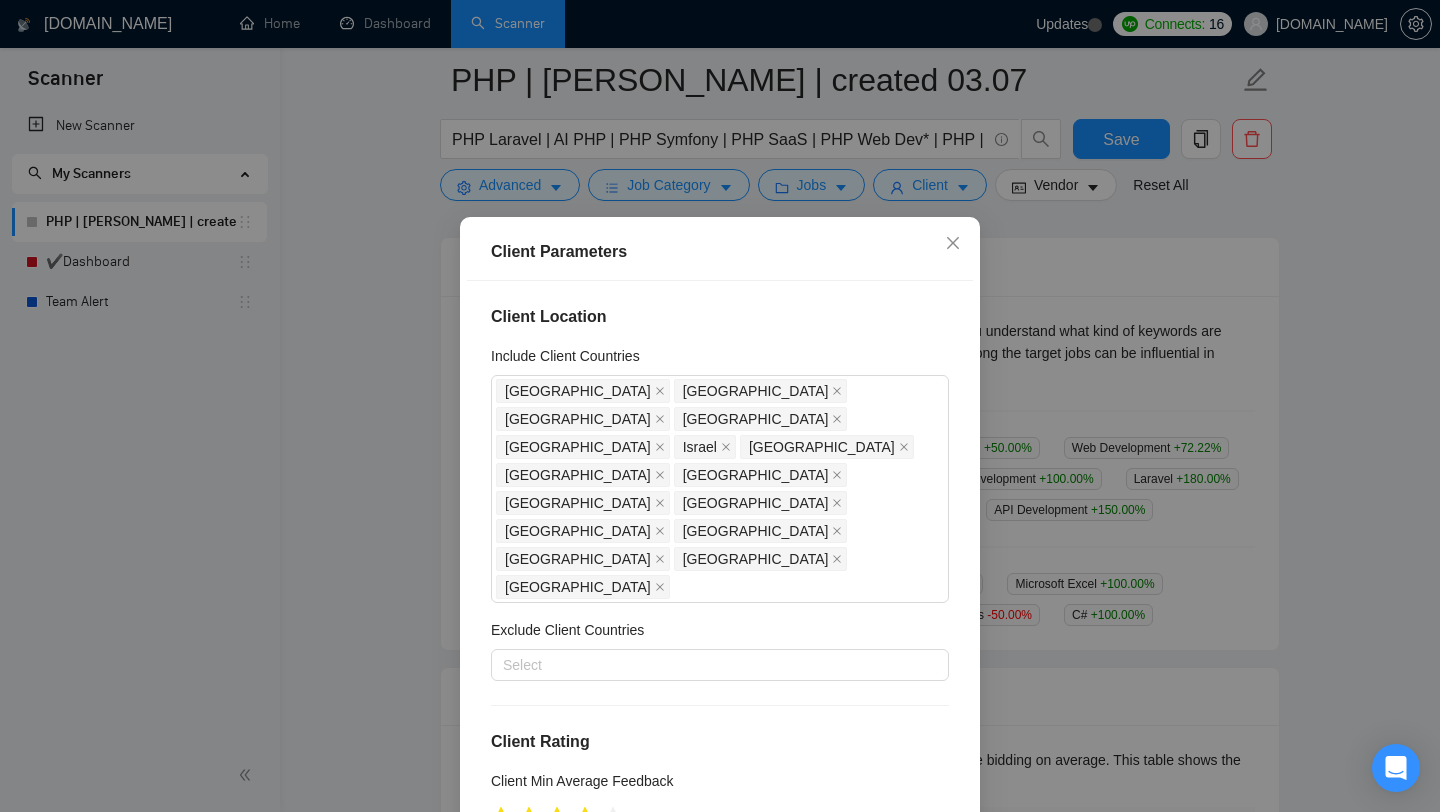 click on "Client Parameters Client Location Include Client Countries [GEOGRAPHIC_DATA] [GEOGRAPHIC_DATA] [GEOGRAPHIC_DATA] [GEOGRAPHIC_DATA] [GEOGRAPHIC_DATA] [GEOGRAPHIC_DATA] [GEOGRAPHIC_DATA] [GEOGRAPHIC_DATA] [GEOGRAPHIC_DATA] [GEOGRAPHIC_DATA] [GEOGRAPHIC_DATA] [GEOGRAPHIC_DATA] [GEOGRAPHIC_DATA] [GEOGRAPHIC_DATA] [GEOGRAPHIC_DATA] [GEOGRAPHIC_DATA]   Exclude Client Countries   Select Client Rating Client Min Average Feedback Include clients with no feedback Client Payment Details Payment Verified Hire Rate Stats   Client Total Spent $ Min - $ Max Client Hire Rate New Mid Rates     Avg Hourly Rate Paid New $ Min - $ Max Include Clients without Sufficient History Client Profile Client Industry New   Any industry Client Company Size   Any company size Enterprise Clients New   Any clients Reset OK" at bounding box center [720, 406] 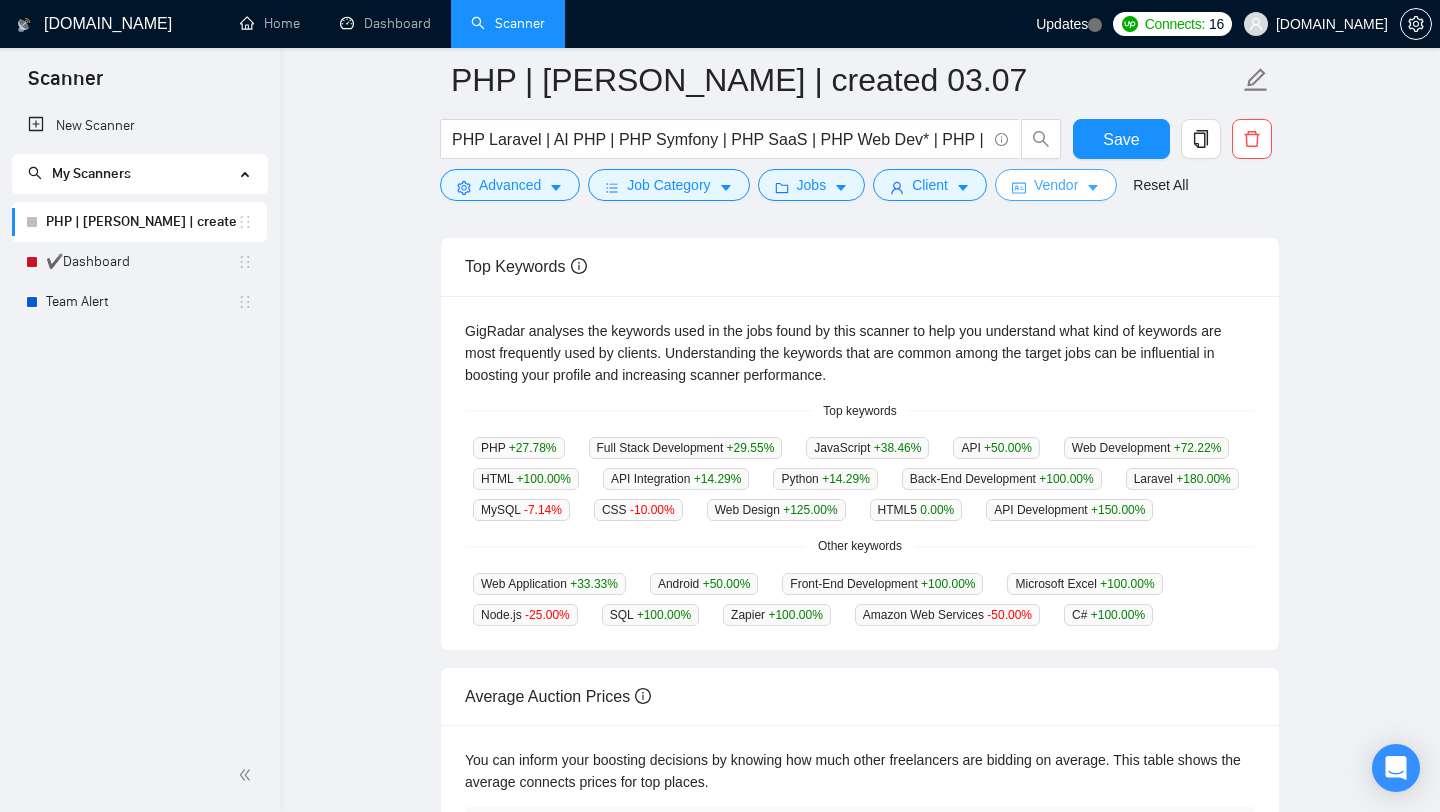 click on "Vendor" at bounding box center (1056, 185) 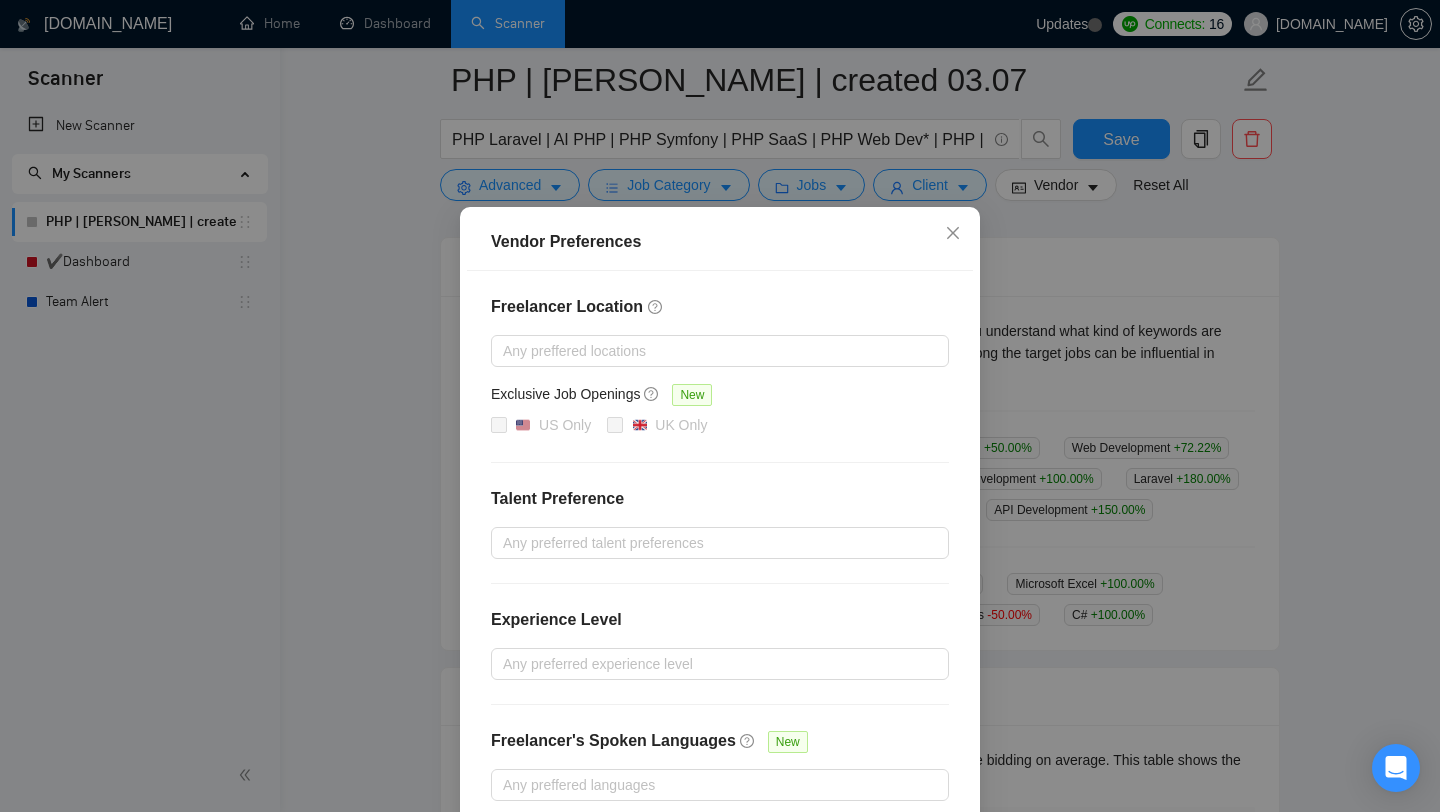 scroll, scrollTop: 113, scrollLeft: 0, axis: vertical 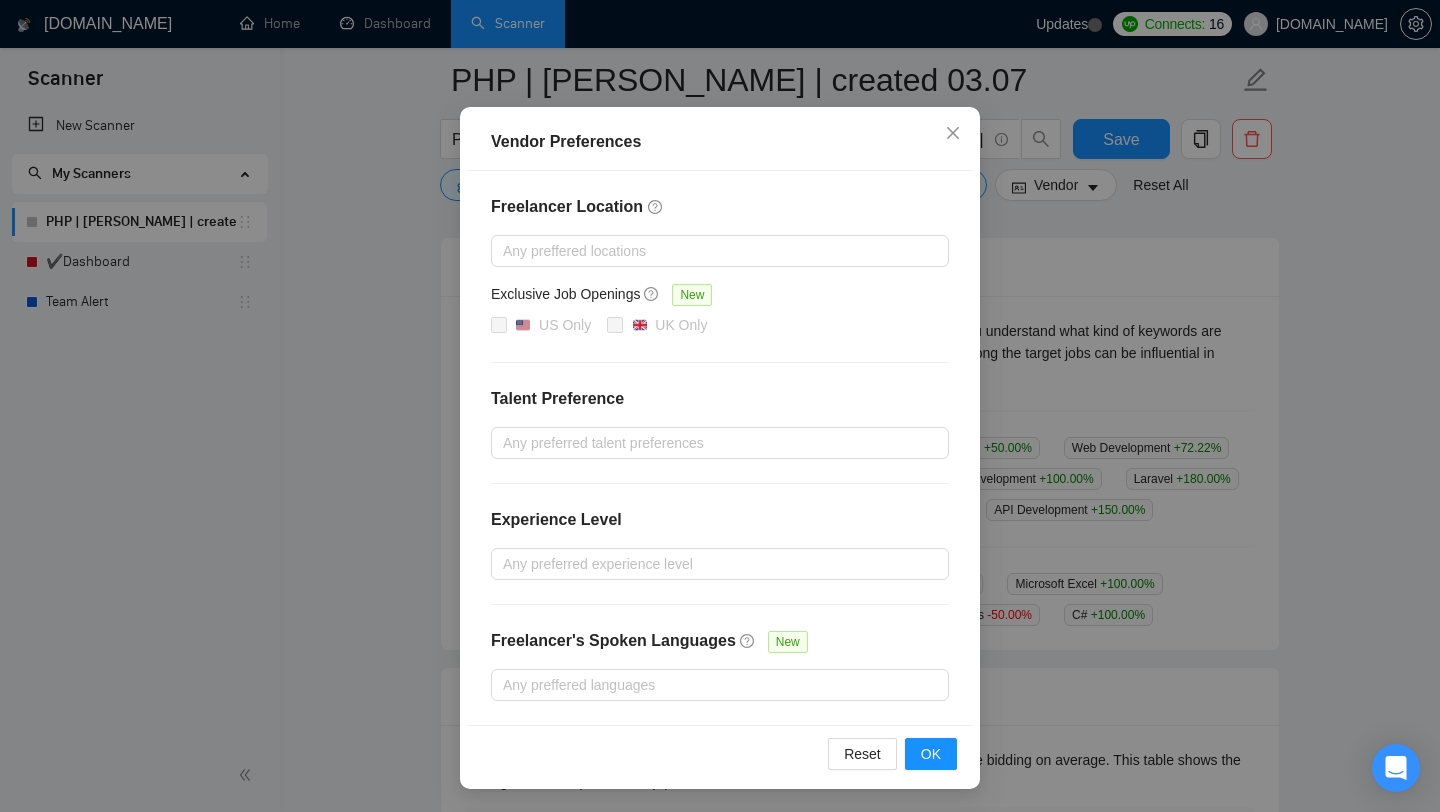 click on "Vendor Preferences Freelancer Location     Any preffered locations Exclusive Job Openings [GEOGRAPHIC_DATA] Only UK Only Talent Preference   Any preferred talent preferences Experience Level   Any preferred experience level Freelancer's Spoken Languages New   Any preffered languages Reset OK" at bounding box center [720, 406] 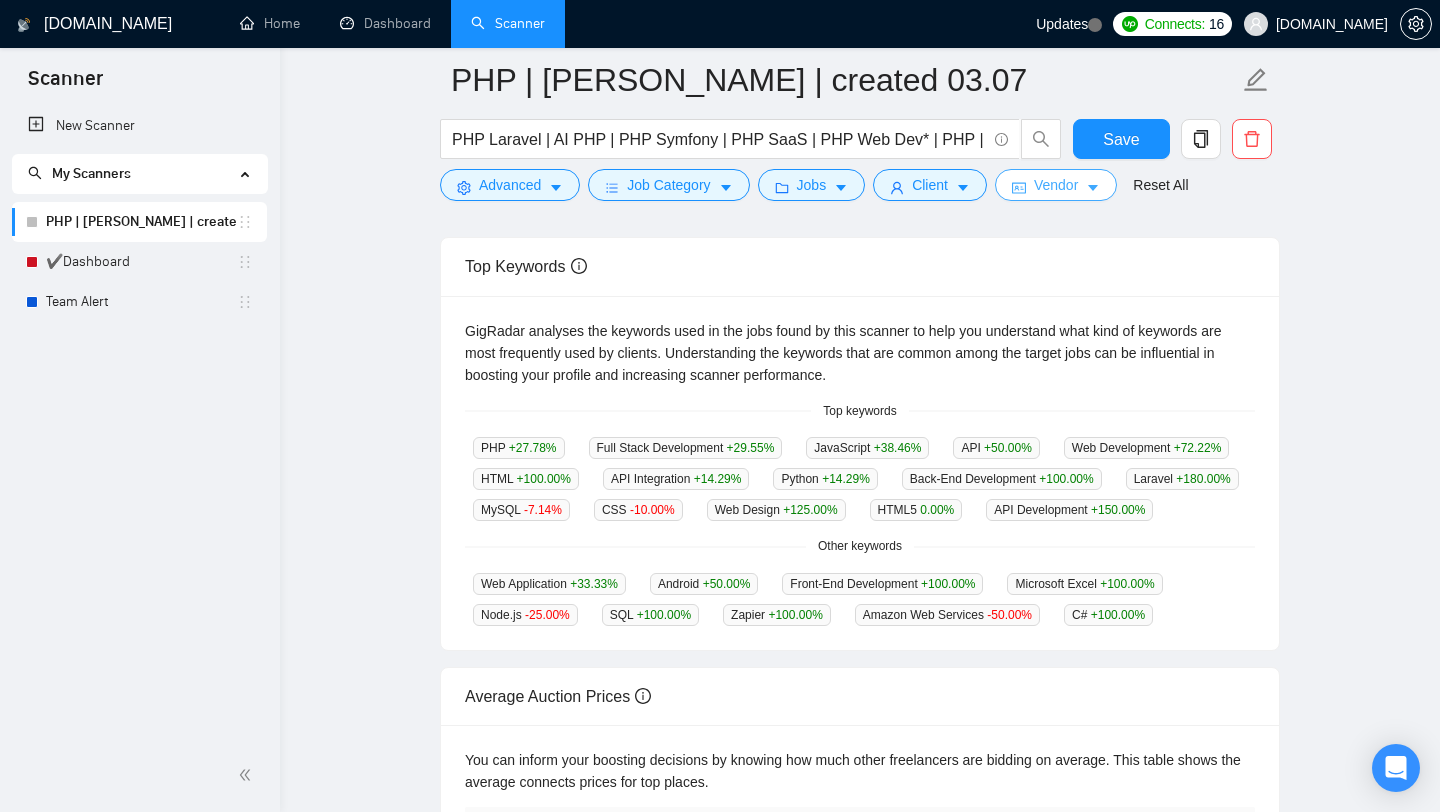 scroll, scrollTop: 0, scrollLeft: 0, axis: both 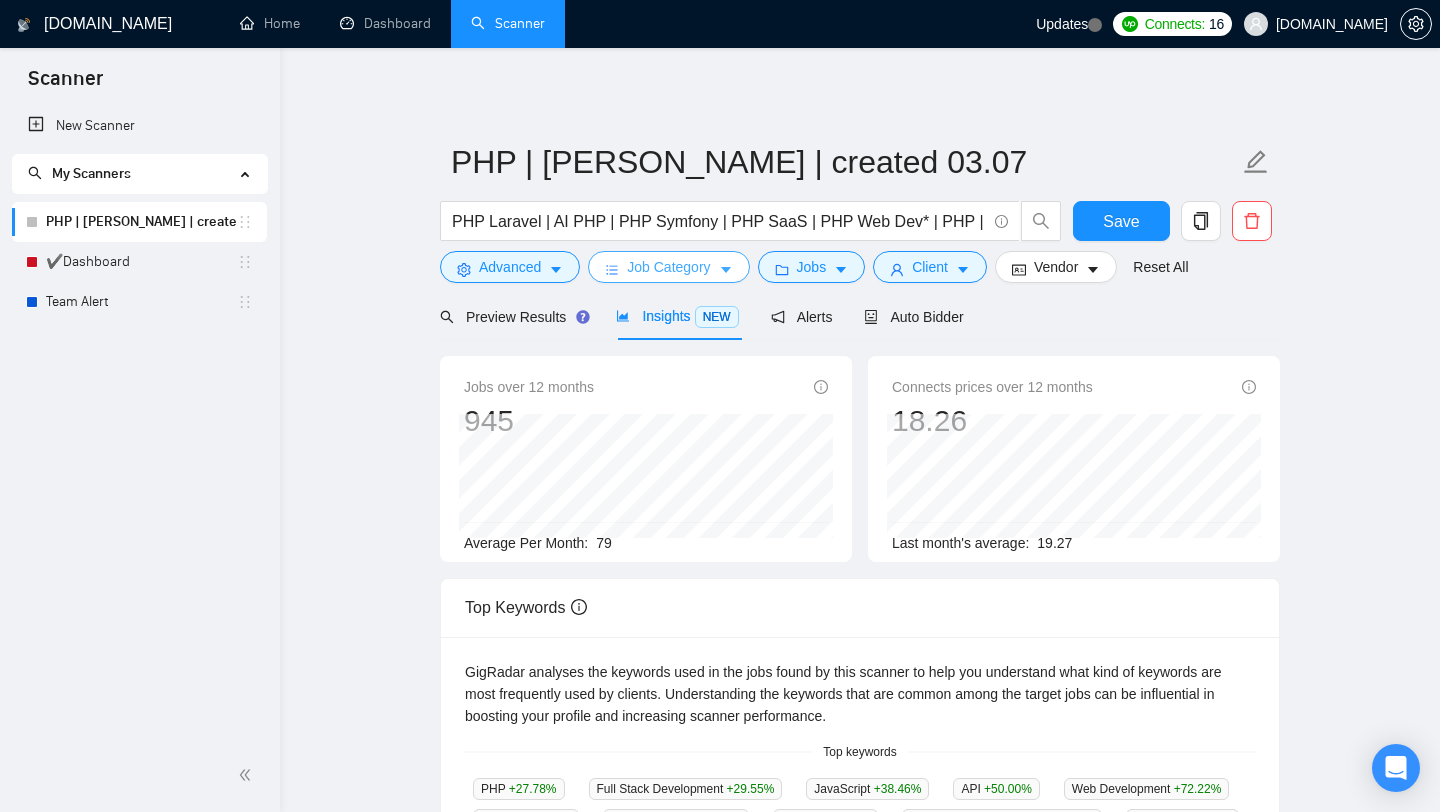 click on "Job Category" at bounding box center [668, 267] 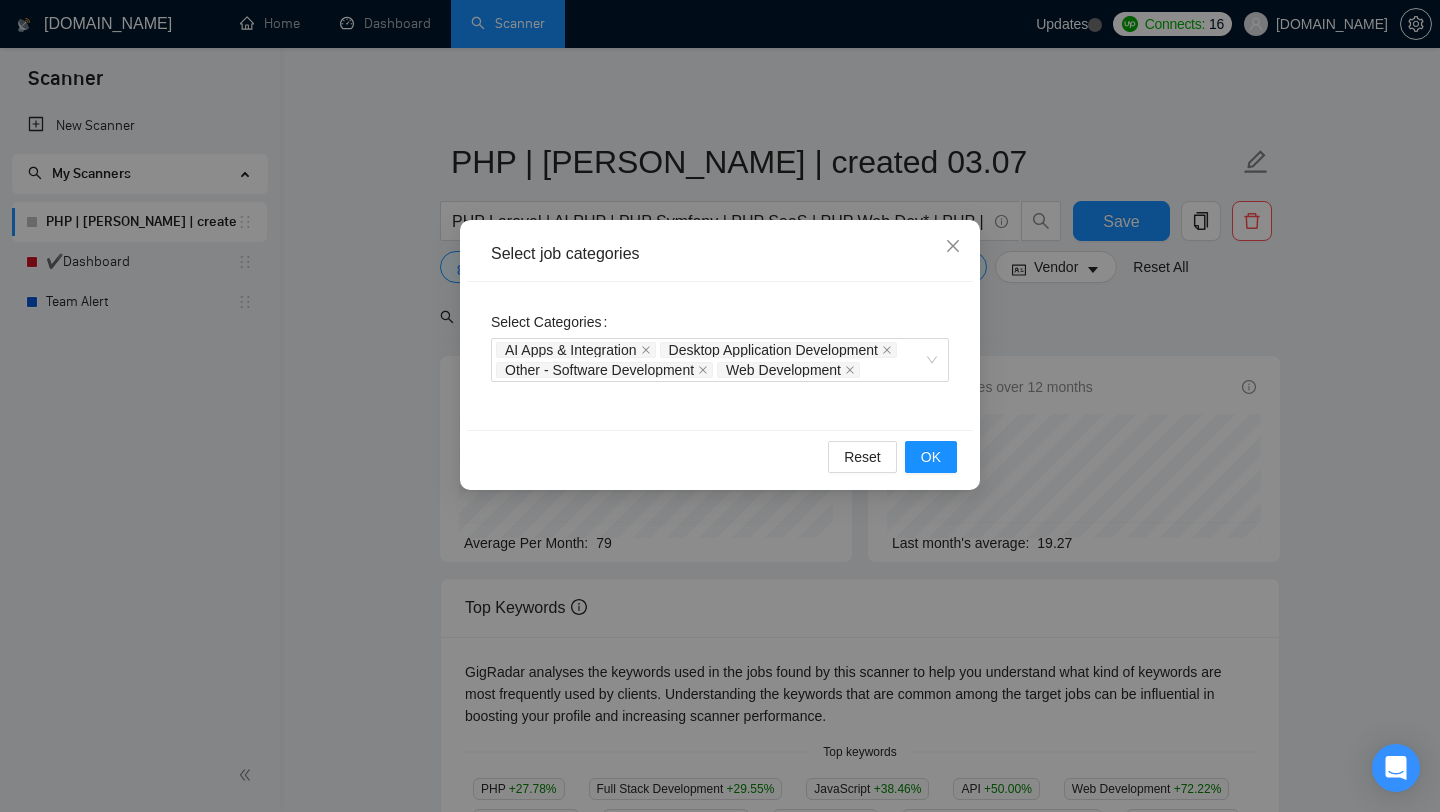 click on "Select job categories Select Categories AI Apps & Integration Desktop Application Development Other - Software Development Web Development   Reset OK" at bounding box center [720, 406] 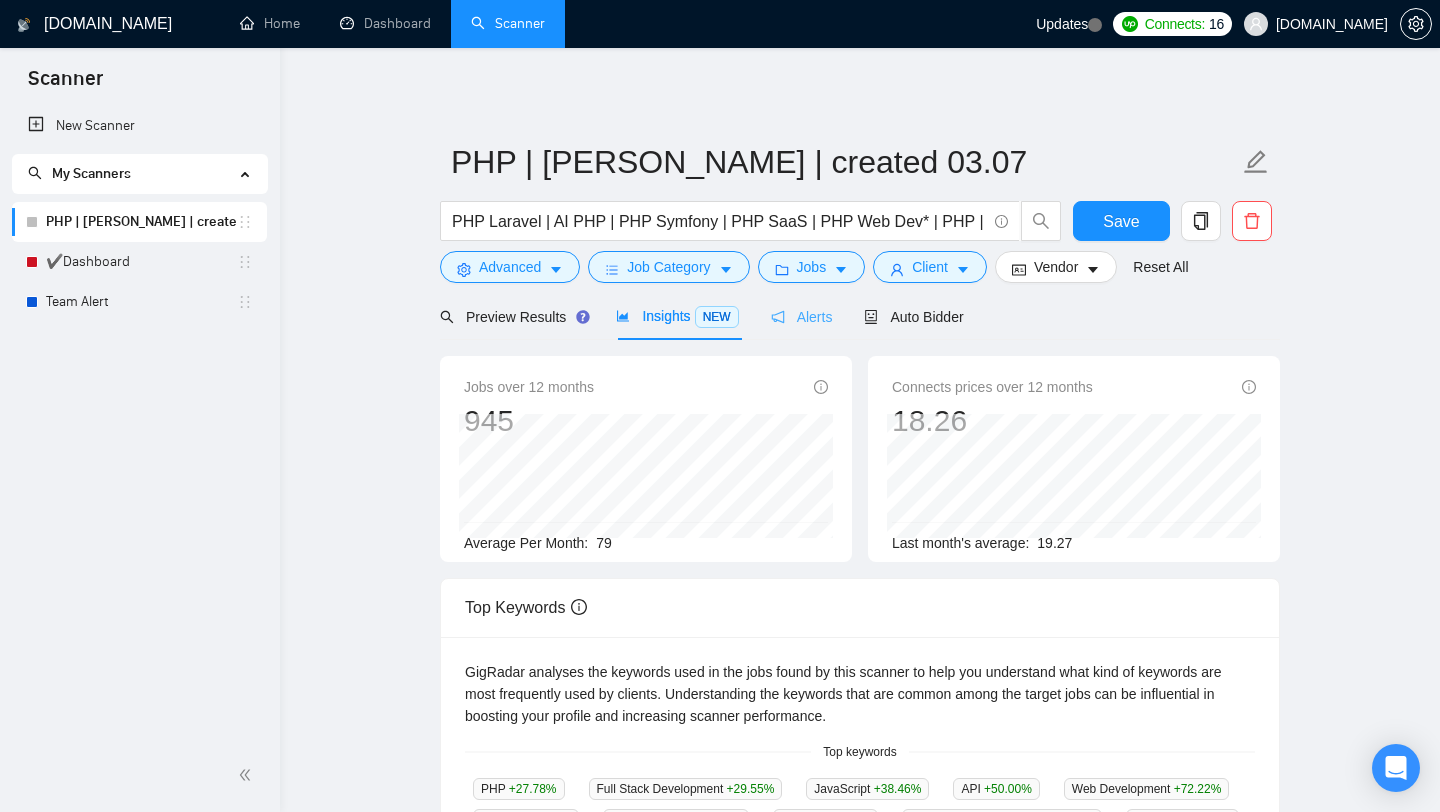 click on "Alerts" at bounding box center [802, 316] 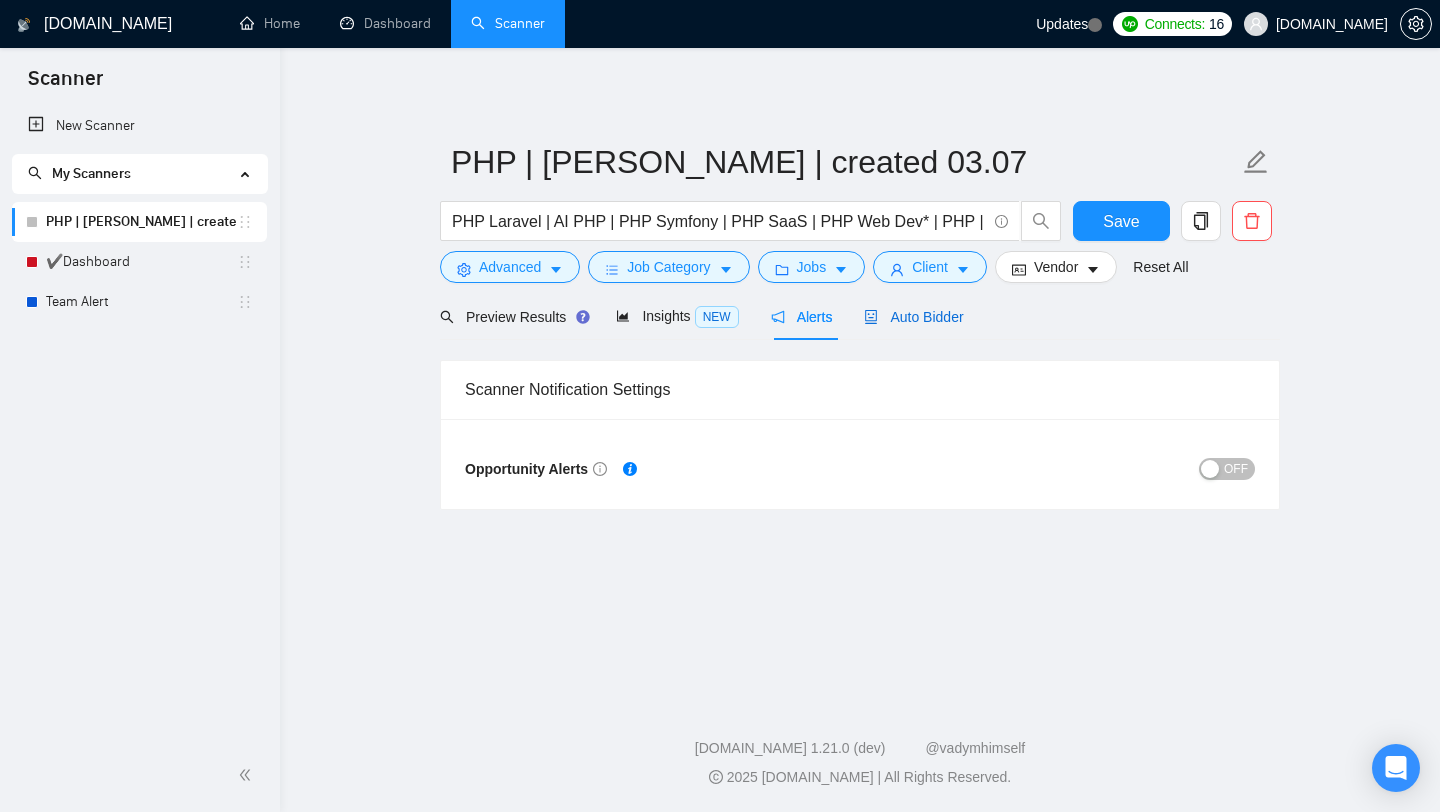 click on "Auto Bidder" at bounding box center [913, 317] 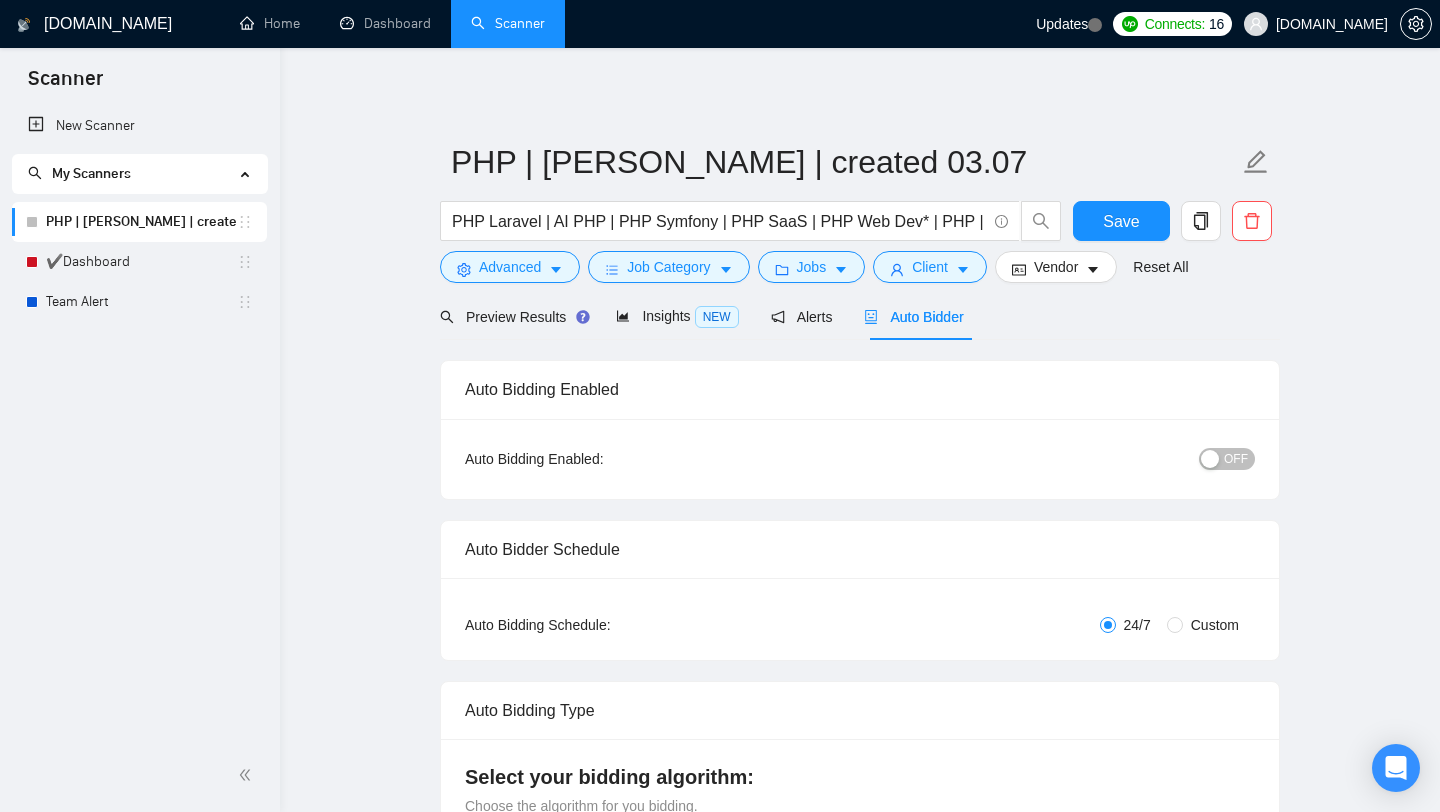 type 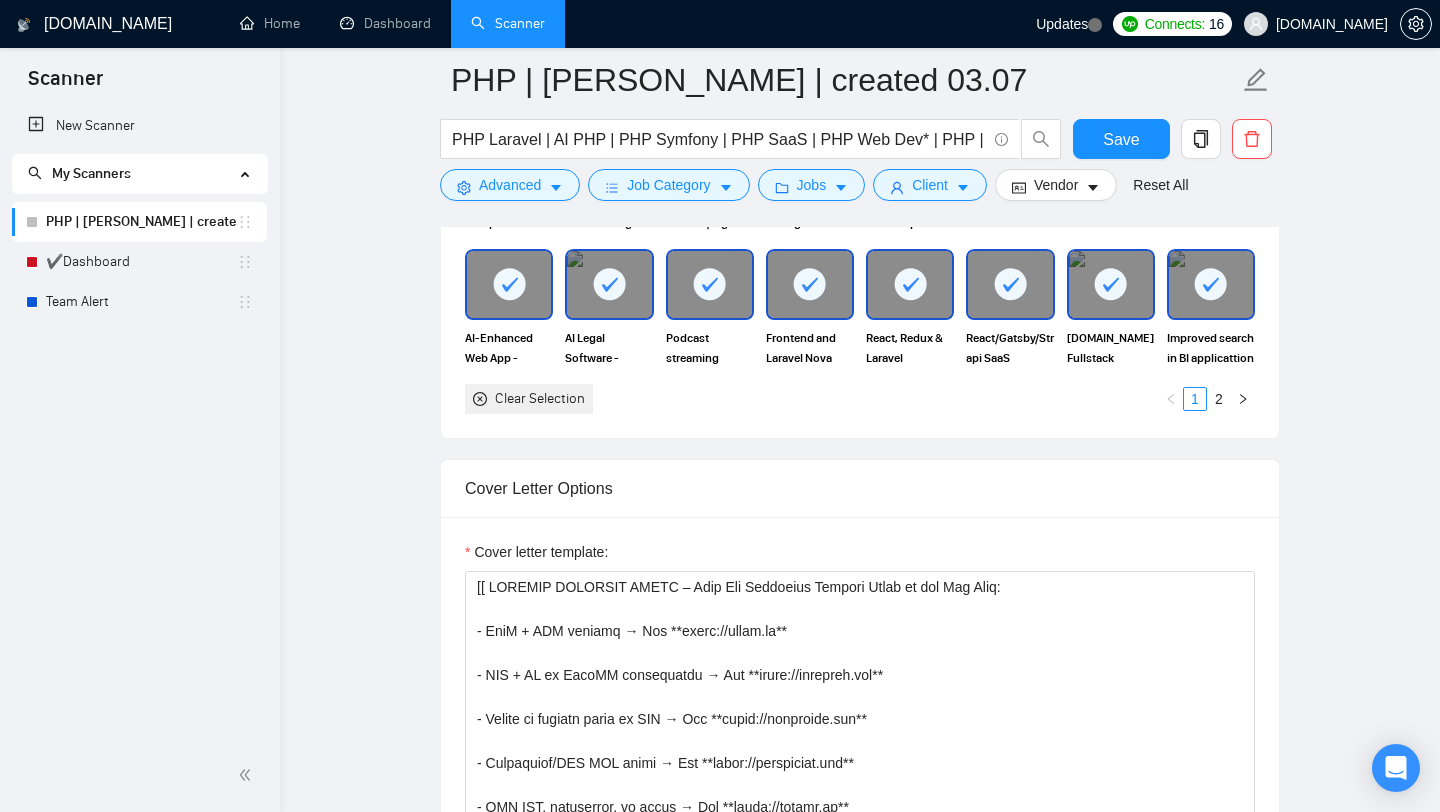 scroll, scrollTop: 1706, scrollLeft: 0, axis: vertical 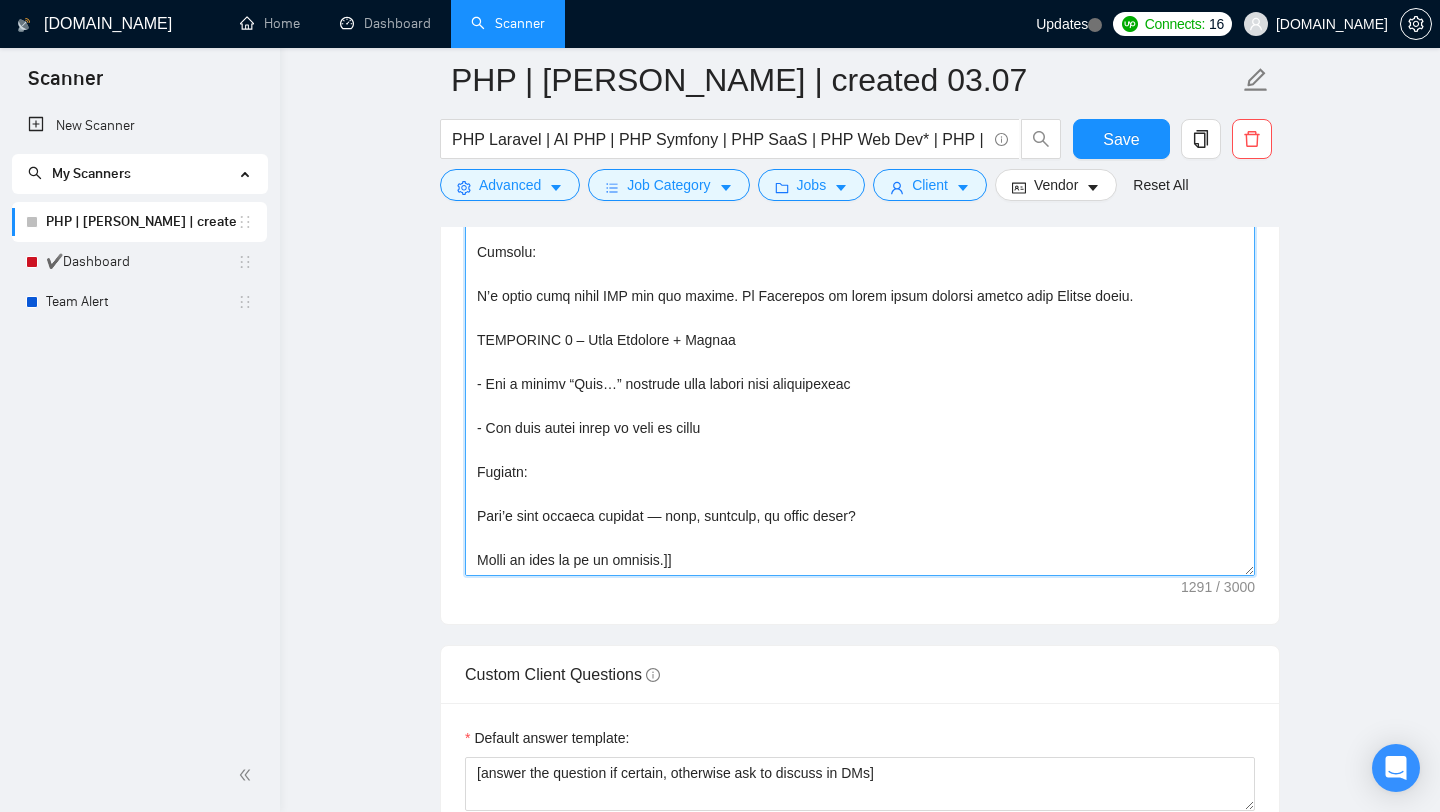 click on "Cover letter template:" at bounding box center (860, 351) 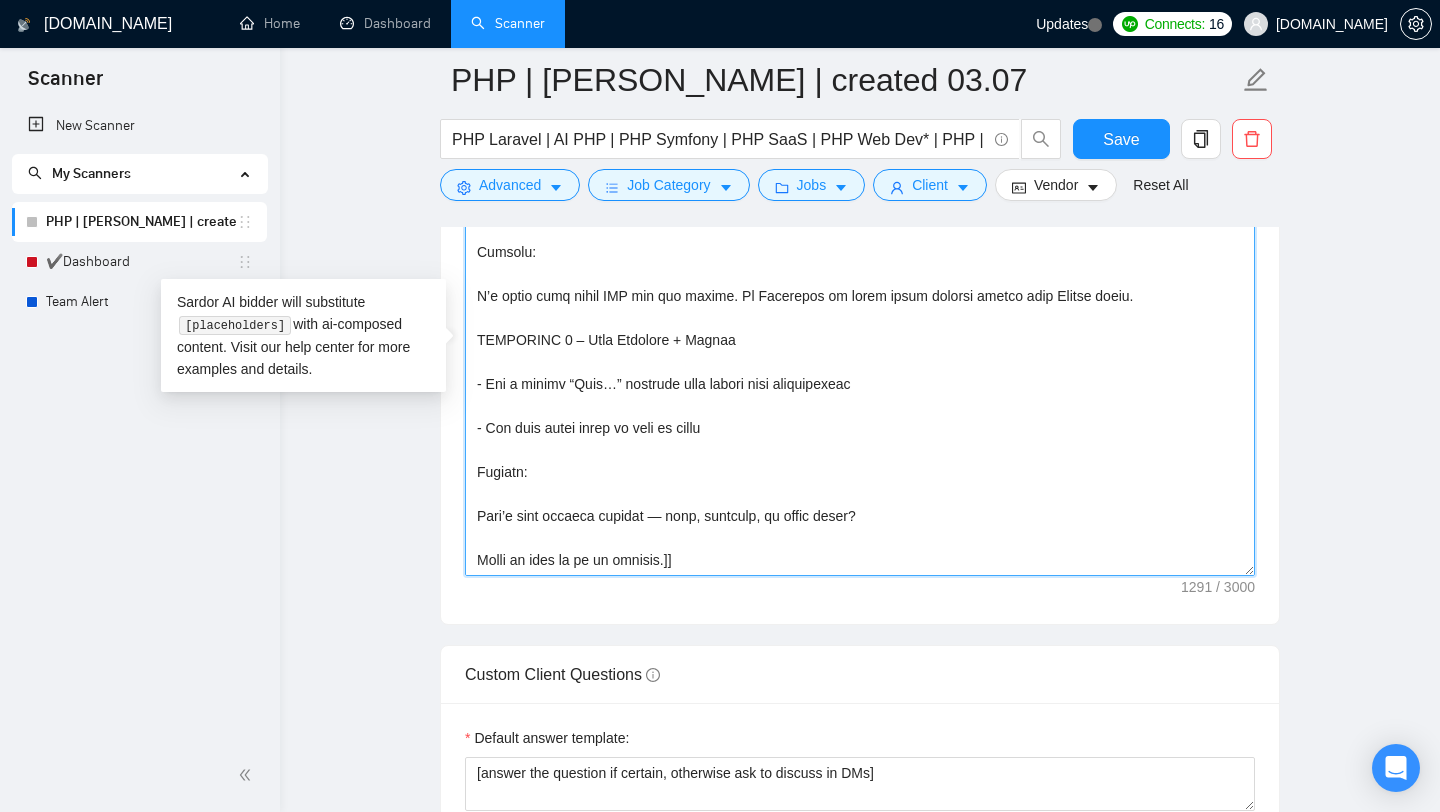 click on "Cover letter template:" at bounding box center [860, 351] 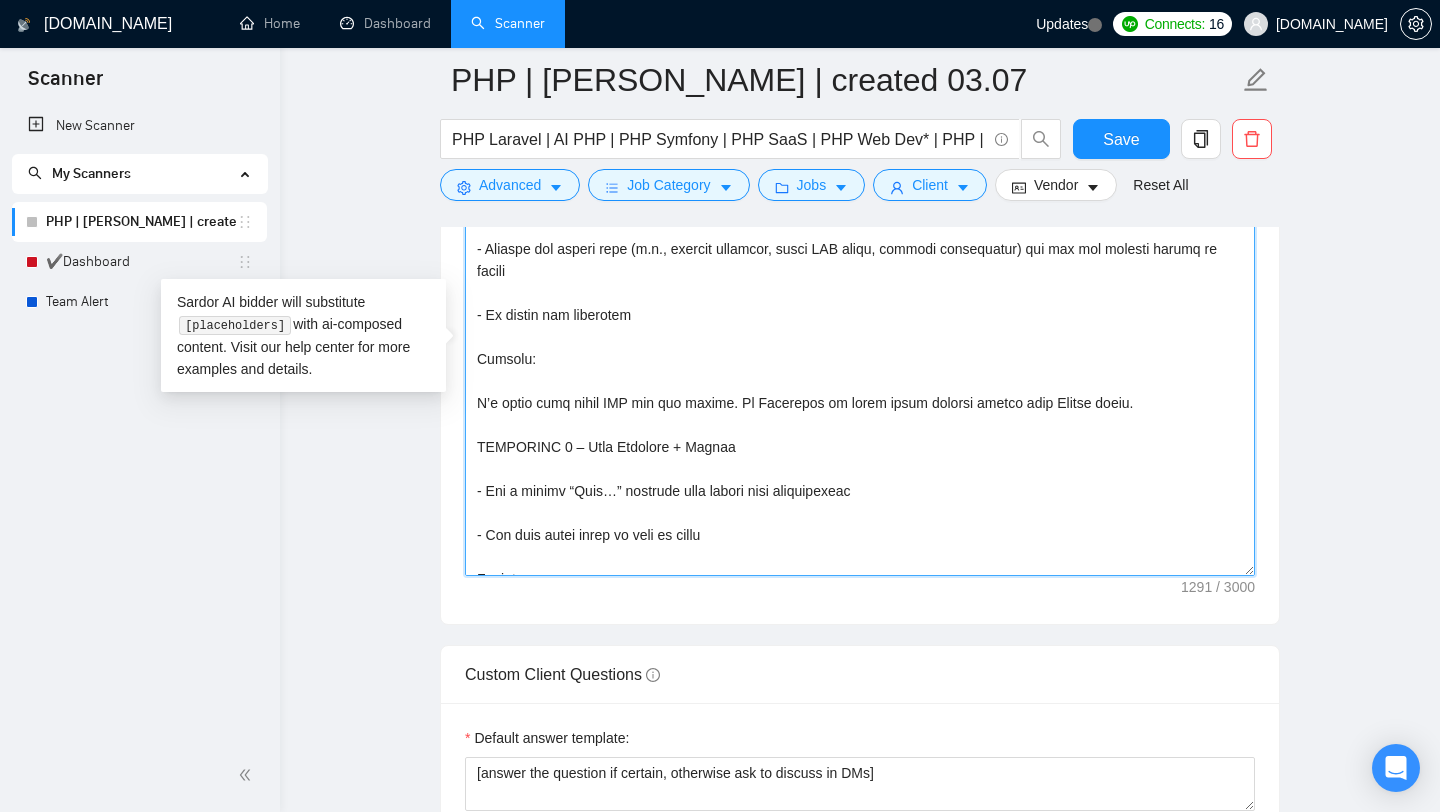 scroll, scrollTop: 660, scrollLeft: 0, axis: vertical 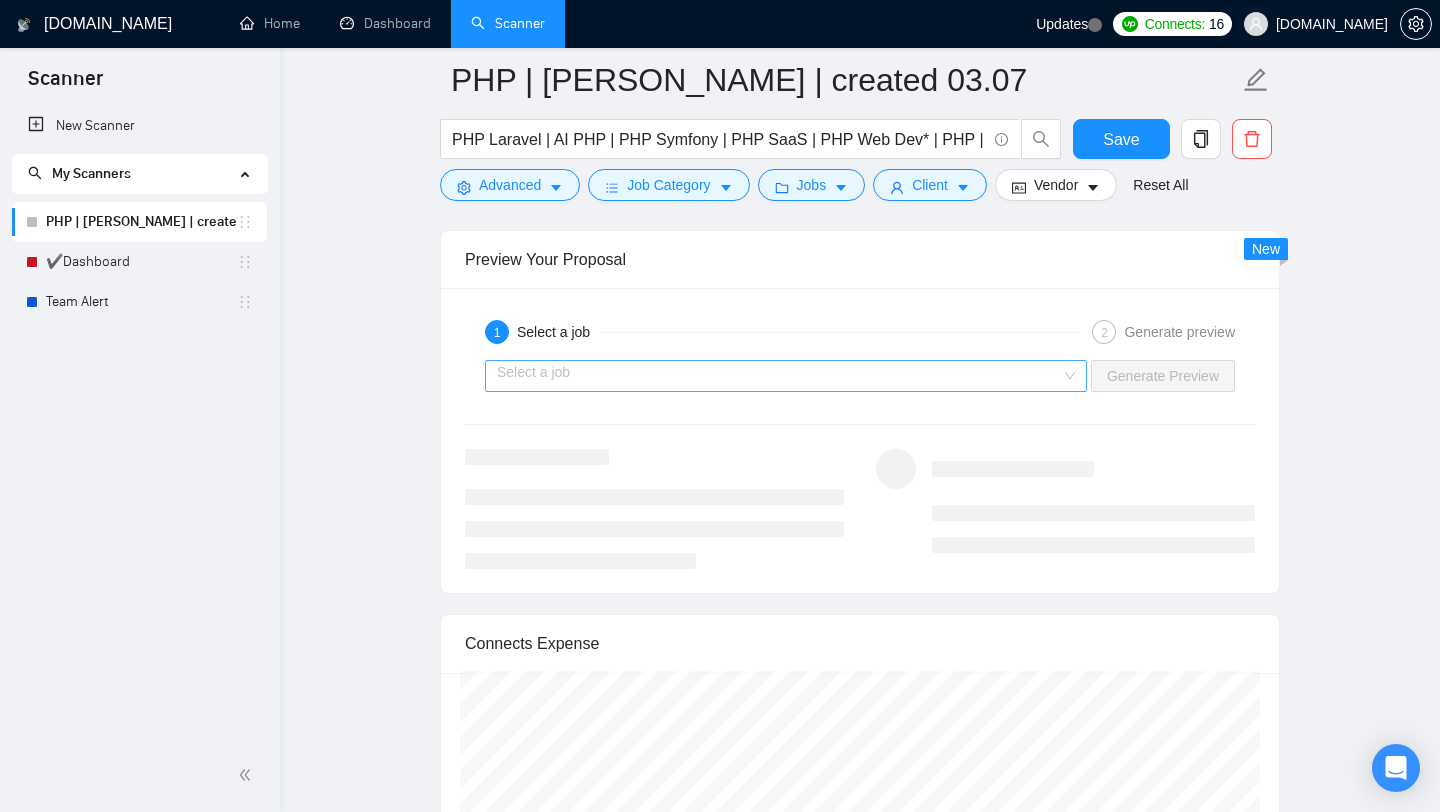 click at bounding box center (779, 376) 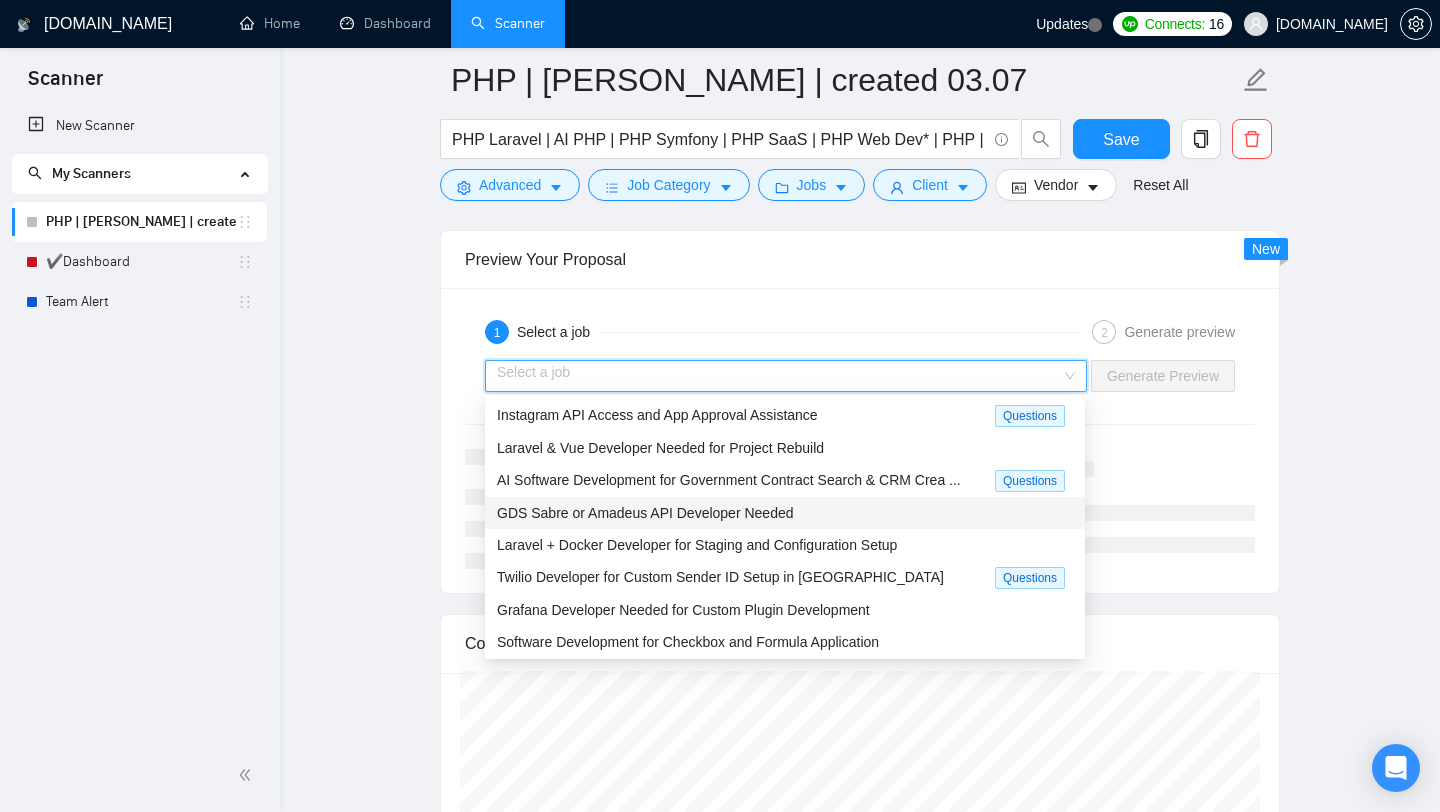 scroll, scrollTop: 1, scrollLeft: 0, axis: vertical 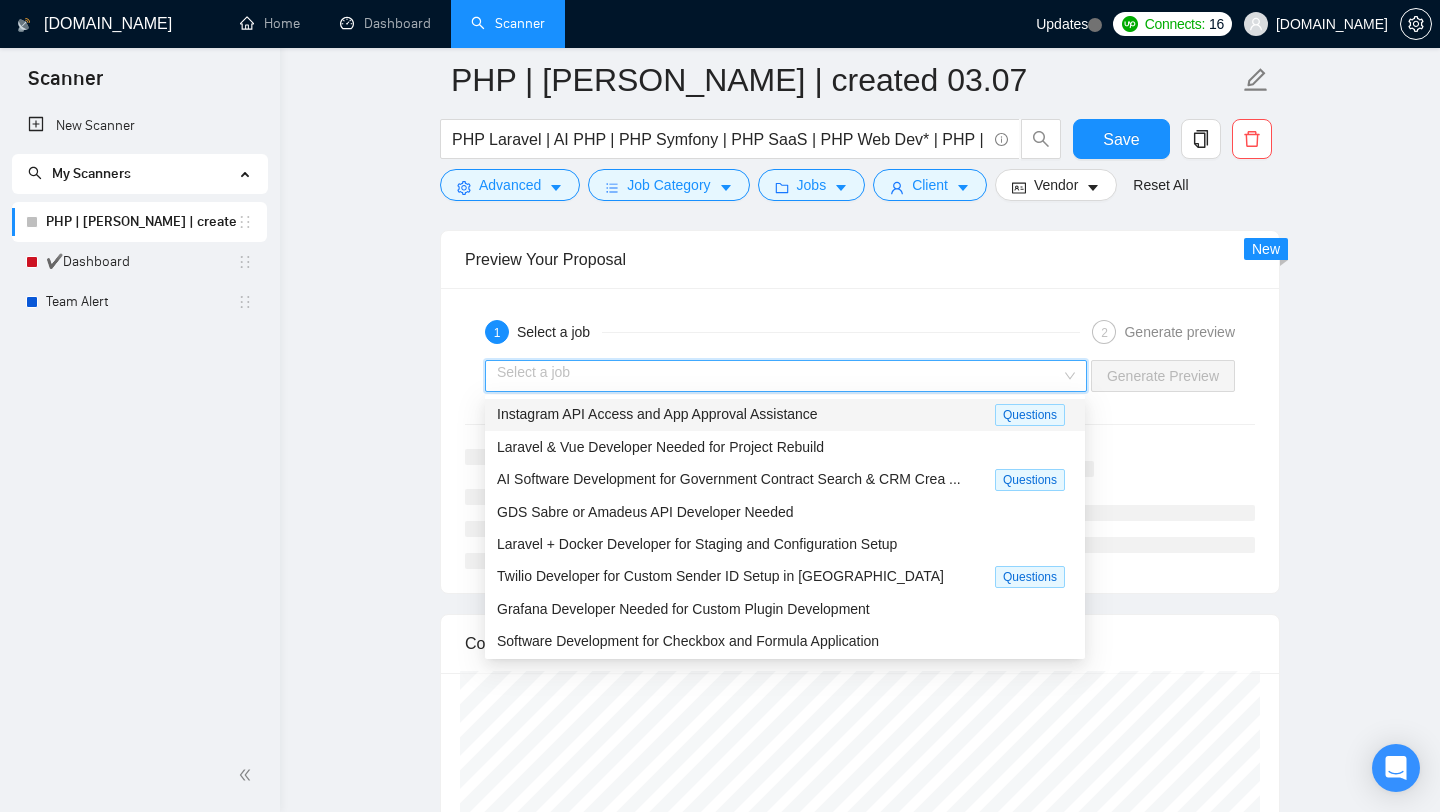 click on "Instagram API Access and App Approval Assistance" at bounding box center (657, 414) 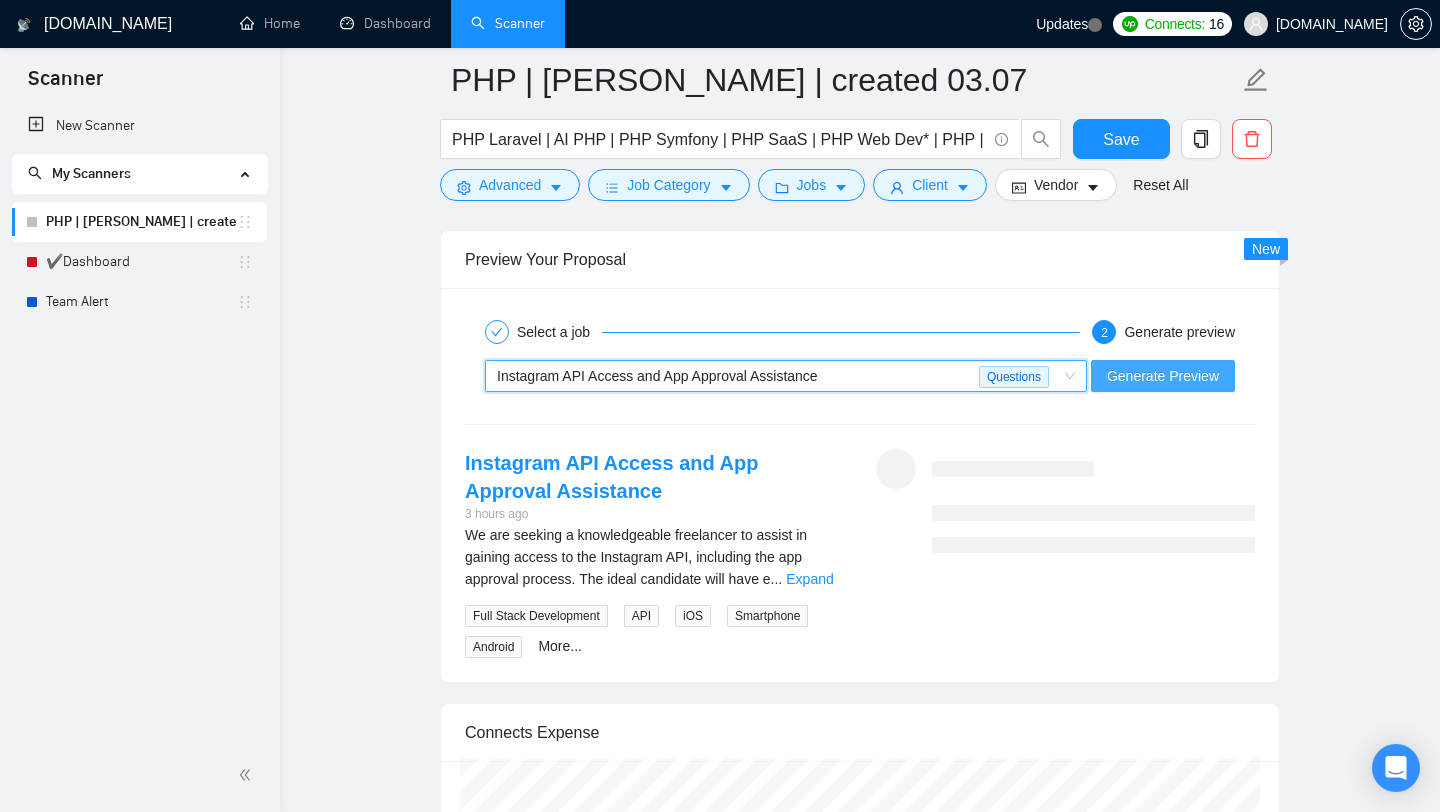 click on "Generate Preview" at bounding box center [1163, 376] 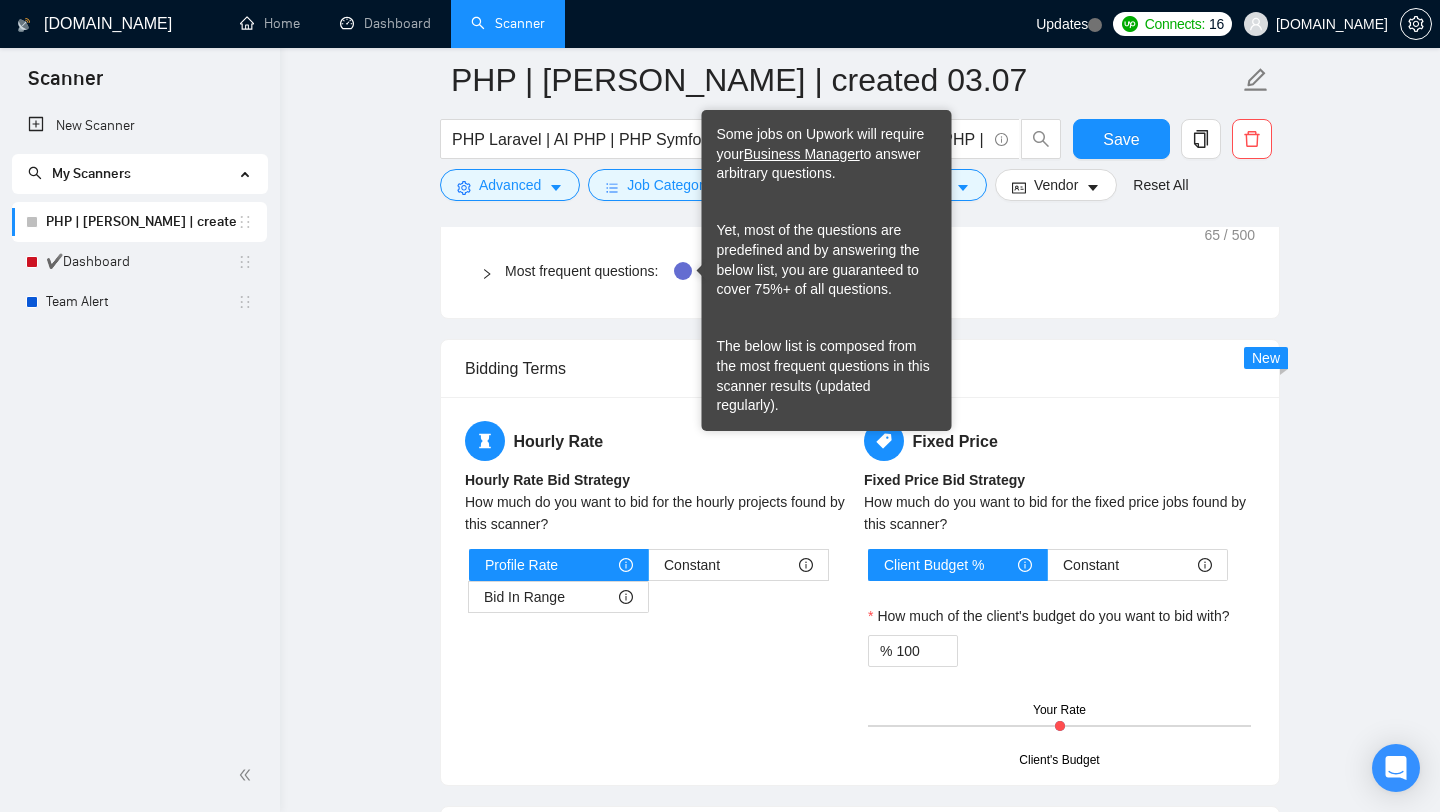 scroll, scrollTop: 2633, scrollLeft: 0, axis: vertical 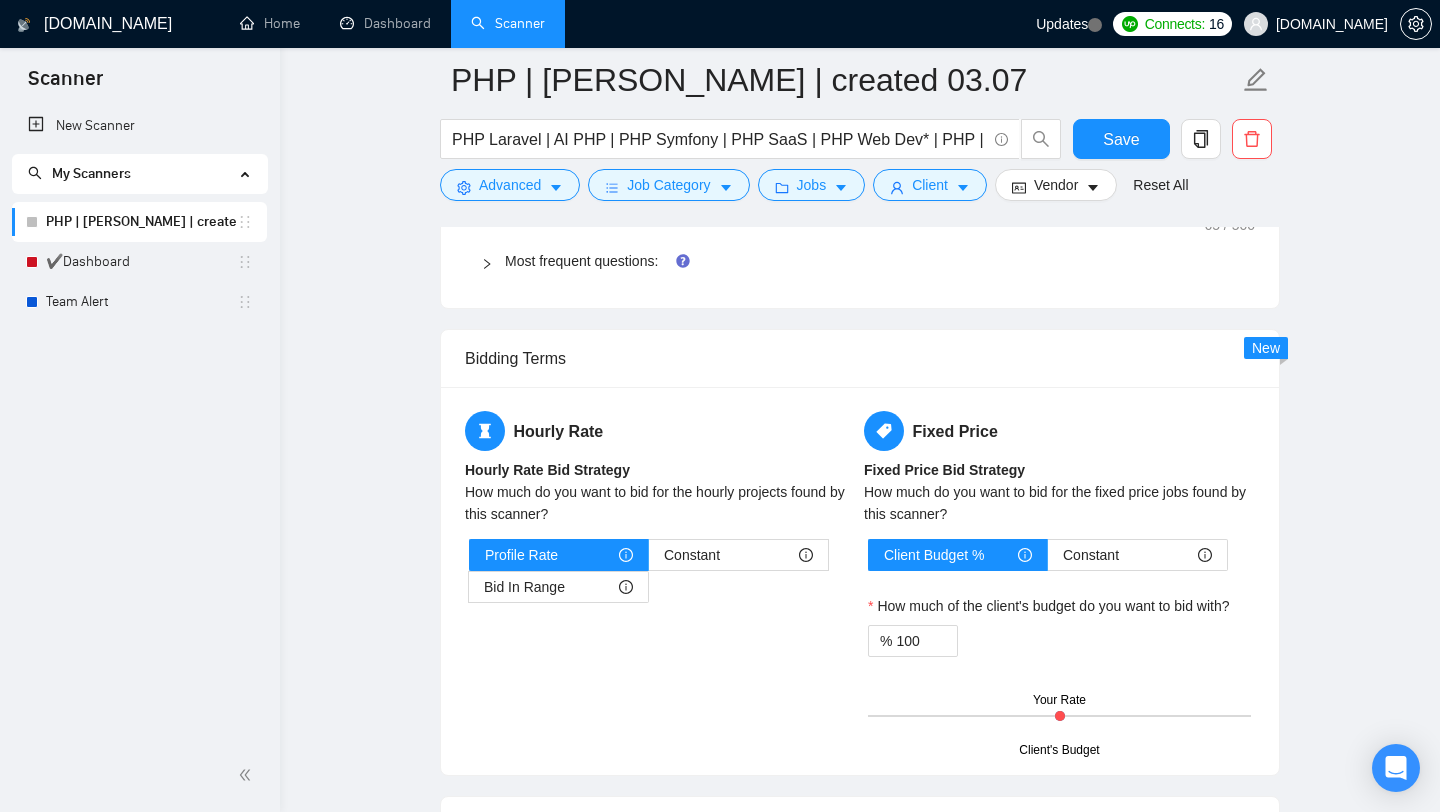 click on "Hourly Rate Hourly Rate Bid Strategy How much do you want to bid for the hourly projects found by this scanner? Profile Rate Constant  Bid In Range How much of the client's budget do you want to bid with? 50" at bounding box center [660, 519] 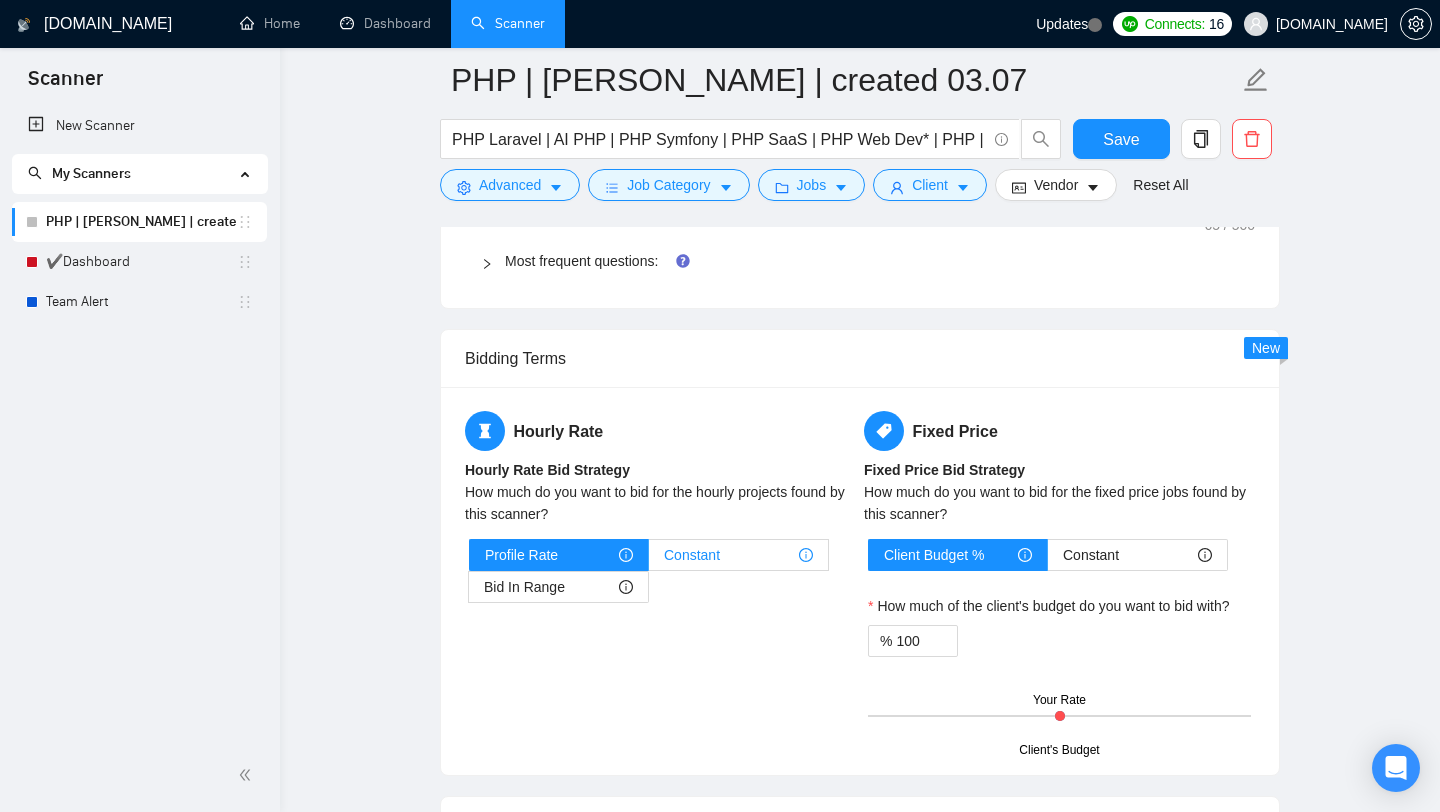 click on "Constant" at bounding box center (692, 555) 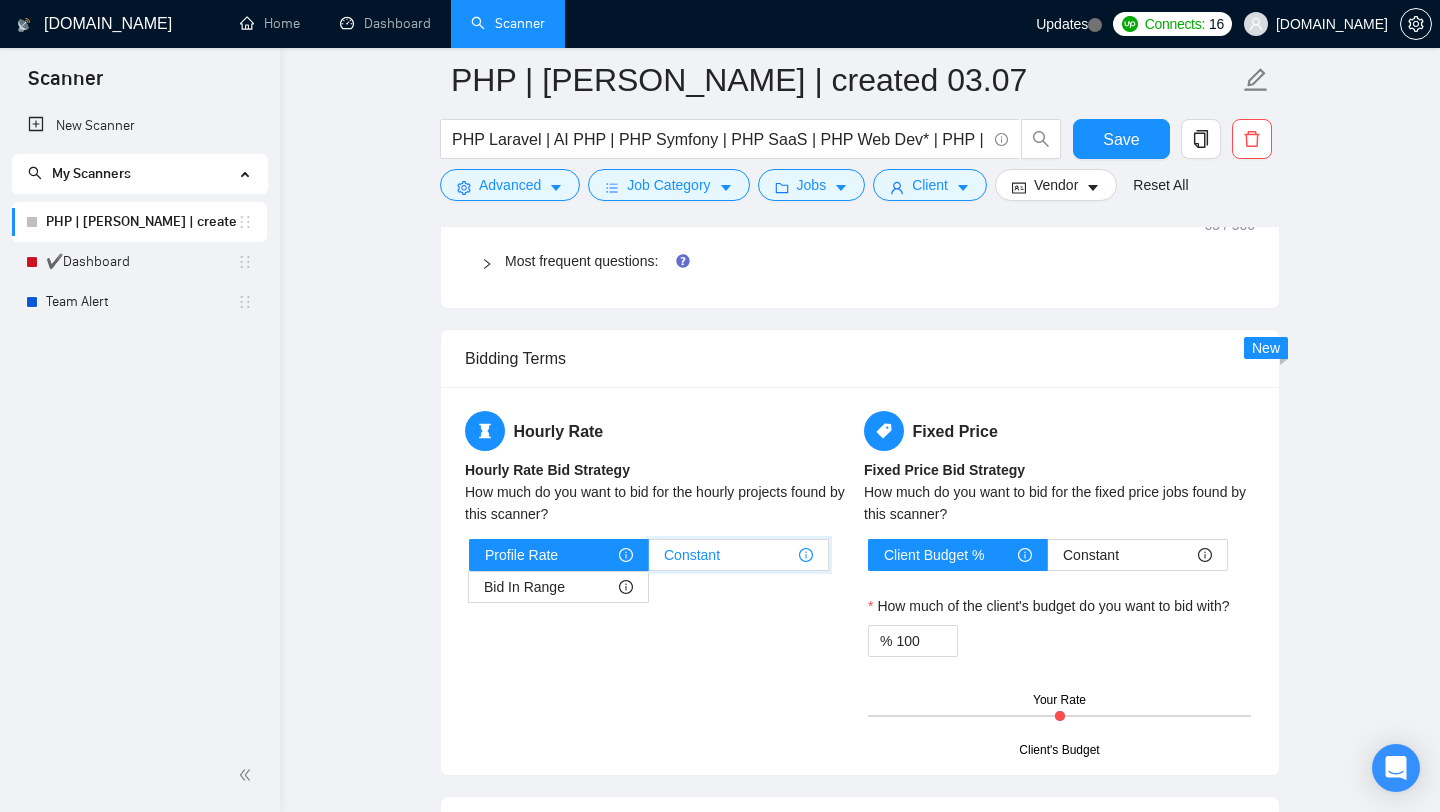 click on "Constant" at bounding box center (649, 560) 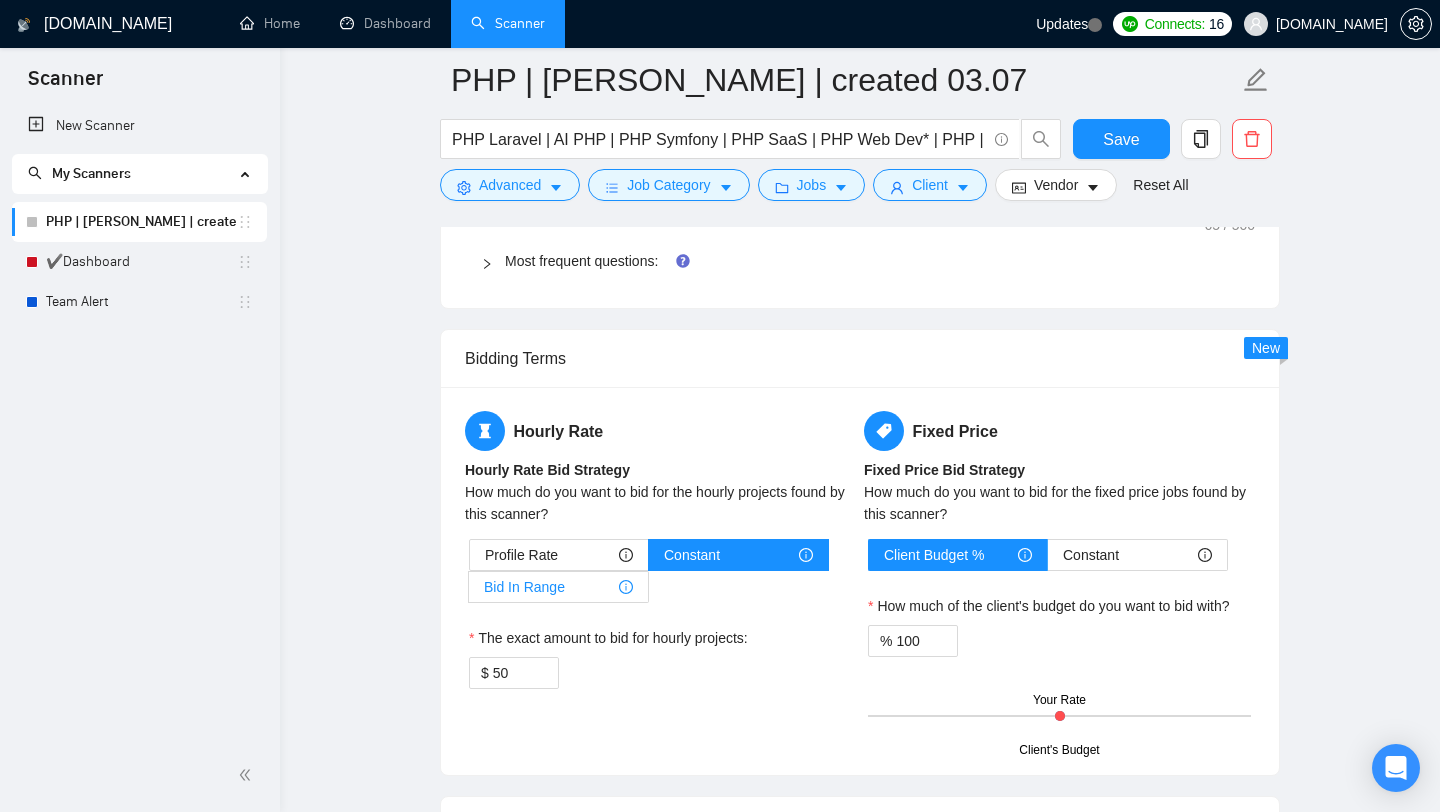 click on "Bid In Range" at bounding box center [558, 587] 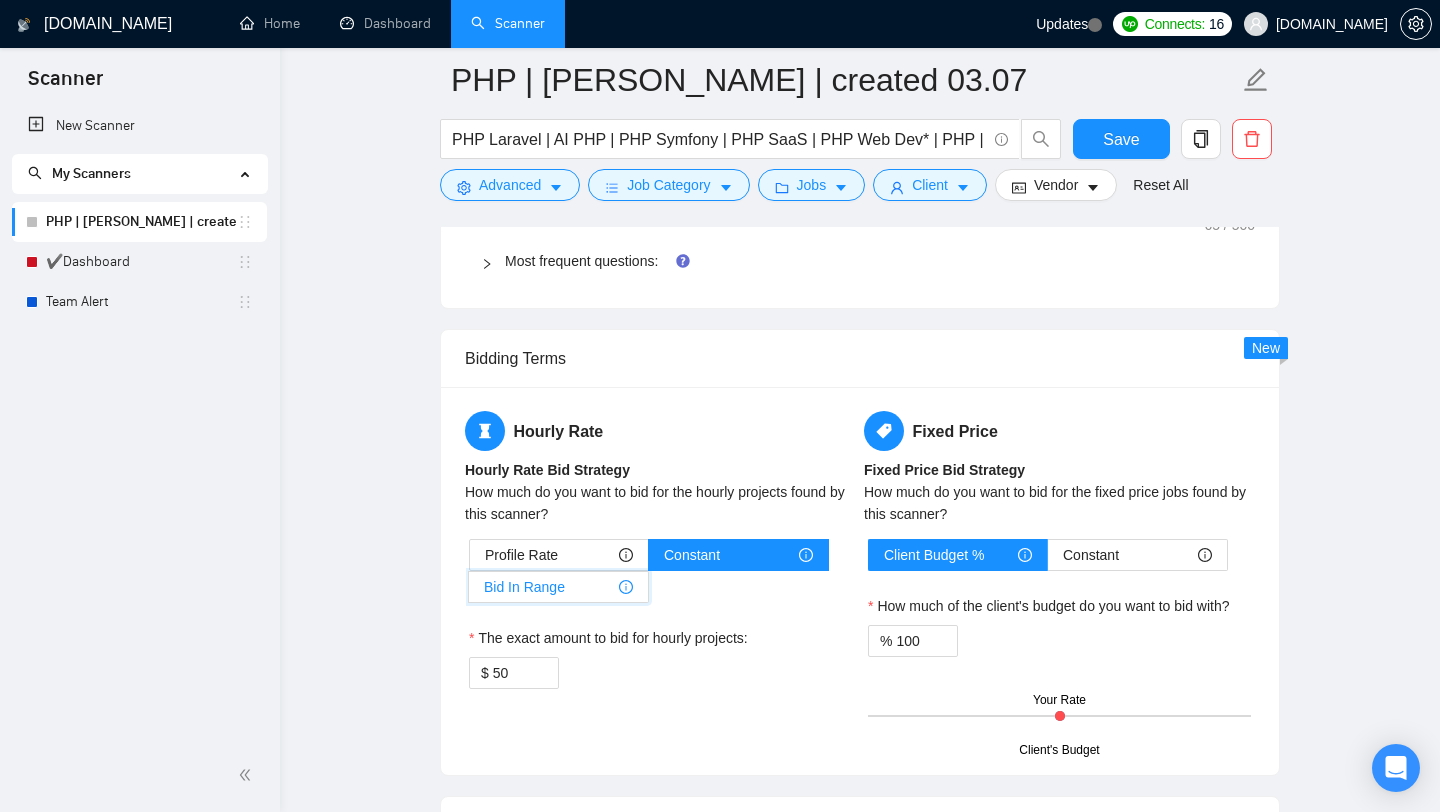 click on "Bid In Range" at bounding box center (469, 592) 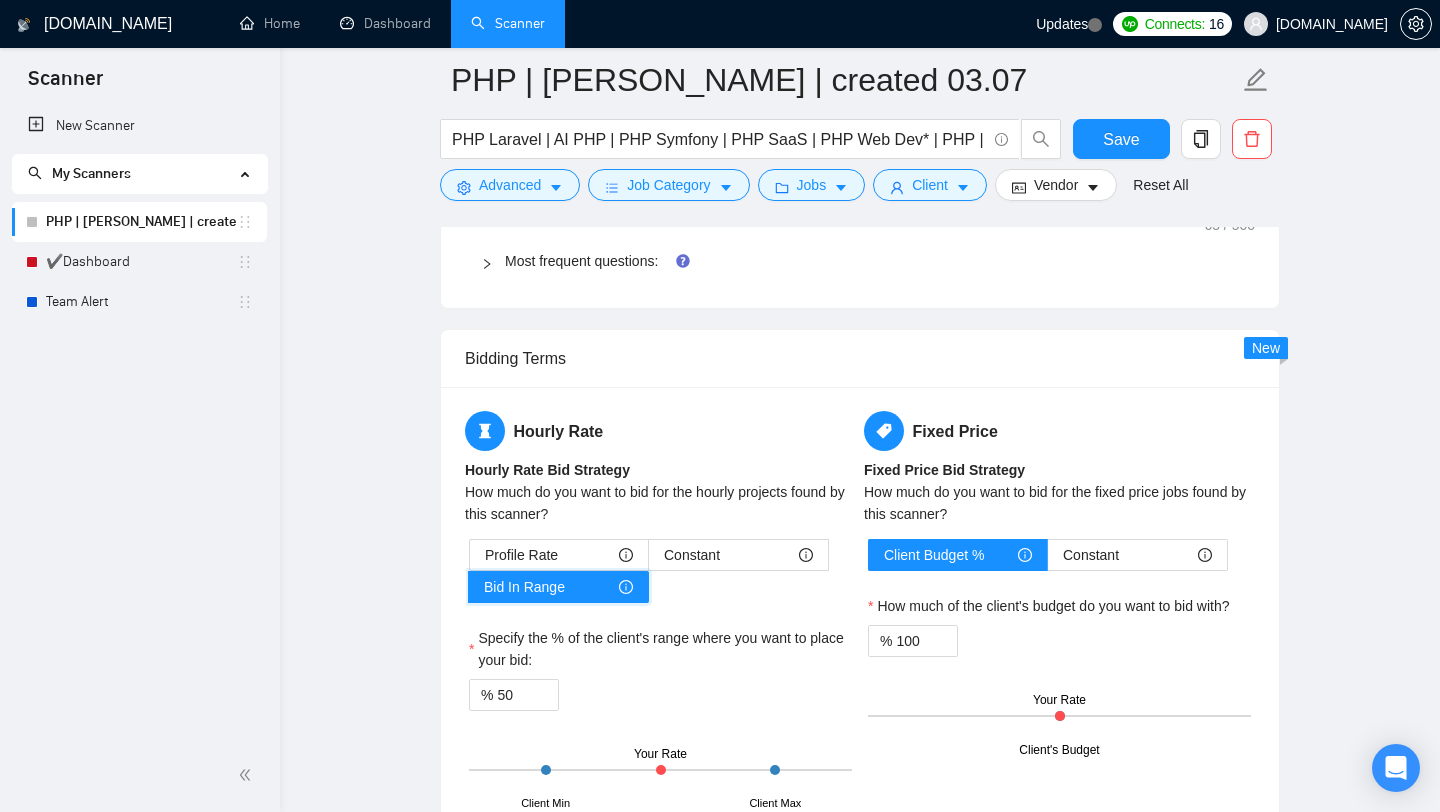 scroll, scrollTop: 2786, scrollLeft: 0, axis: vertical 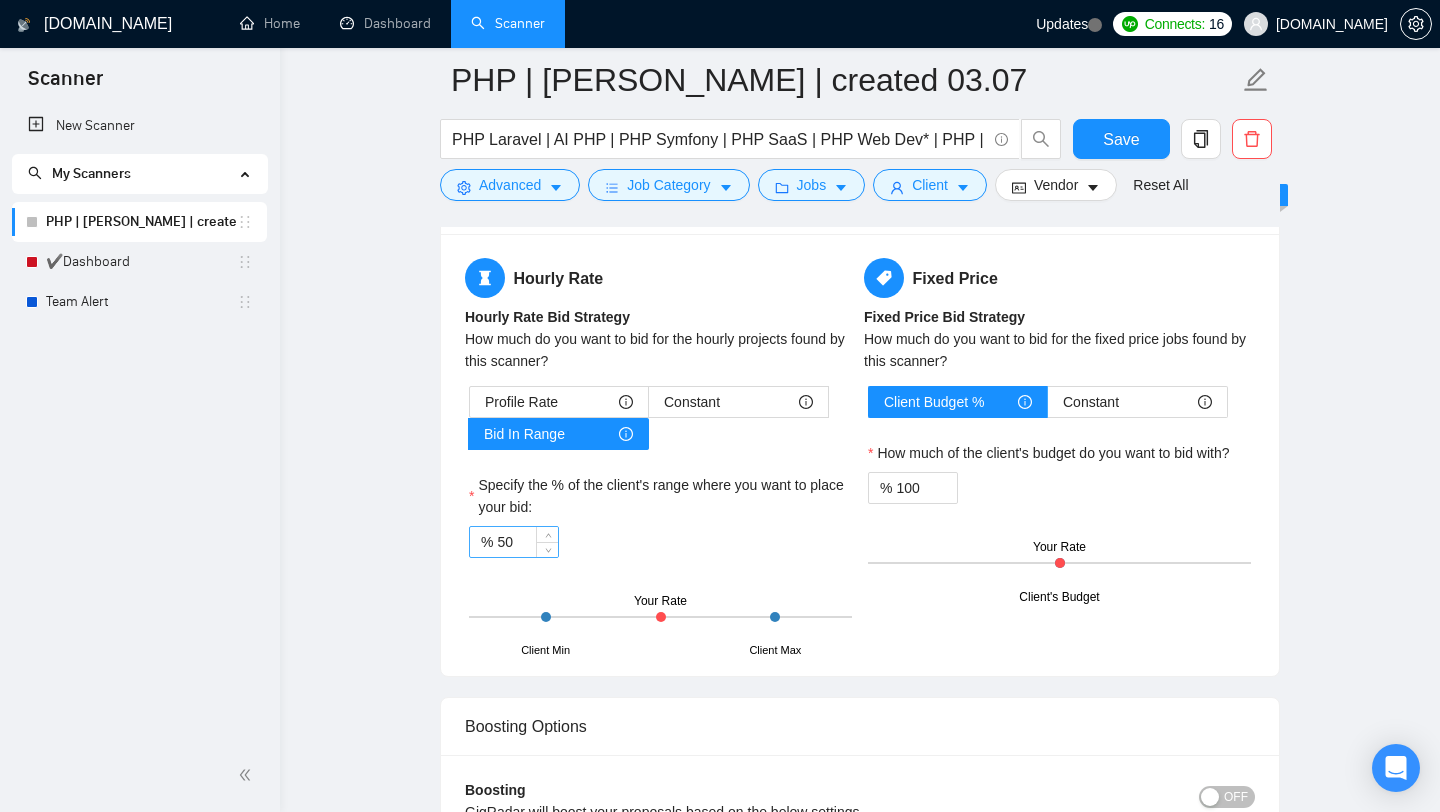 click on "50" at bounding box center (527, 542) 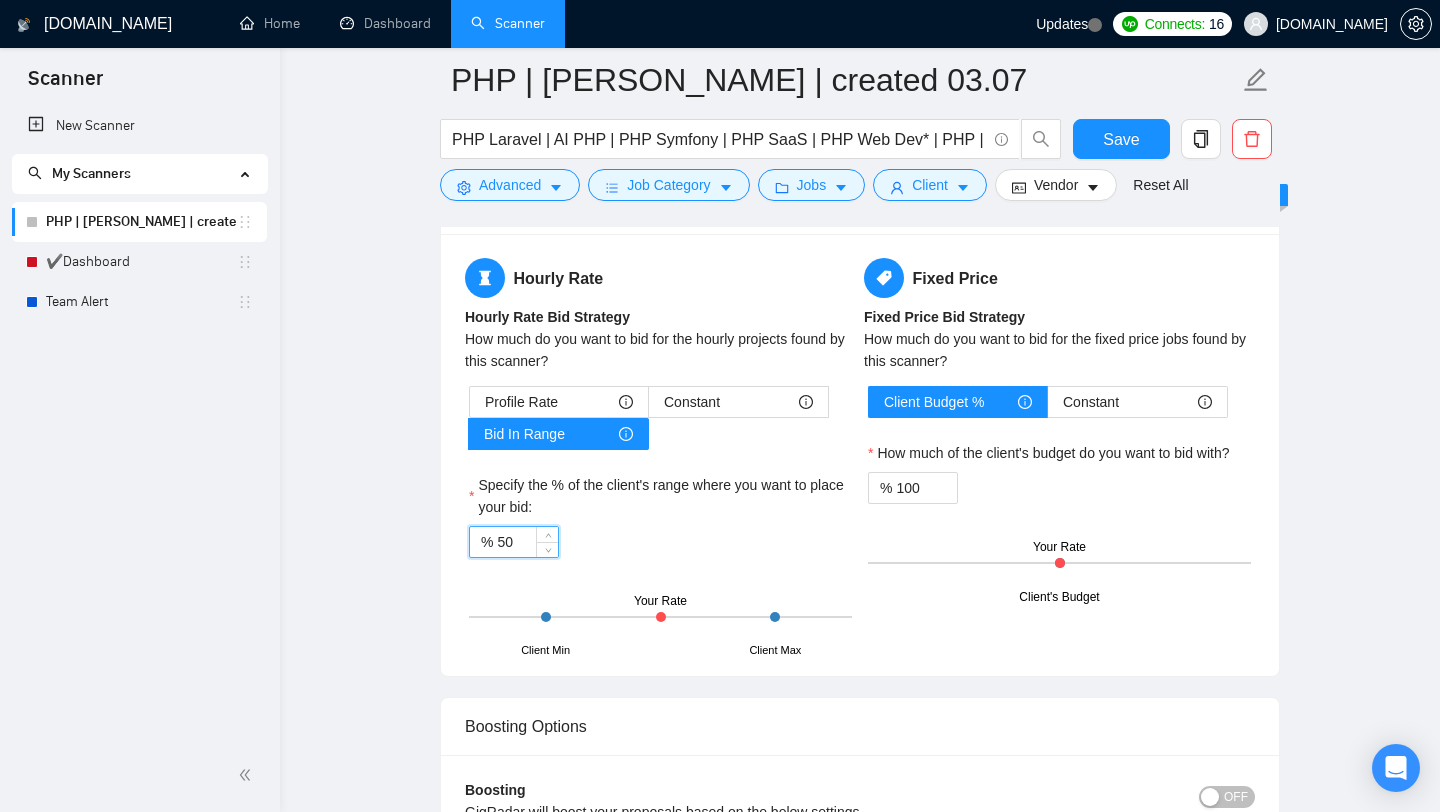 type on "5" 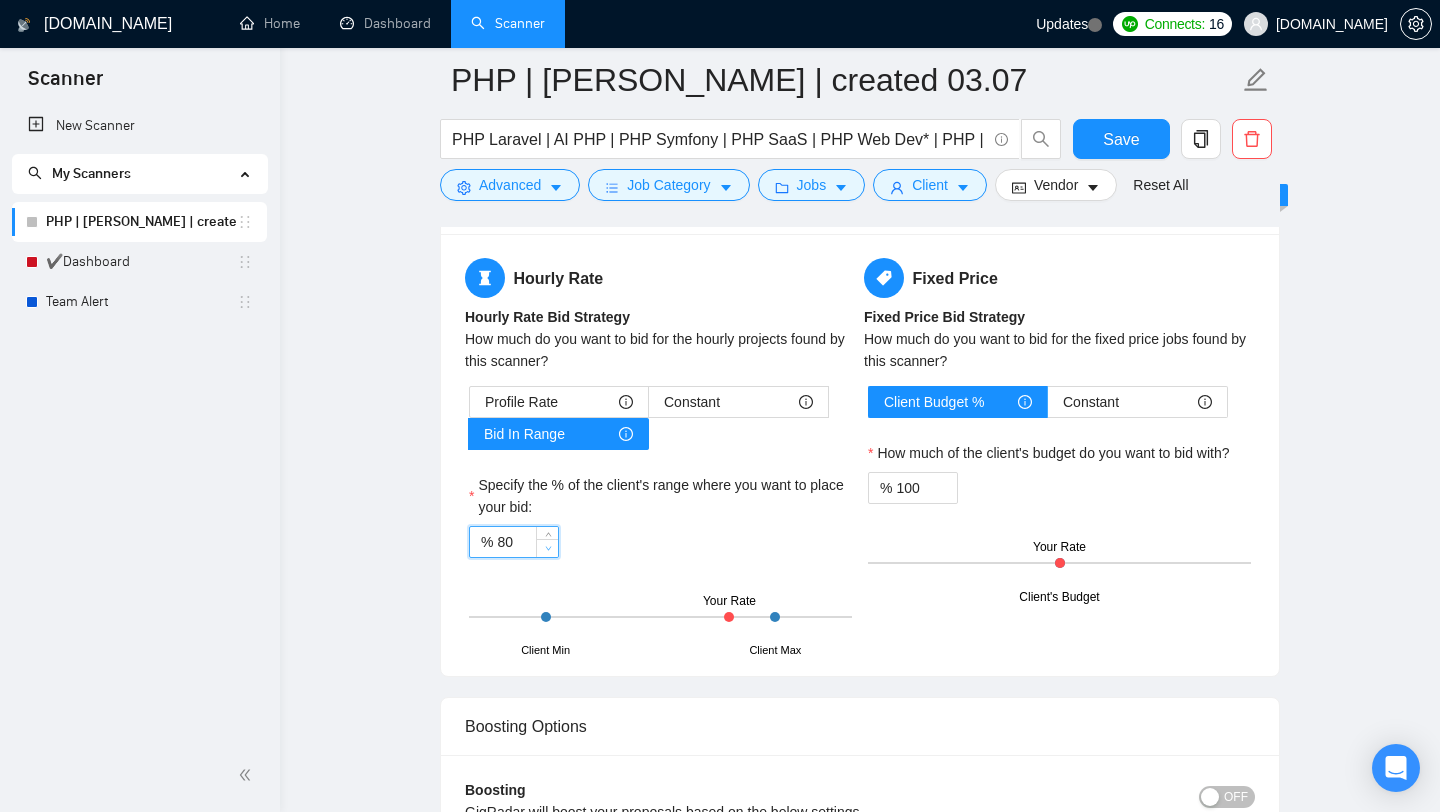 type on "8" 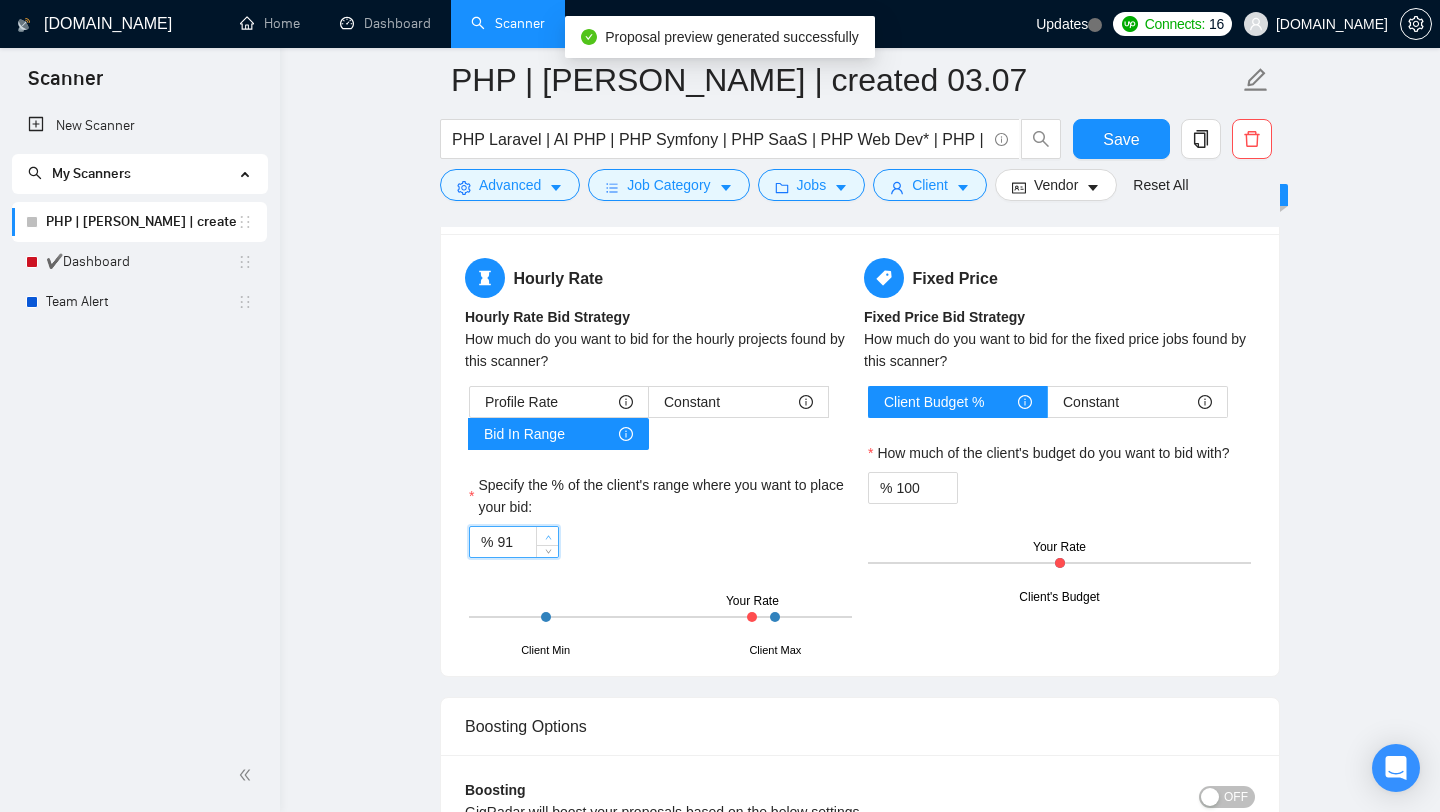 click at bounding box center (548, 537) 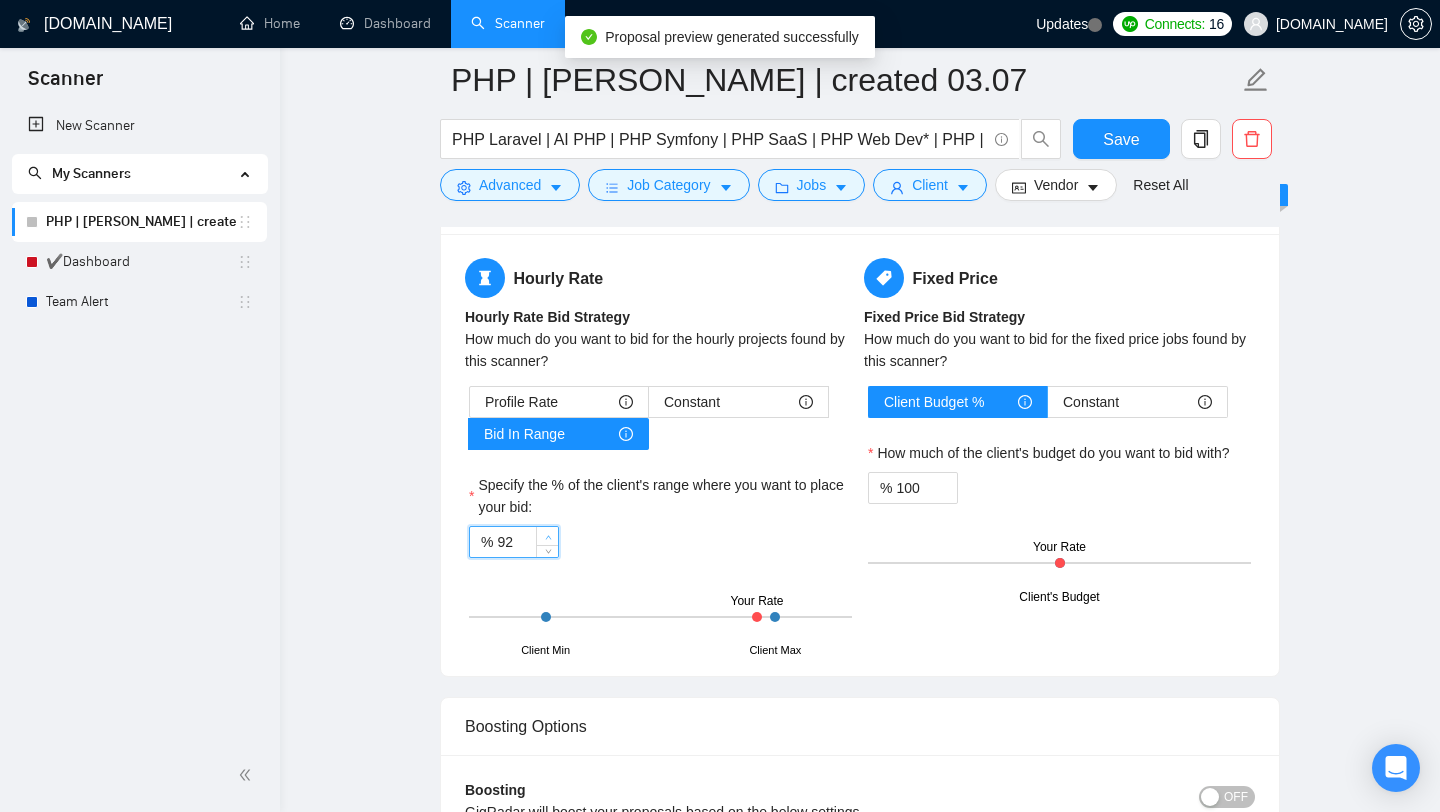 click at bounding box center (548, 537) 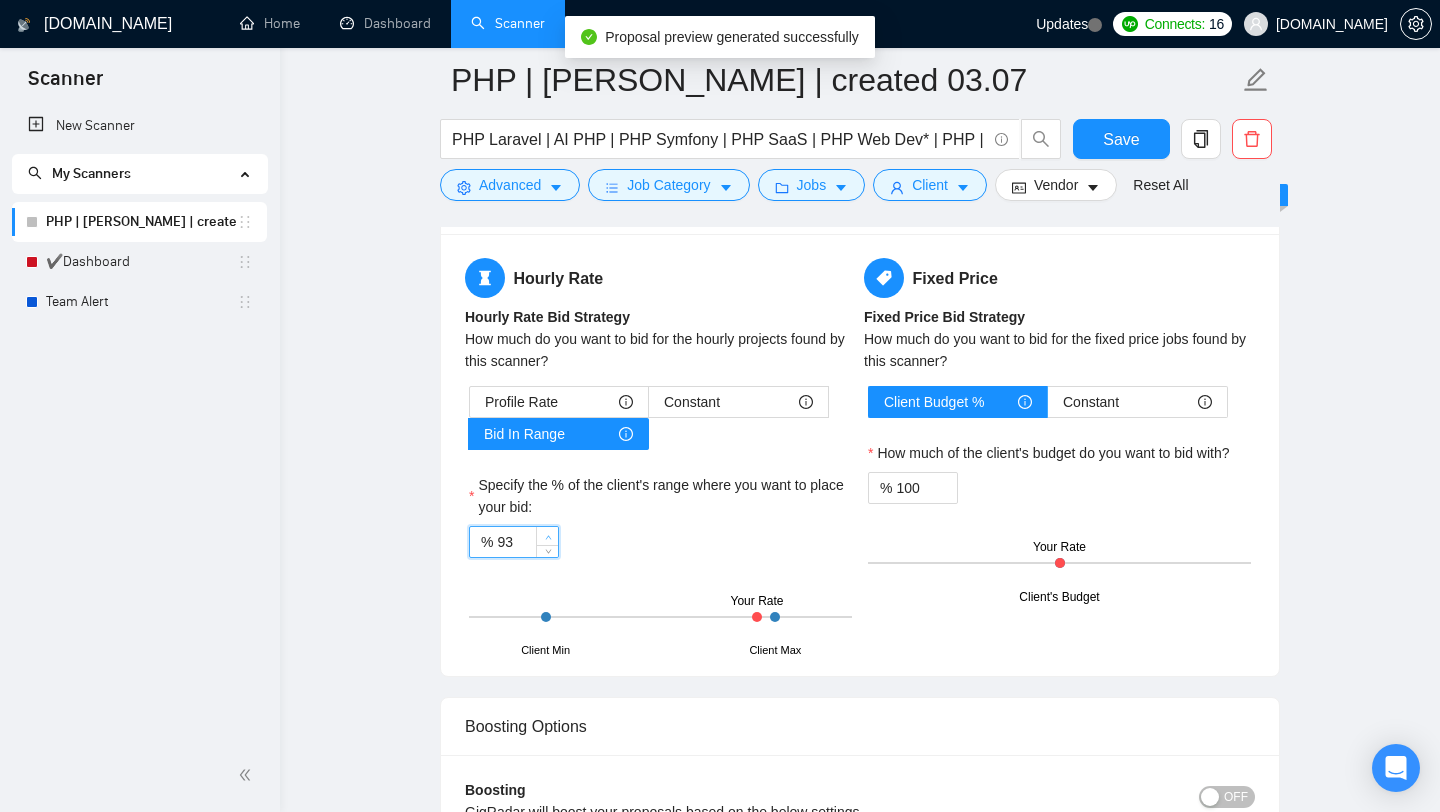 click at bounding box center (548, 537) 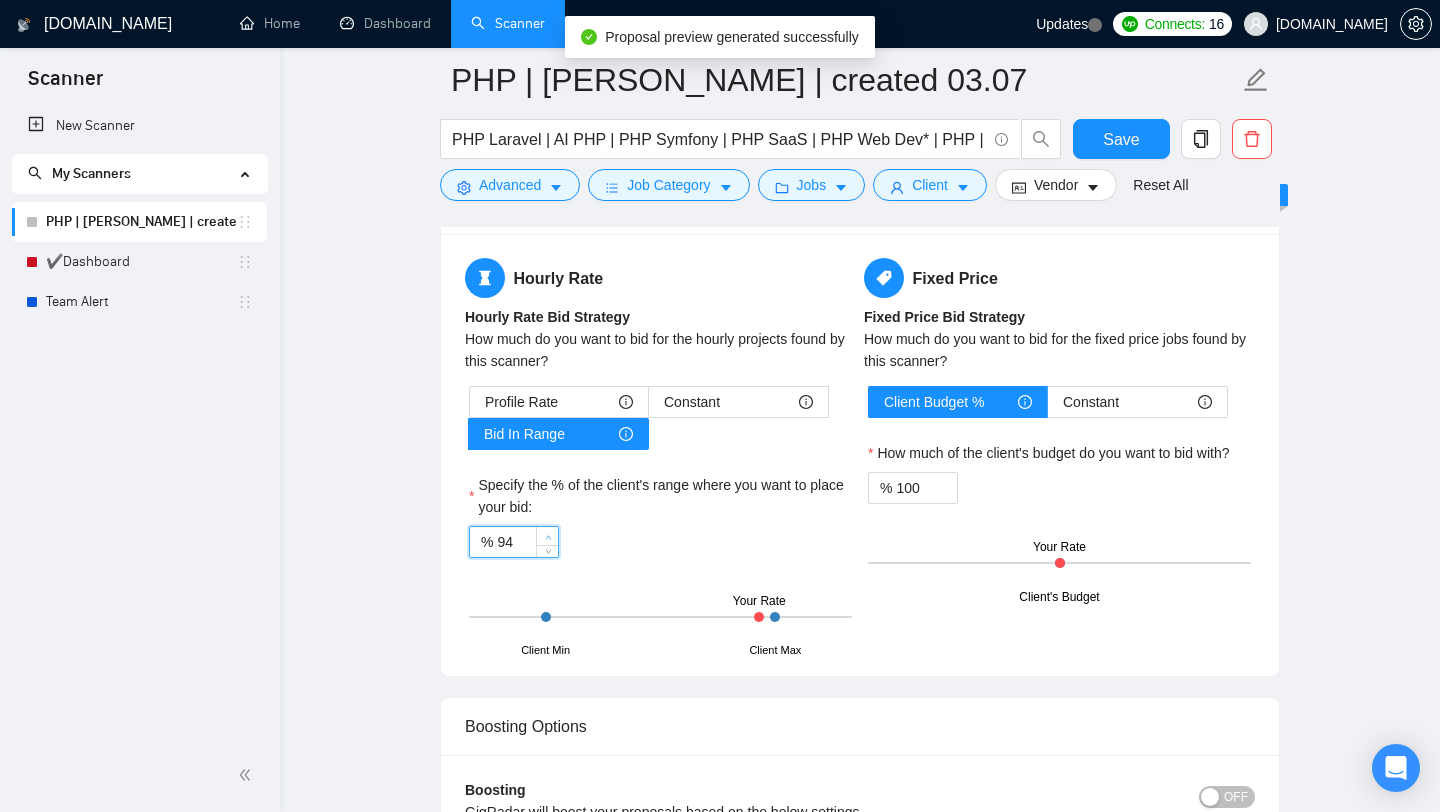 click at bounding box center (548, 537) 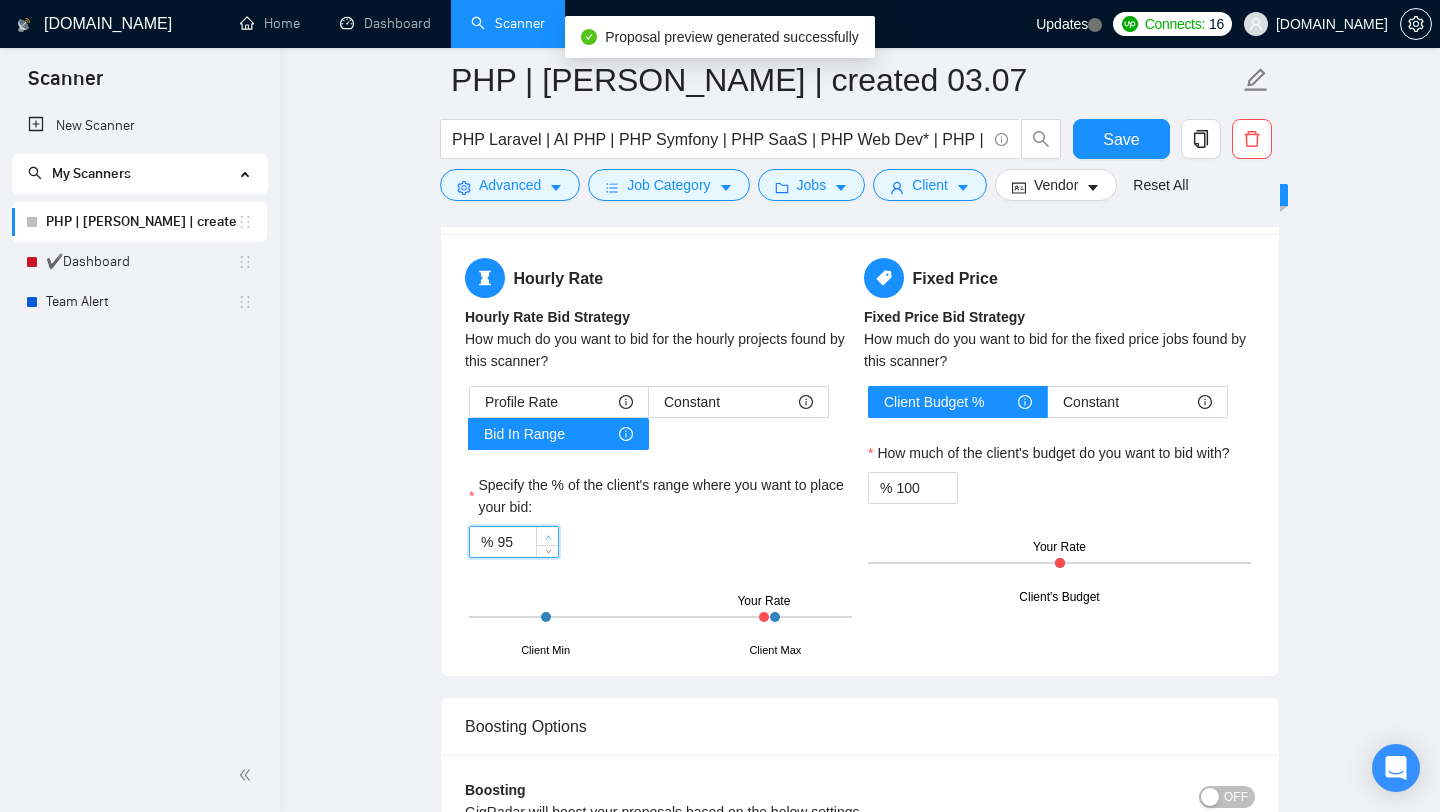click at bounding box center (548, 537) 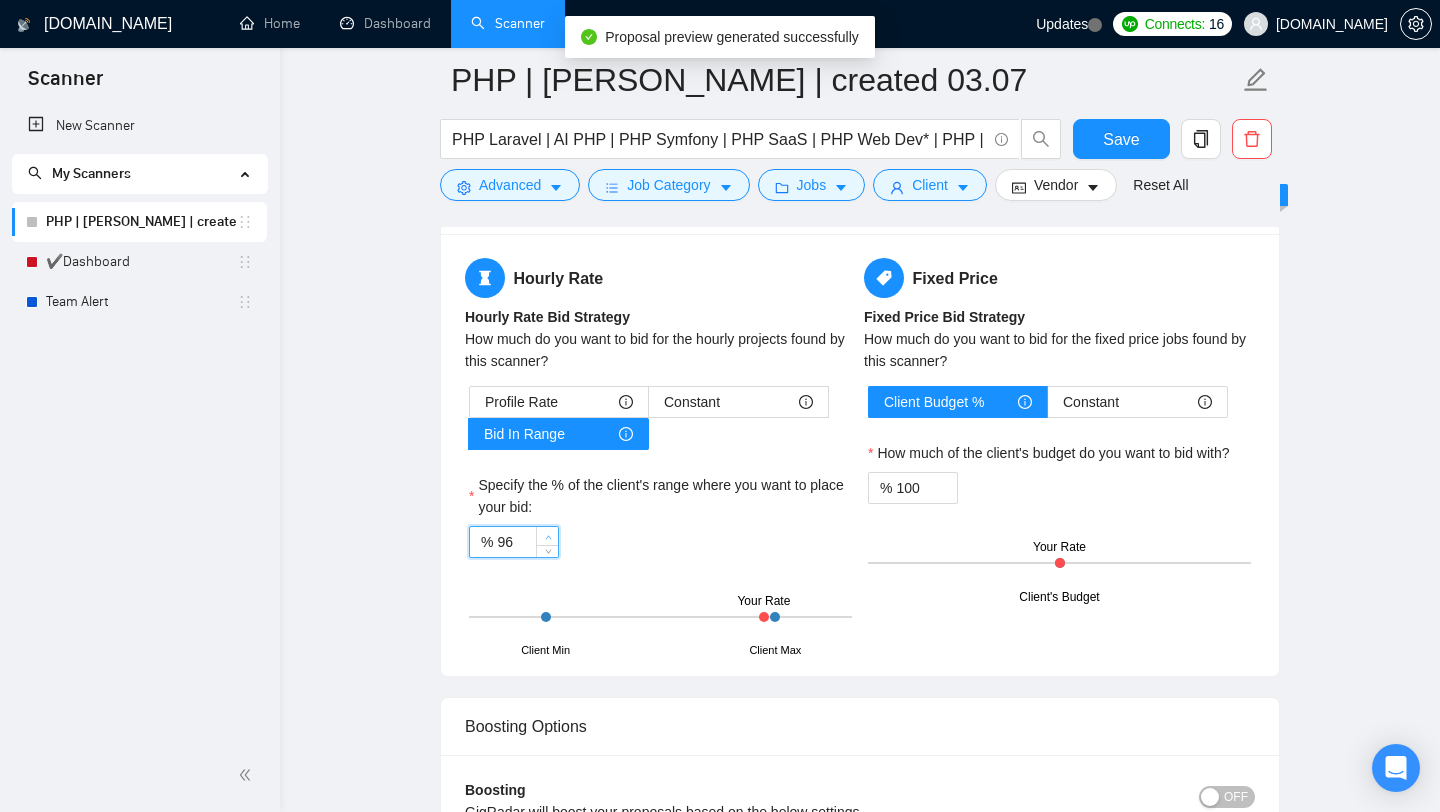 click at bounding box center (548, 537) 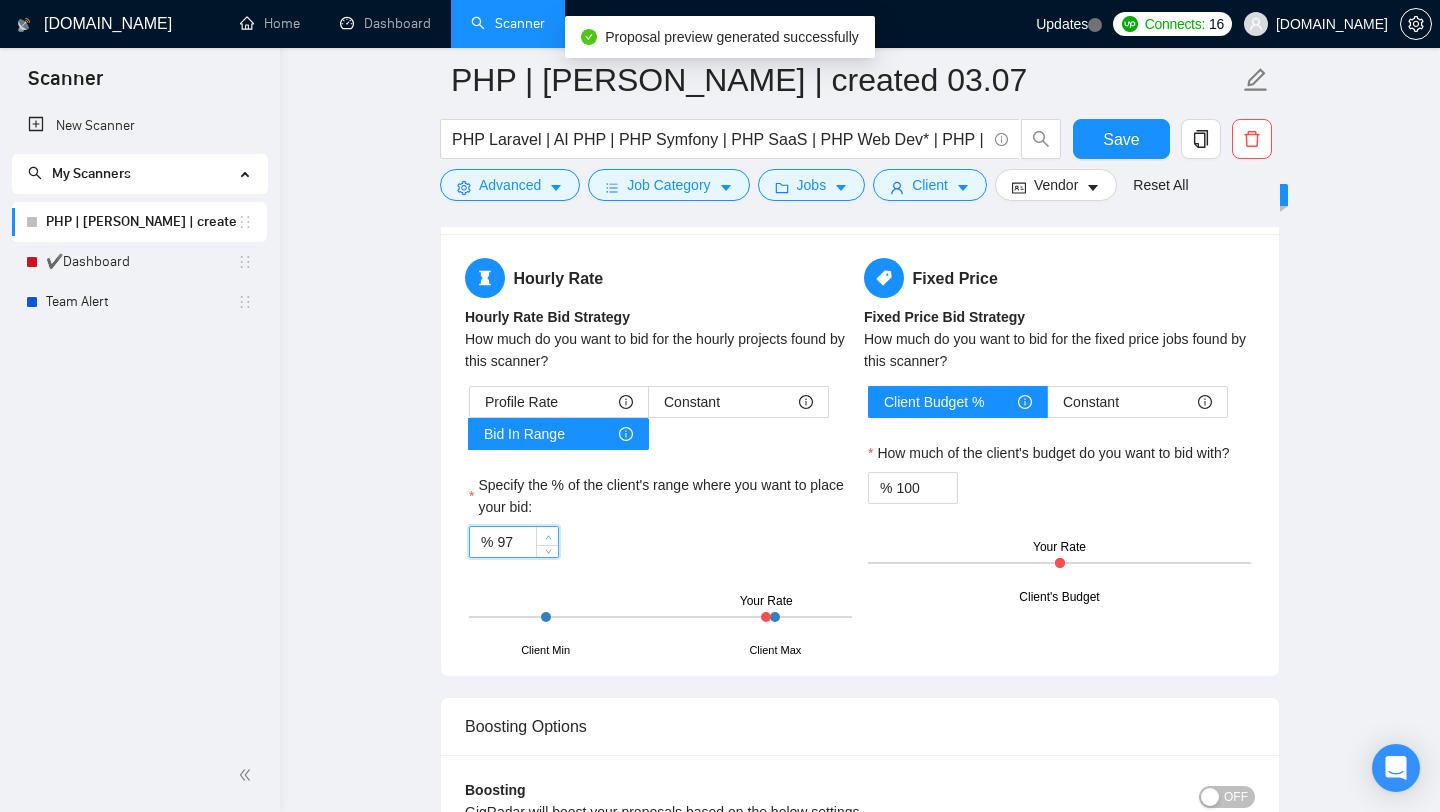 click at bounding box center (548, 537) 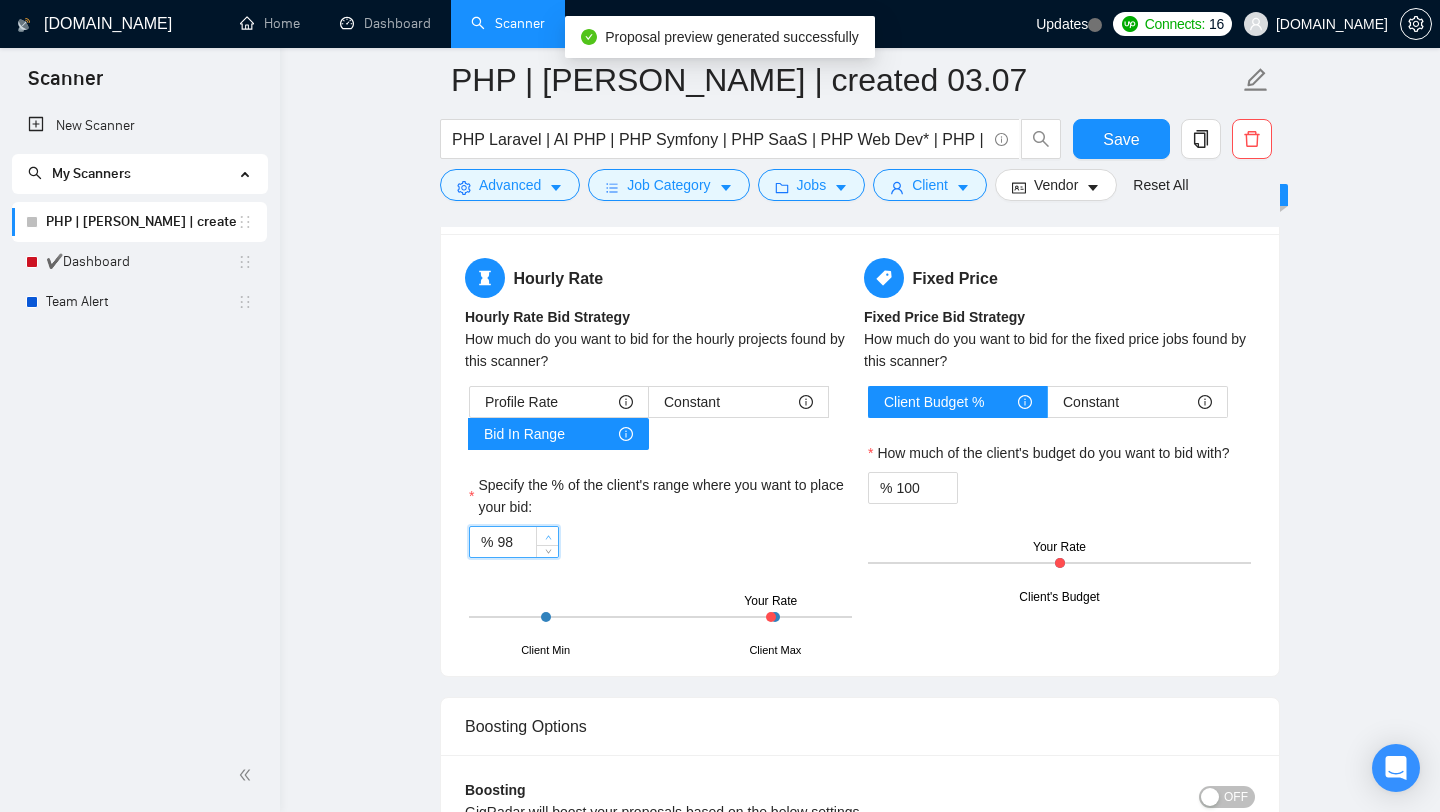 click at bounding box center [548, 537] 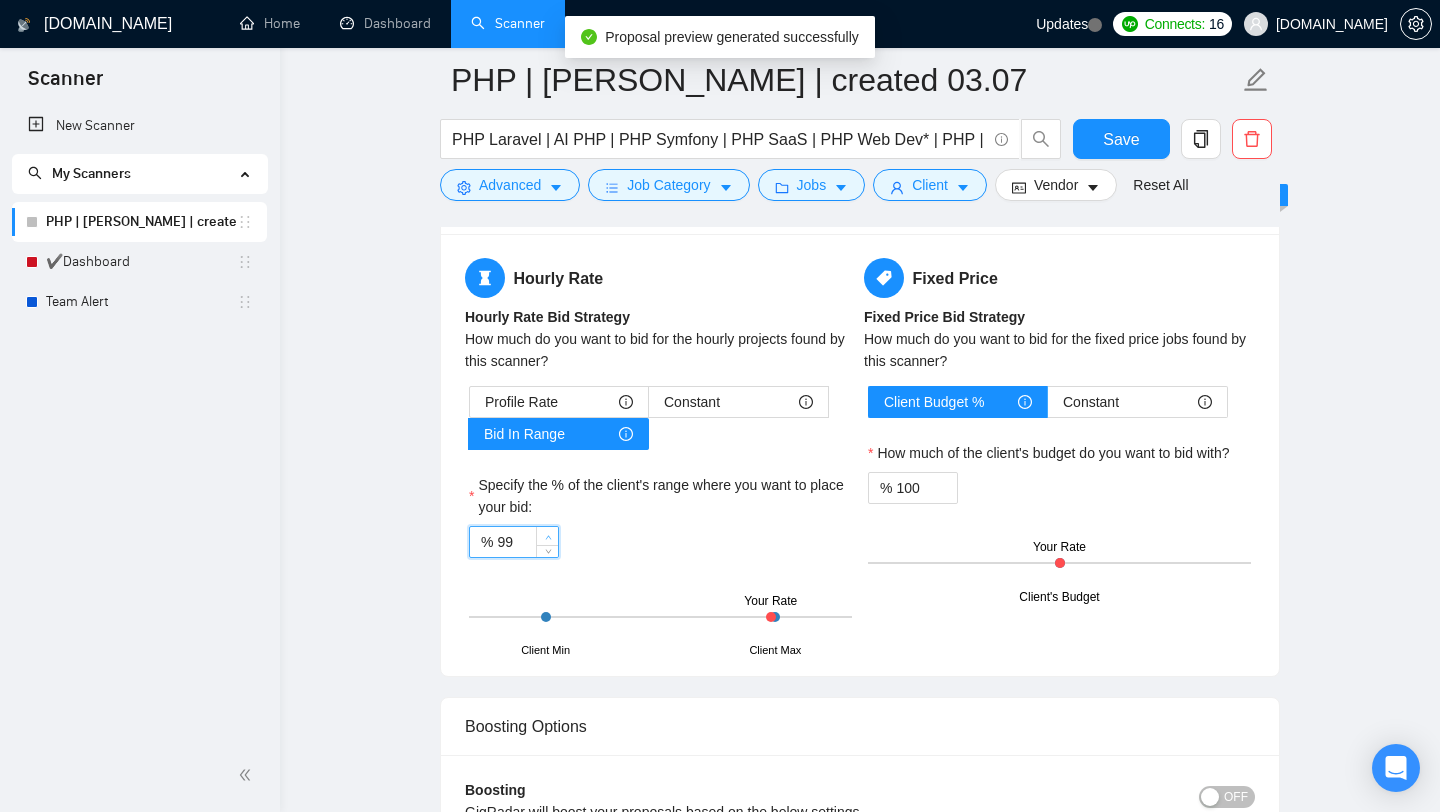 click at bounding box center [548, 537] 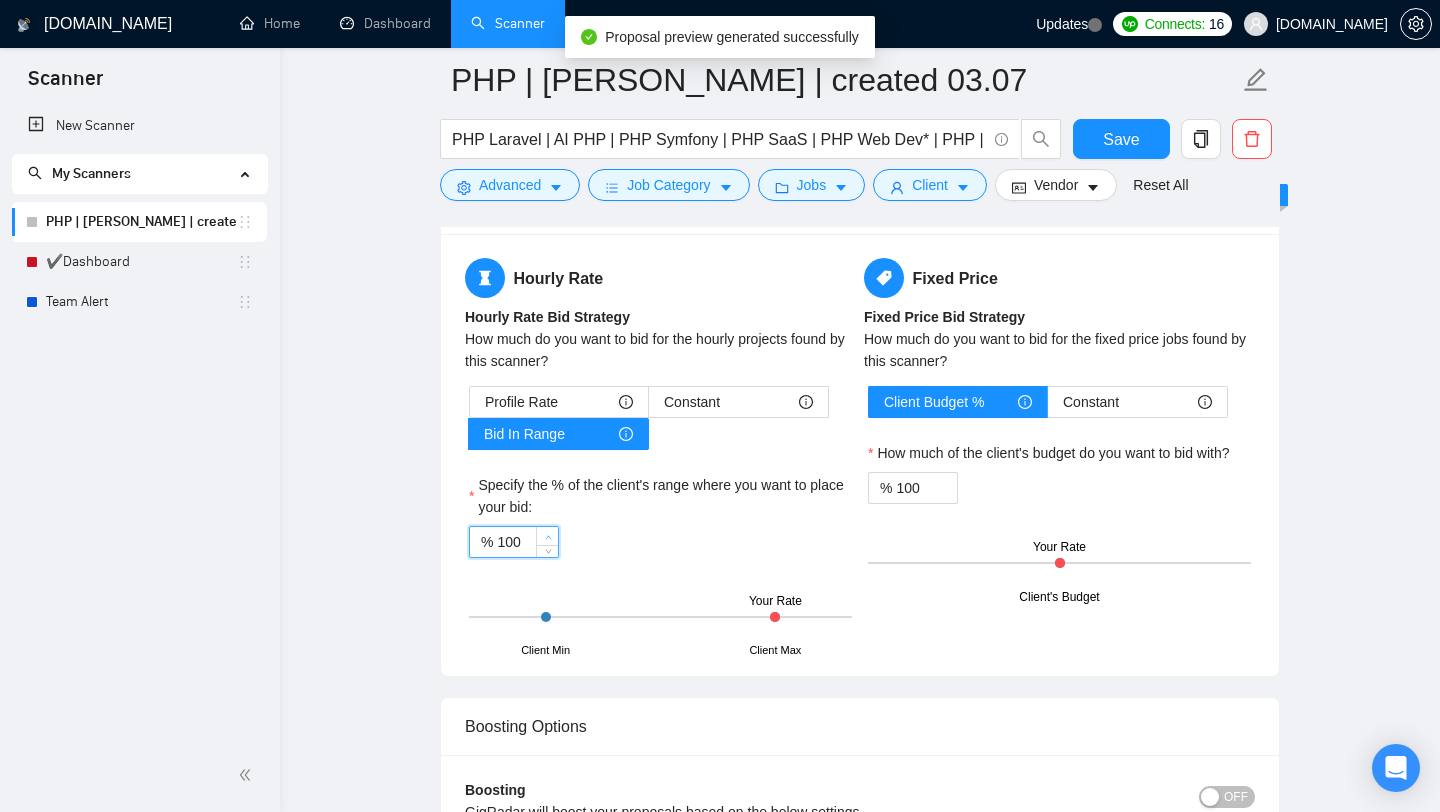 click at bounding box center (548, 537) 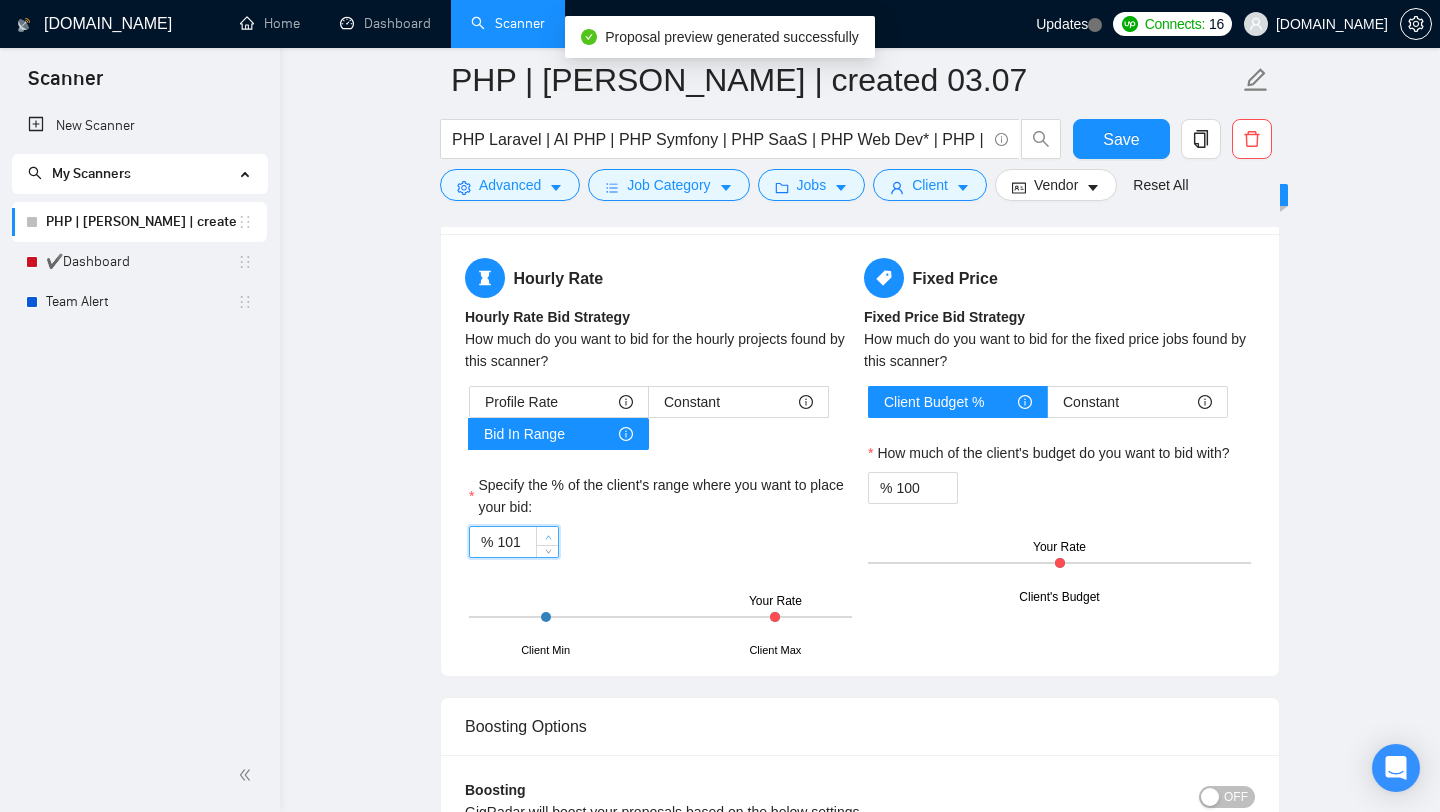 click at bounding box center [548, 537] 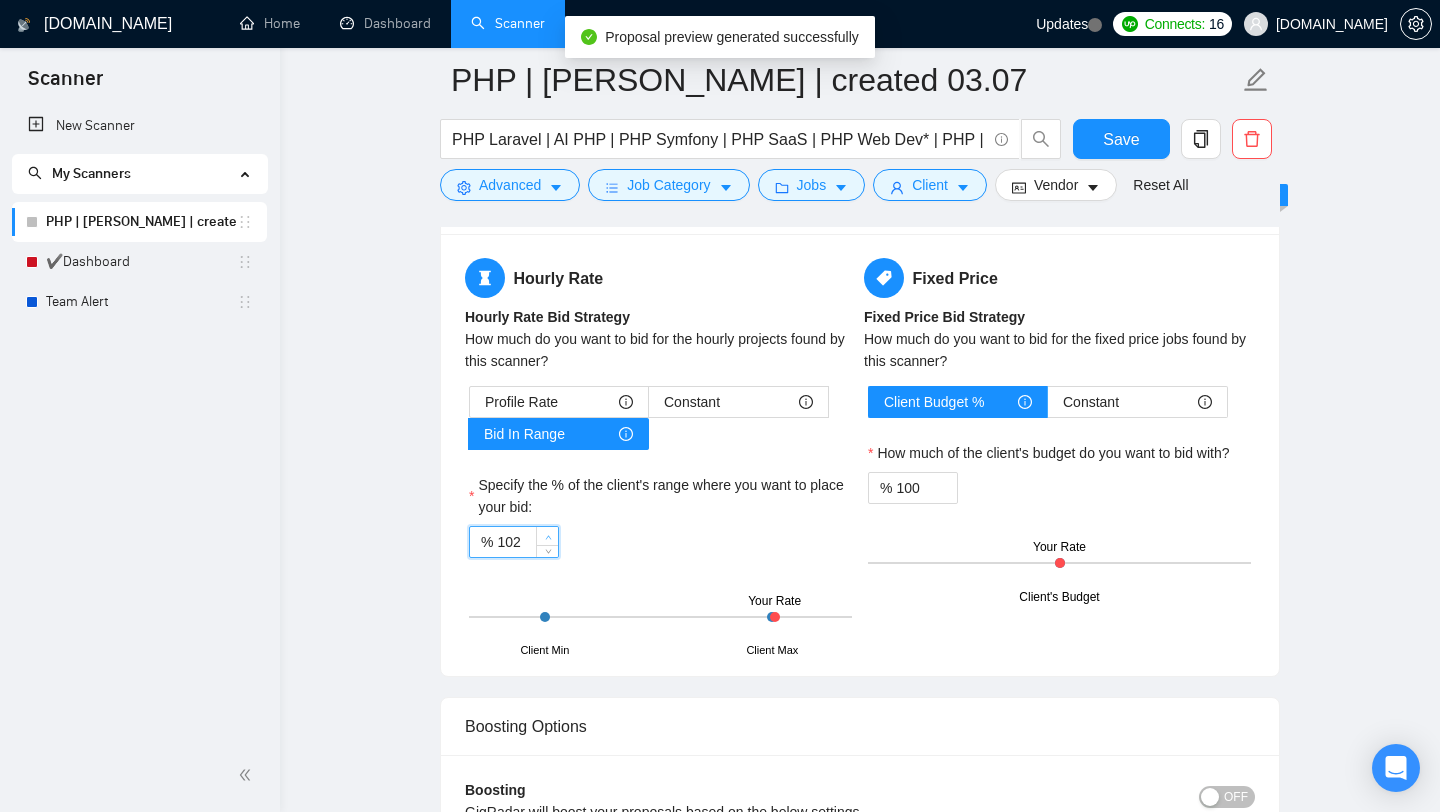 click at bounding box center (548, 537) 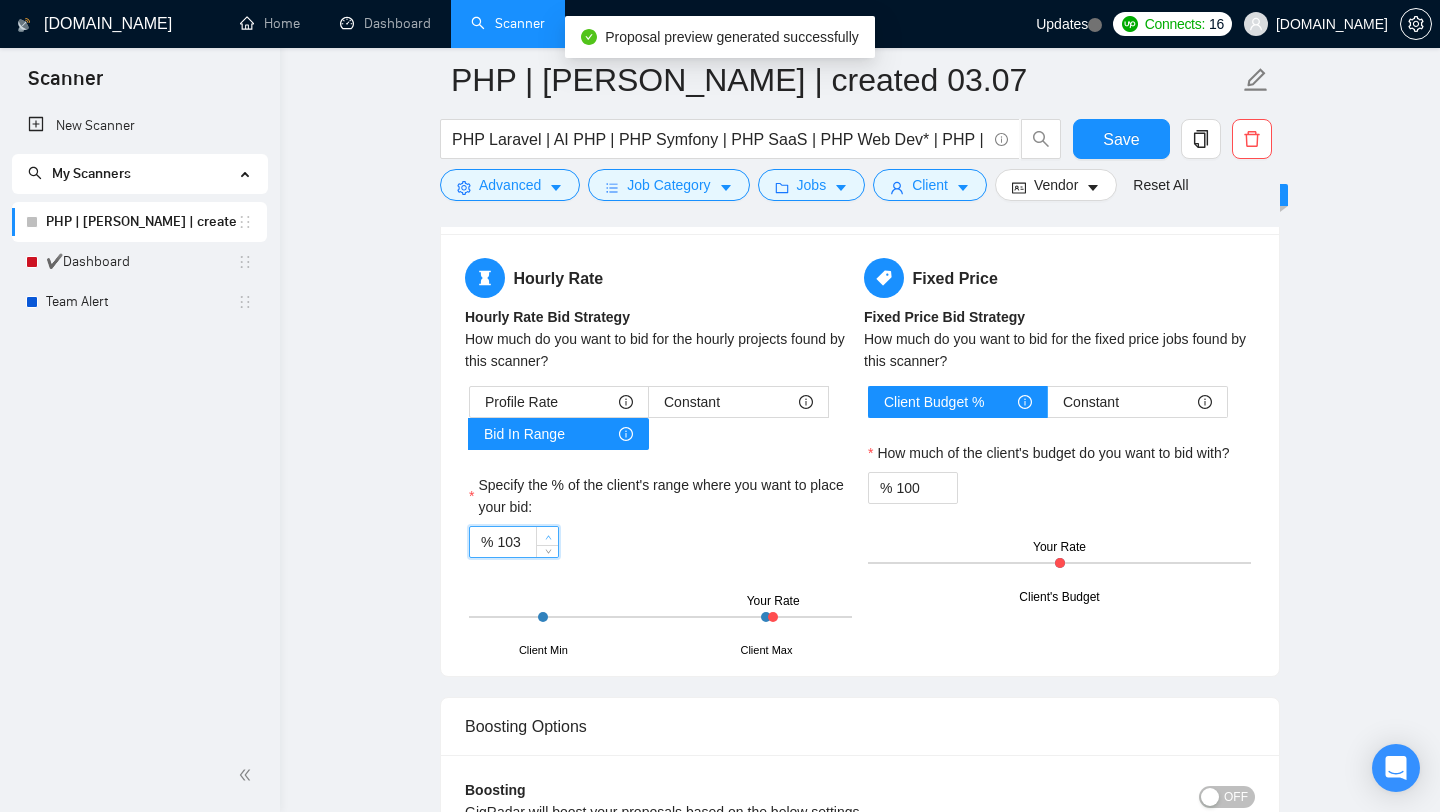 click at bounding box center [548, 537] 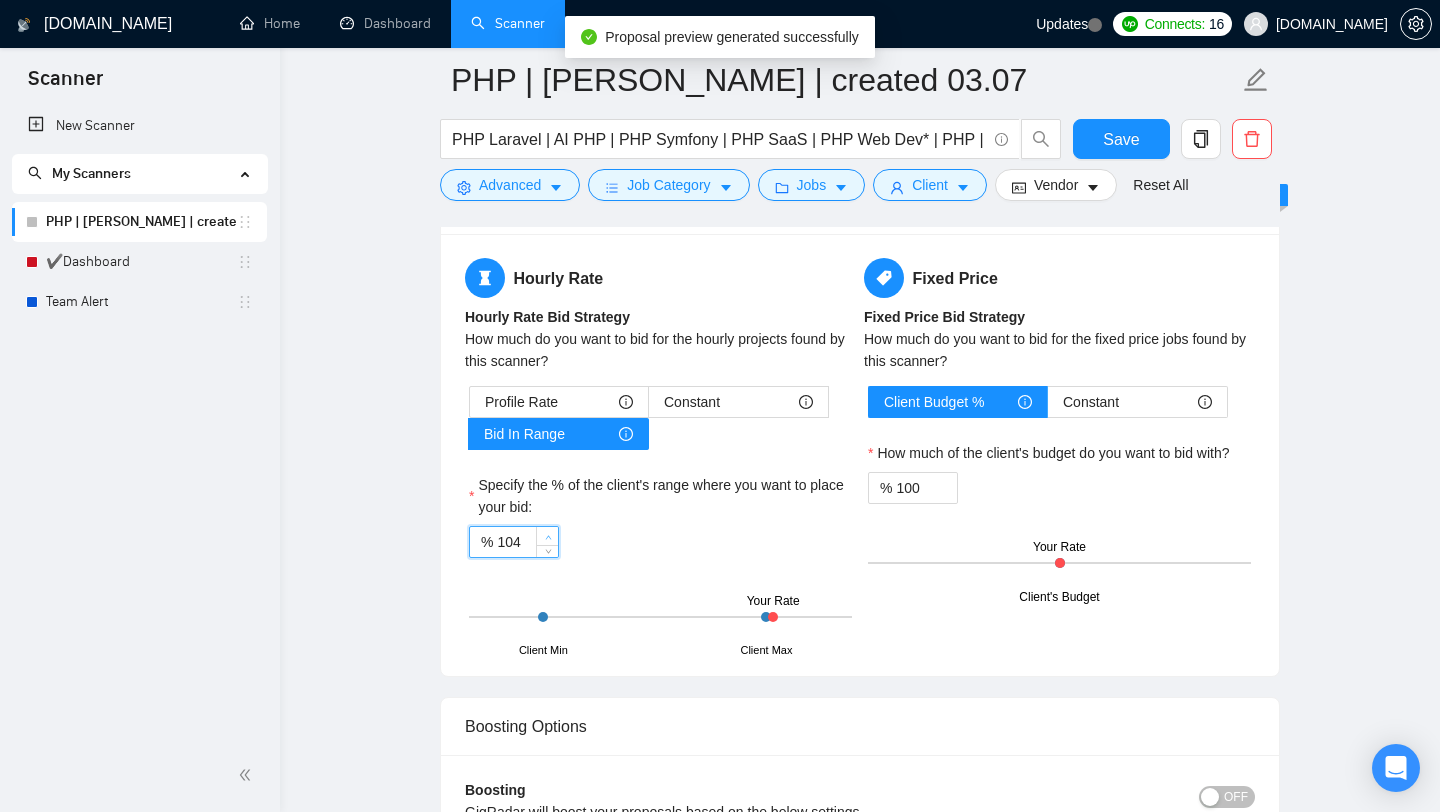 click at bounding box center [548, 537] 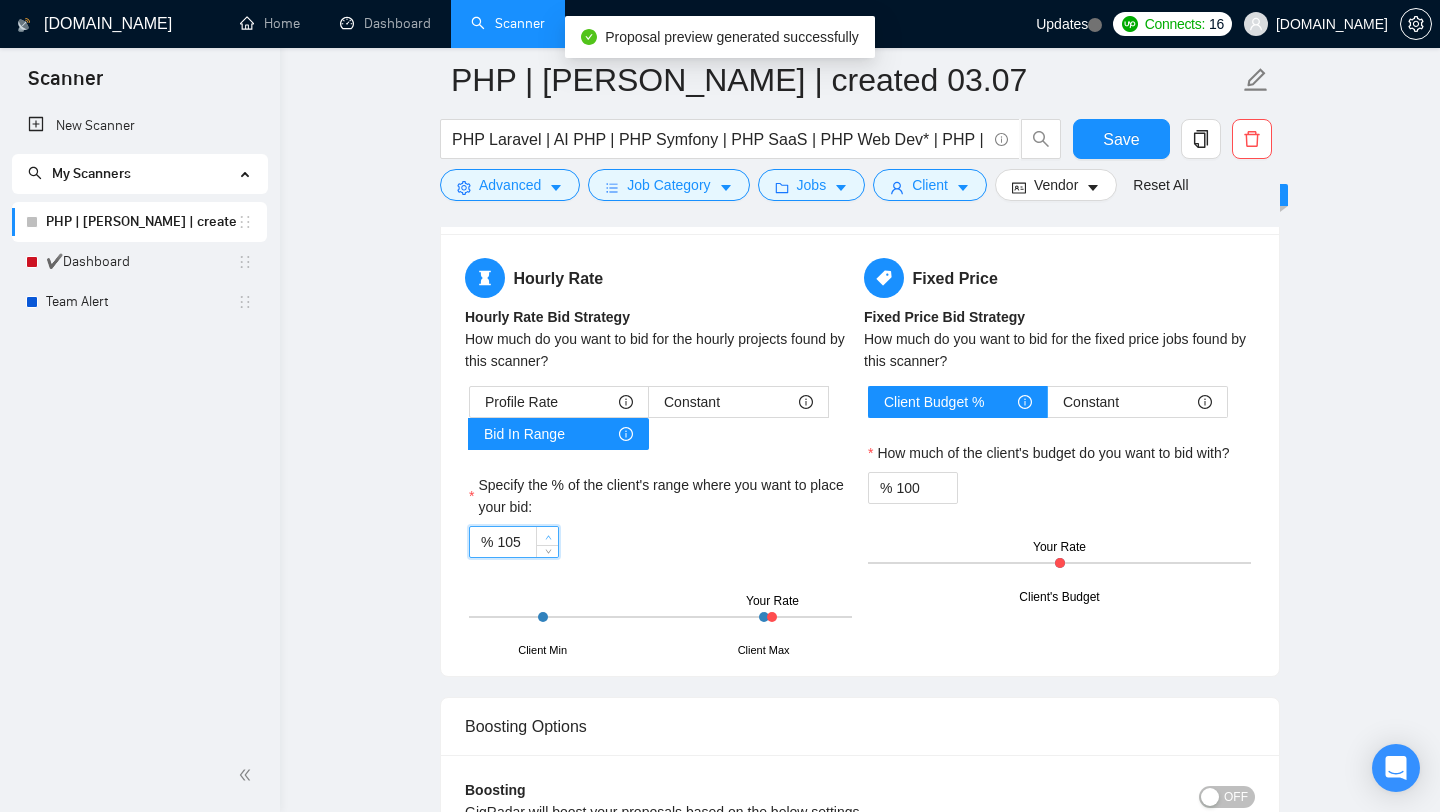 click at bounding box center (548, 537) 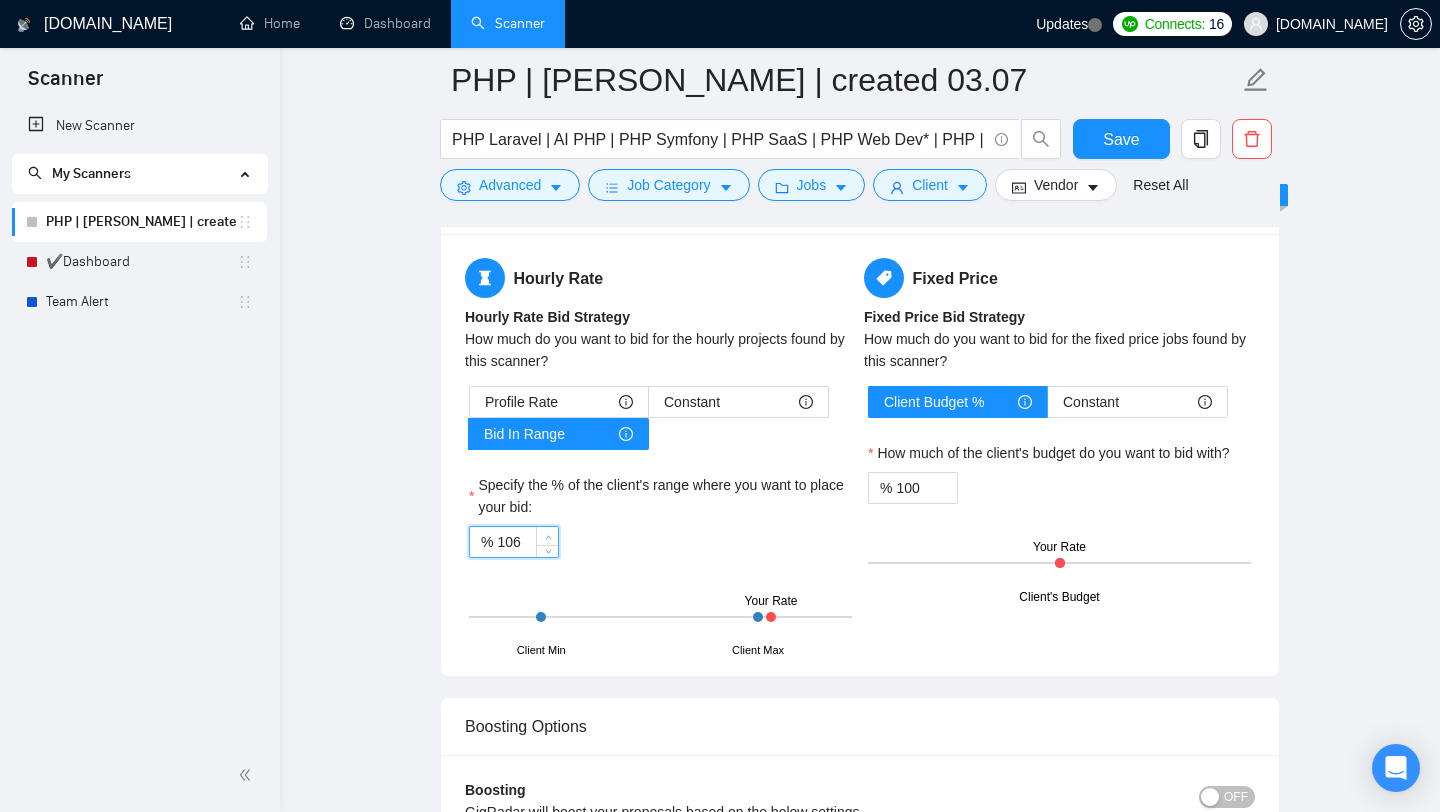 click 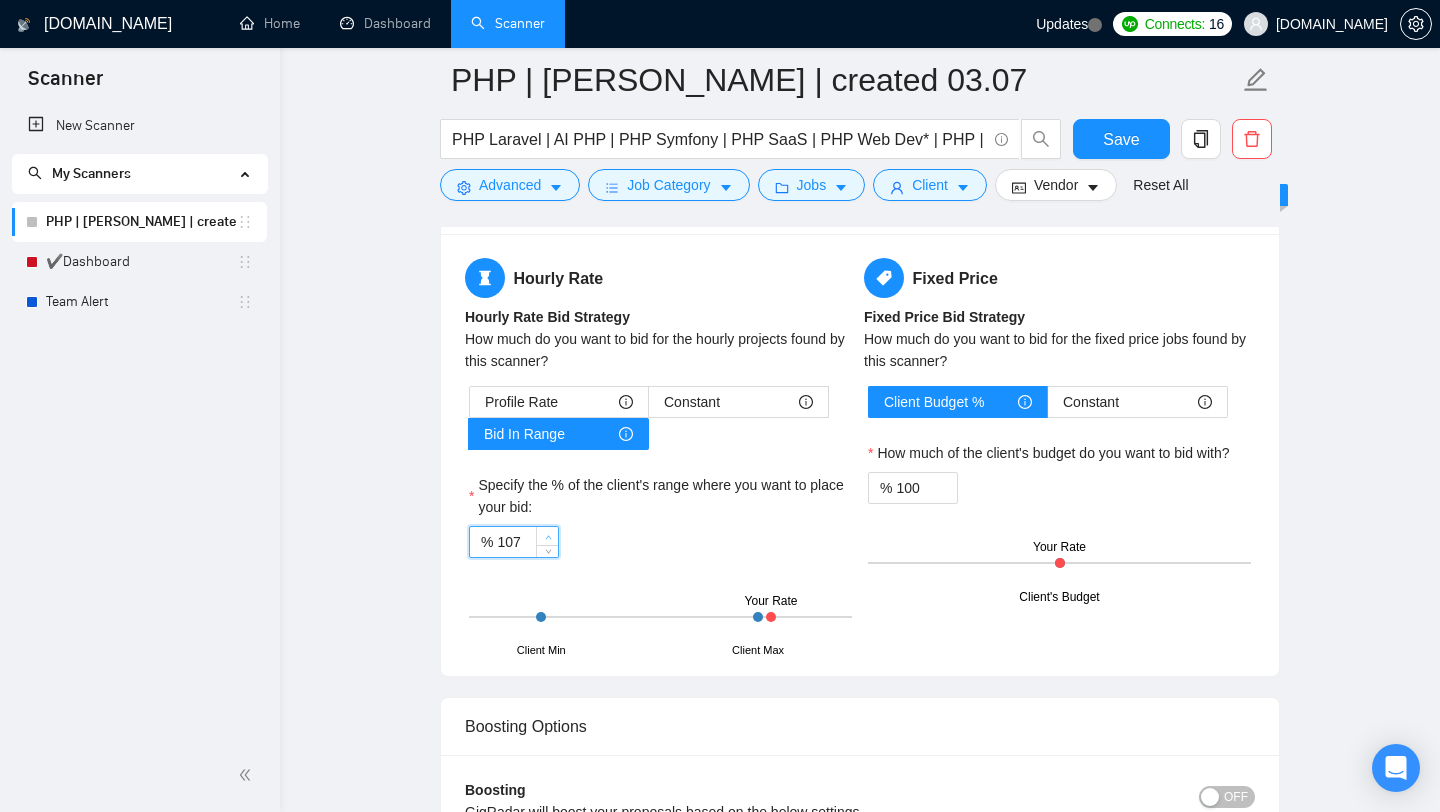 click 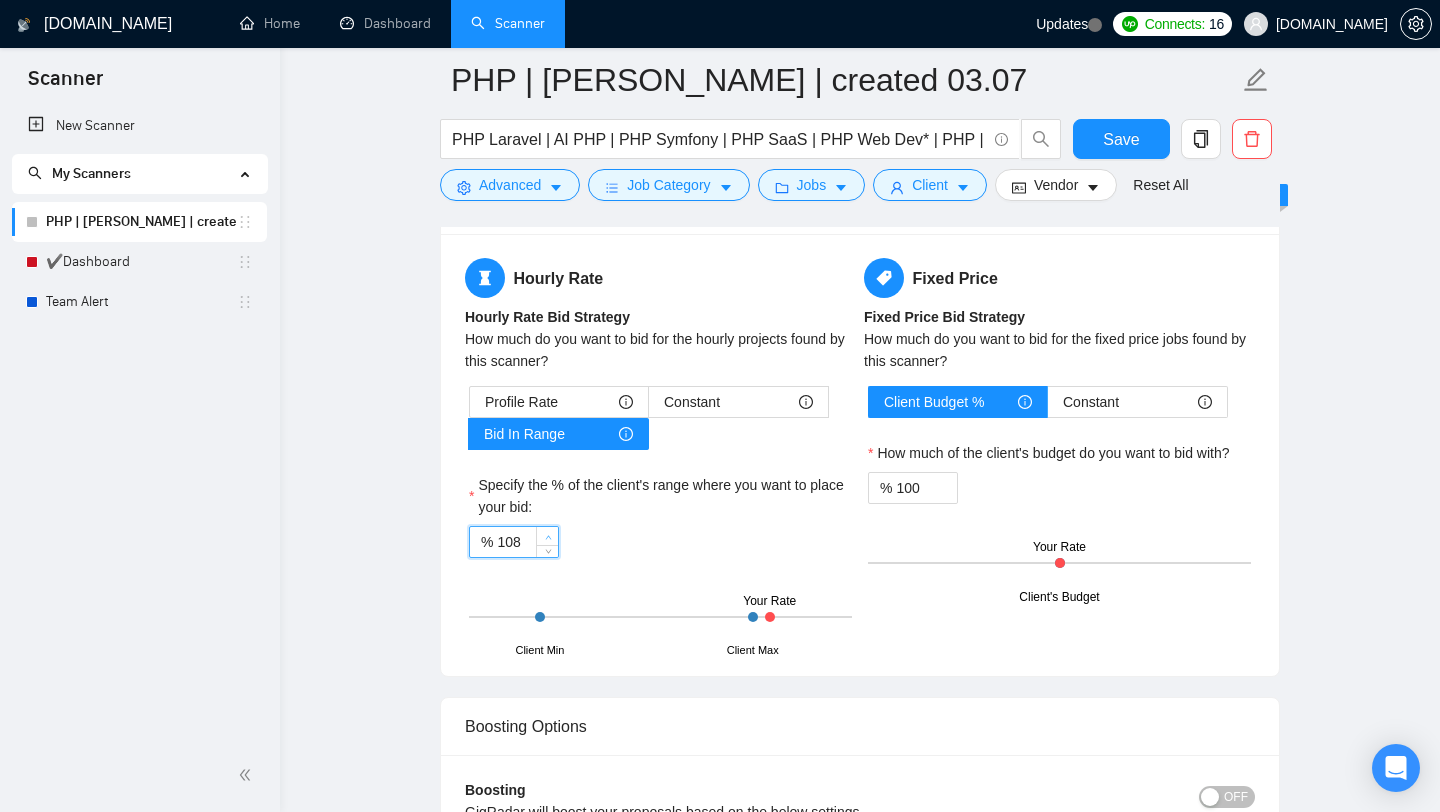 click 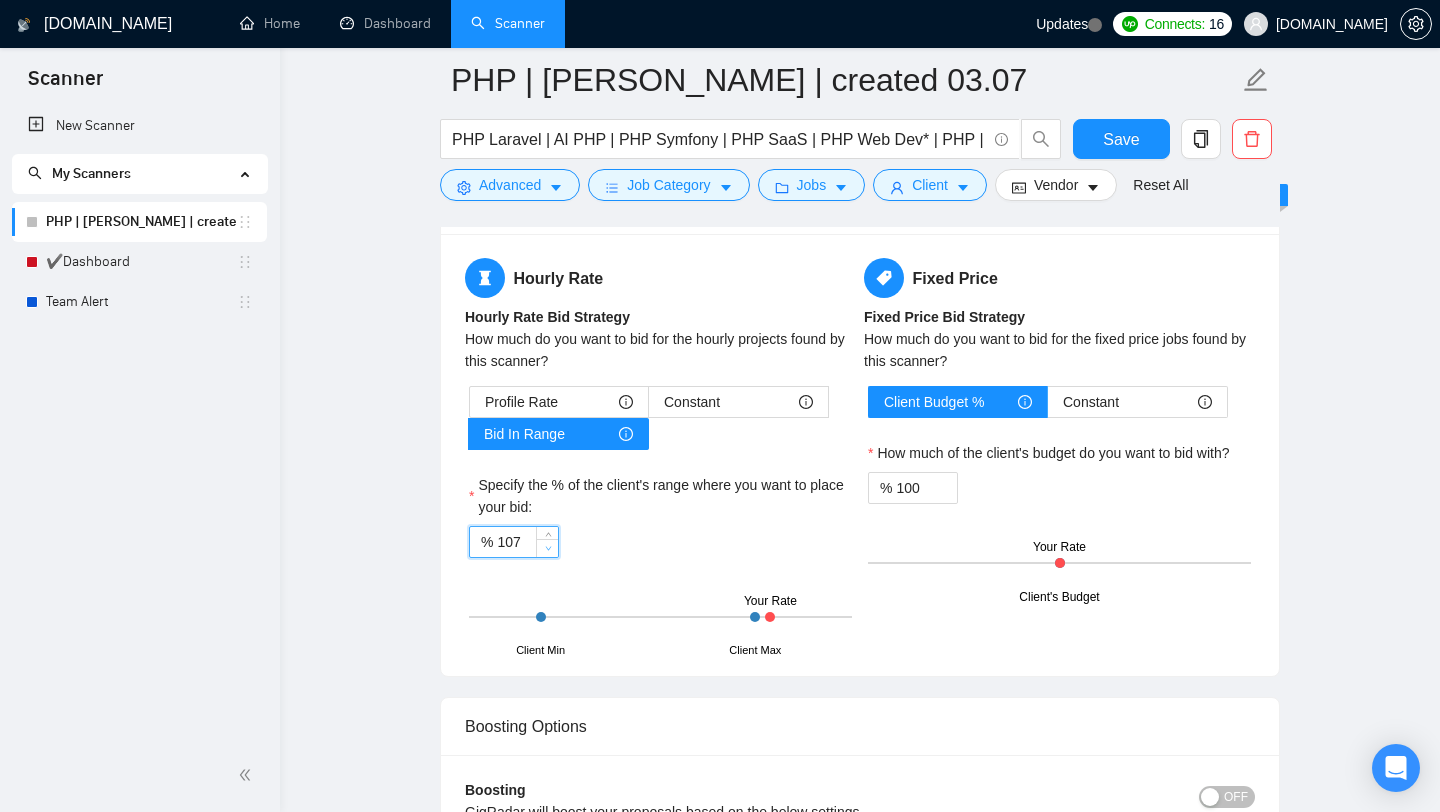 click at bounding box center (548, 549) 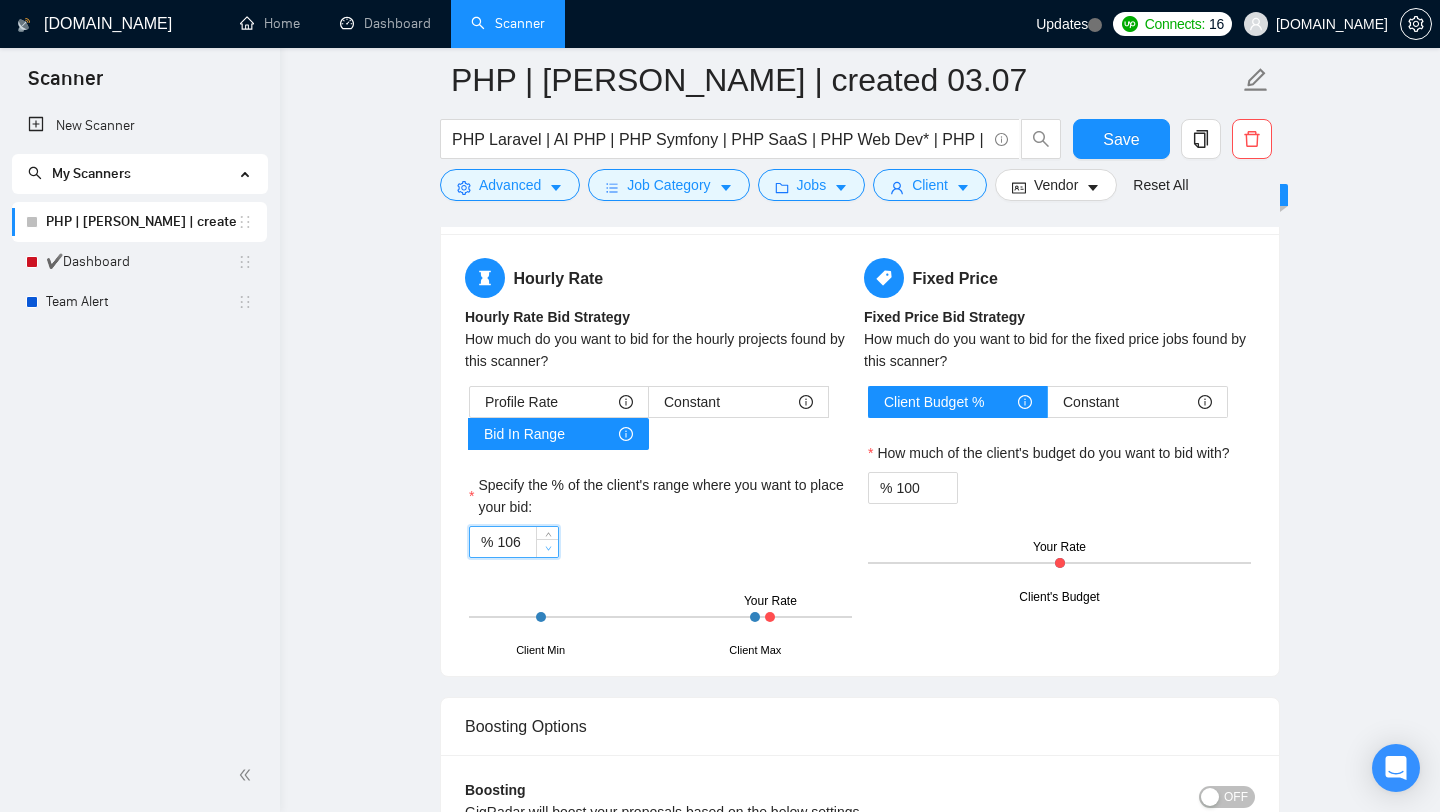 click at bounding box center [548, 549] 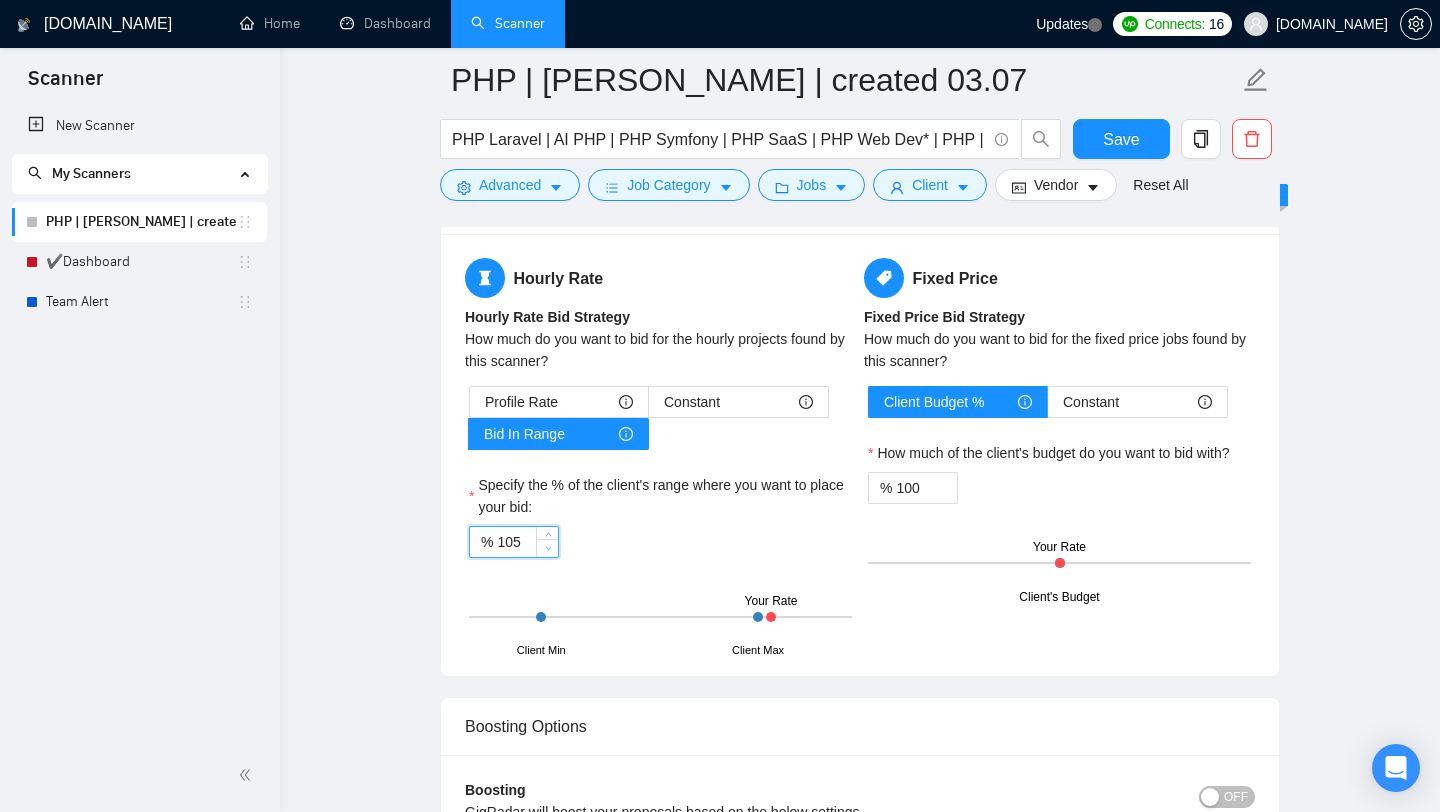 click at bounding box center (548, 549) 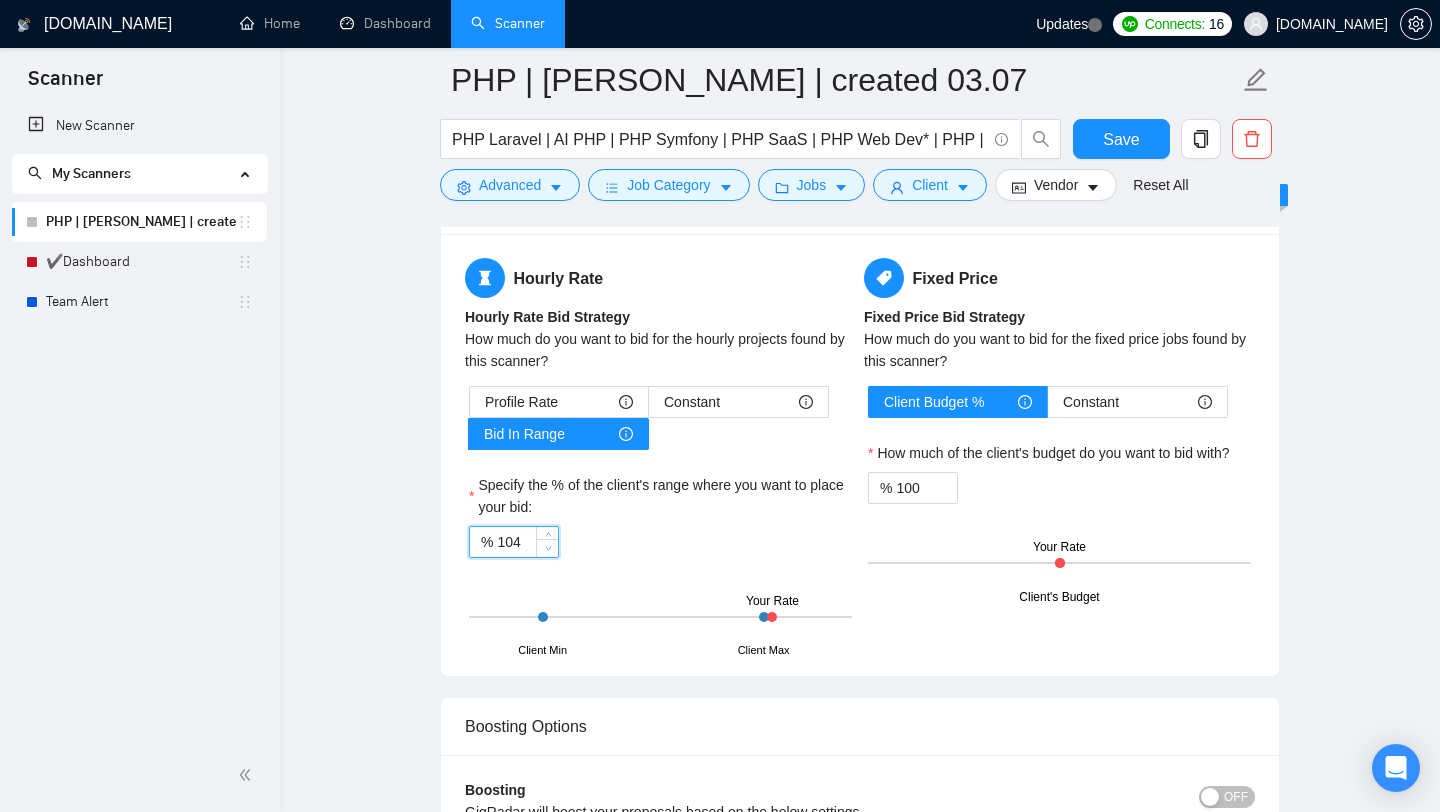 click at bounding box center [548, 549] 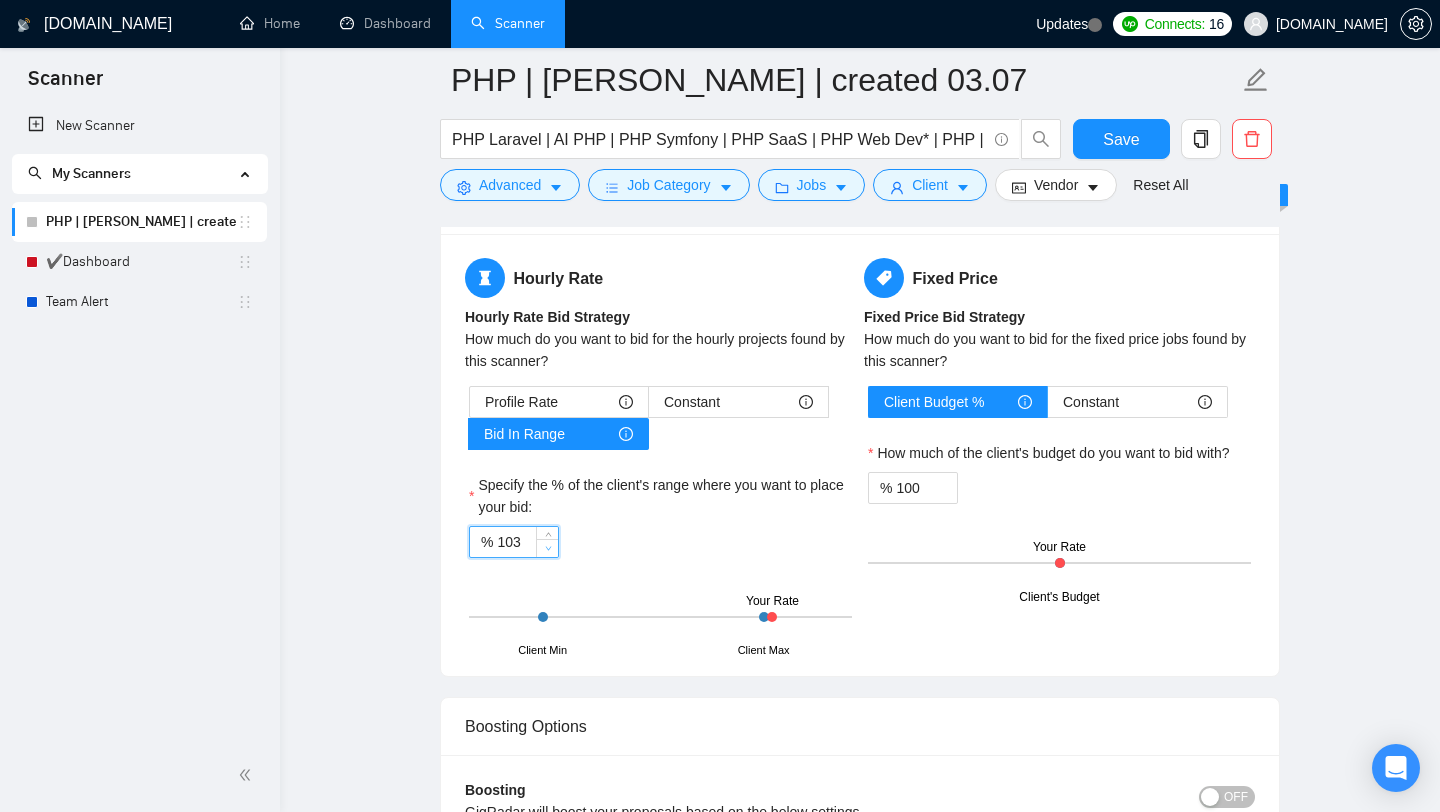 click 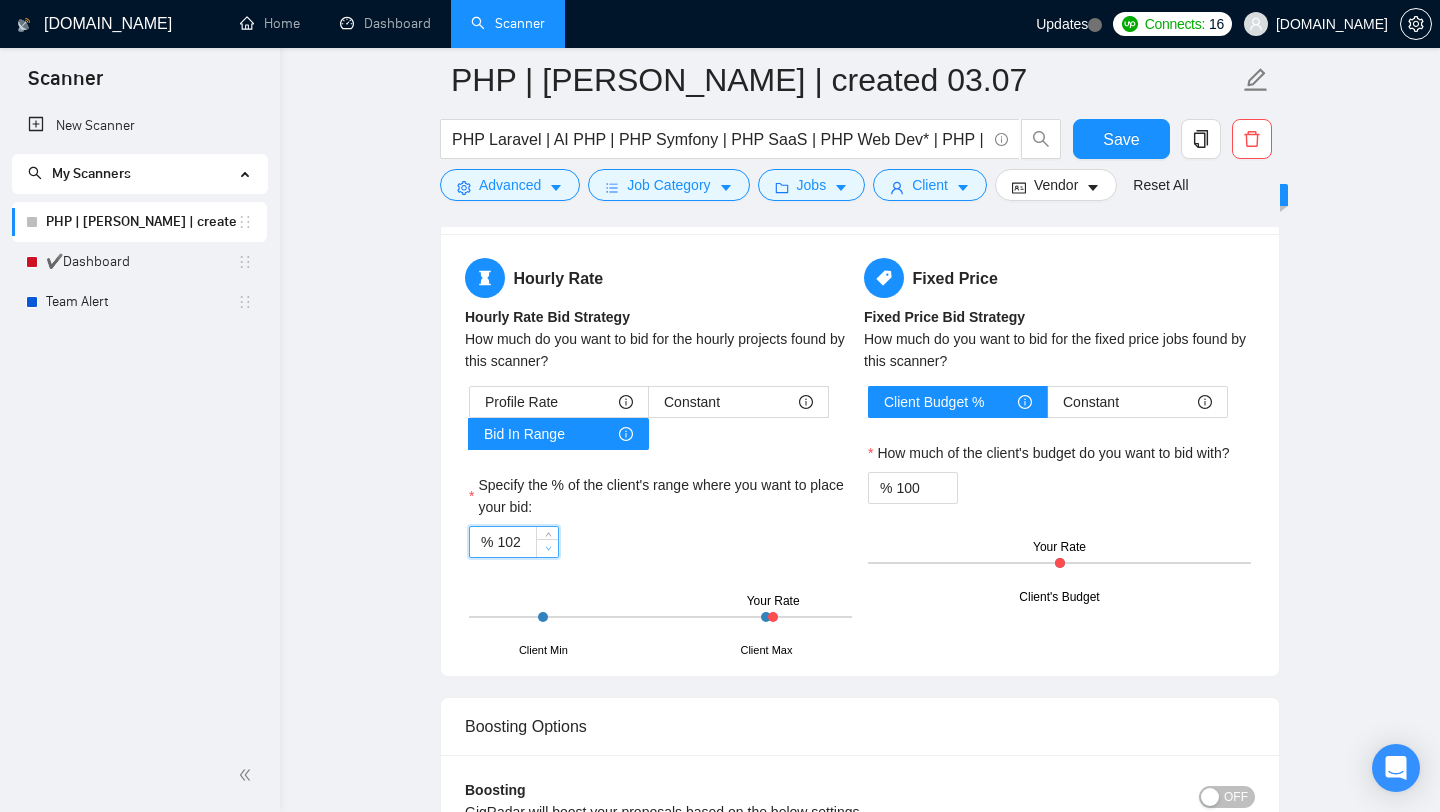 click 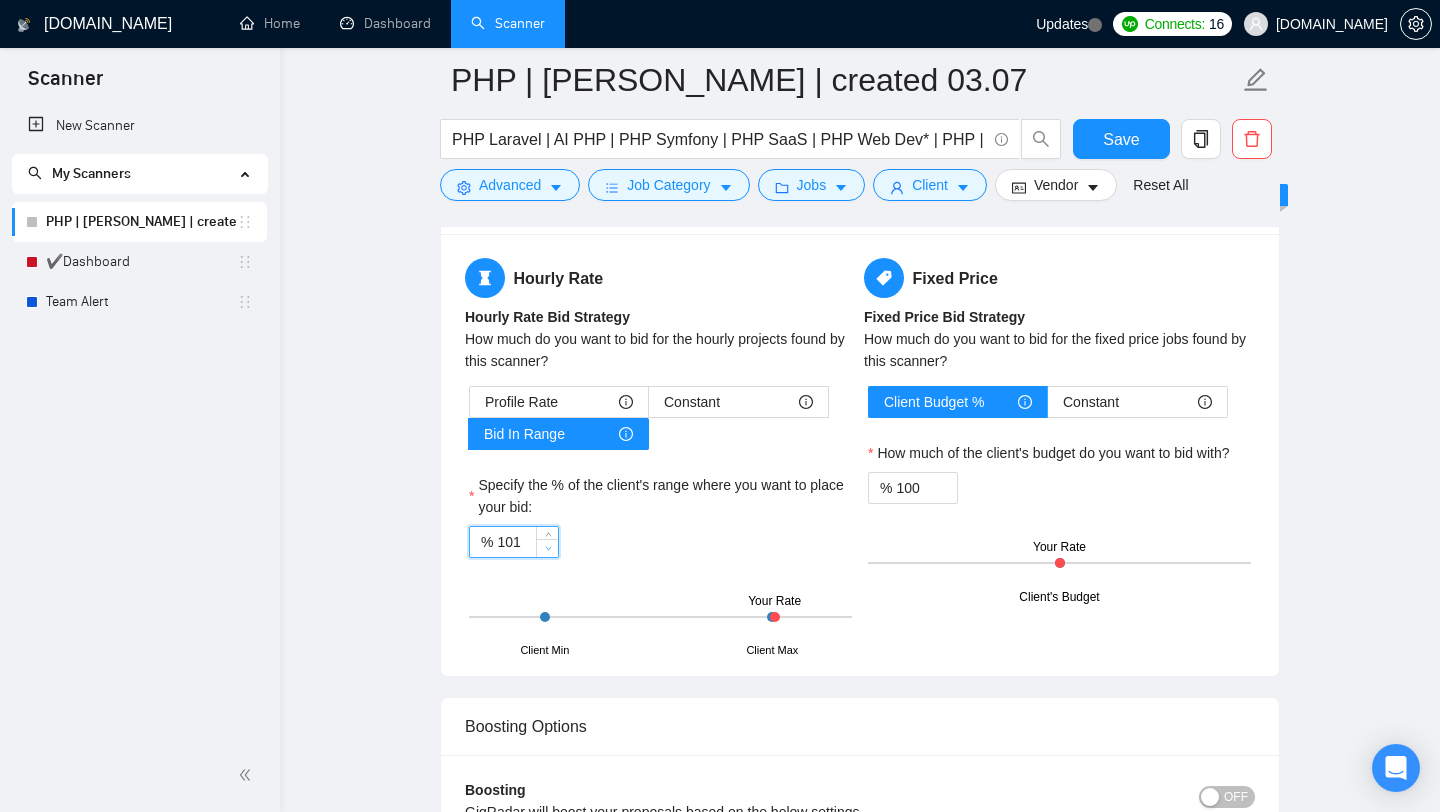 click 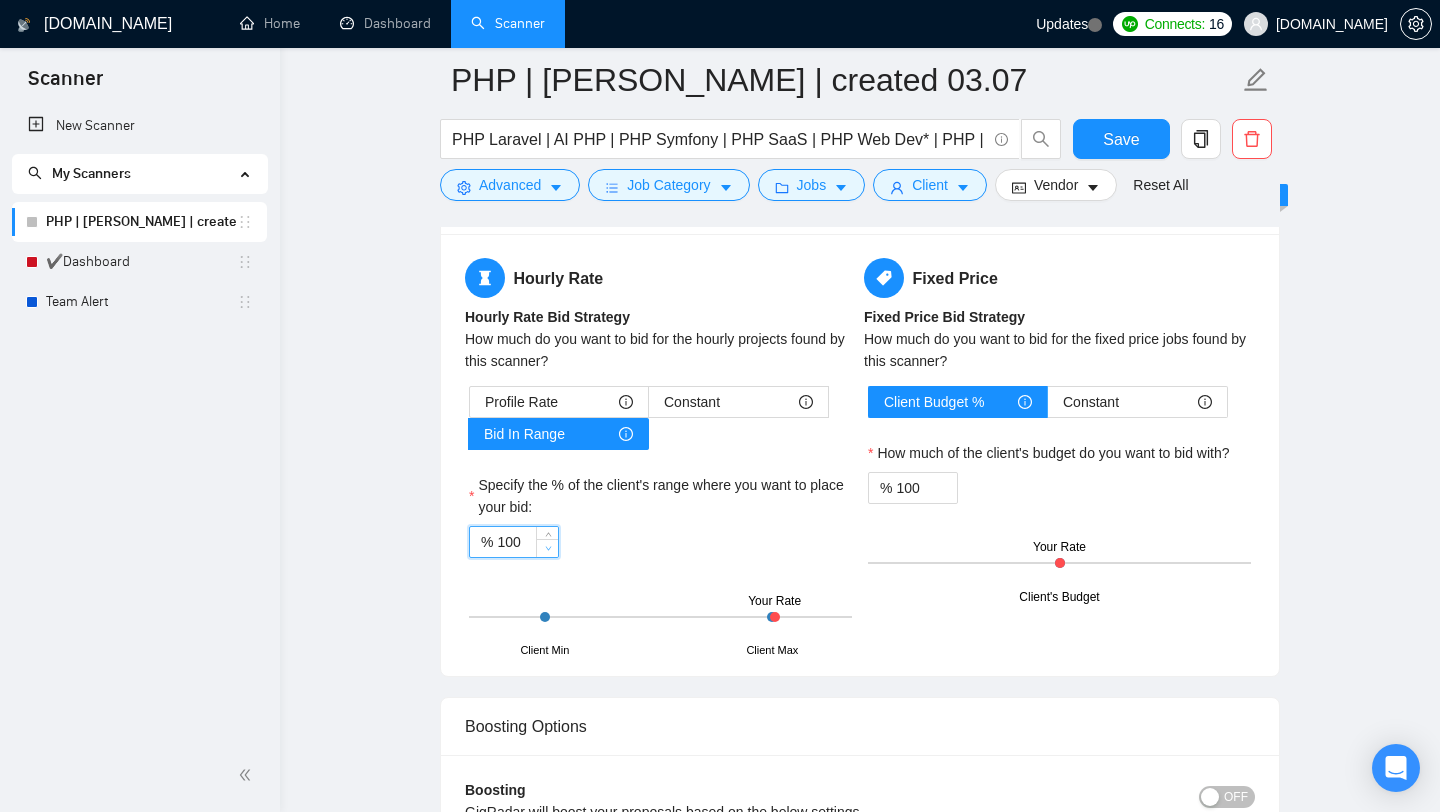 click 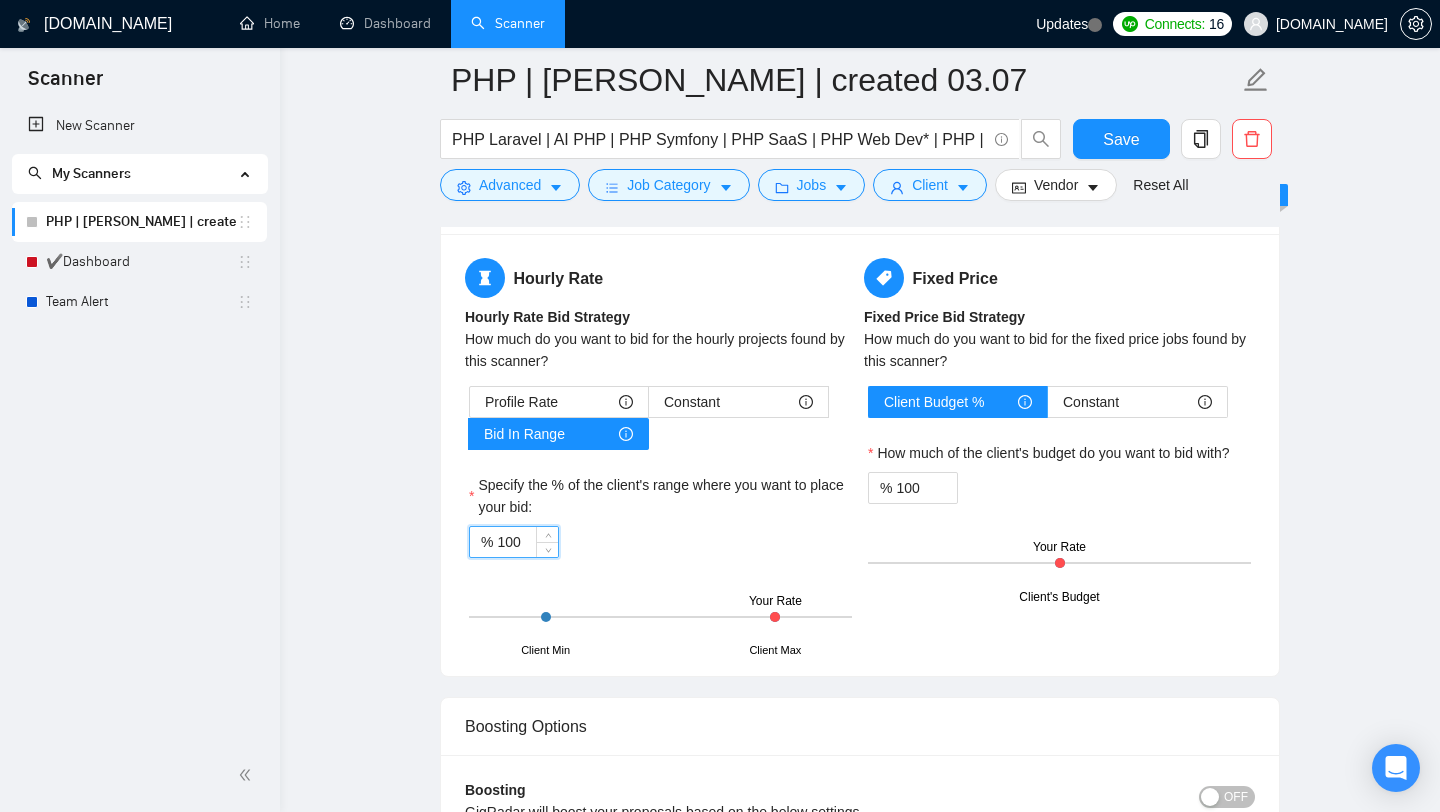 click on "Profile Rate Constant  Bid In Range Specify the % of the client's range where you want to place your bid: % 100 Client Min Client Max Your Rate" at bounding box center [660, 519] 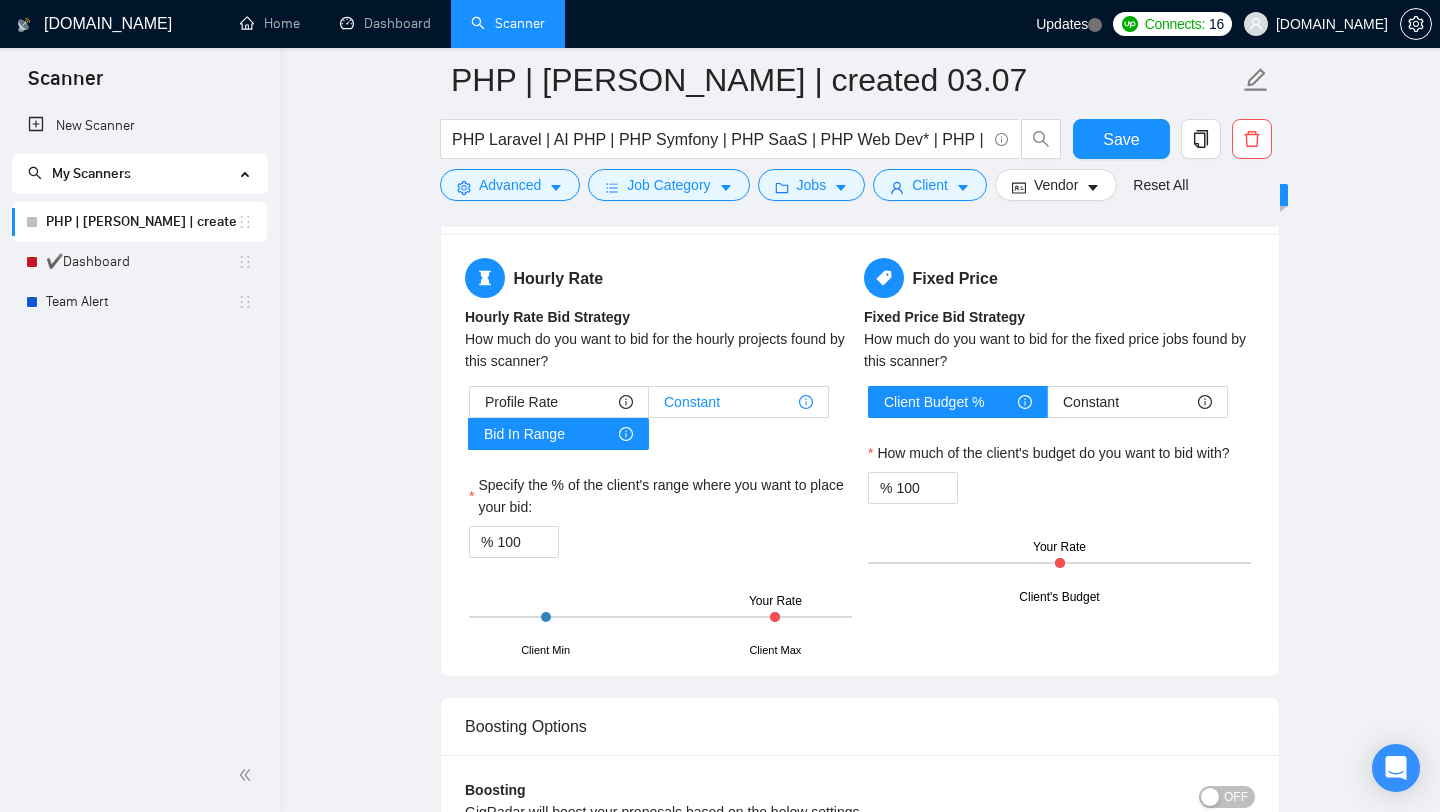 click on "Constant" at bounding box center [738, 402] 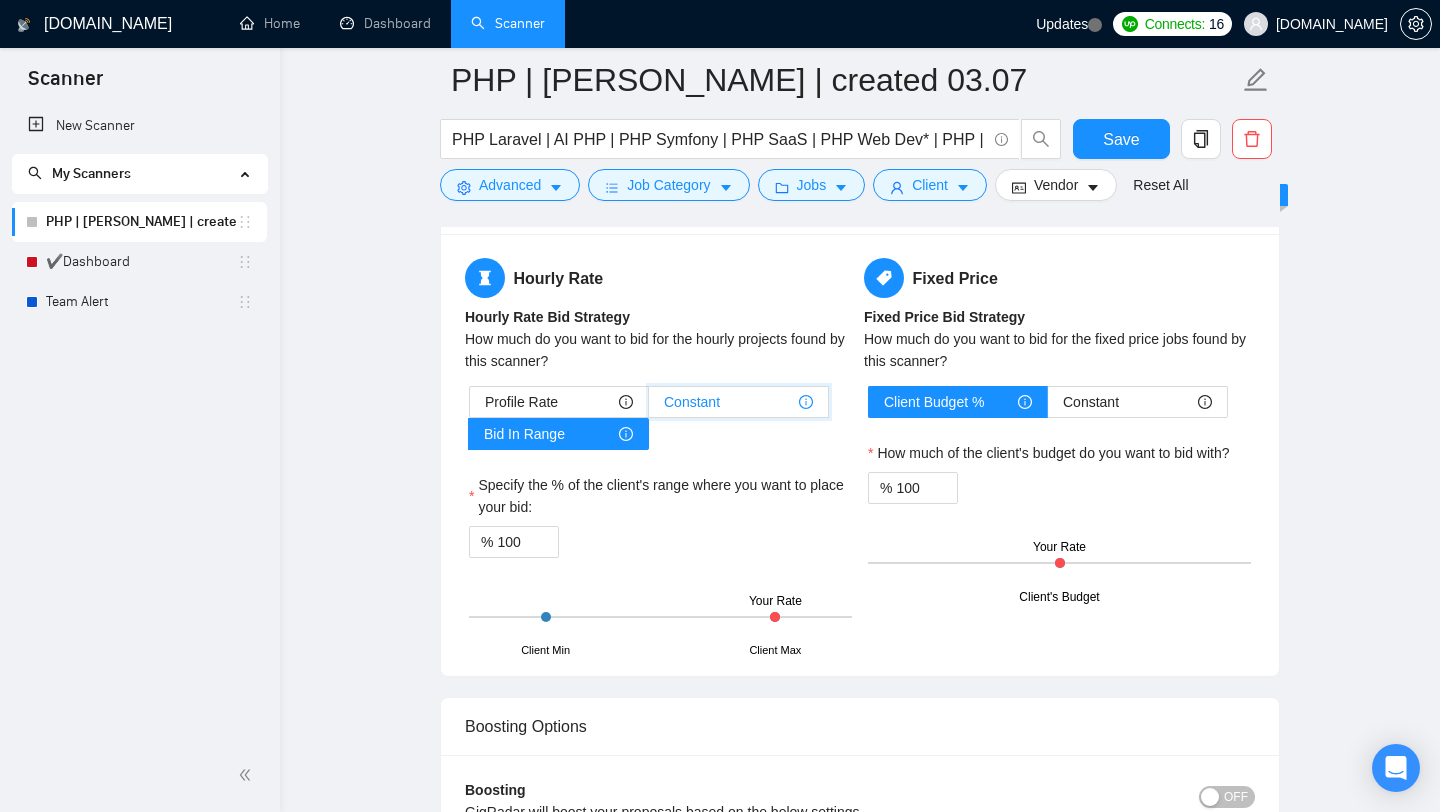 click on "Constant" at bounding box center [649, 407] 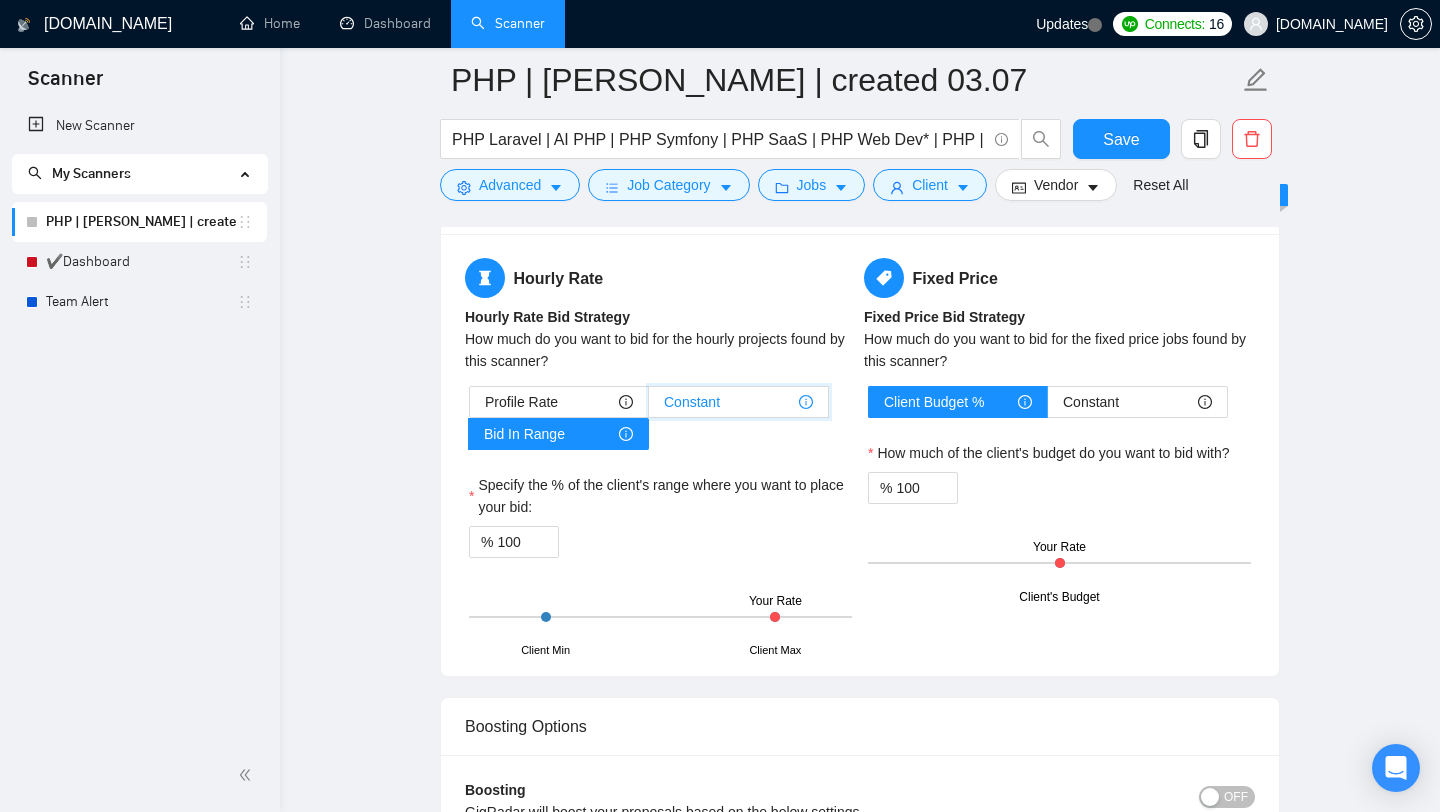 type on "50" 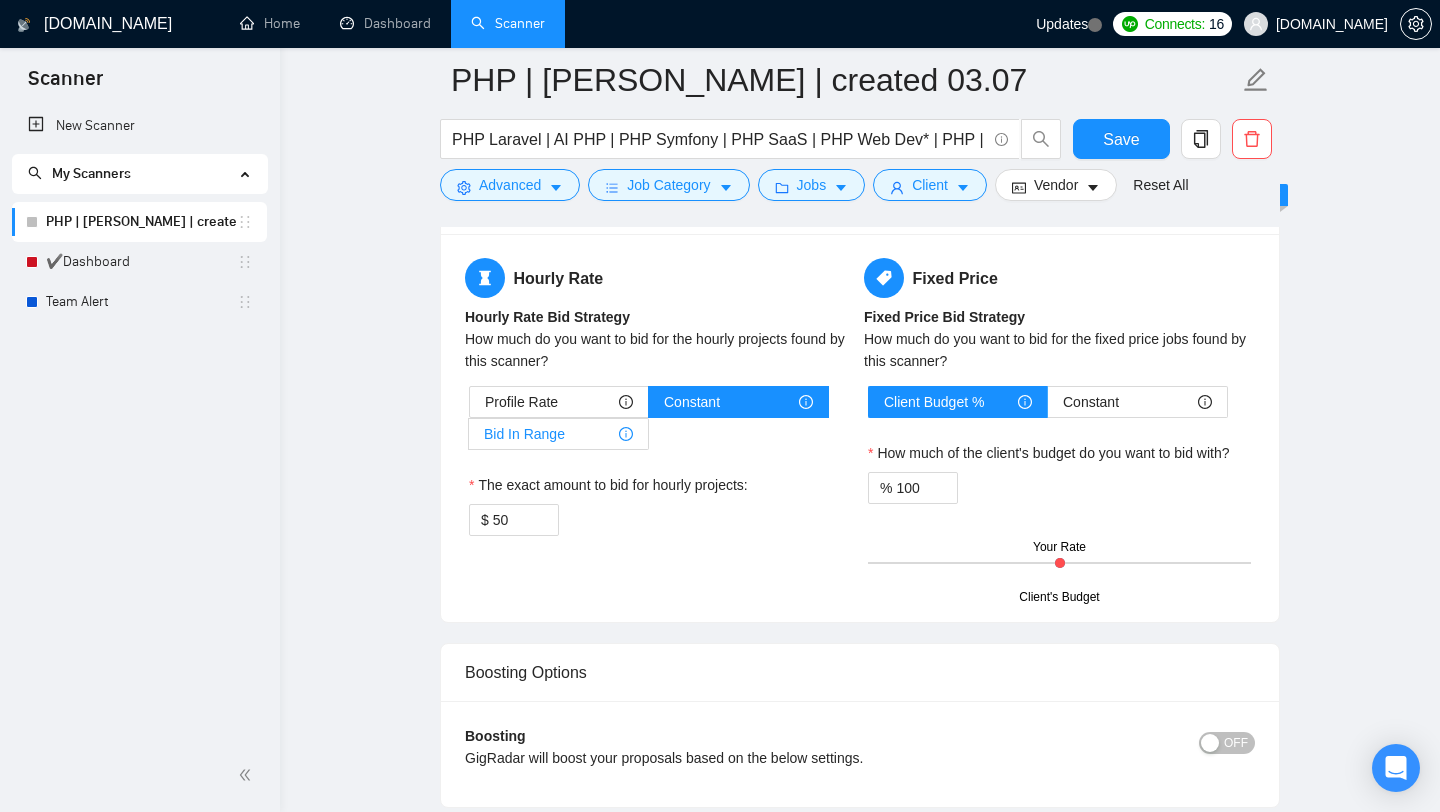 click on "Bid In Range" at bounding box center [558, 434] 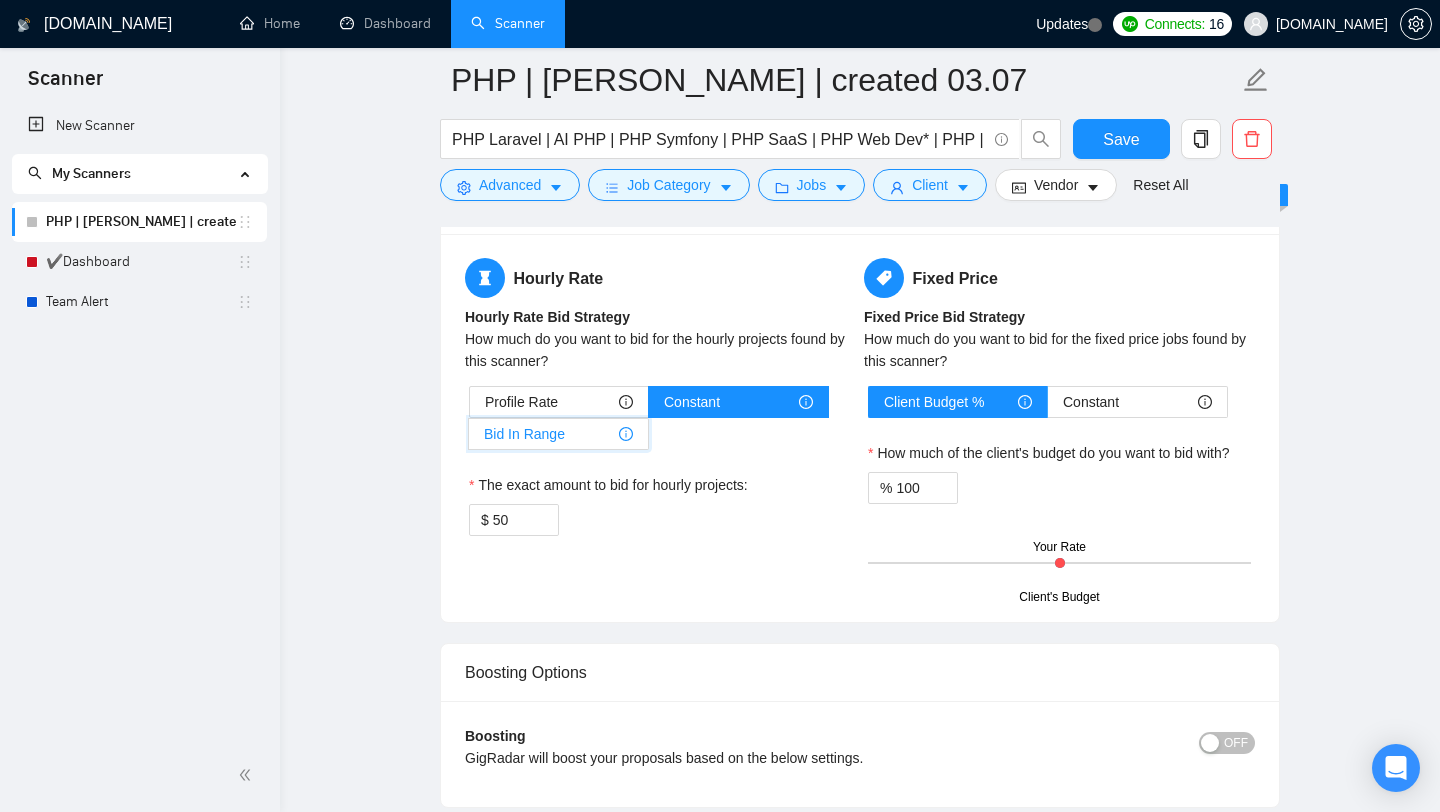 click on "Bid In Range" at bounding box center (469, 439) 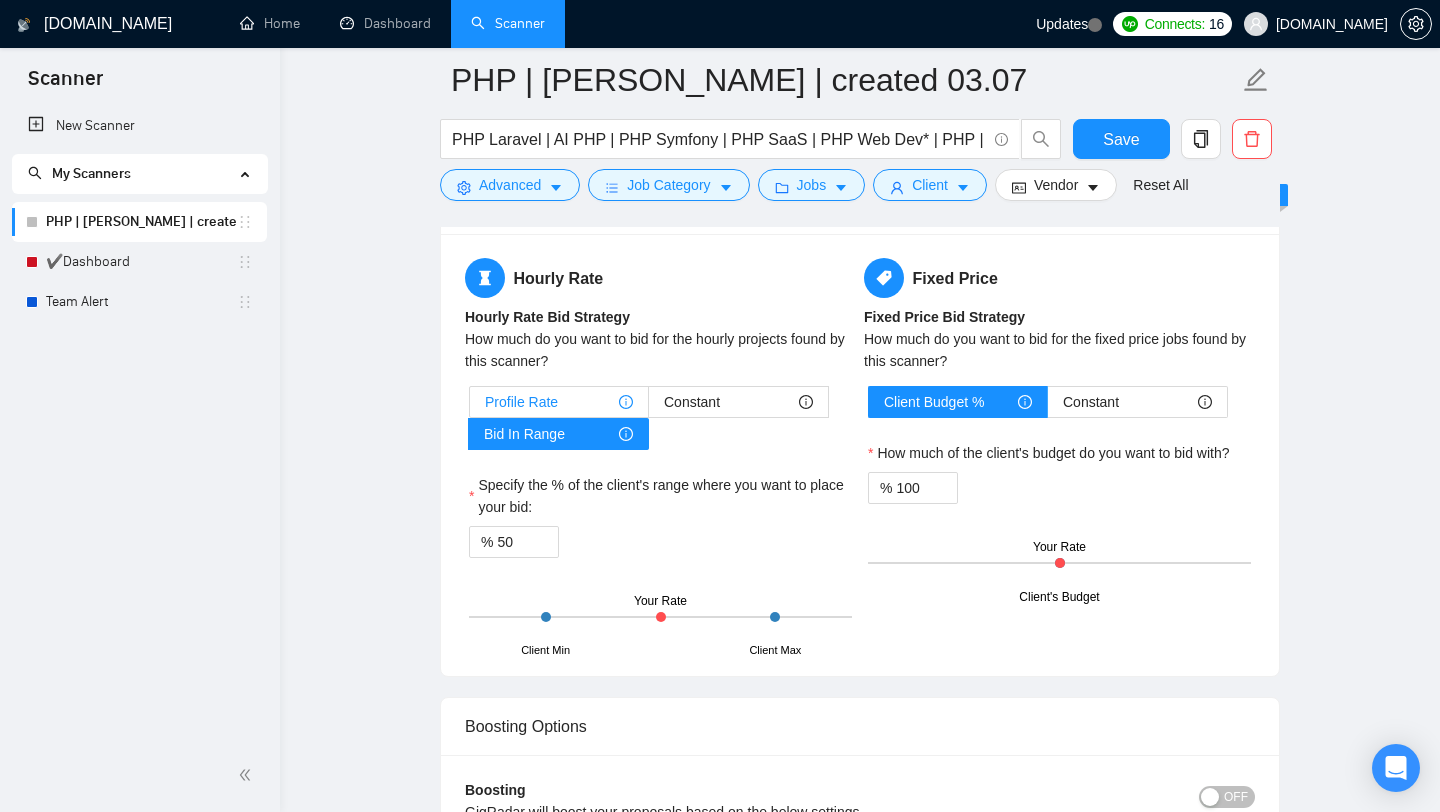 click on "Profile Rate" at bounding box center (559, 402) 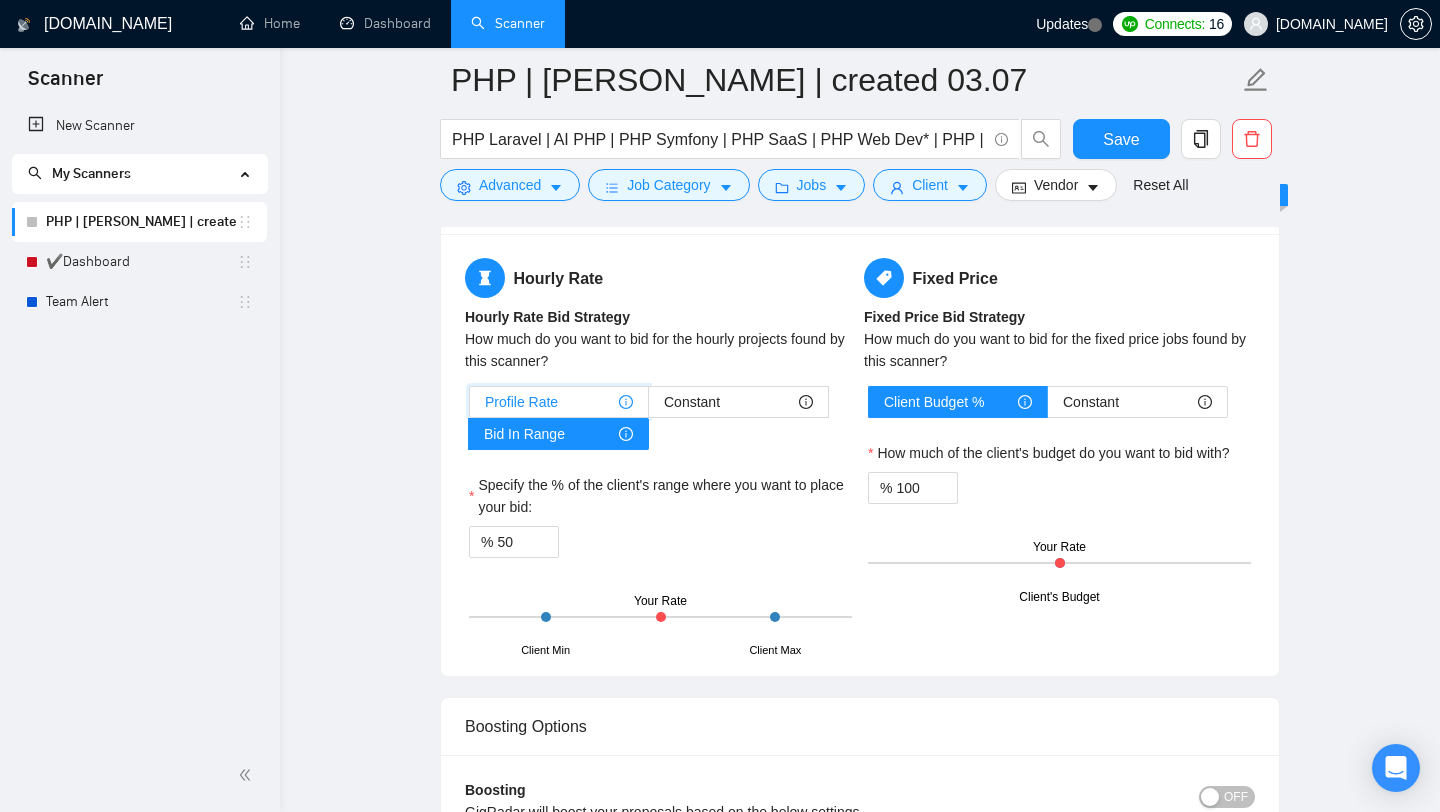 click on "Profile Rate" at bounding box center (470, 407) 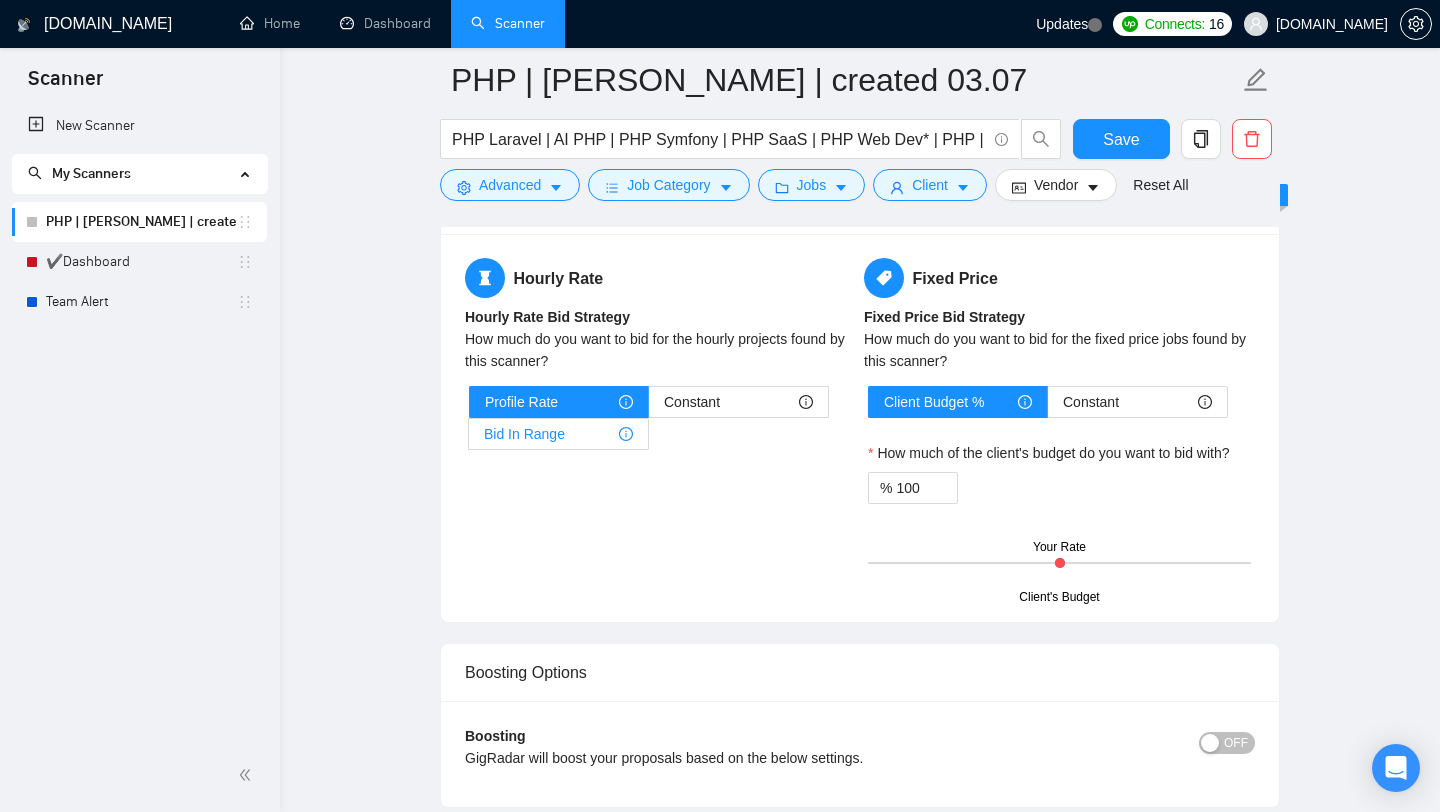 click on "Bid In Range" at bounding box center (558, 434) 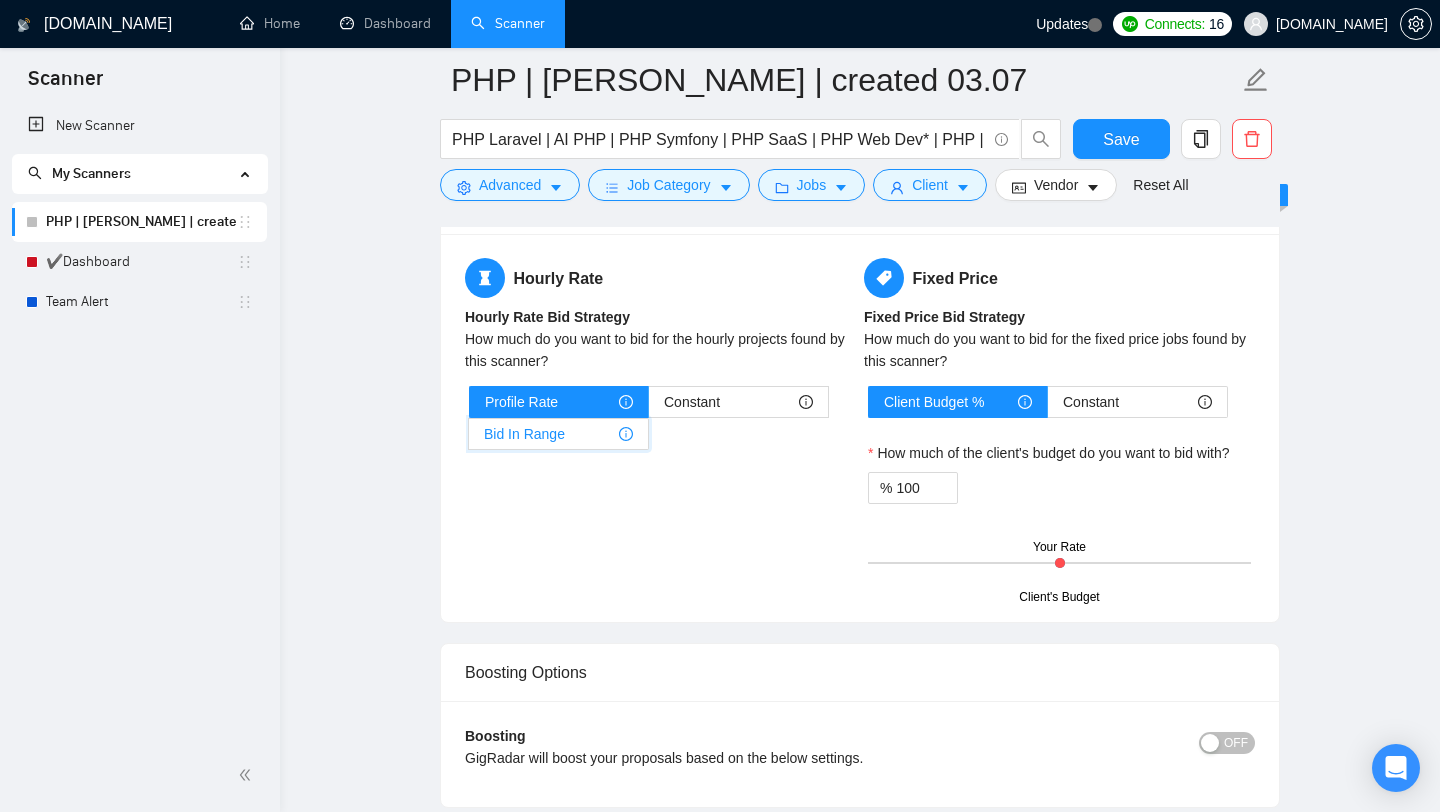 click on "Bid In Range" at bounding box center [469, 439] 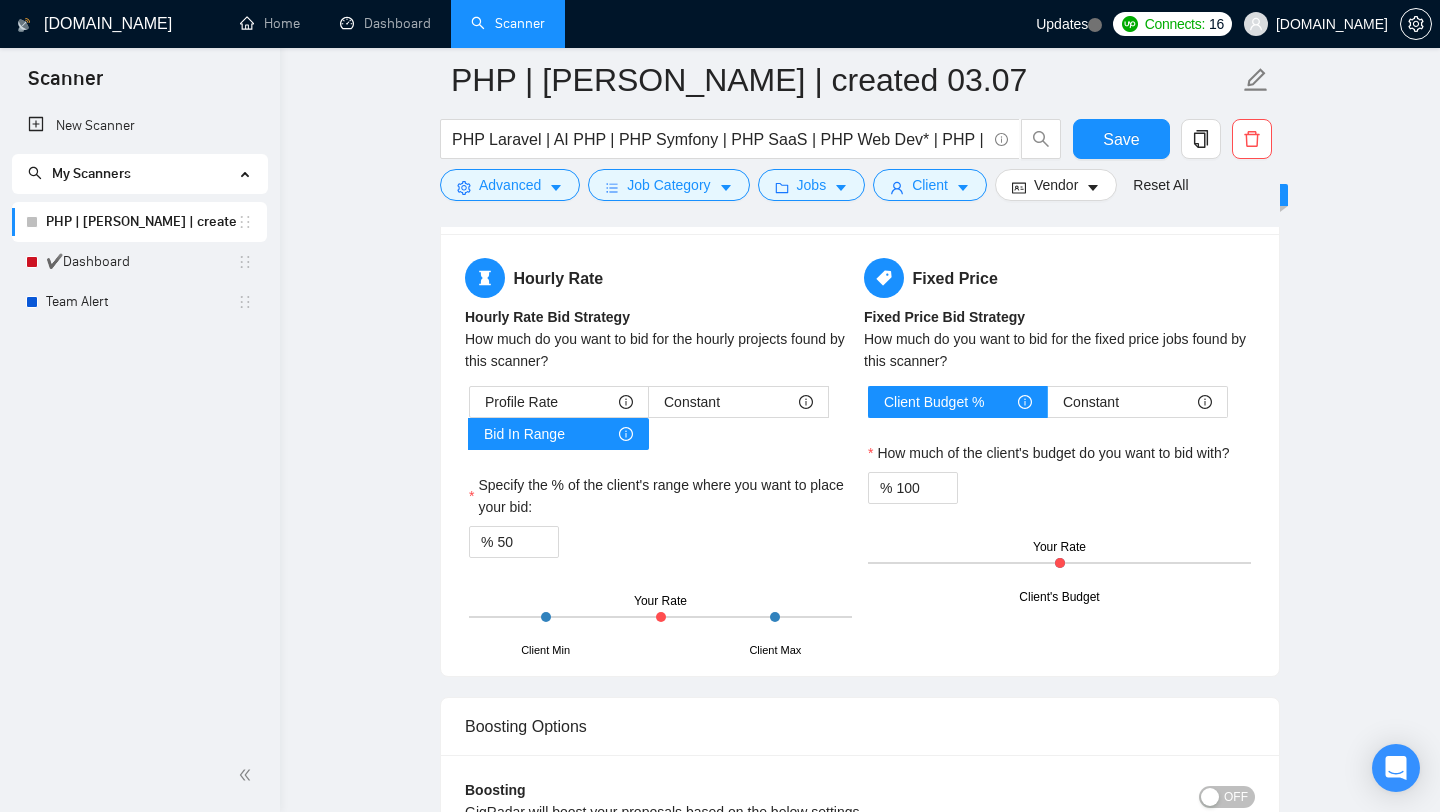 click on "Specify the % of the client's range where you want to place your bid:" at bounding box center [660, 496] 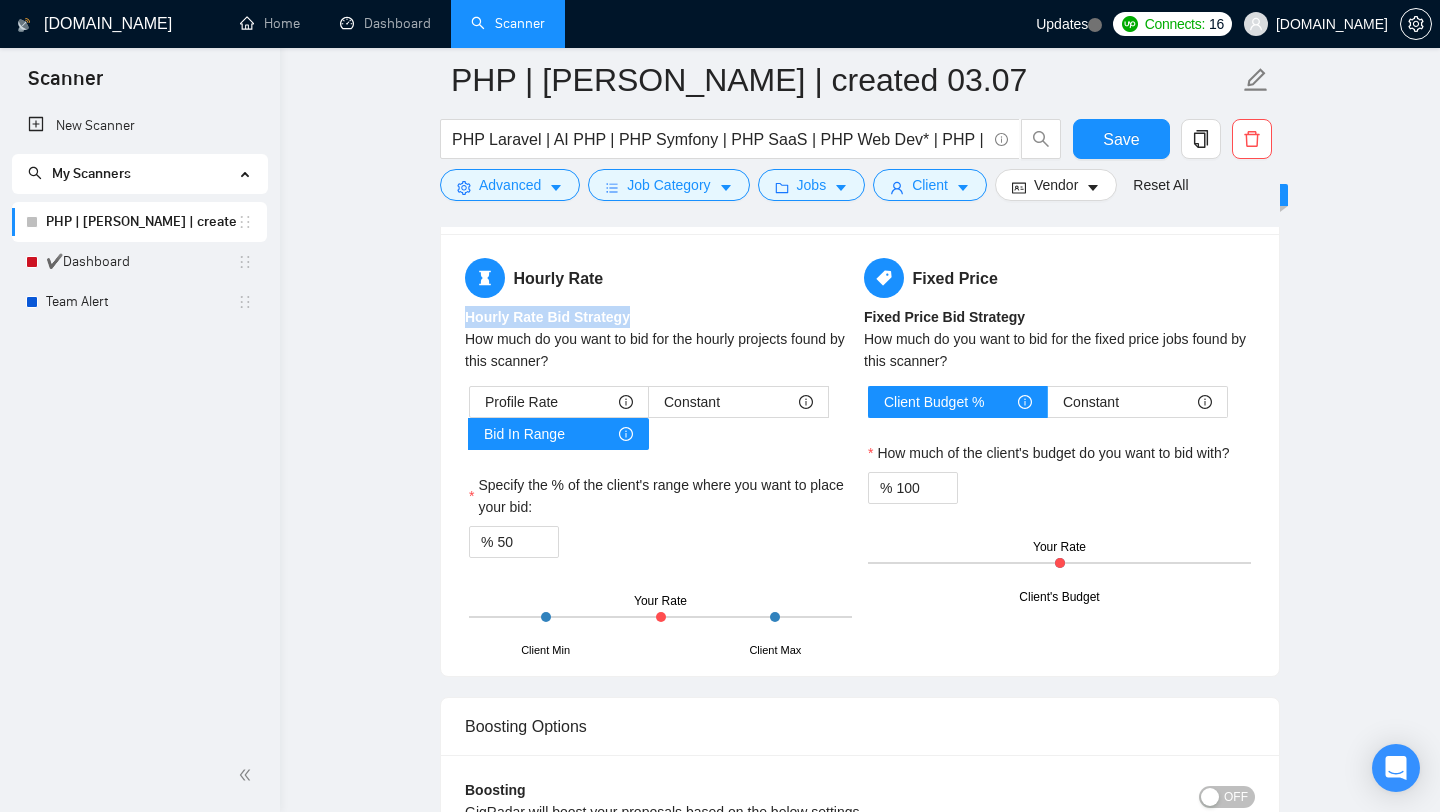drag, startPoint x: 466, startPoint y: 313, endPoint x: 683, endPoint y: 313, distance: 217 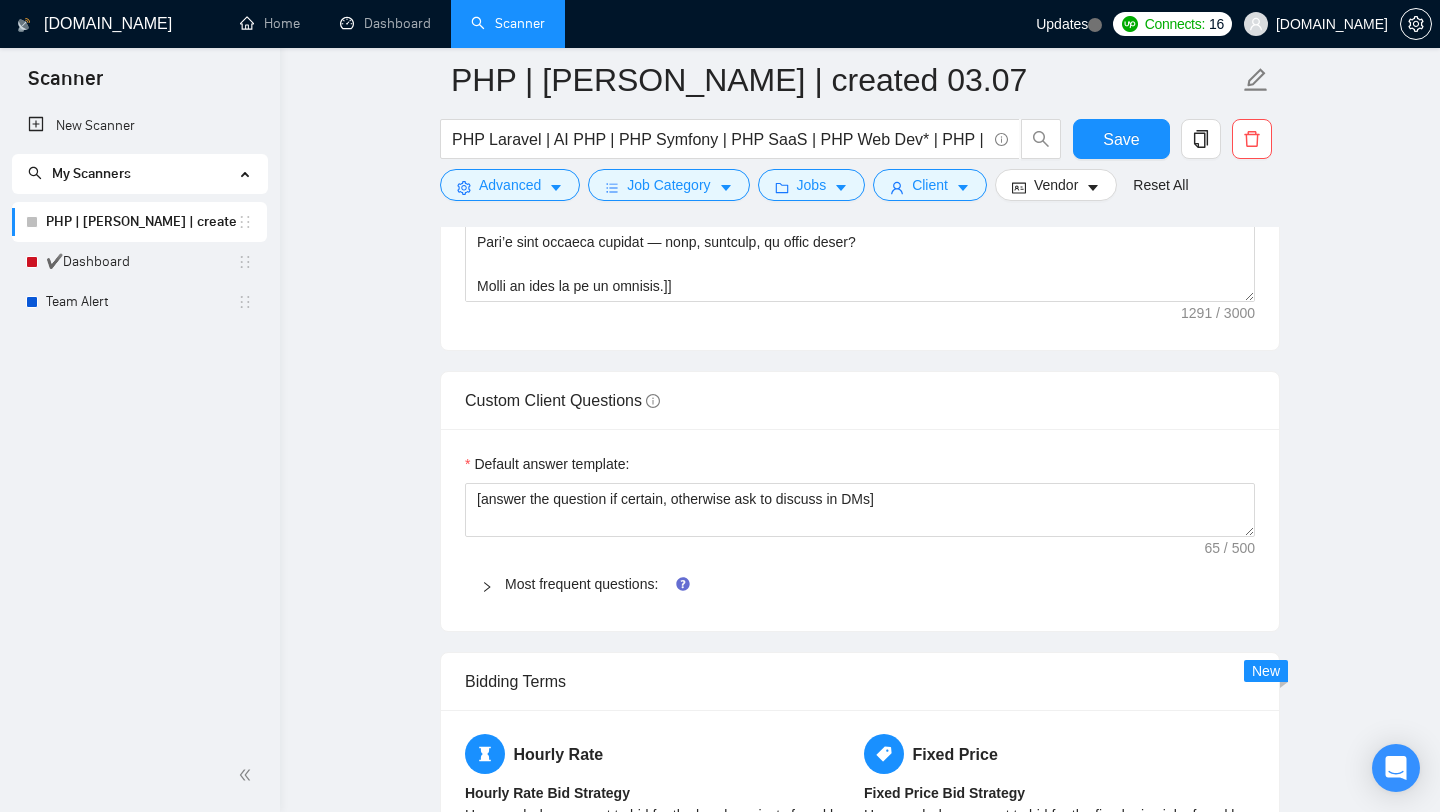 click on "Cover letter template:" at bounding box center [860, 74] 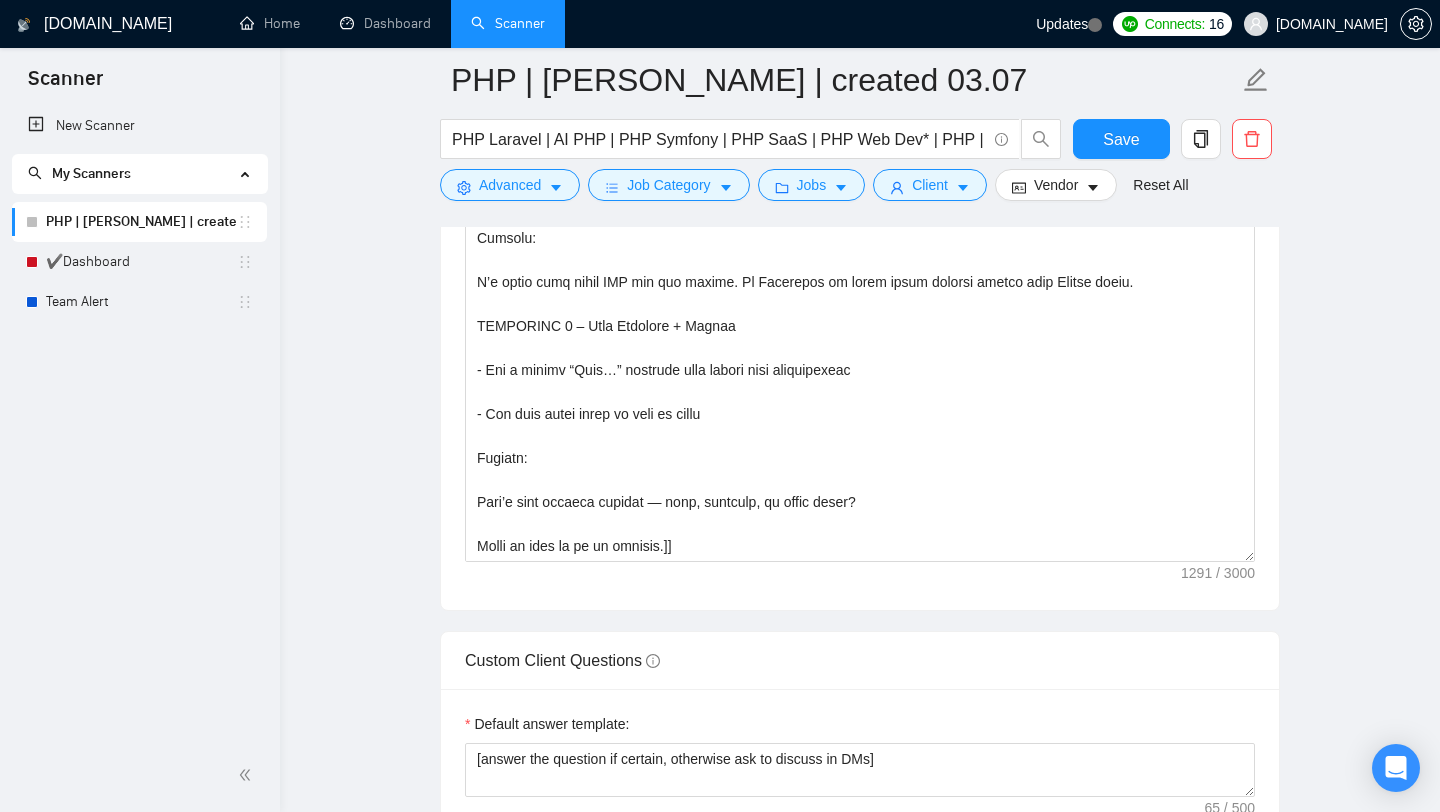 scroll, scrollTop: 1999, scrollLeft: 0, axis: vertical 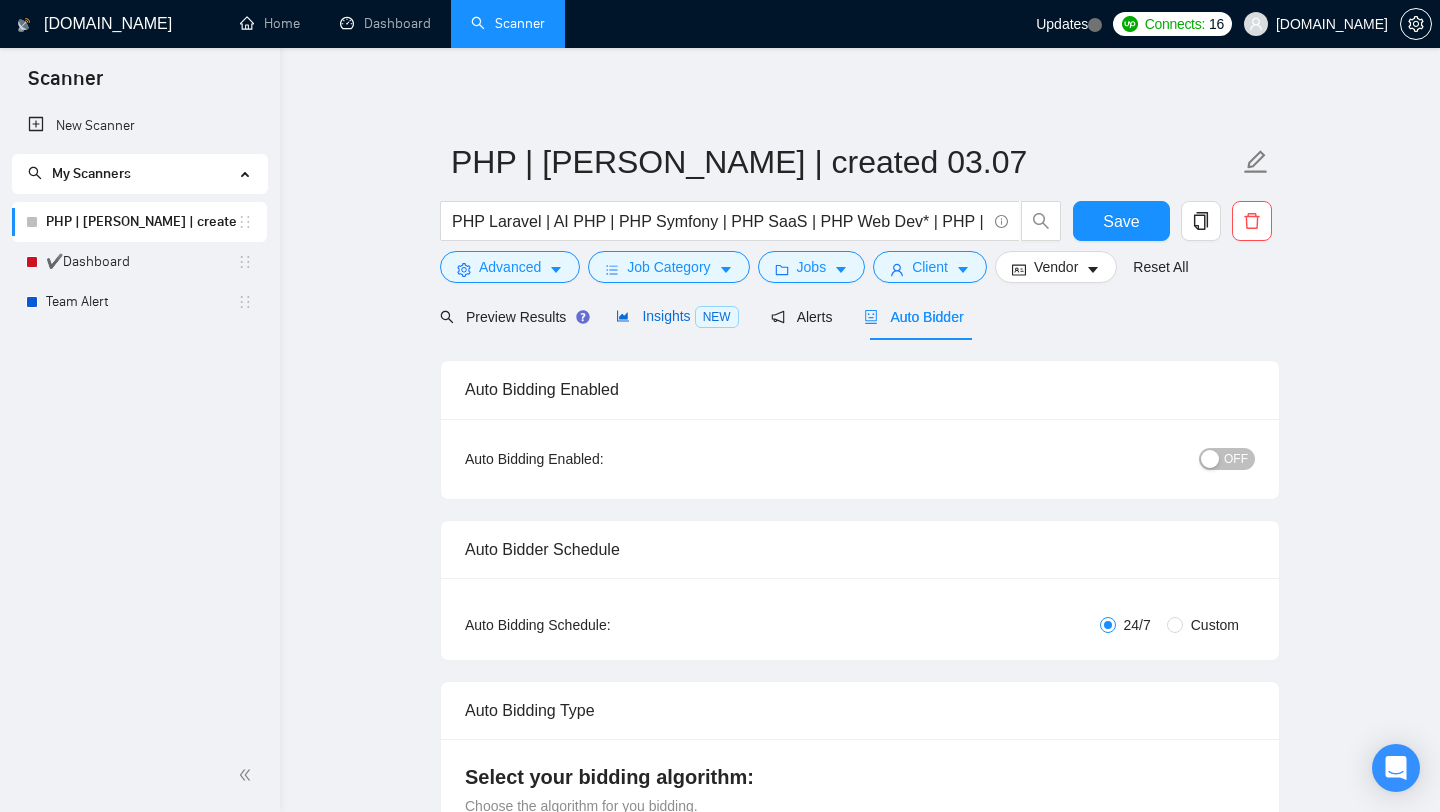 click on "Insights NEW" at bounding box center (677, 316) 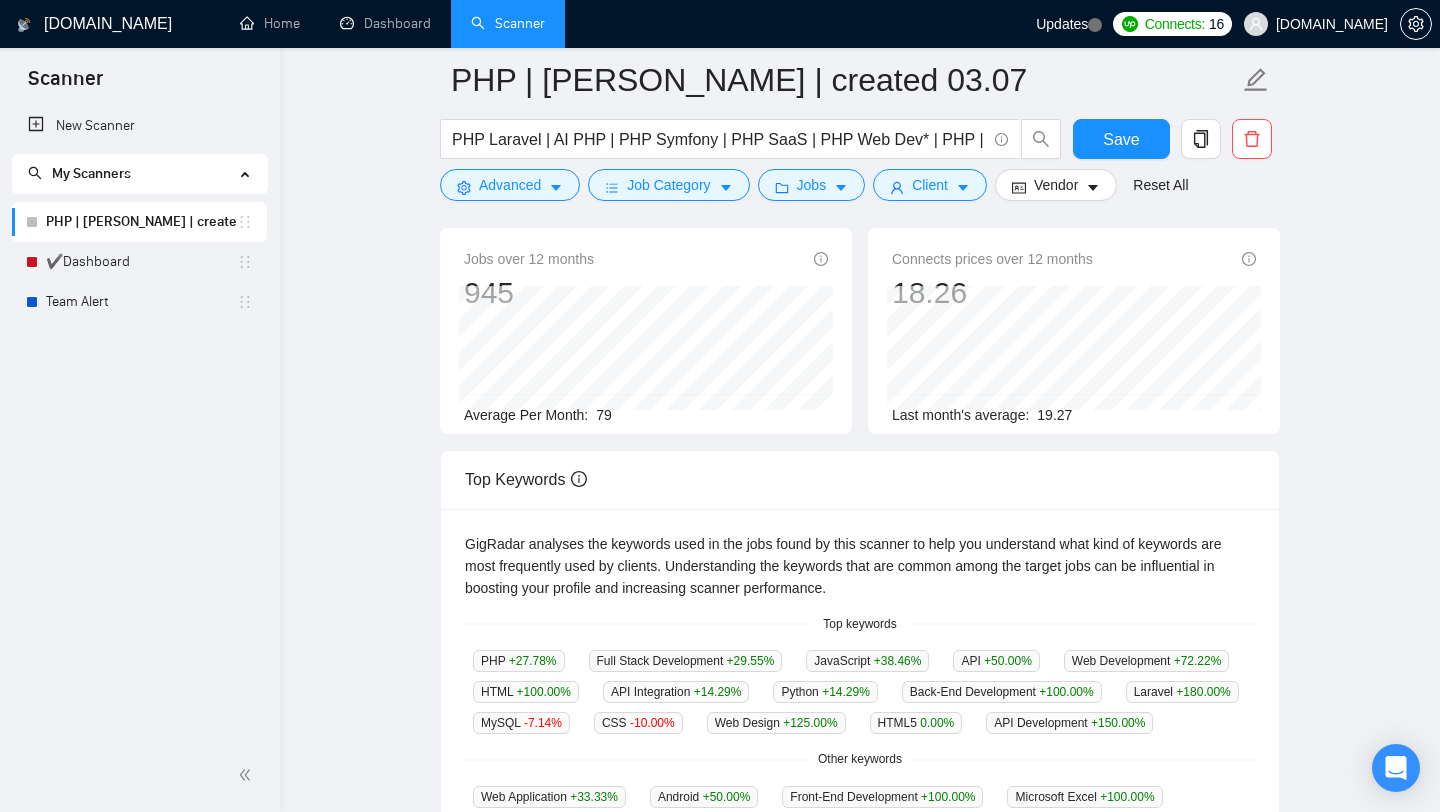 scroll, scrollTop: 0, scrollLeft: 0, axis: both 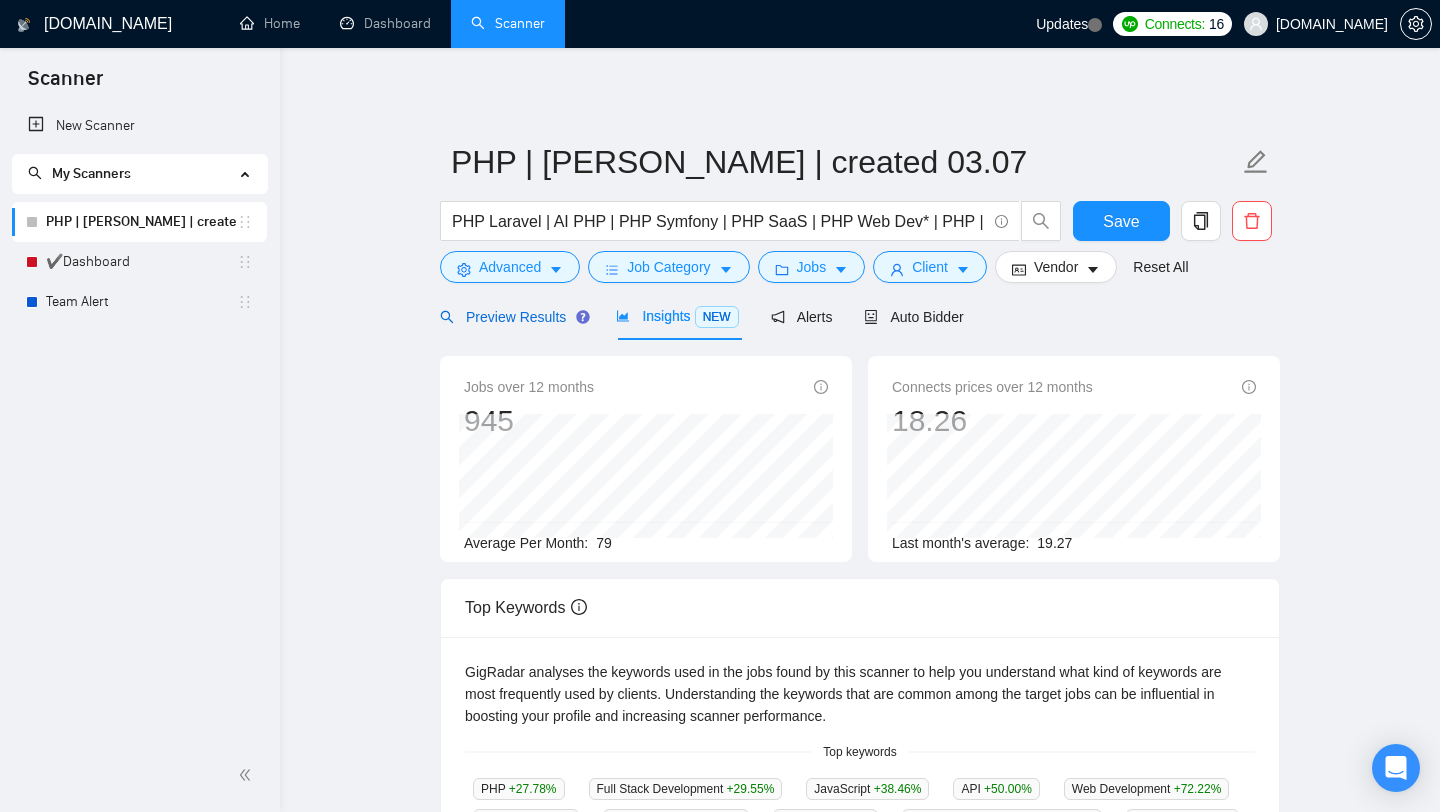 click on "Preview Results" at bounding box center (512, 317) 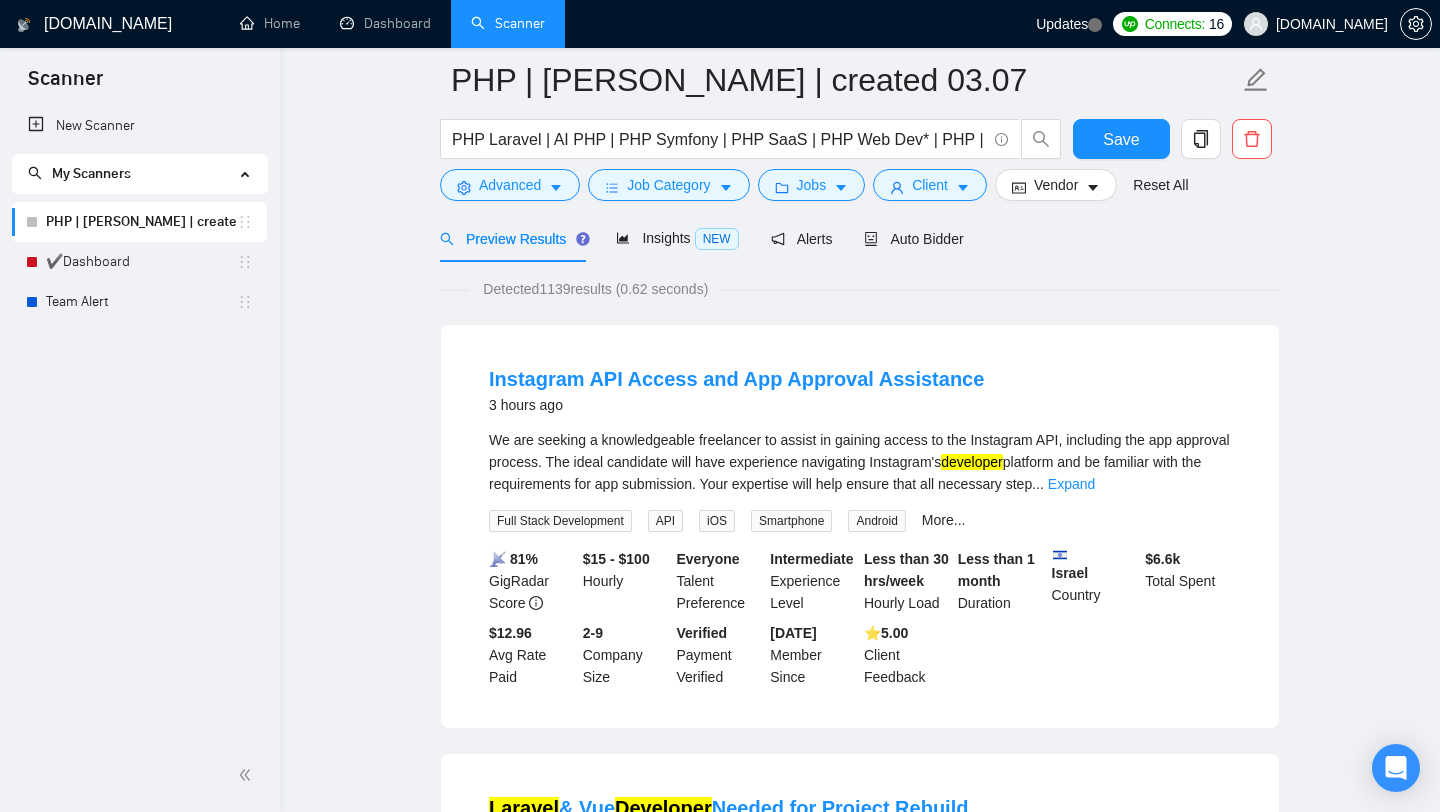 scroll, scrollTop: 3, scrollLeft: 0, axis: vertical 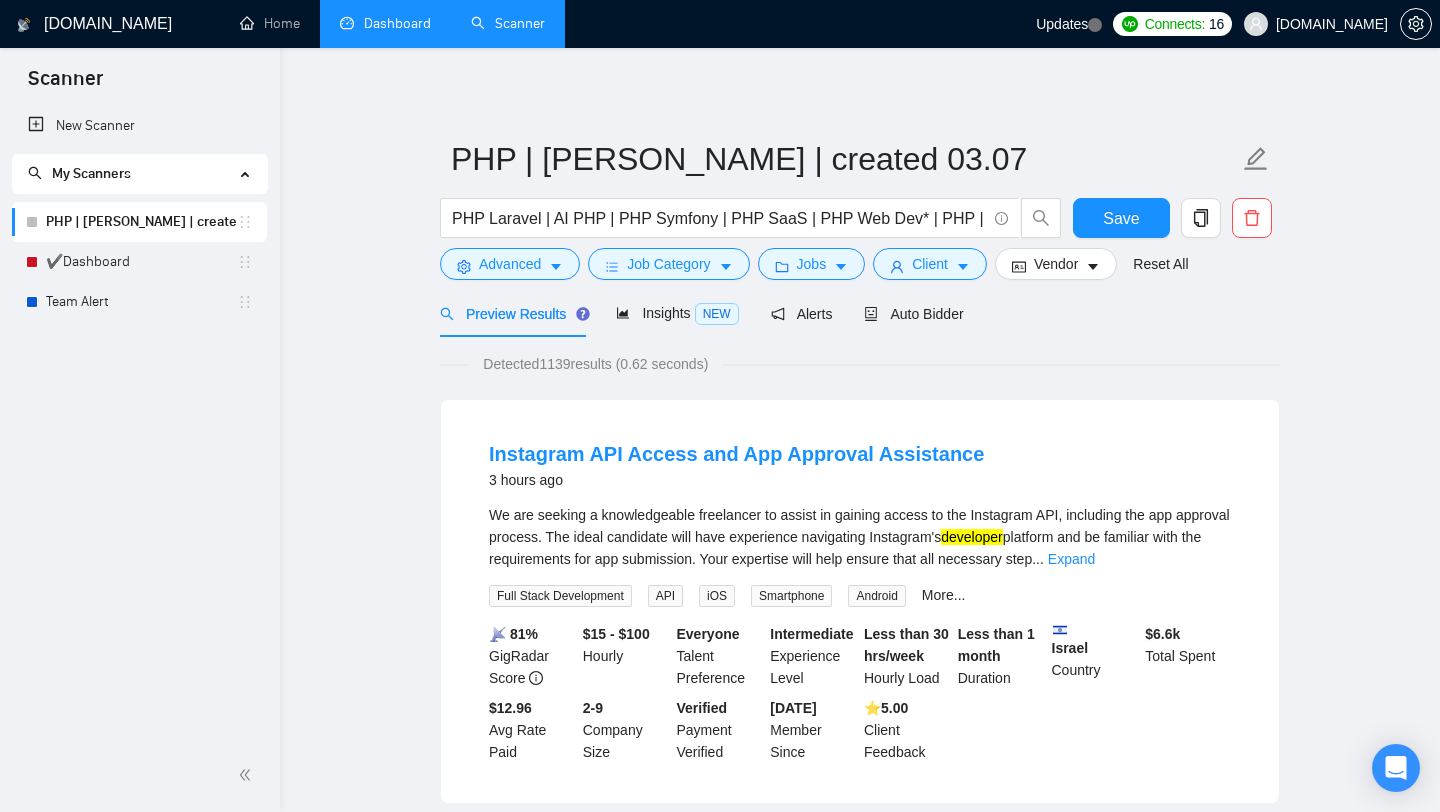 click on "Dashboard" at bounding box center (385, 23) 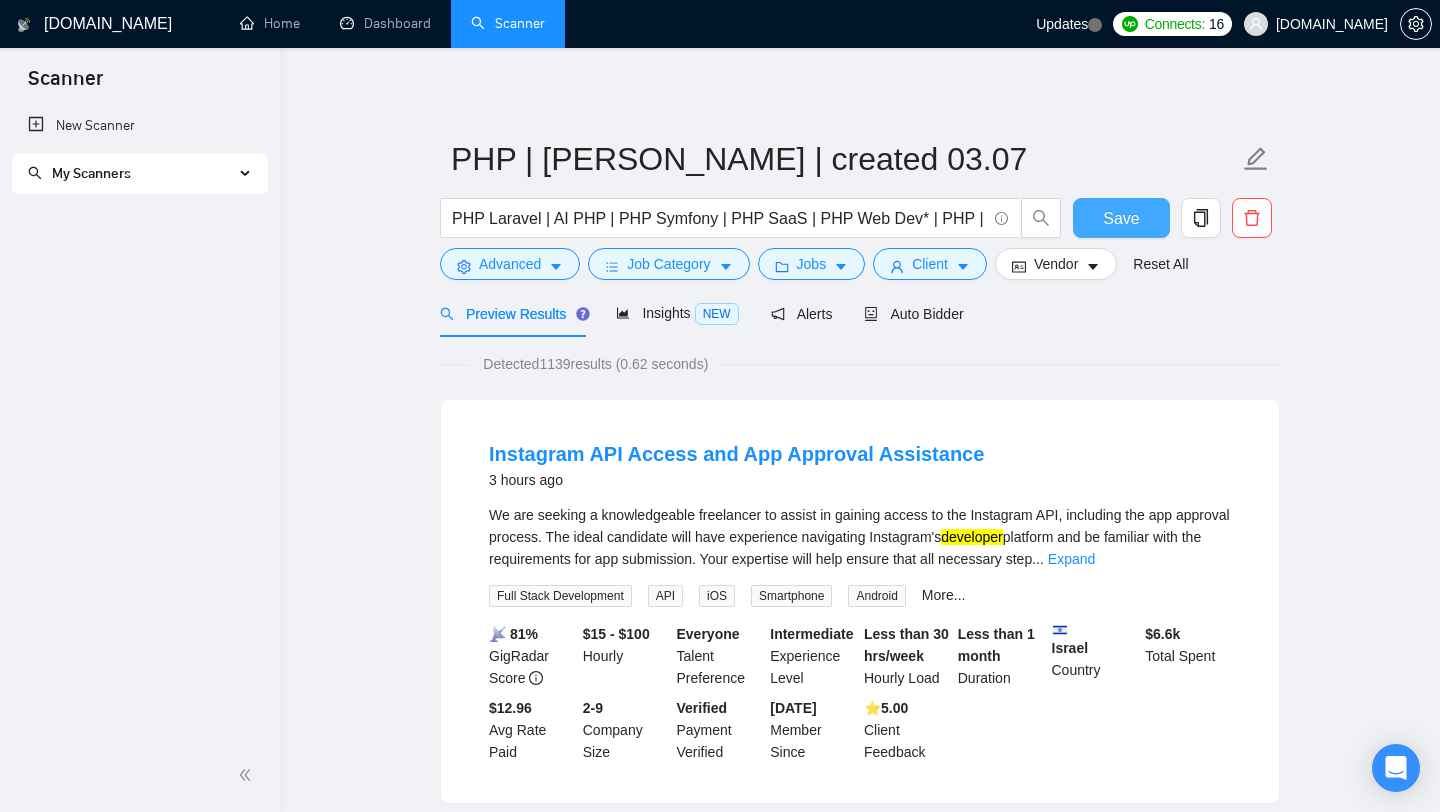 click on "Save" at bounding box center [1121, 218] 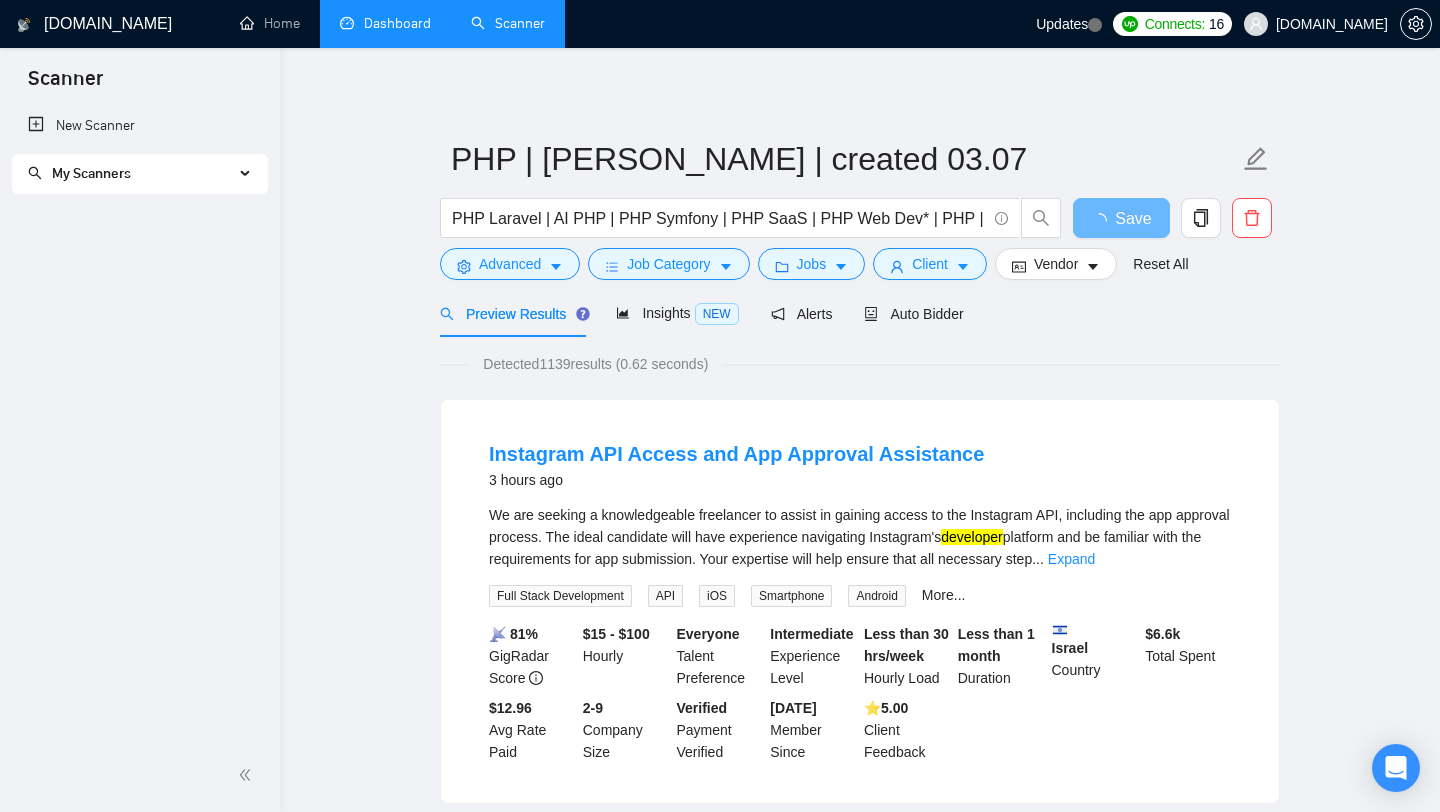 click on "Dashboard" at bounding box center [385, 23] 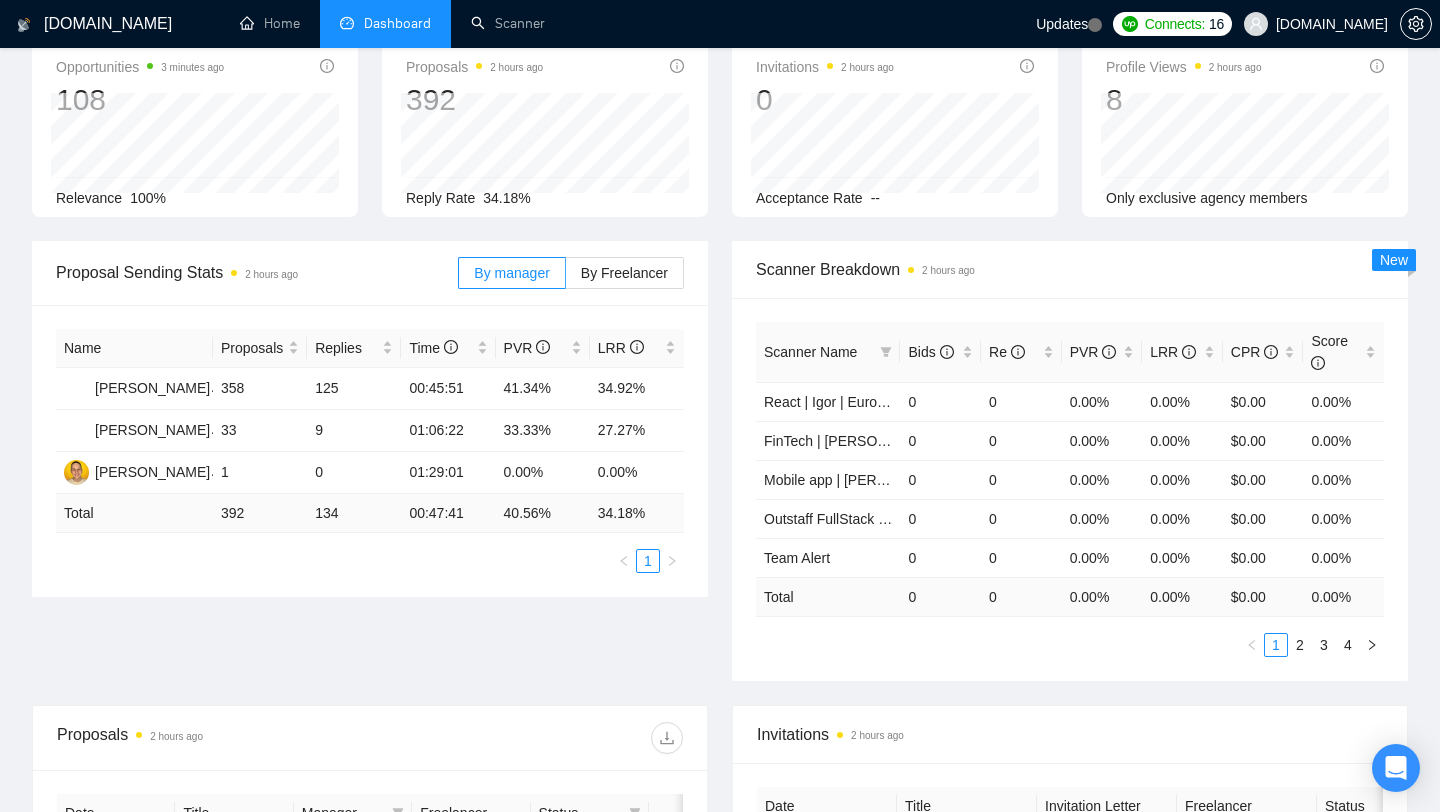 scroll, scrollTop: 0, scrollLeft: 0, axis: both 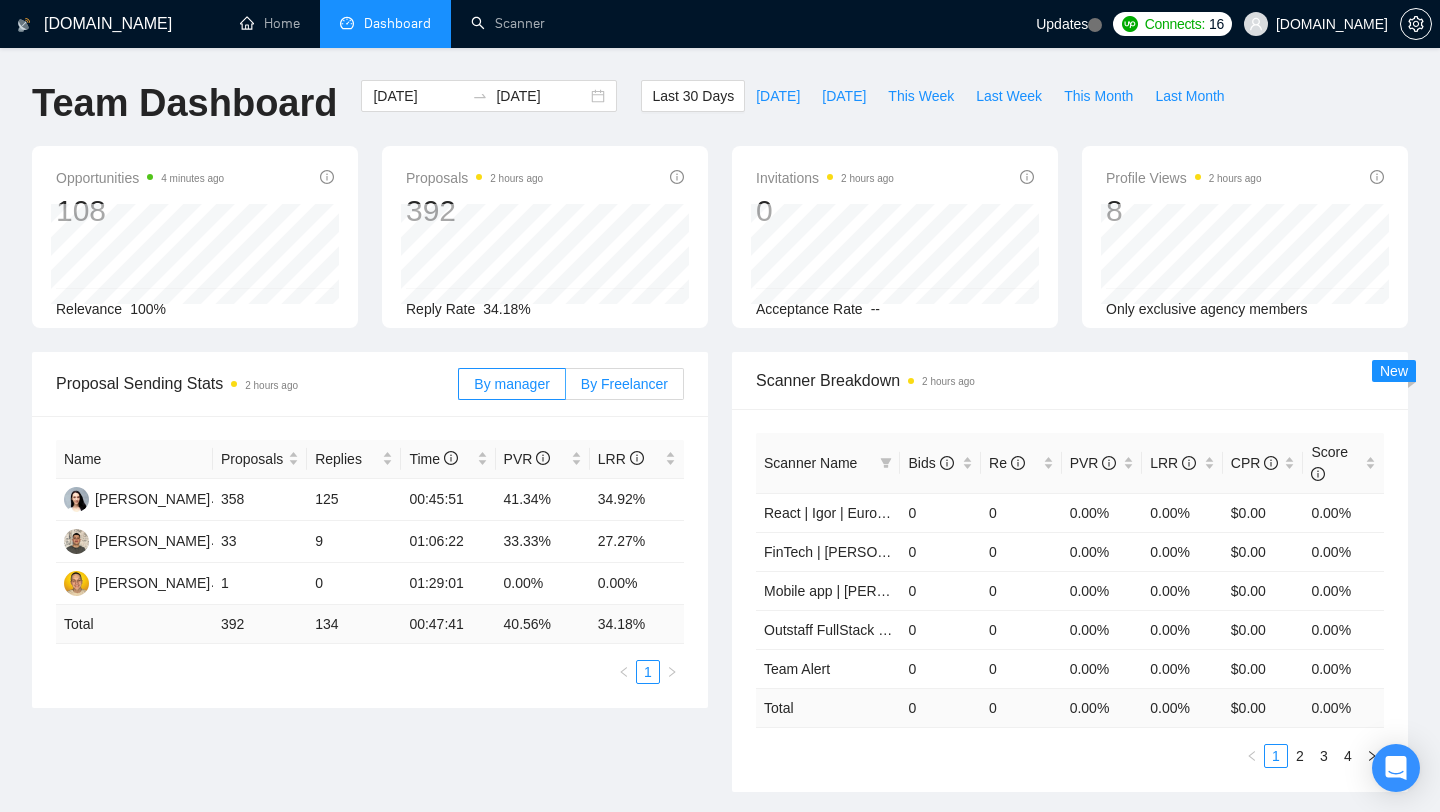 click on "By Freelancer" at bounding box center (624, 384) 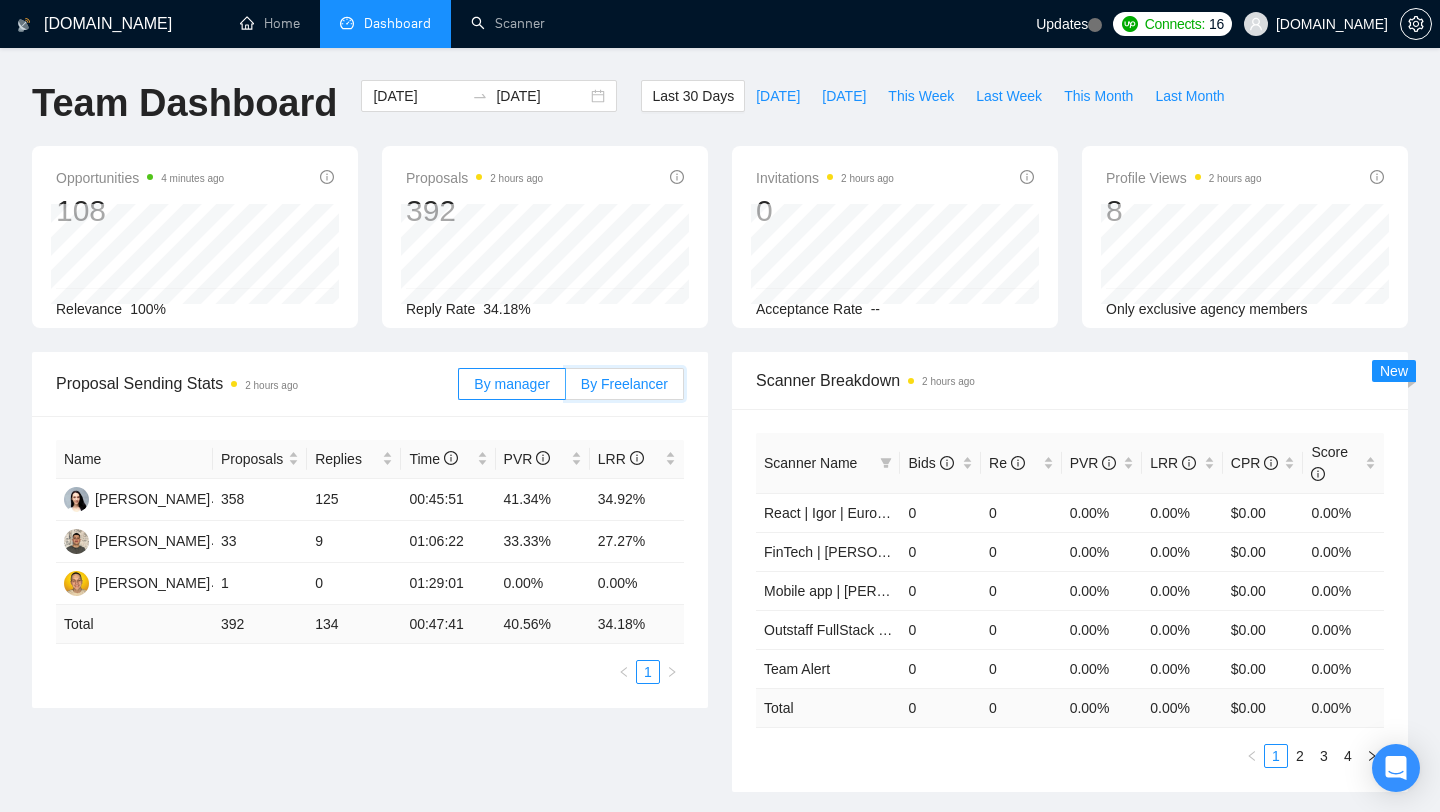 click on "By Freelancer" at bounding box center [566, 389] 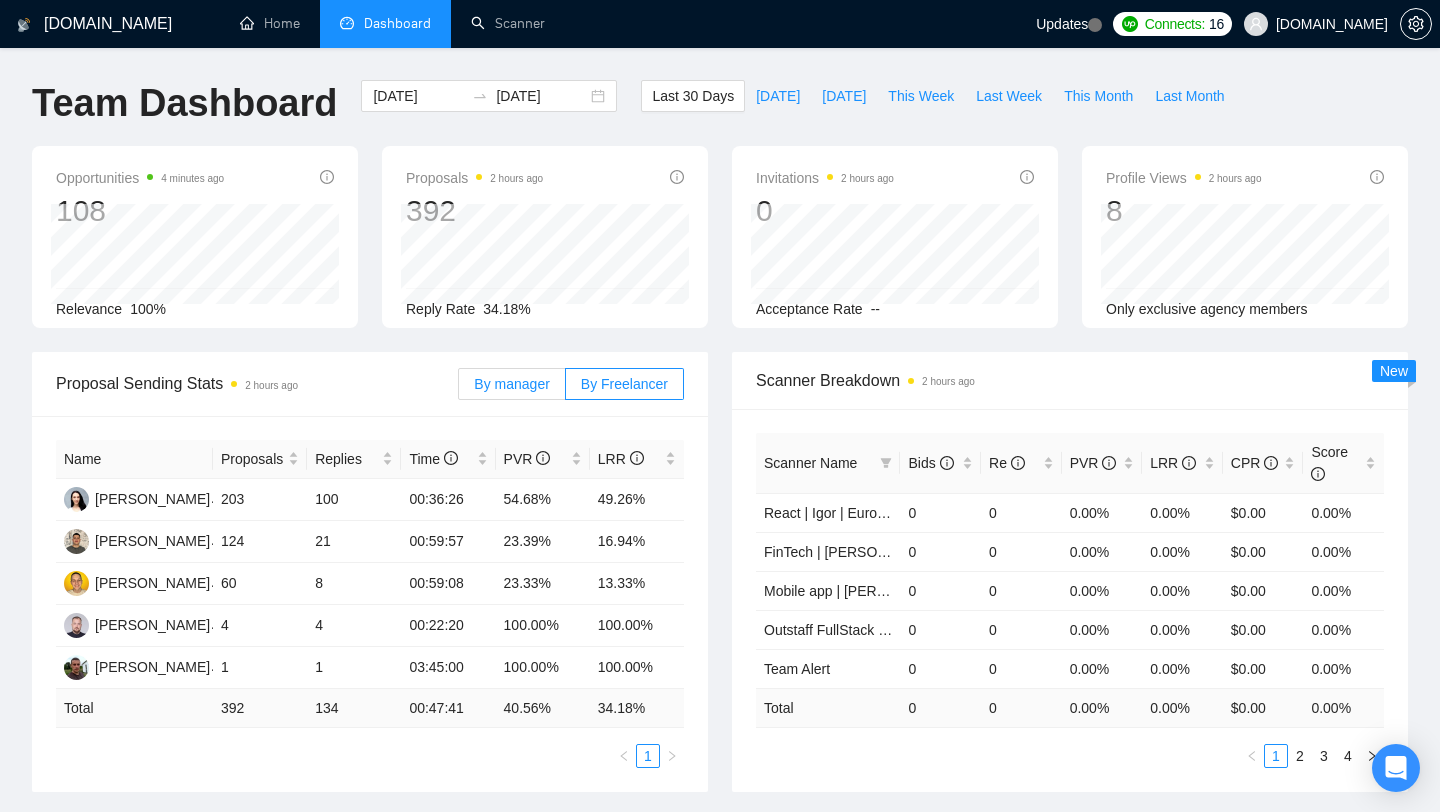 click on "By manager" at bounding box center (511, 384) 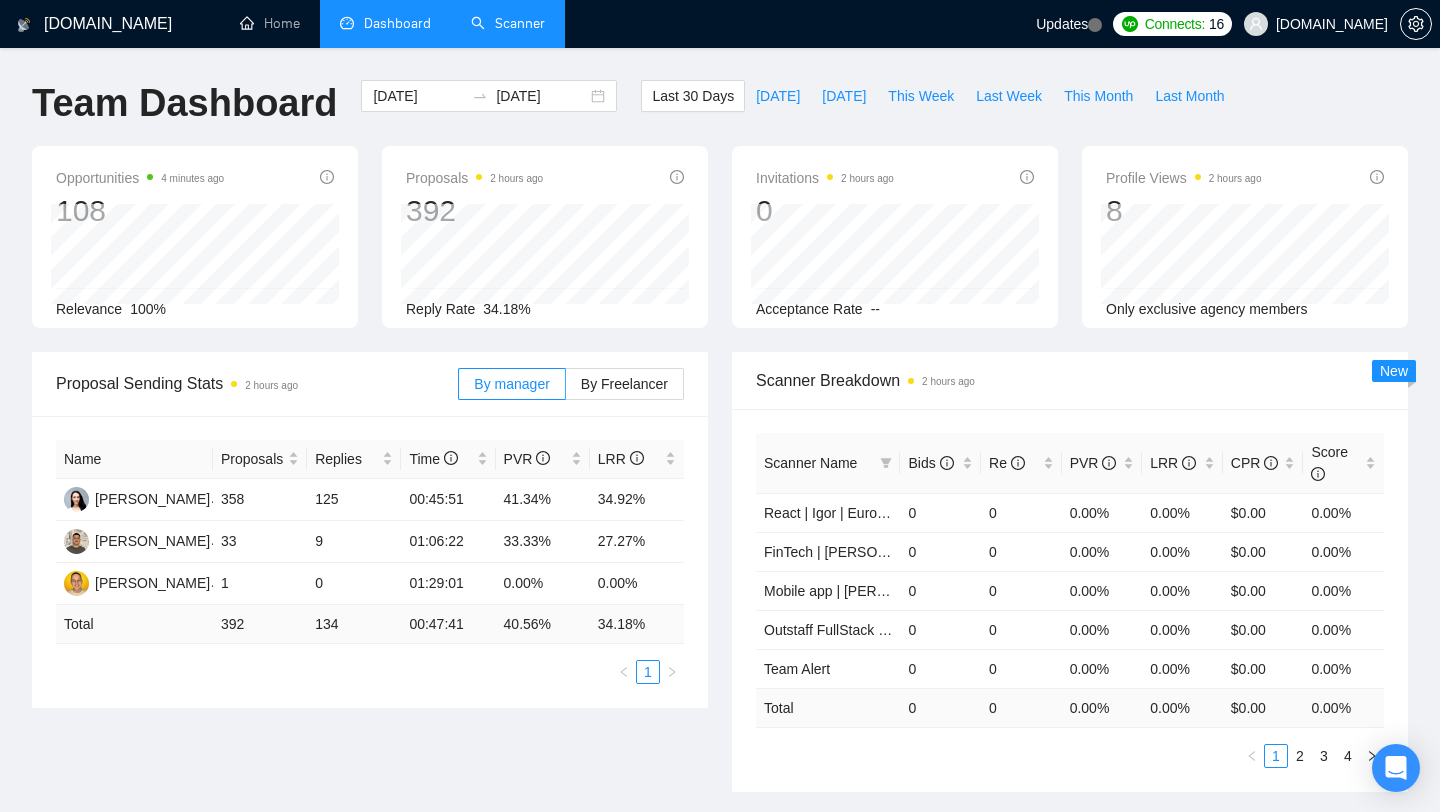 click on "Scanner" at bounding box center [508, 23] 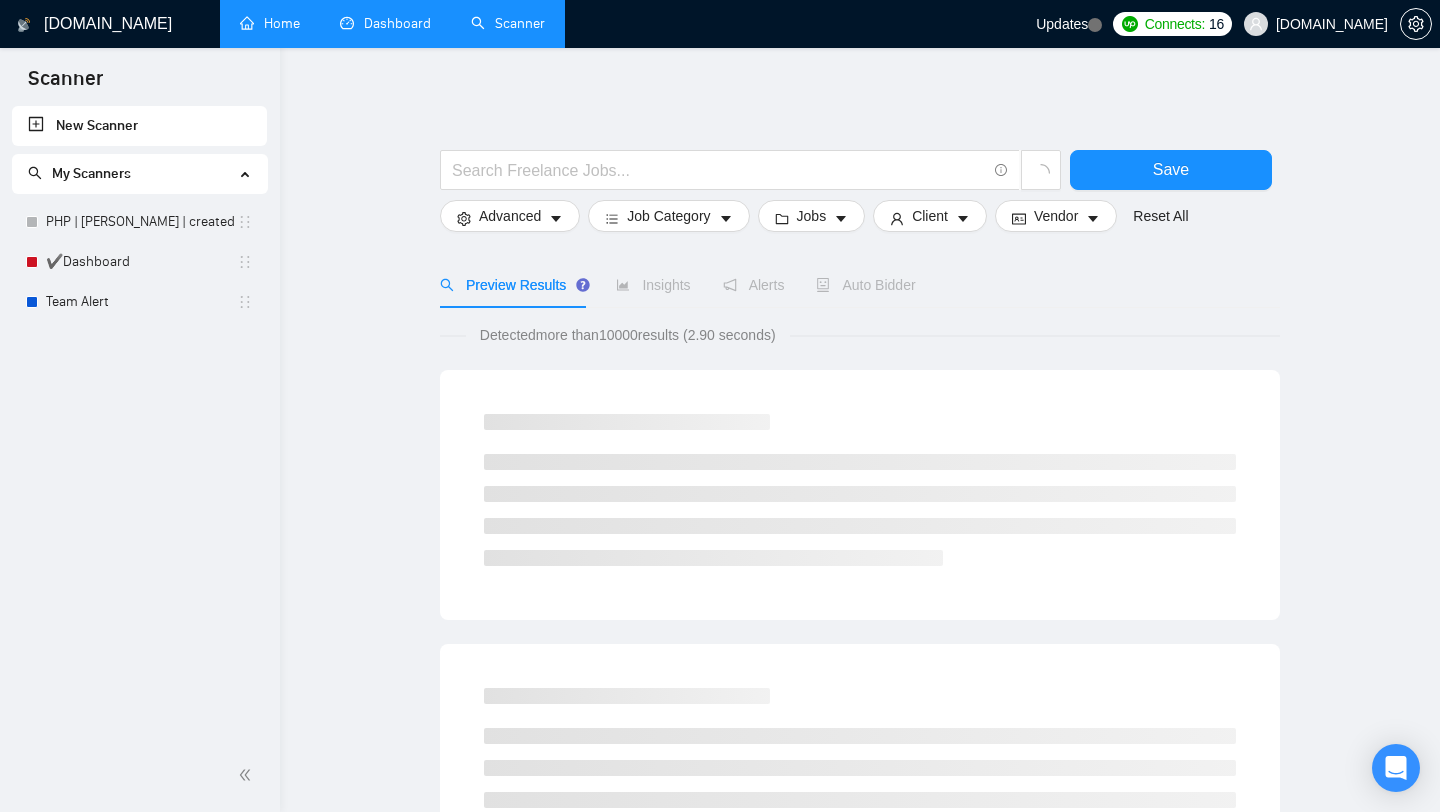 click on "Home" at bounding box center [270, 23] 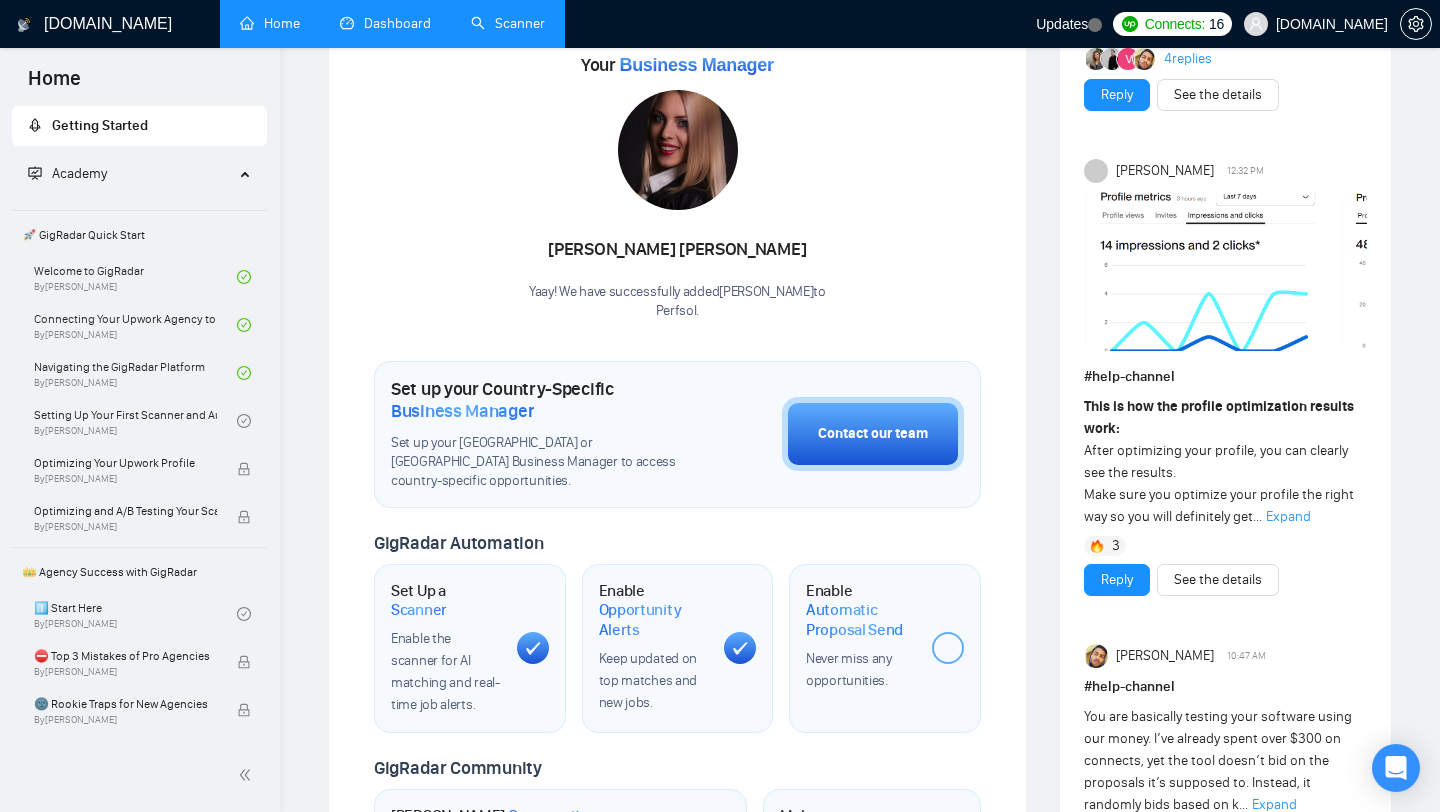 scroll, scrollTop: 0, scrollLeft: 0, axis: both 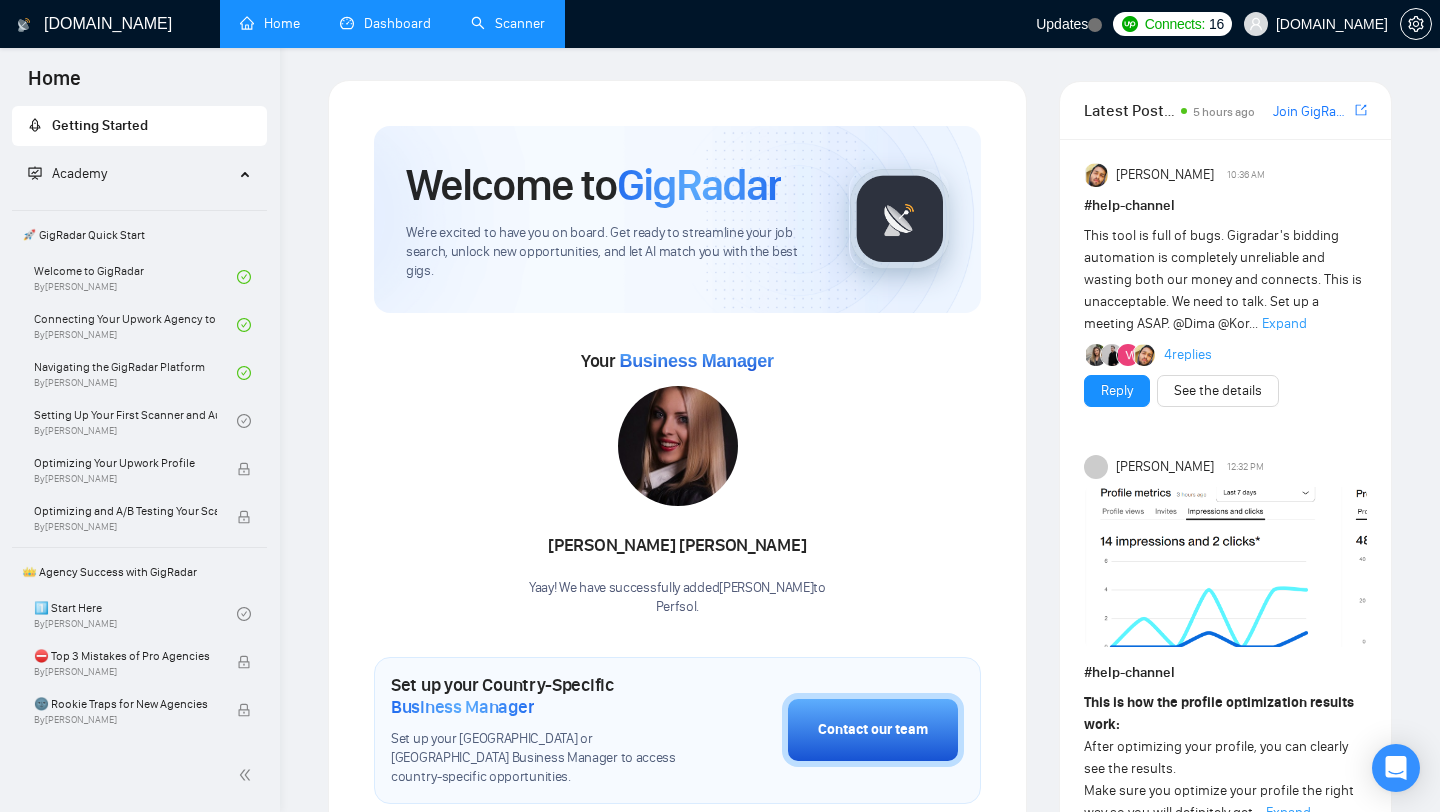 click on "Dashboard" at bounding box center [385, 23] 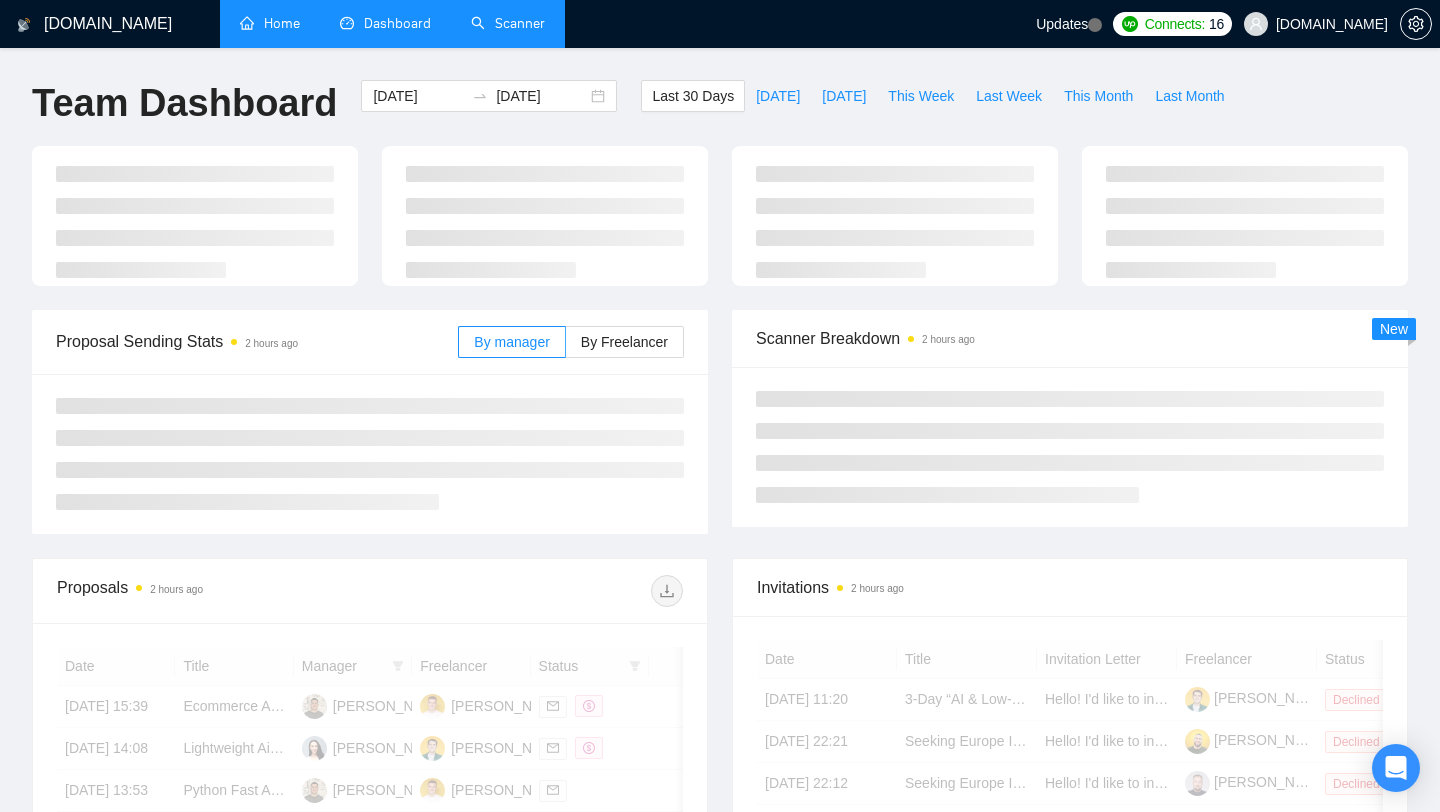 click on "Scanner" at bounding box center (508, 23) 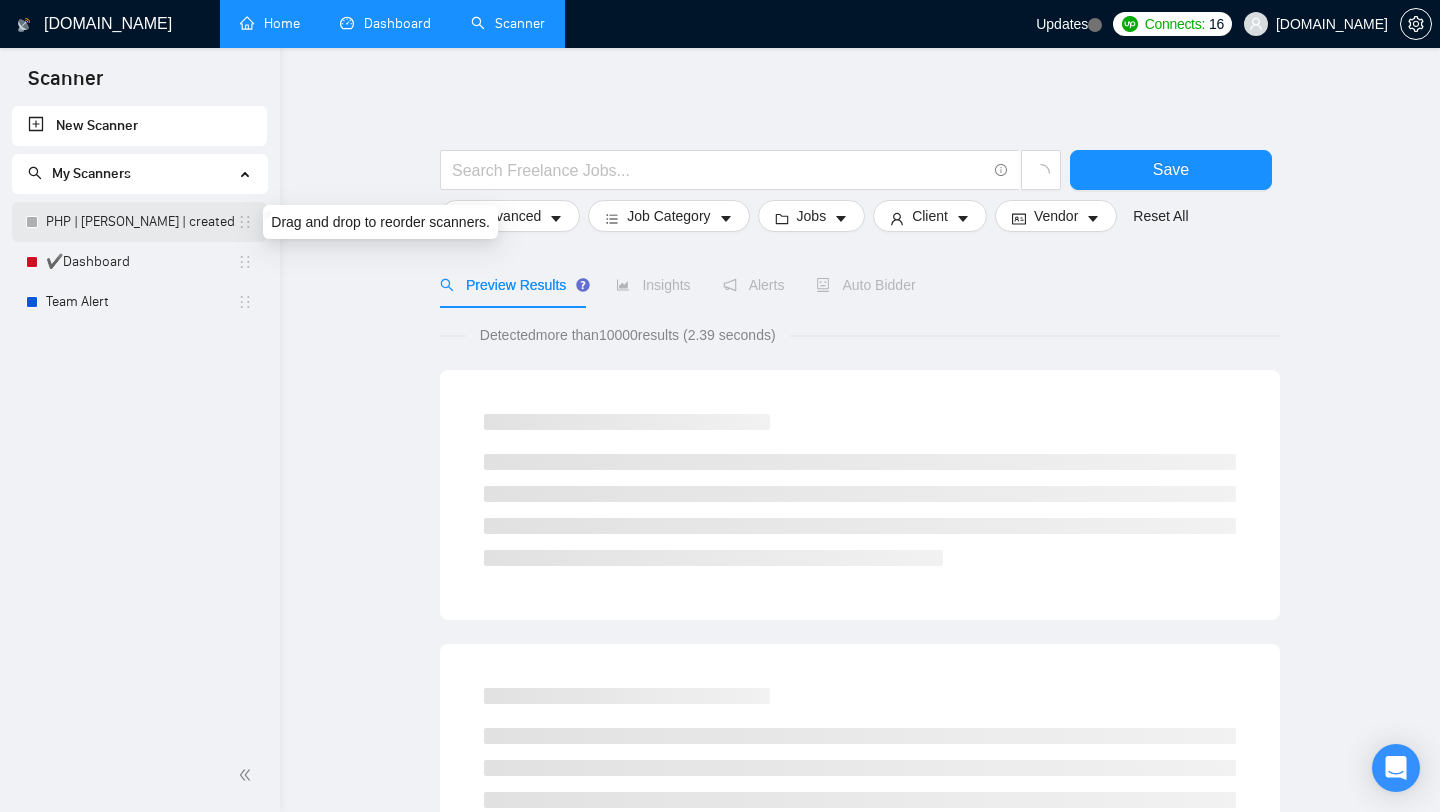 click 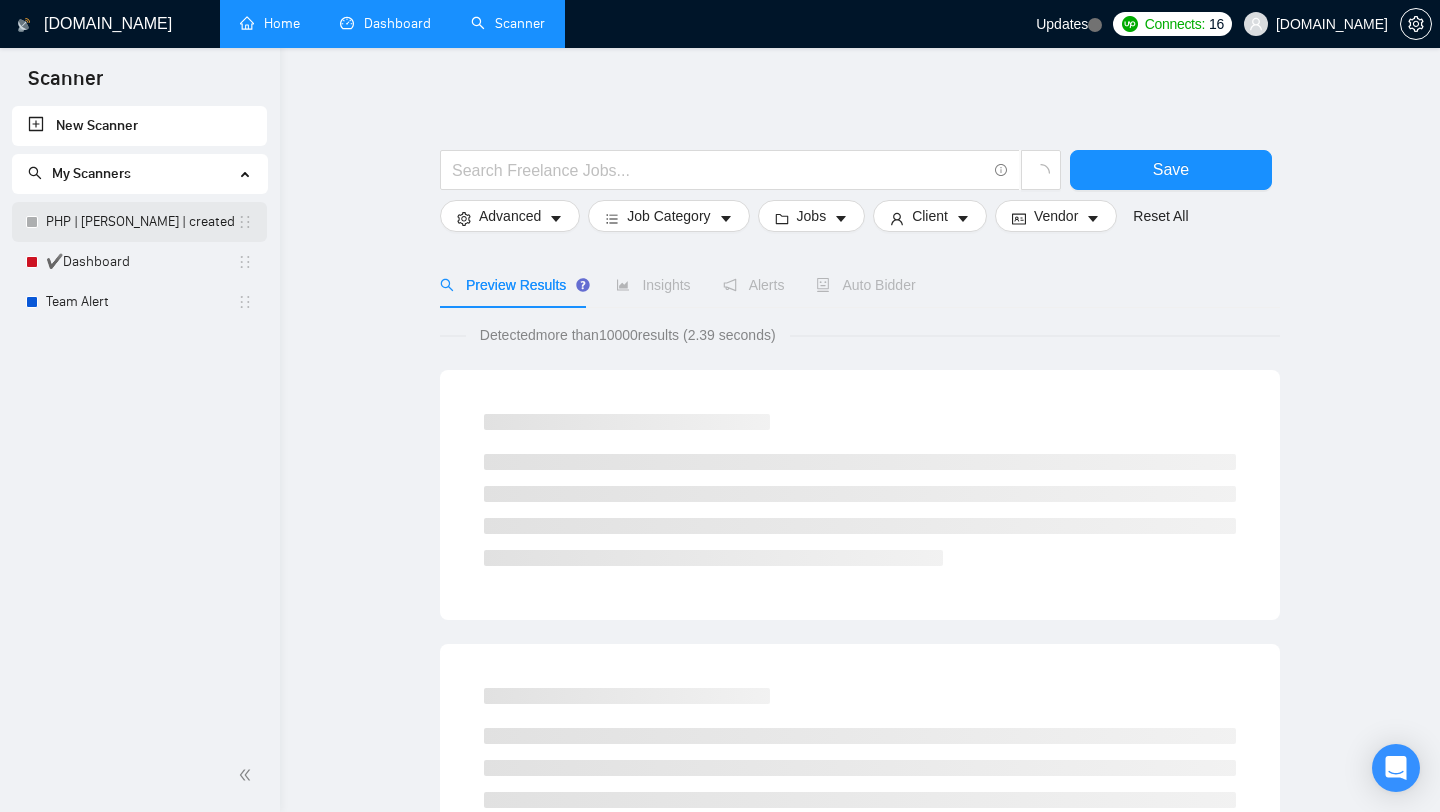 click on "PHP | [PERSON_NAME] | created 03.07" at bounding box center (141, 222) 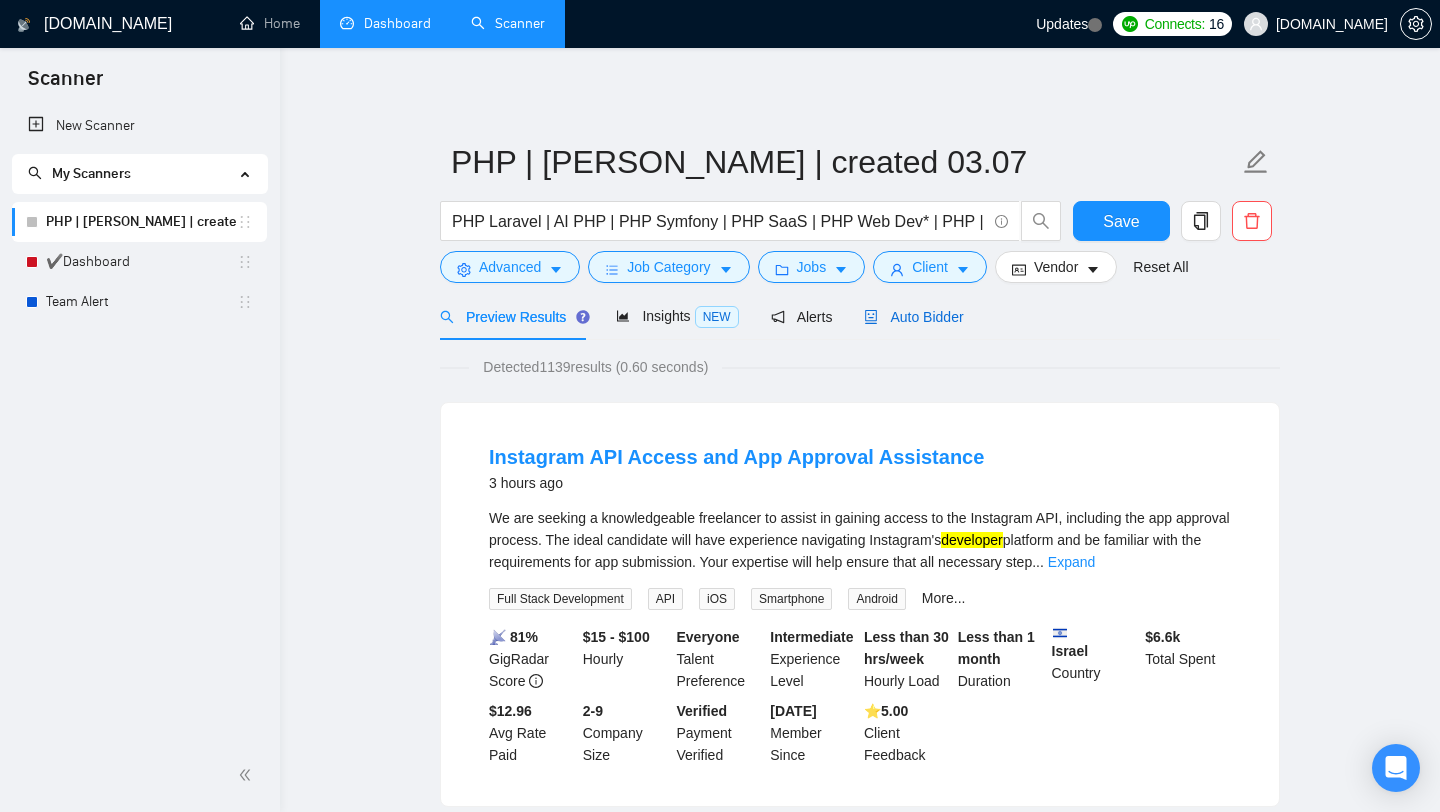 click on "Auto Bidder" at bounding box center [913, 317] 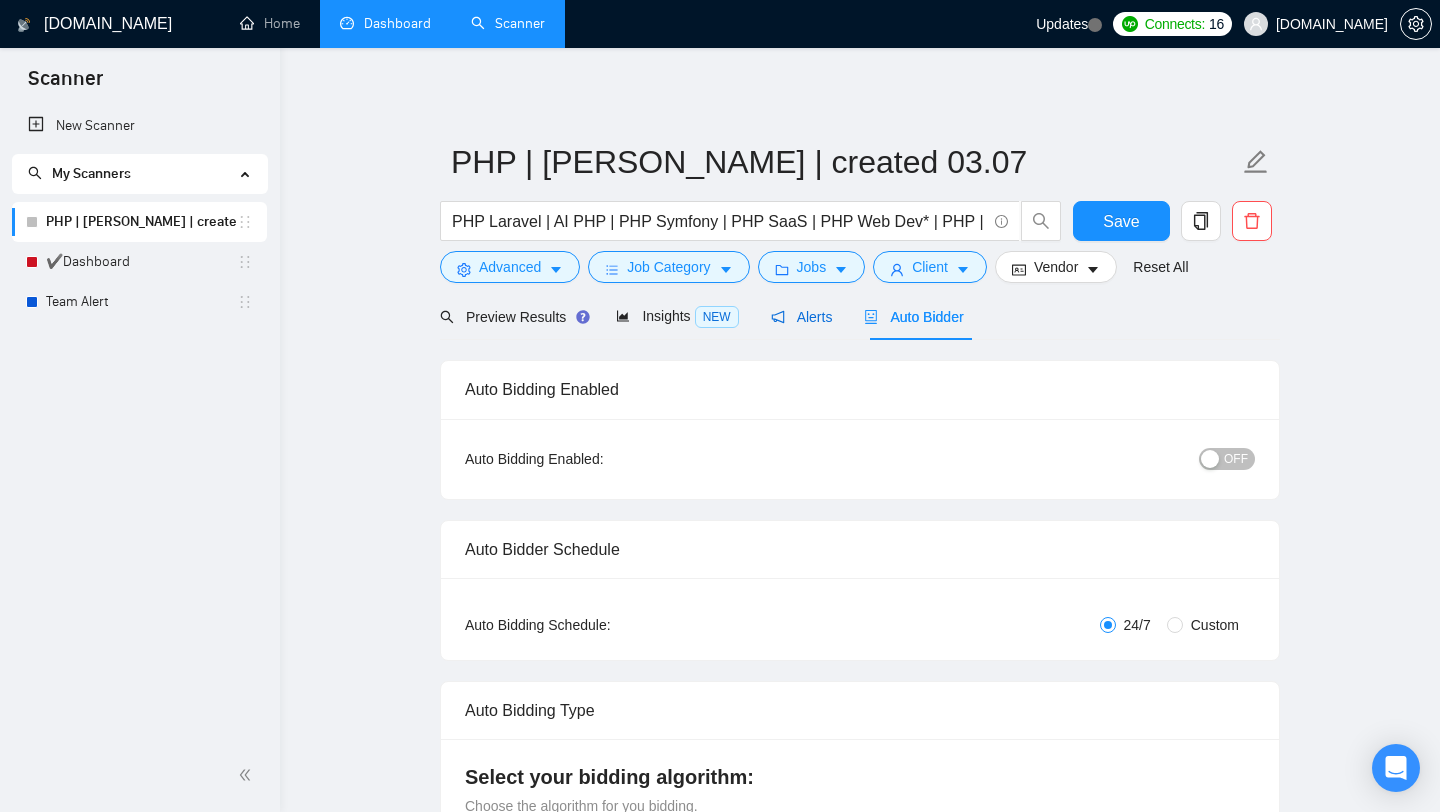click on "Alerts" at bounding box center [802, 317] 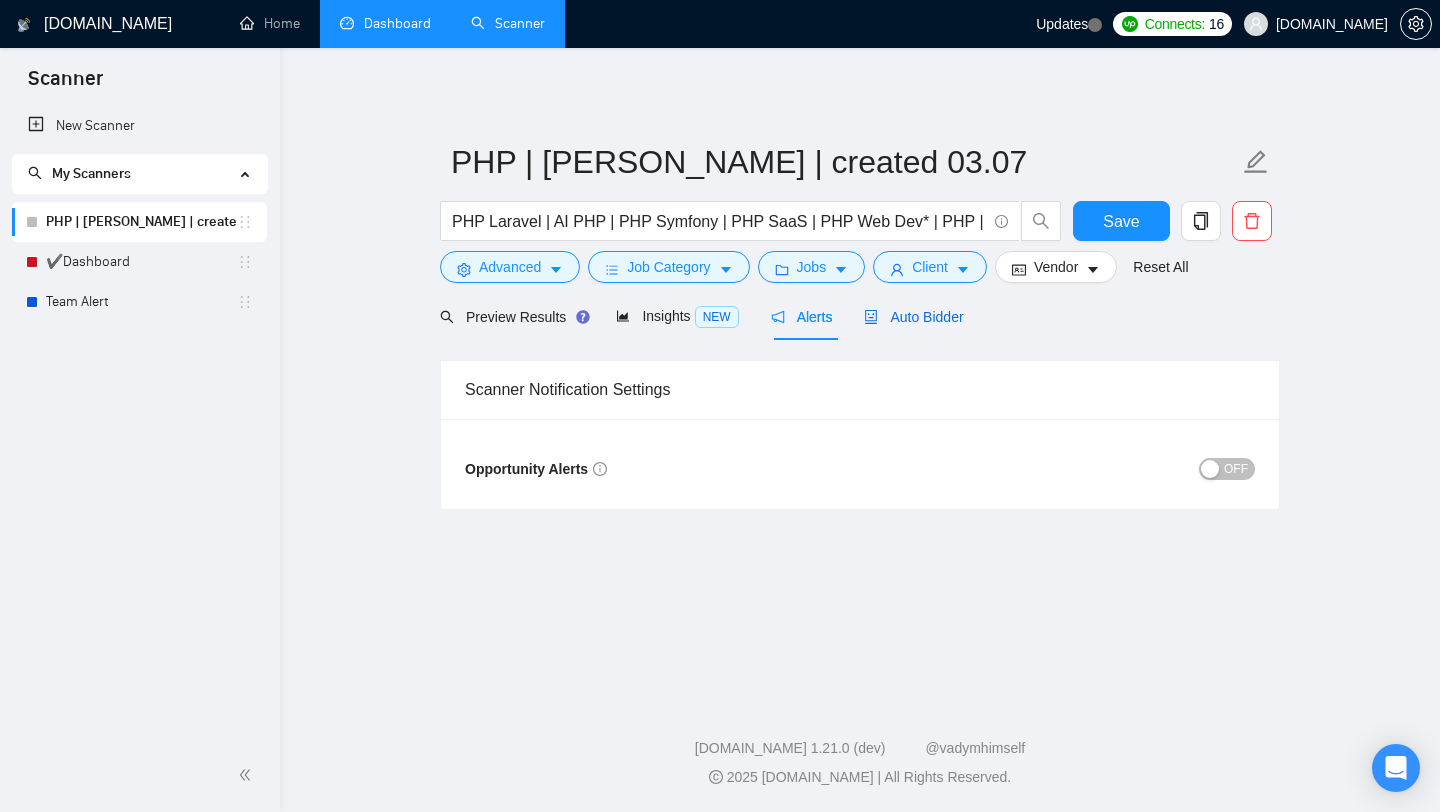 click on "Auto Bidder" at bounding box center [913, 317] 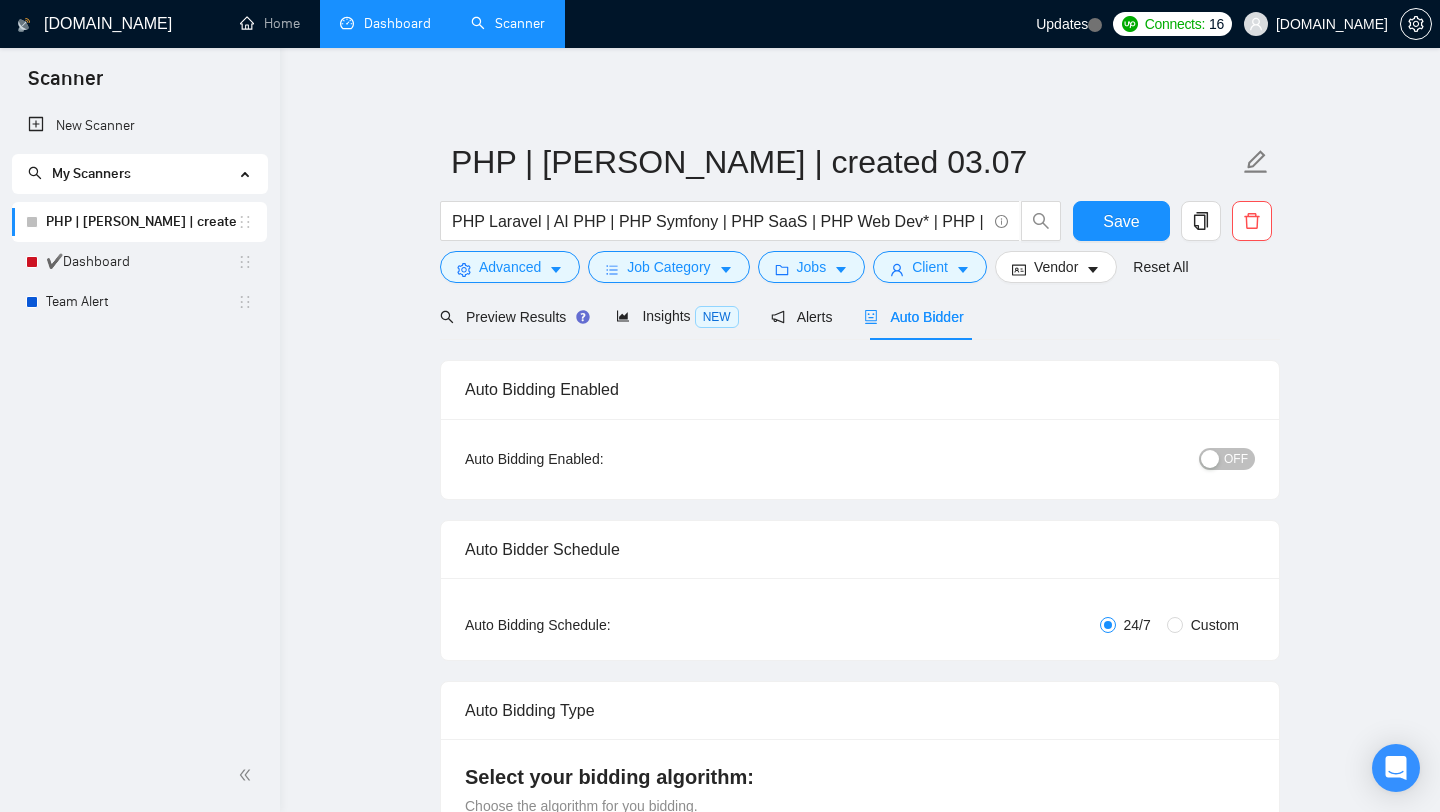 type 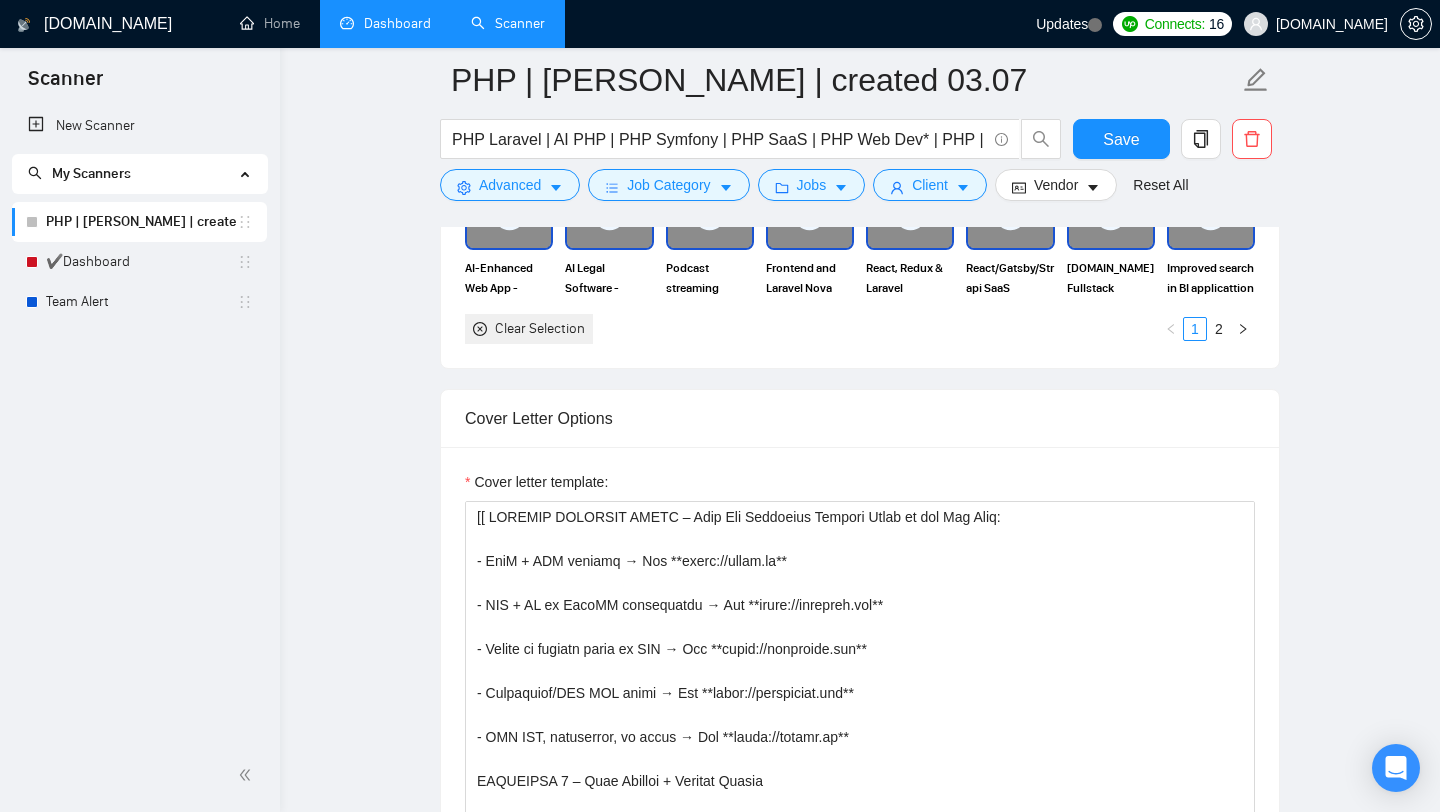 scroll, scrollTop: 1769, scrollLeft: 0, axis: vertical 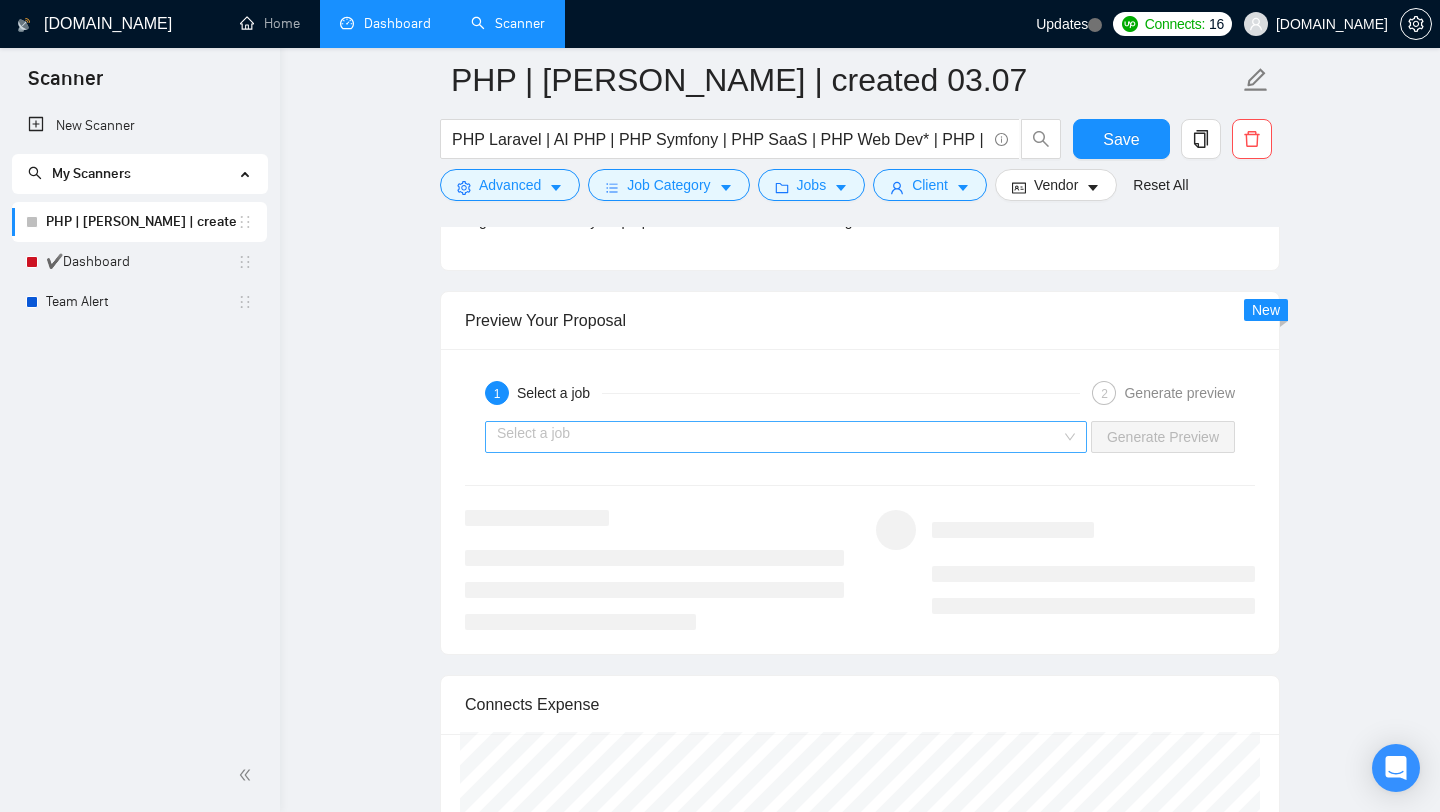 click at bounding box center (779, 437) 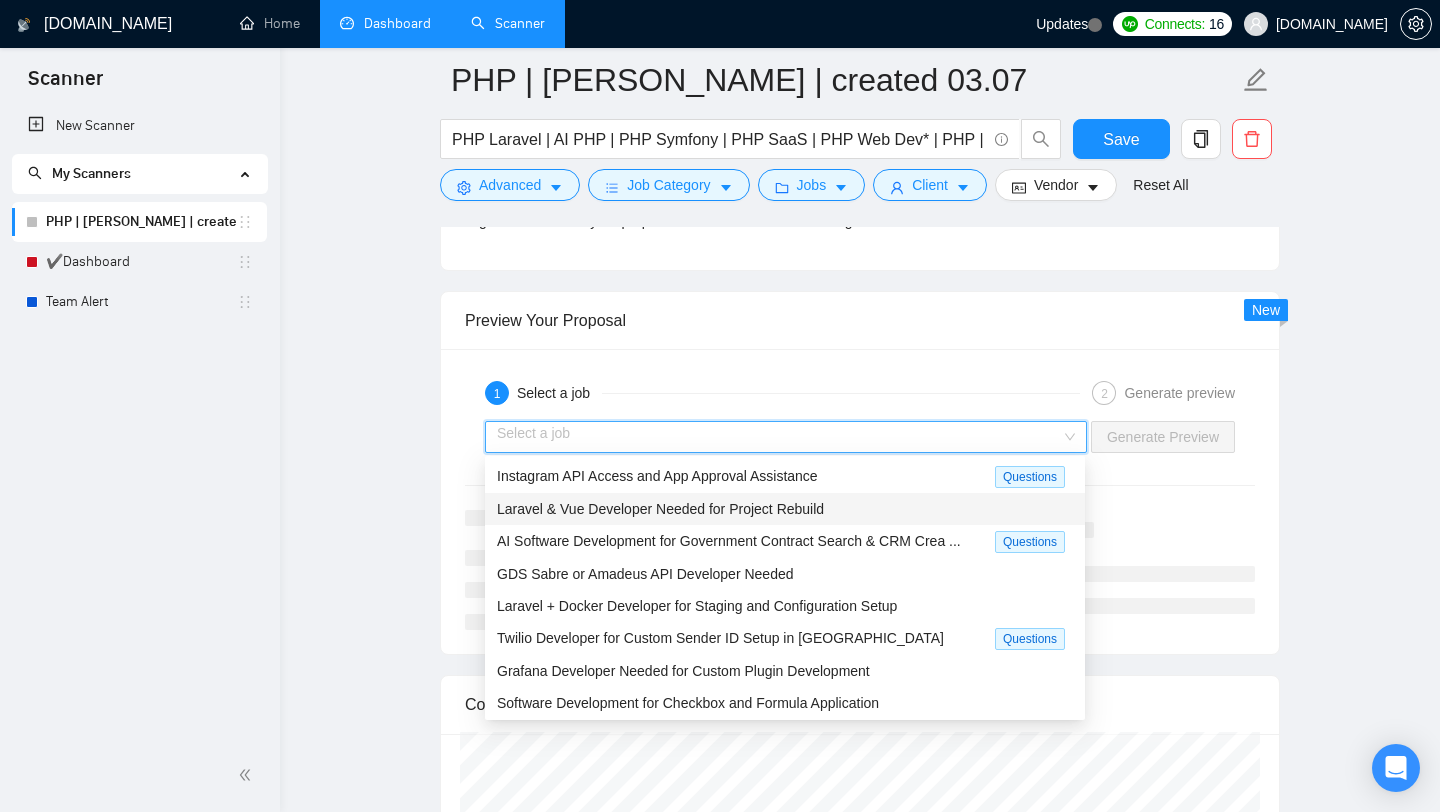 click on "Laravel & Vue Developer Needed for Project Rebuild" at bounding box center (785, 509) 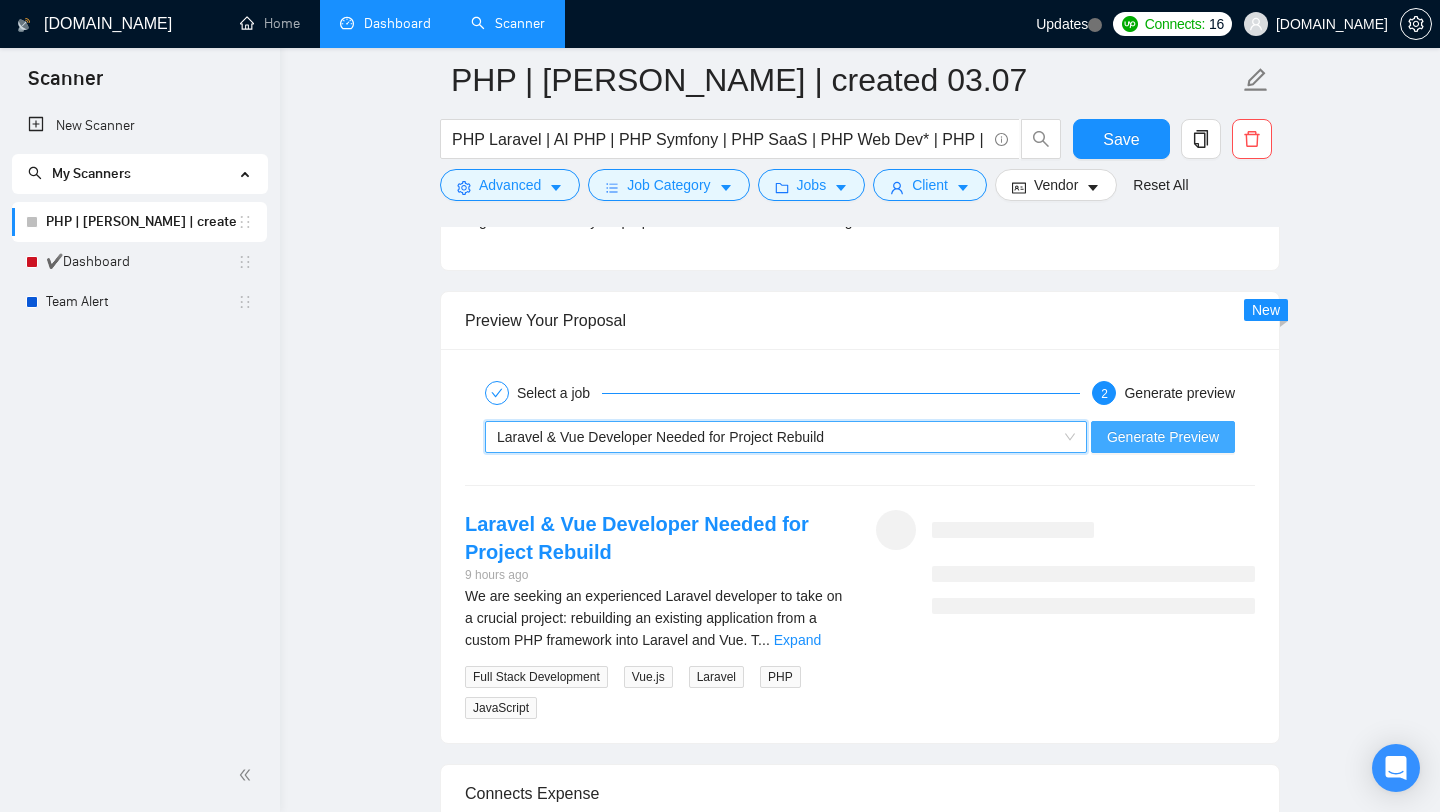 click on "Generate Preview" at bounding box center [1163, 437] 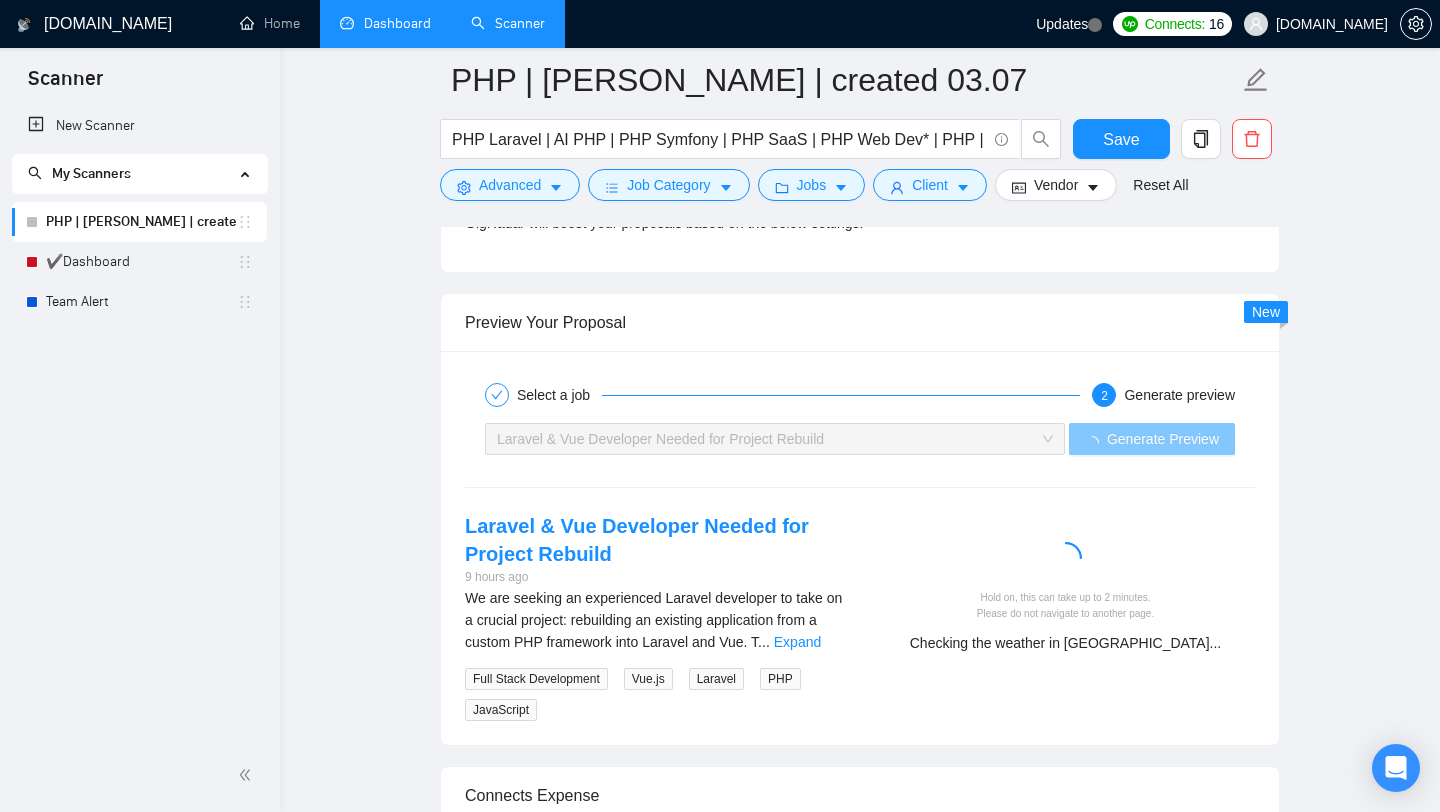 scroll, scrollTop: 3339, scrollLeft: 0, axis: vertical 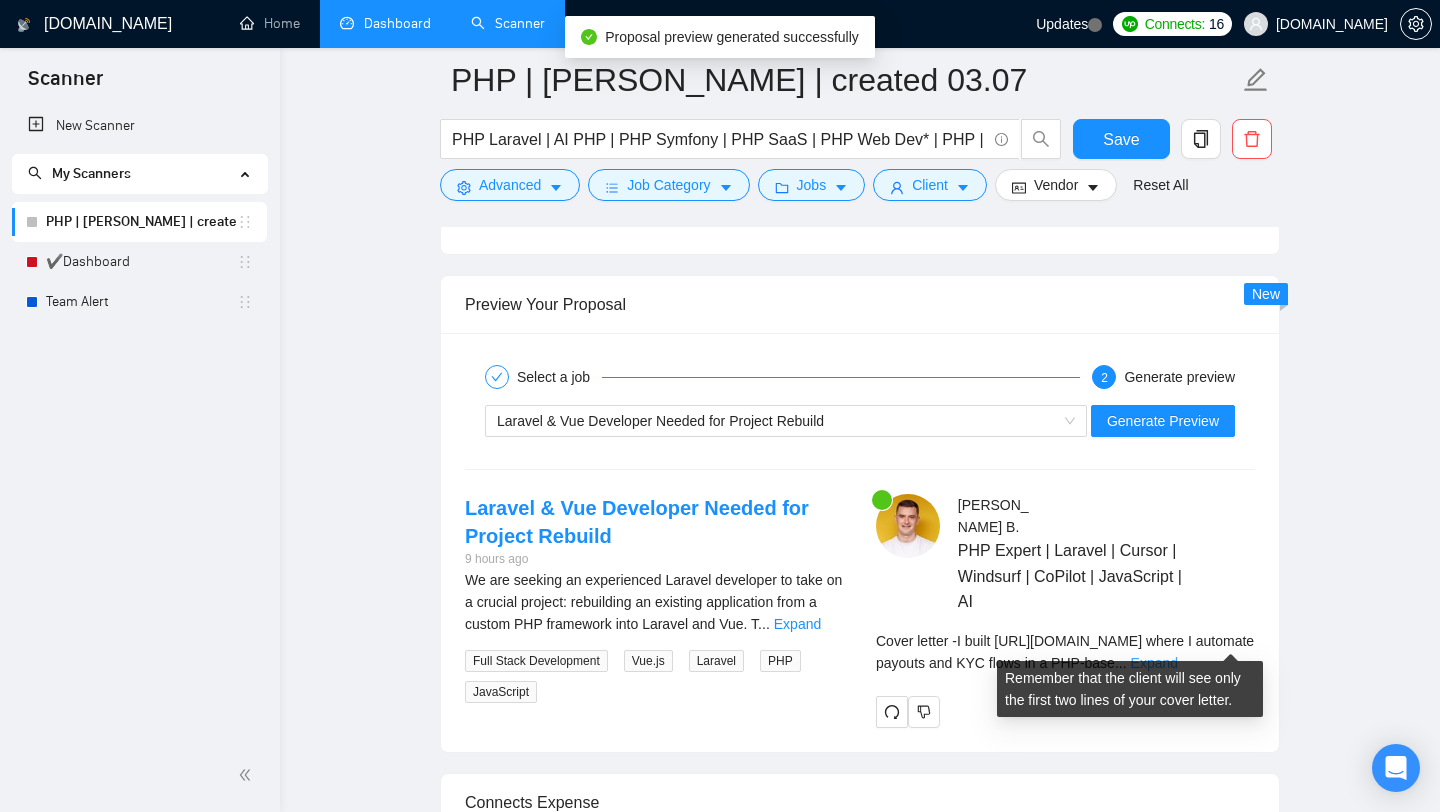 click on "Expand" at bounding box center (1154, 663) 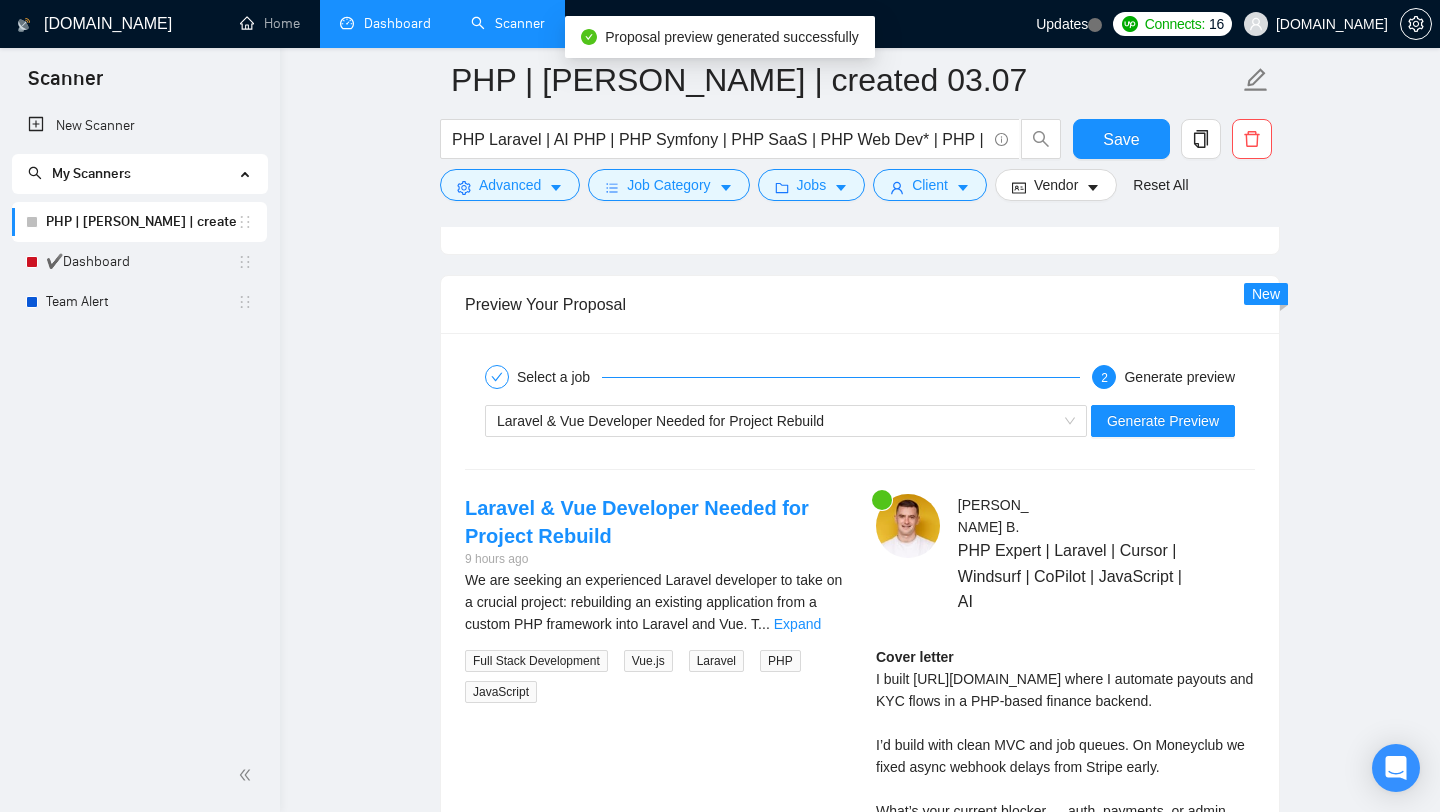 scroll, scrollTop: 3481, scrollLeft: 0, axis: vertical 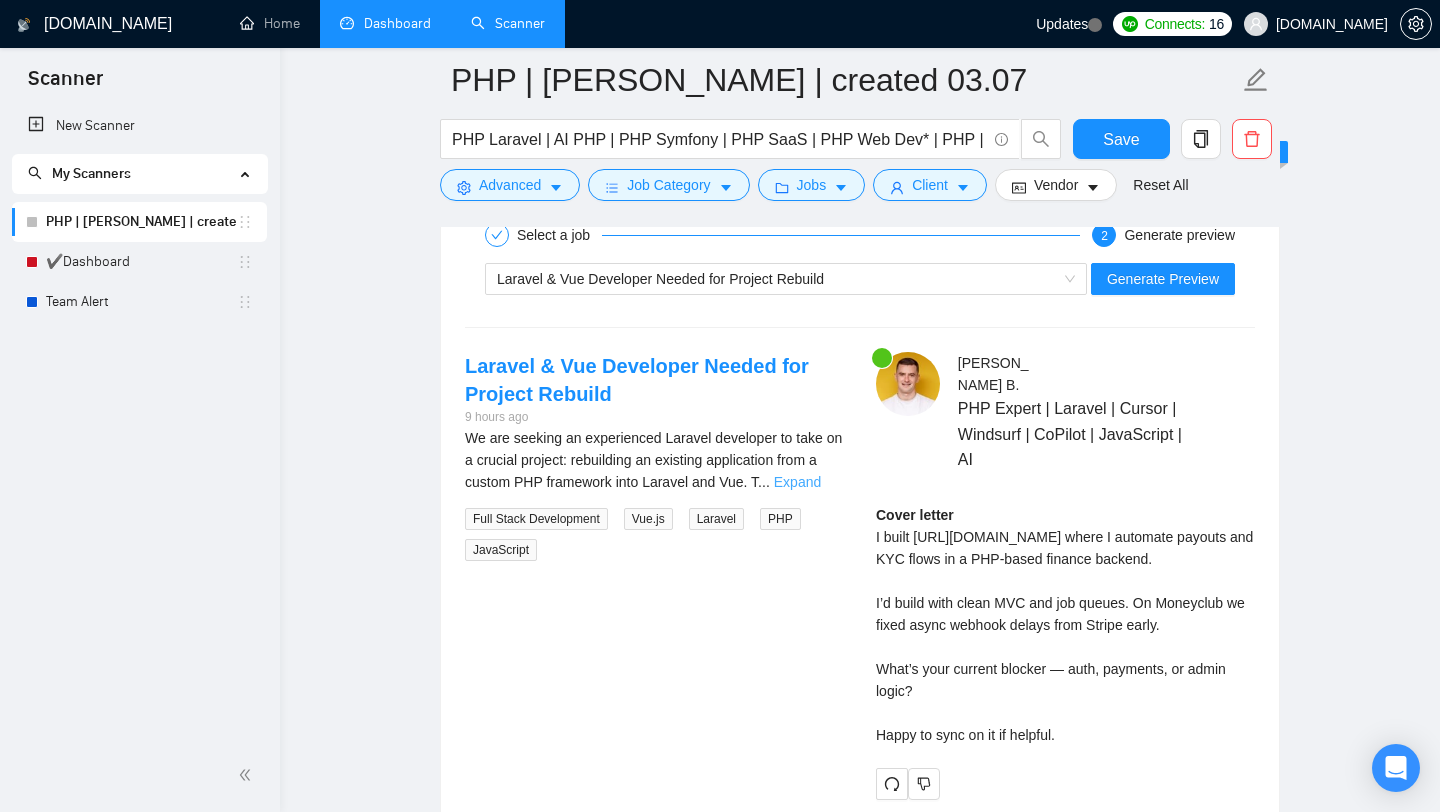 click on "Expand" at bounding box center [797, 482] 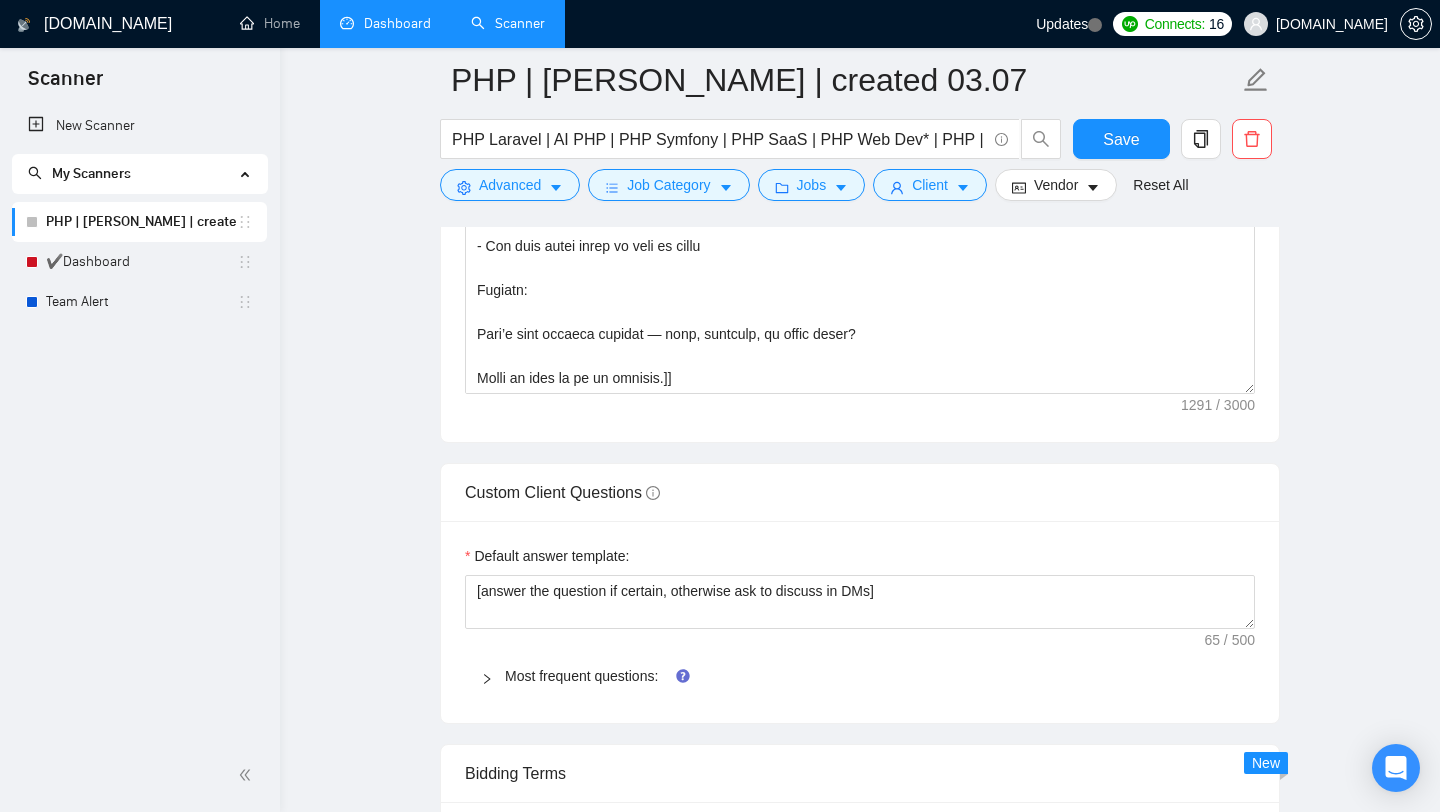scroll, scrollTop: 1937, scrollLeft: 0, axis: vertical 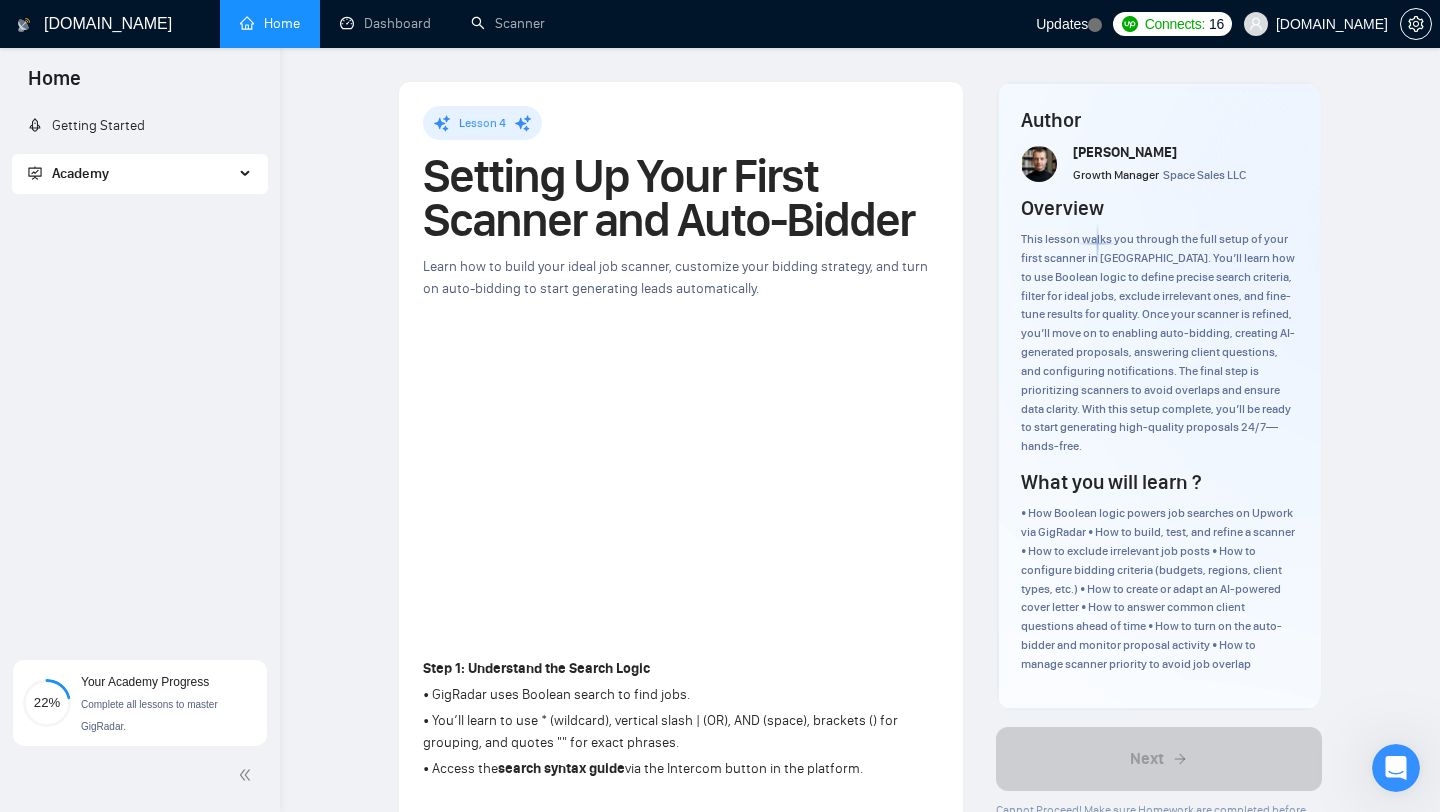 click on "Home" at bounding box center [270, 23] 